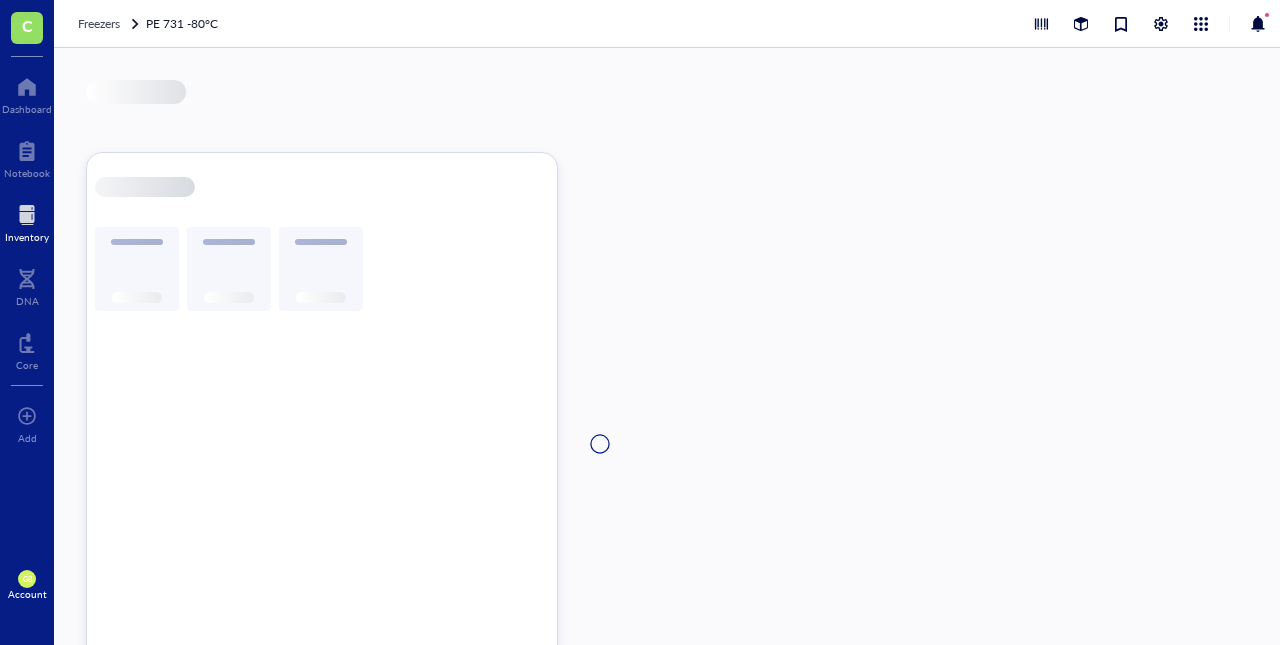 scroll, scrollTop: 0, scrollLeft: 0, axis: both 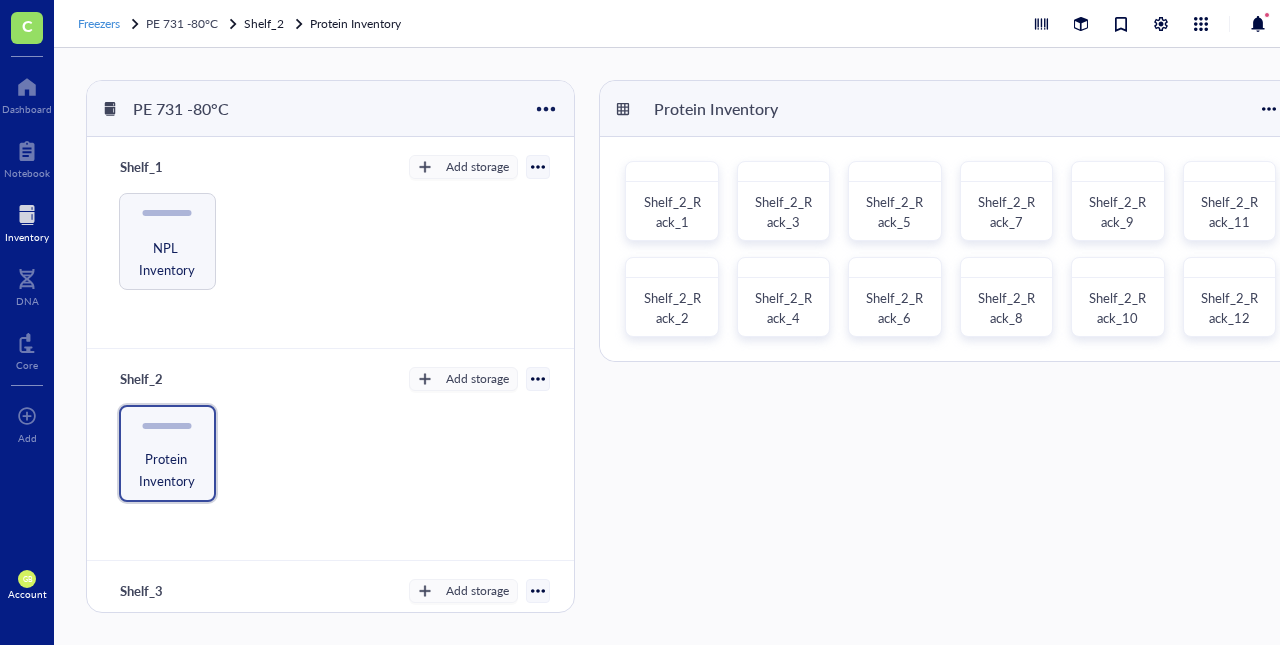 click on "Freezers" at bounding box center (99, 23) 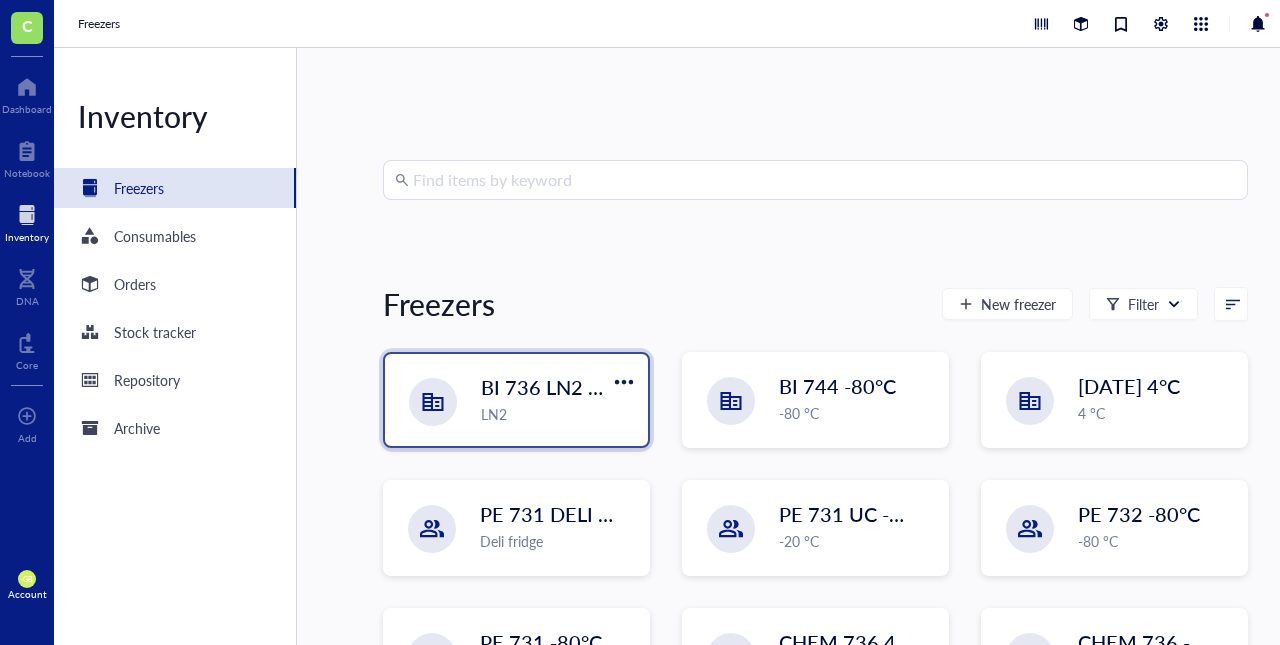 click on "LN2" at bounding box center (558, 414) 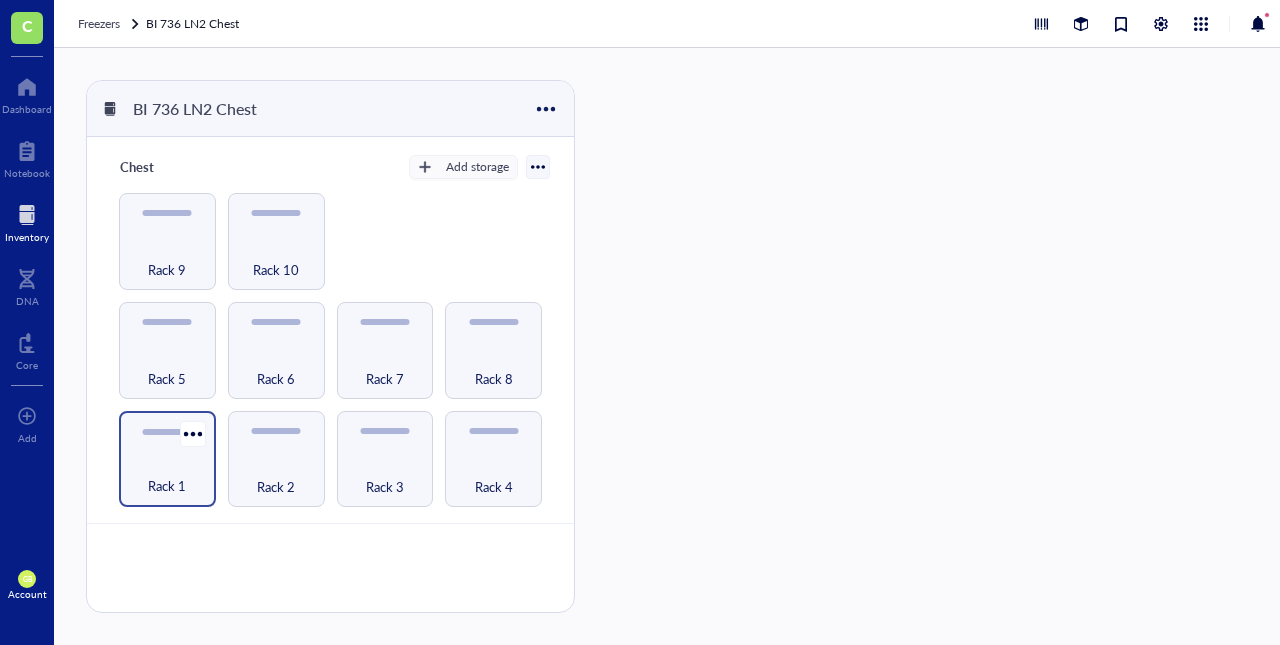 click on "Rack 1" at bounding box center [167, 475] 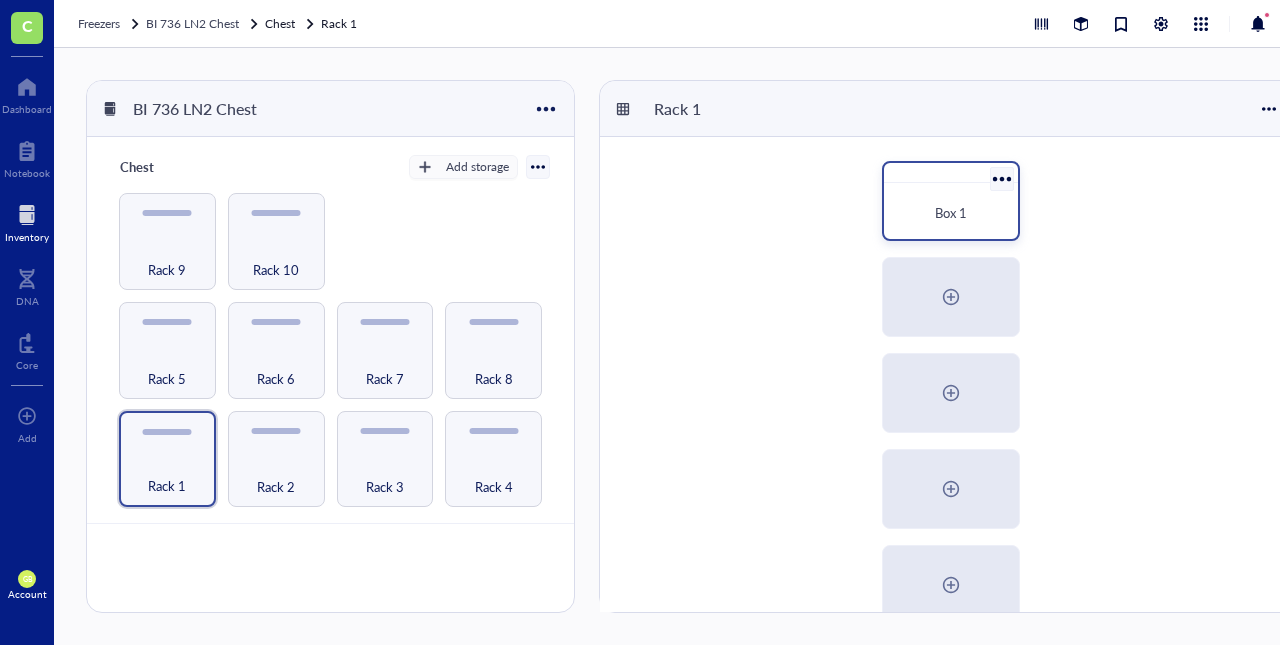 click on "Box 1" at bounding box center (951, 213) 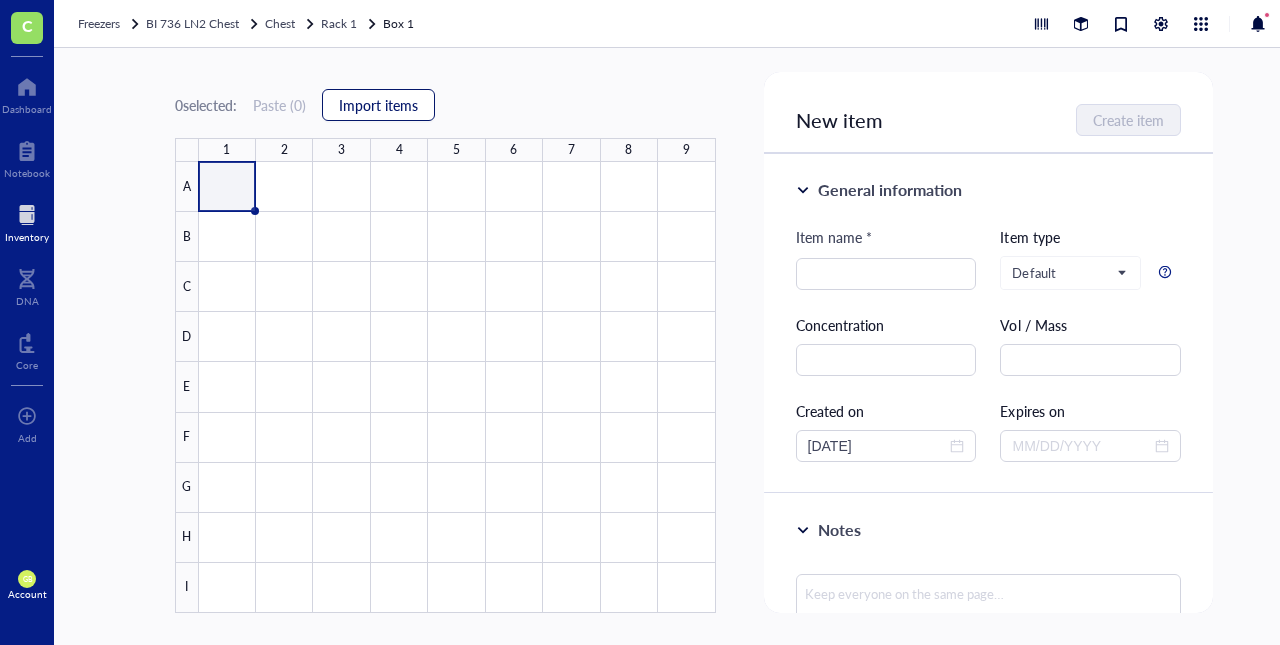 click on "Import items" at bounding box center (378, 105) 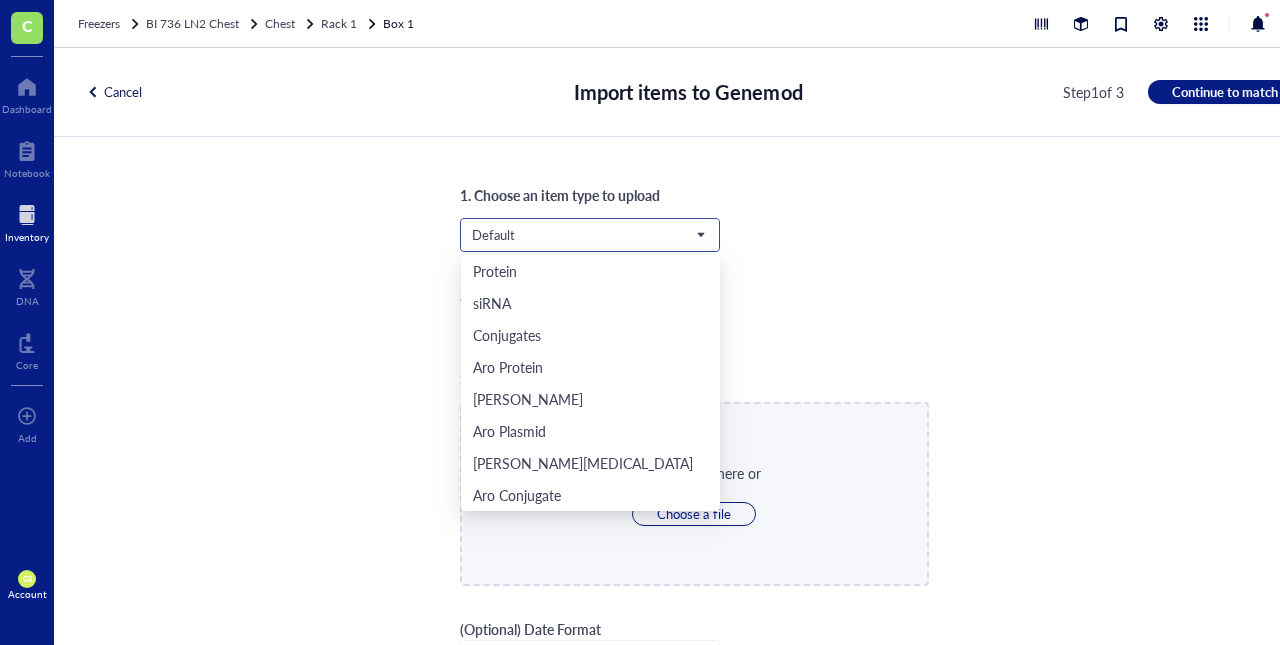 click on "Default" at bounding box center [588, 235] 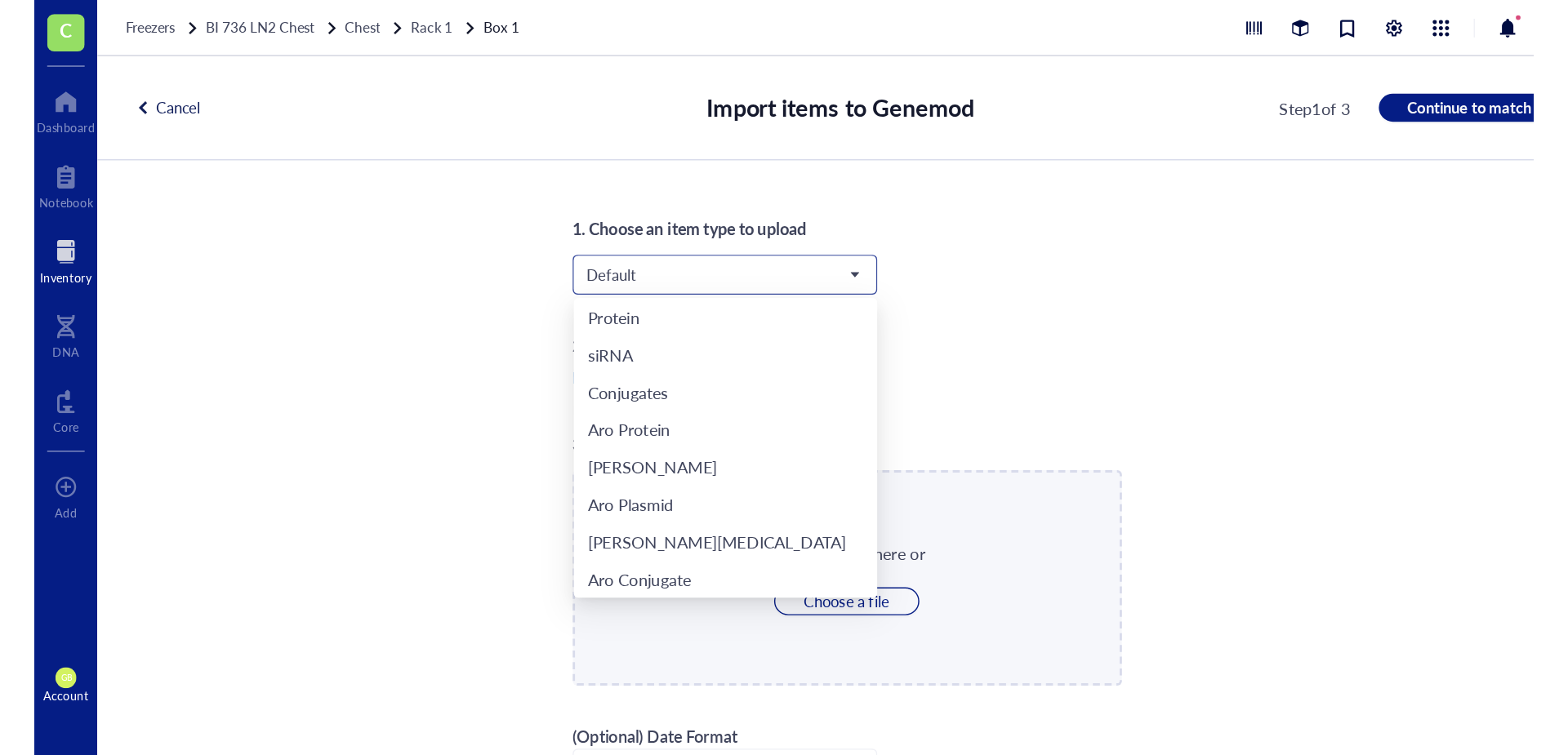 scroll, scrollTop: 52, scrollLeft: 0, axis: vertical 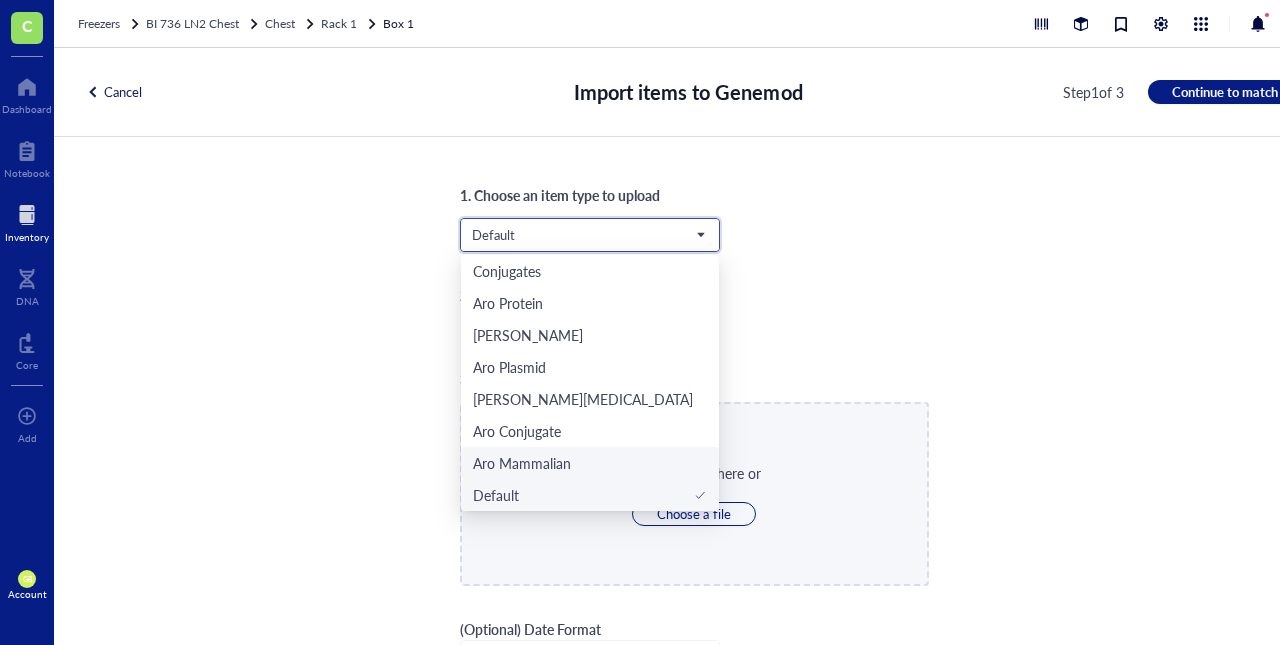 click on "Aro Mammalian" at bounding box center [522, 463] 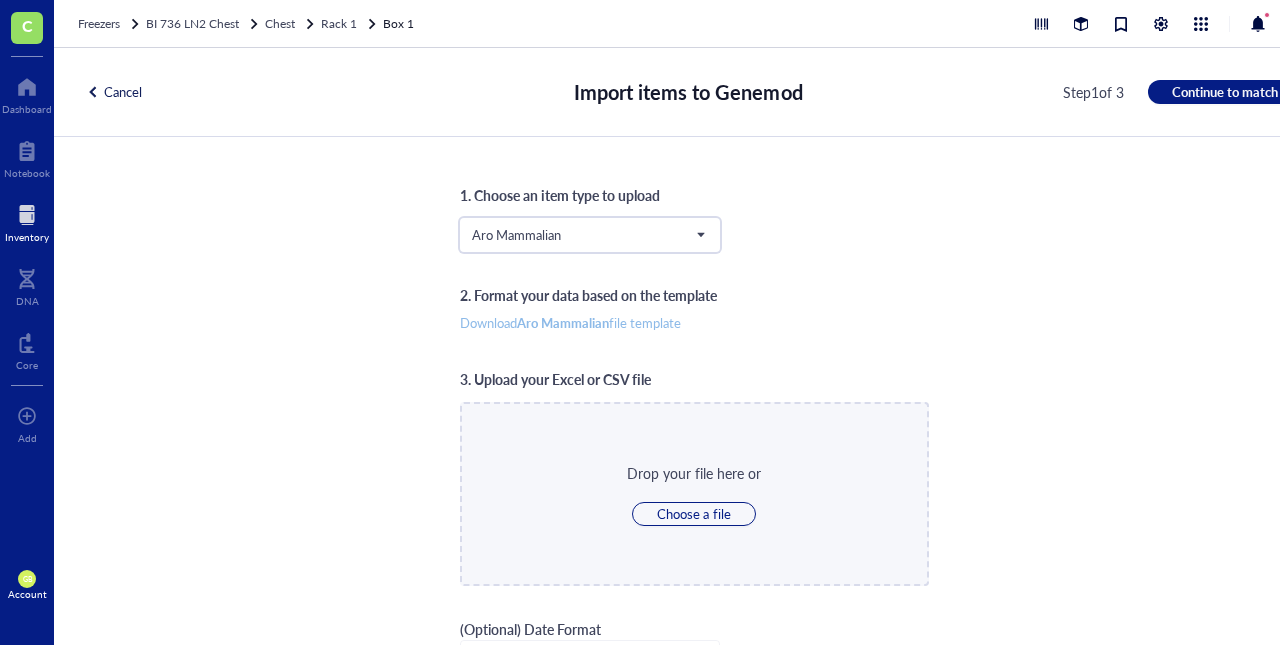 click on "Download  Aro Mammalian  file template" at bounding box center [570, 323] 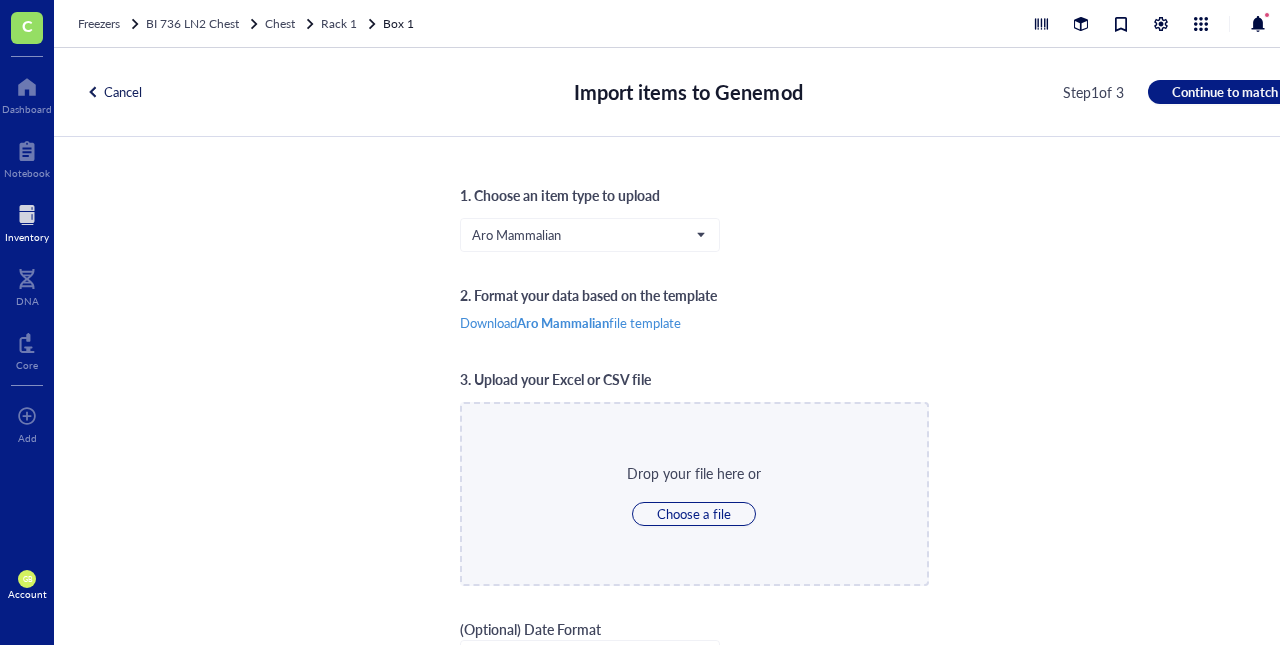 click at bounding box center (93, 92) 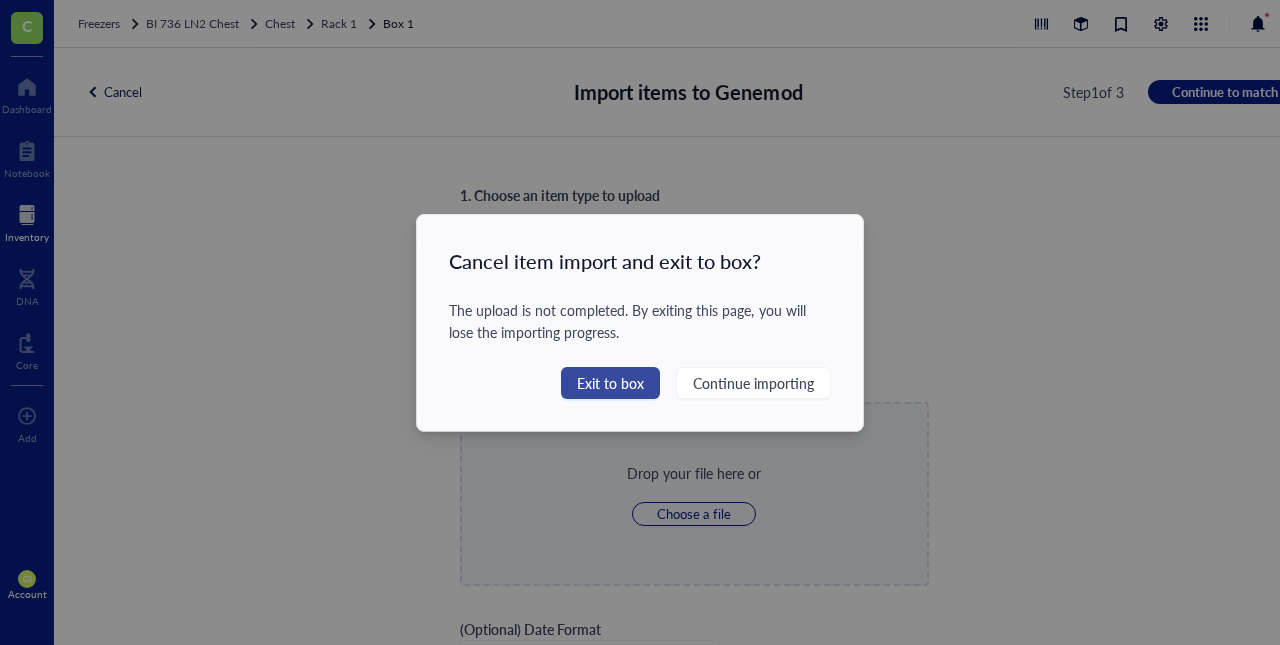 click on "Exit to box" at bounding box center (610, 383) 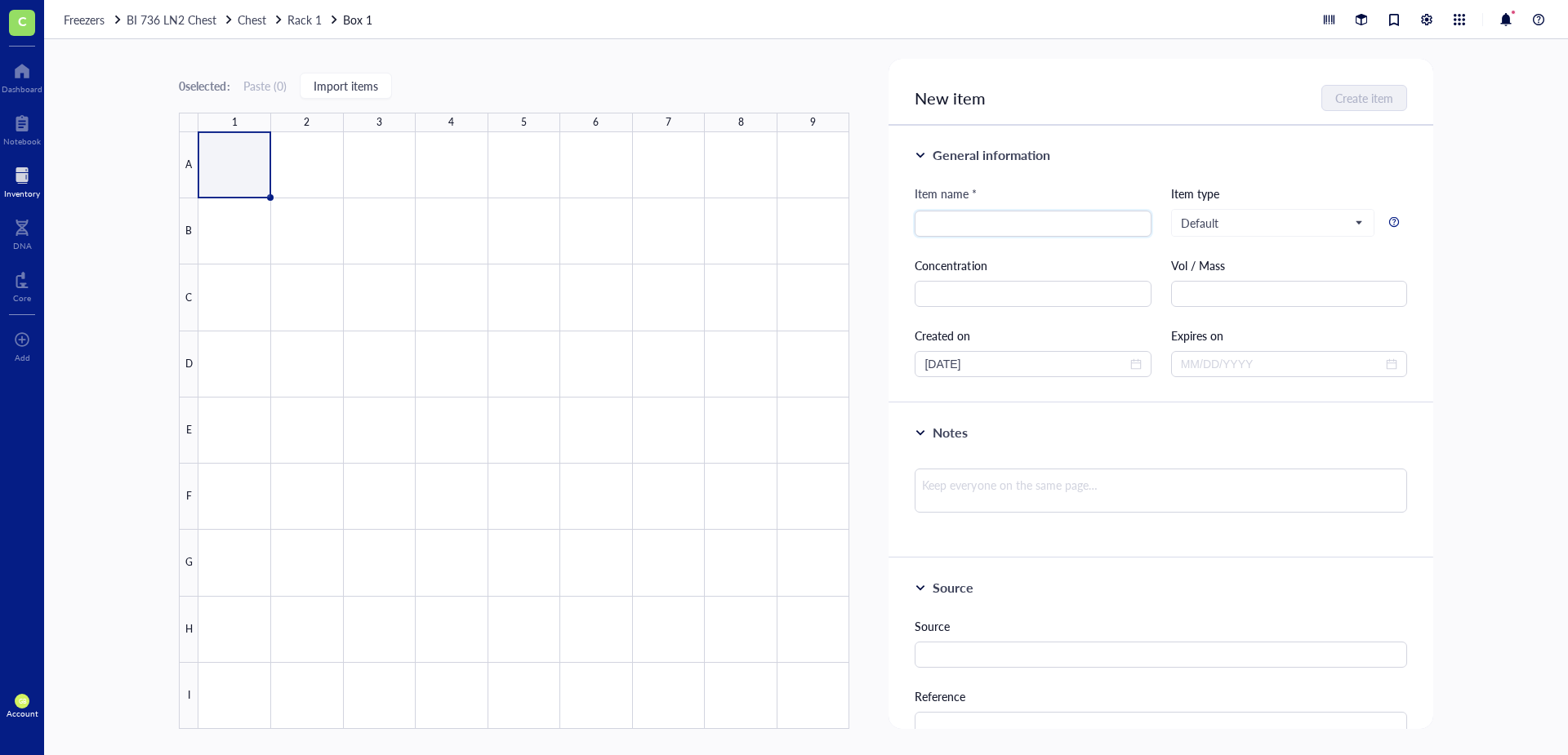 click at bounding box center (22, 175) 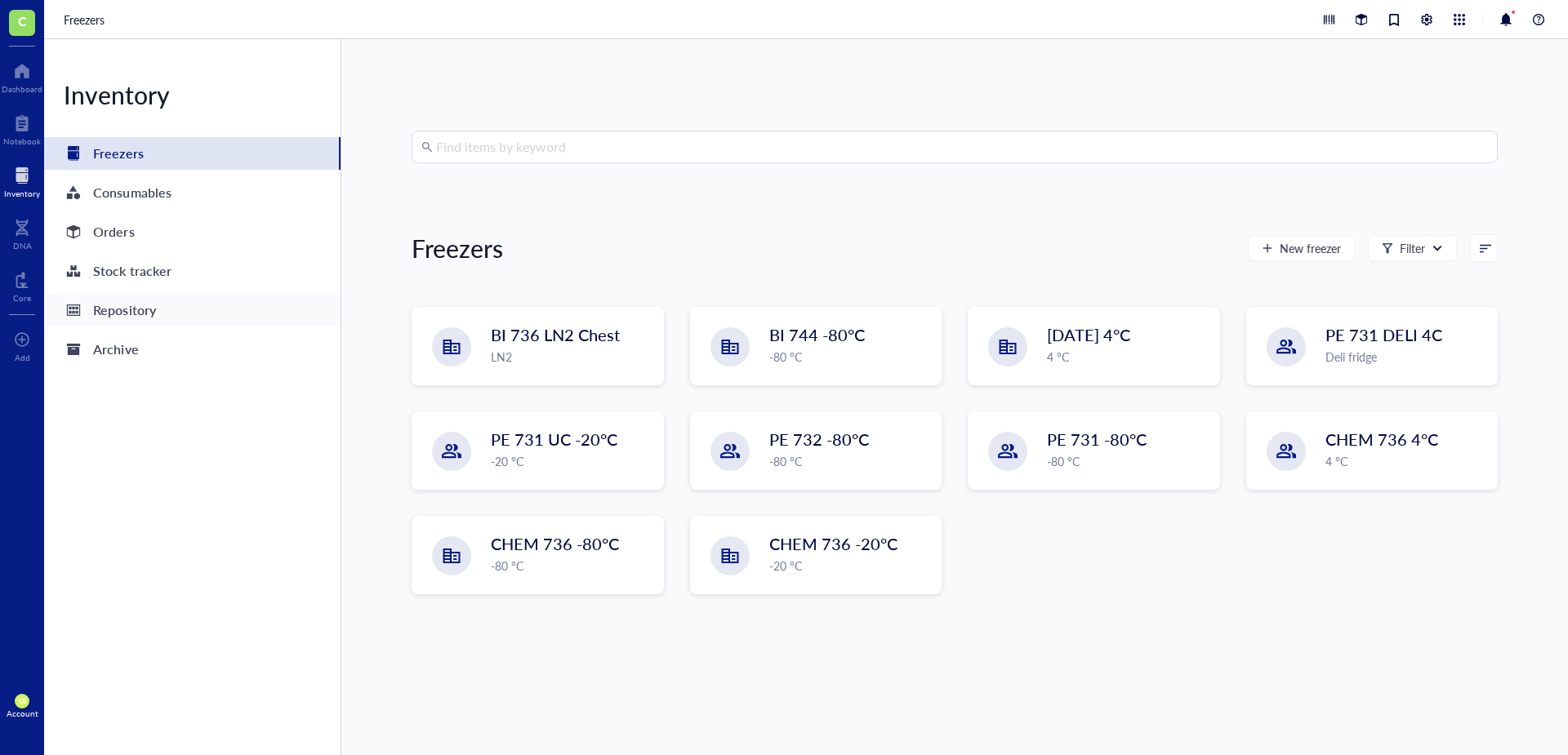 click on "Repository" at bounding box center [124, 310] 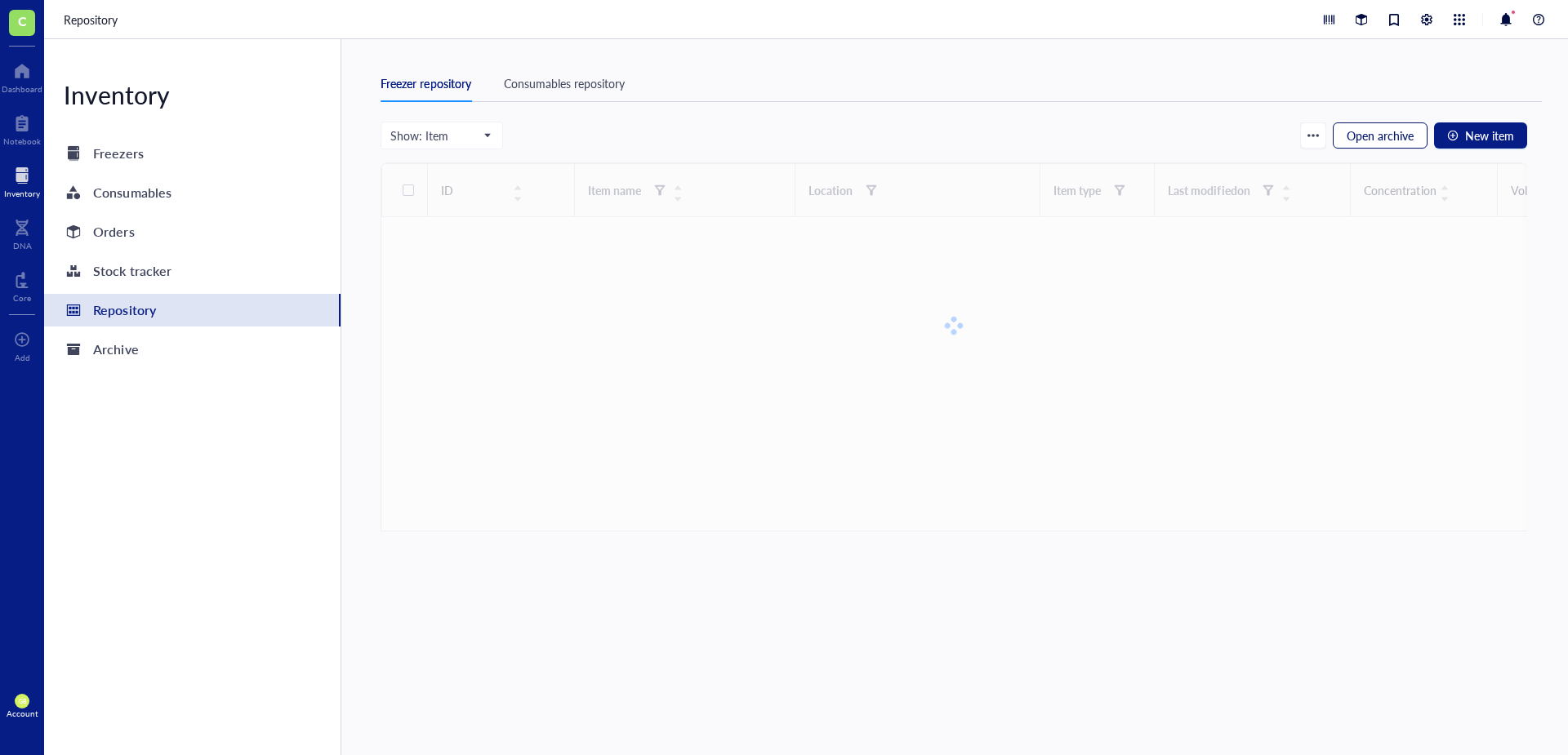 click on "Open archive" at bounding box center [1380, 135] 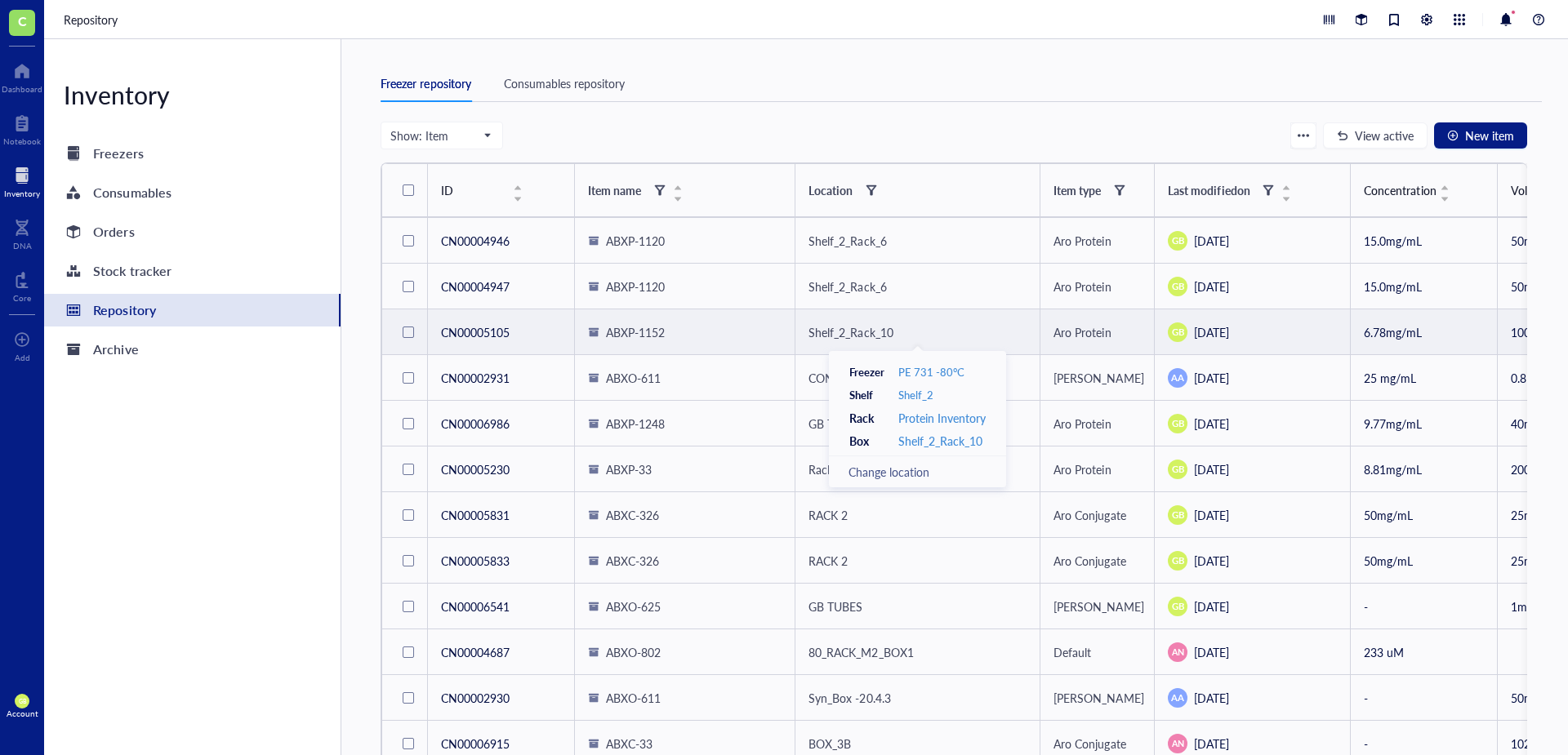 click on "Shelf_2_Rack_10" at bounding box center (850, 332) 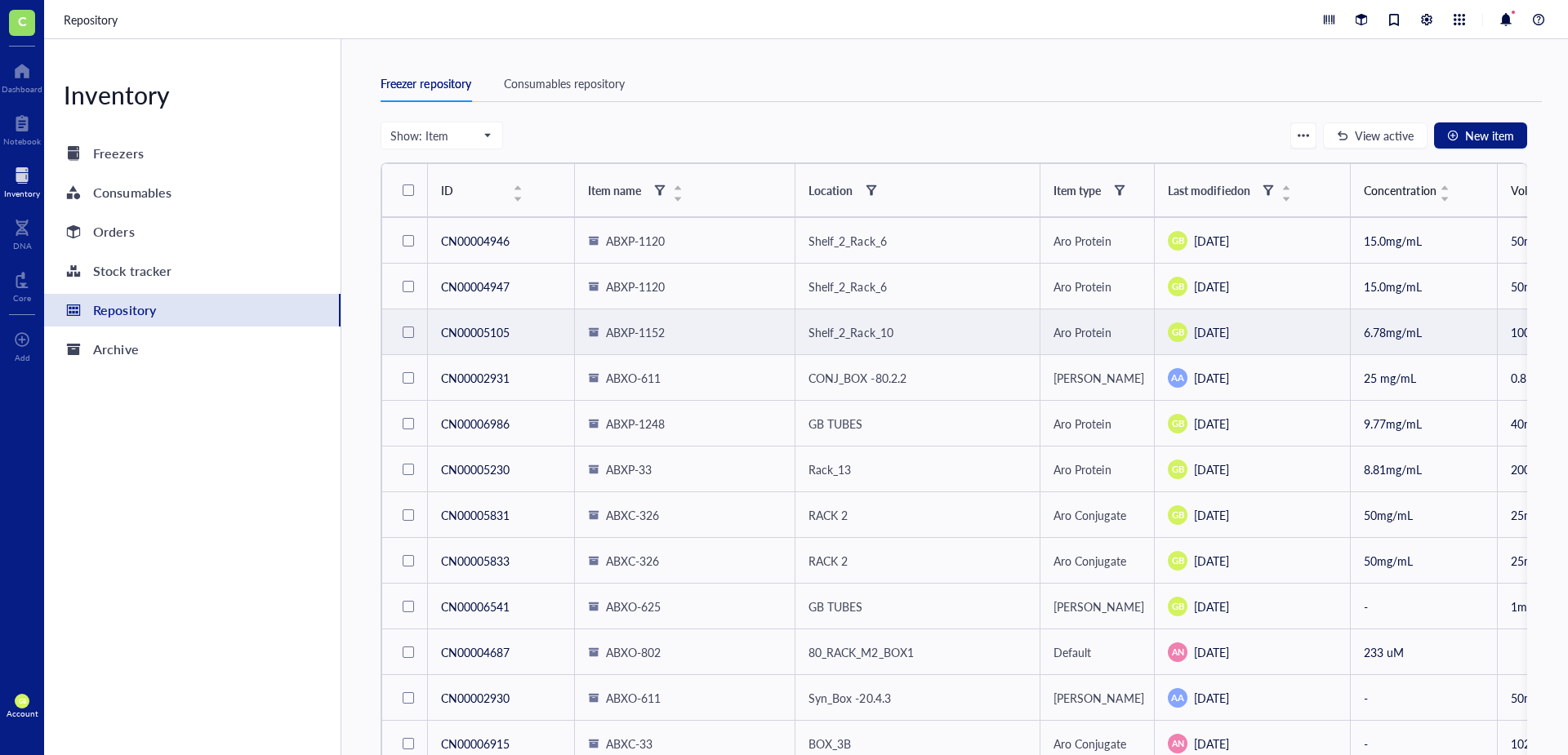 click on "ABXP-1152" at bounding box center [635, 332] 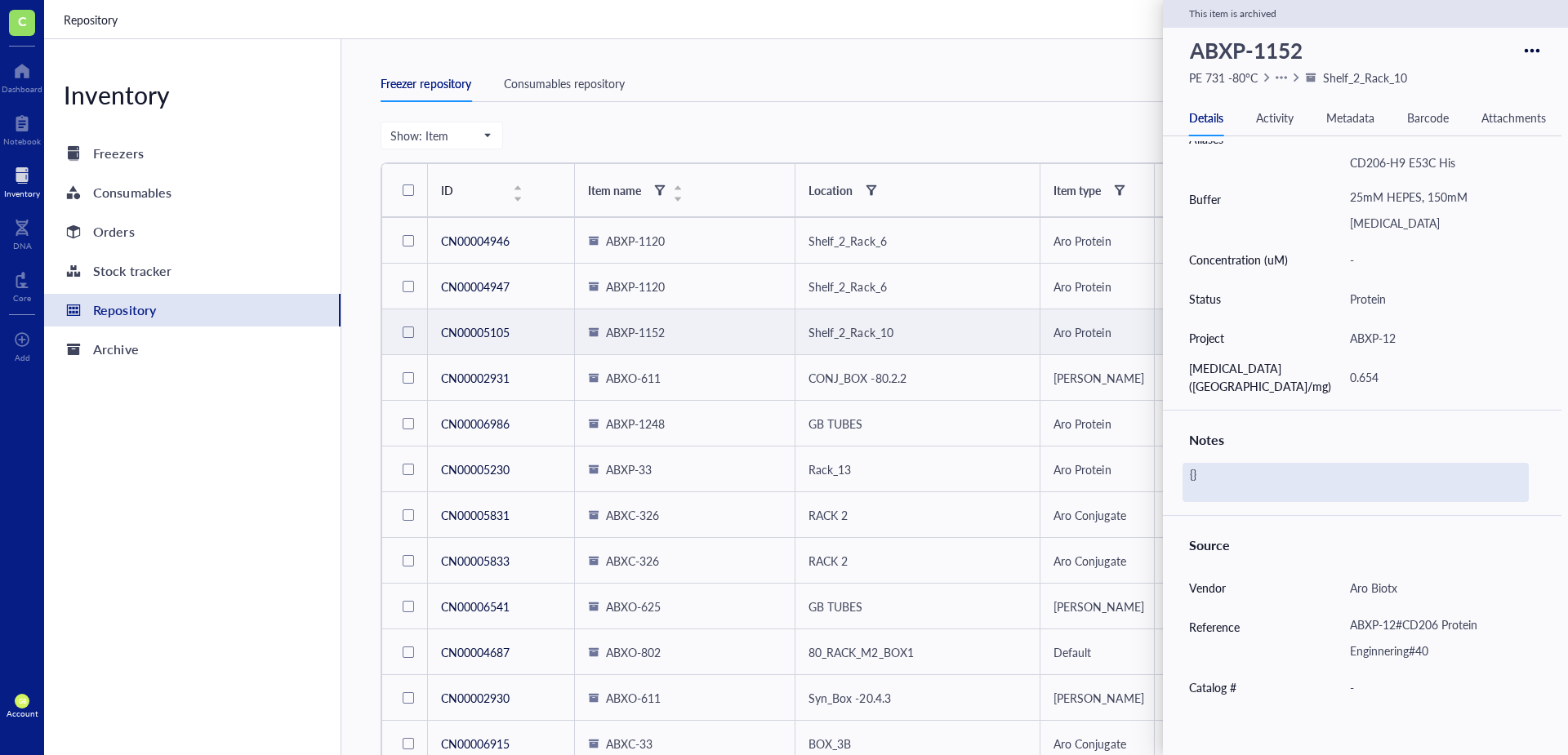 scroll, scrollTop: 490, scrollLeft: 0, axis: vertical 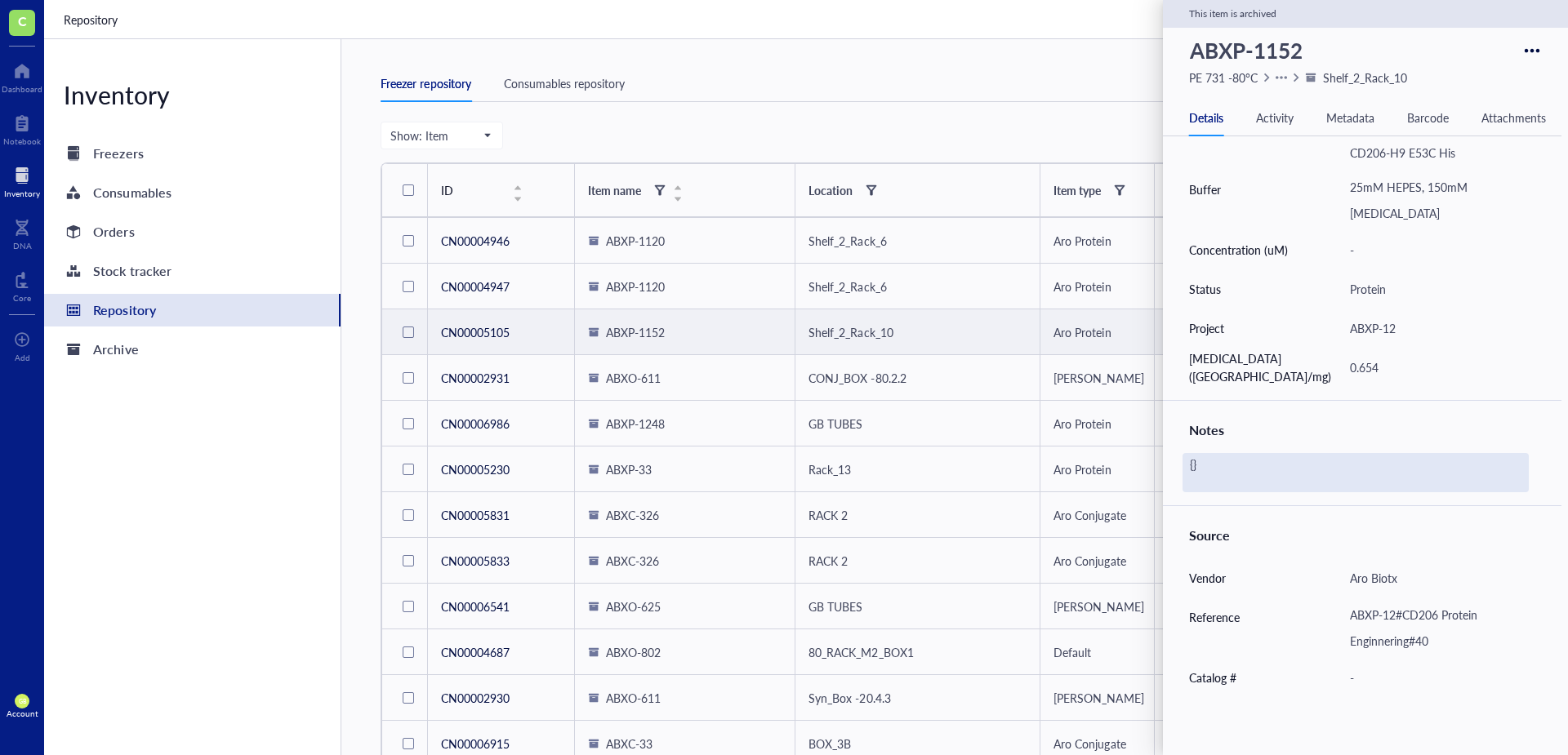 click on "{}" at bounding box center (1356, 473) 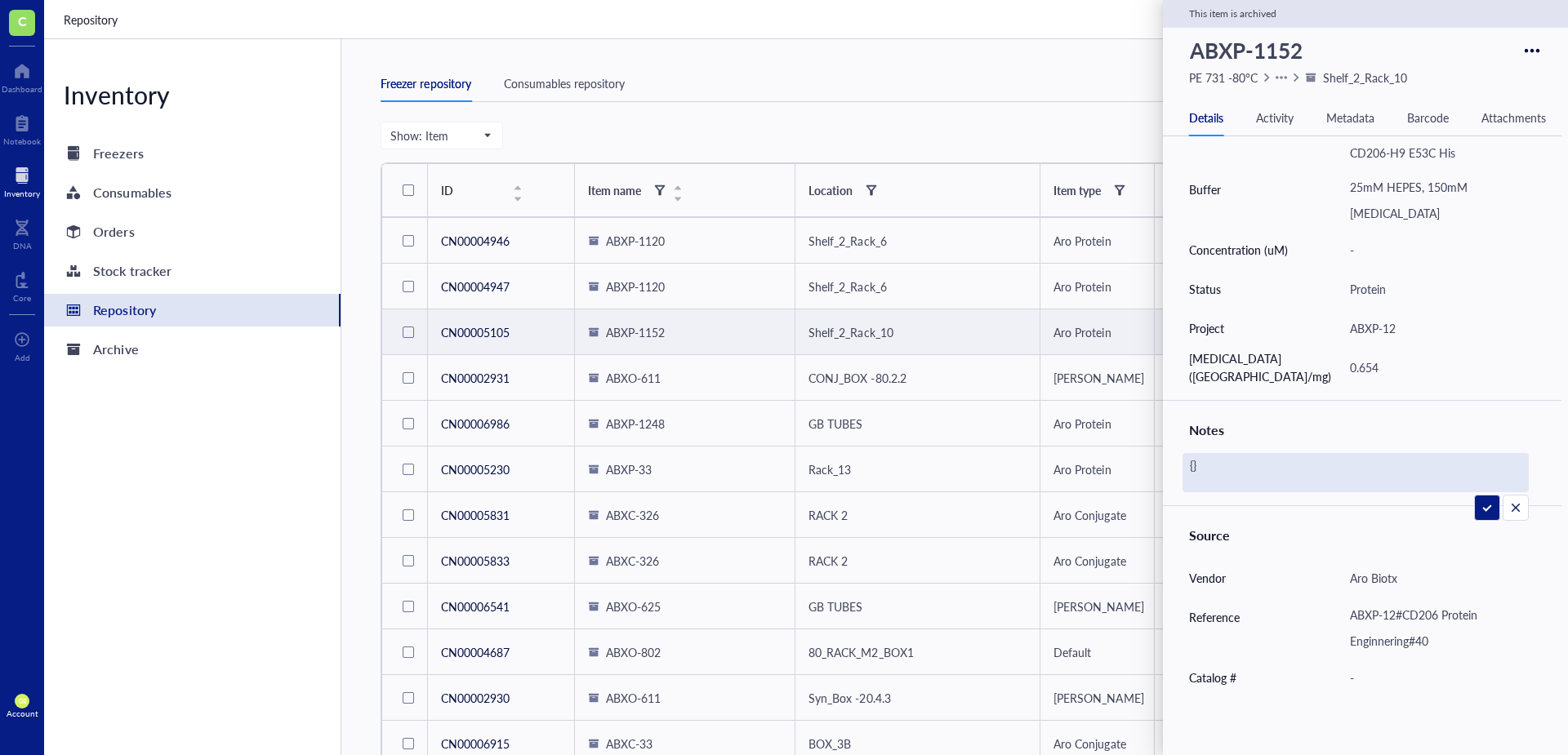 type on "{" 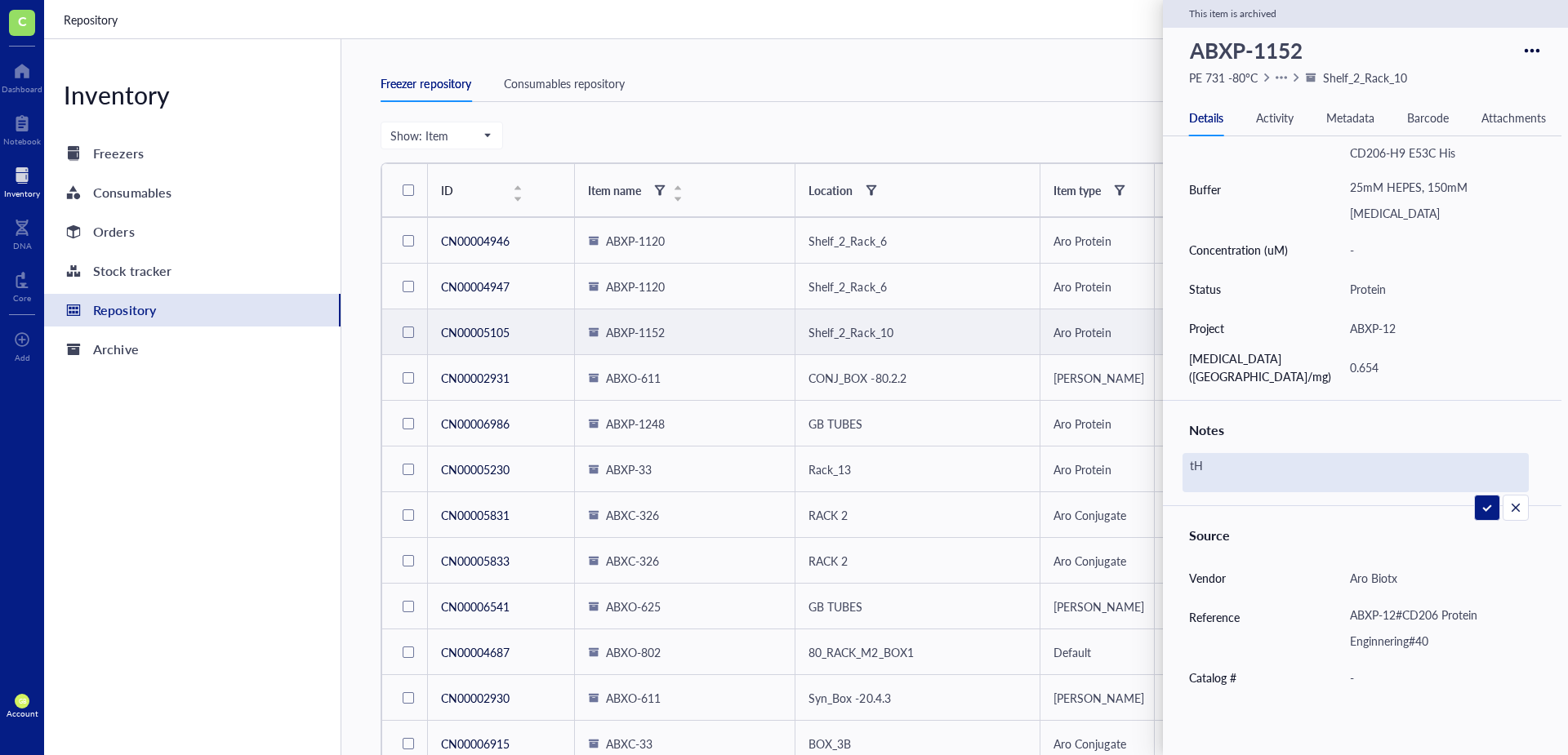 type on "t" 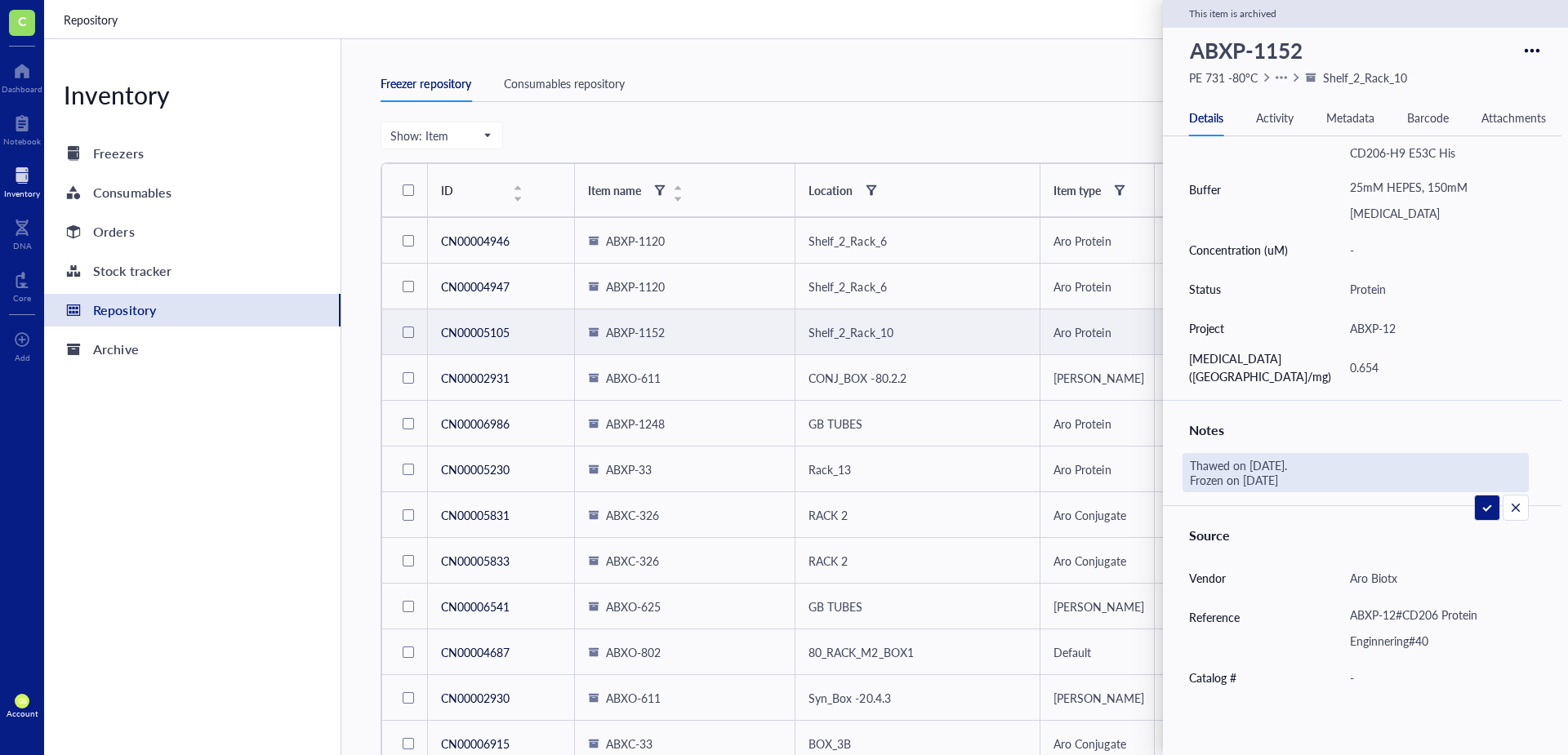 type on "Thawed on [DATE].
Frozen on [DATE]." 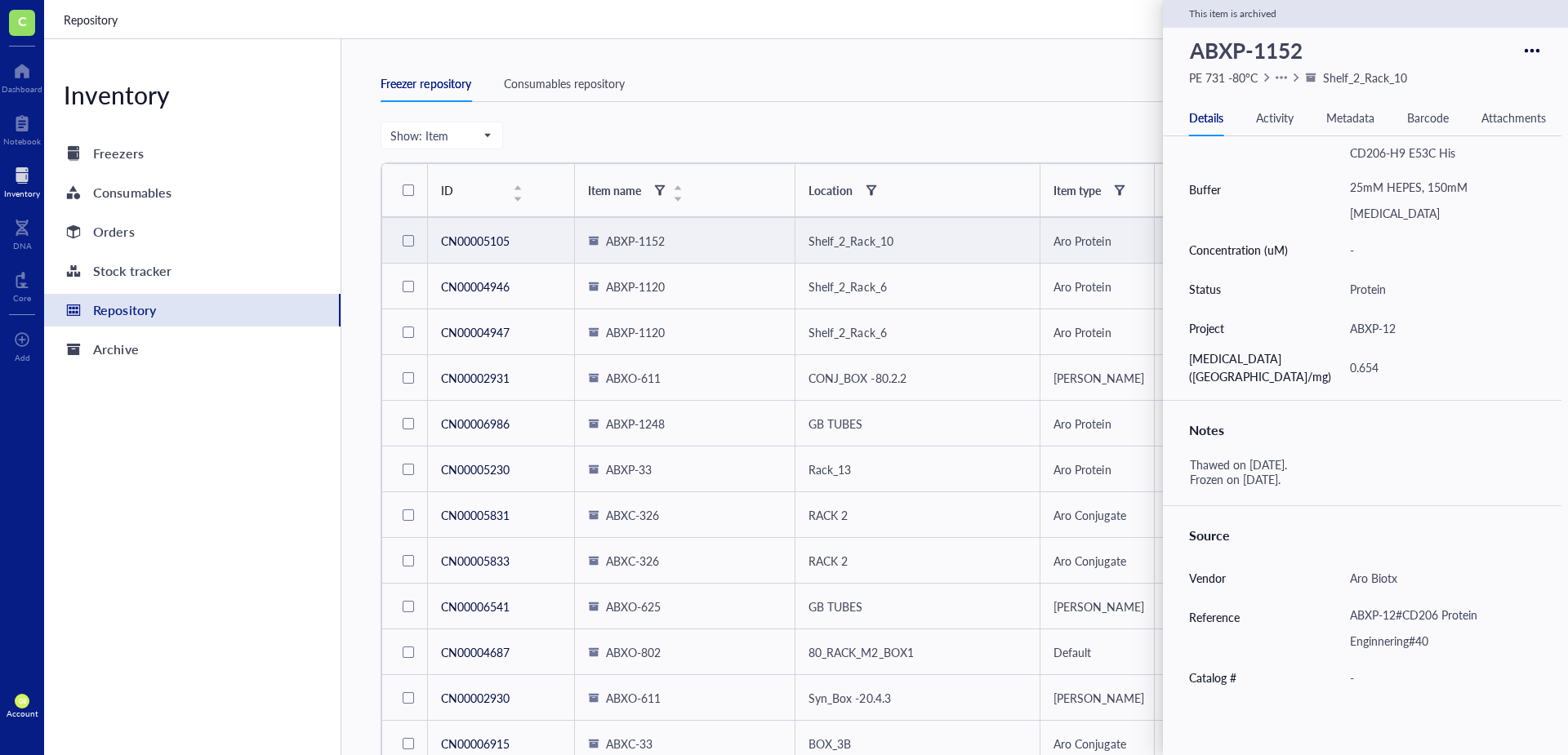click at bounding box center (408, 241) 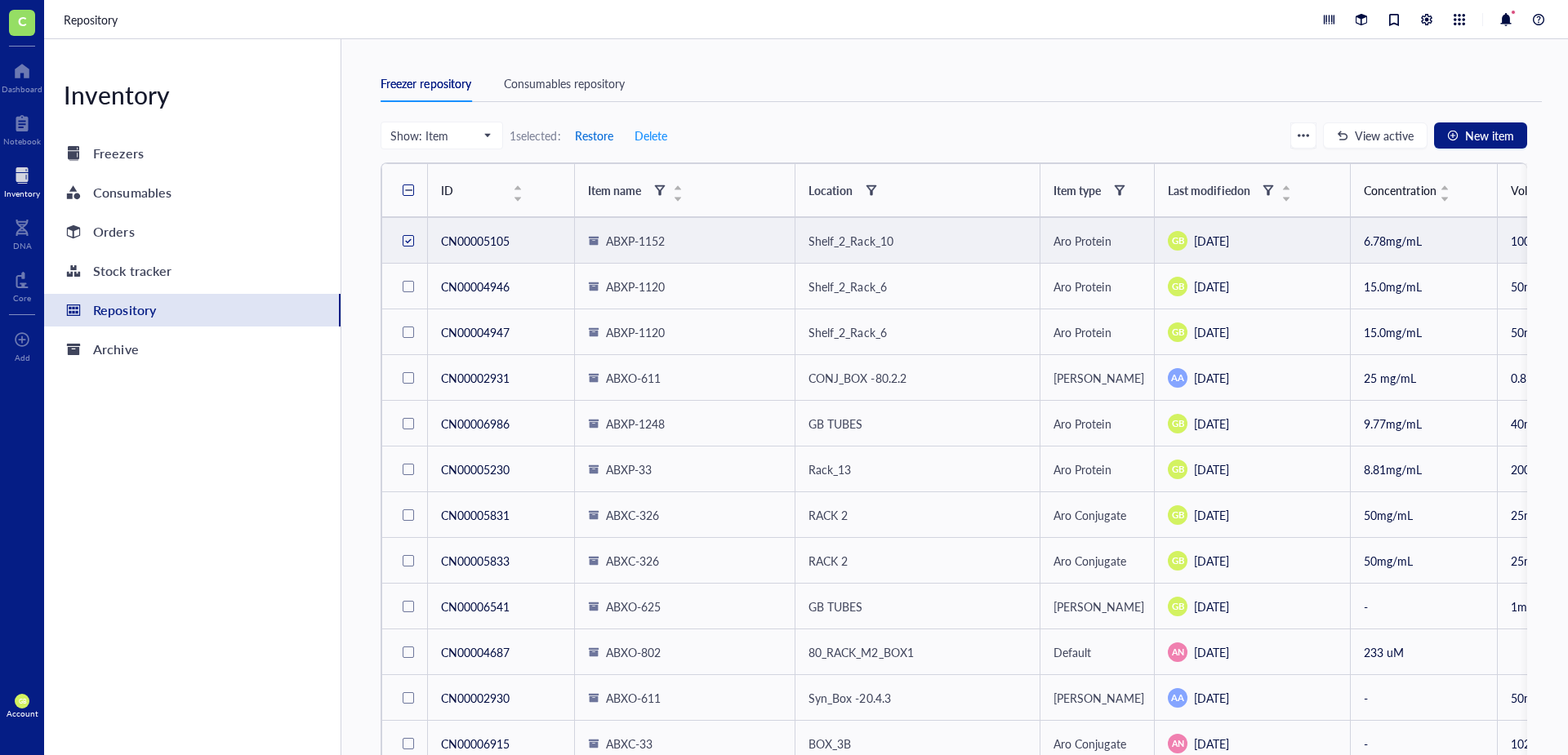 click on "Restore" at bounding box center (594, 135) 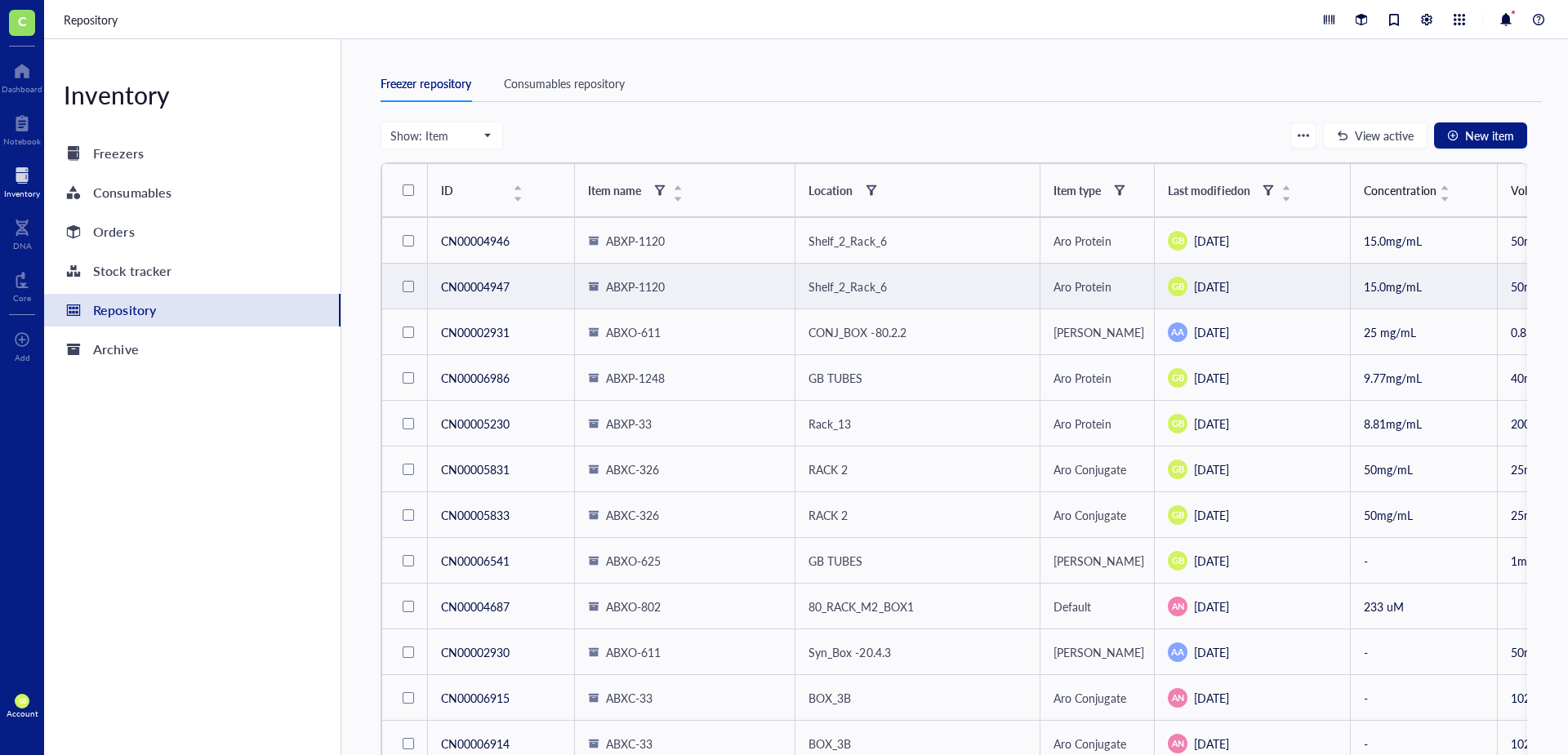 click on "Shelf_2_Rack_6" at bounding box center [847, 286] 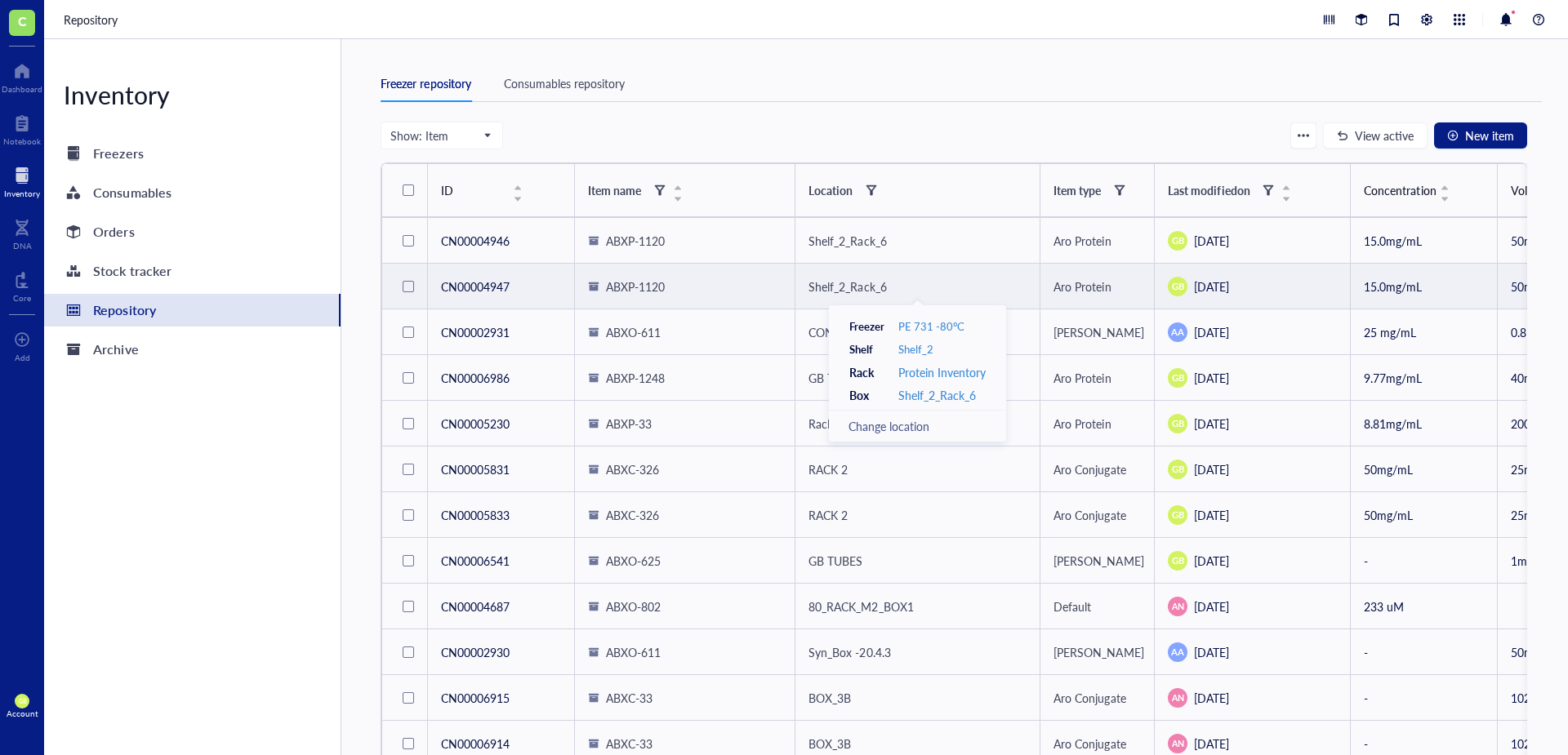 click on "Shelf_2_Rack_6" at bounding box center (847, 286) 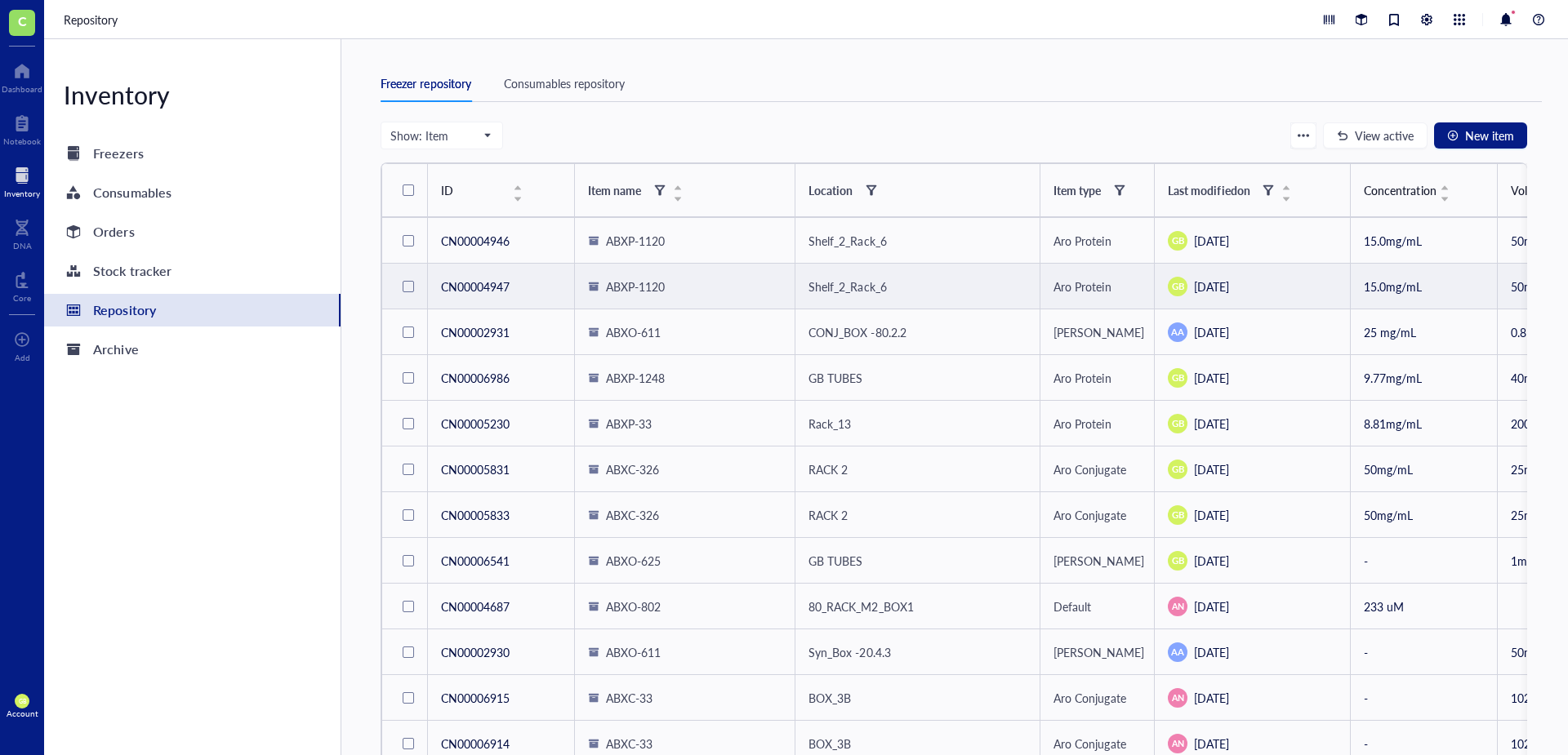 click on "CN00004947" at bounding box center (501, 286) 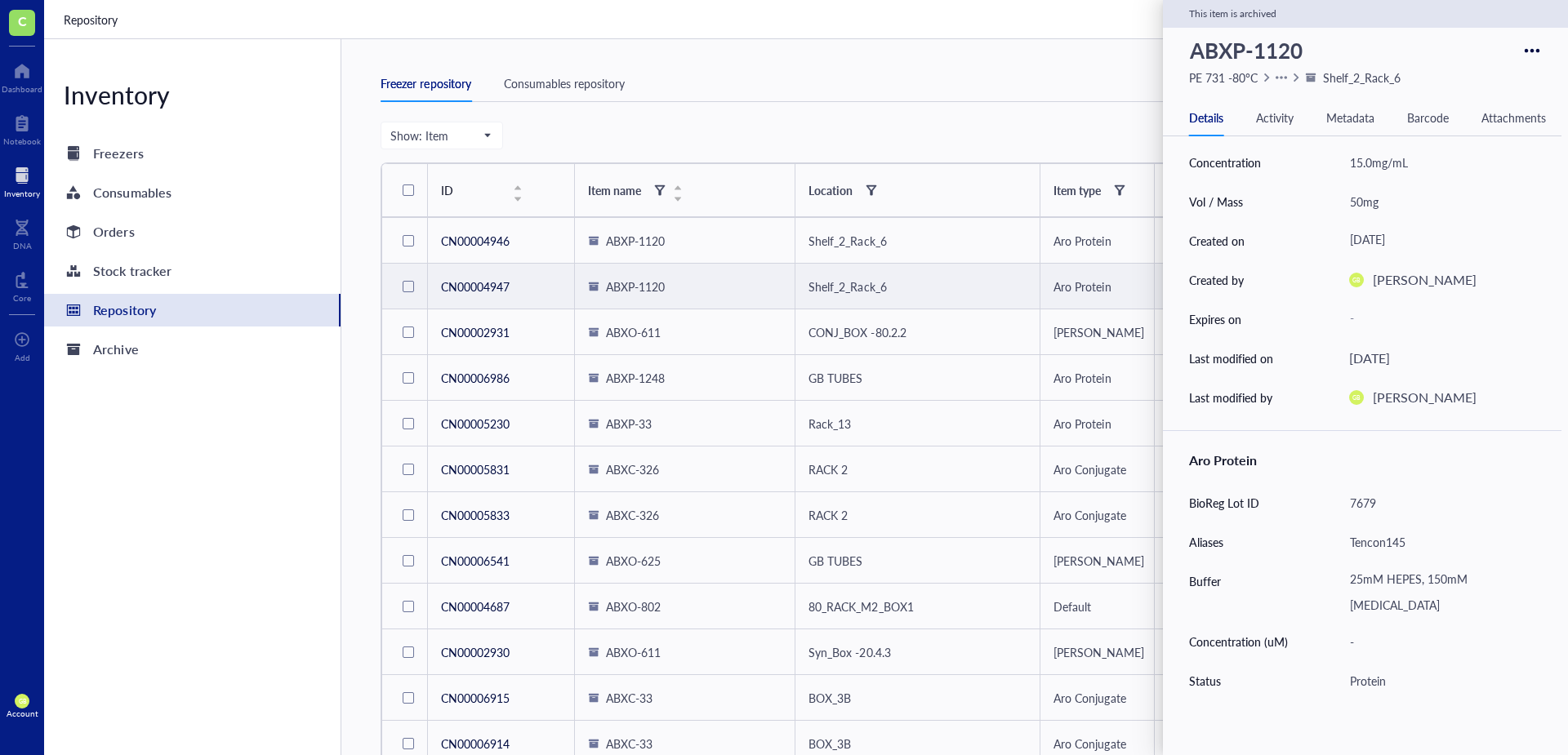 scroll, scrollTop: 163, scrollLeft: 0, axis: vertical 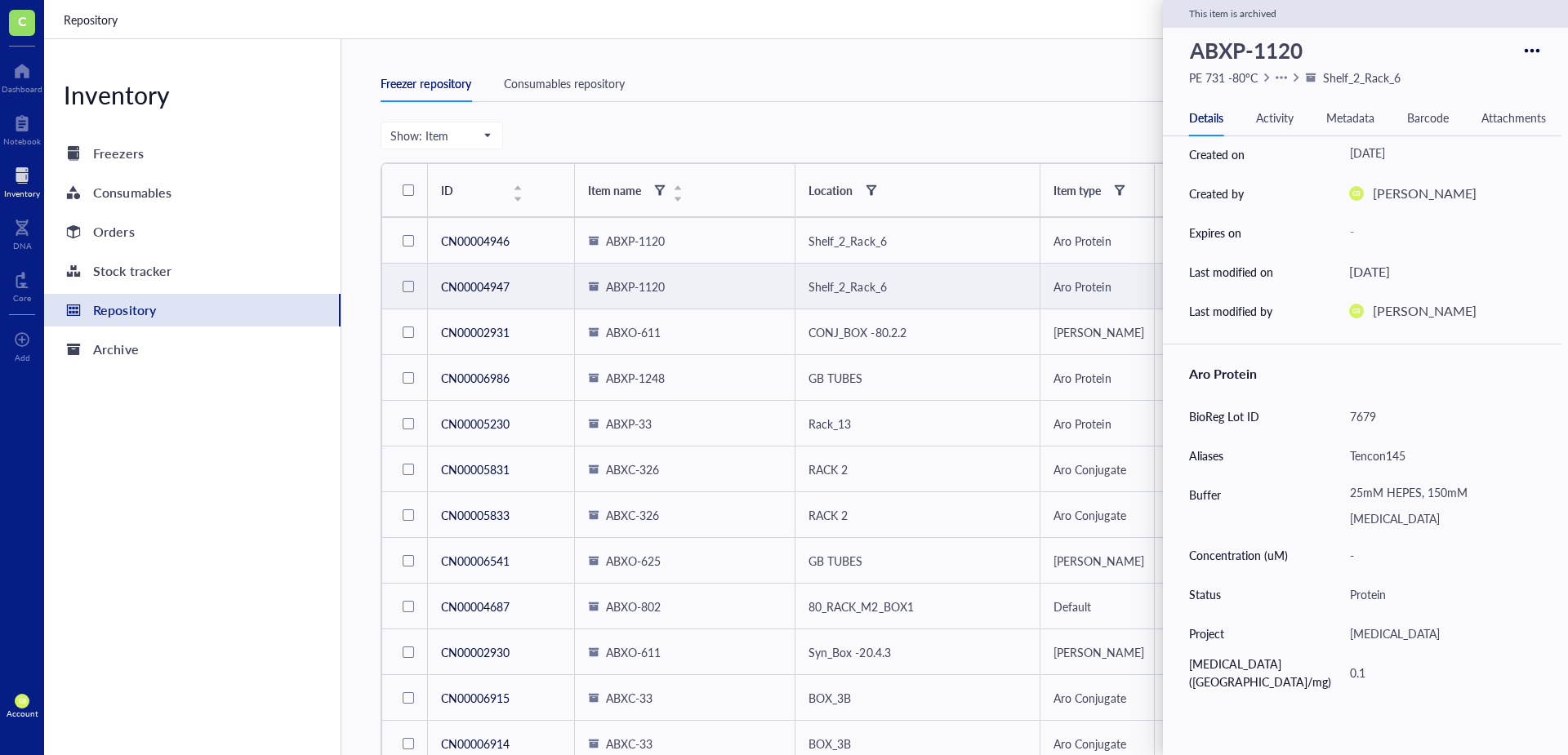 click on "Freezer repository Consumables repository" at bounding box center (961, 93) 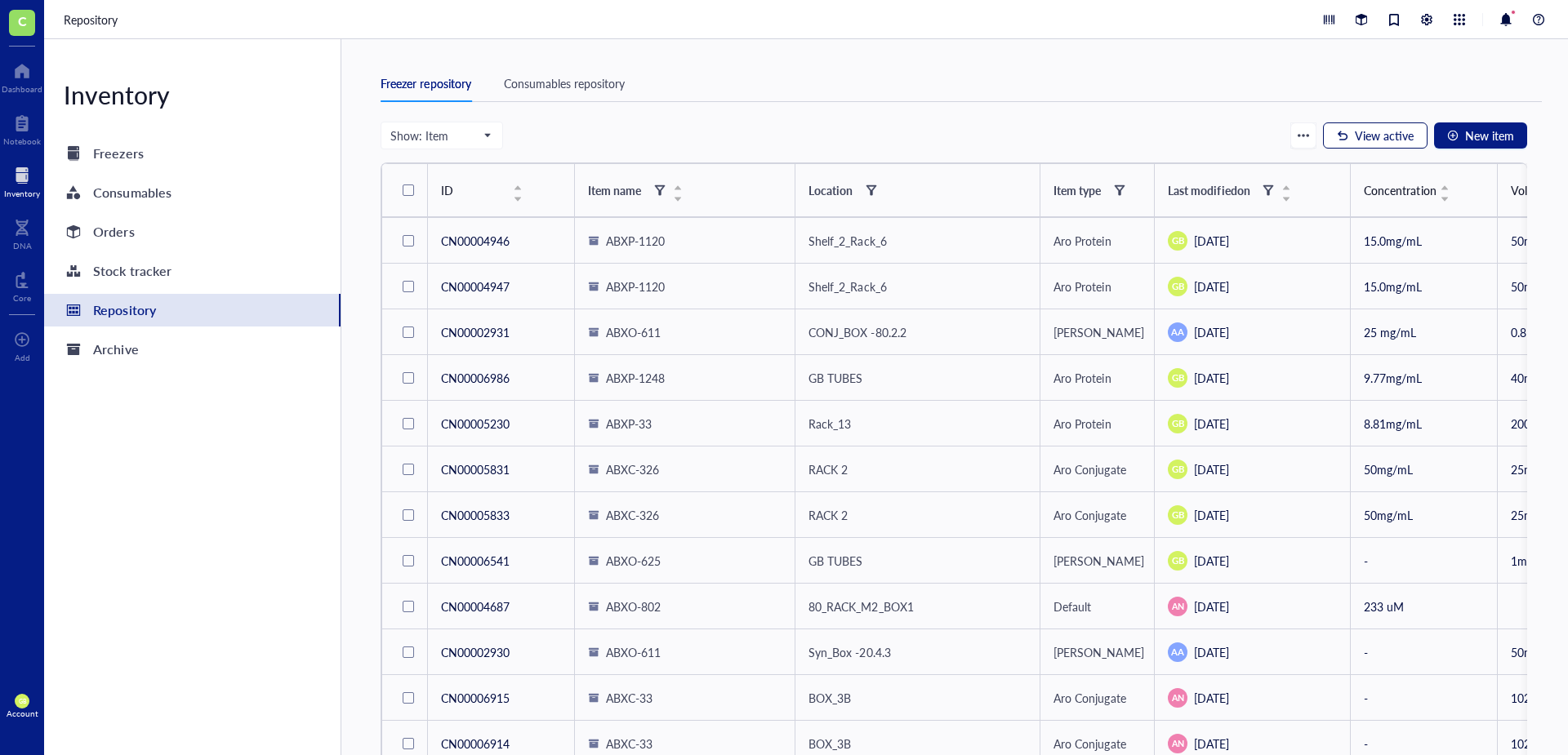 click on "View active" at bounding box center [1384, 135] 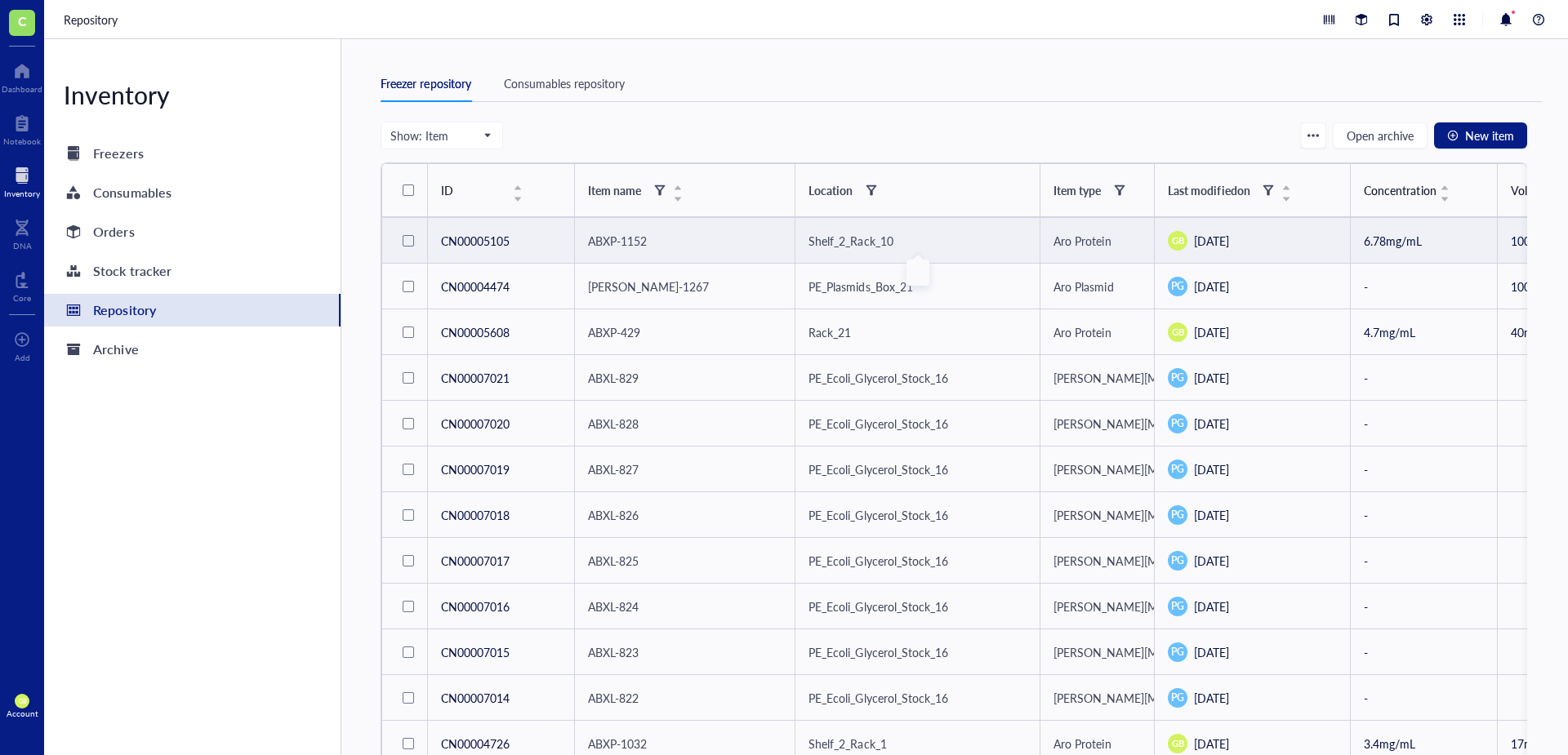 click on "Shelf_2_Rack_10" at bounding box center (850, 241) 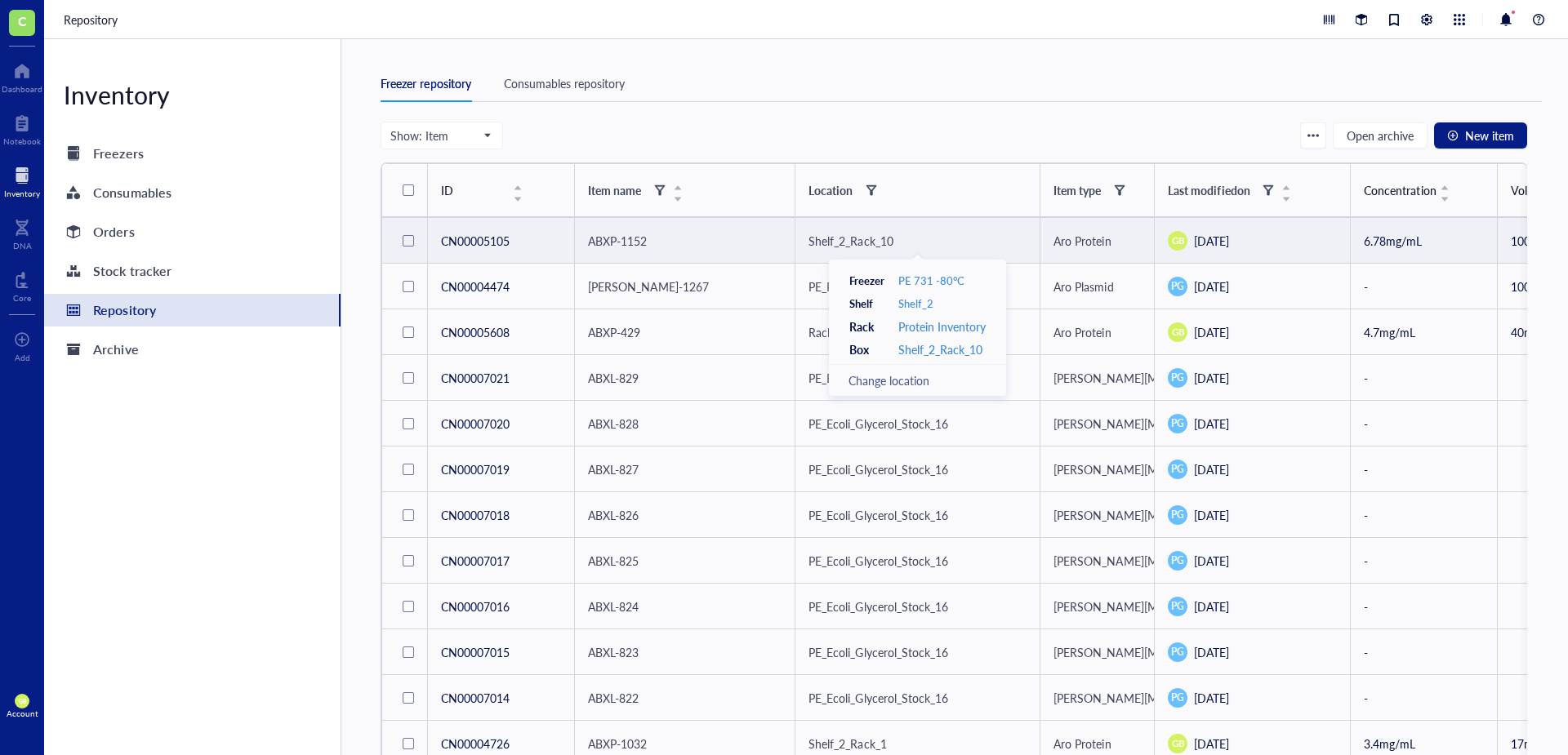 click on "Shelf_2_Rack_10" at bounding box center (850, 241) 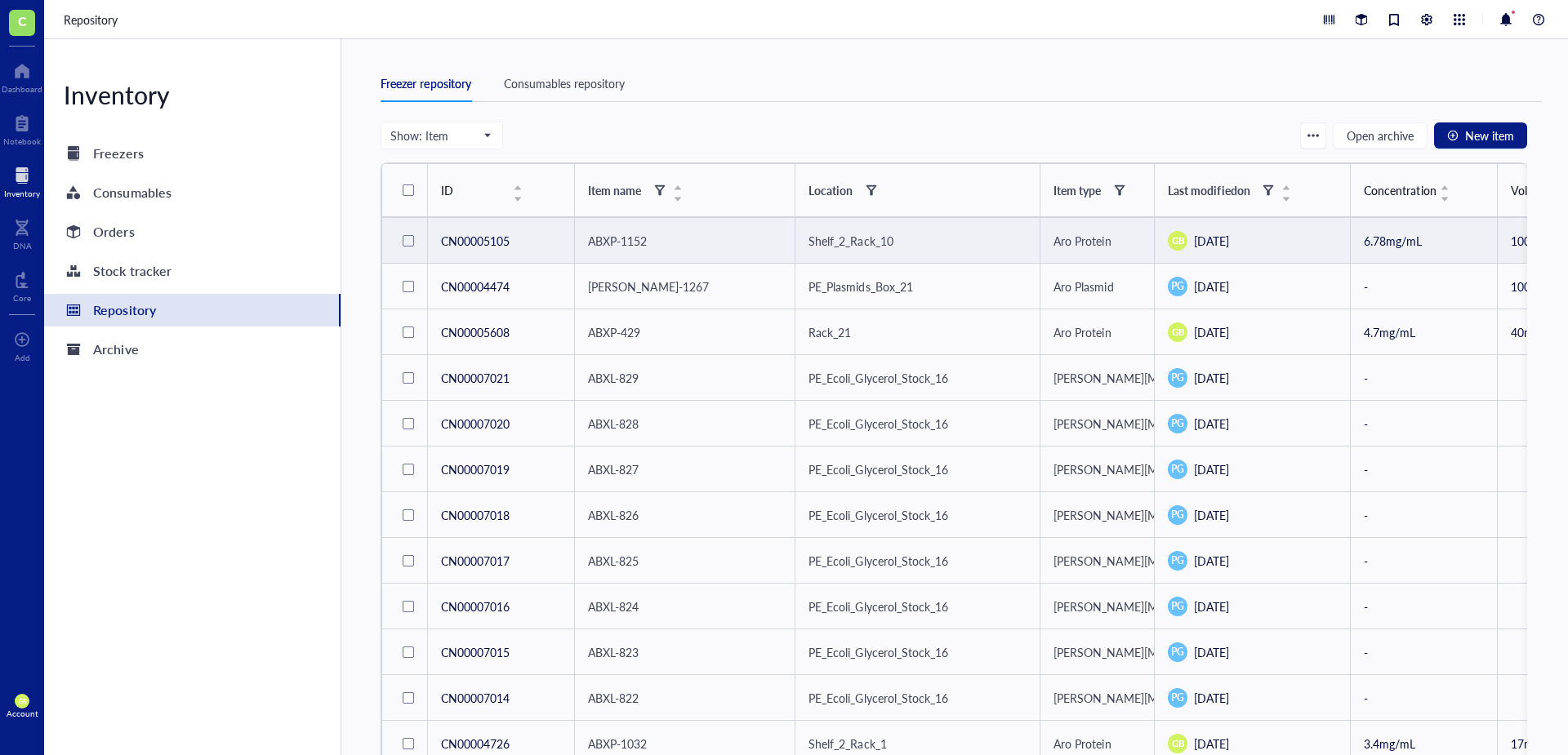 click on "ABXP-1152" at bounding box center (617, 241) 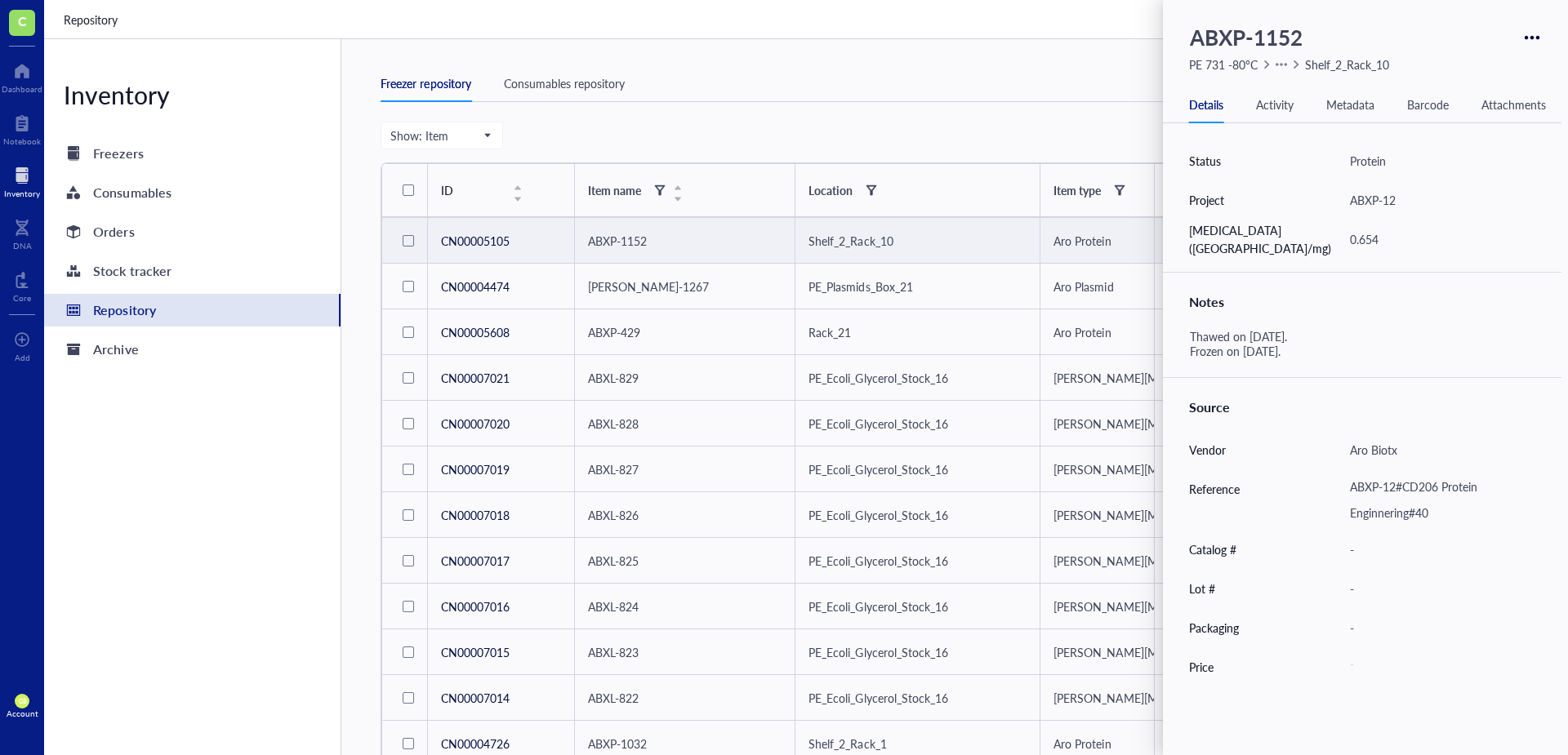 scroll, scrollTop: 613, scrollLeft: 0, axis: vertical 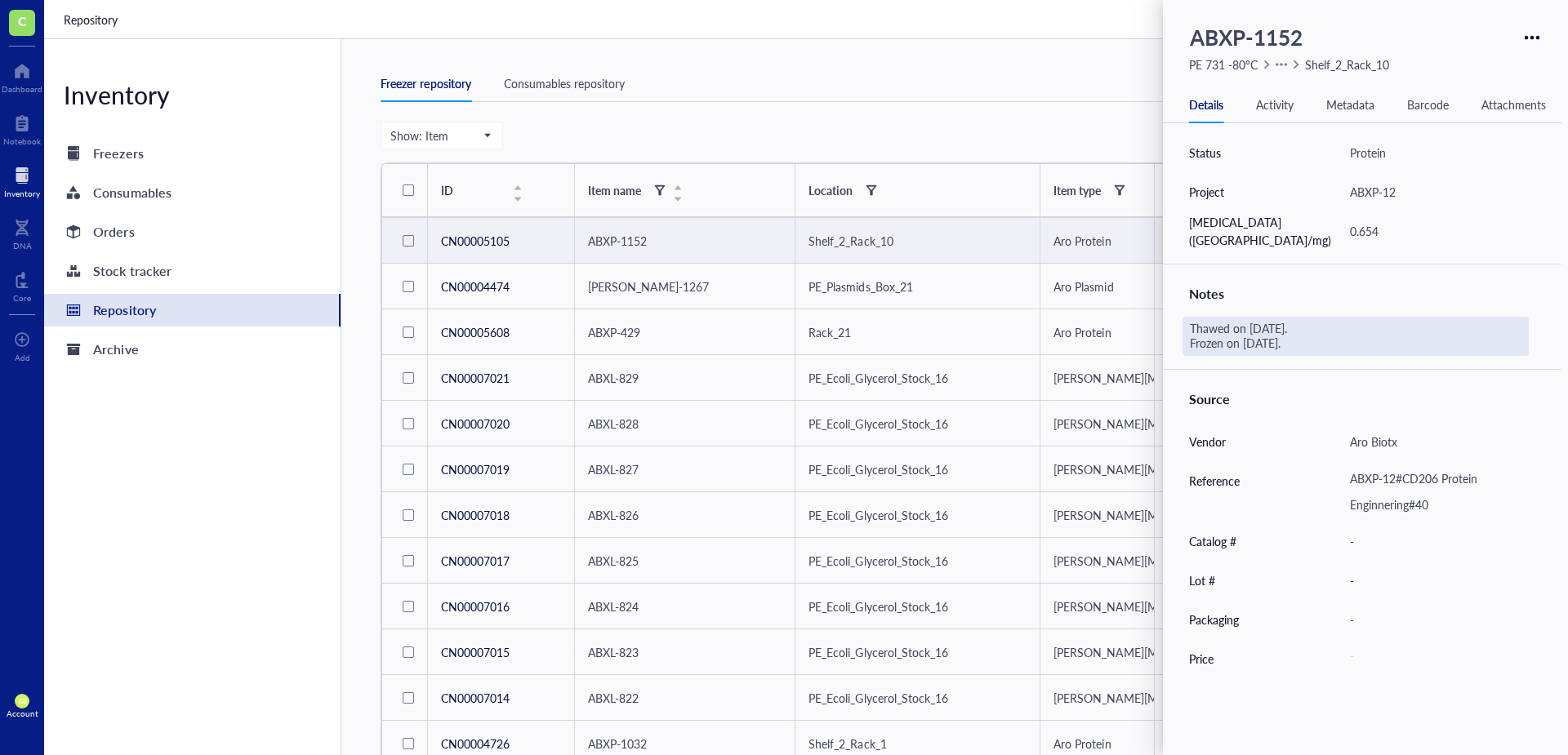 click on "Thawed on [DATE].
Frozen on [DATE]." at bounding box center (1356, 336) 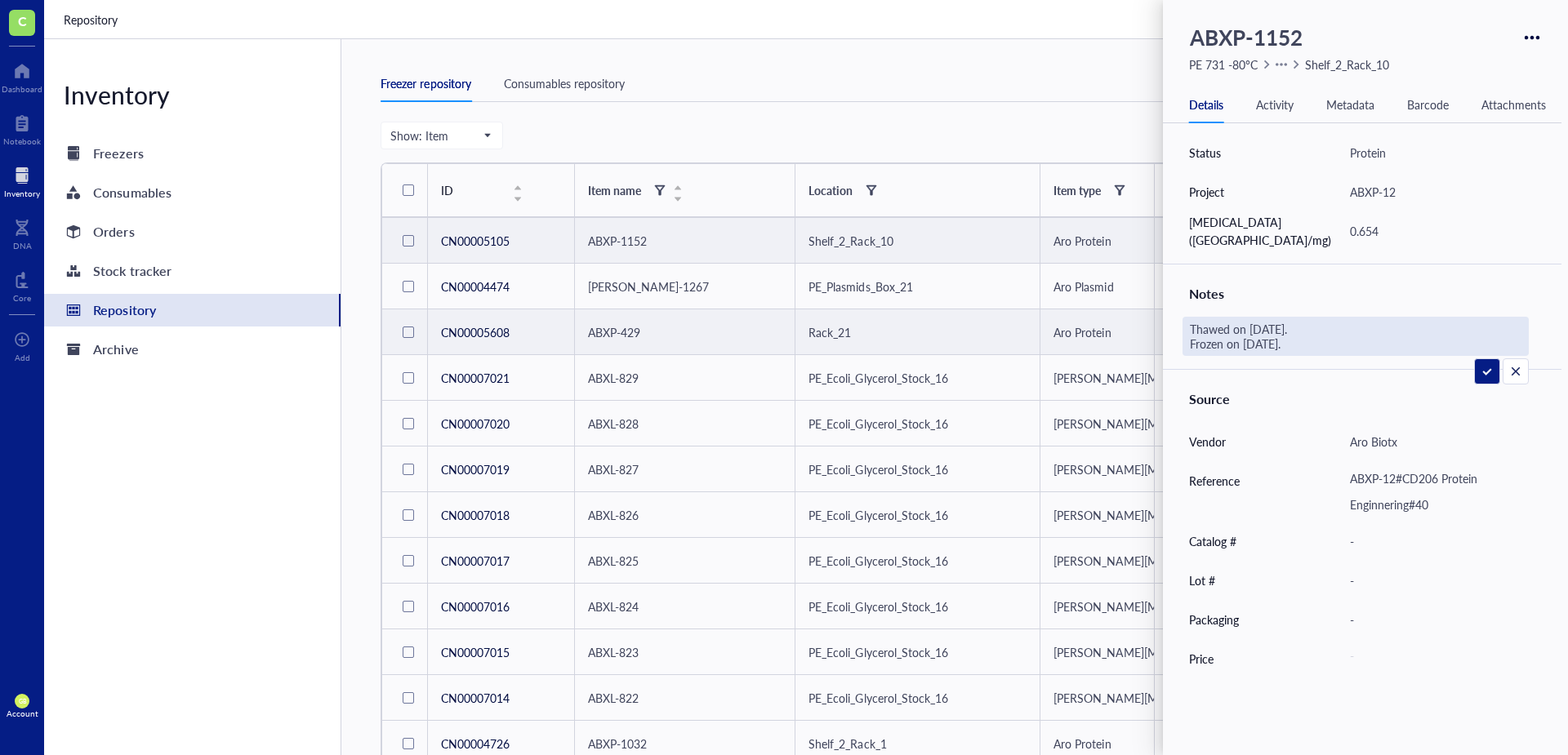 drag, startPoint x: 1321, startPoint y: 343, endPoint x: 1154, endPoint y: 322, distance: 168.31518 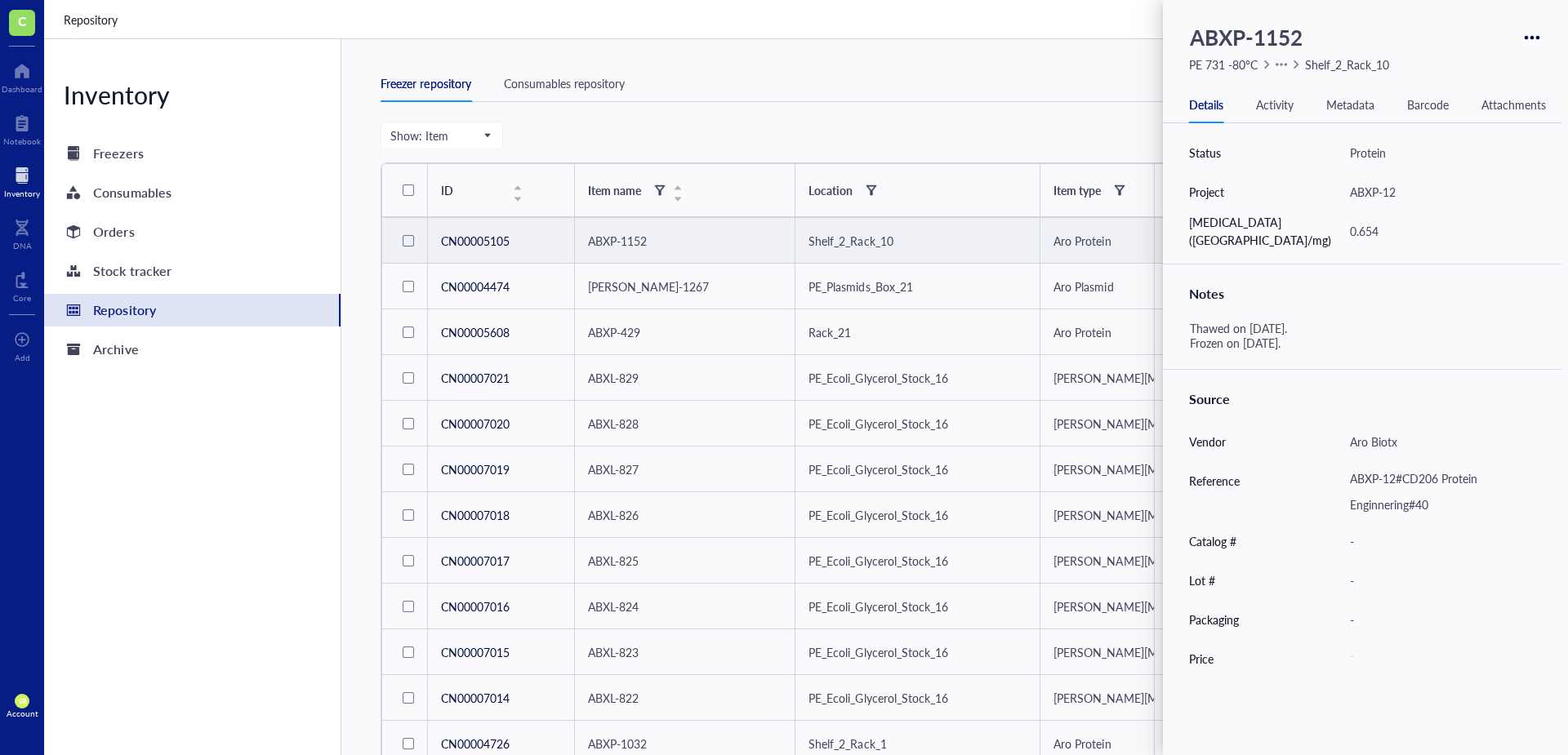 click on "Freezer repository Consumables repository" at bounding box center [961, 93] 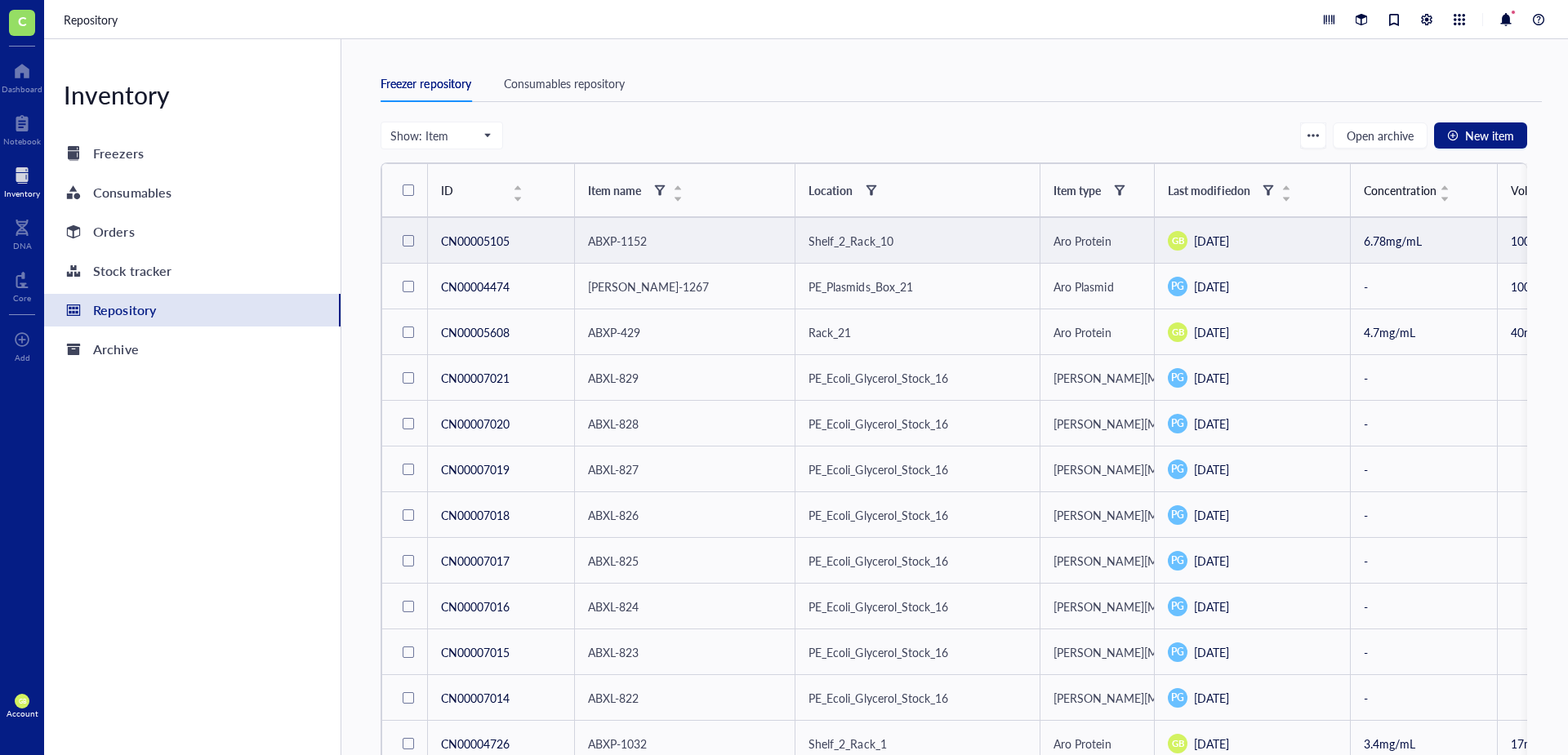 click at bounding box center [408, 241] 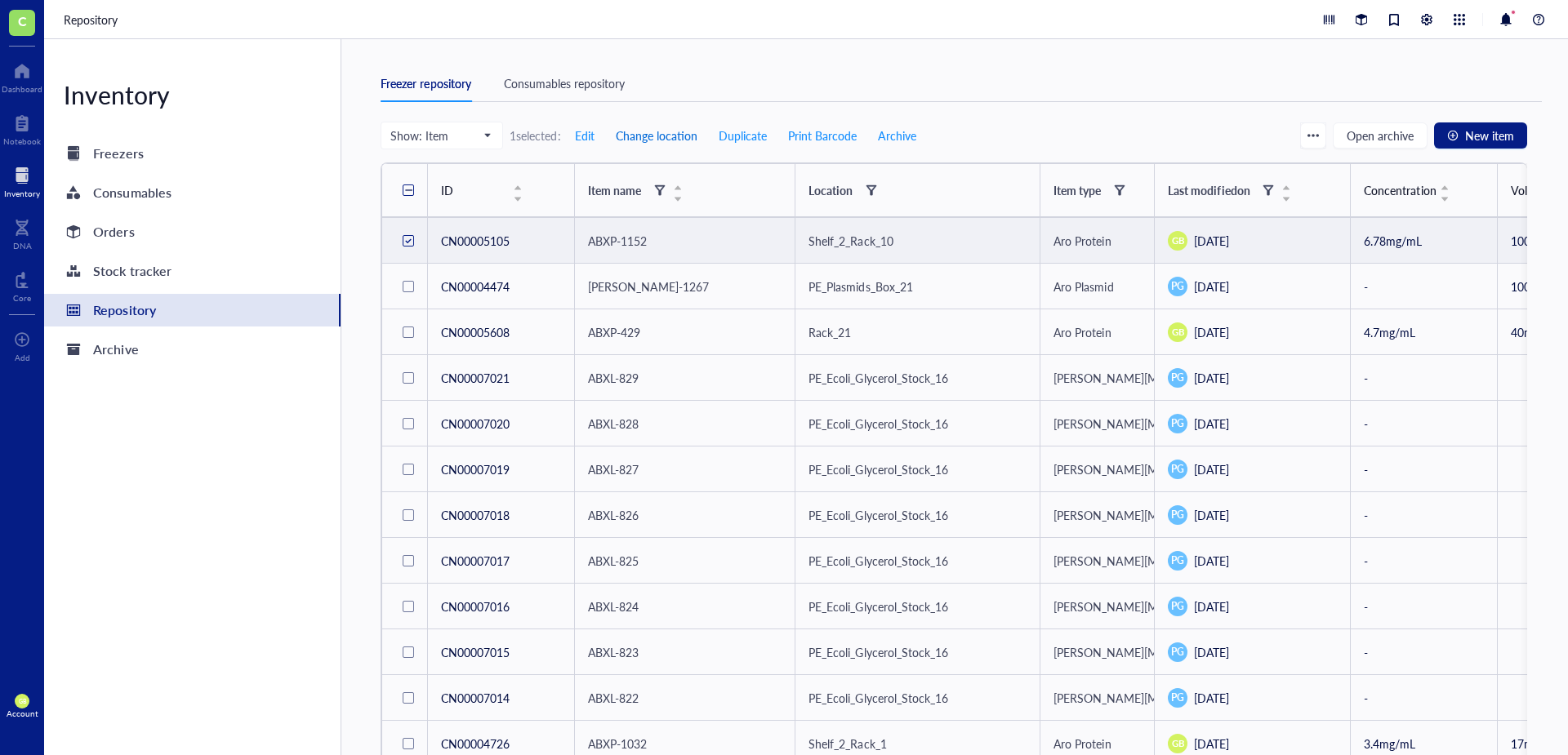 click on "Change location" at bounding box center [657, 135] 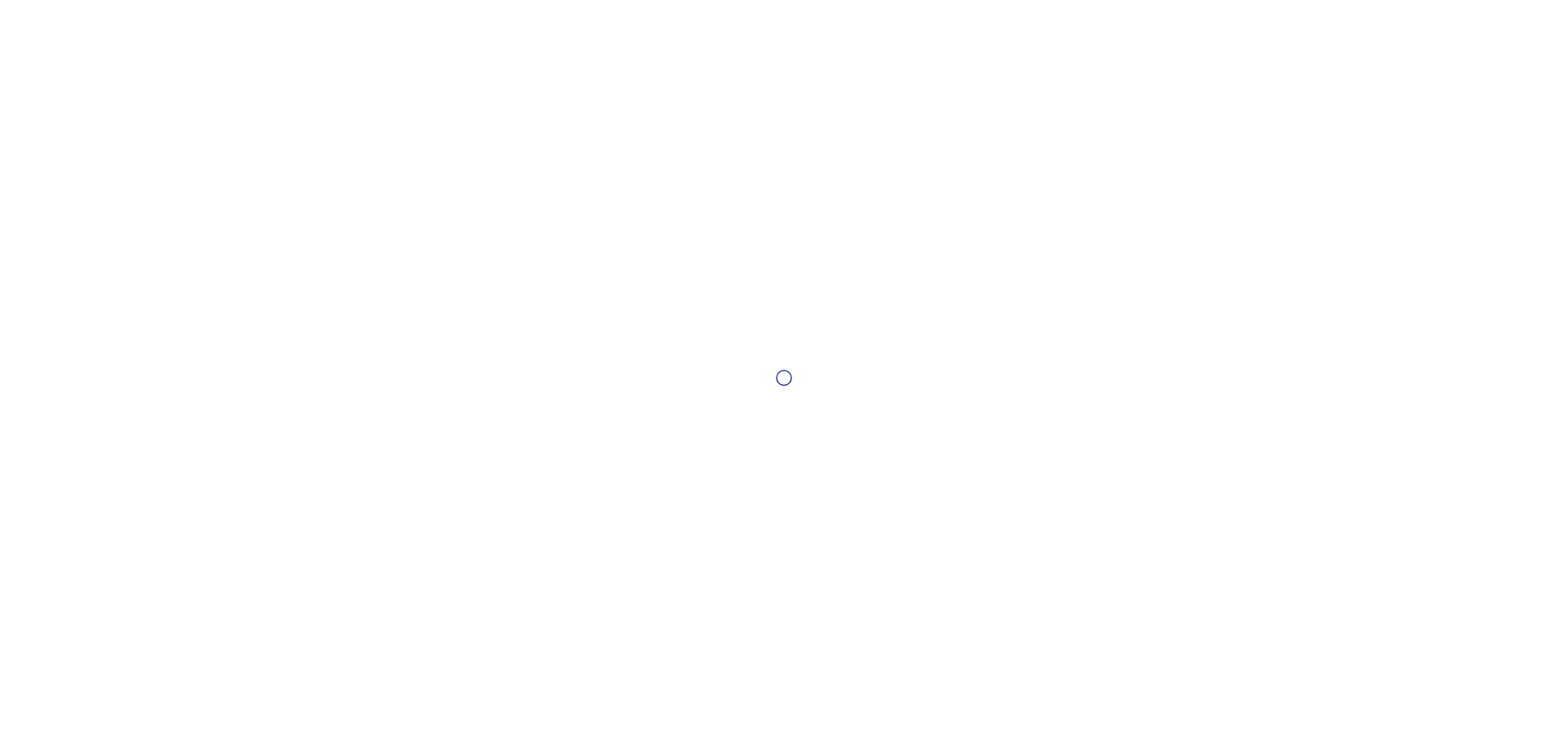 scroll, scrollTop: 0, scrollLeft: 0, axis: both 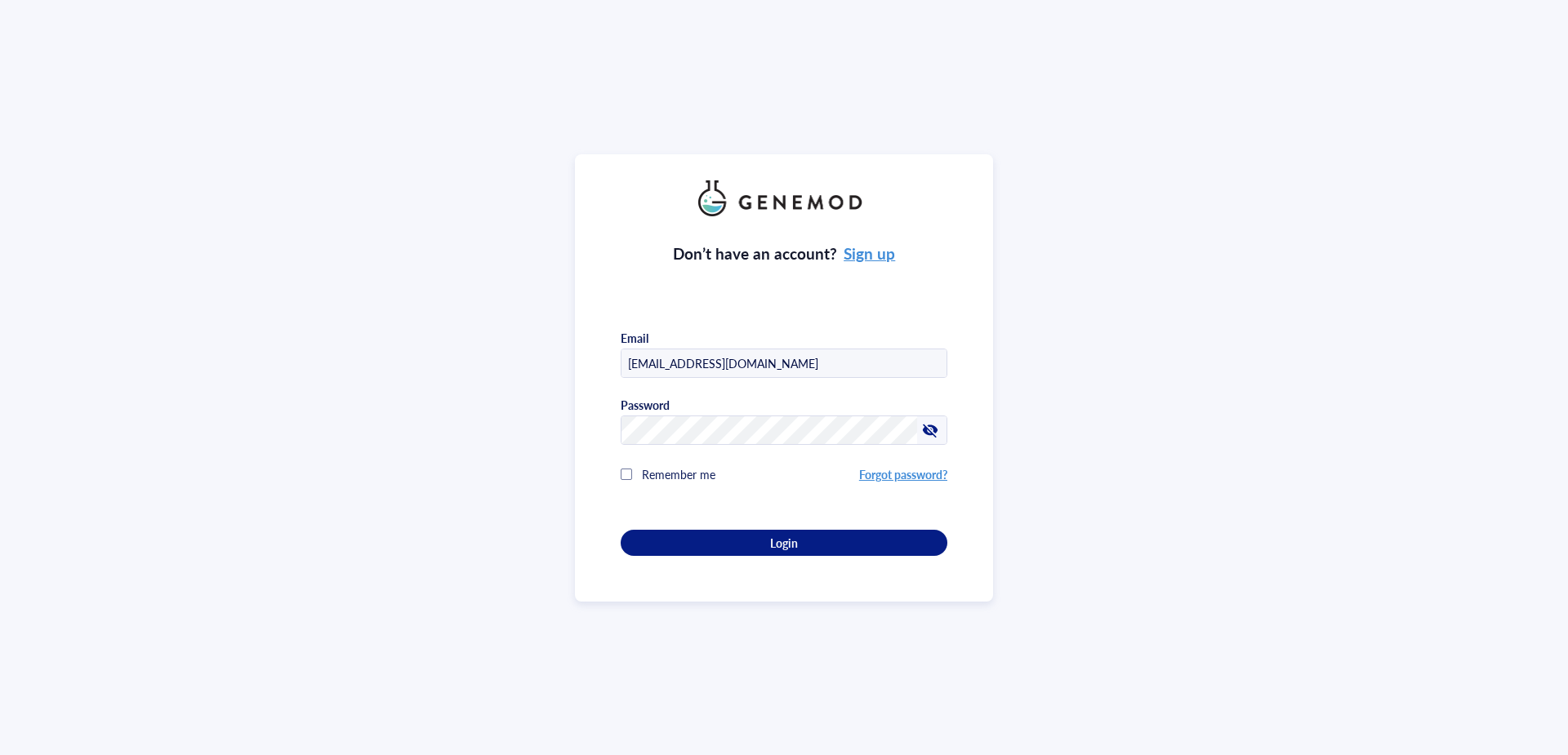 click at bounding box center [947, 349] 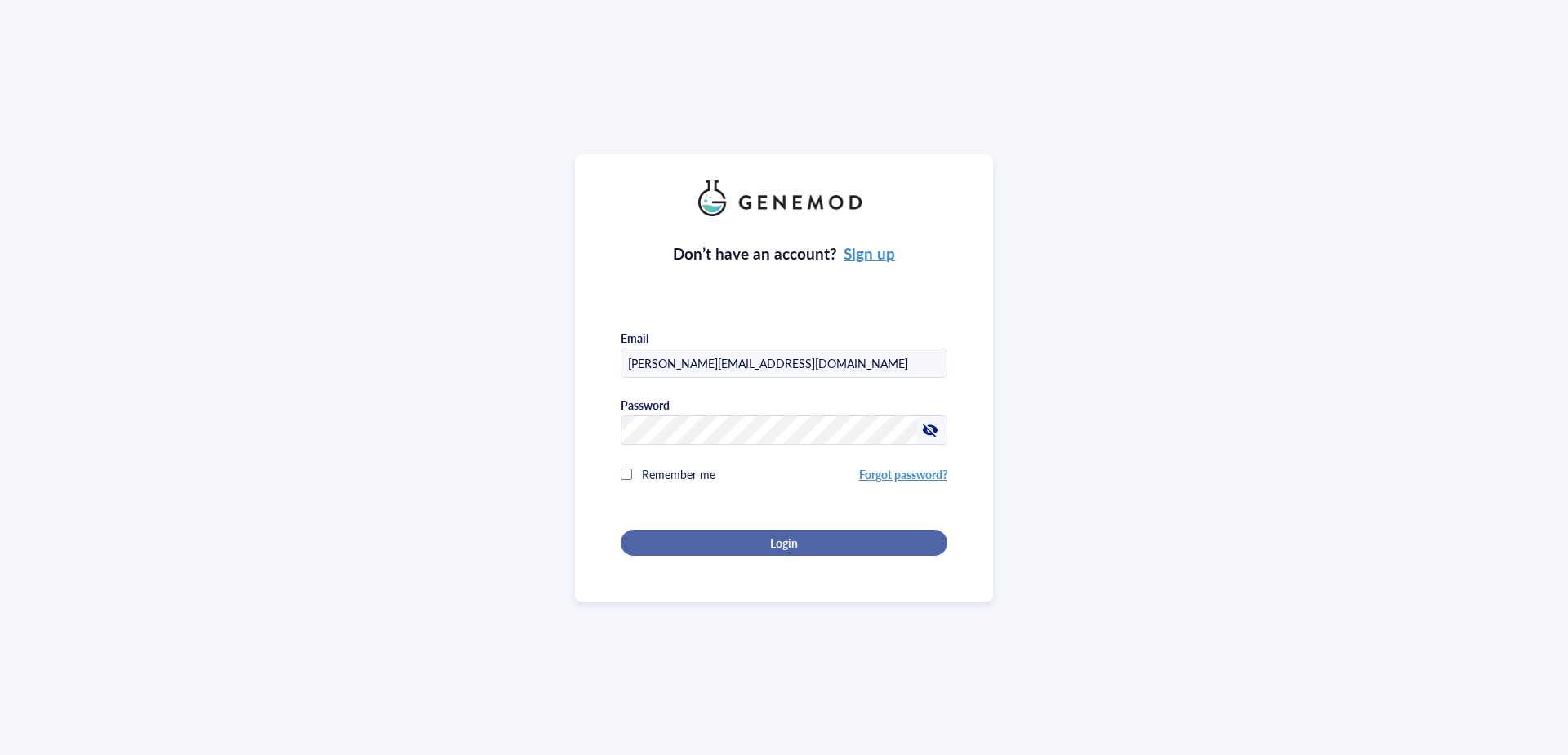 click on "Login" at bounding box center [784, 543] 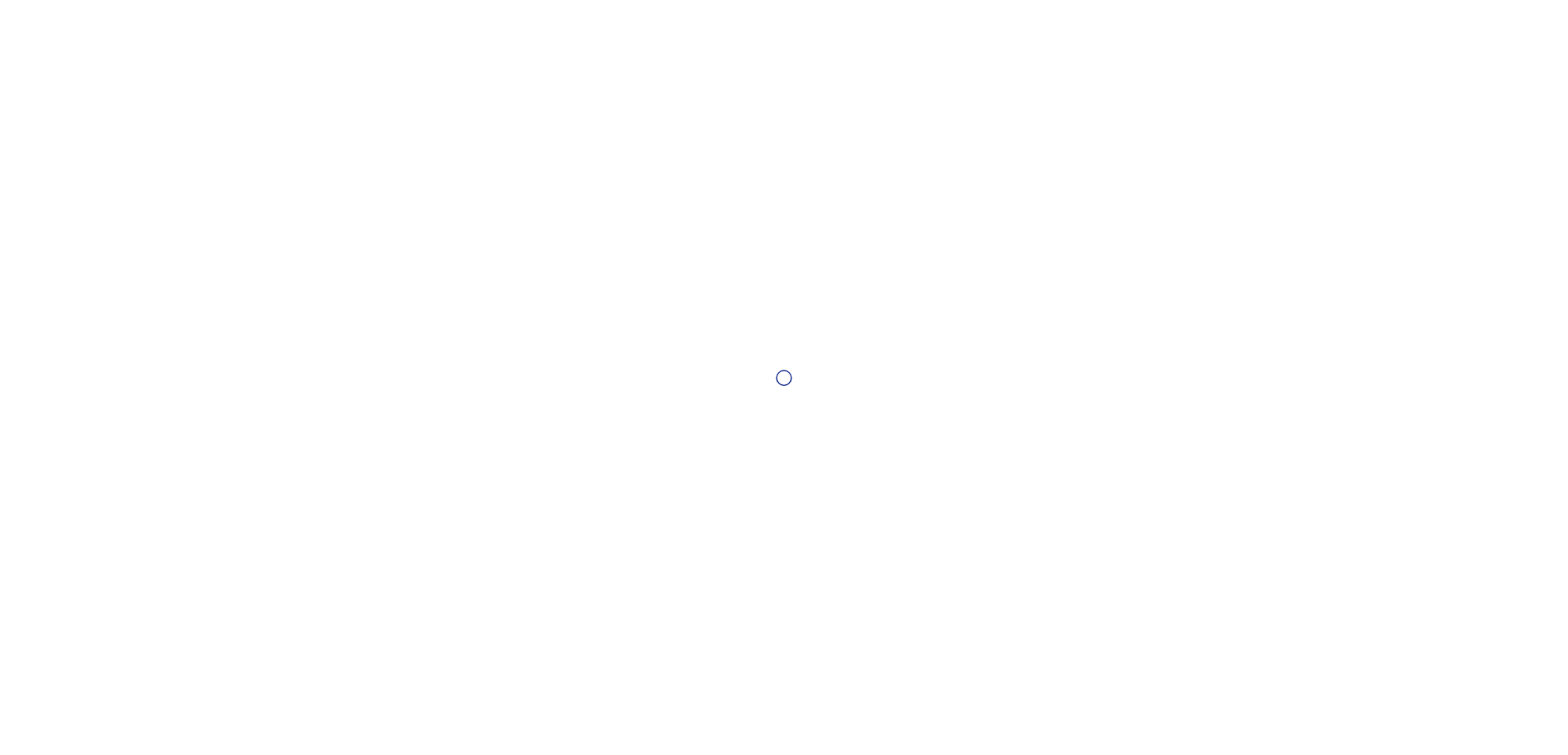 scroll, scrollTop: 0, scrollLeft: 0, axis: both 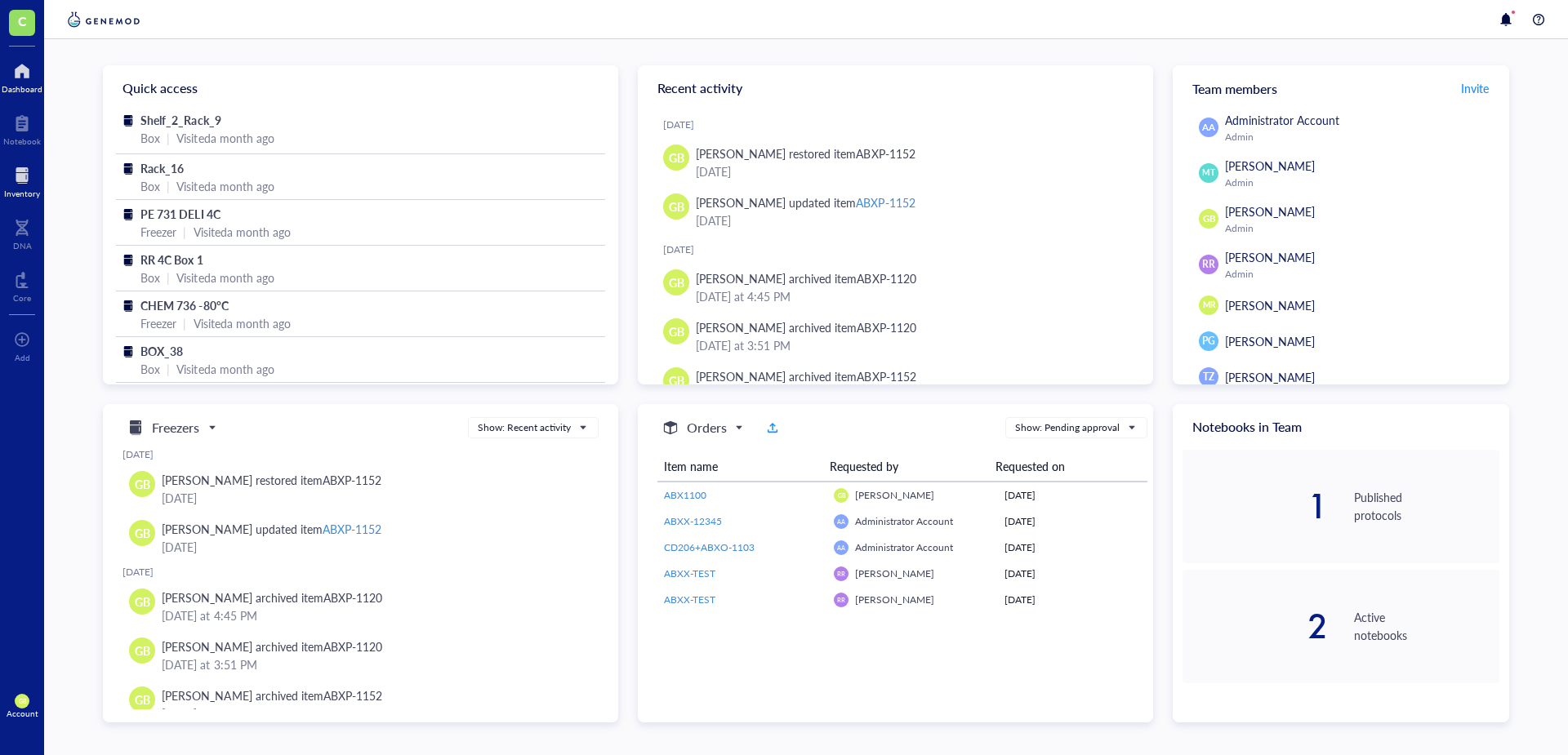 click at bounding box center [22, 175] 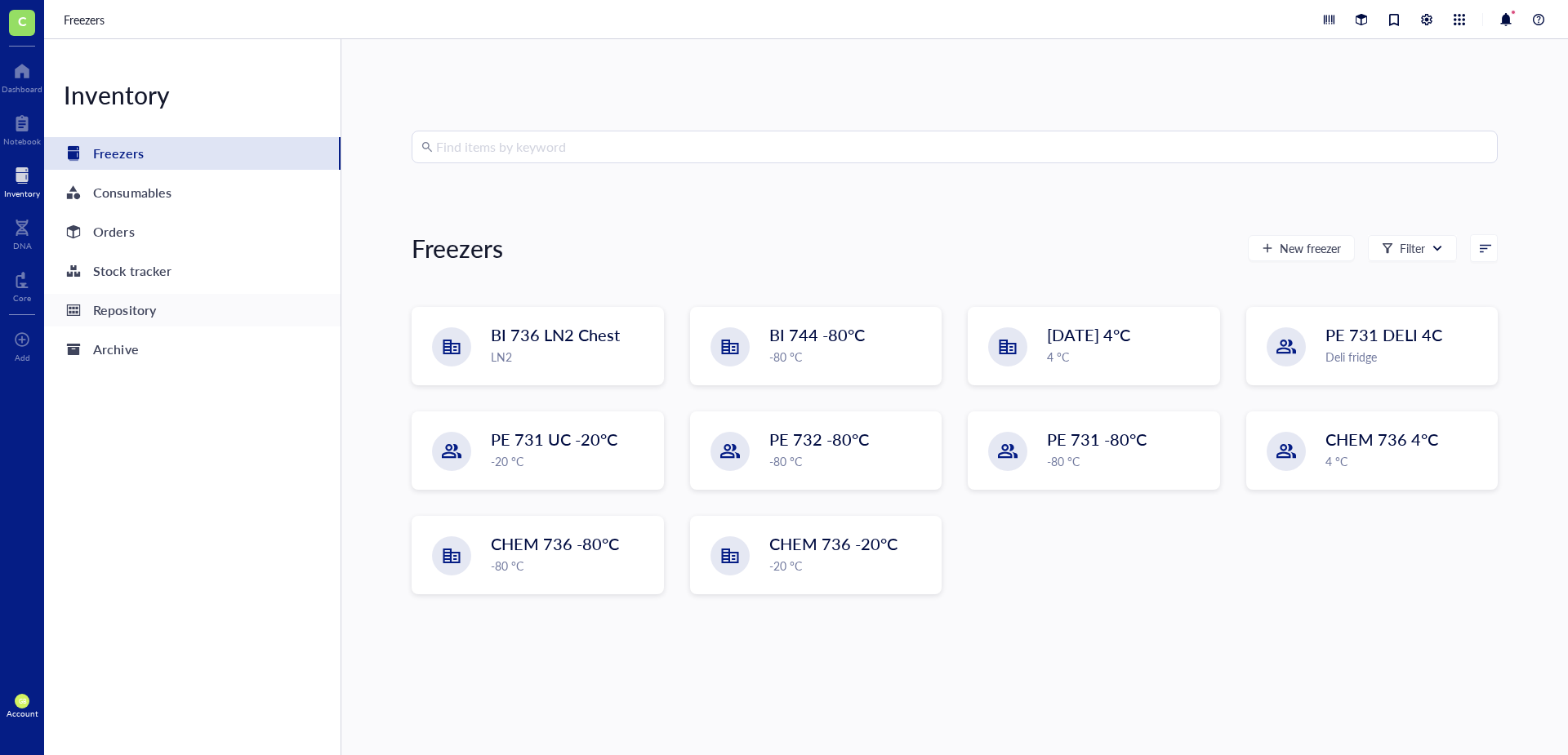 click on "Repository" at bounding box center [124, 310] 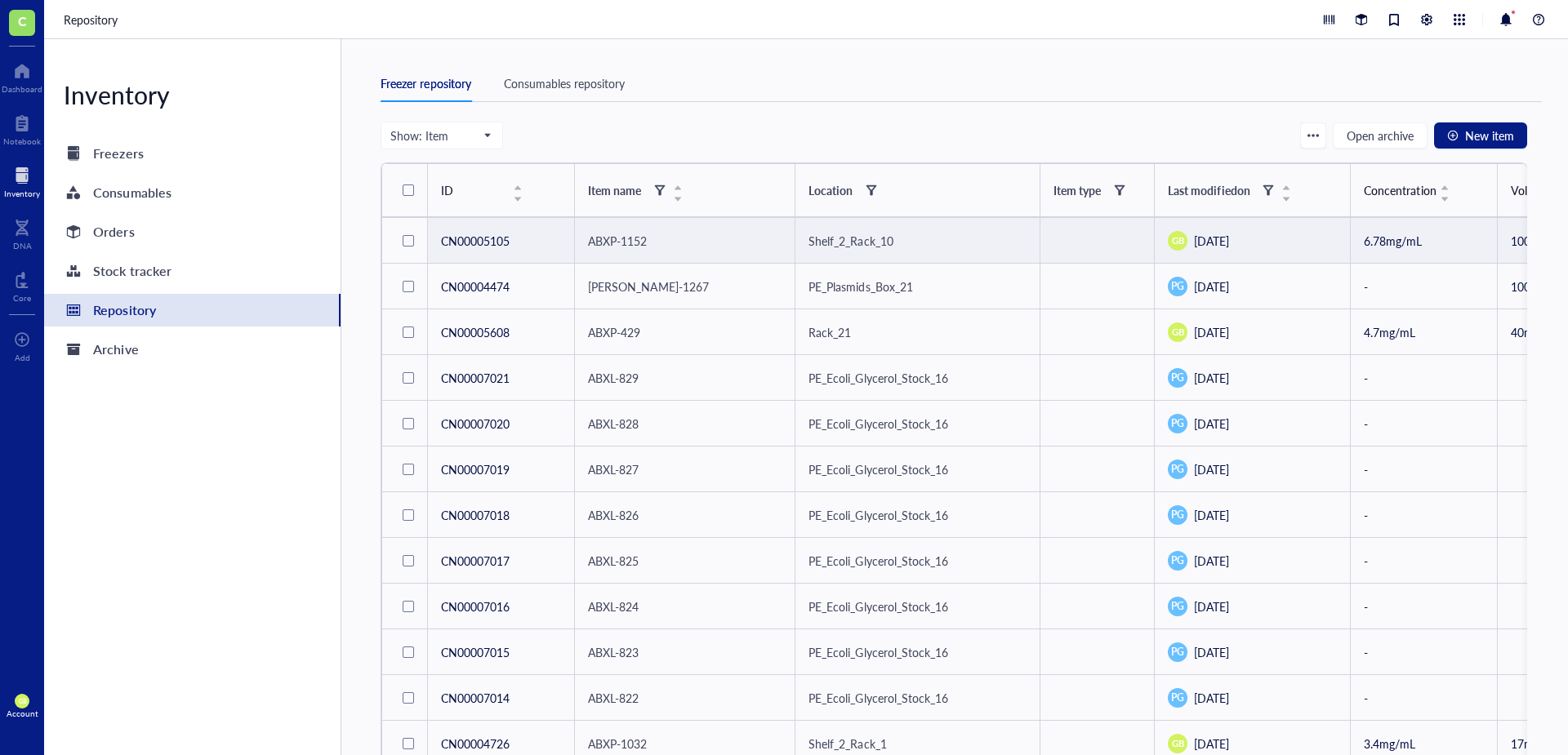 click at bounding box center [408, 241] 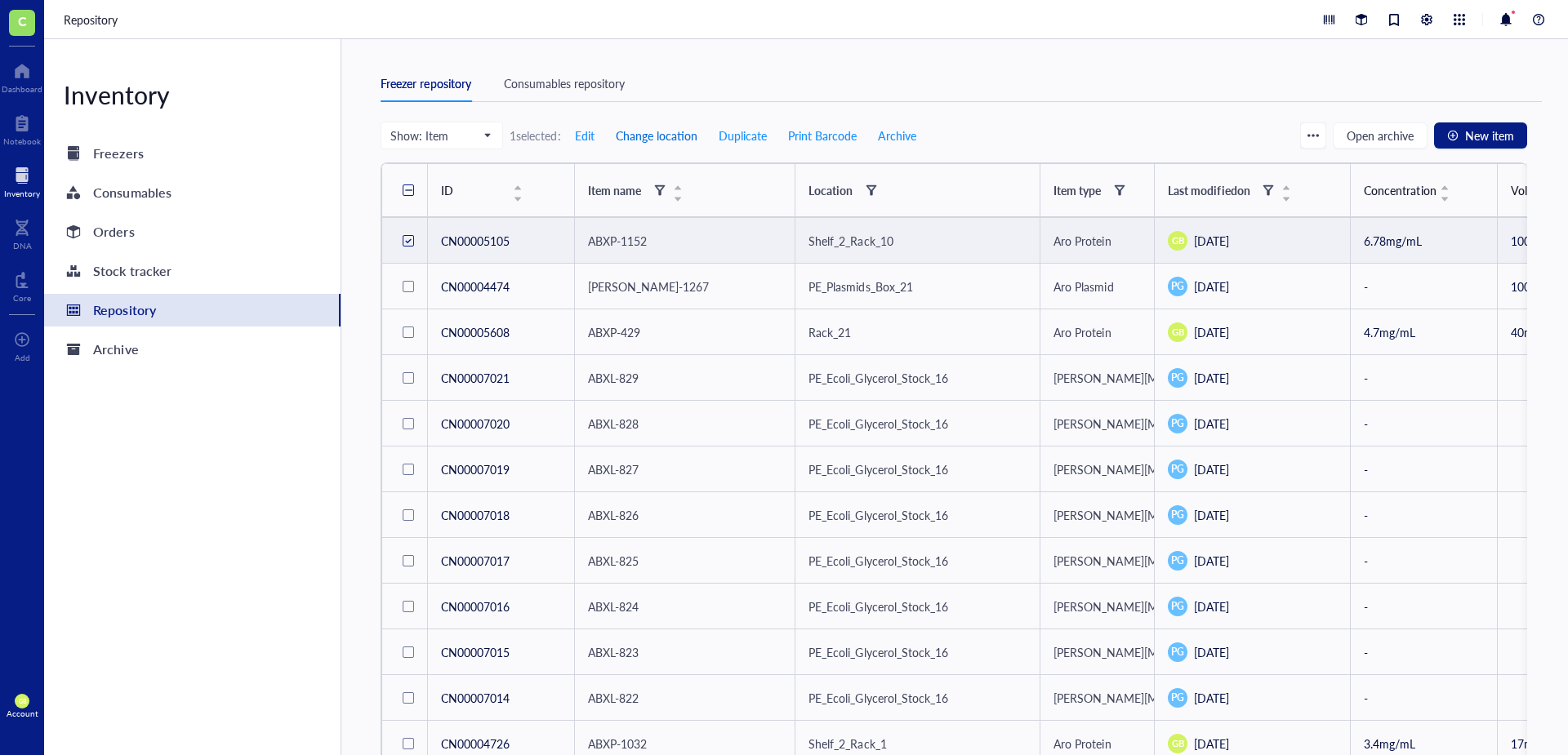 click on "Change location" at bounding box center (657, 135) 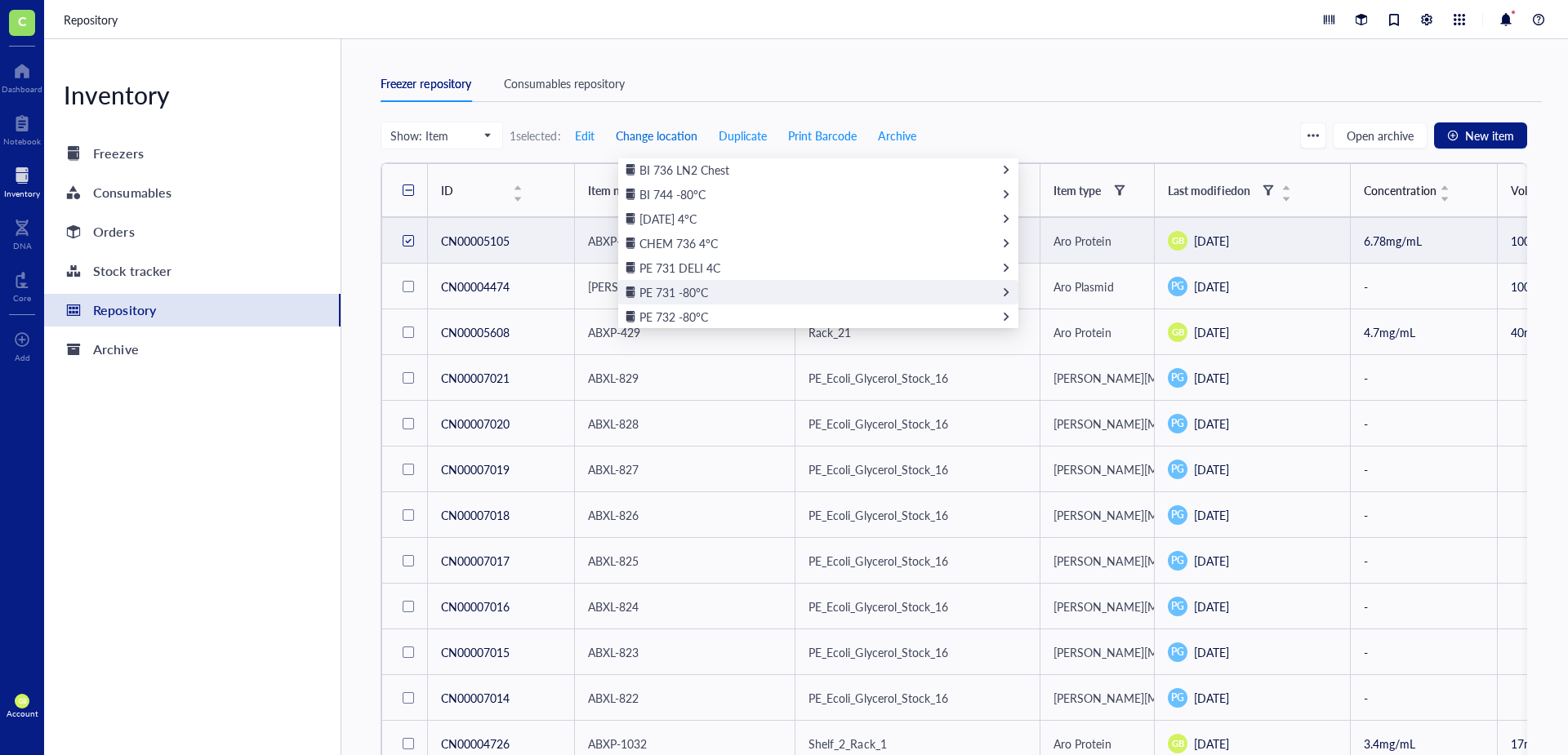 scroll, scrollTop: 156, scrollLeft: 0, axis: vertical 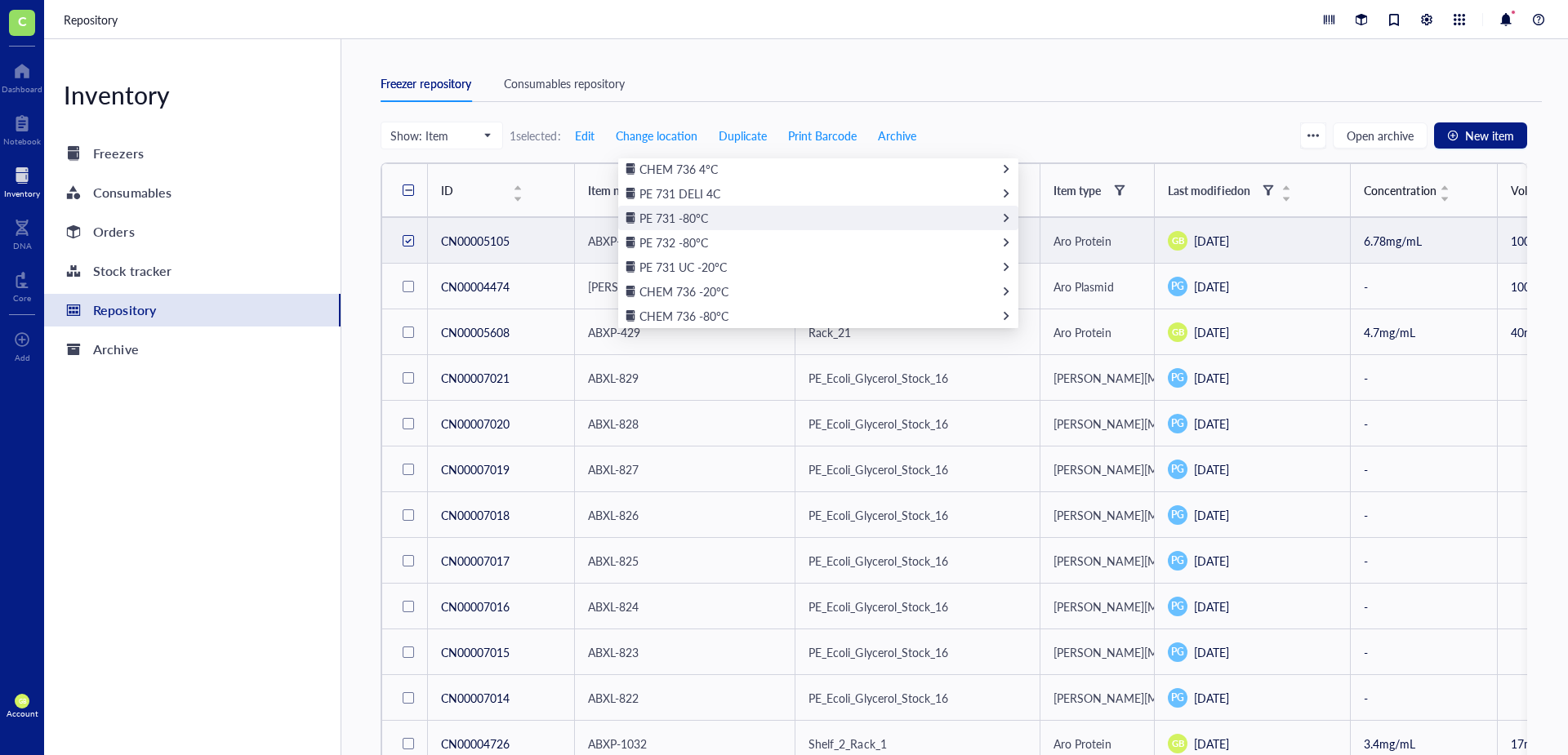 click on "PE 731 -80°C" at bounding box center [674, 218] 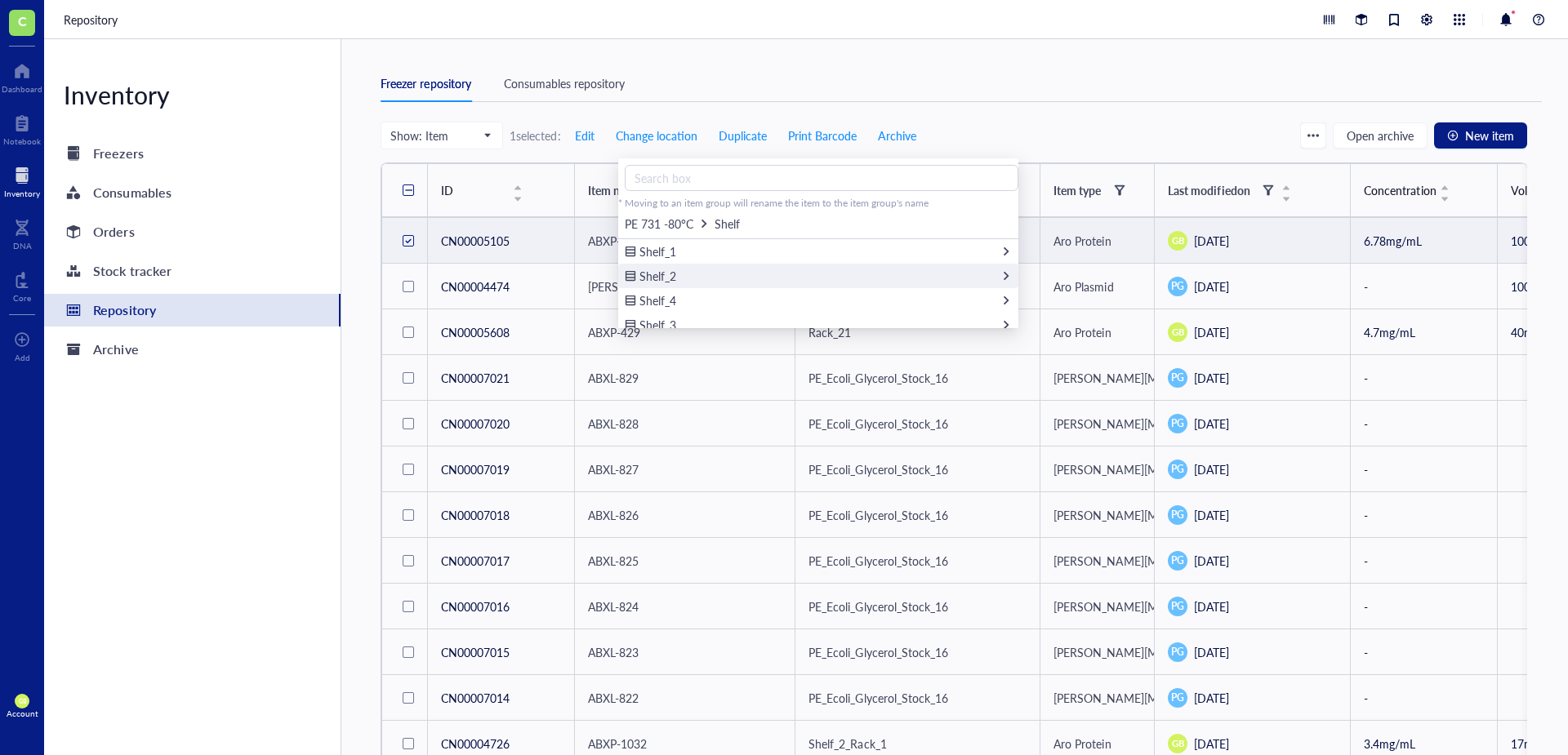 click on "Shelf_2" at bounding box center [657, 276] 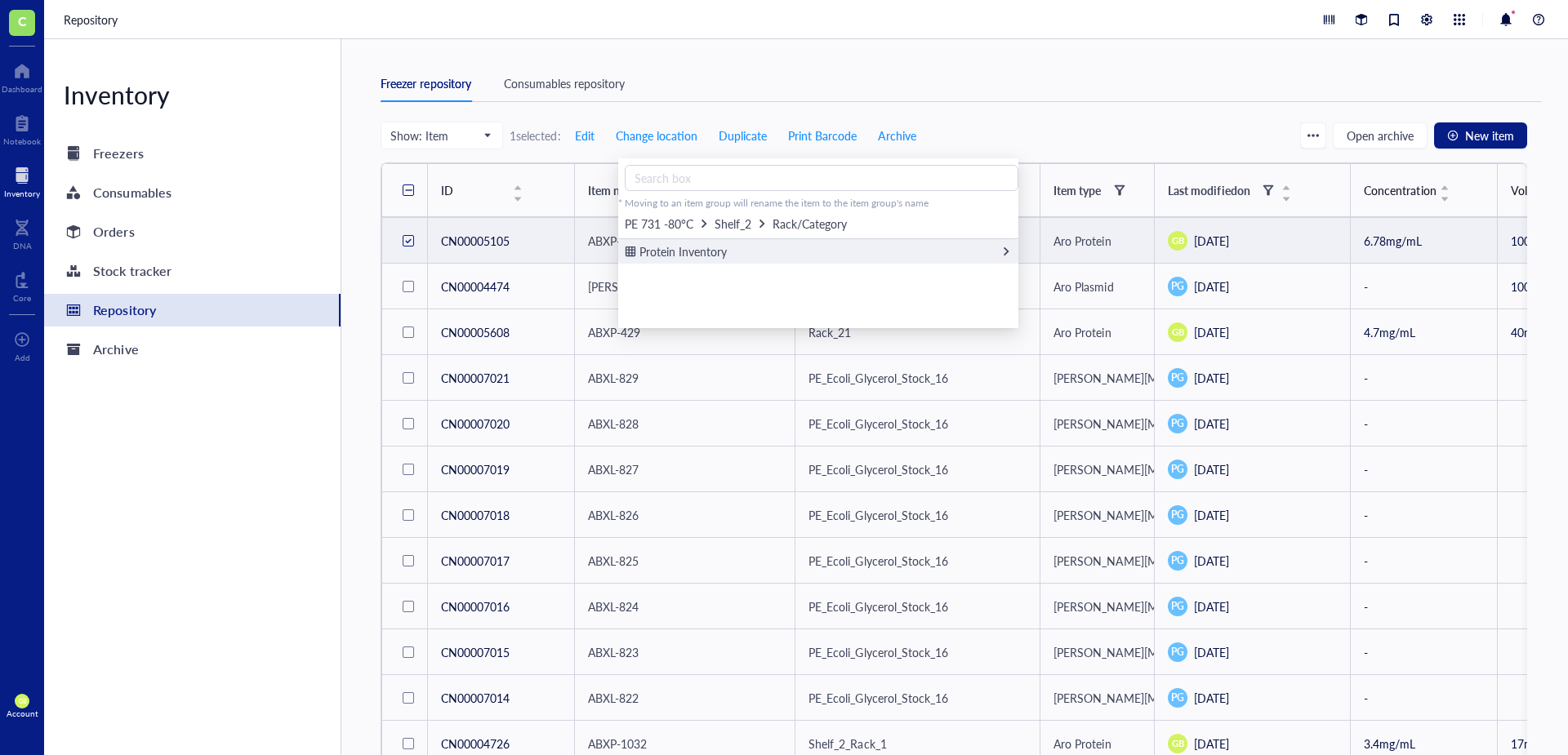 click on "Protein Inventory" at bounding box center (683, 251) 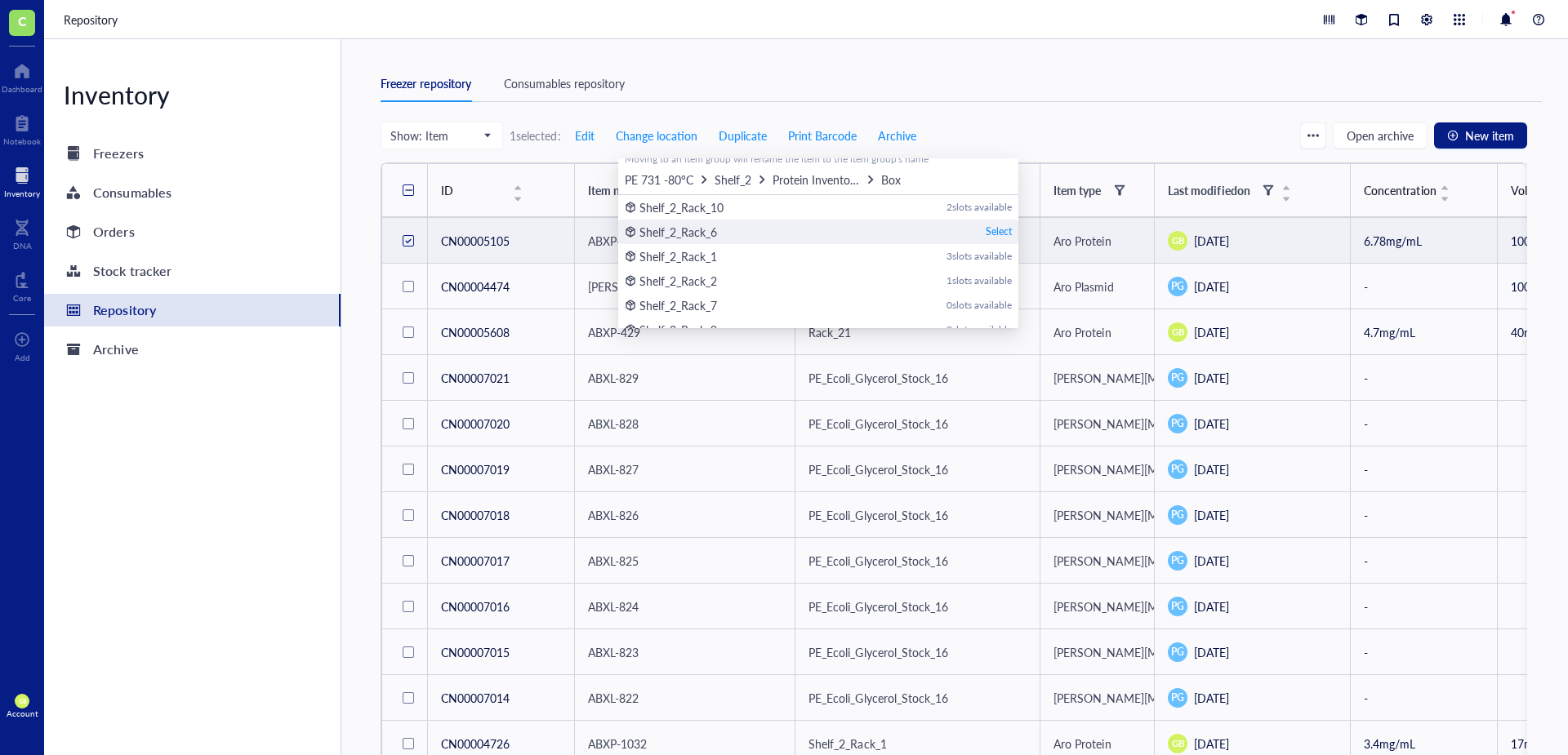 scroll, scrollTop: 82, scrollLeft: 0, axis: vertical 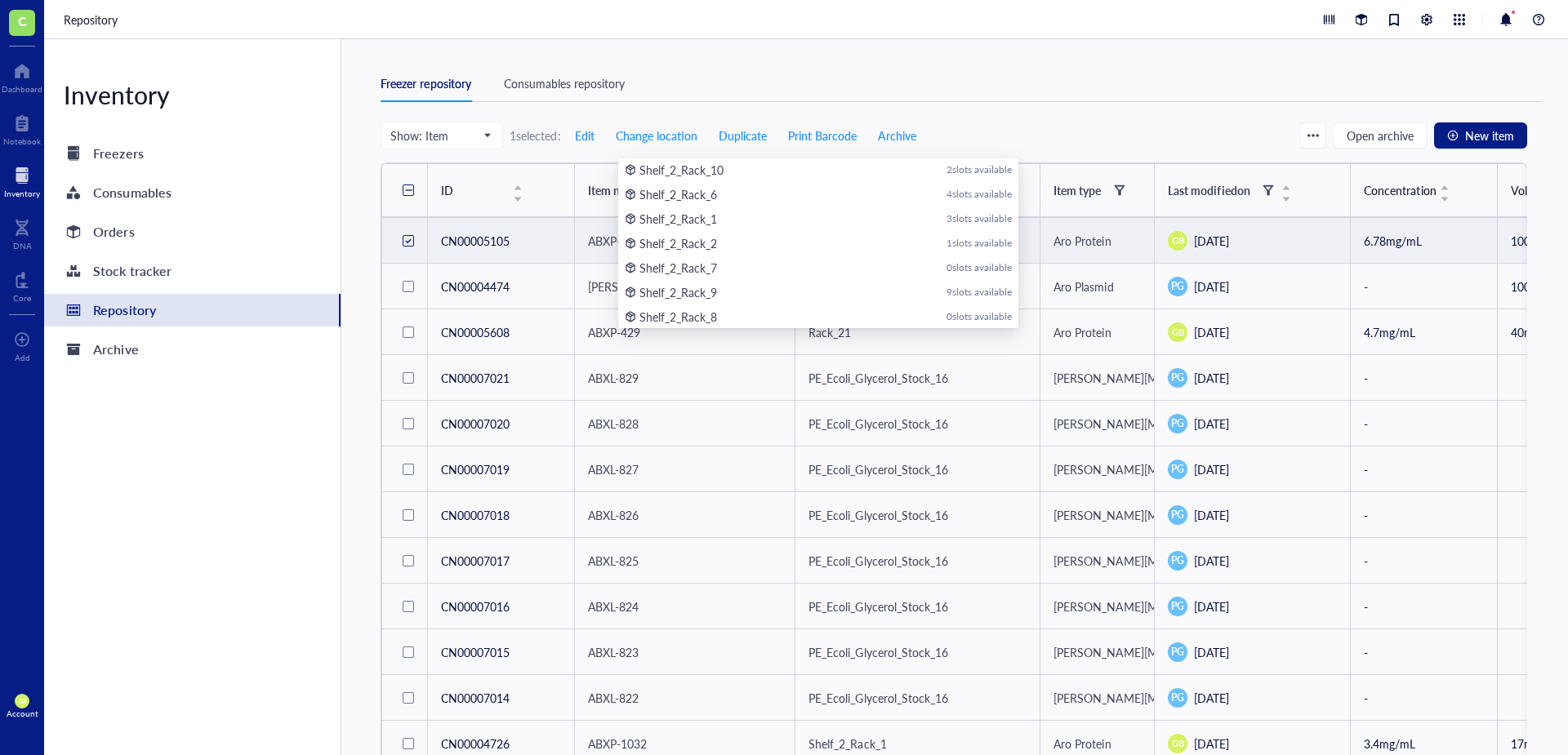 click on "Select" at bounding box center [0, 0] 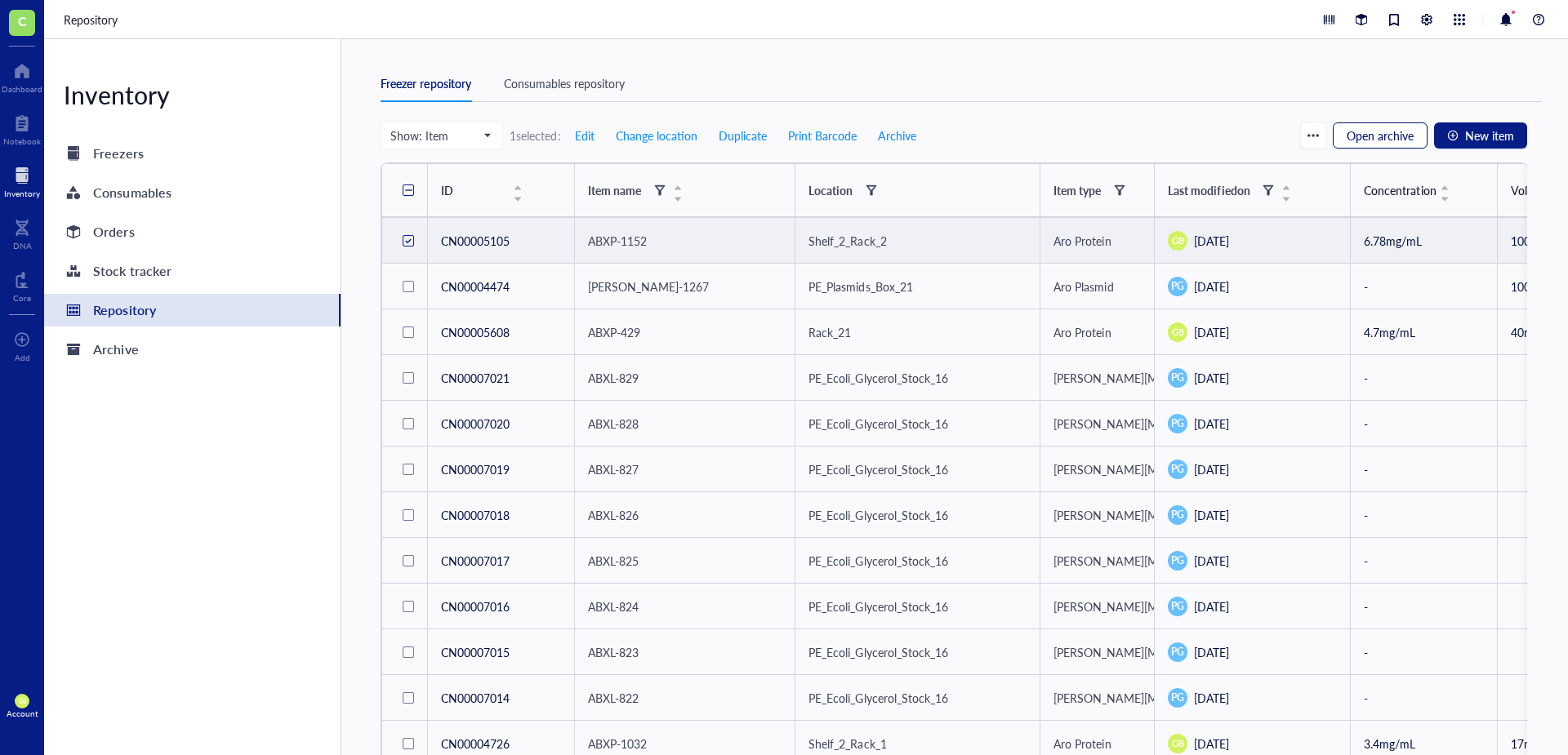 click on "Open archive" at bounding box center [1380, 135] 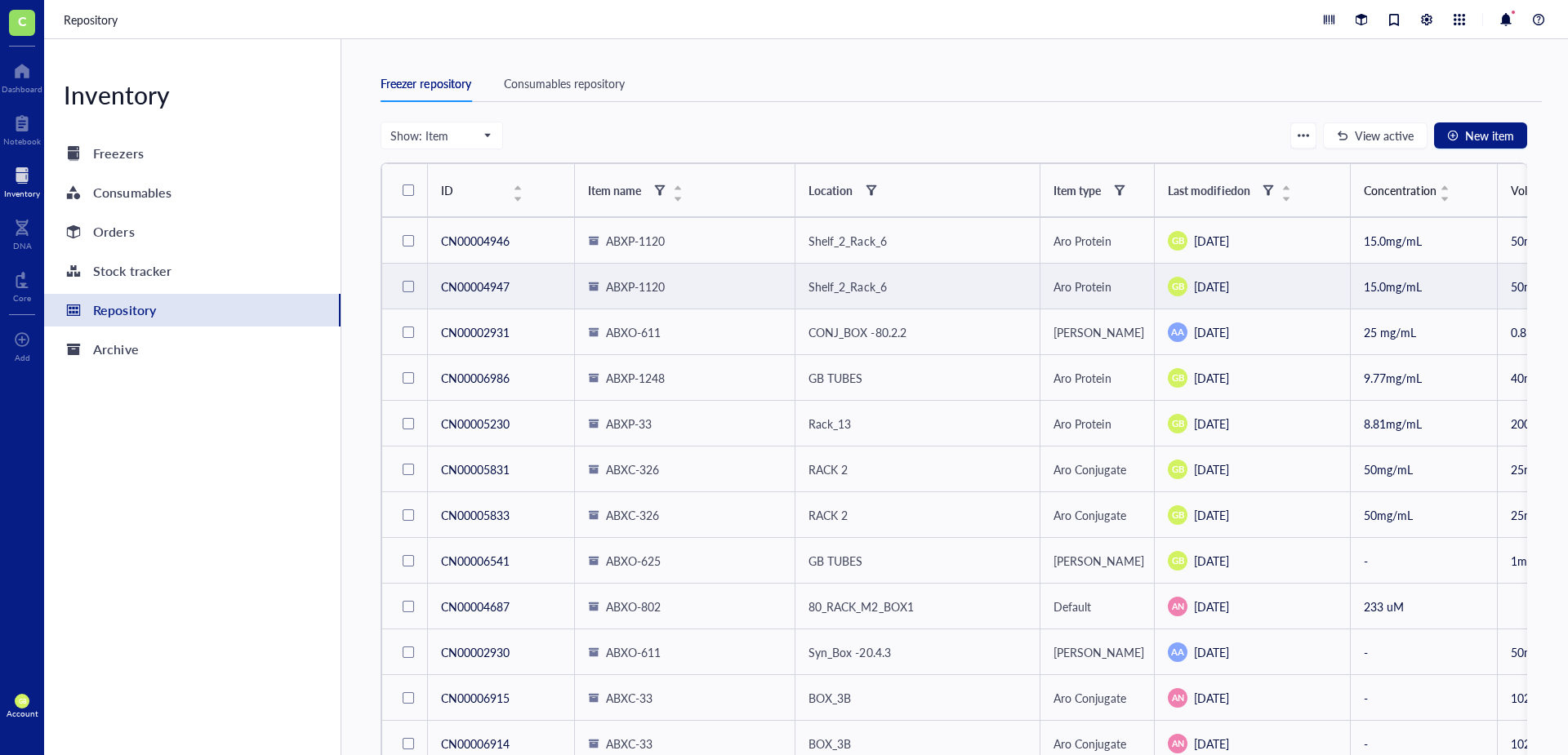 click on "ABXP-1120" at bounding box center [684, 286] 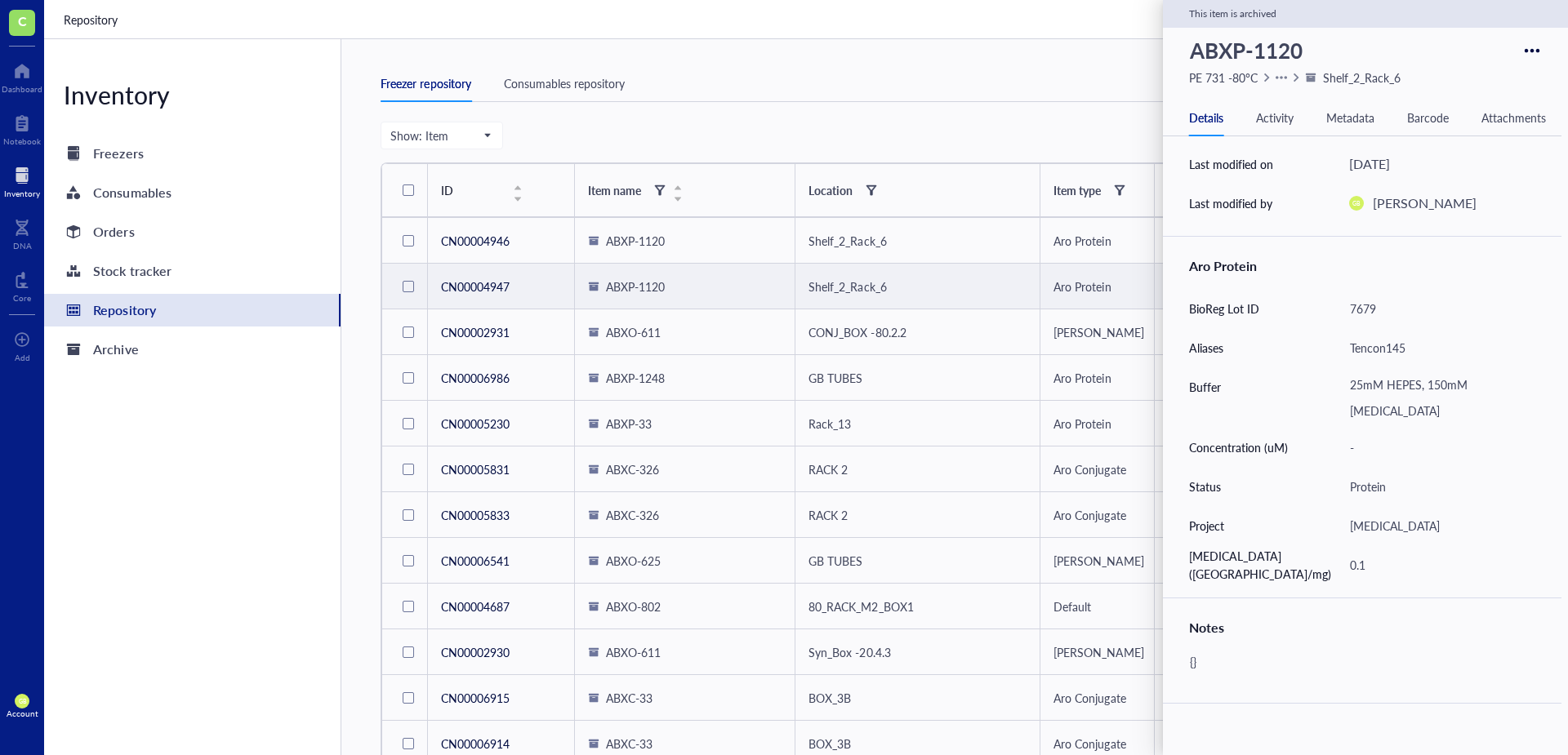 scroll, scrollTop: 326, scrollLeft: 0, axis: vertical 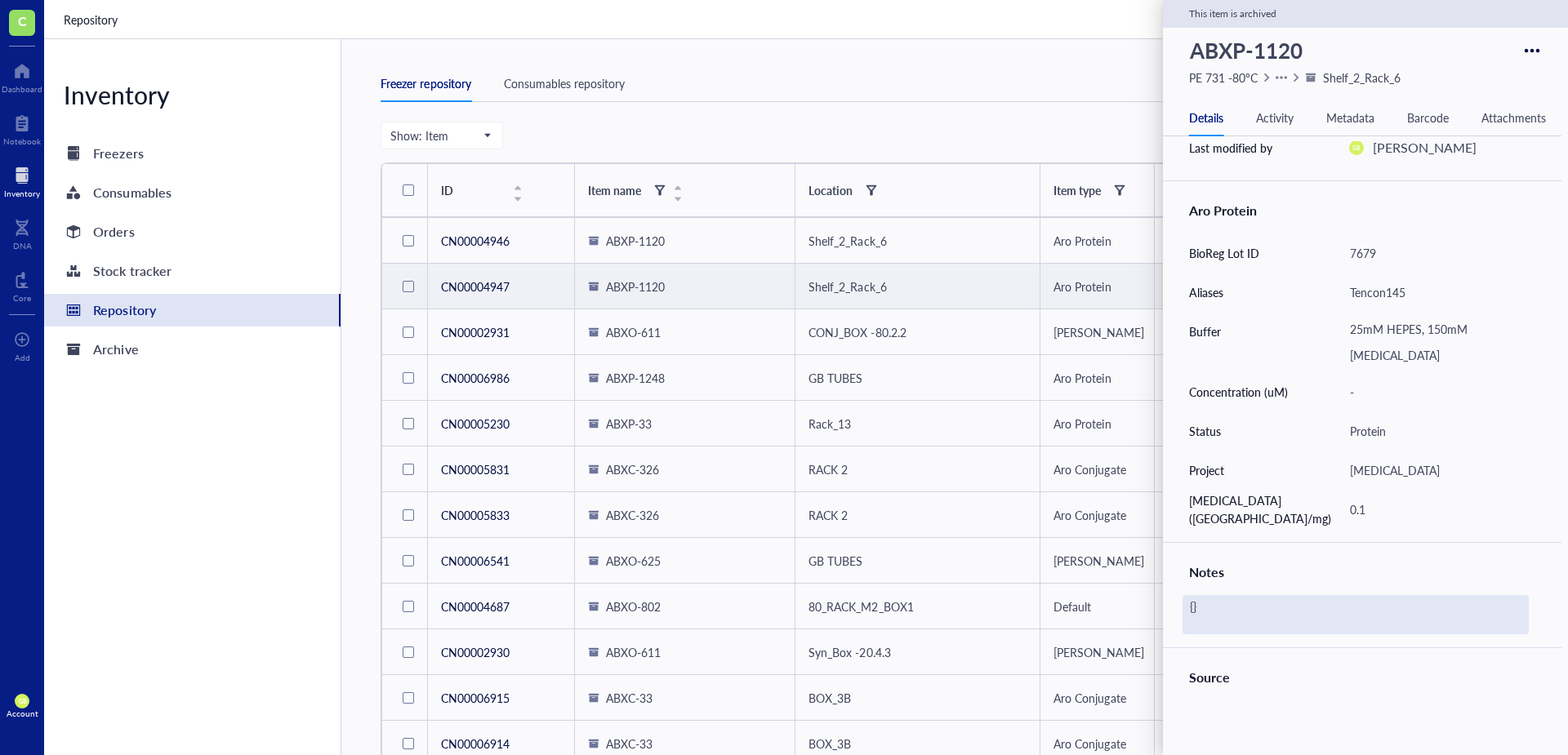 click on "{}" at bounding box center (1356, 615) 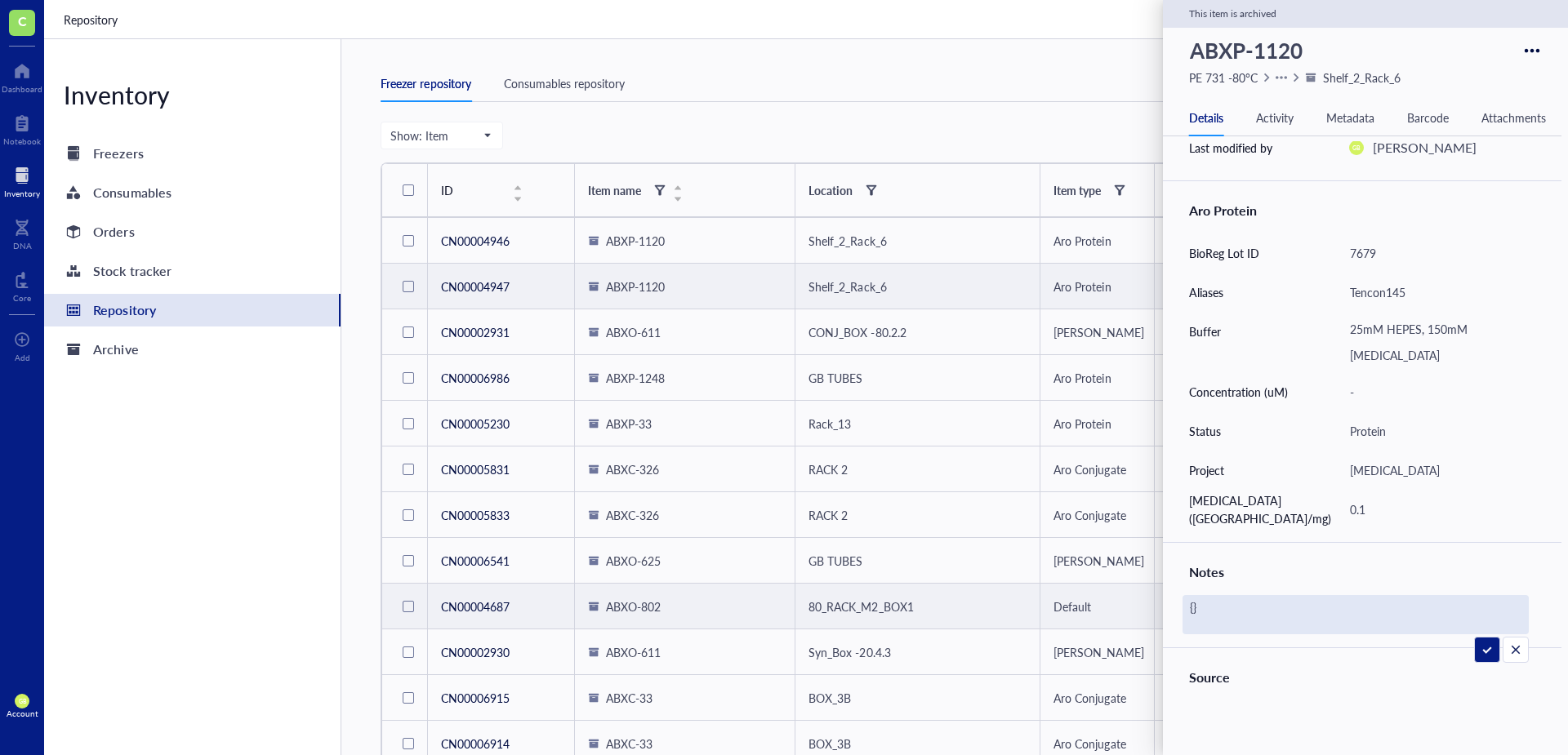 drag, startPoint x: 1218, startPoint y: 611, endPoint x: 1119, endPoint y: 606, distance: 99.126182 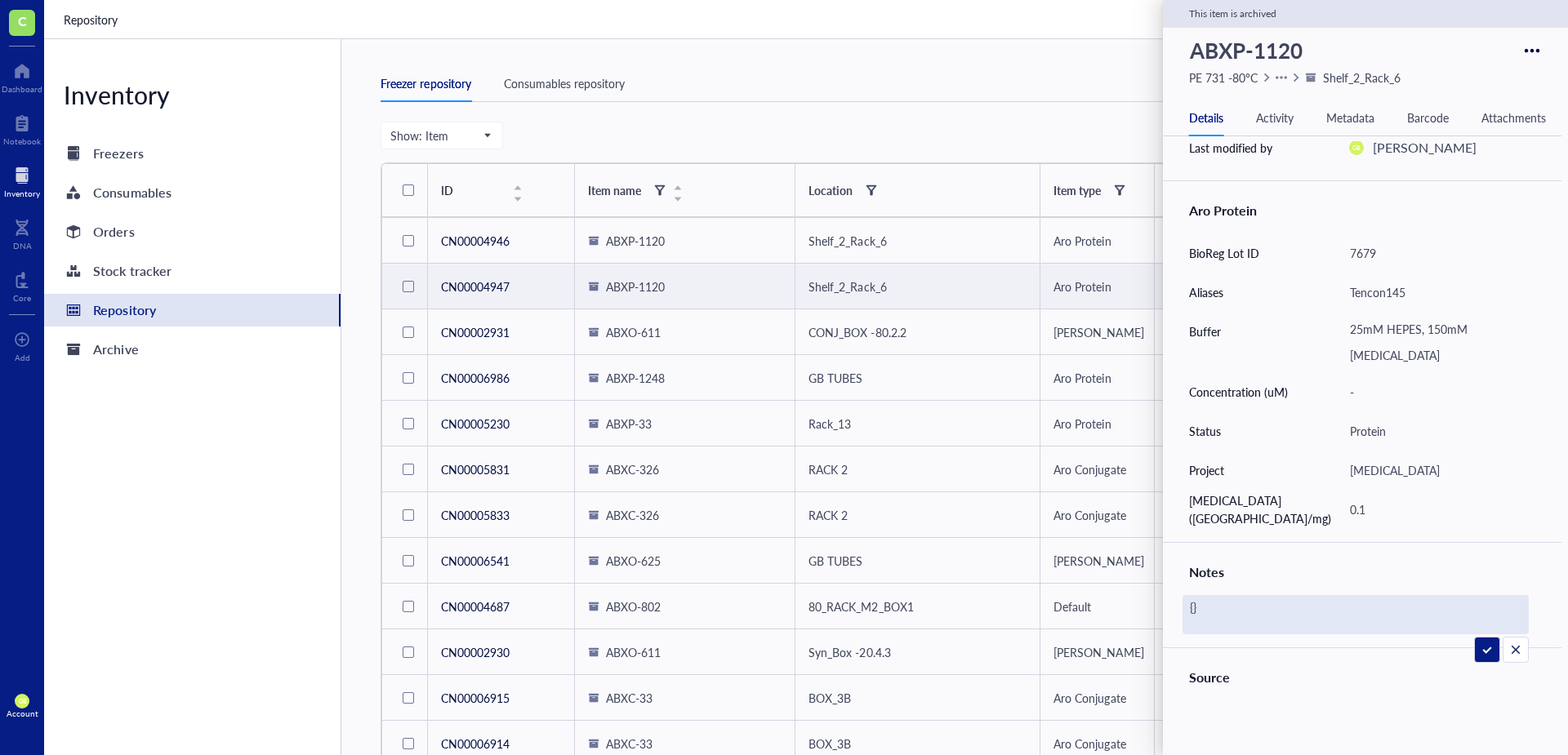 type on "Thawed on [DATE].
Frozen on [DATE]." 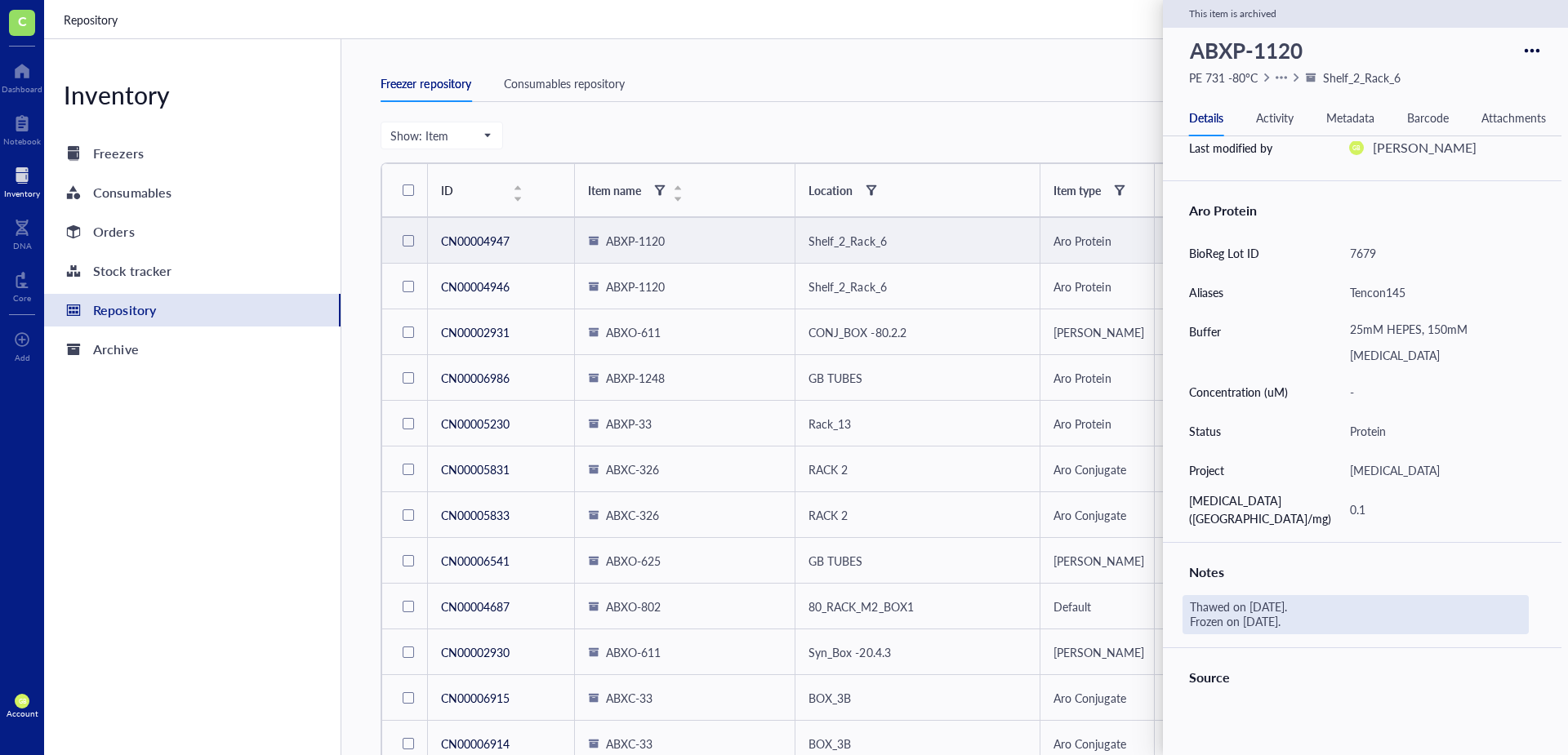 click on "Thawed on [DATE].
Frozen on [DATE]." at bounding box center (1356, 615) 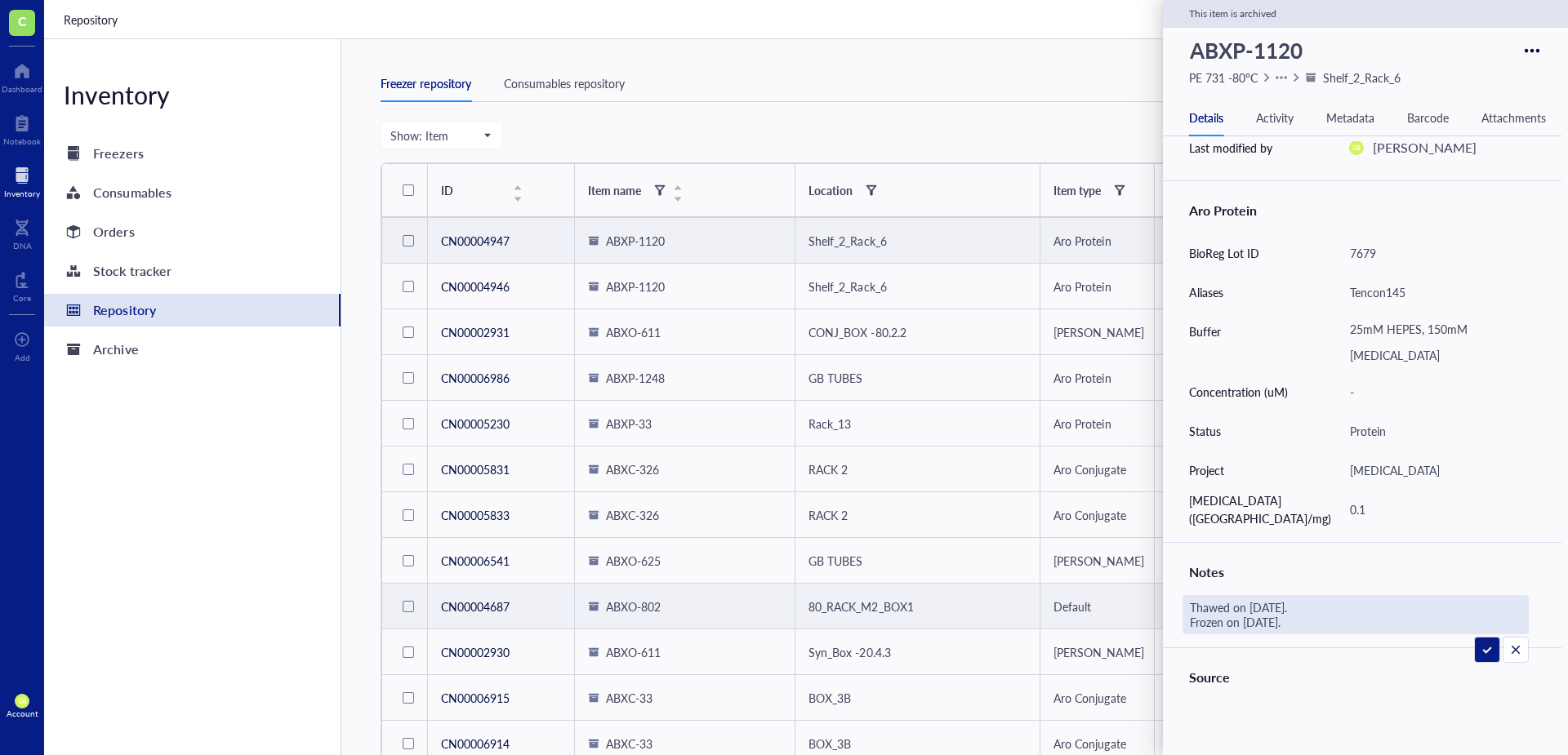 drag, startPoint x: 1311, startPoint y: 616, endPoint x: 1149, endPoint y: 589, distance: 164.23459 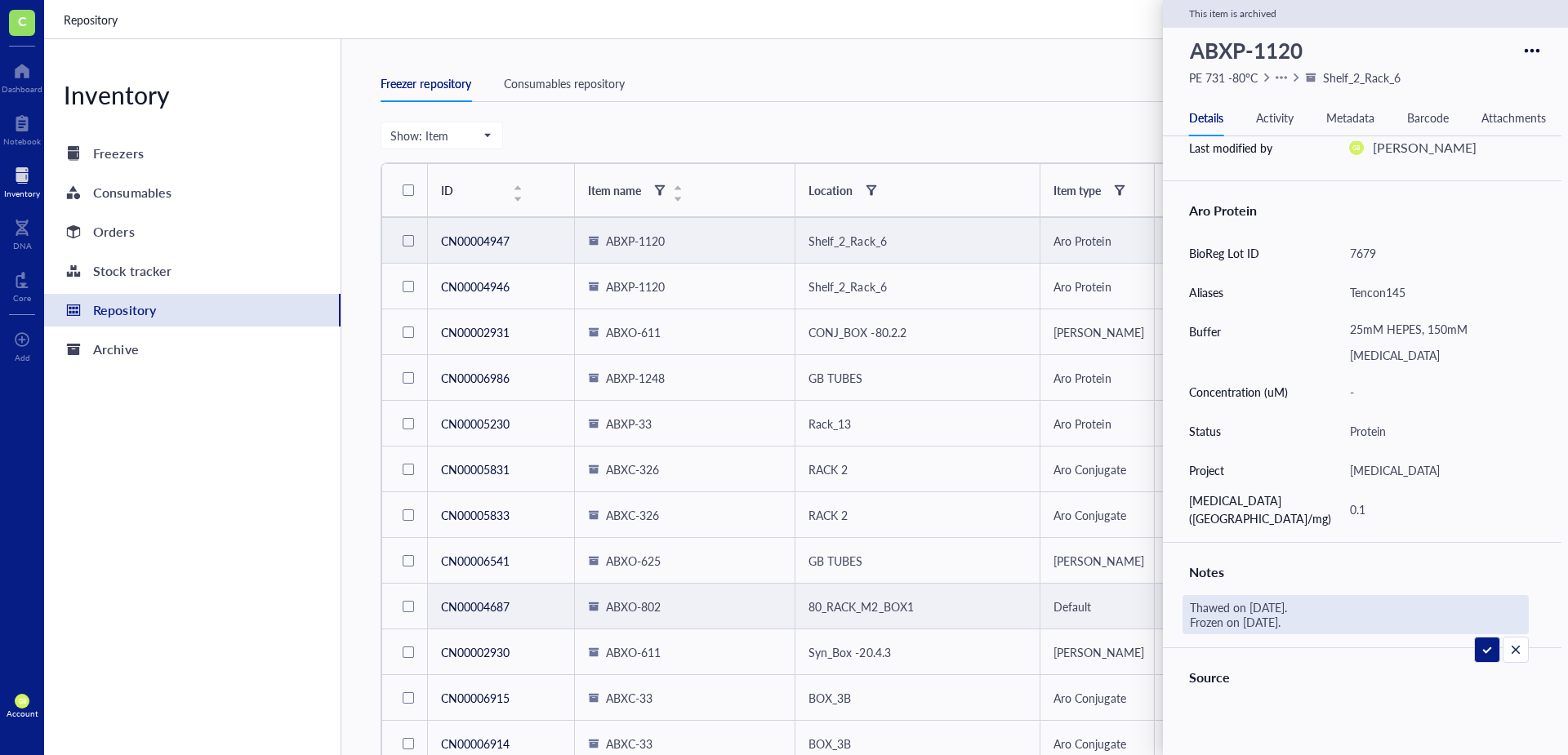 type 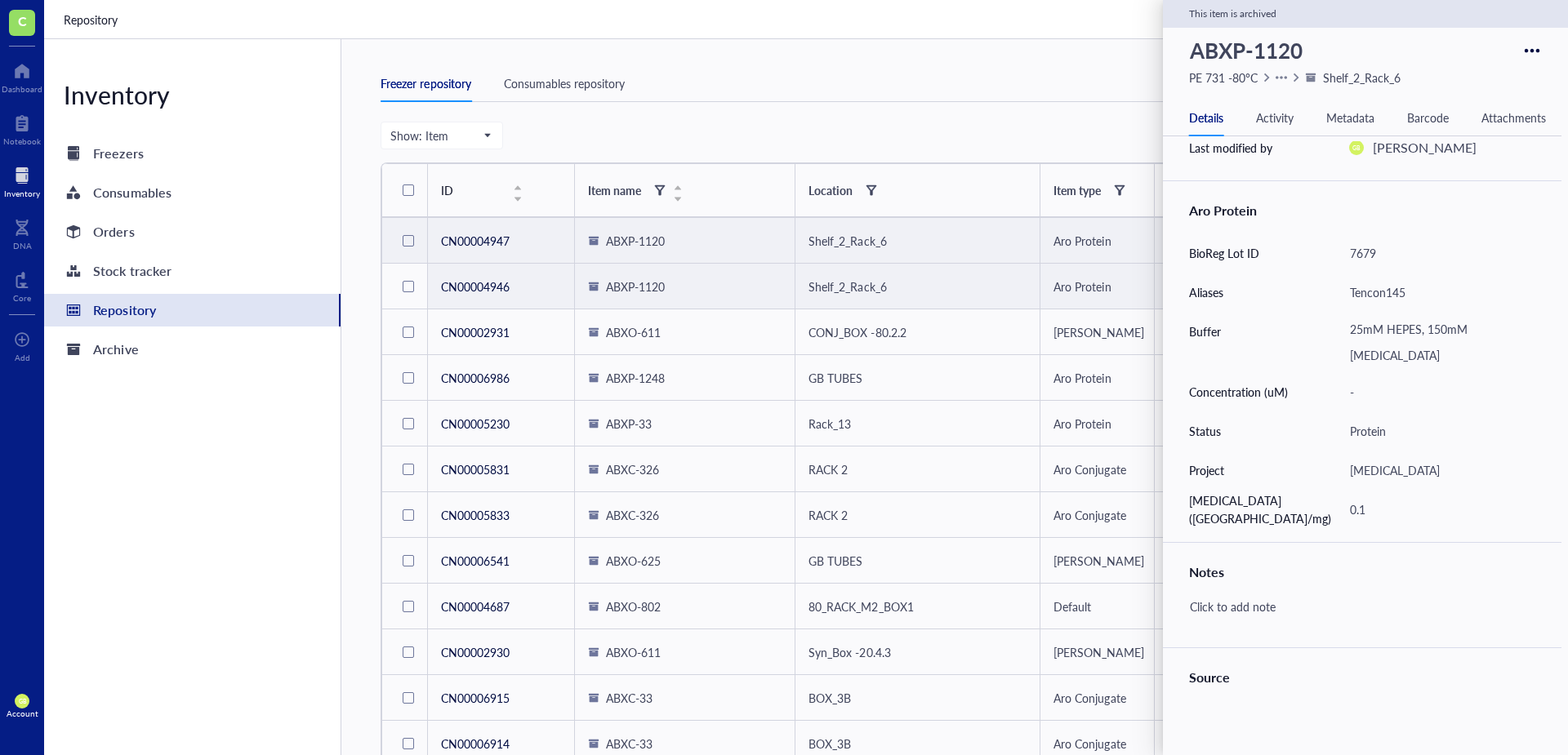 click on "ABXP-1120" at bounding box center (635, 286) 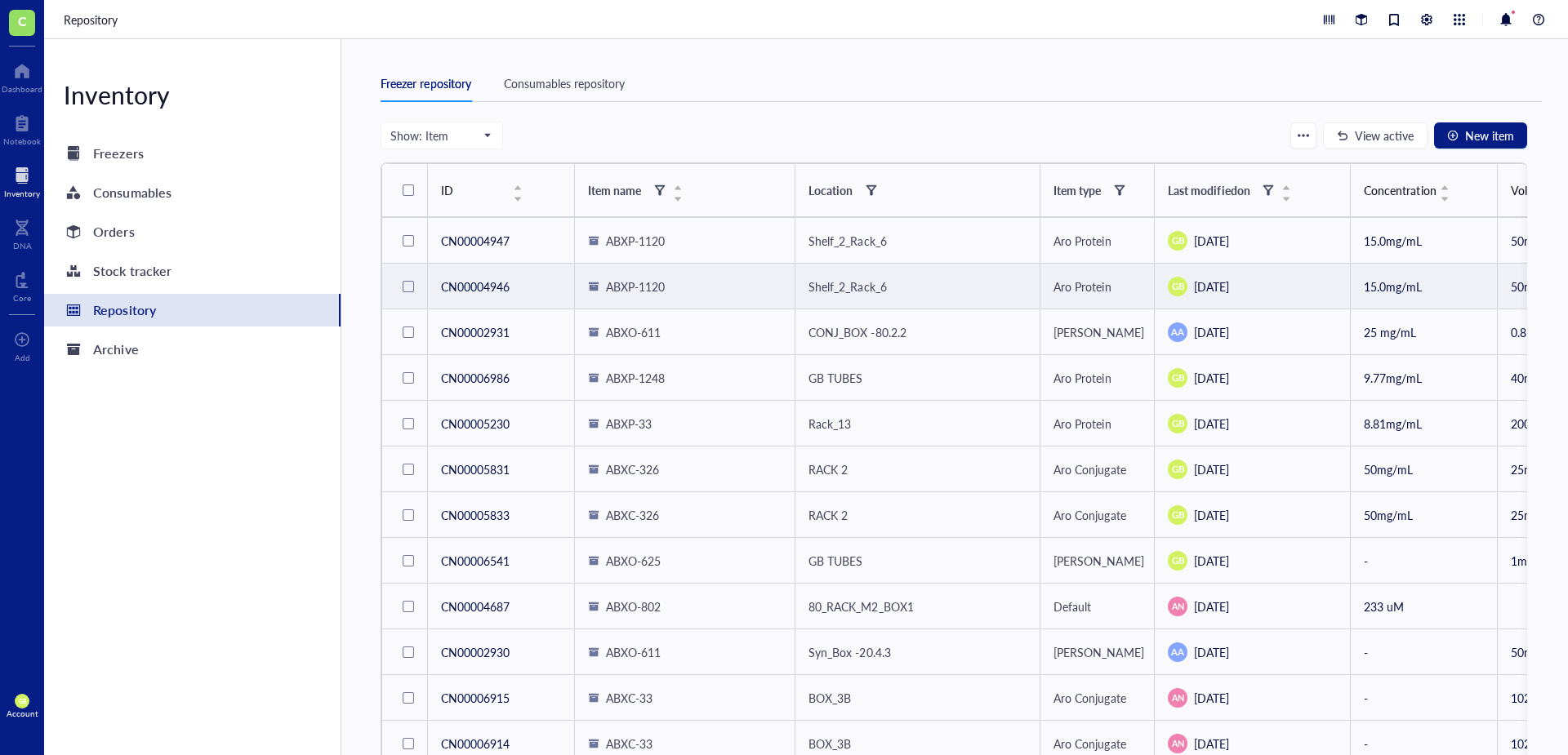 click on "ABXP-1120" at bounding box center [635, 286] 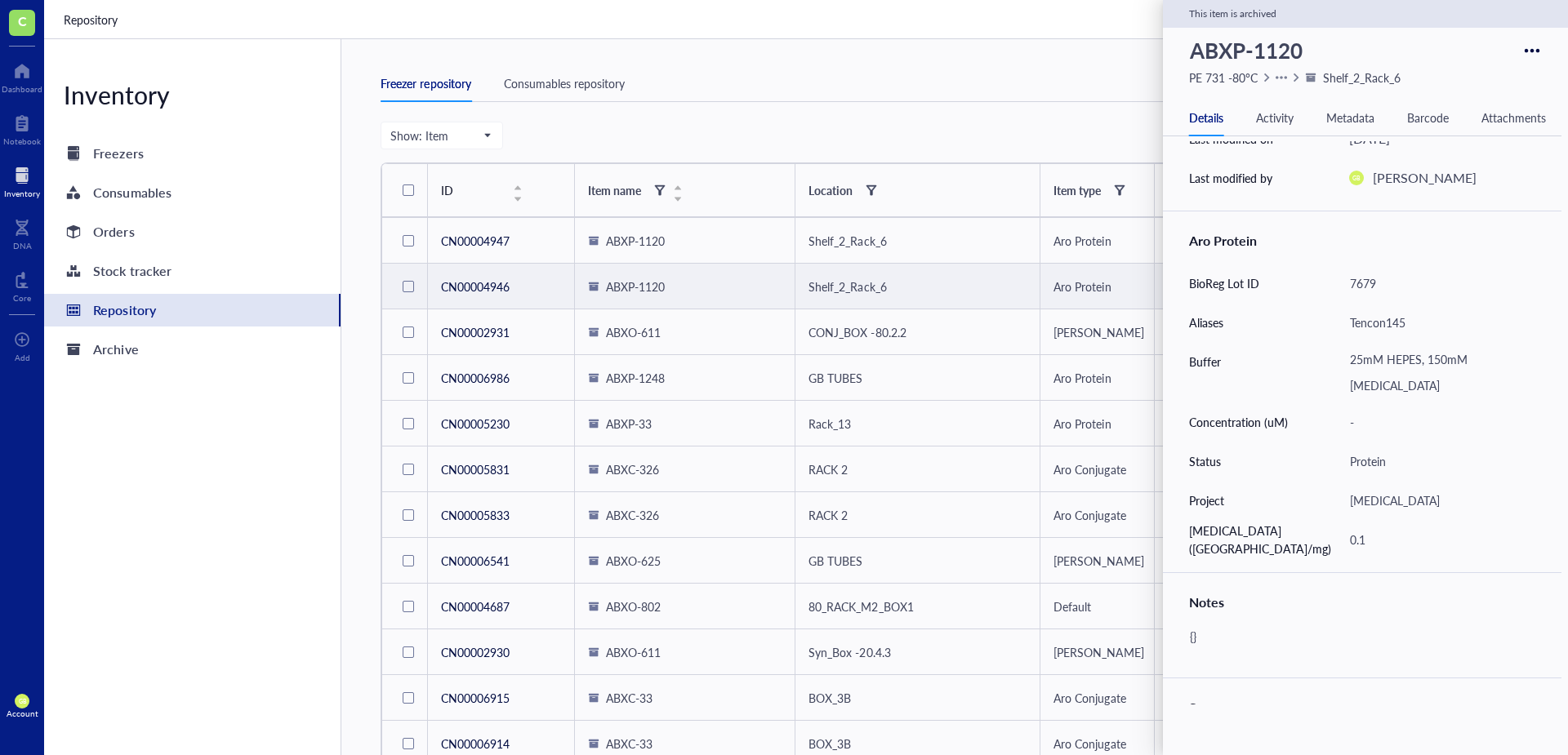 scroll, scrollTop: 408, scrollLeft: 0, axis: vertical 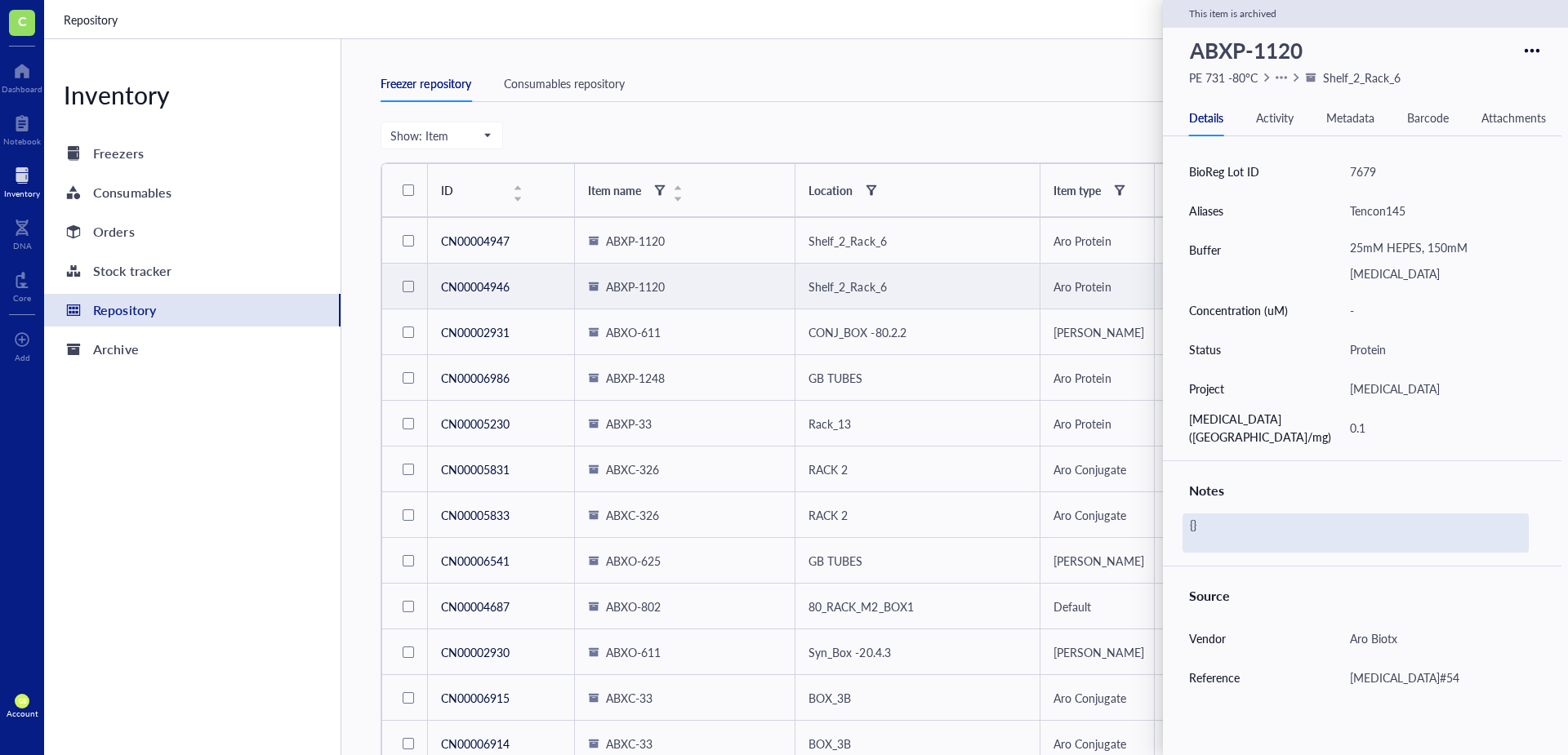 click on "{}" at bounding box center (1356, 533) 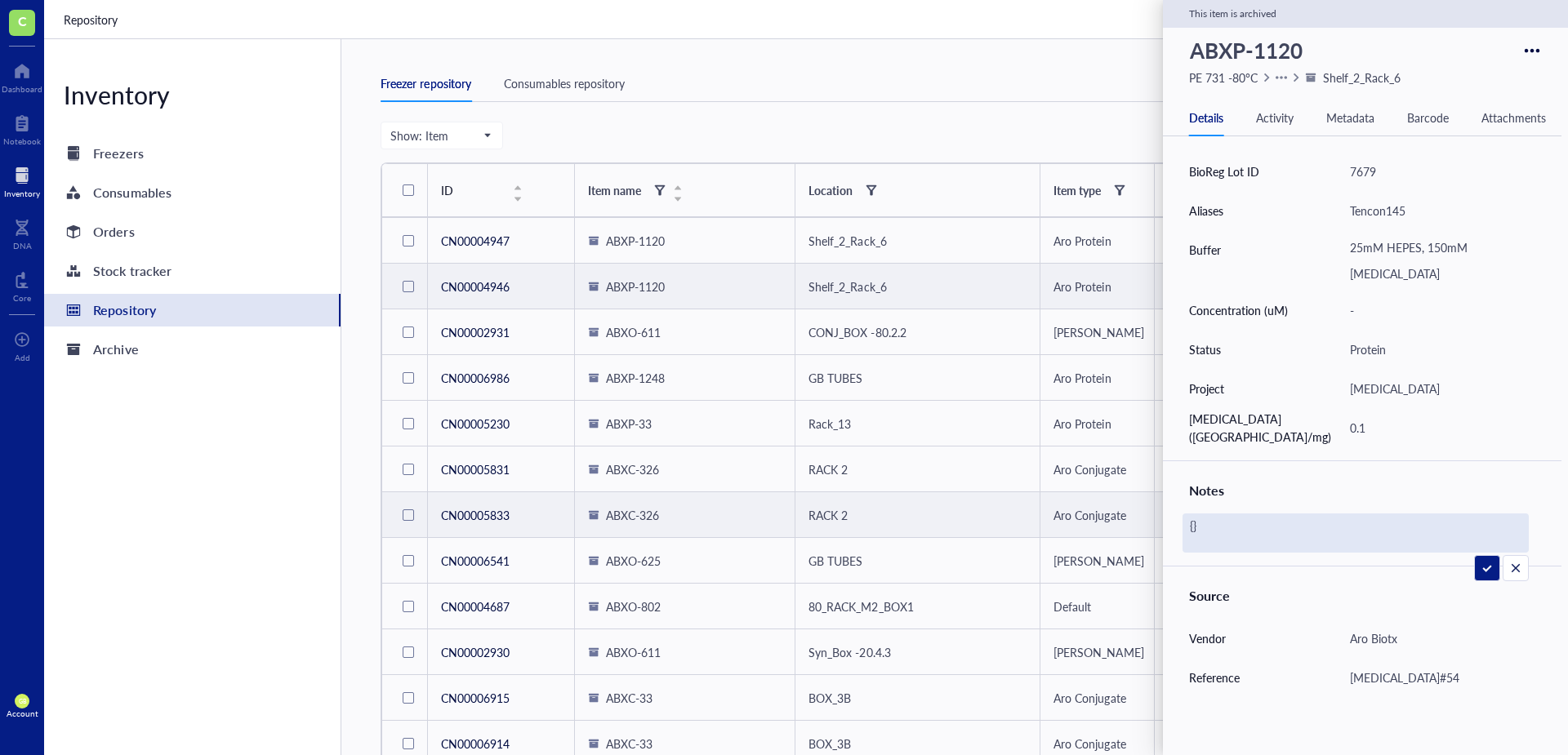 drag, startPoint x: 1199, startPoint y: 526, endPoint x: 1096, endPoint y: 501, distance: 105.99057 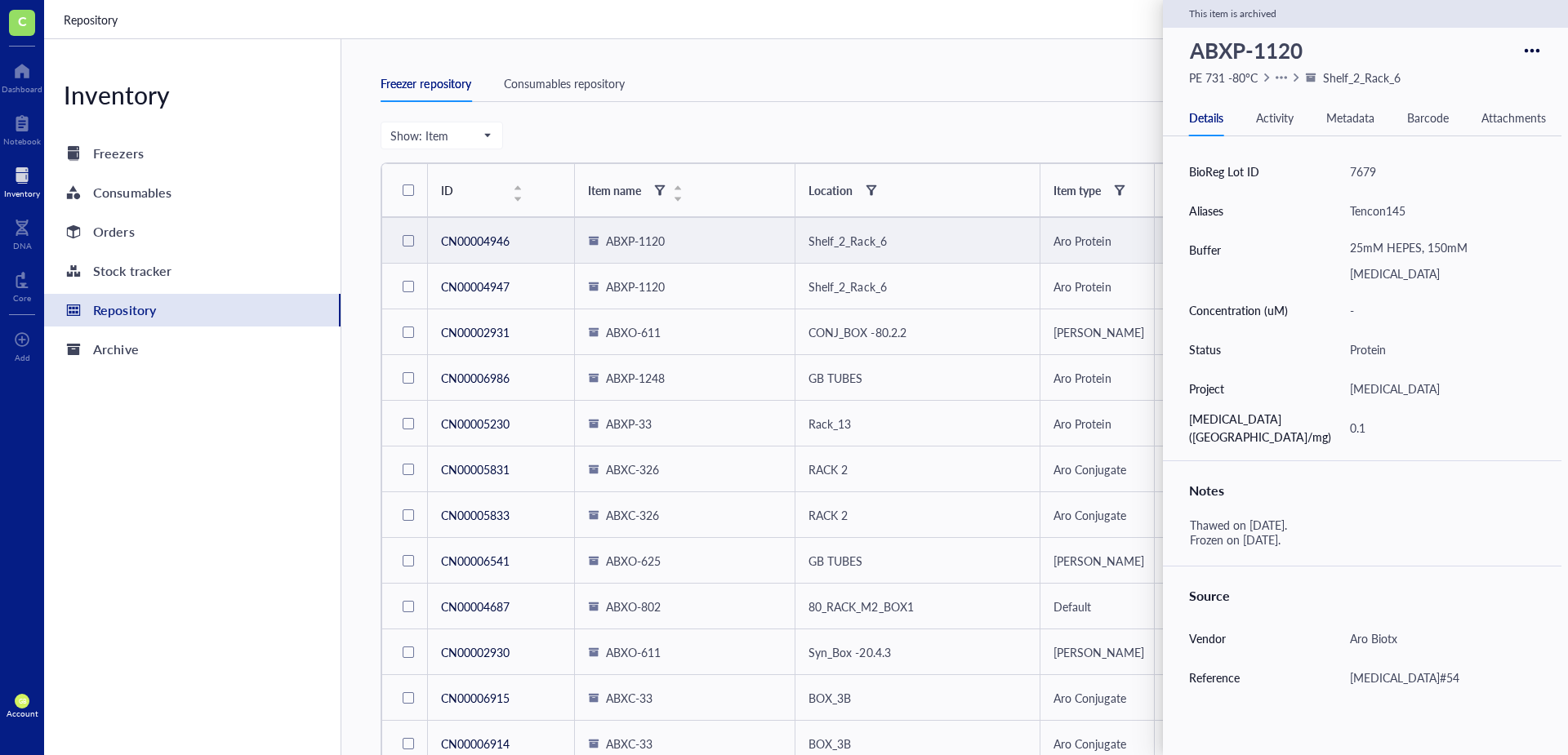 click on "Freezer repository Consumables repository" at bounding box center (961, 93) 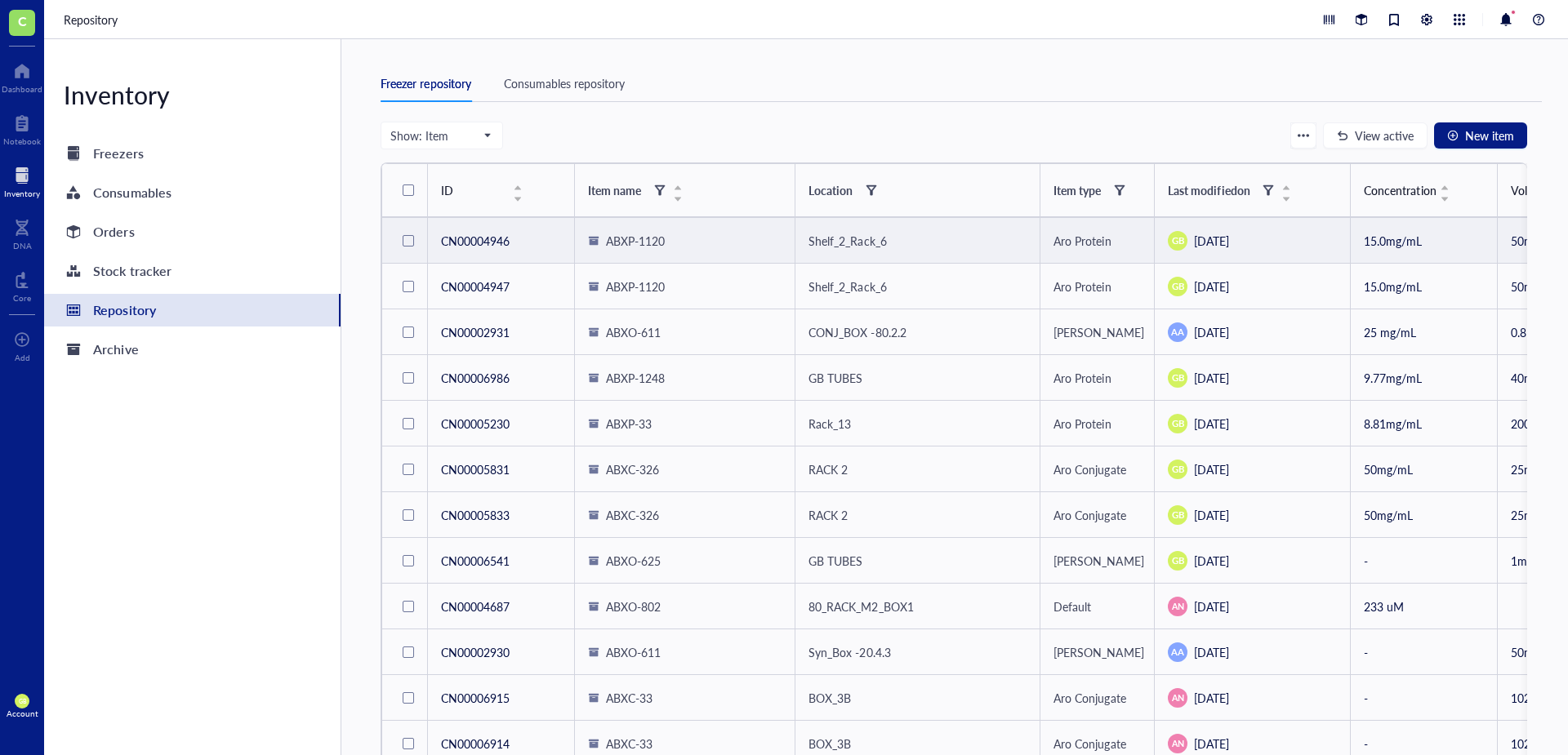 click at bounding box center [408, 241] 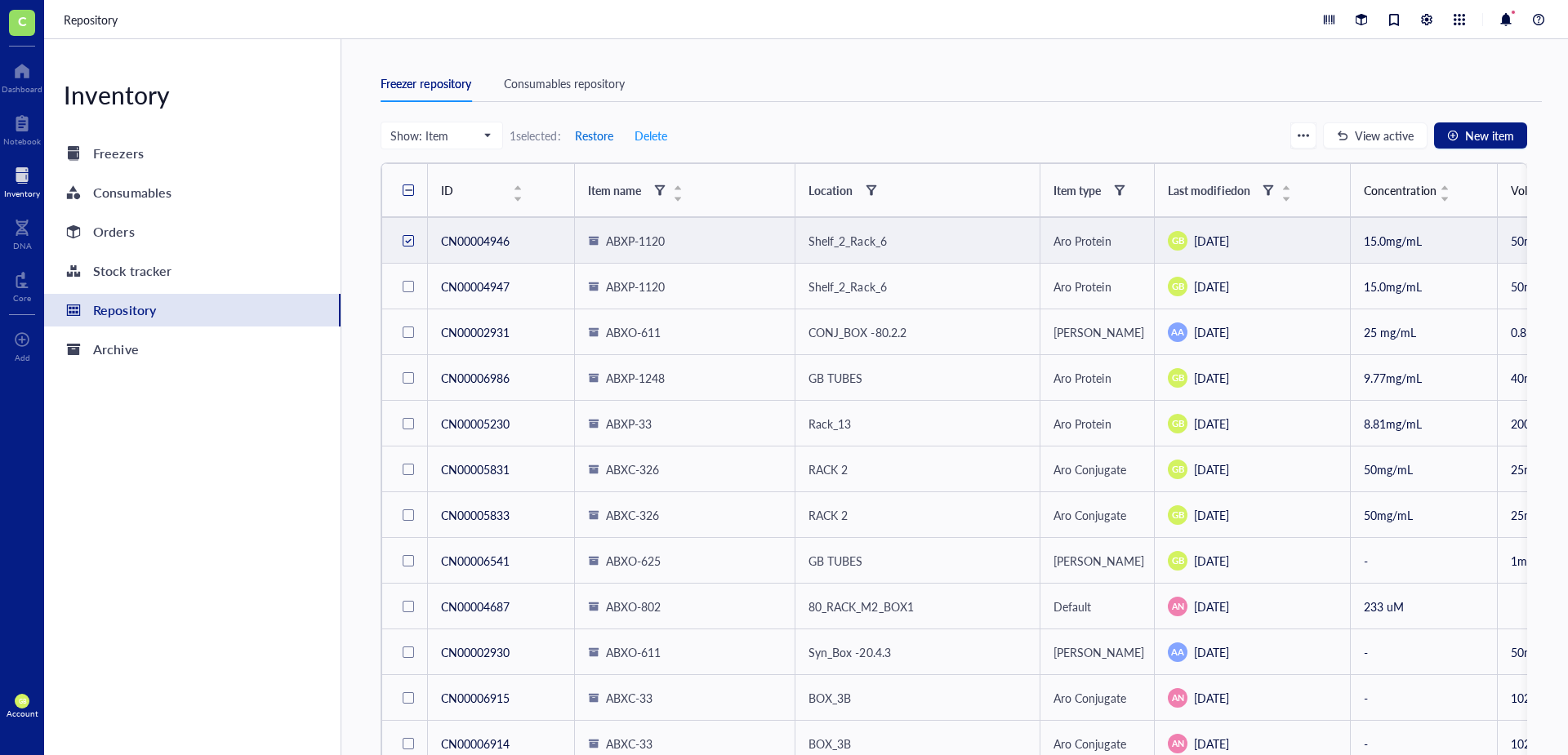 click on "Restore" at bounding box center [594, 135] 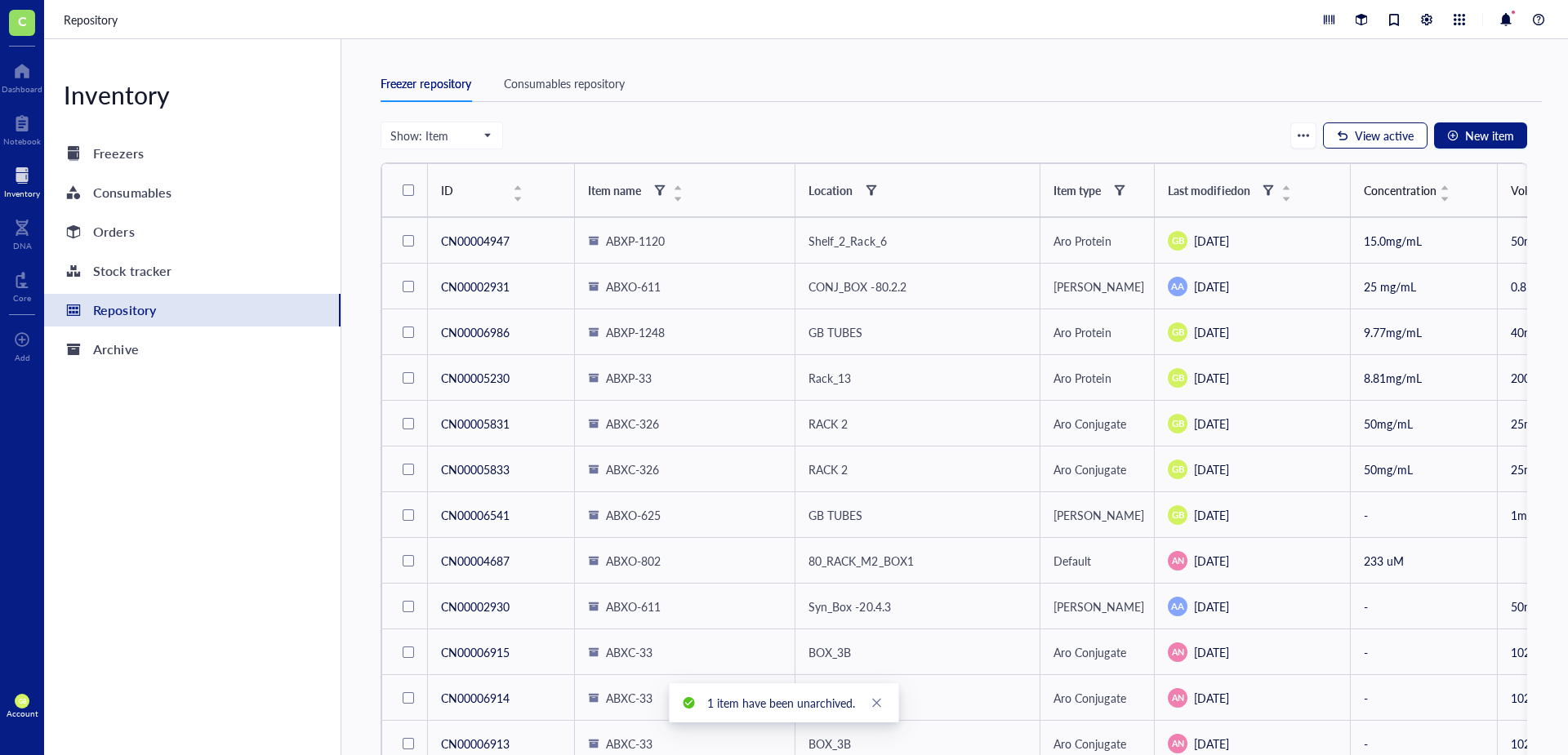 click on "View active" at bounding box center [1384, 135] 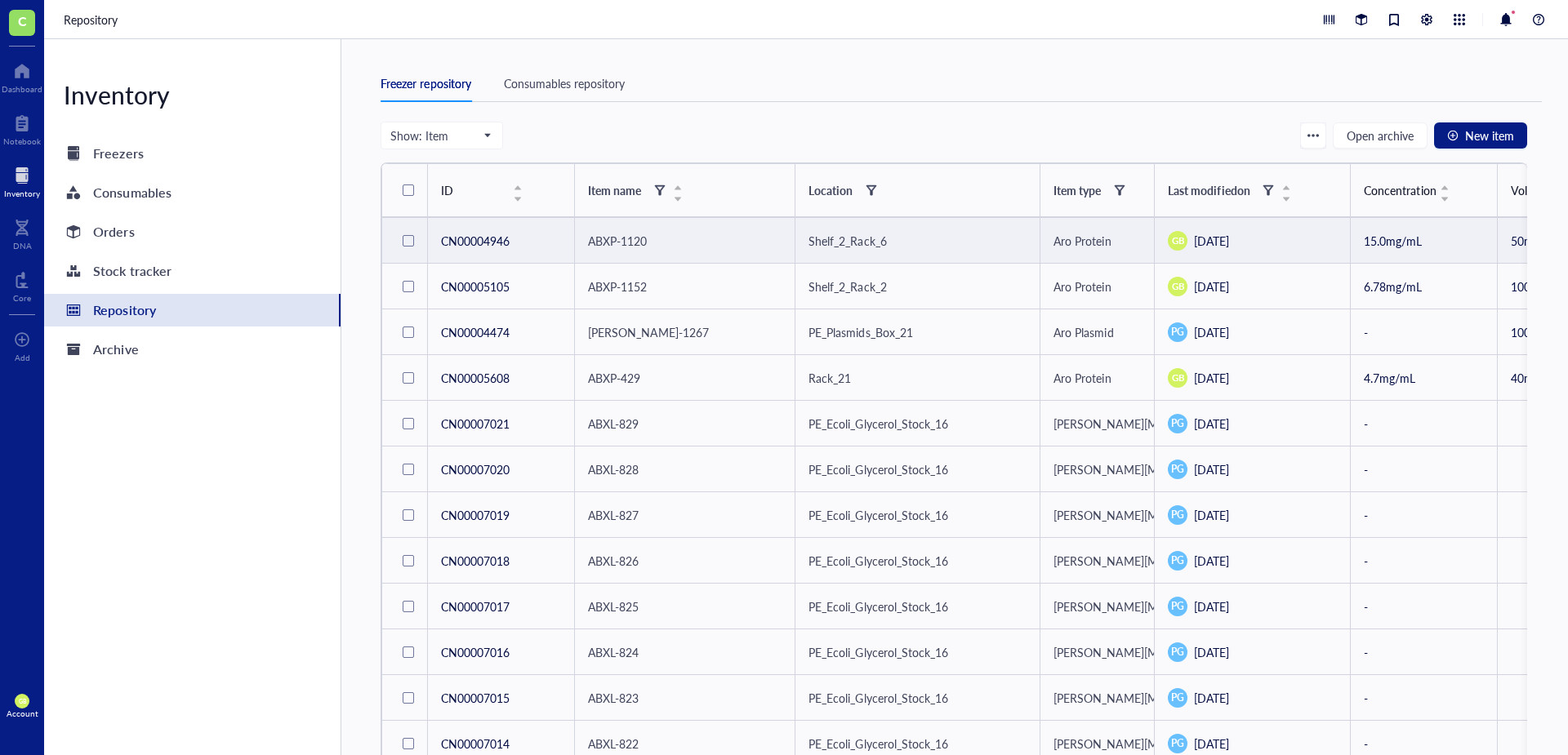 click on "ABXP-1120" at bounding box center (684, 241) 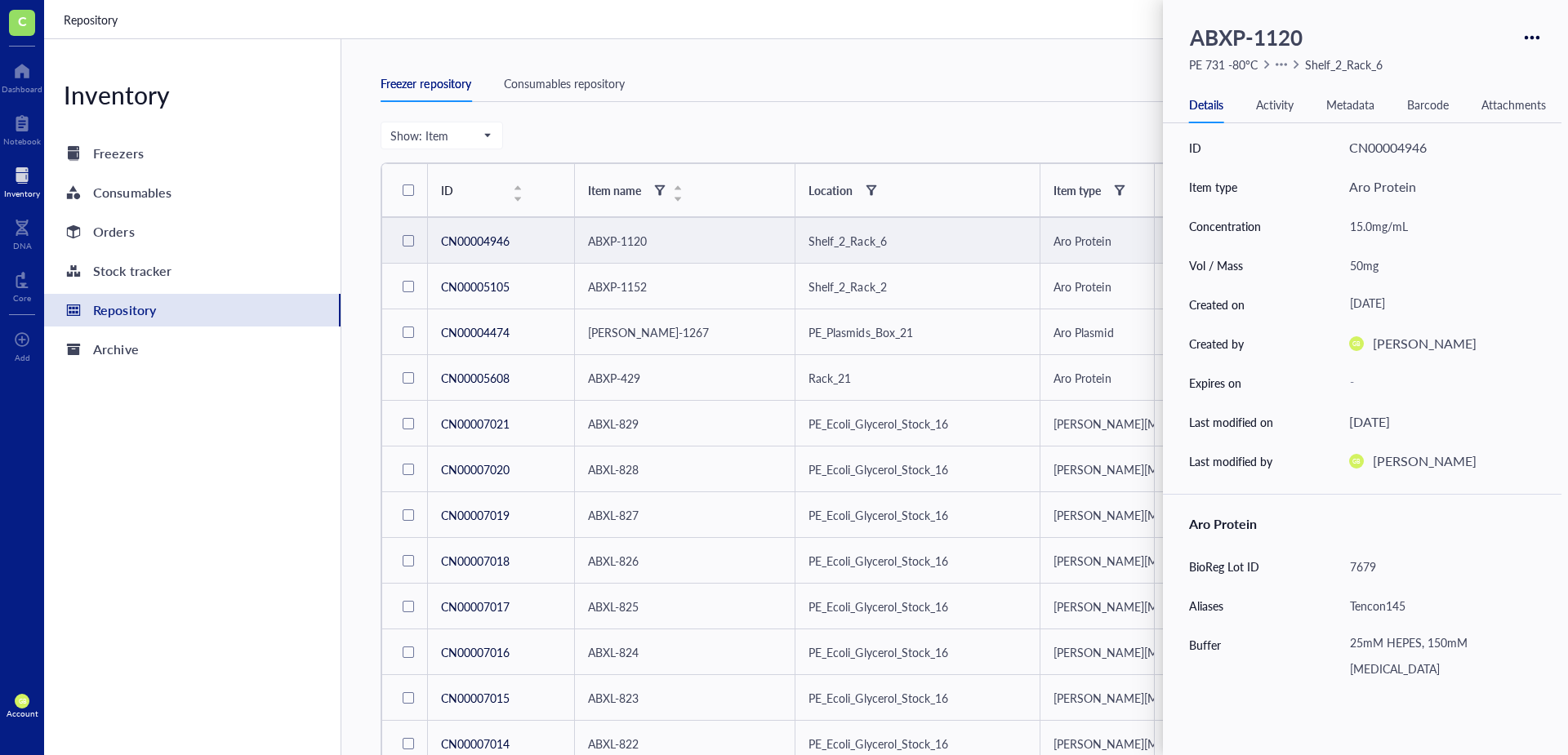click at bounding box center (408, 241) 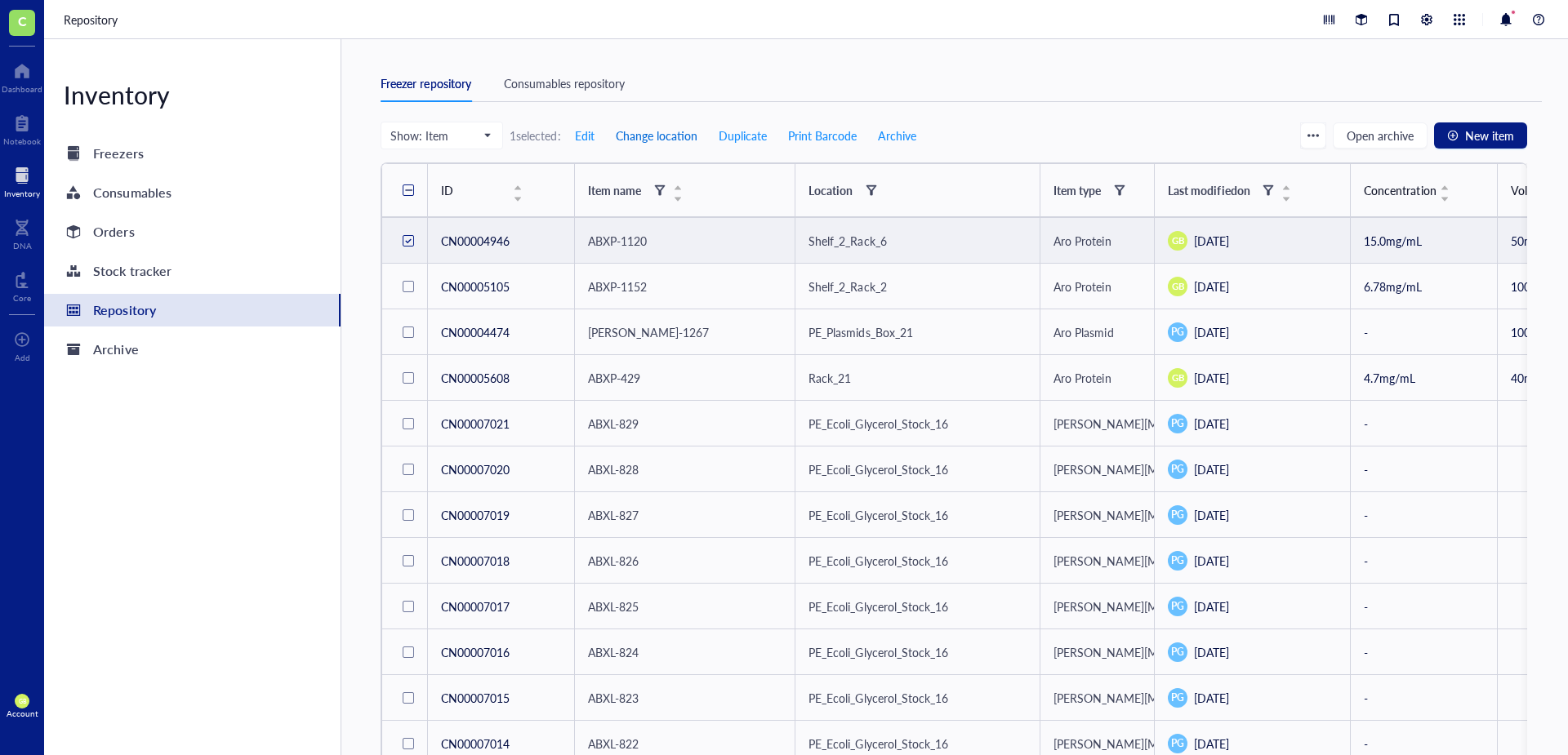 click on "Change location" at bounding box center [657, 135] 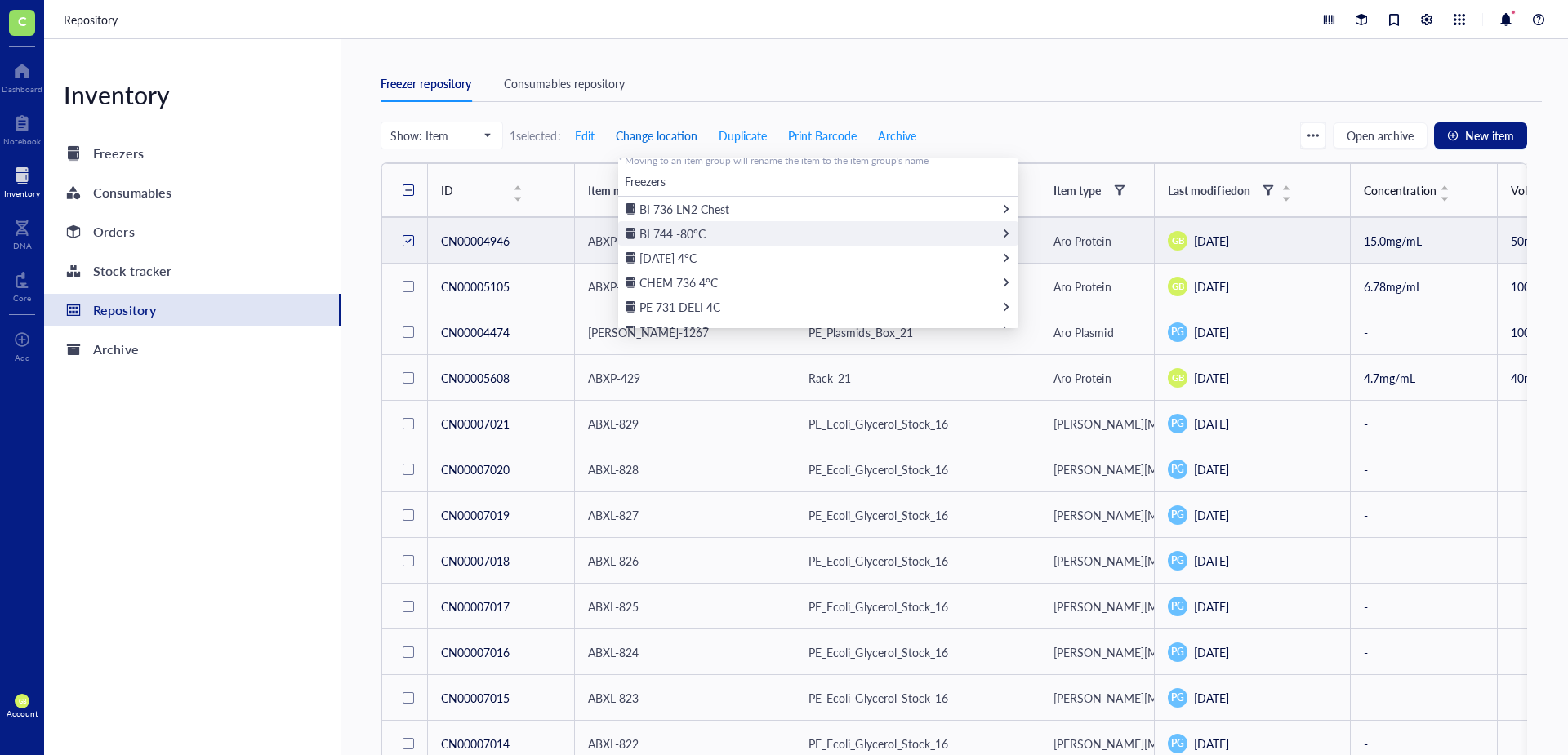 scroll, scrollTop: 82, scrollLeft: 0, axis: vertical 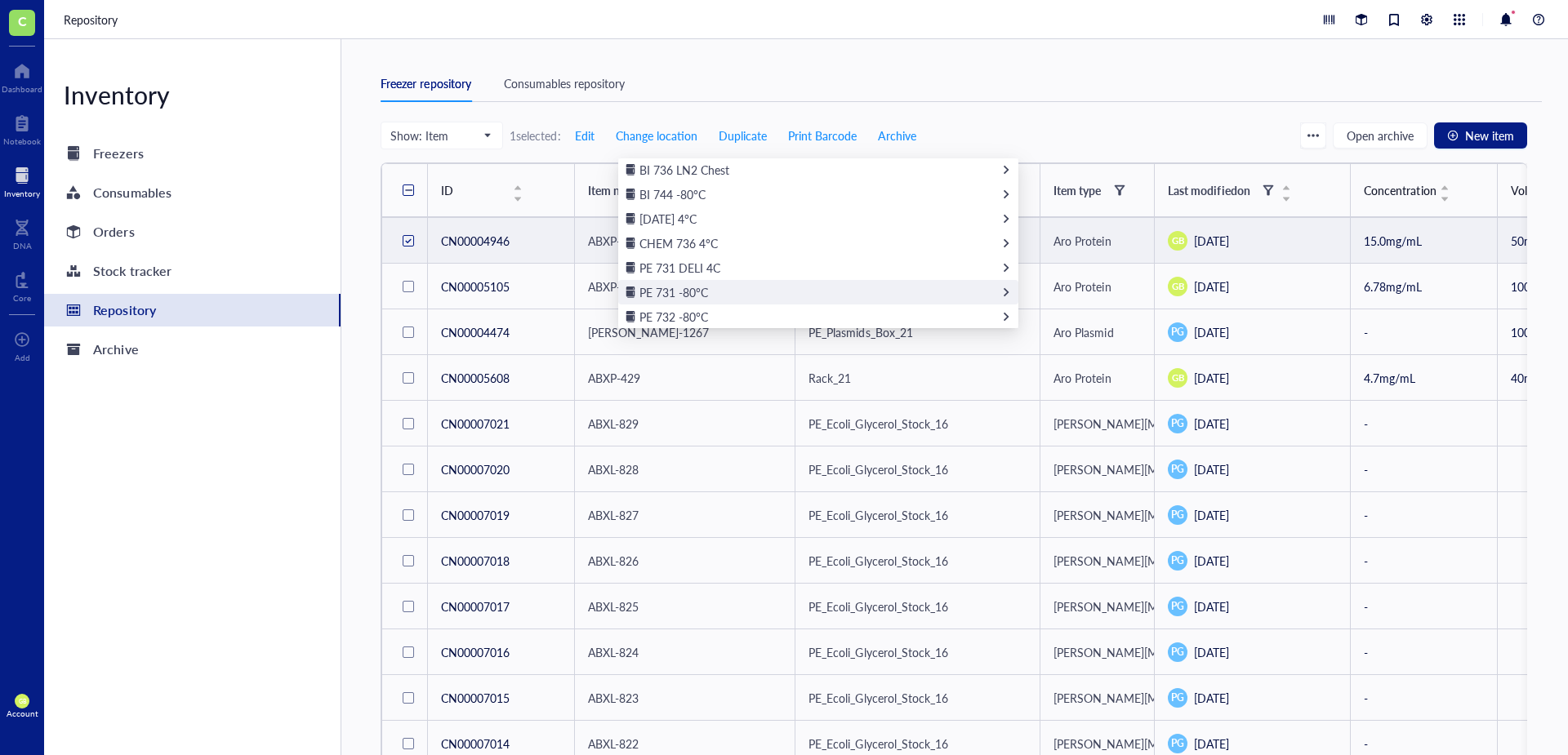 click on "PE 731 -80°C" at bounding box center [674, 292] 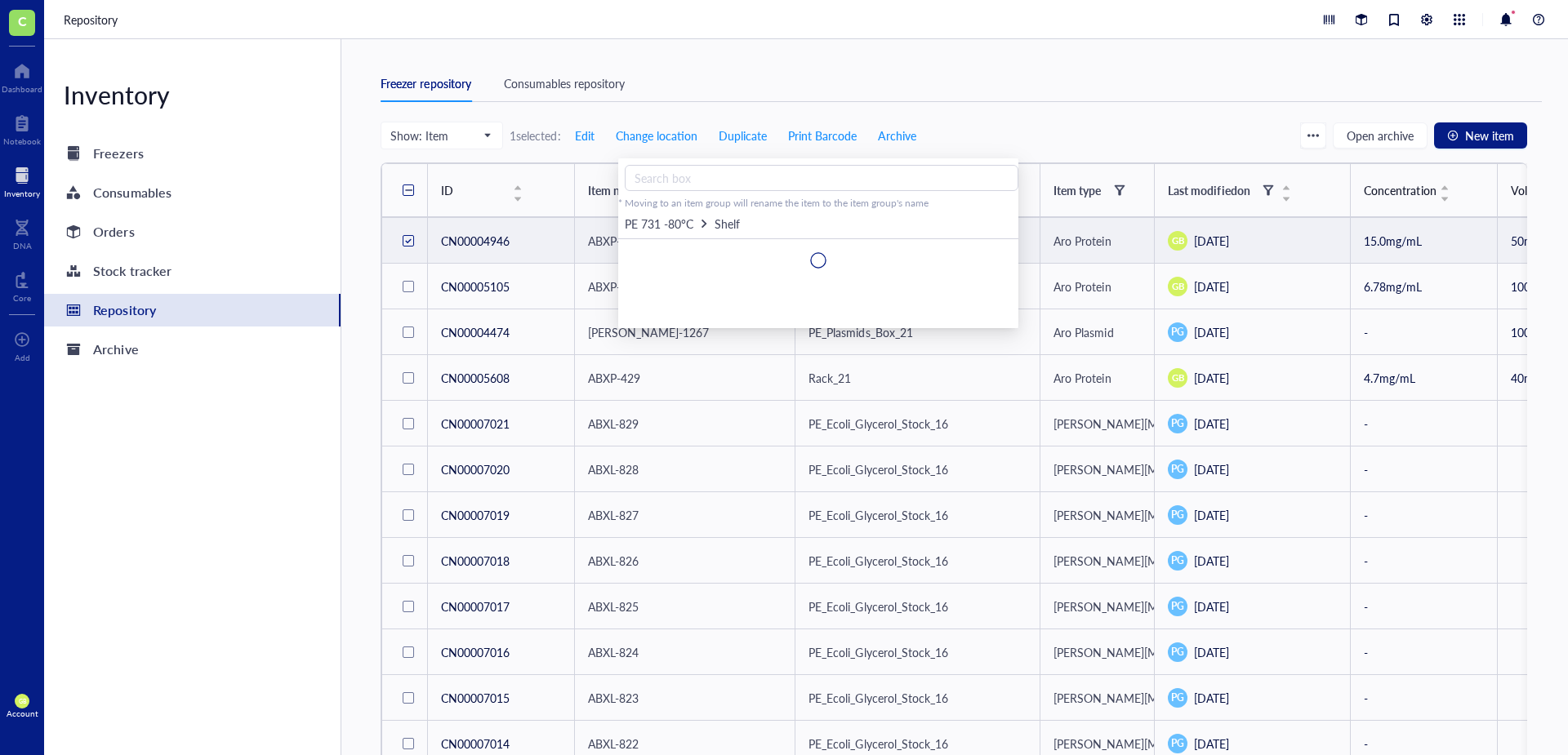 scroll, scrollTop: 0, scrollLeft: 0, axis: both 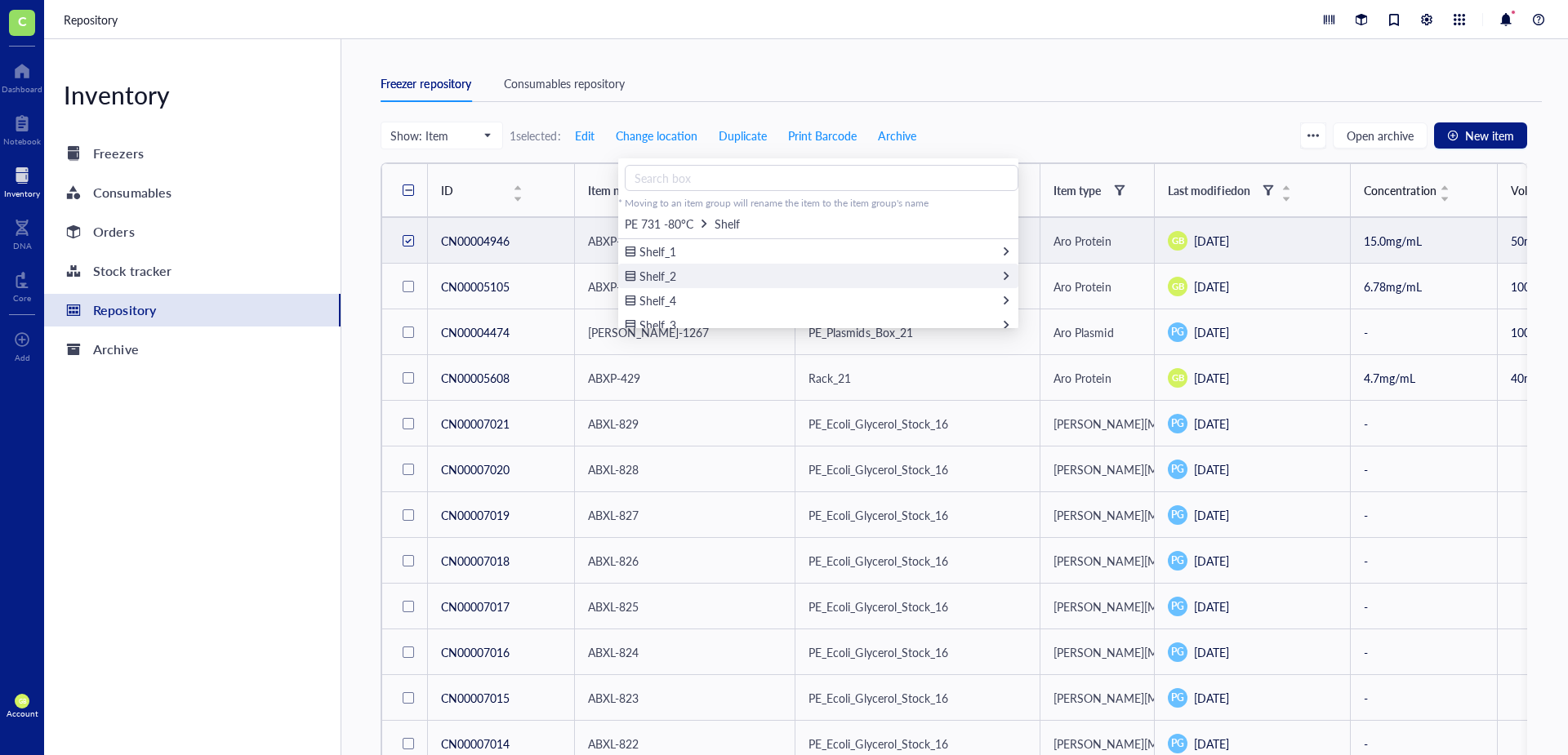 click on "Shelf_2" at bounding box center [657, 276] 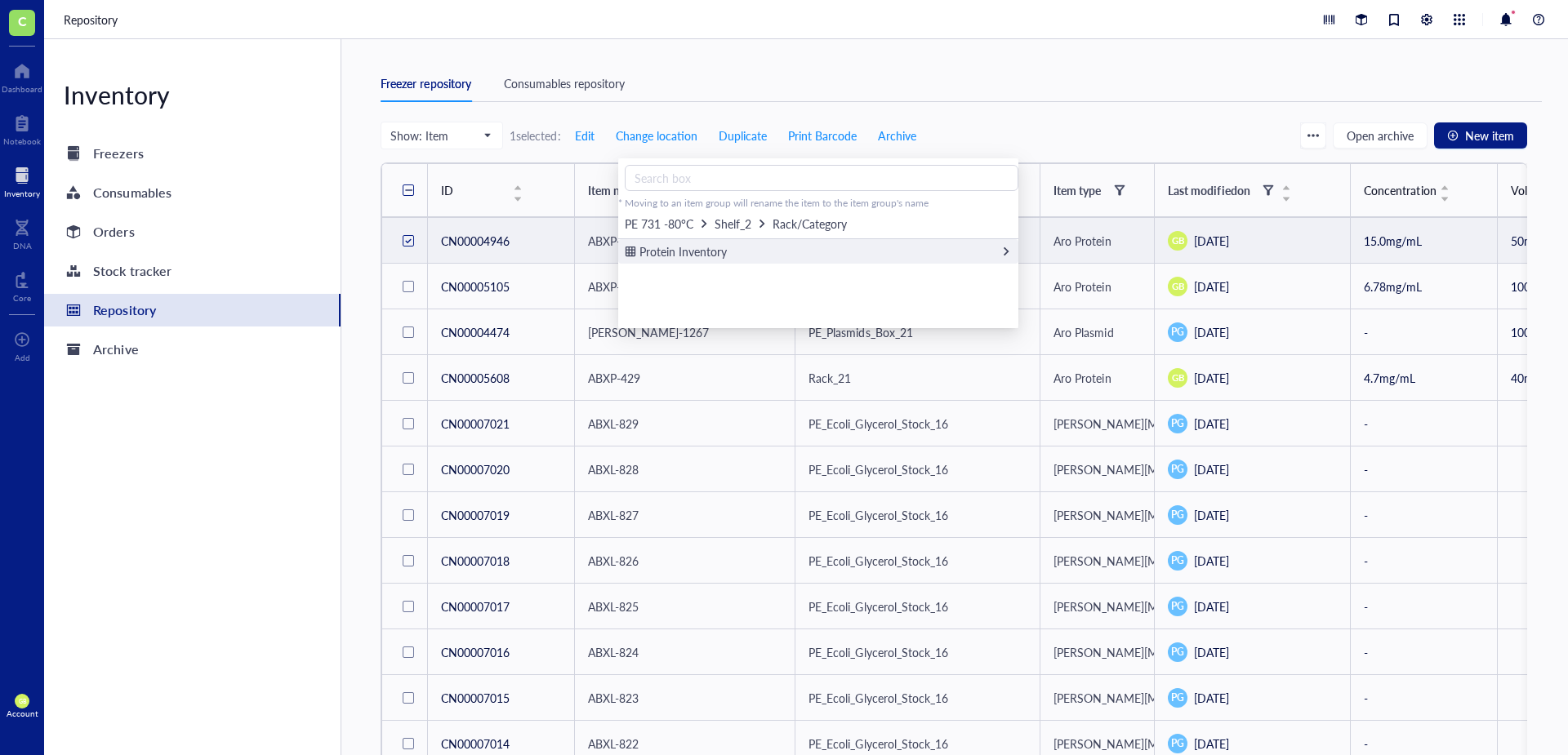 click on "Protein Inventory" at bounding box center [683, 251] 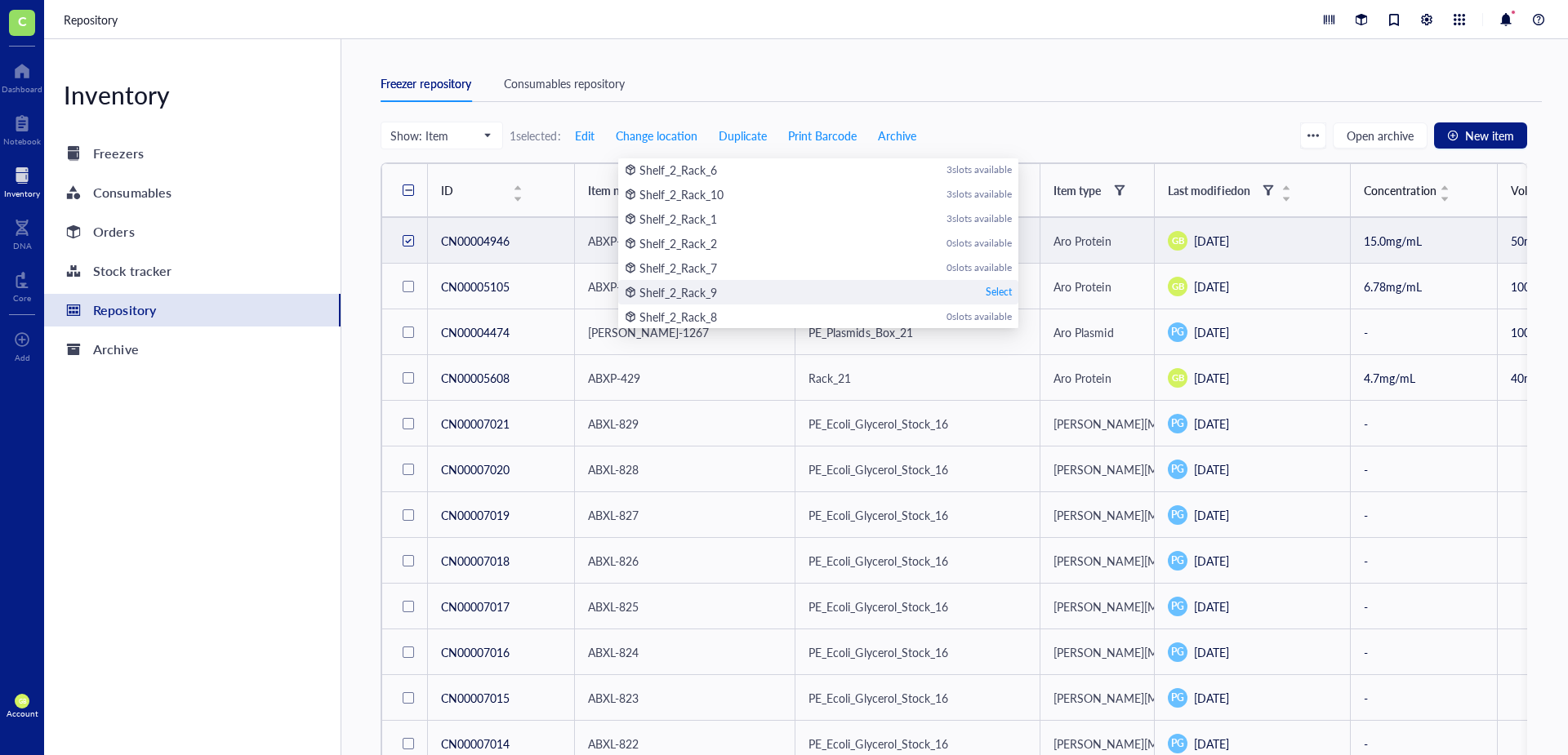 scroll, scrollTop: 163, scrollLeft: 0, axis: vertical 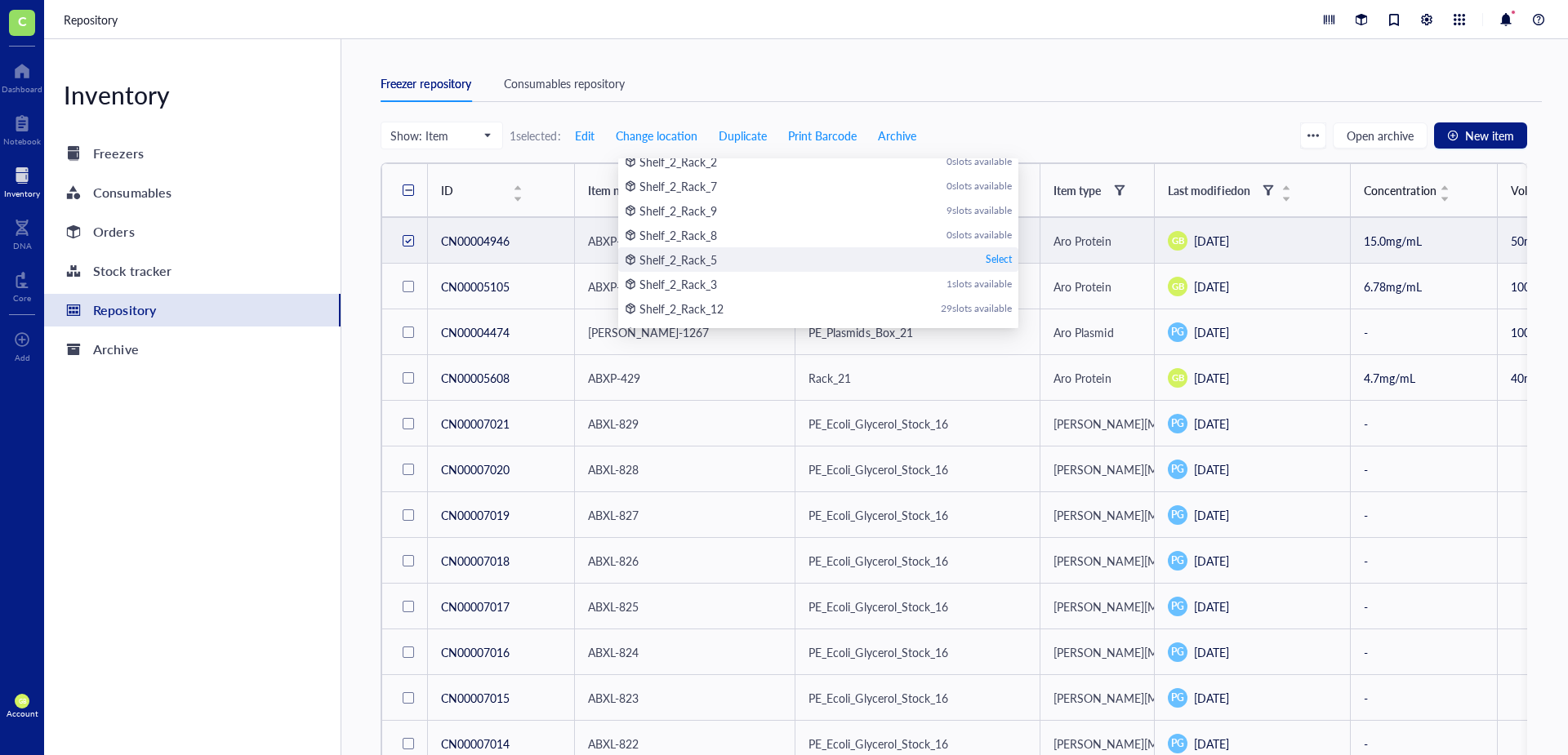 click on "Select" at bounding box center (999, 260) 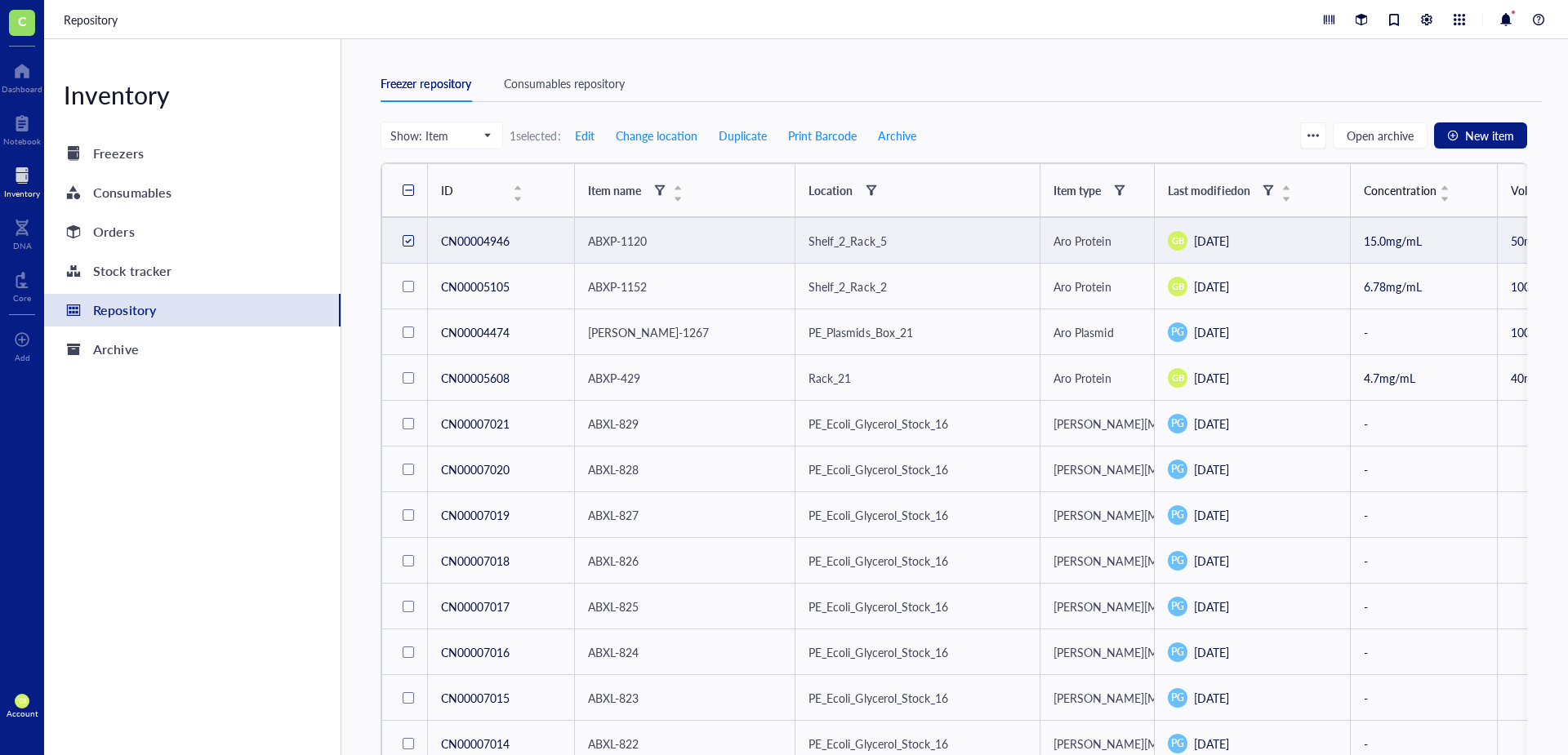 click on "CN00004946" at bounding box center [501, 241] 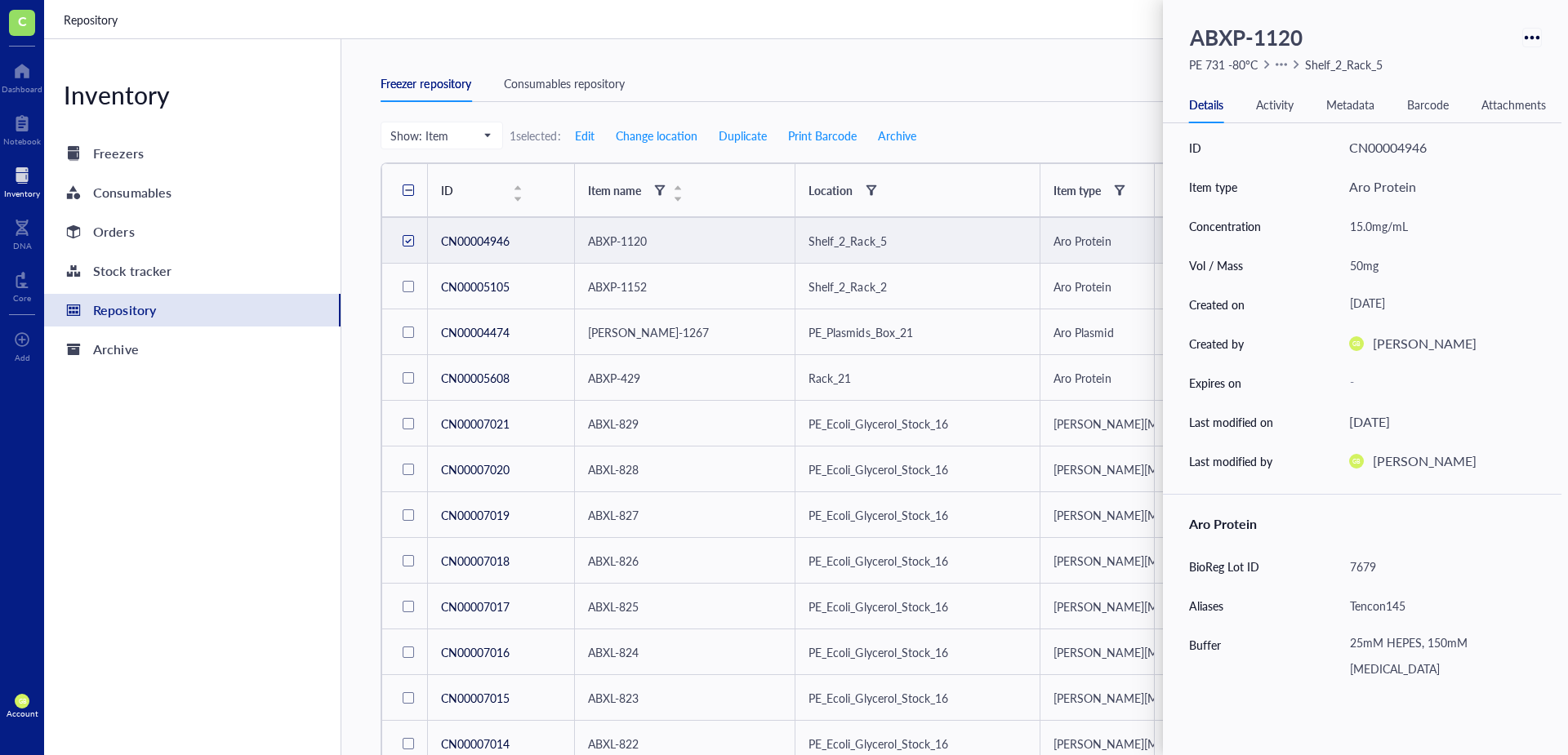 click 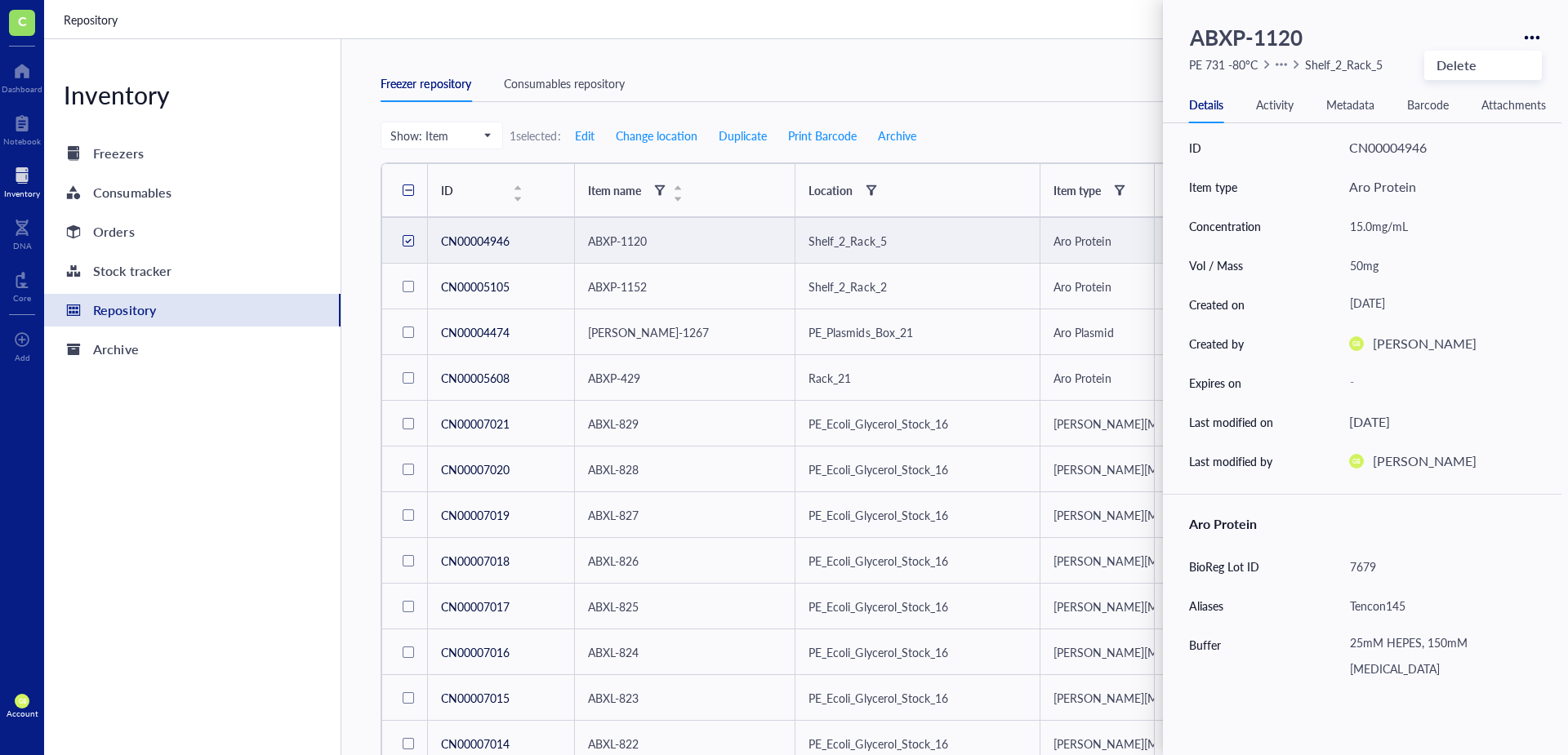 click on "Metadata" at bounding box center [1350, 104] 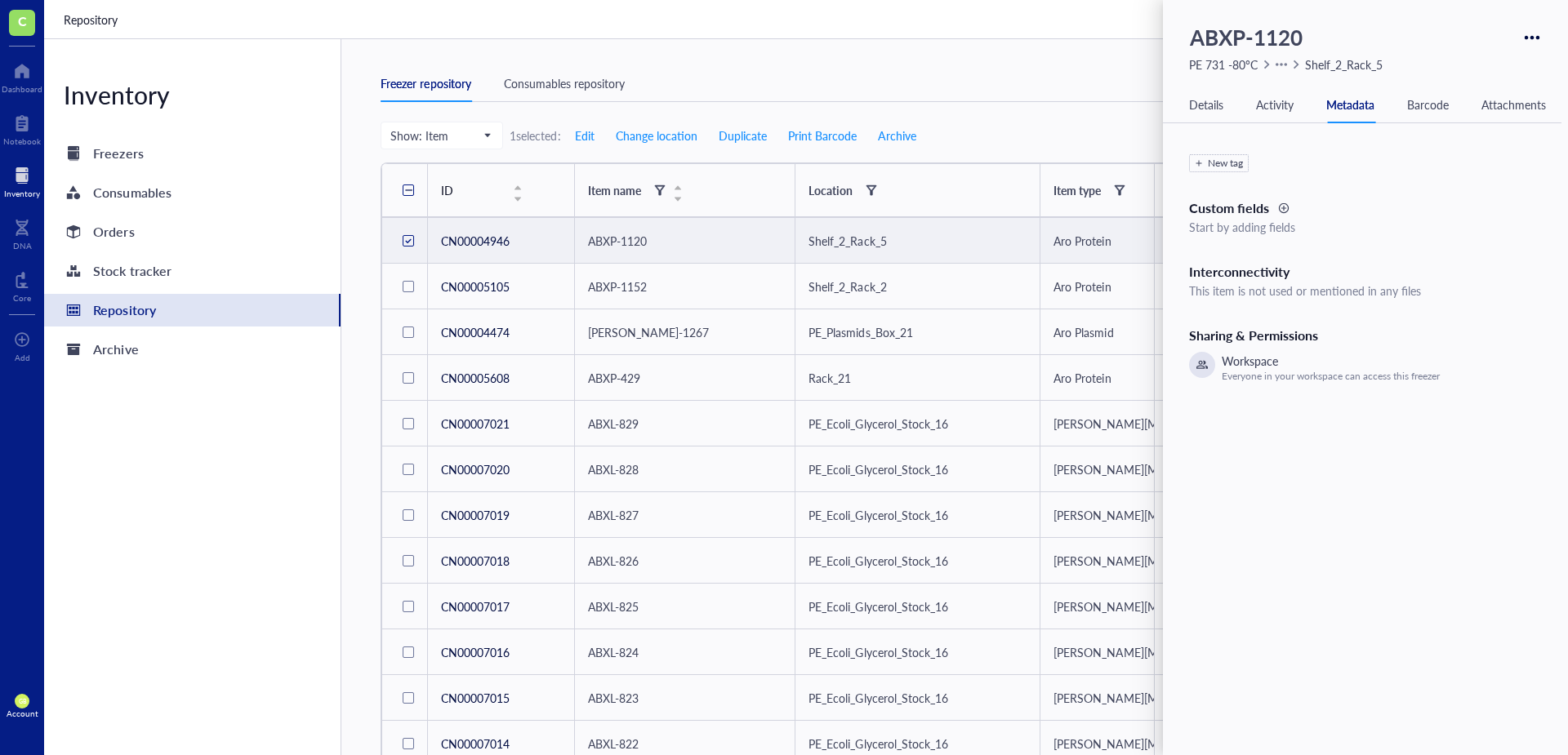 click on "Activity" at bounding box center [1275, 104] 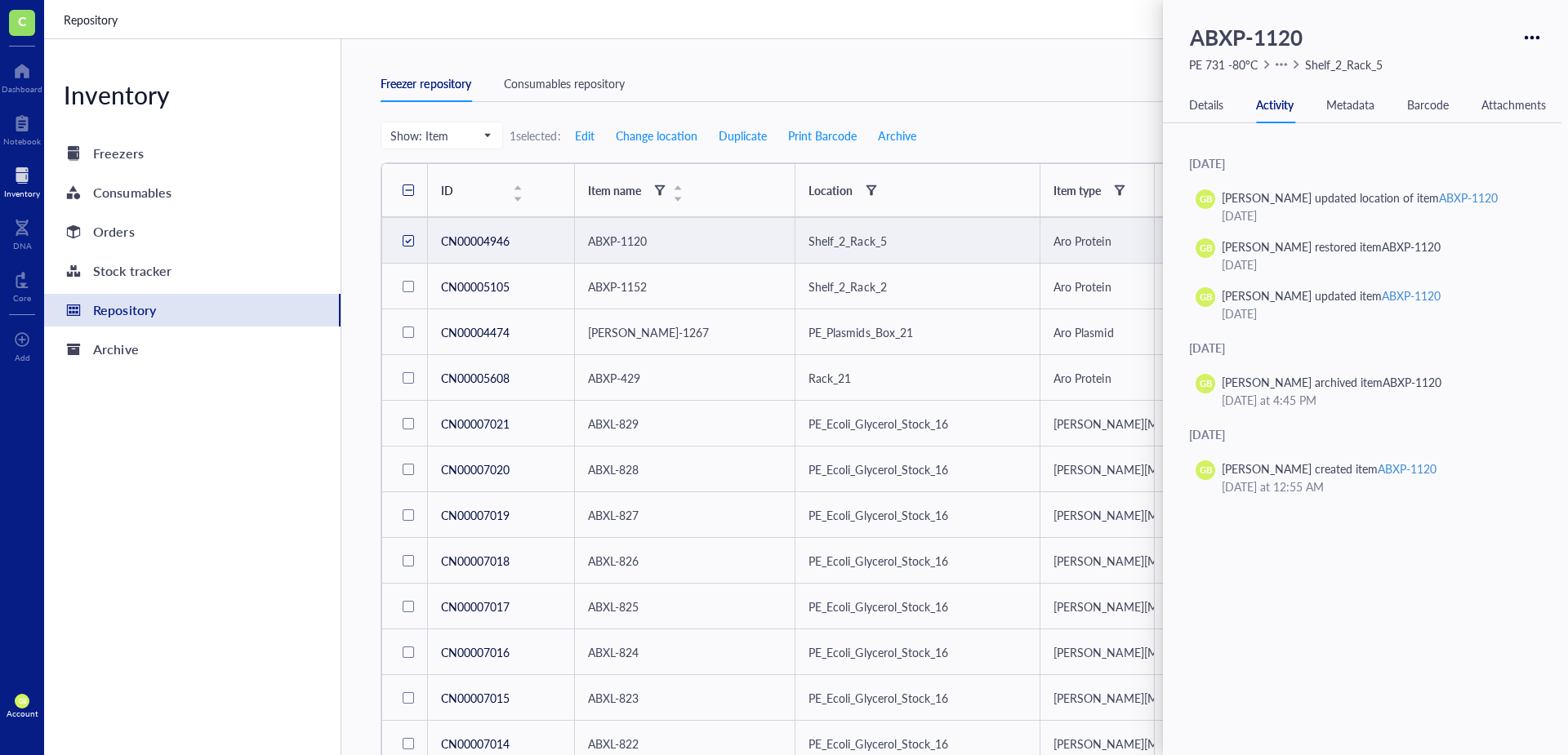 click on "Barcode" at bounding box center [1428, 104] 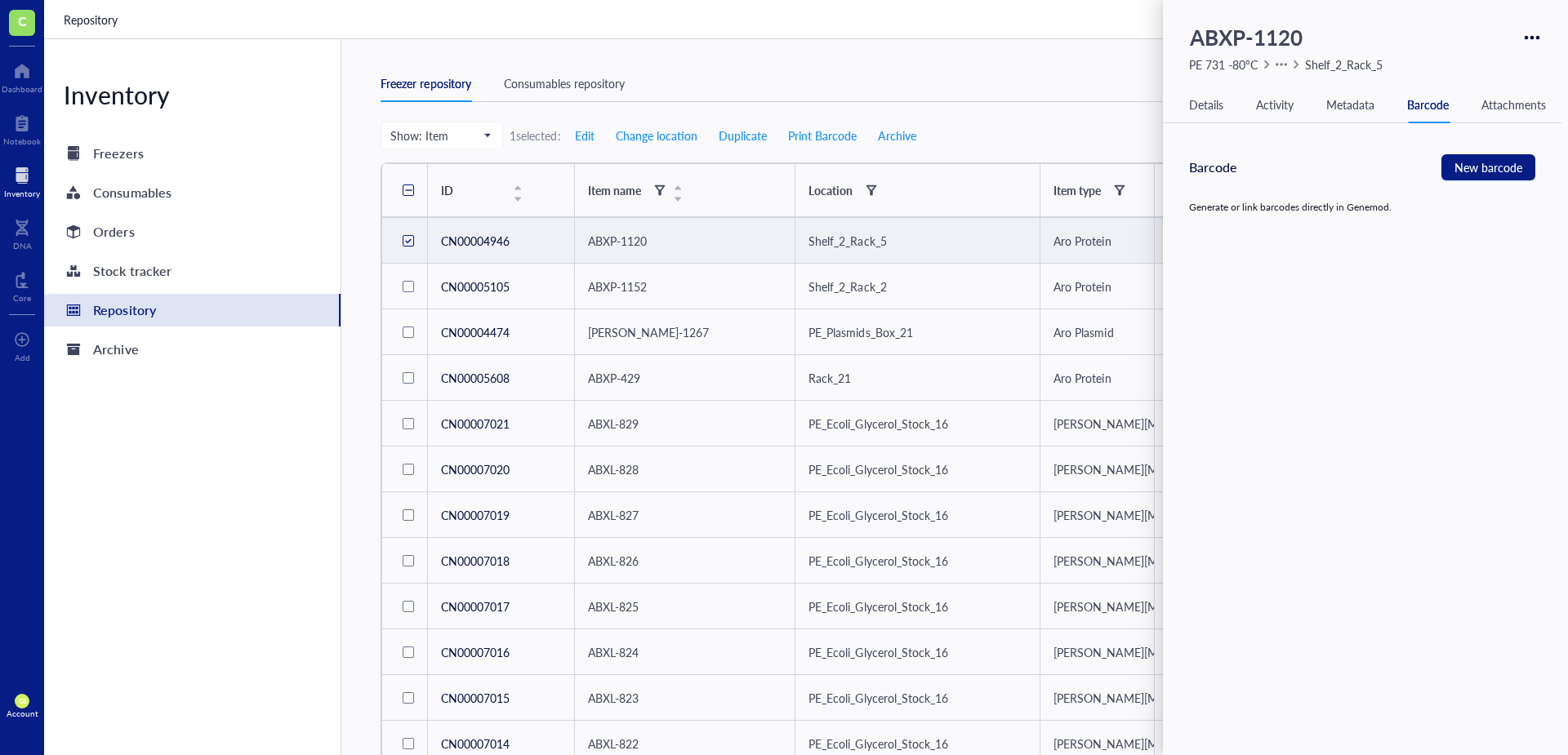 click on "Details" at bounding box center [1206, 104] 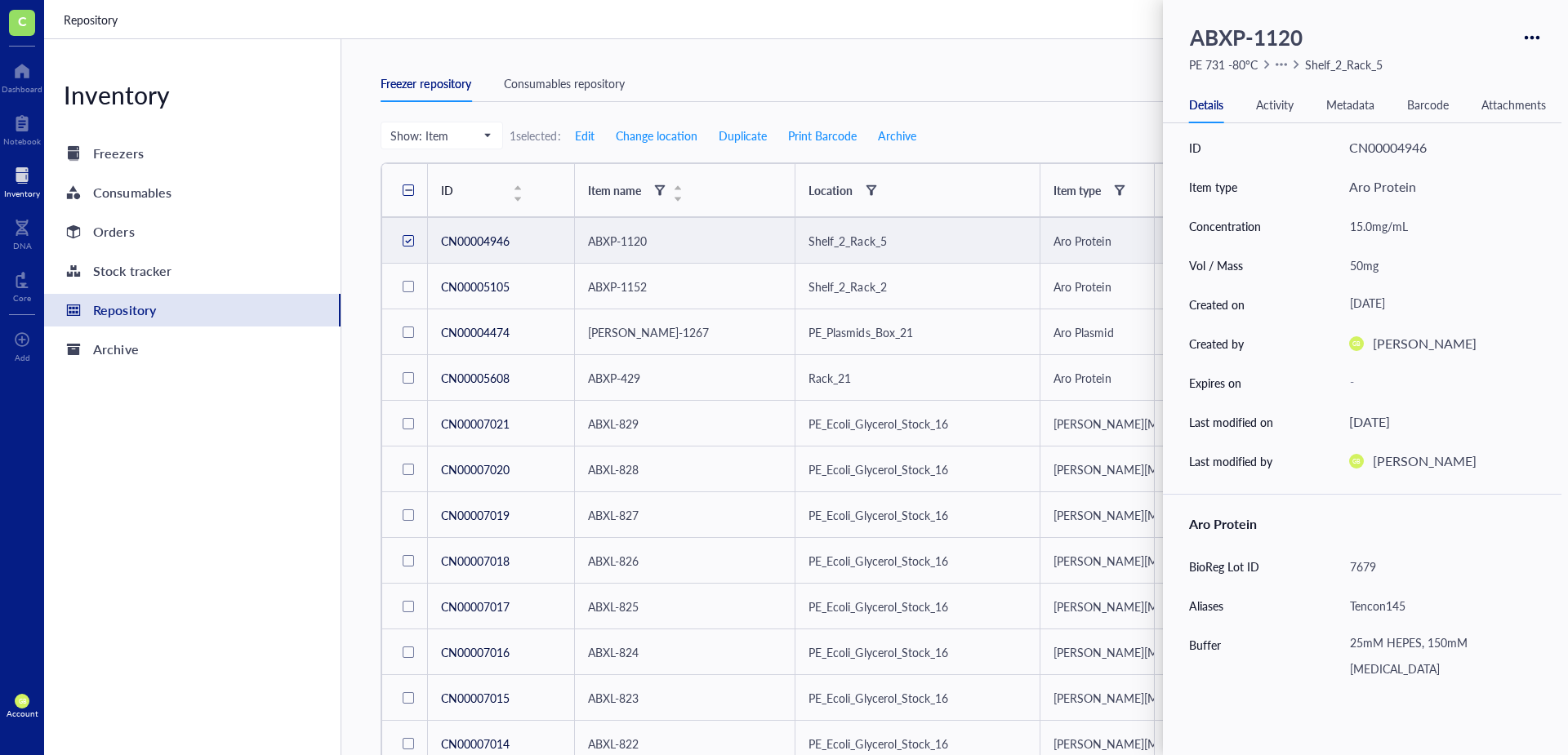 click on "Barcode" at bounding box center [1428, 104] 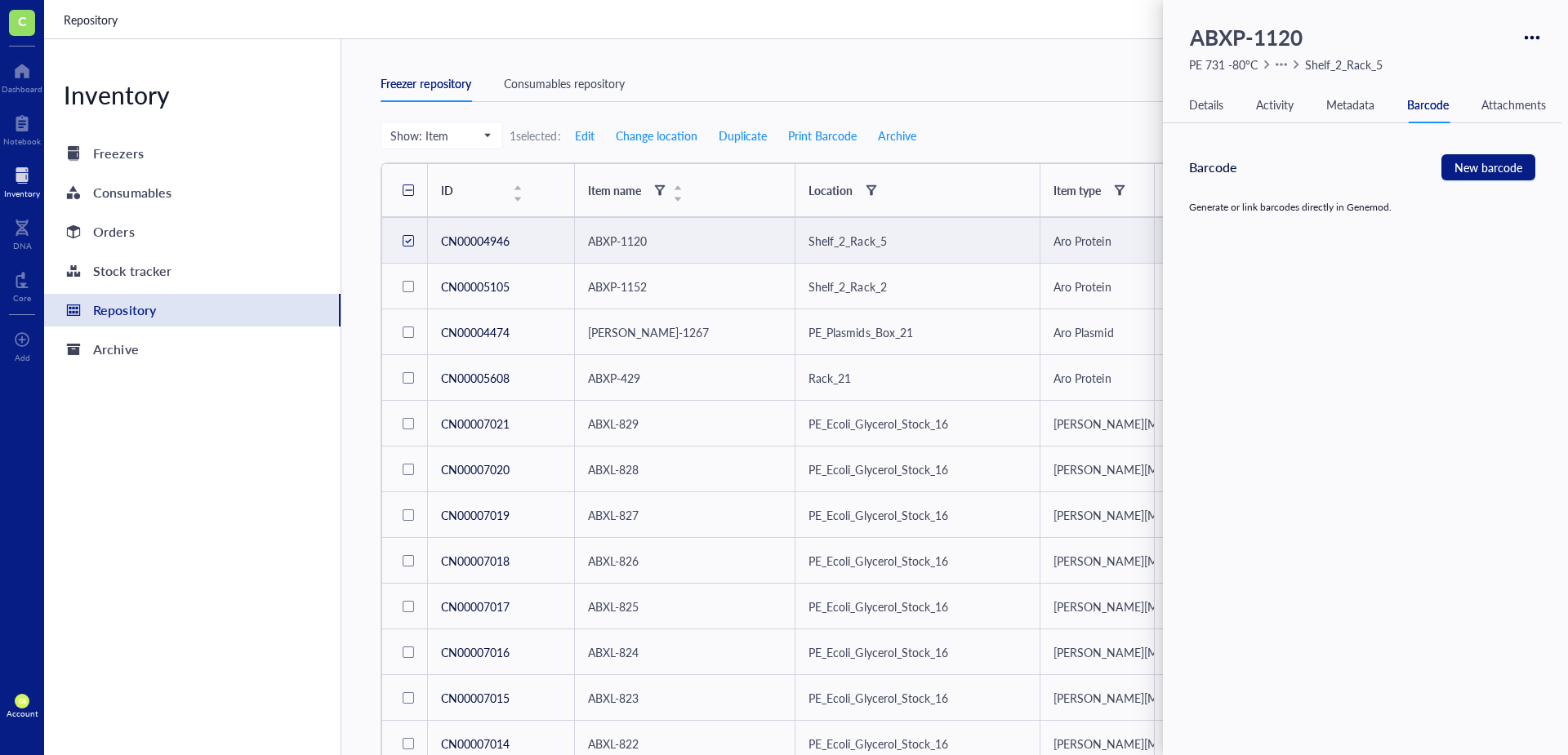 click on "Metadata" at bounding box center (1350, 104) 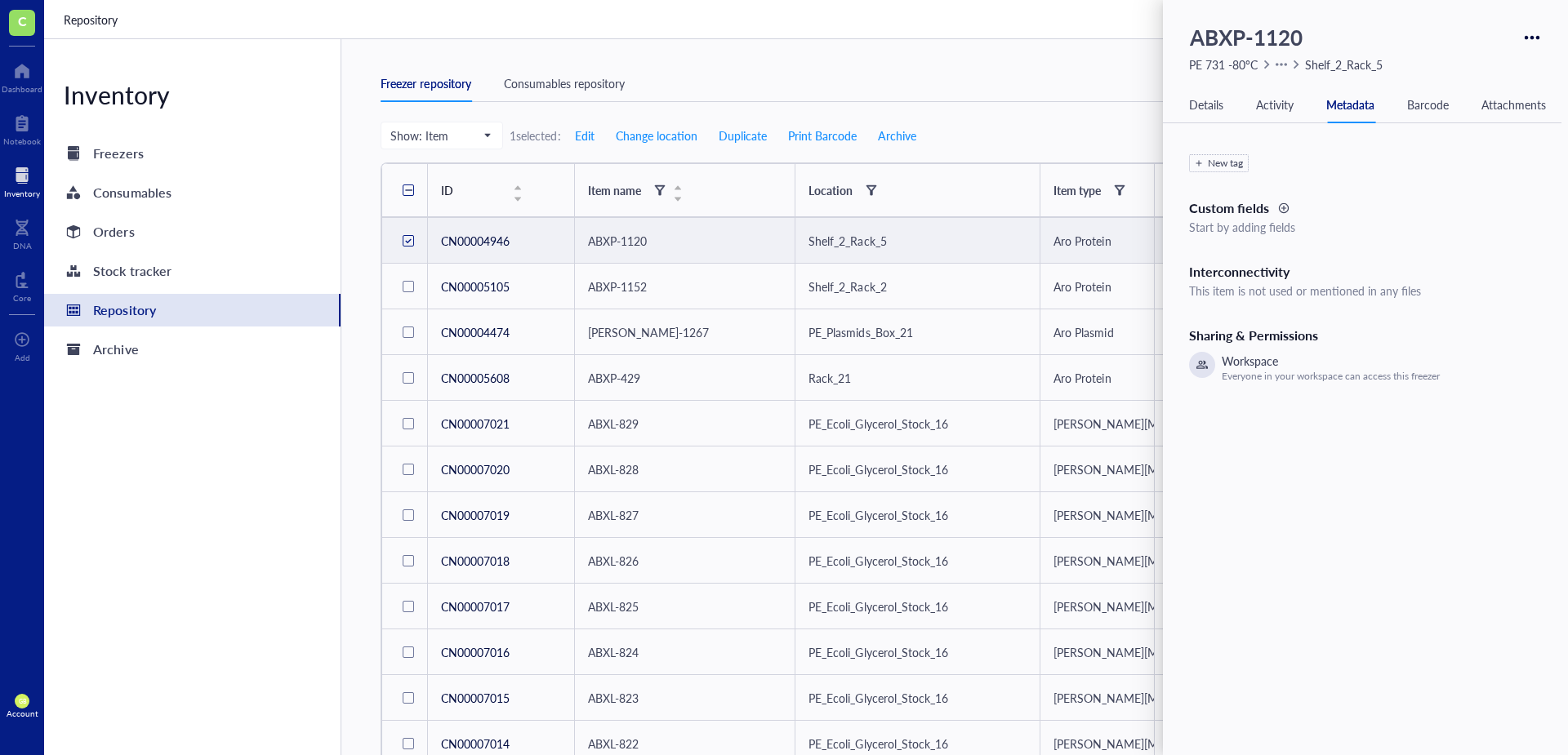 click on "Activity" at bounding box center (1275, 104) 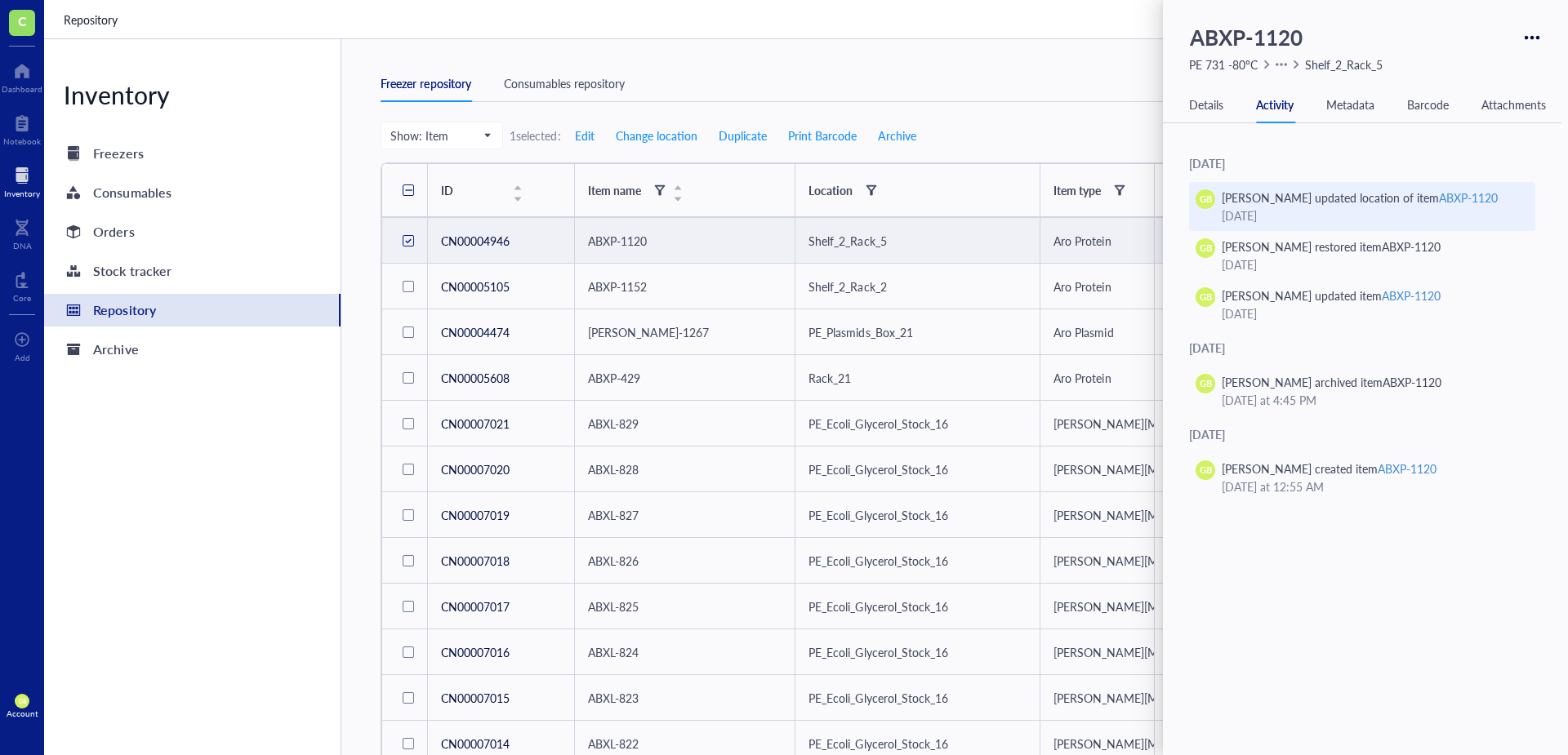 click on "ABXP-1120" at bounding box center (1468, 198) 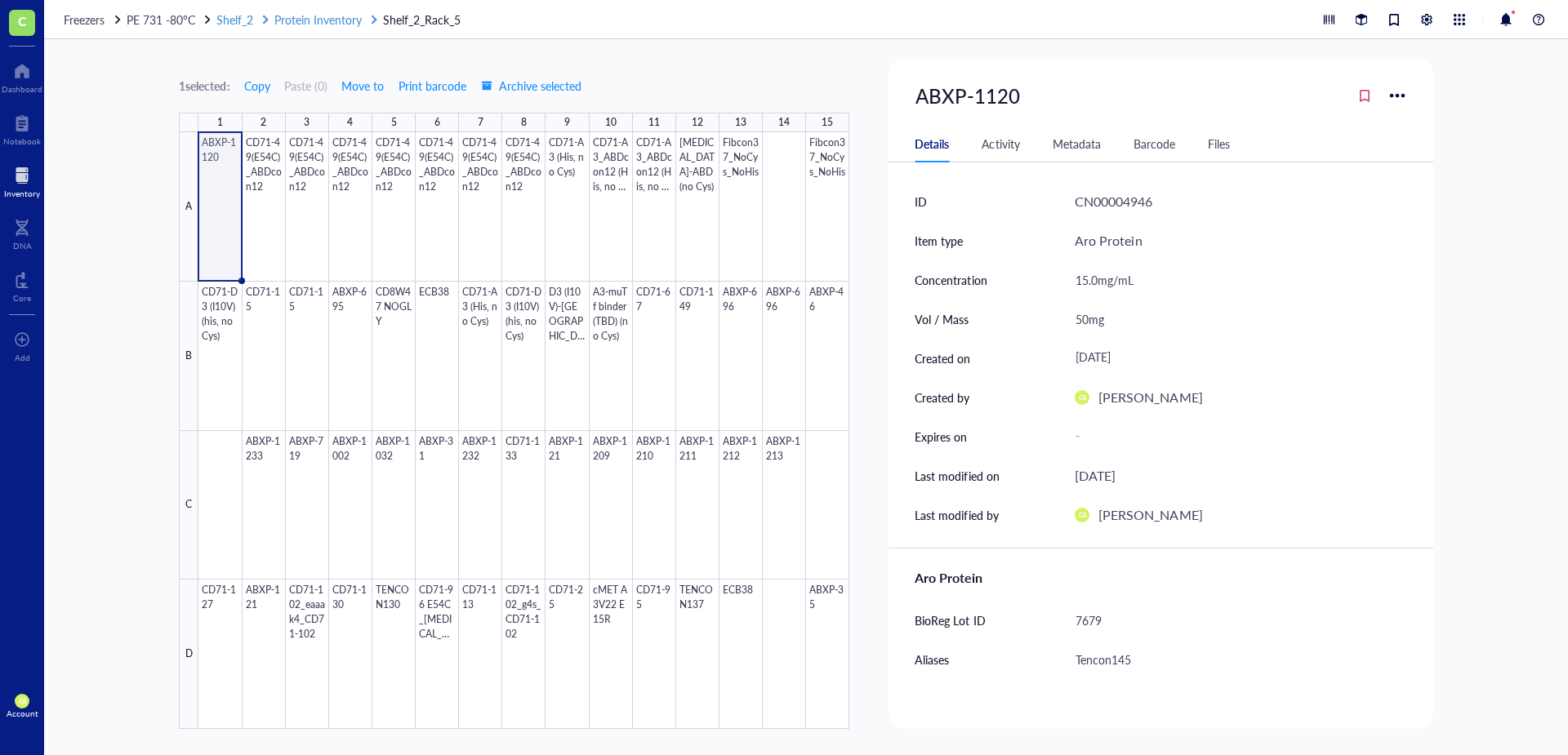 click on "Protein Inventory" at bounding box center [318, 20] 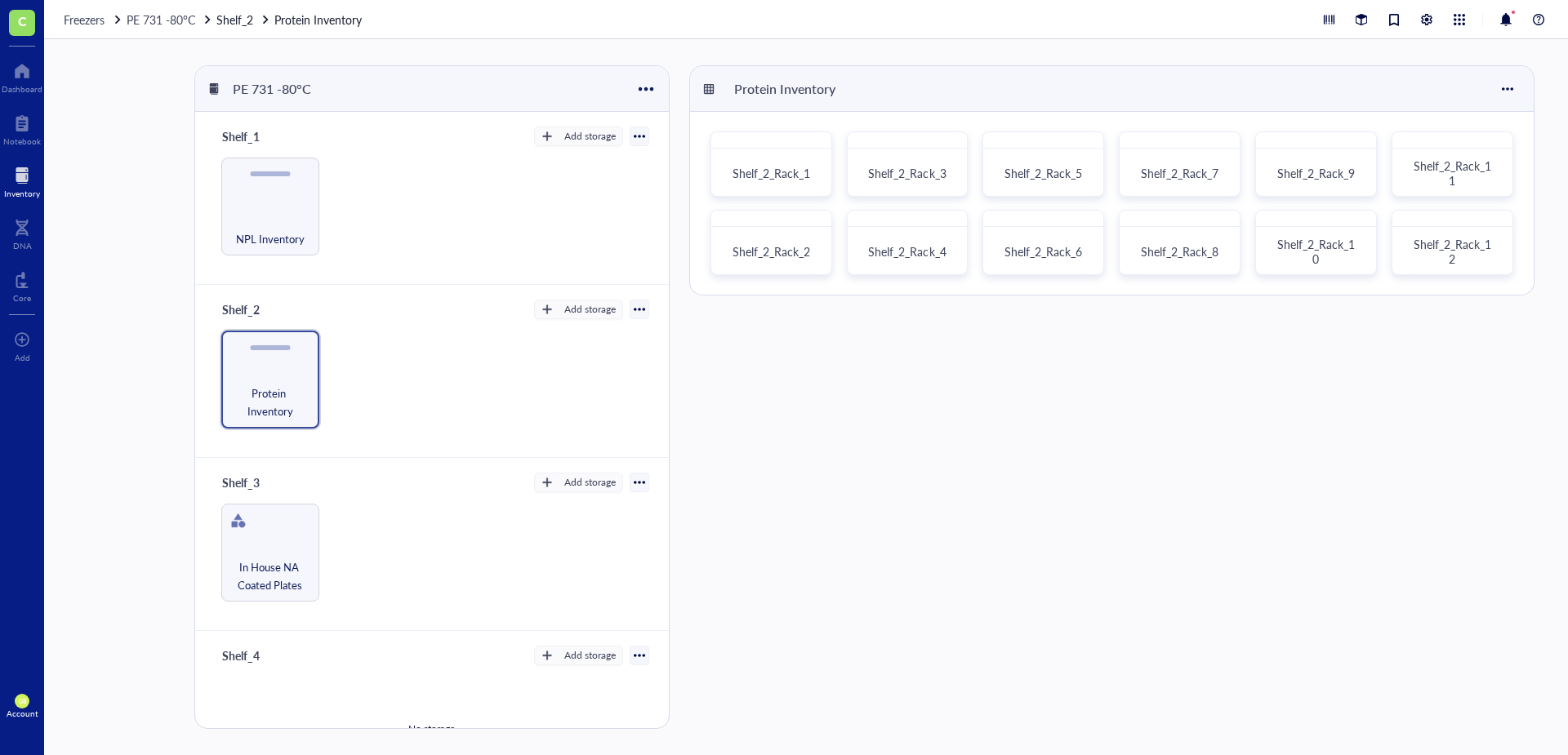 click at bounding box center [22, 175] 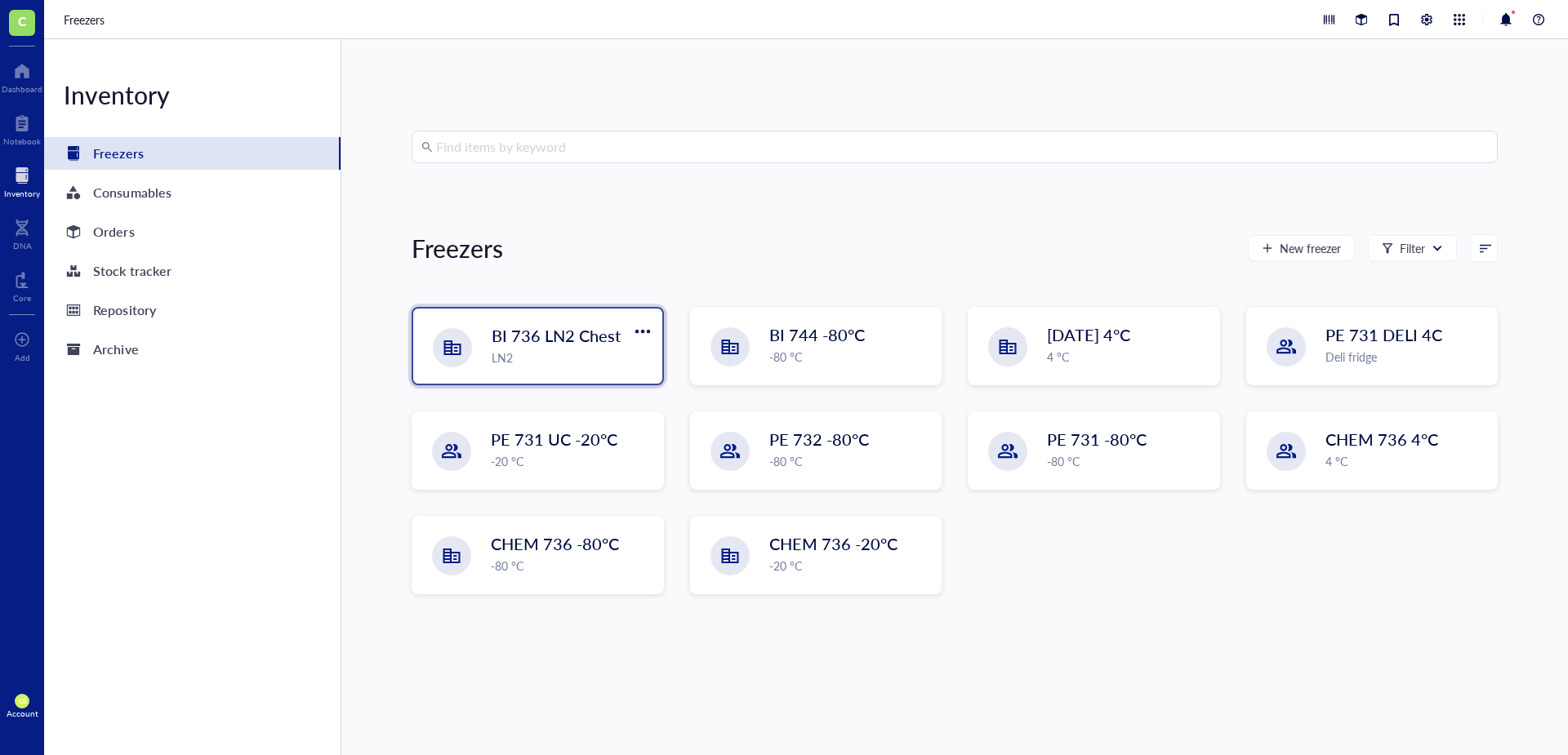 click on "LN2" at bounding box center [572, 358] 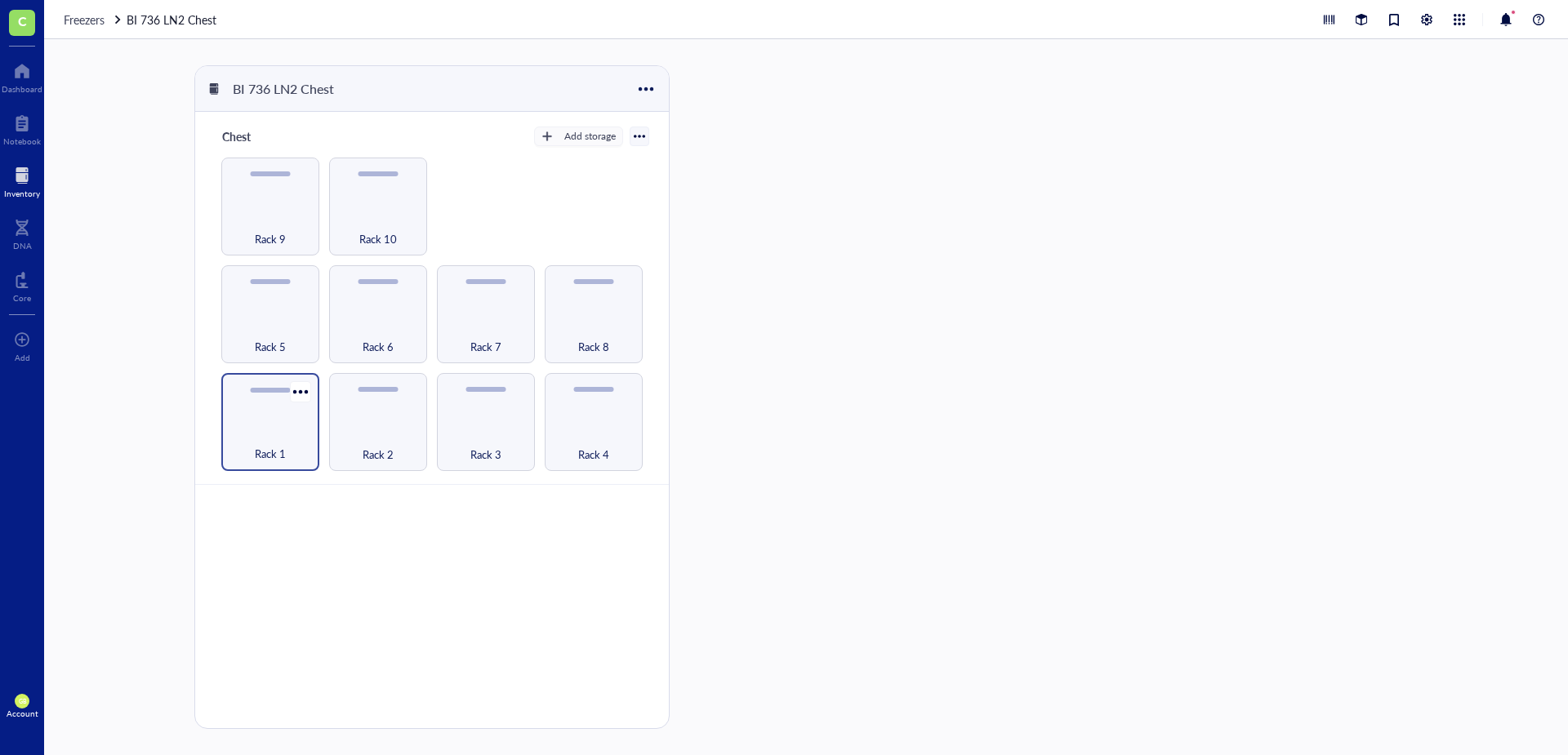 click on "Rack 1" at bounding box center (270, 422) 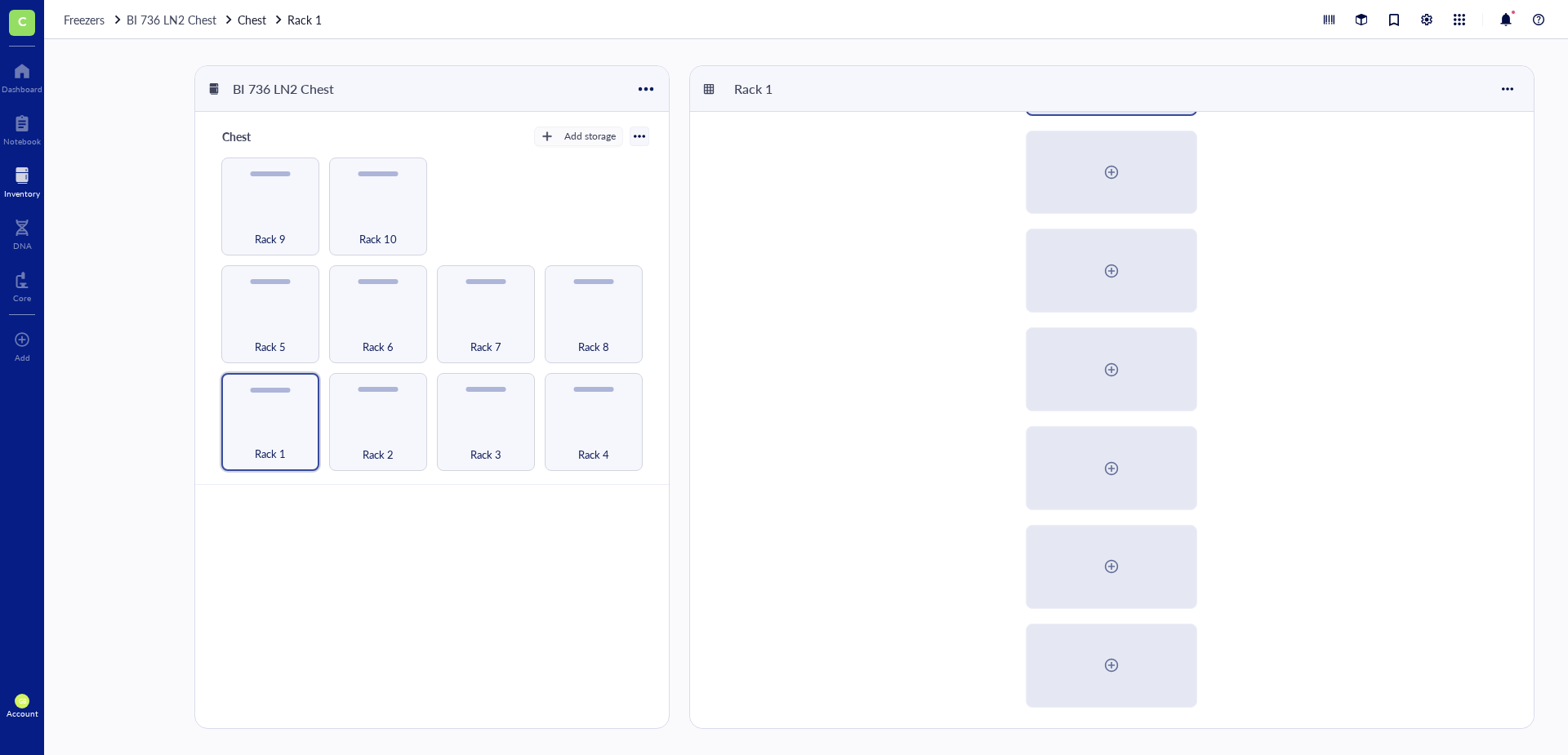 scroll, scrollTop: 0, scrollLeft: 0, axis: both 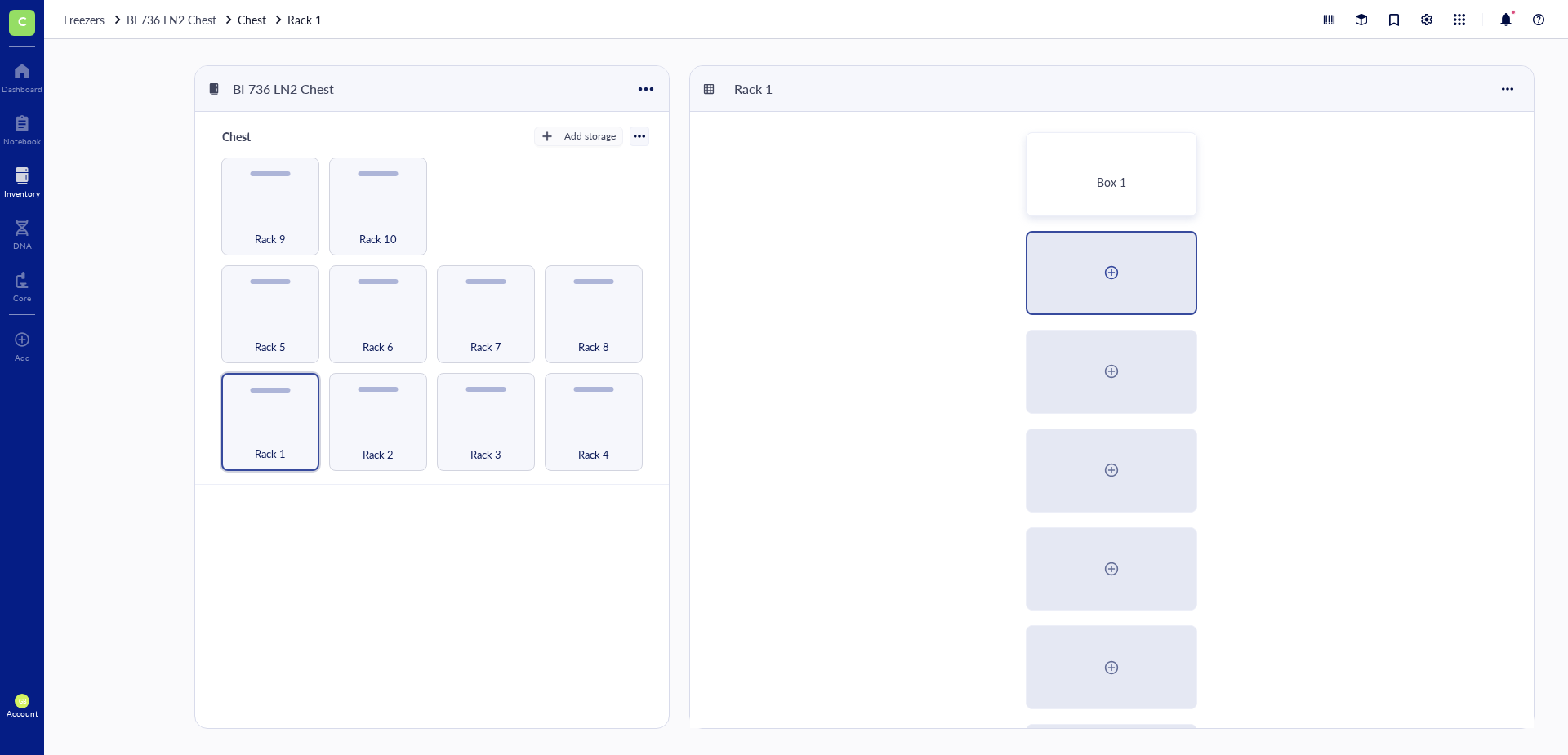 click at bounding box center (1111, 273) 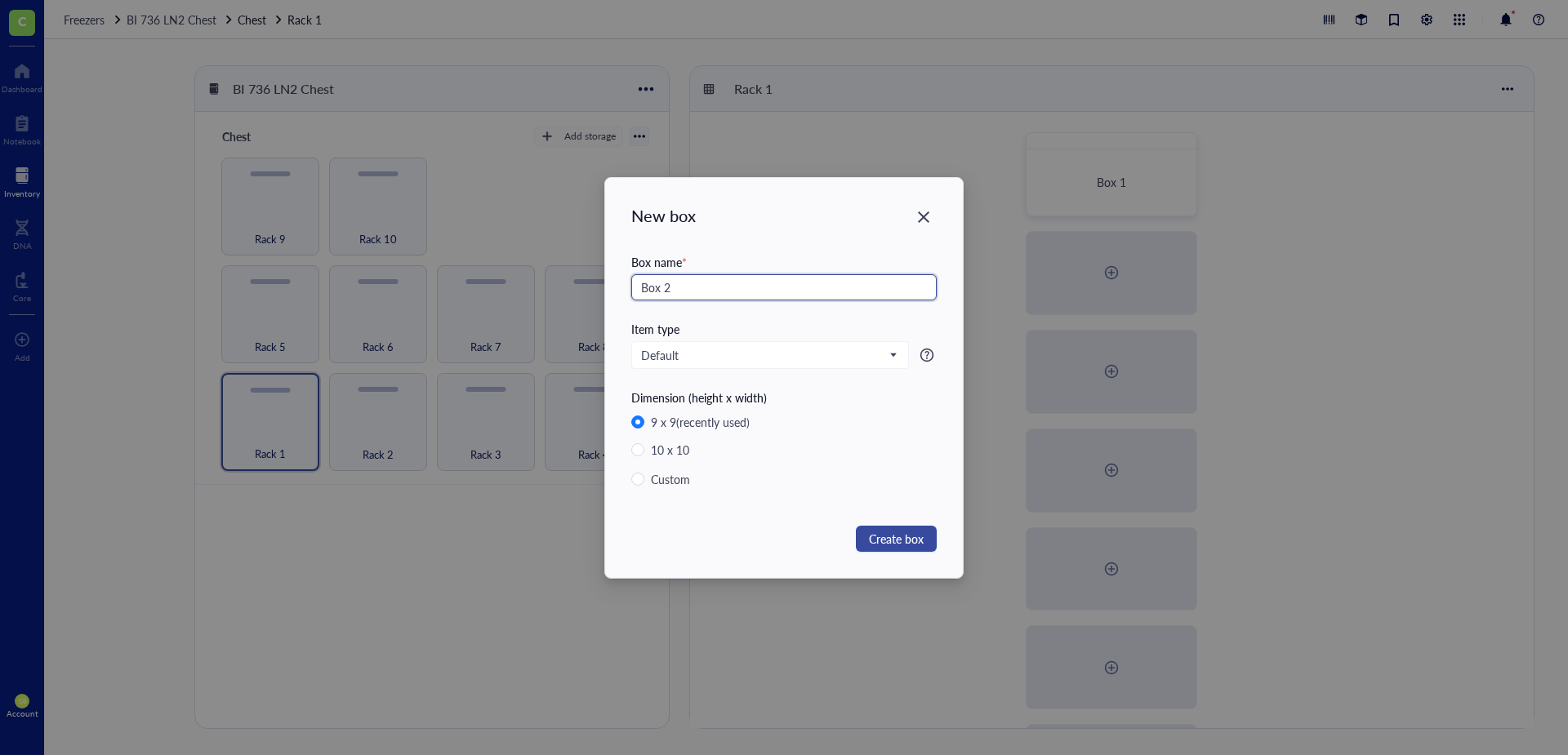 type on "Box 2" 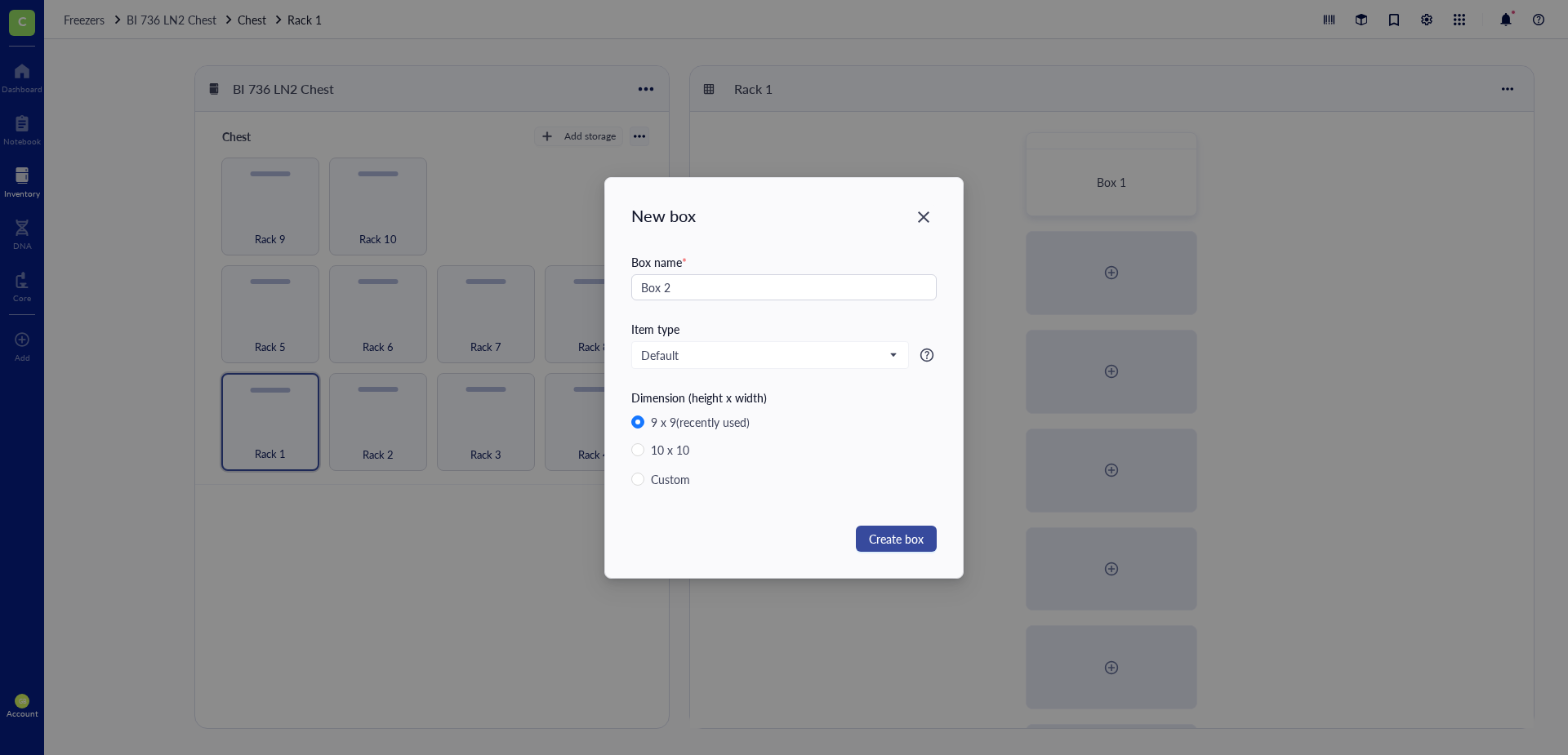 click on "Create box" at bounding box center (896, 539) 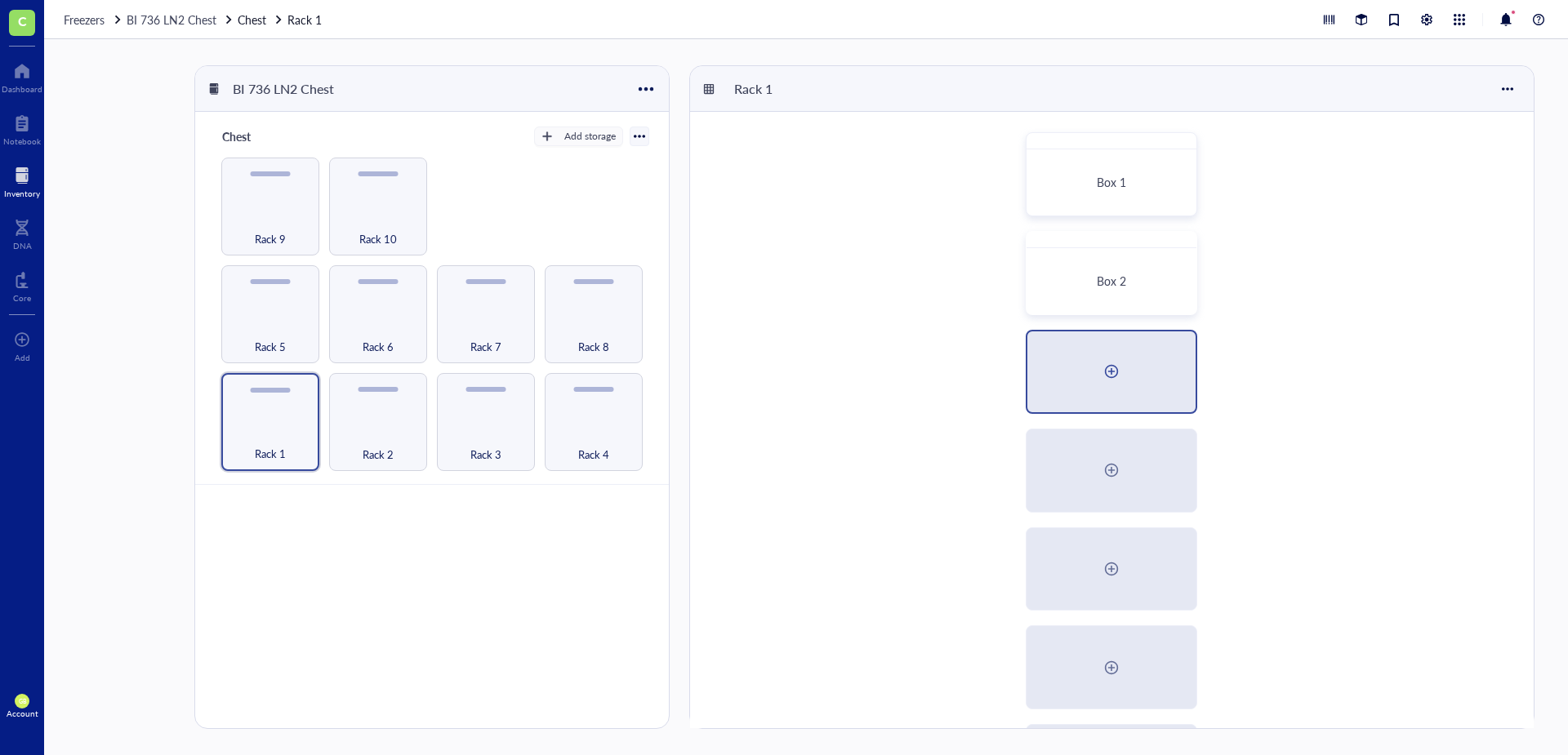 click at bounding box center [1111, 371] 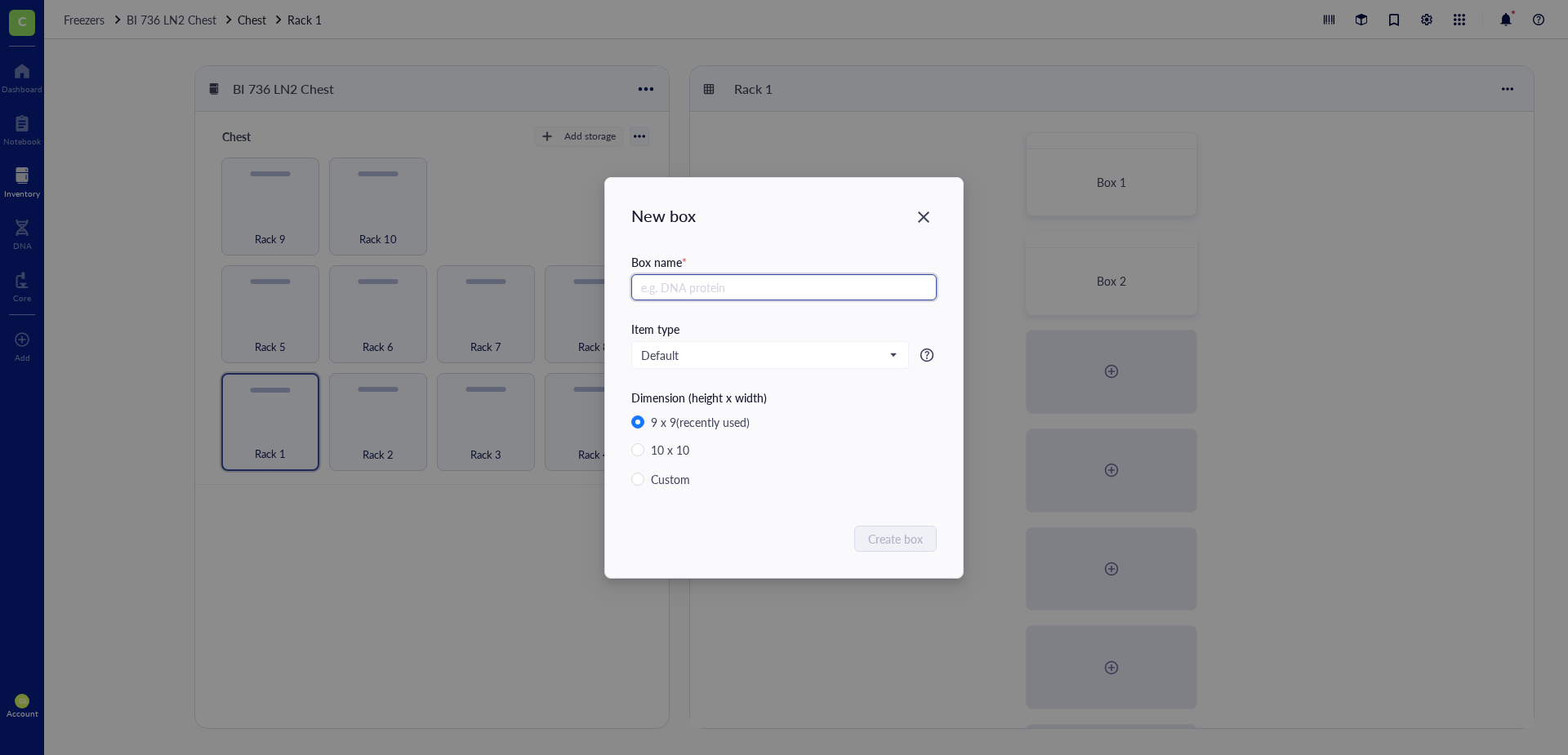paste on "Box 2" 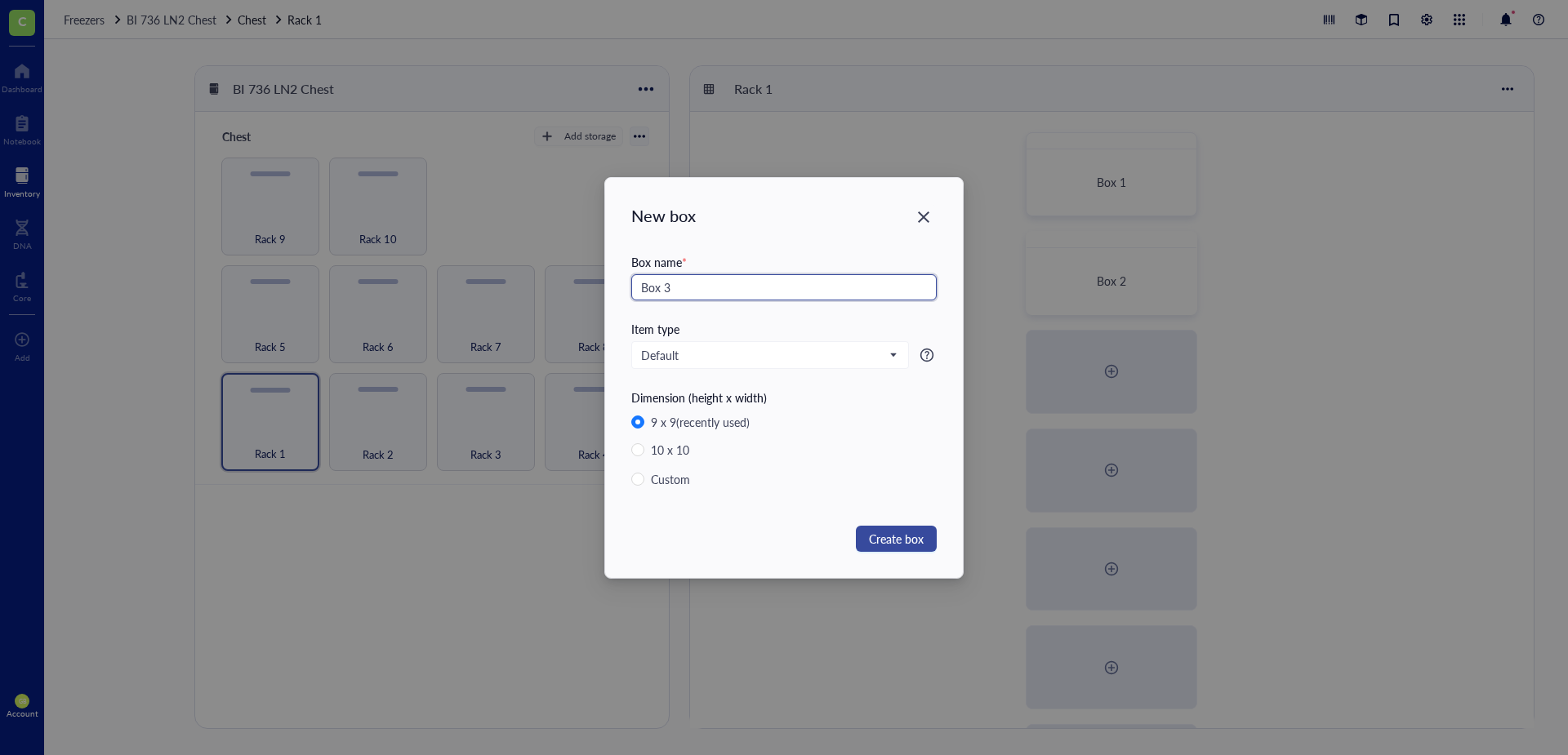 type on "Box 3" 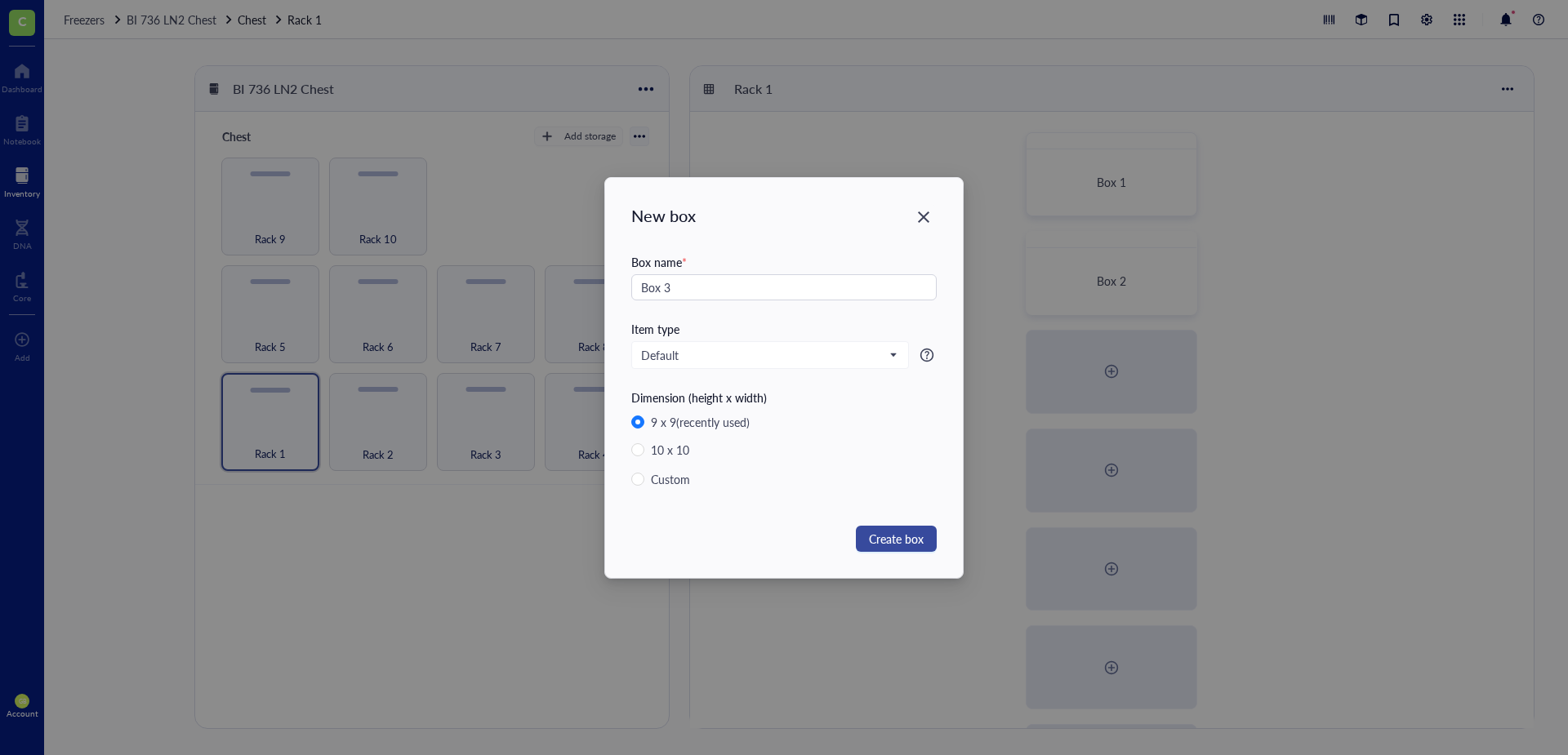 click on "Create box" at bounding box center (896, 539) 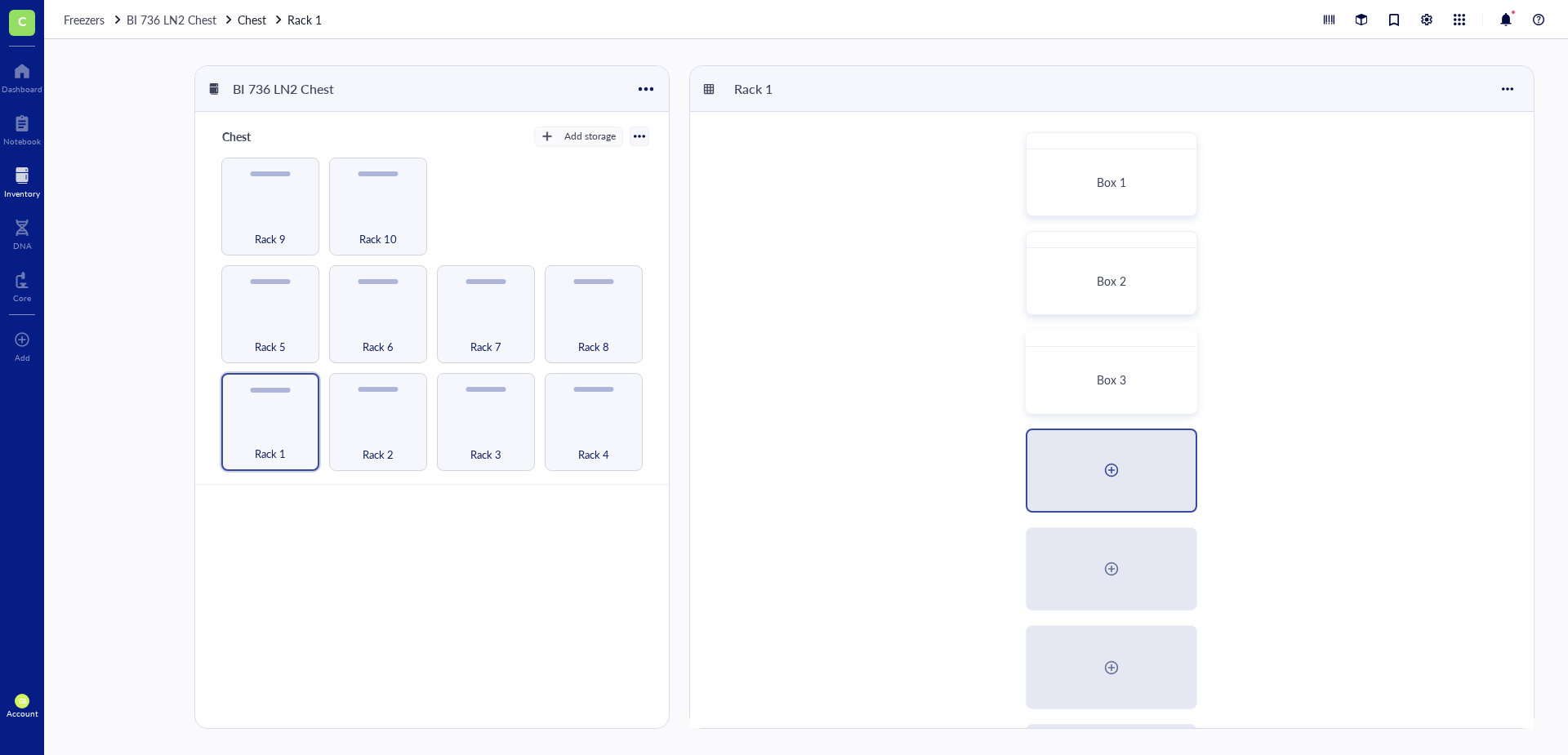 click at bounding box center [1111, 470] 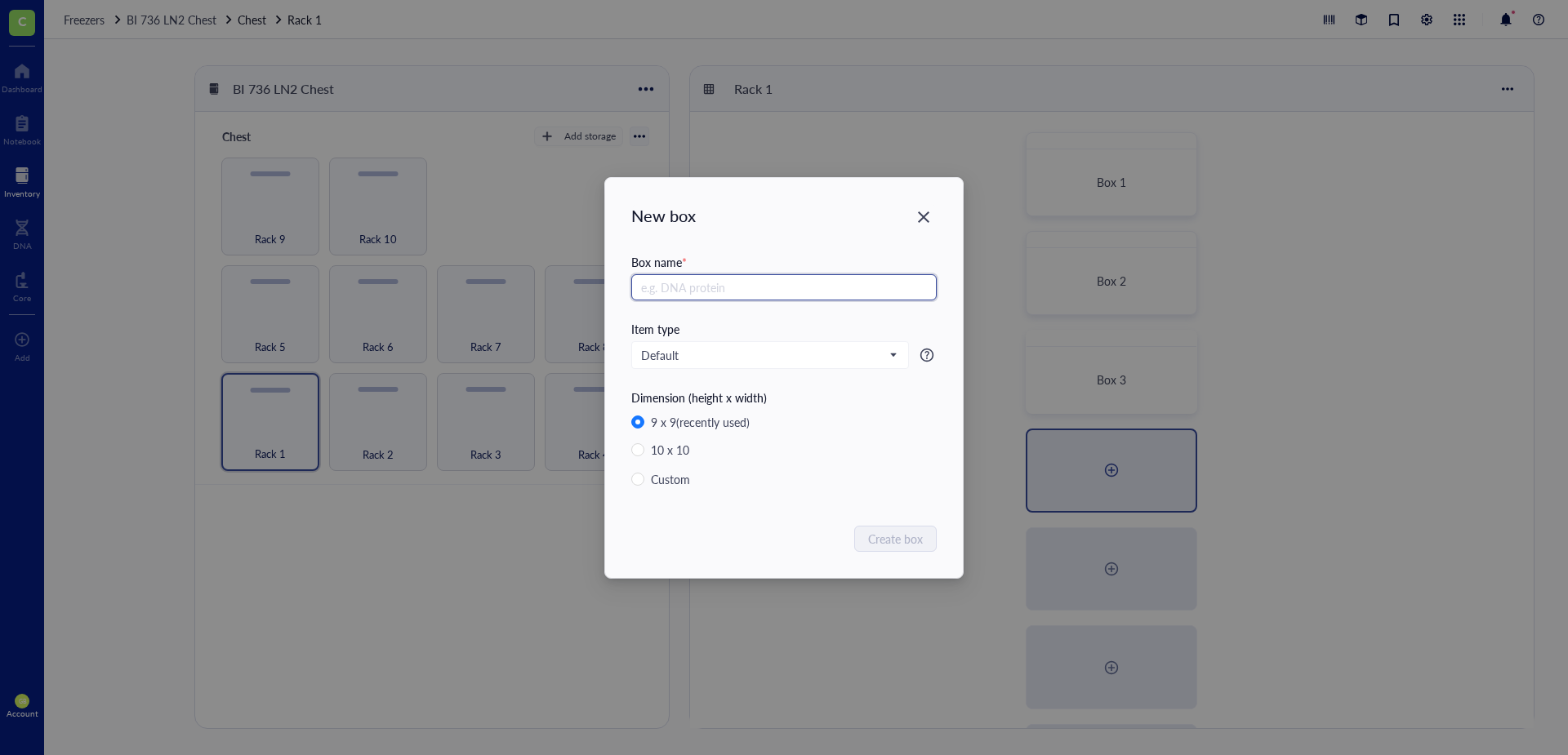 paste on "Box 2" 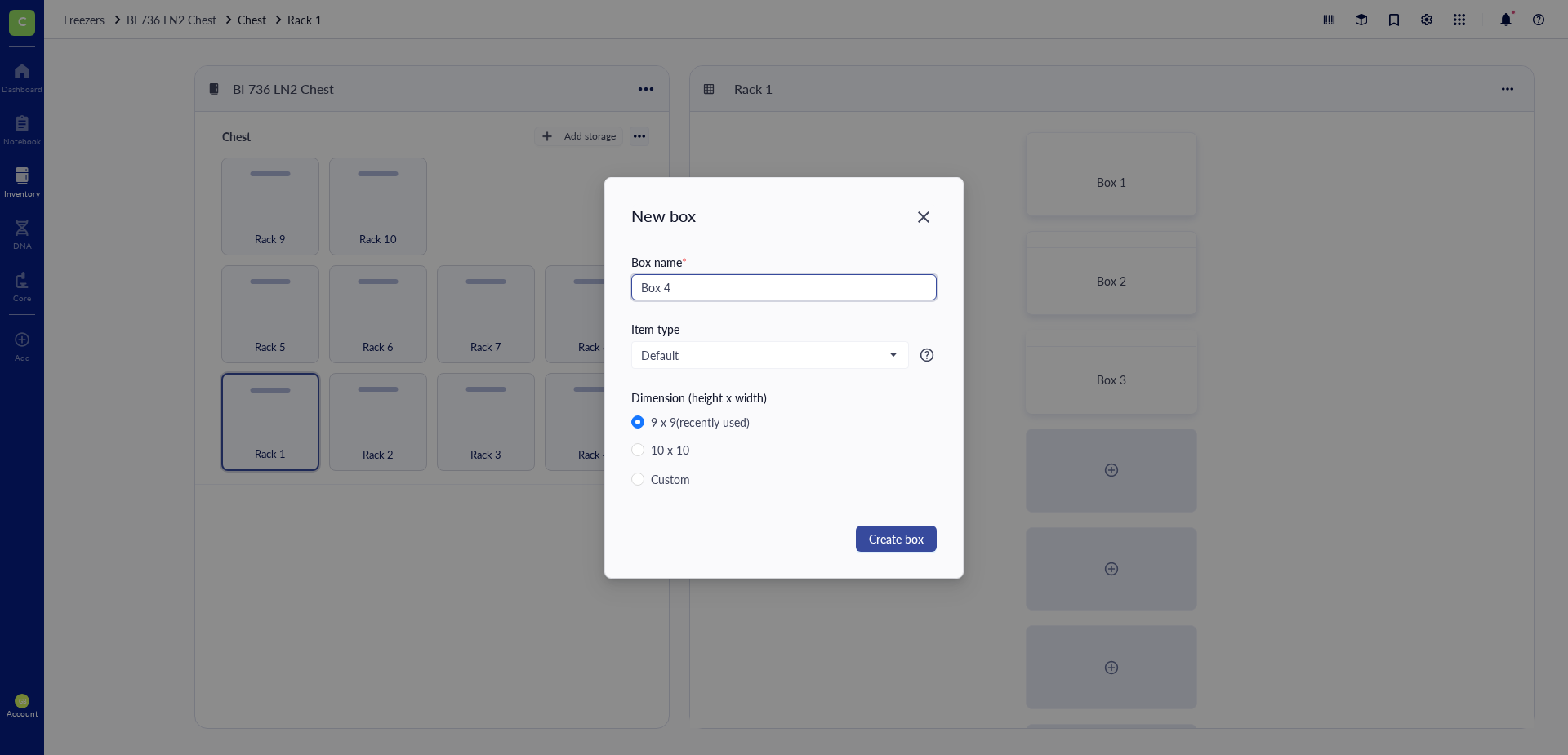 type on "Box 4" 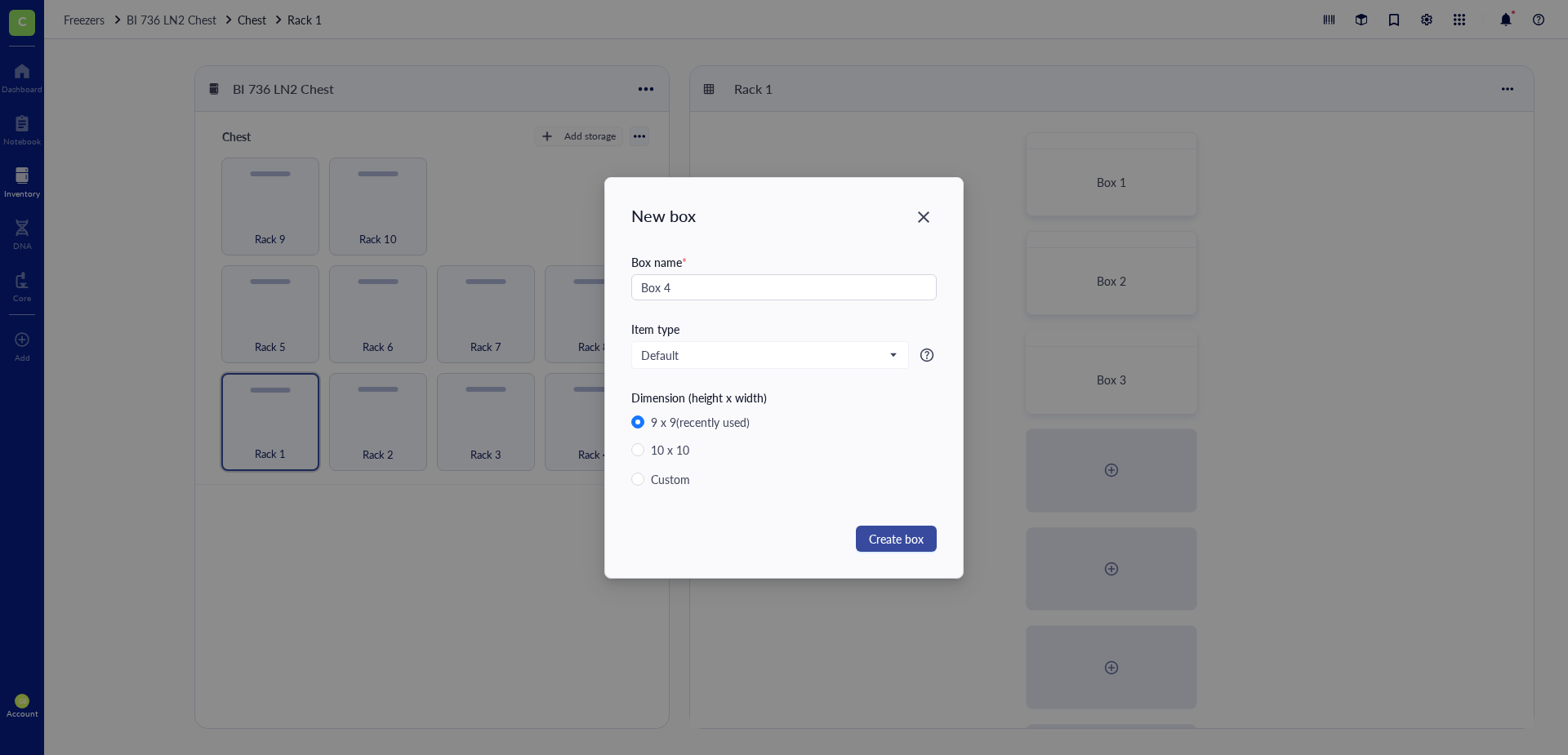 click on "Create box" at bounding box center [896, 539] 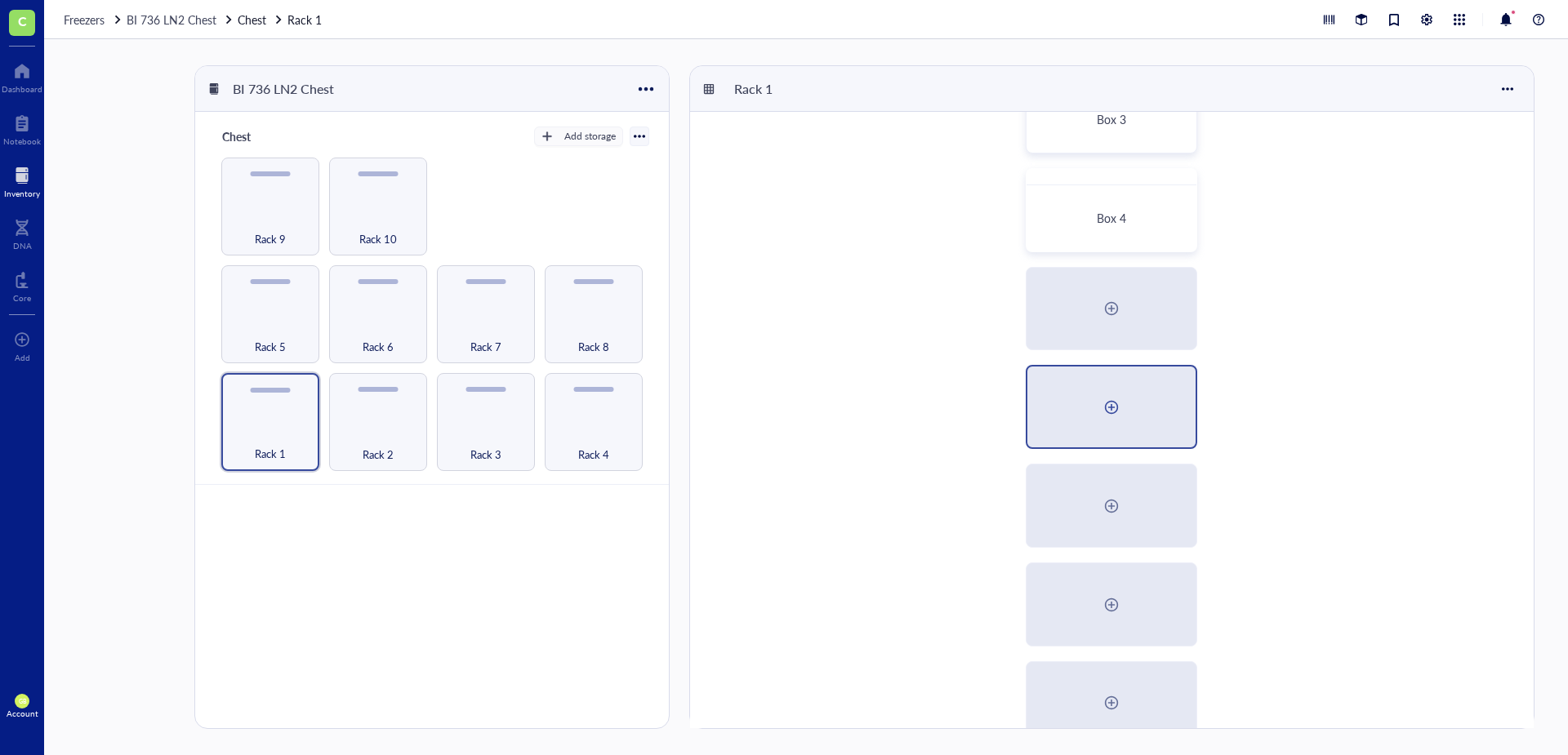 scroll, scrollTop: 326, scrollLeft: 0, axis: vertical 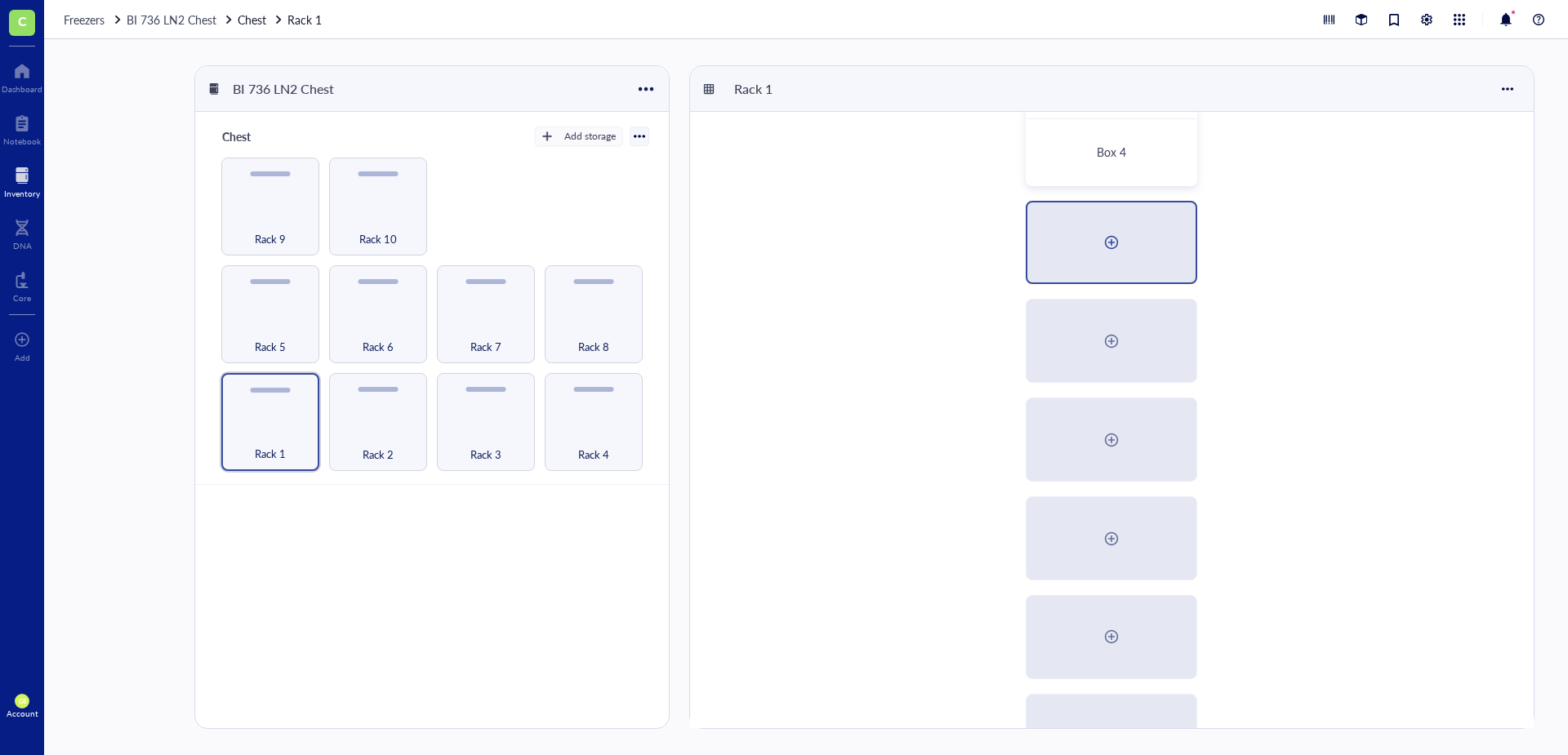 click at bounding box center [1111, 242] 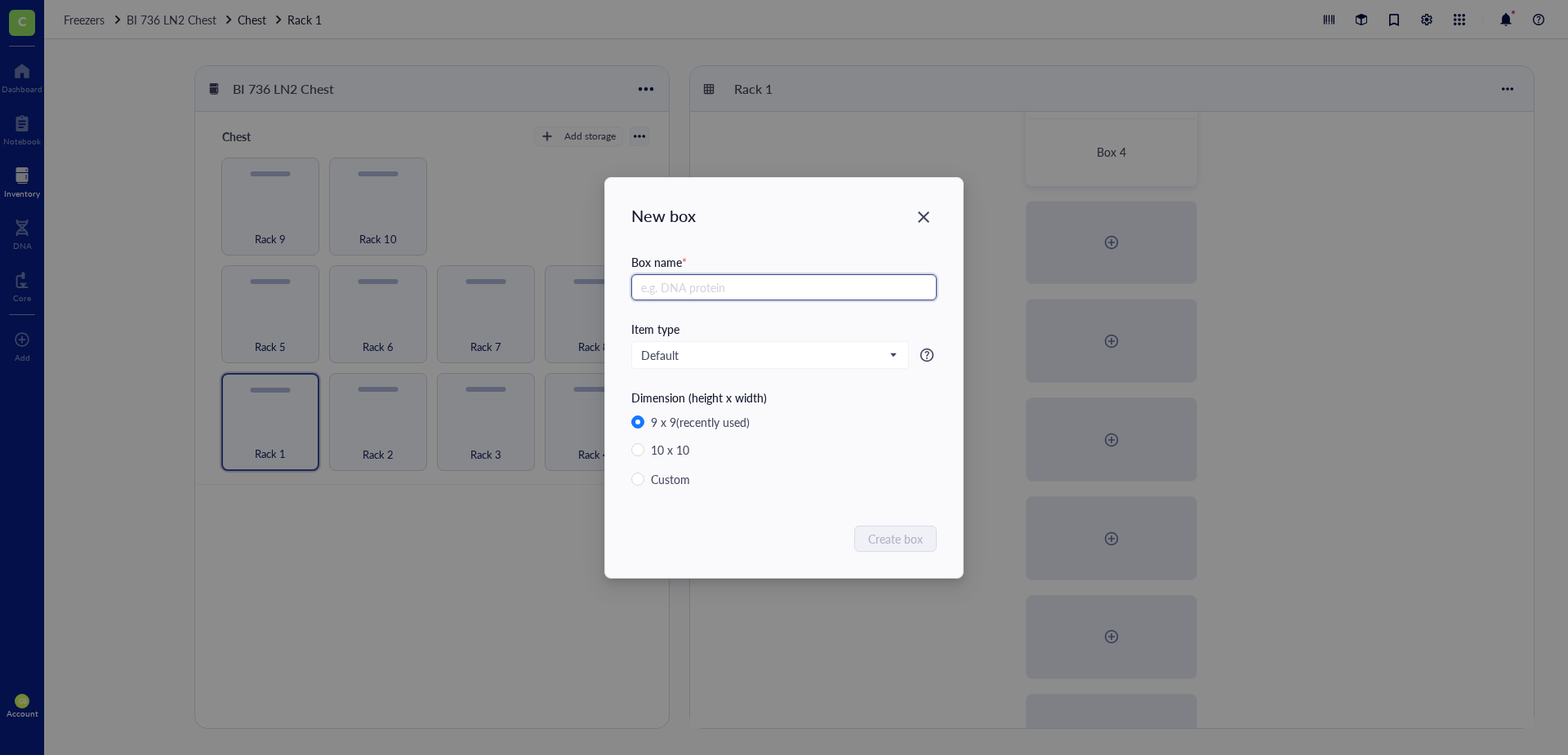 paste on "Box 2" 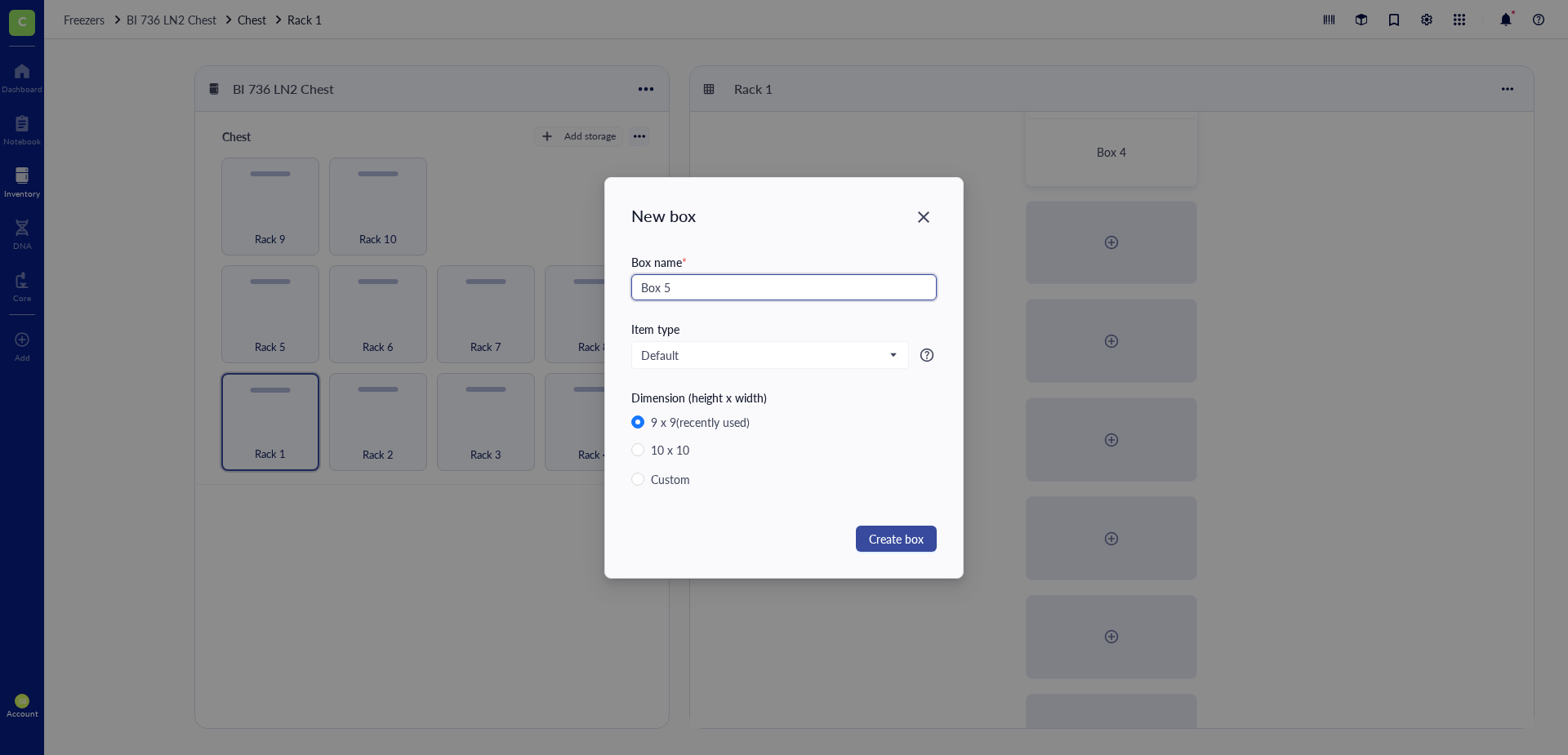 type on "Box 5" 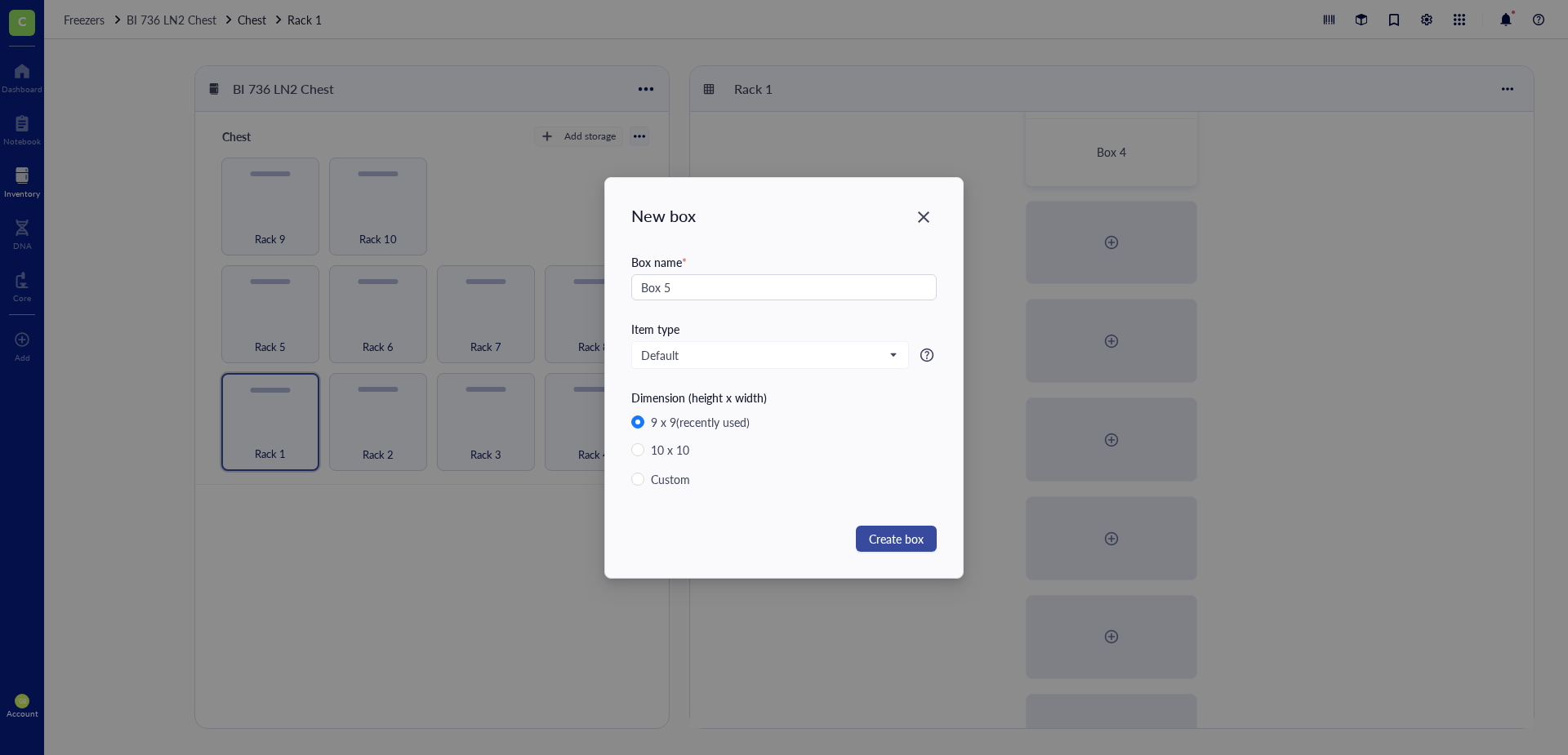 click on "Create box" at bounding box center [896, 539] 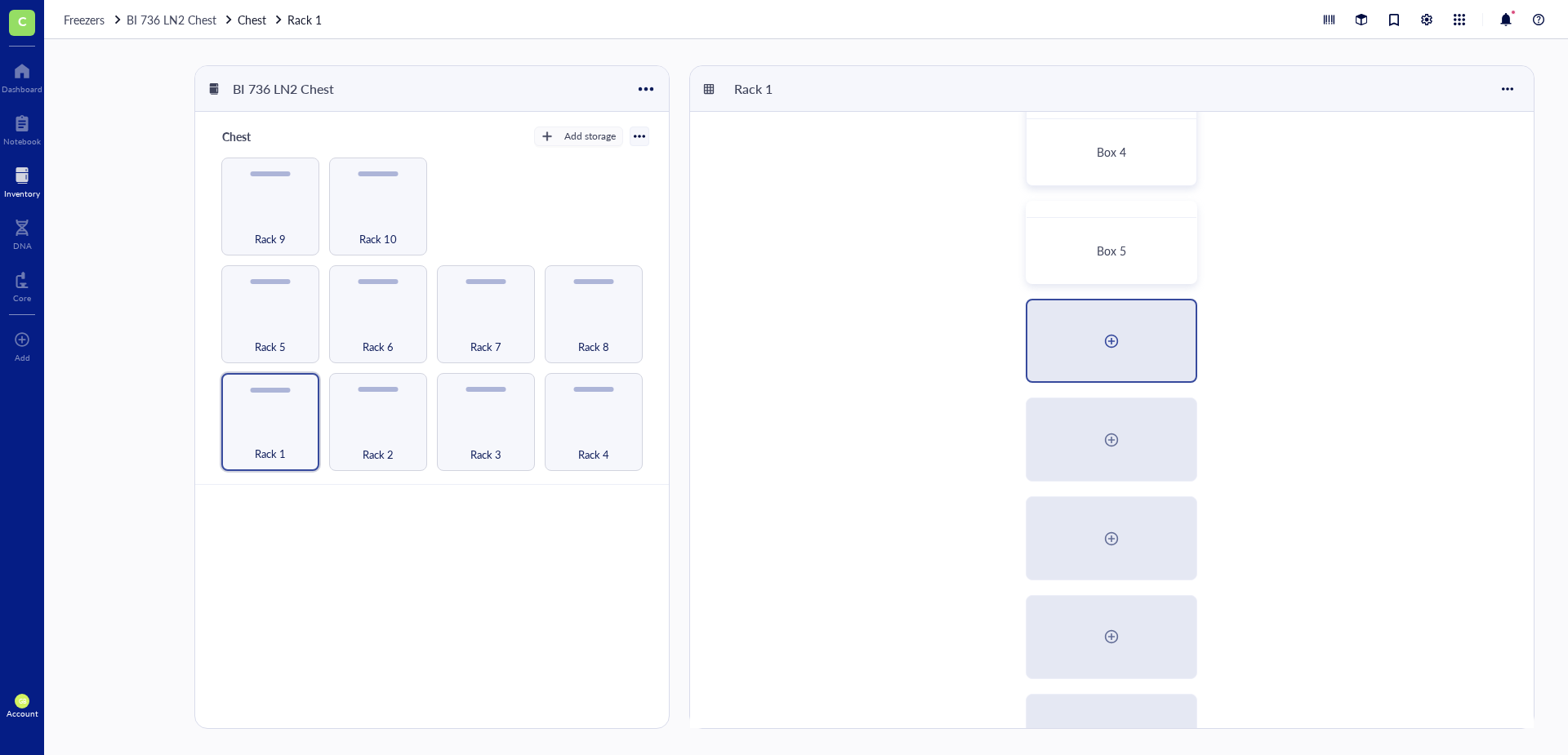 click at bounding box center (1111, 341) 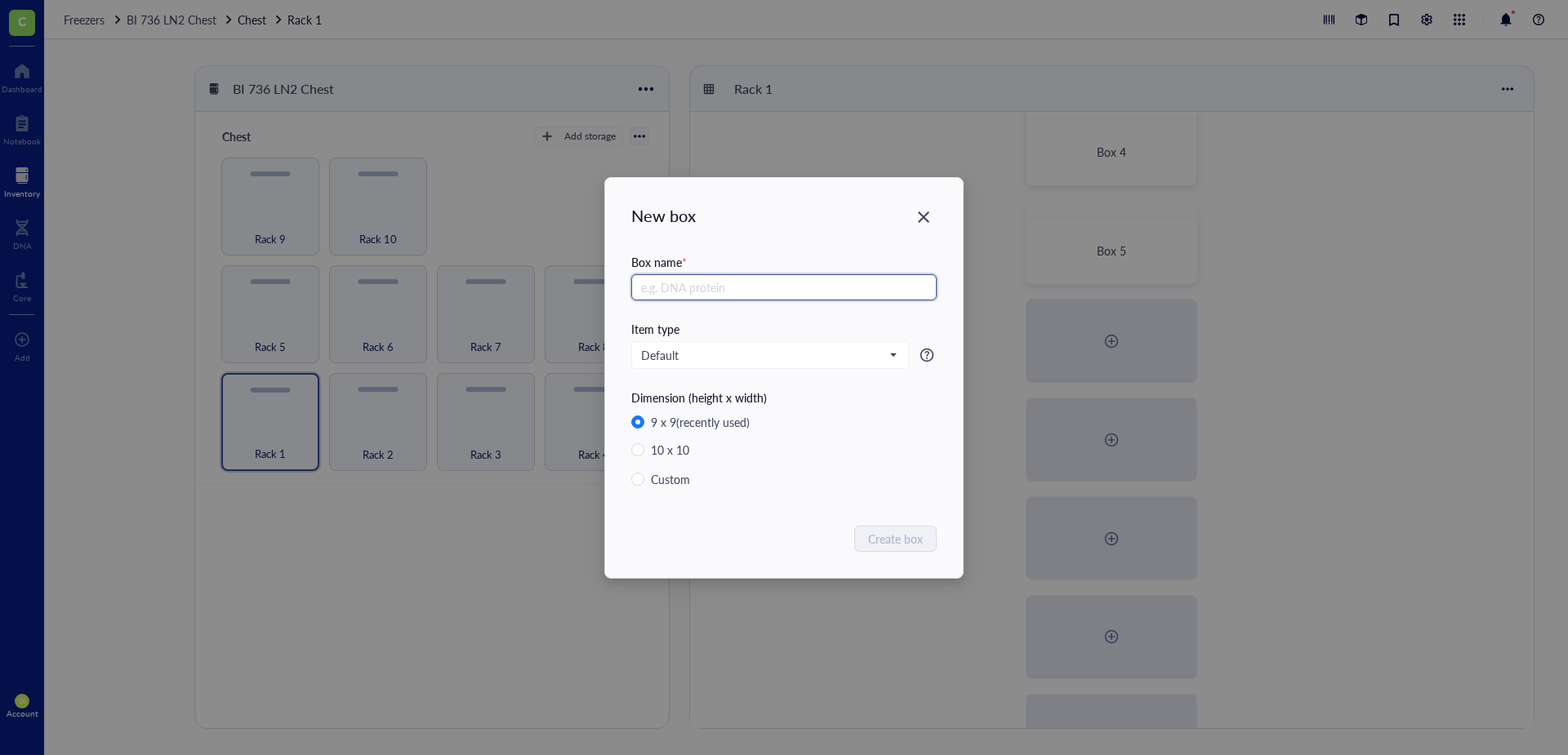 paste on "Box 2" 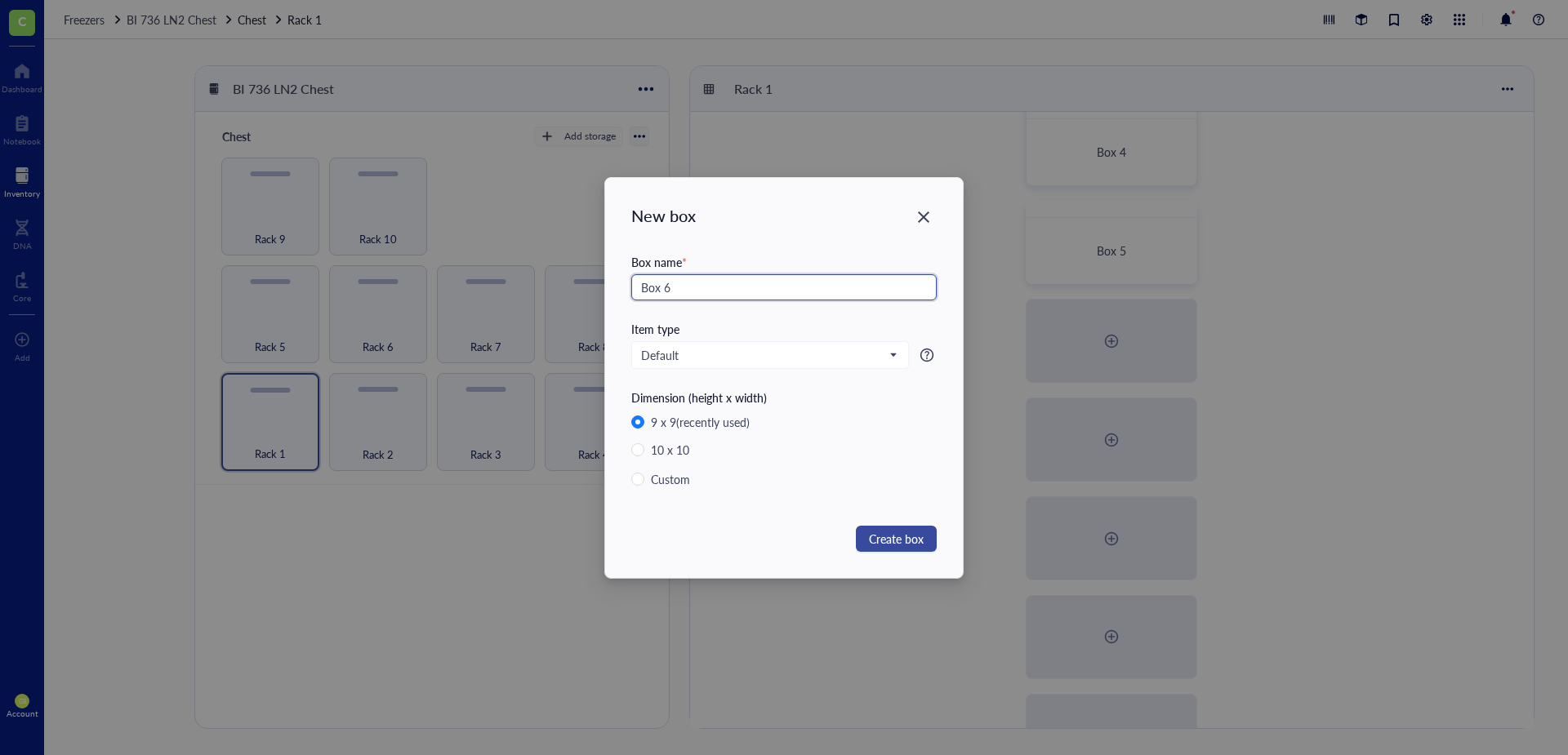 type on "Box 6" 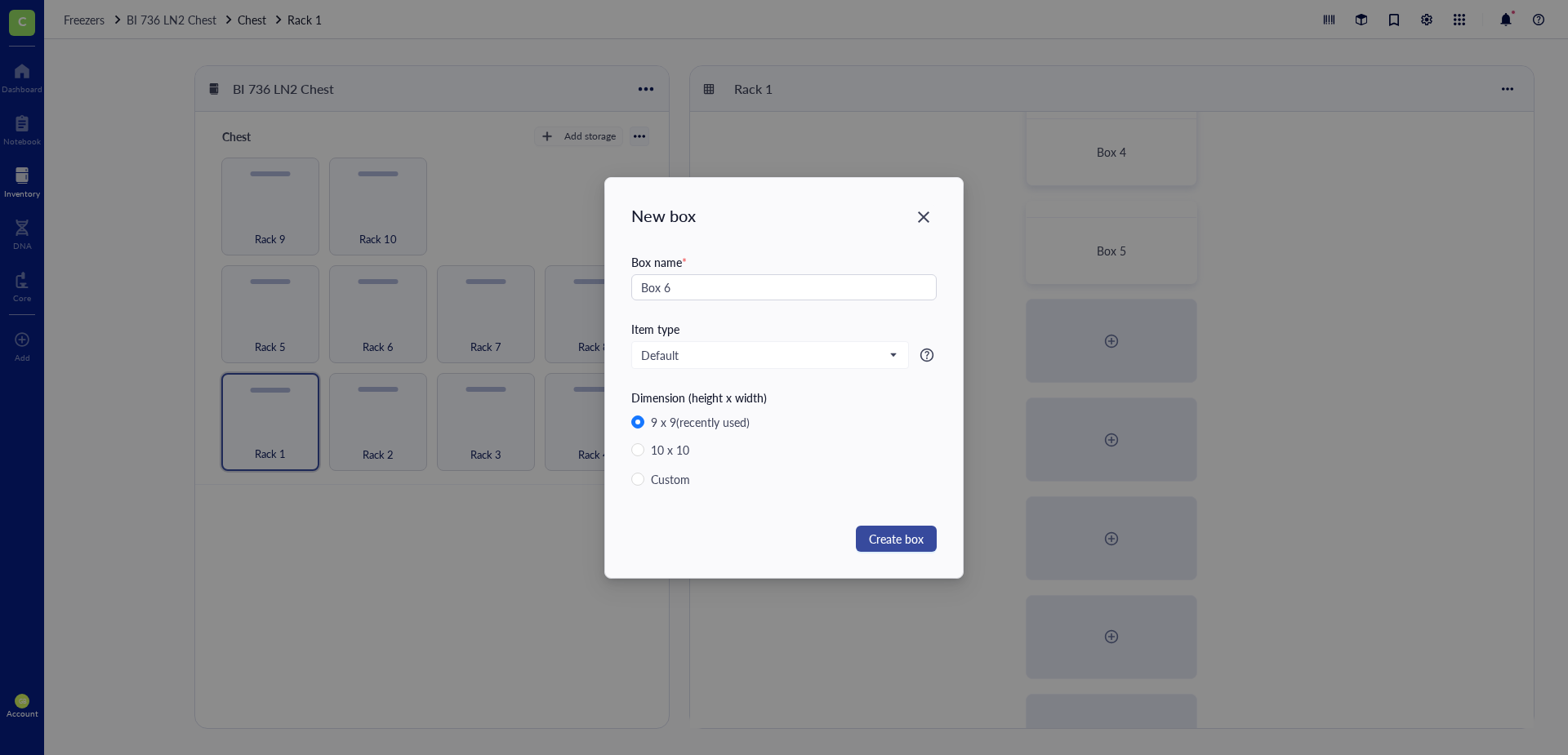 click on "Create box" at bounding box center (896, 539) 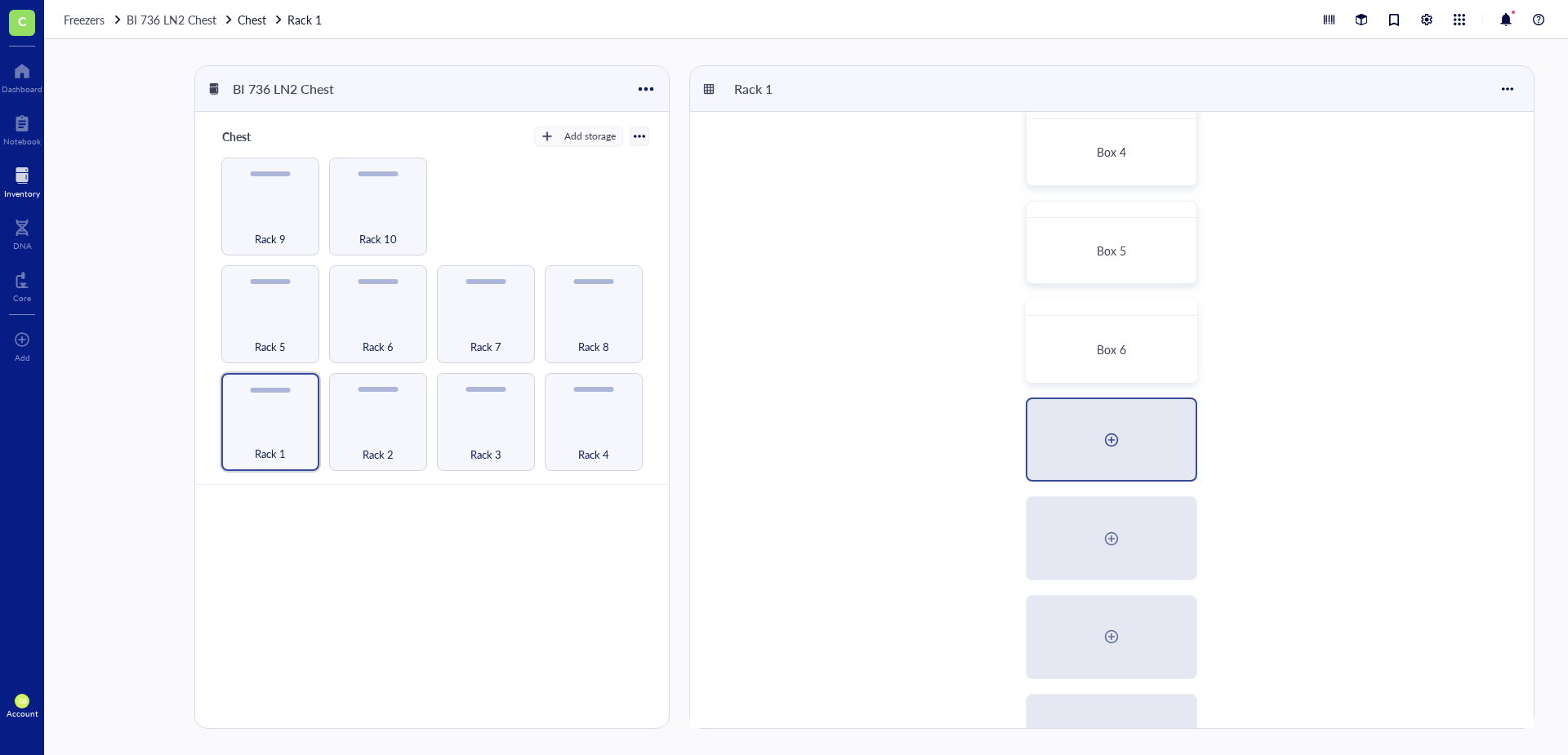 click at bounding box center (1111, 440) 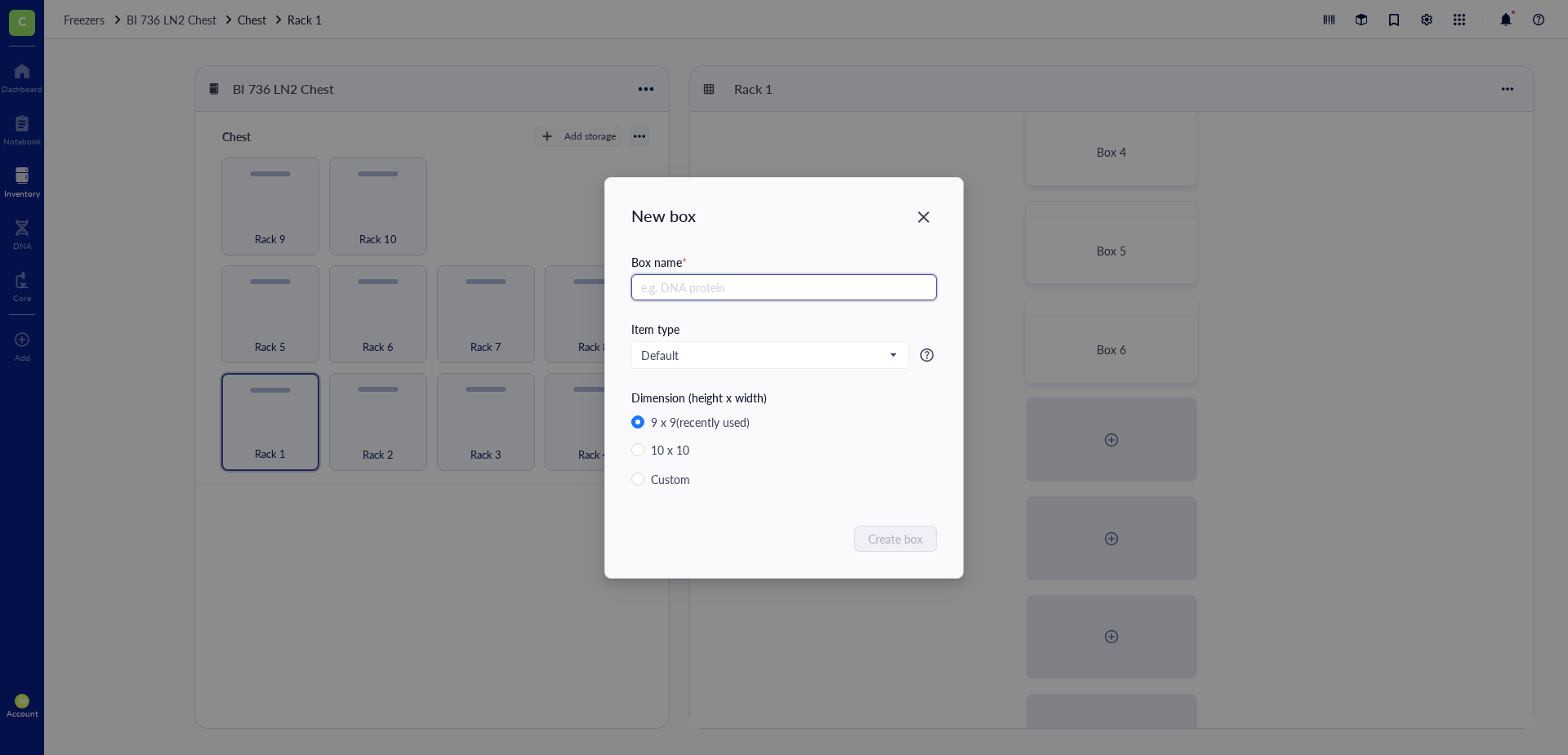 paste on "Box 2" 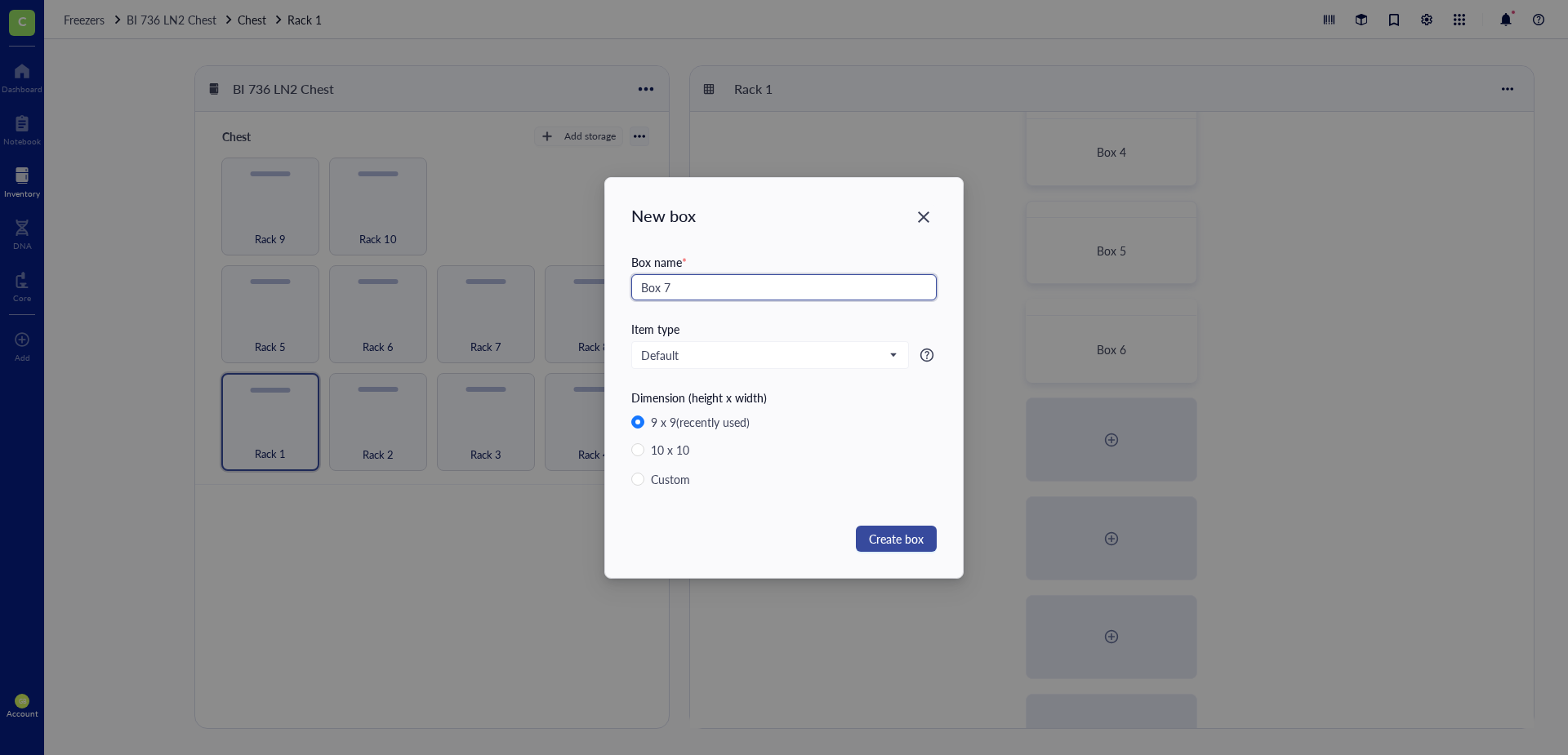 type on "Box 7" 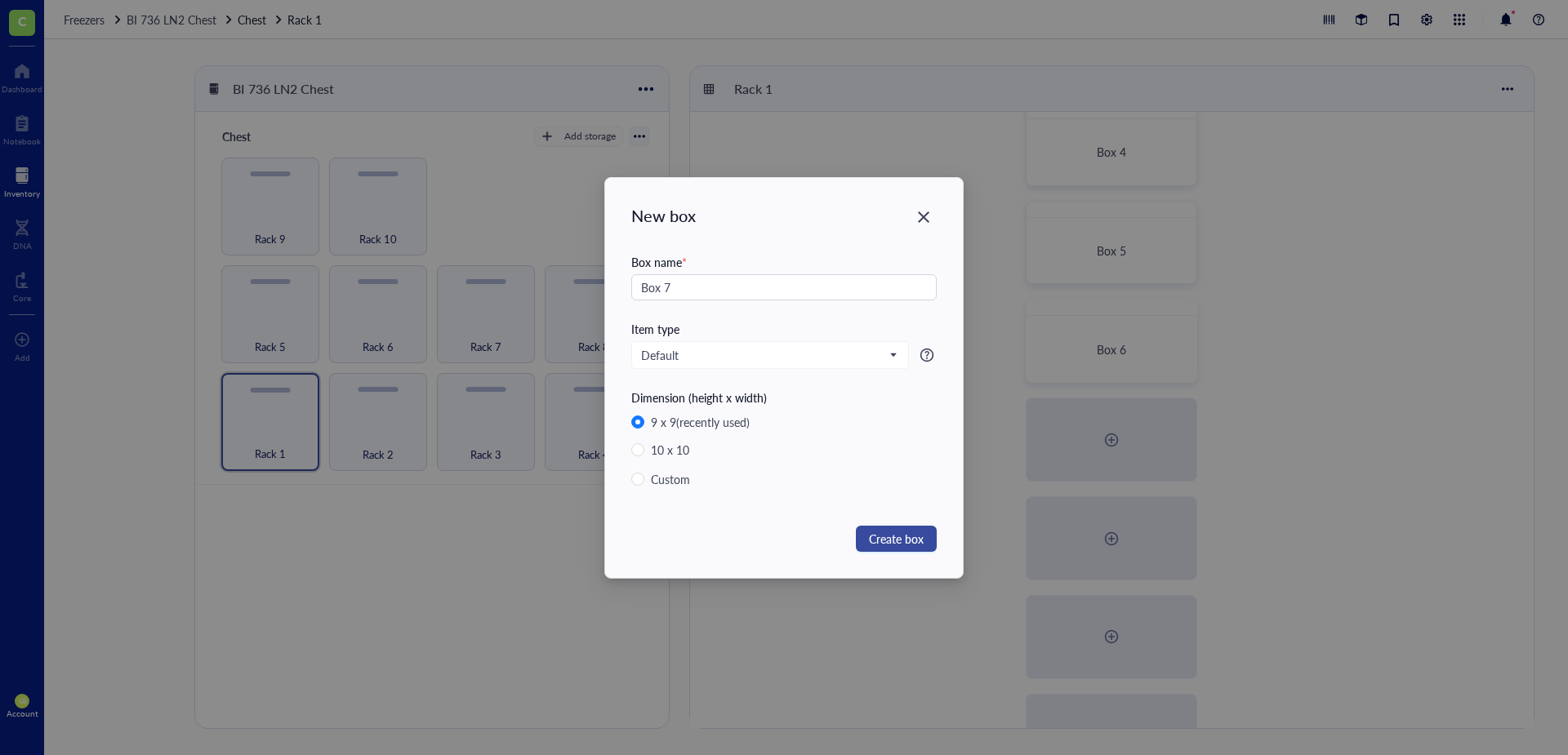 click on "Create box" at bounding box center (896, 539) 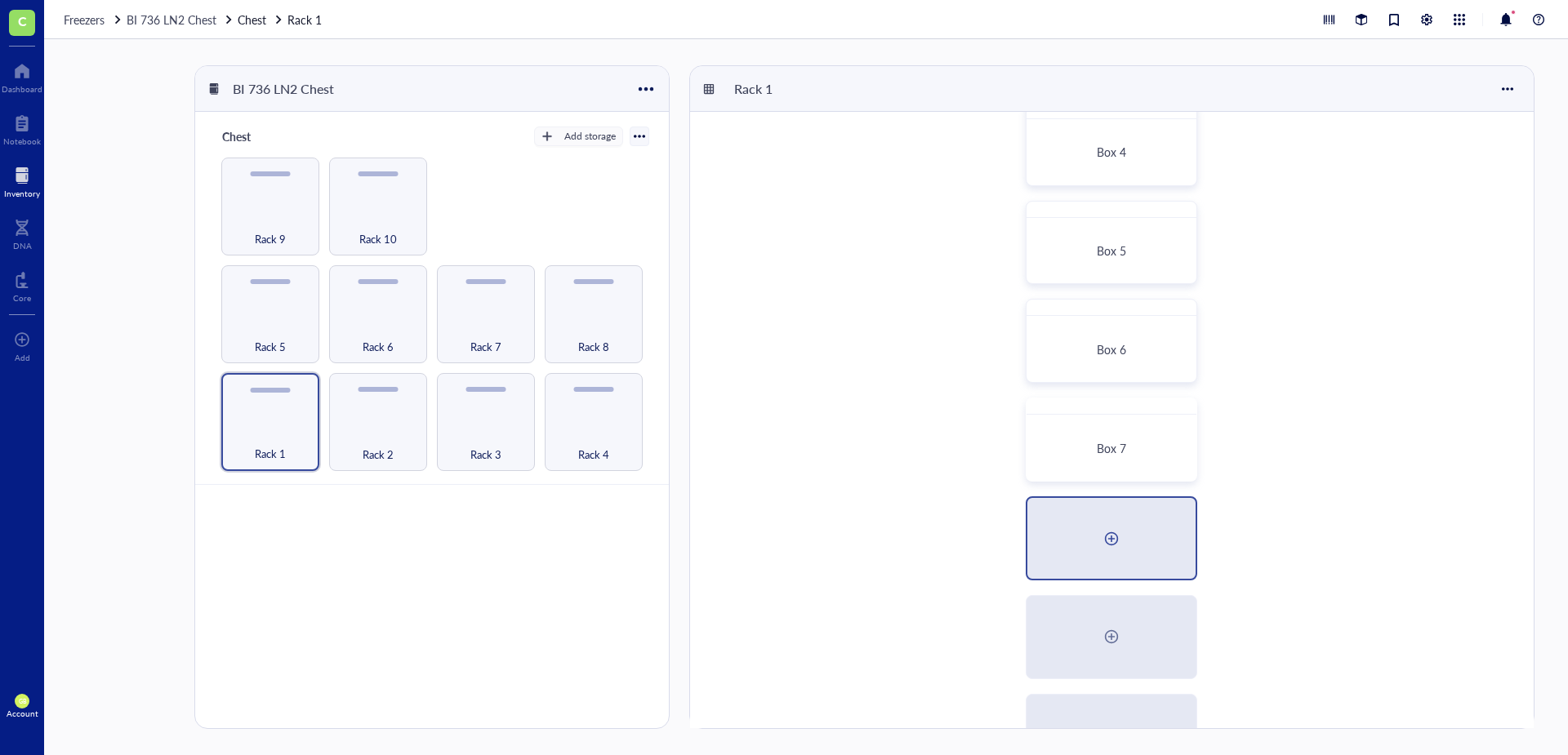 click at bounding box center [1111, 539] 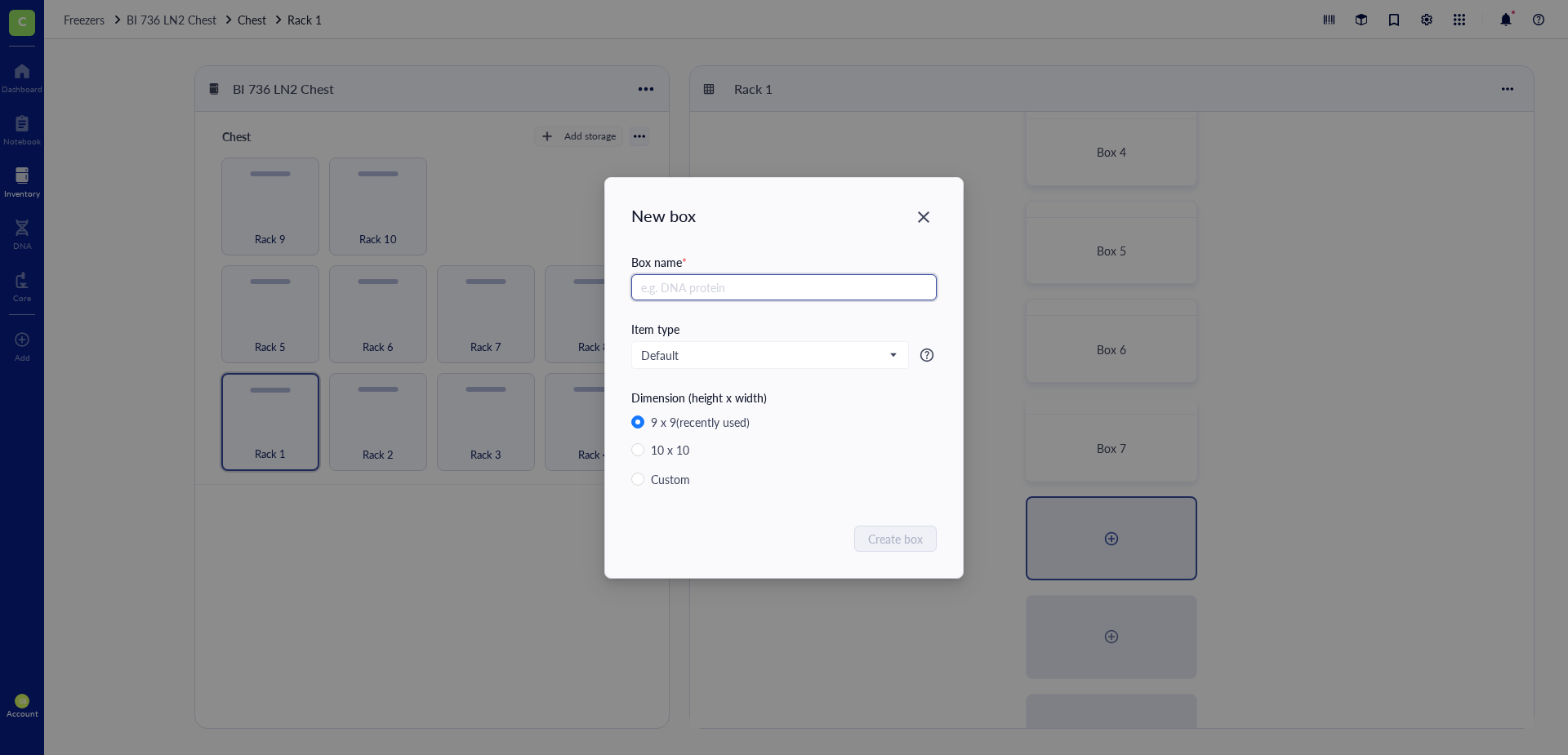 paste on "Box 2" 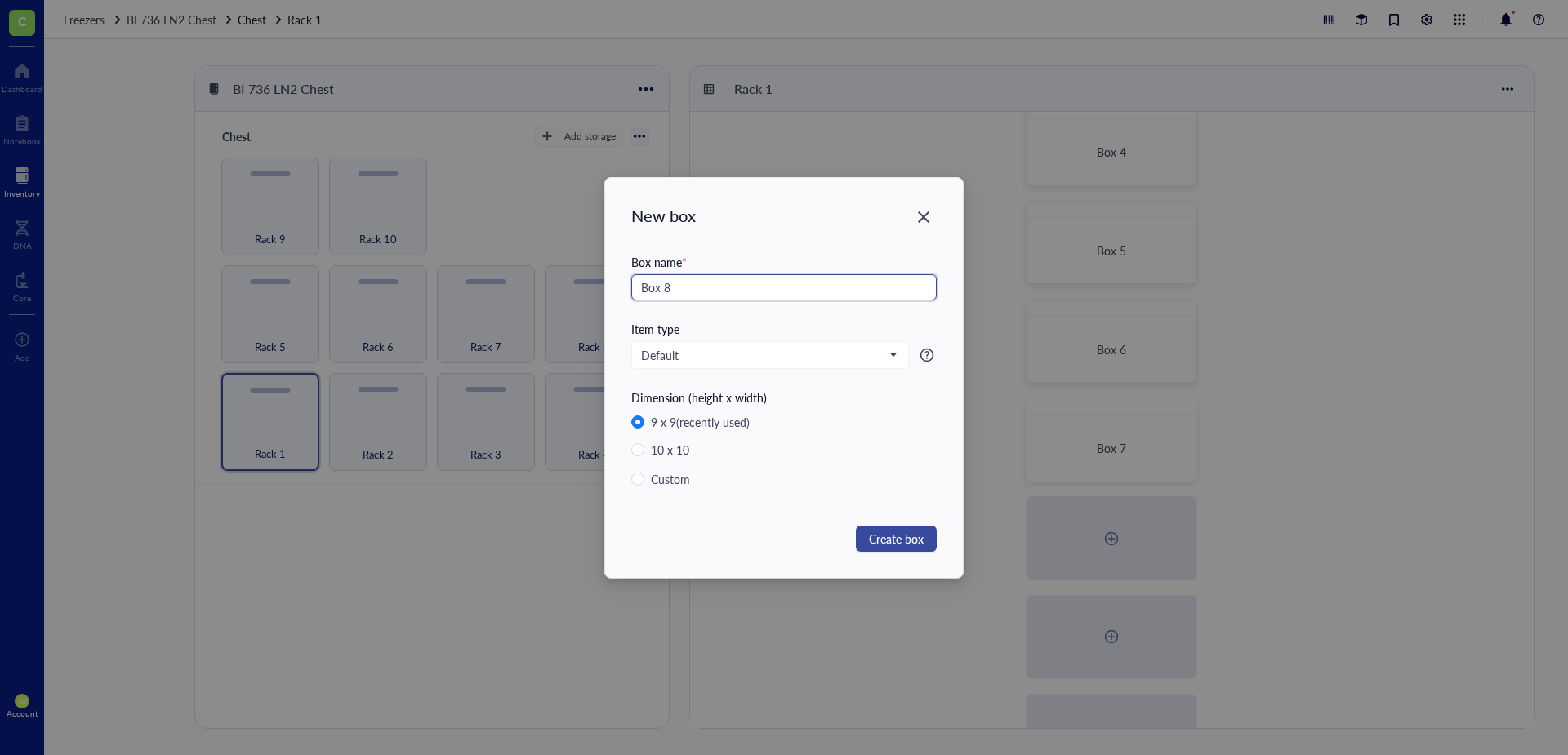 type on "Box 8" 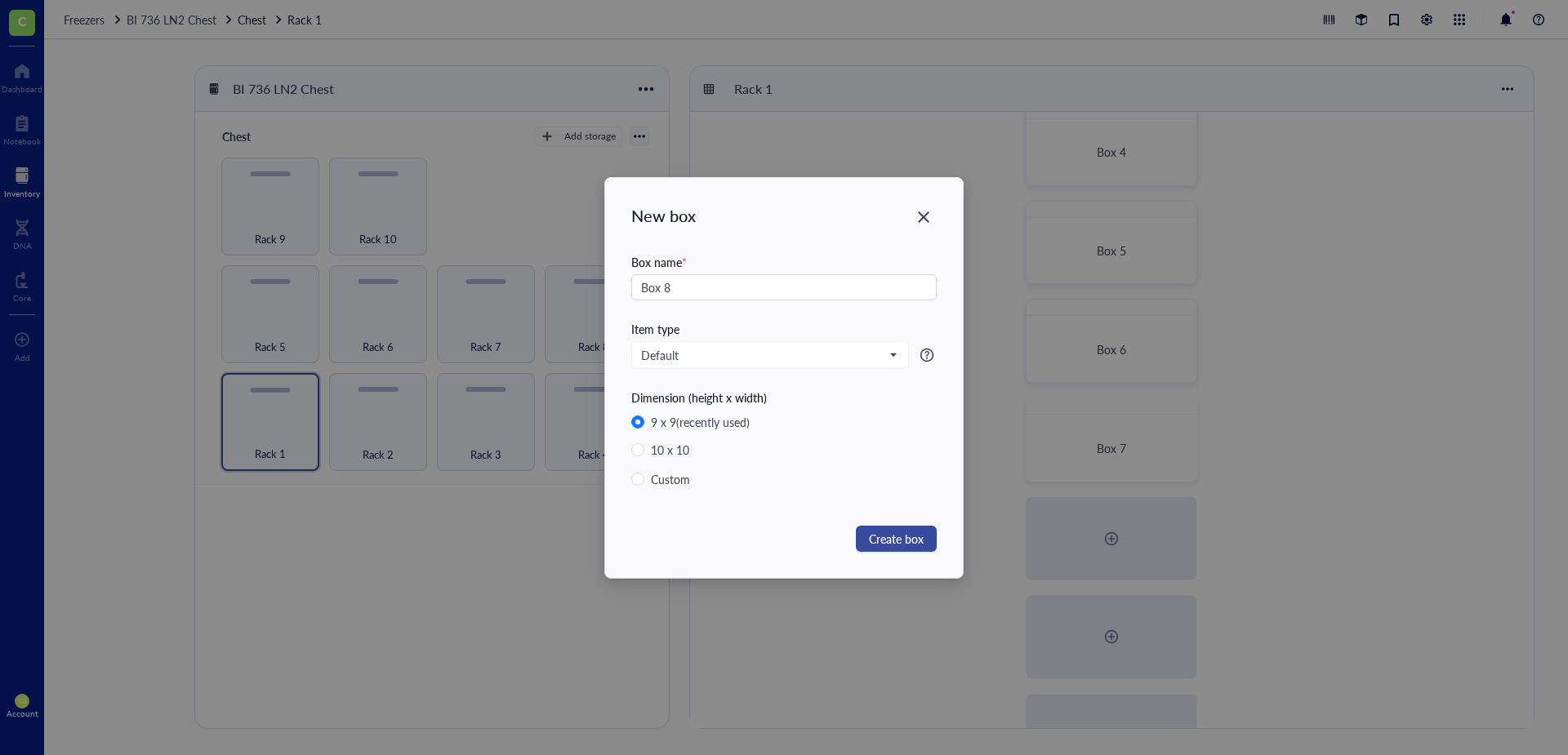 click on "Create box" at bounding box center (896, 539) 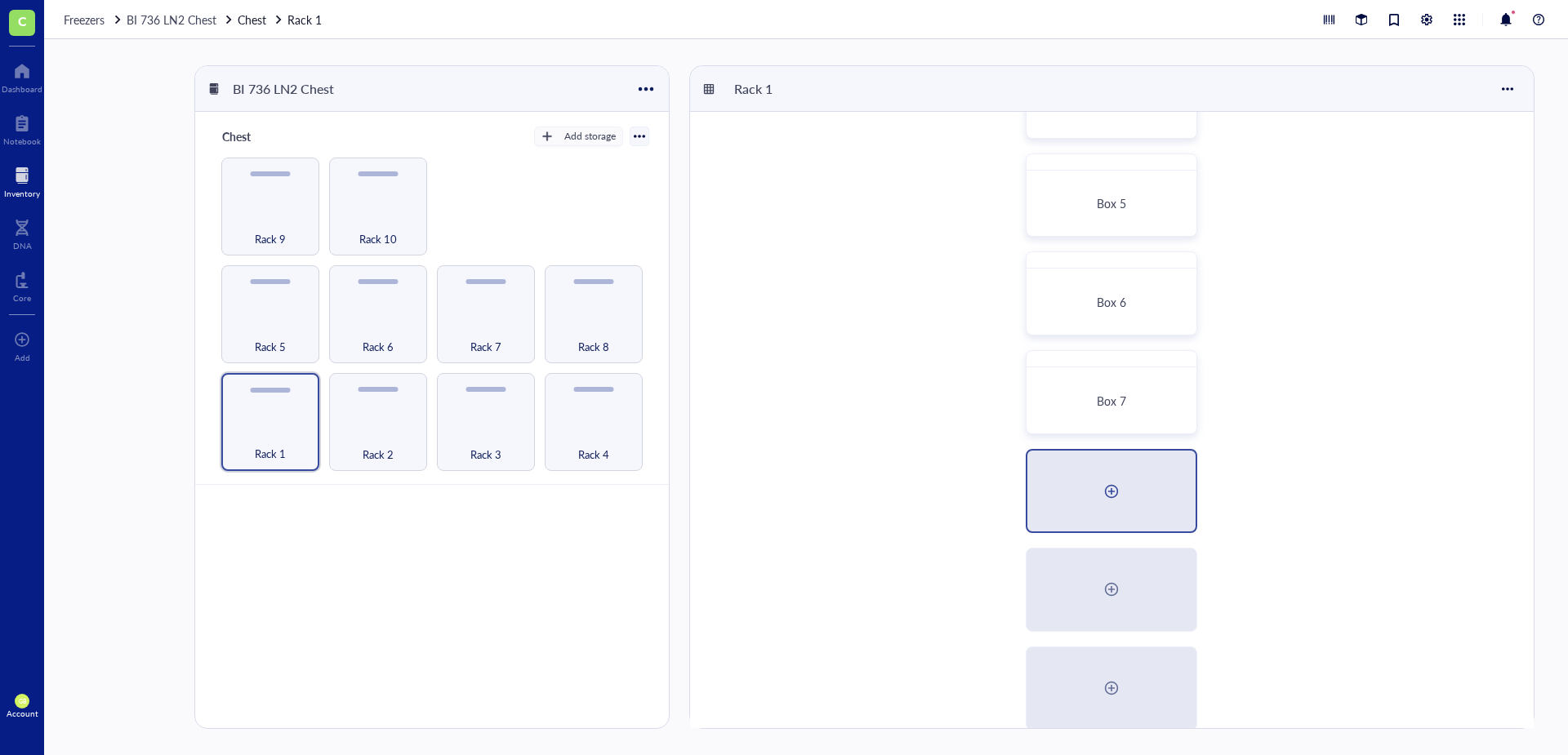 scroll, scrollTop: 397, scrollLeft: 0, axis: vertical 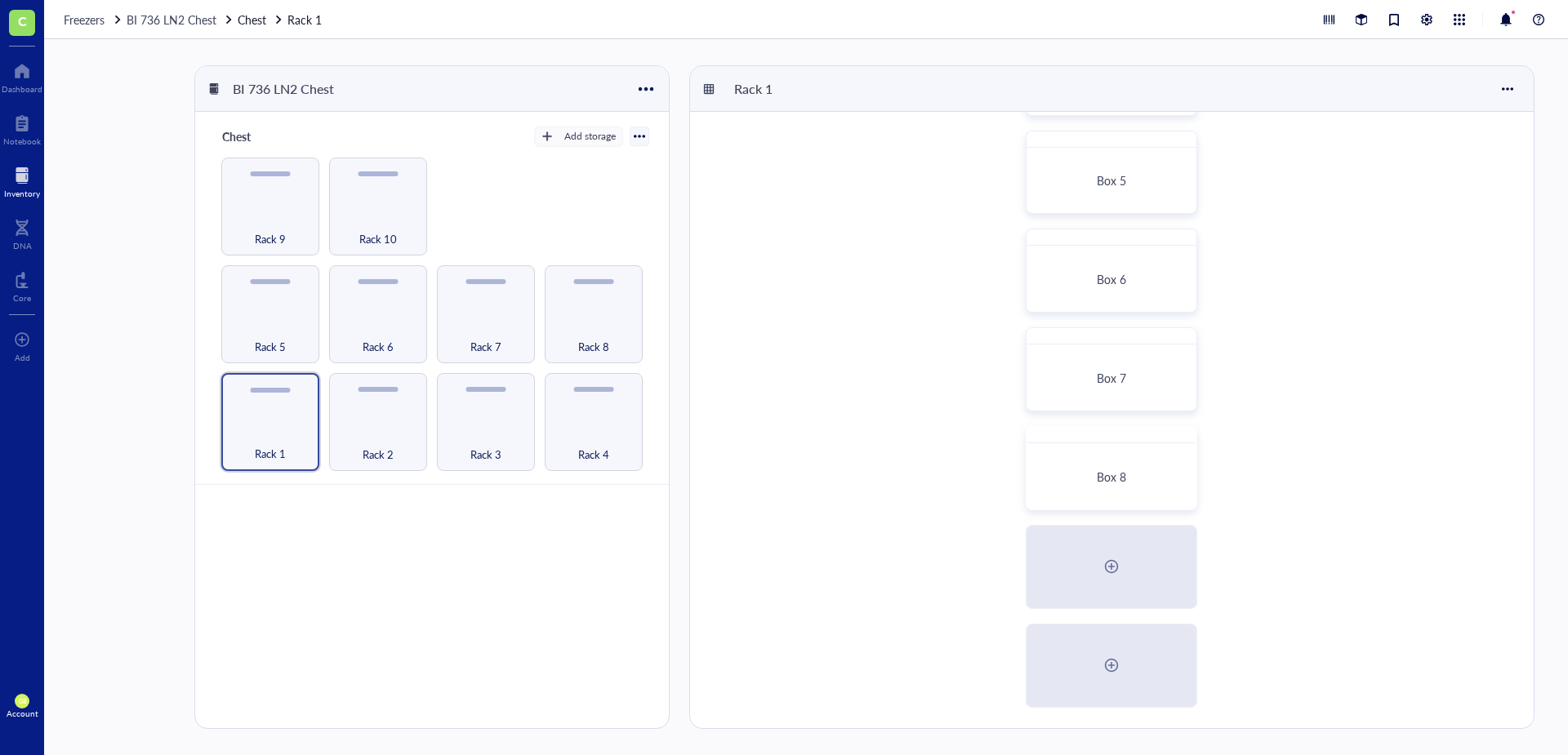 click on "Box 1 Box 2 Box 3 Box 4 Box 5 Box 6 Box 7 Box 8" at bounding box center [1111, 221] 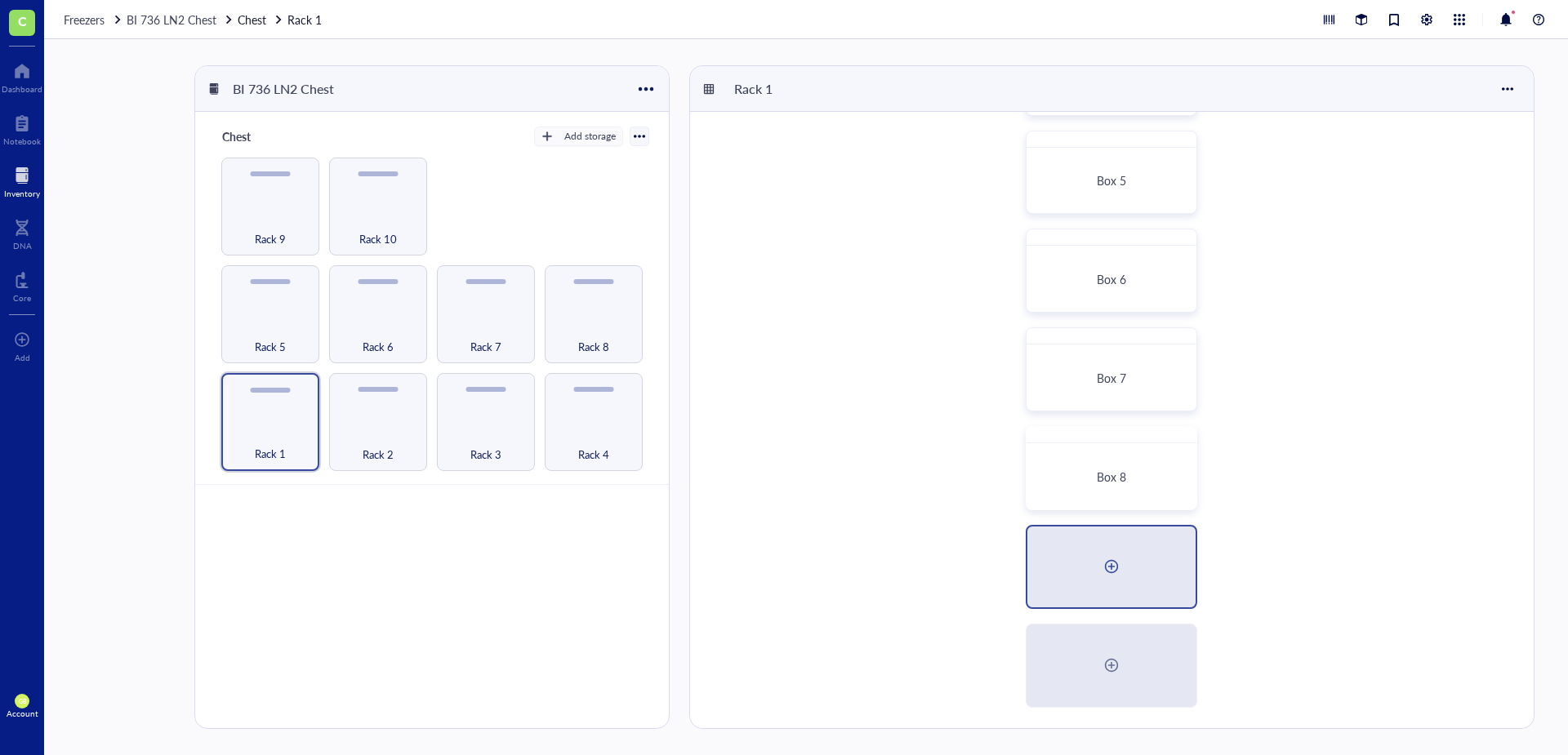 click at bounding box center (1111, 566) 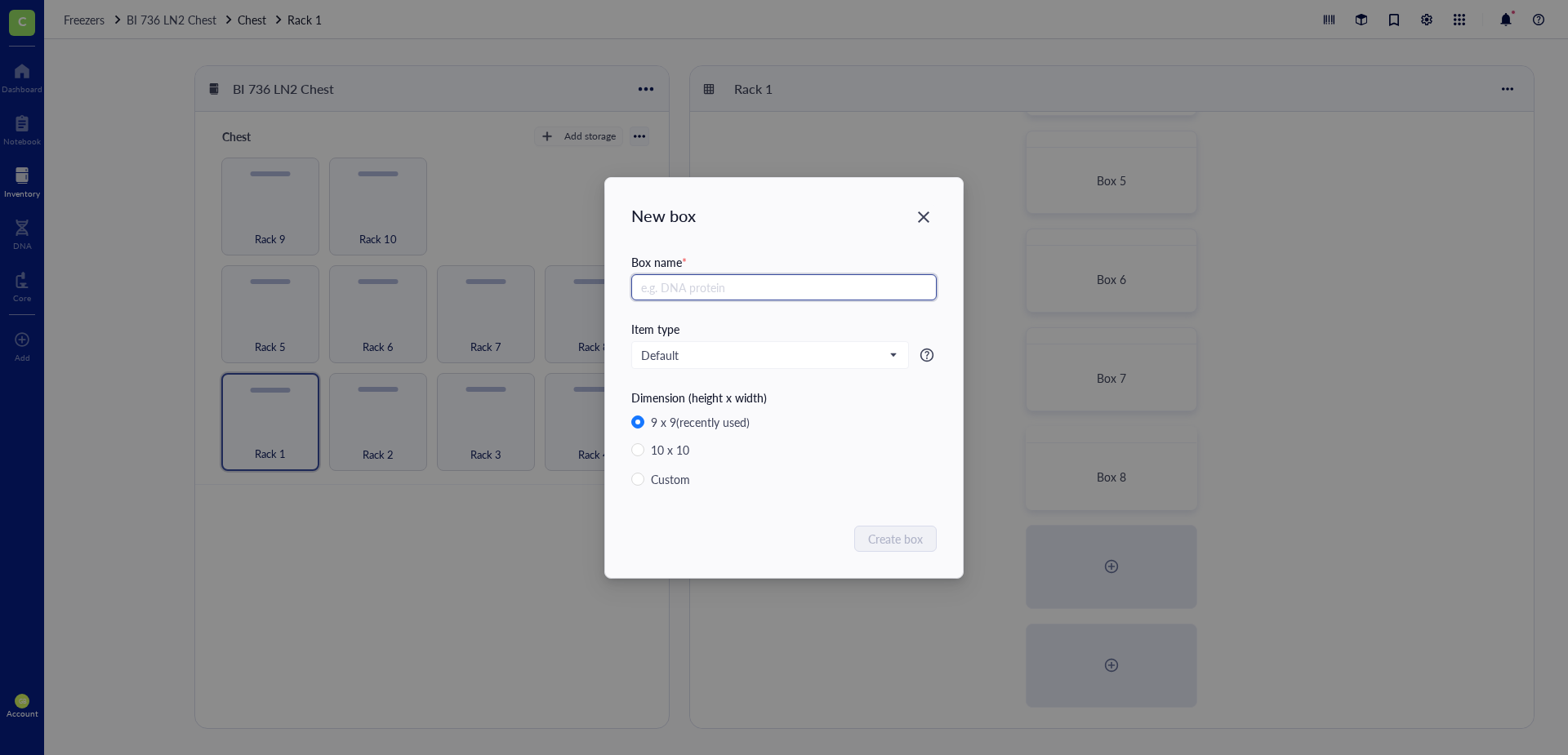 paste on "Box 2" 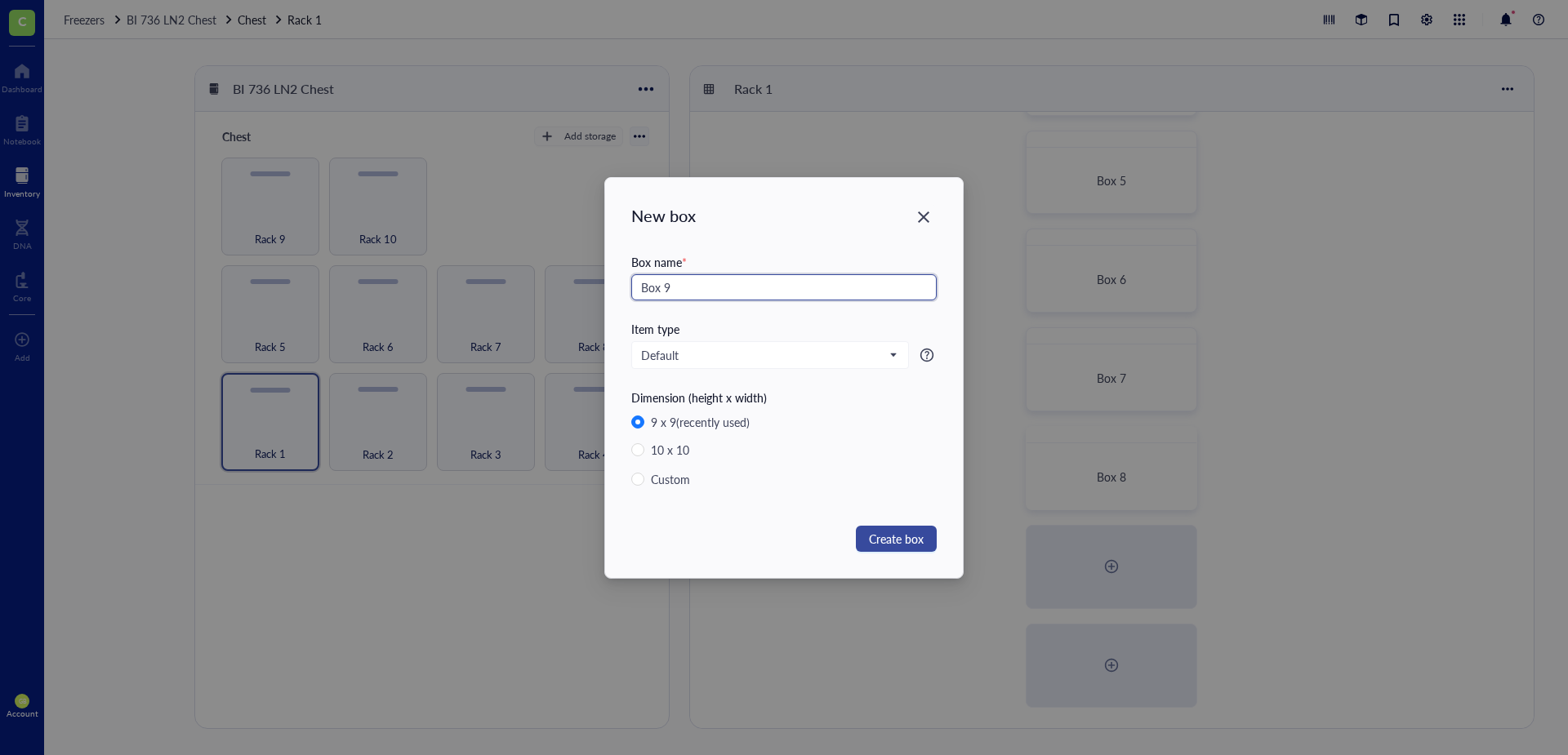 type on "Box 9" 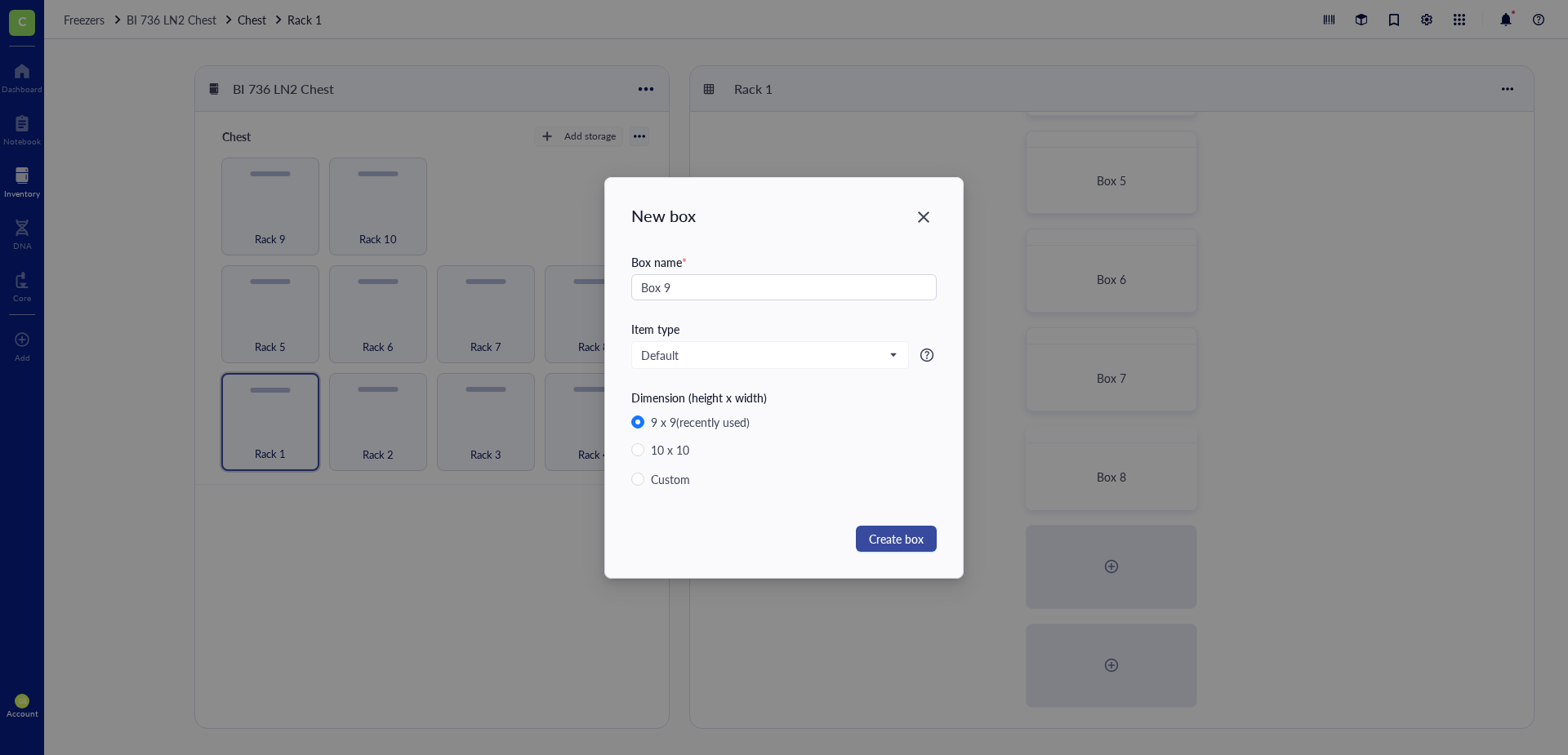 click on "Create box" at bounding box center (896, 539) 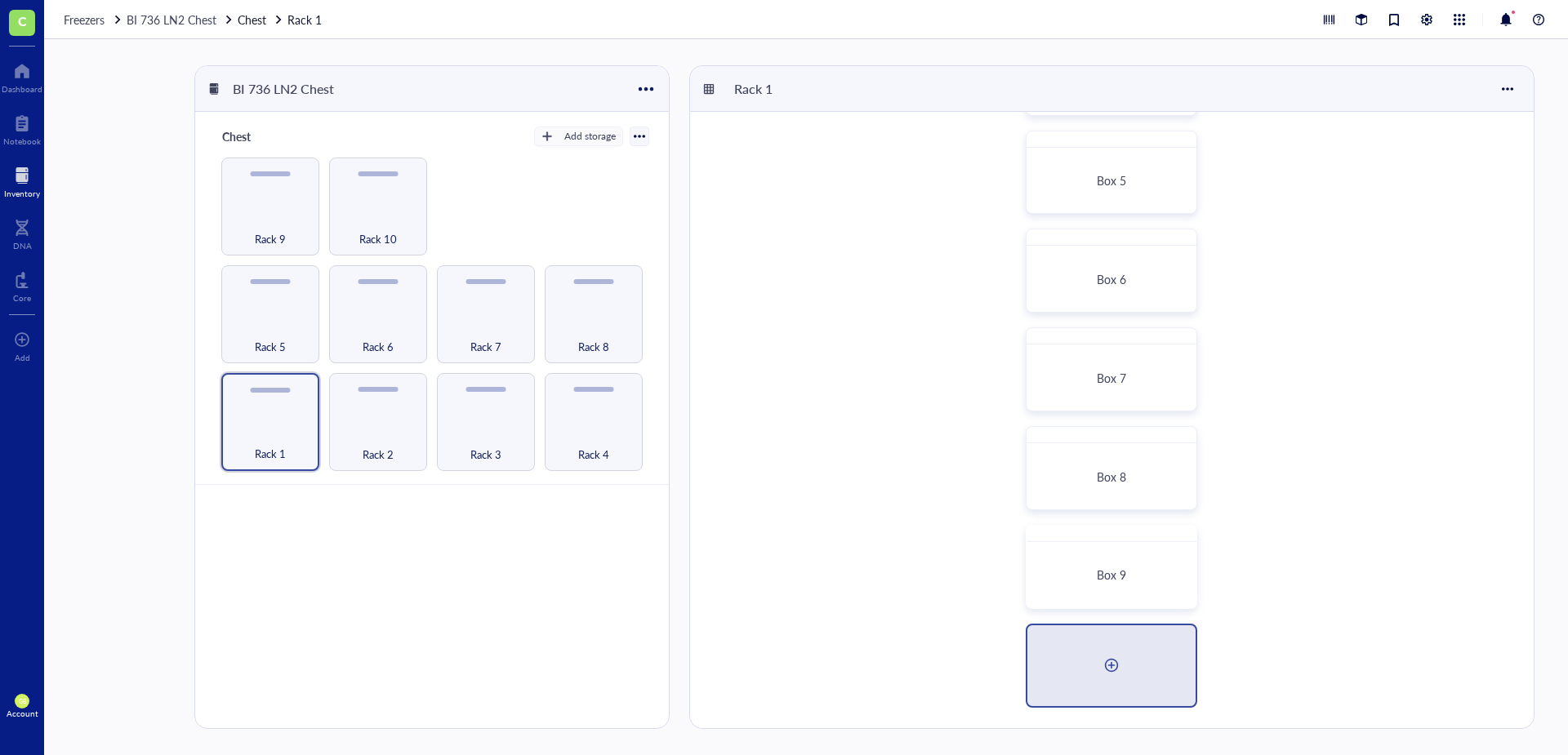 click at bounding box center [1111, 665] 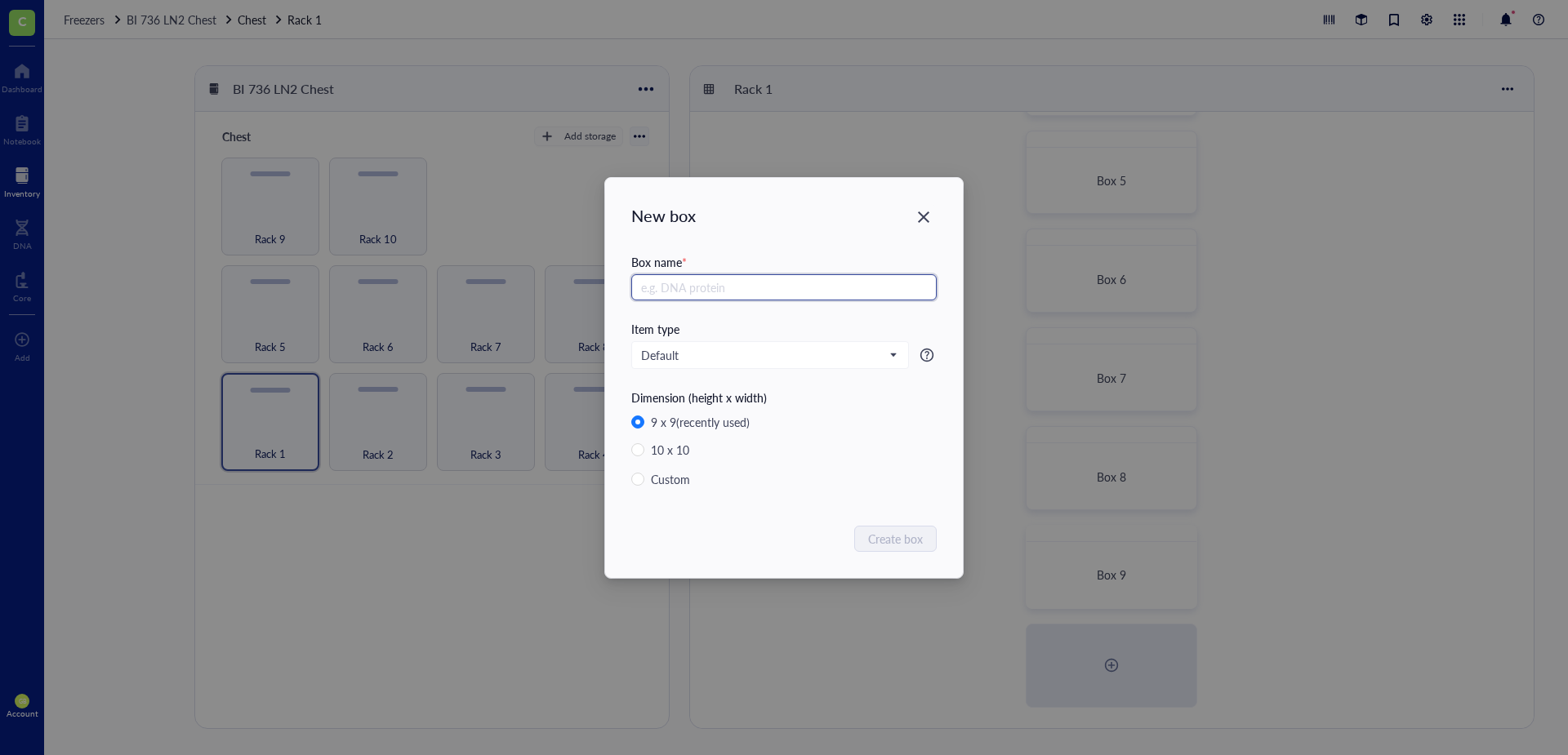 paste on "Box 2" 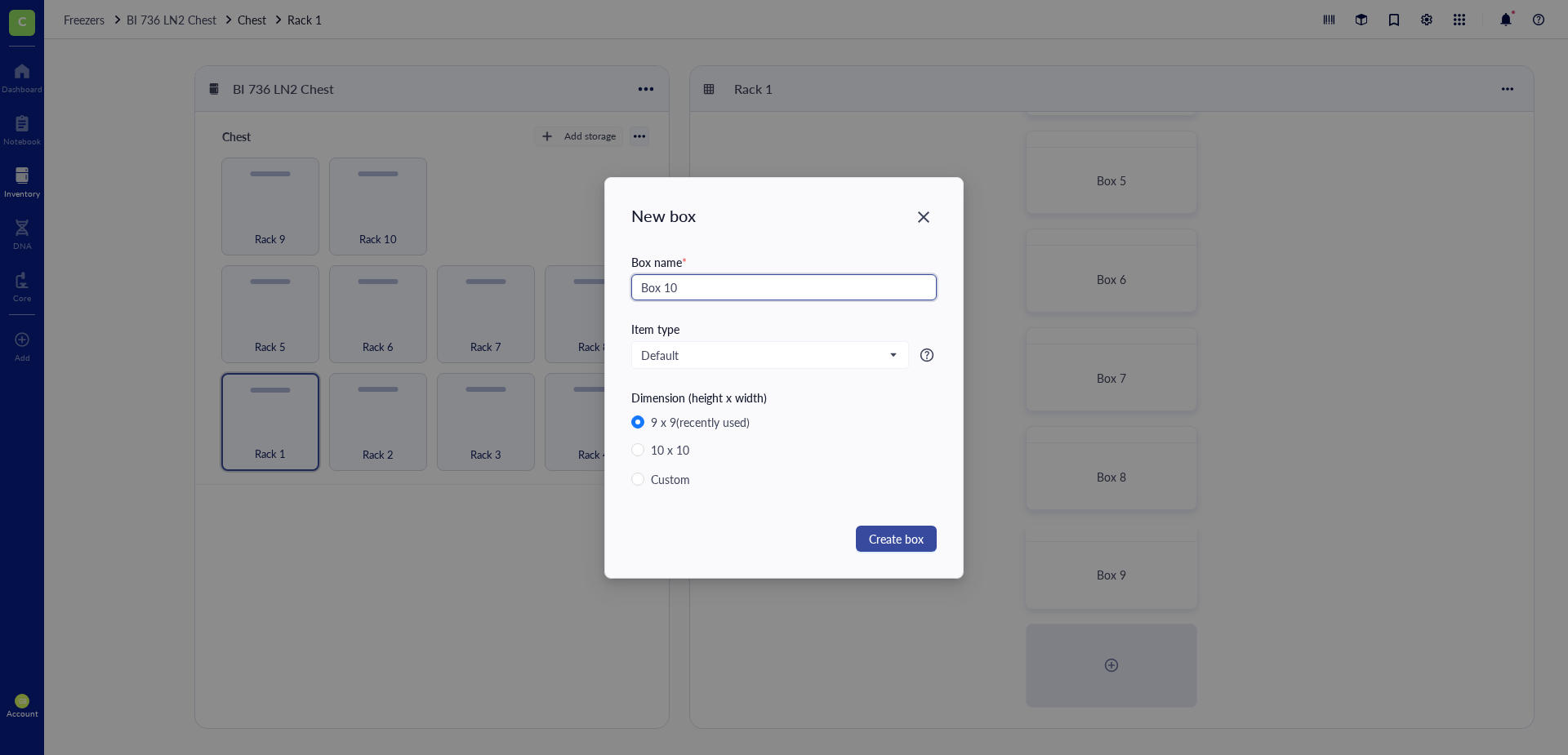 type on "Box 10" 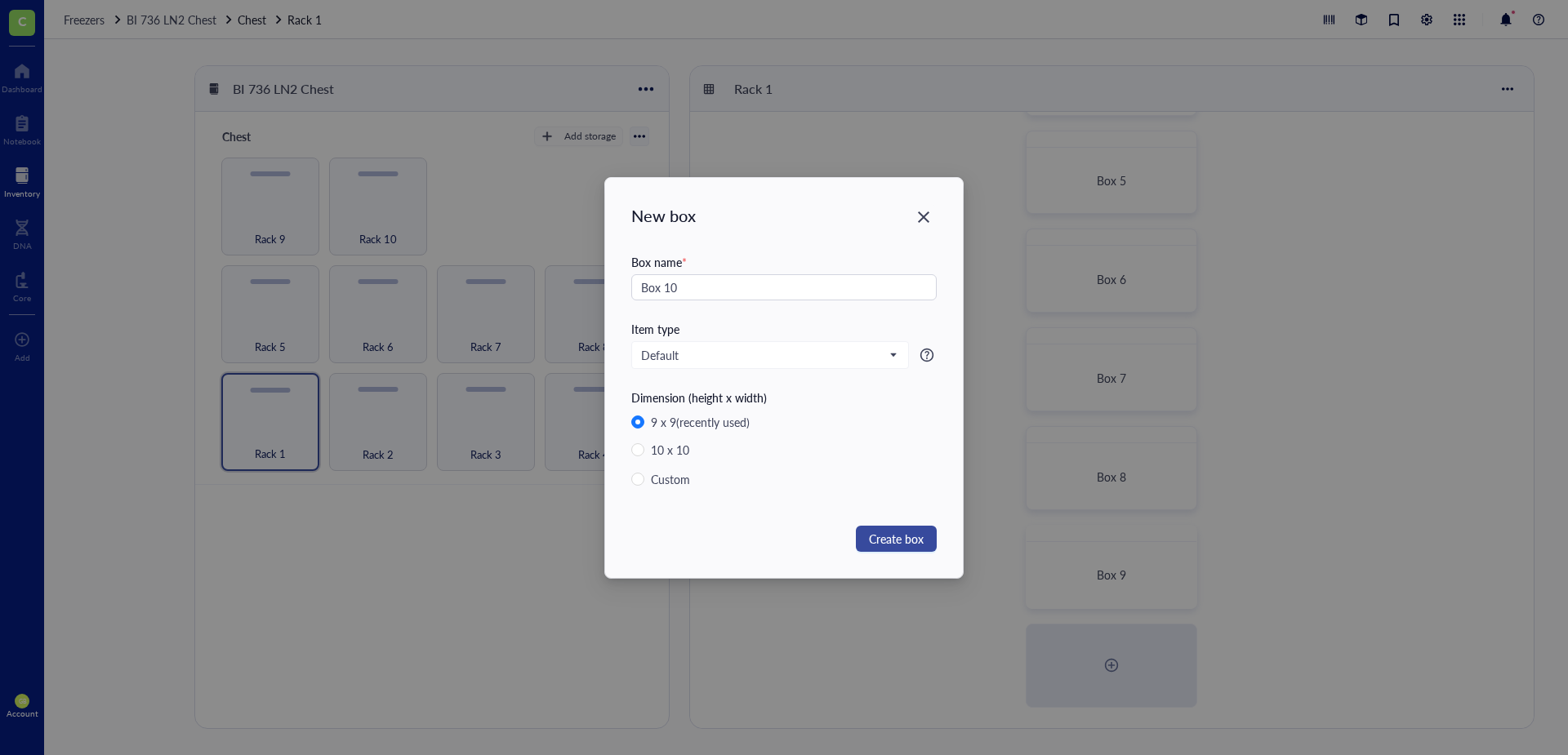 click on "Create box" at bounding box center (896, 539) 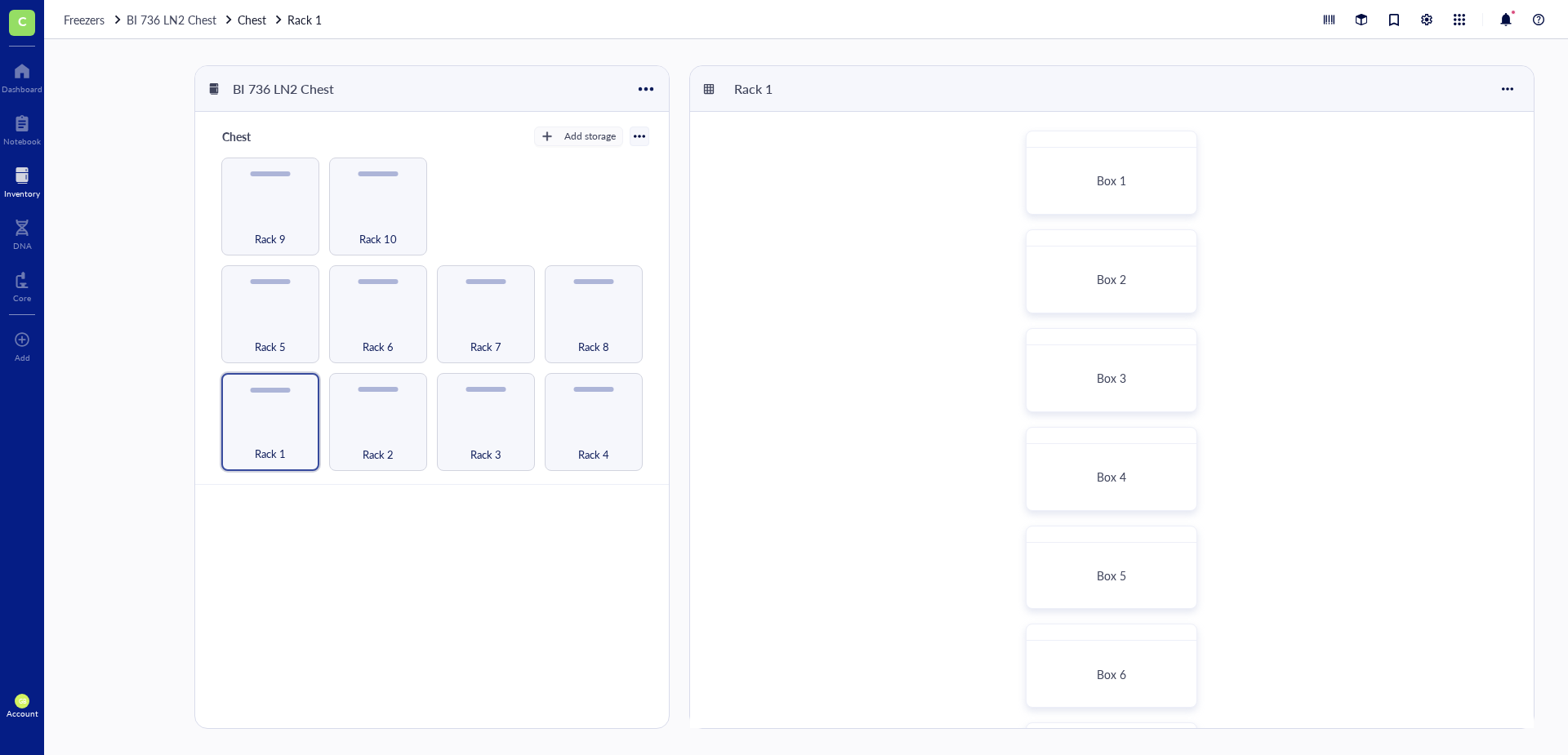 scroll, scrollTop: 0, scrollLeft: 0, axis: both 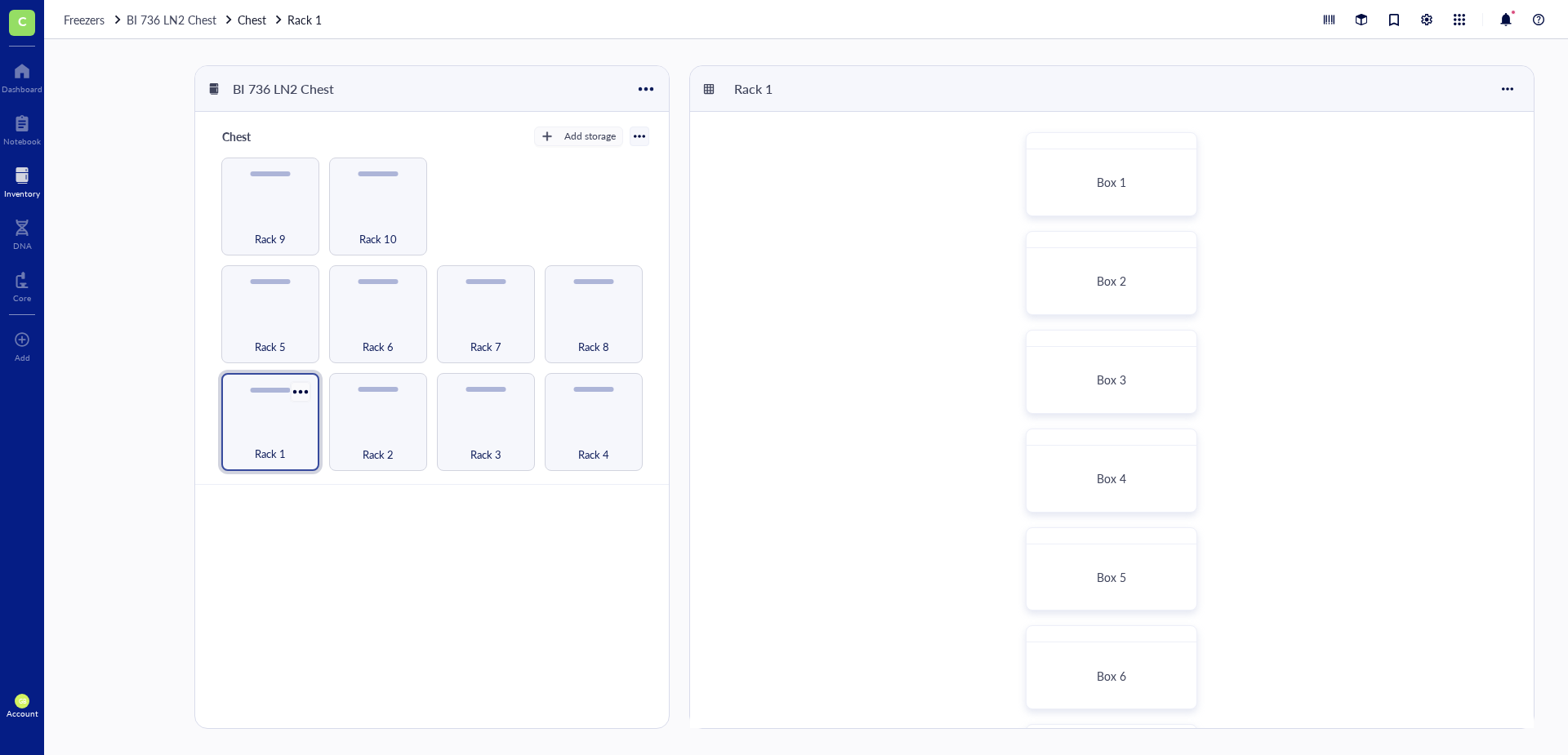click at bounding box center [300, 391] 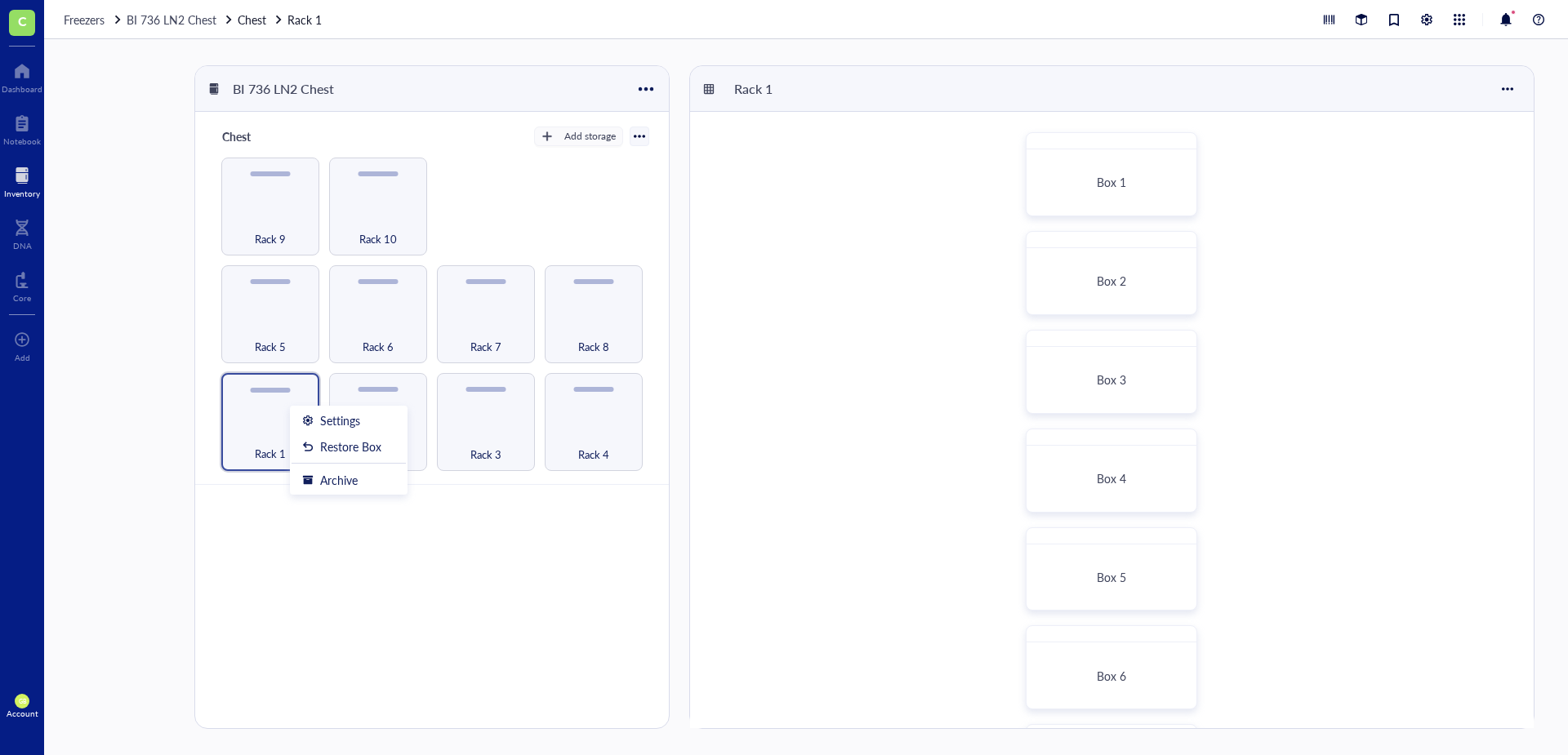 click on "Chest Add storage Rack 1 Rack 2 Rack 3 Rack 4 Rack 5 Rack 6 Rack 7 Rack 8 Rack 9 Rack 10" at bounding box center (432, 442) 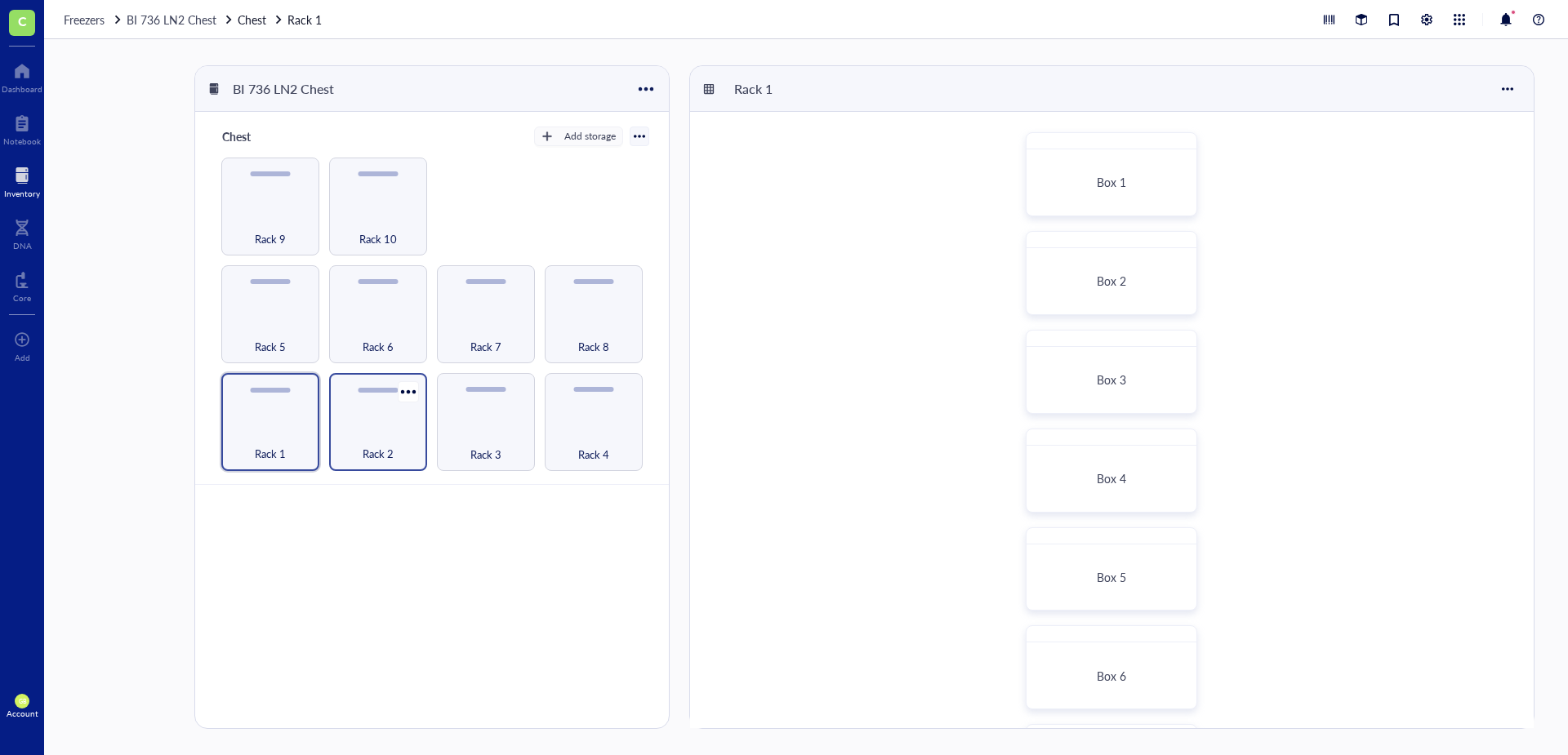 click on "Rack 2" at bounding box center (378, 445) 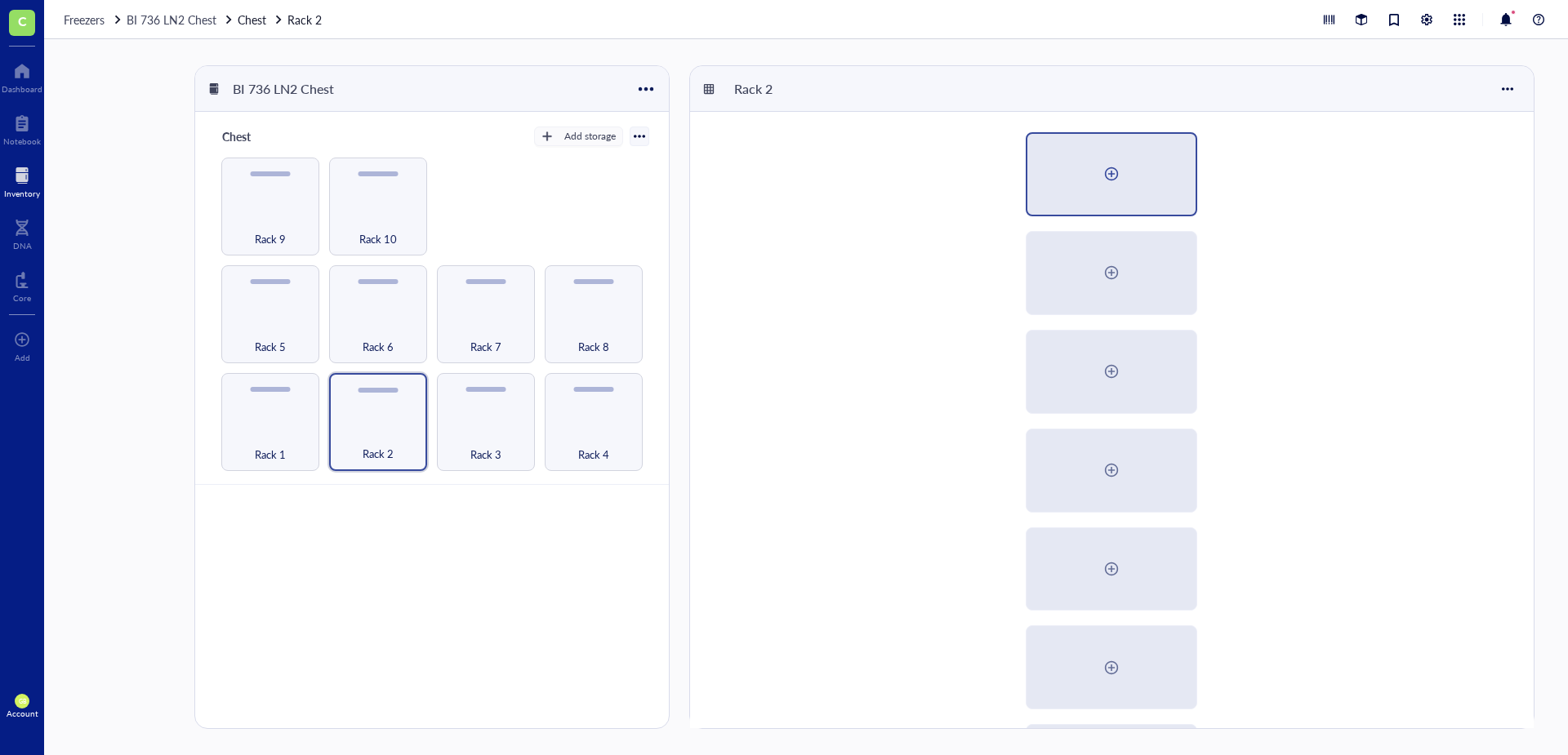 click at bounding box center [1111, 174] 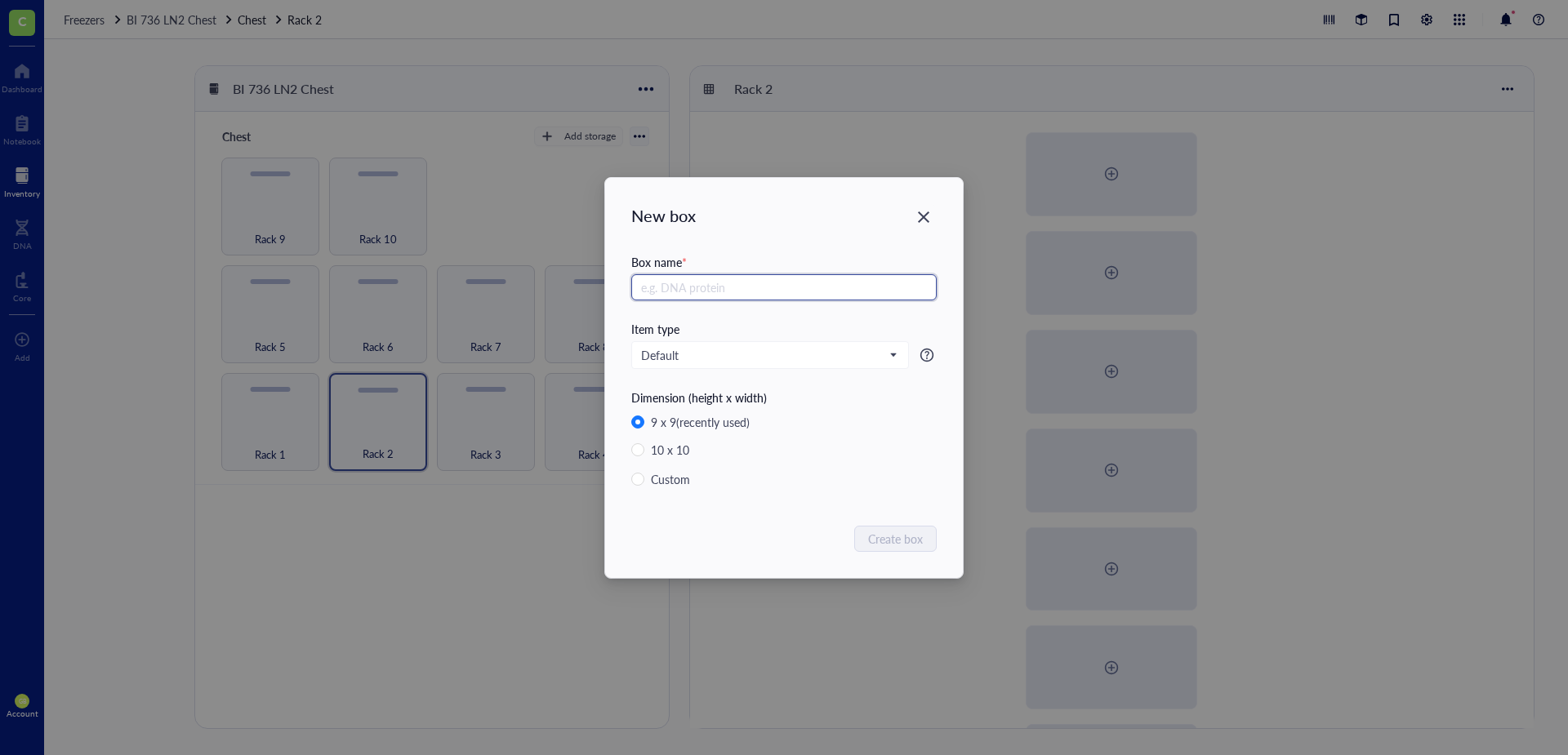 paste on "Box 2" 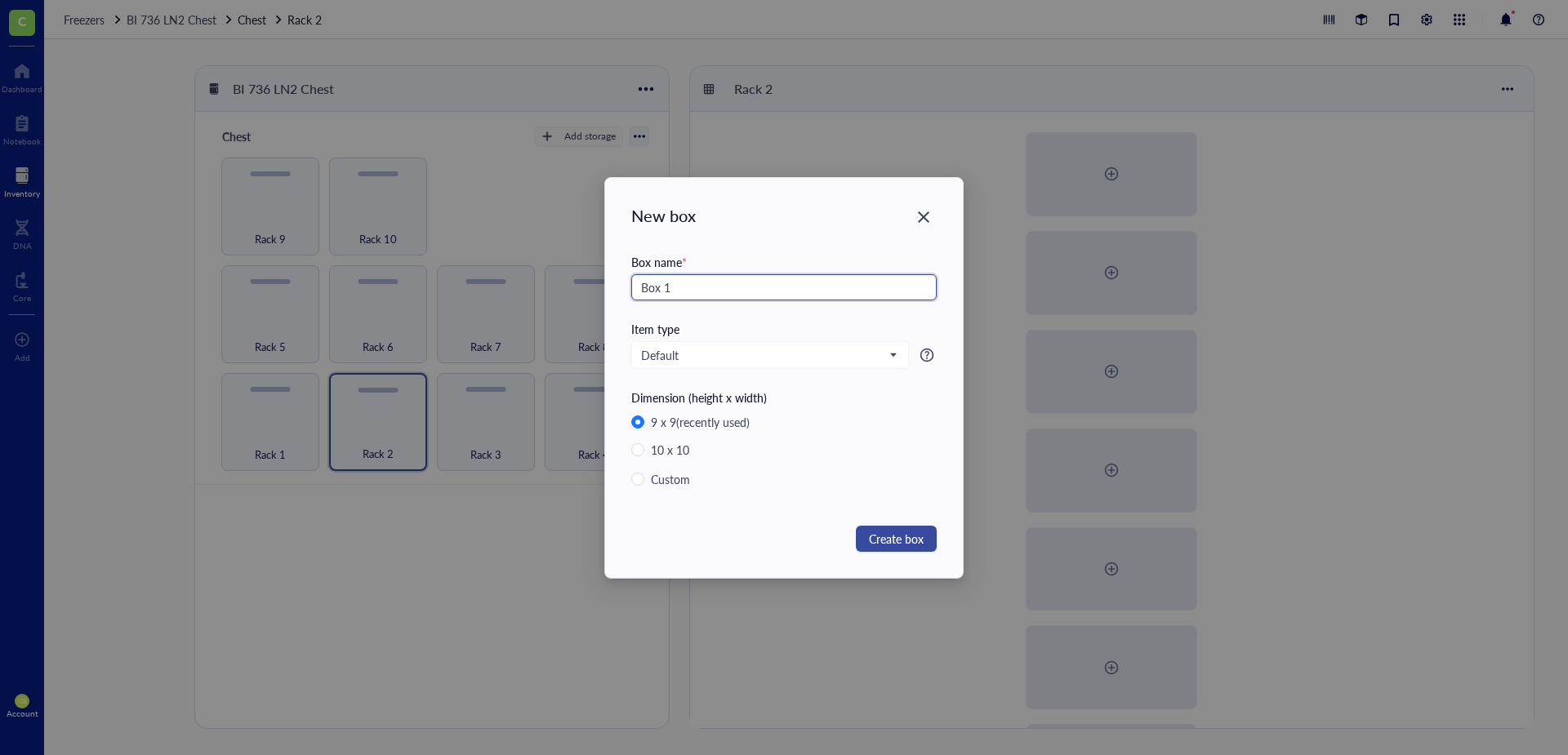 type on "Box 1" 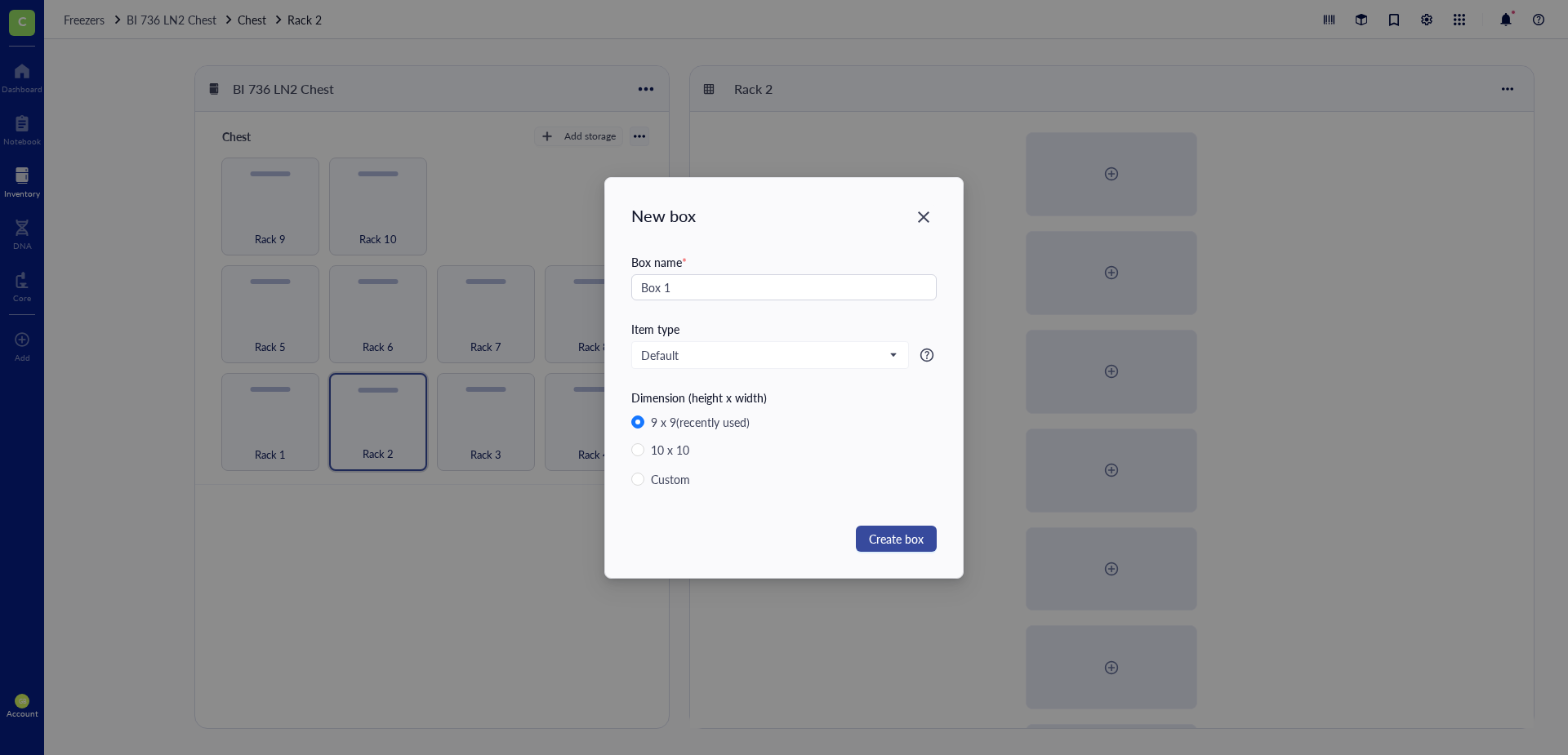 click on "Create box" at bounding box center (896, 539) 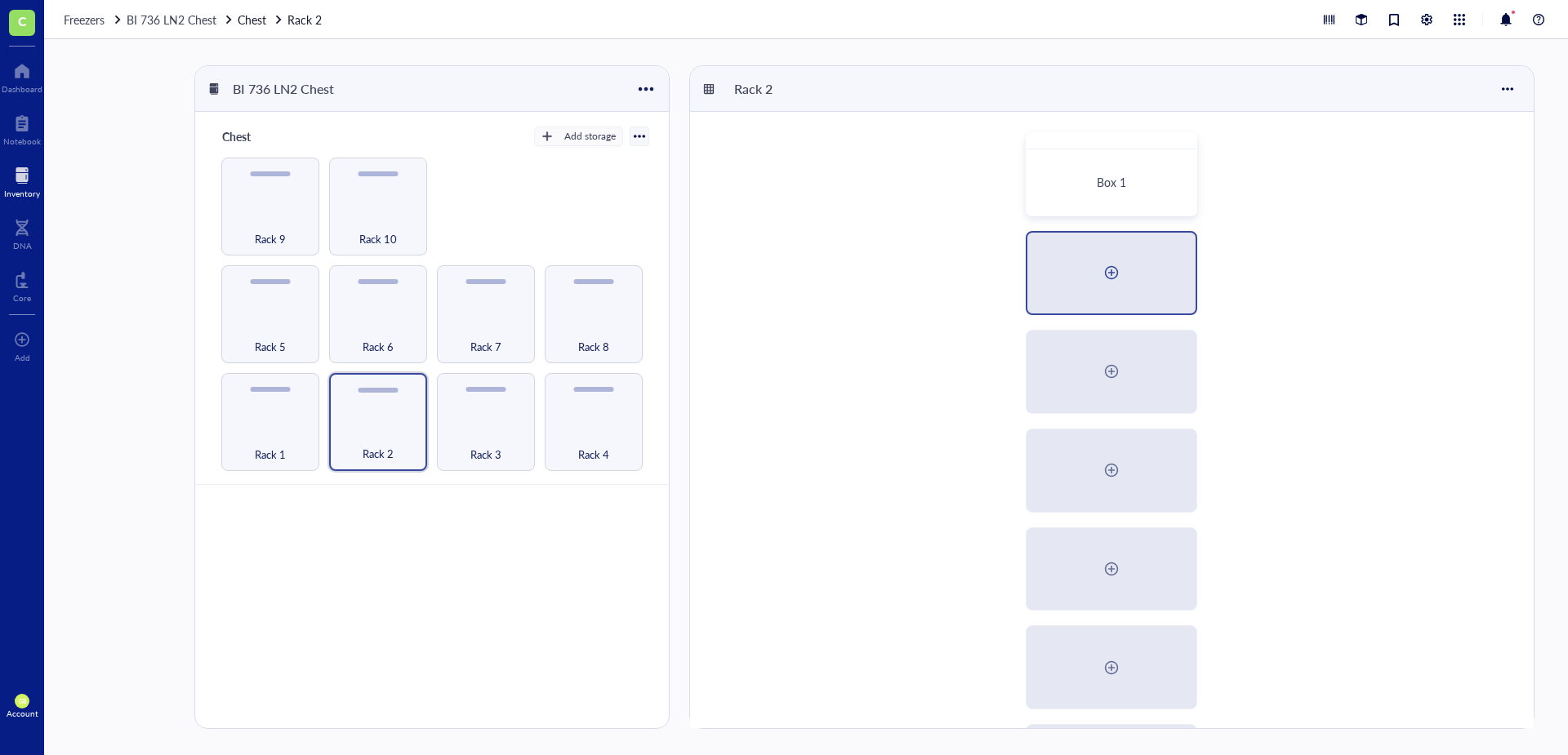 click at bounding box center [1111, 273] 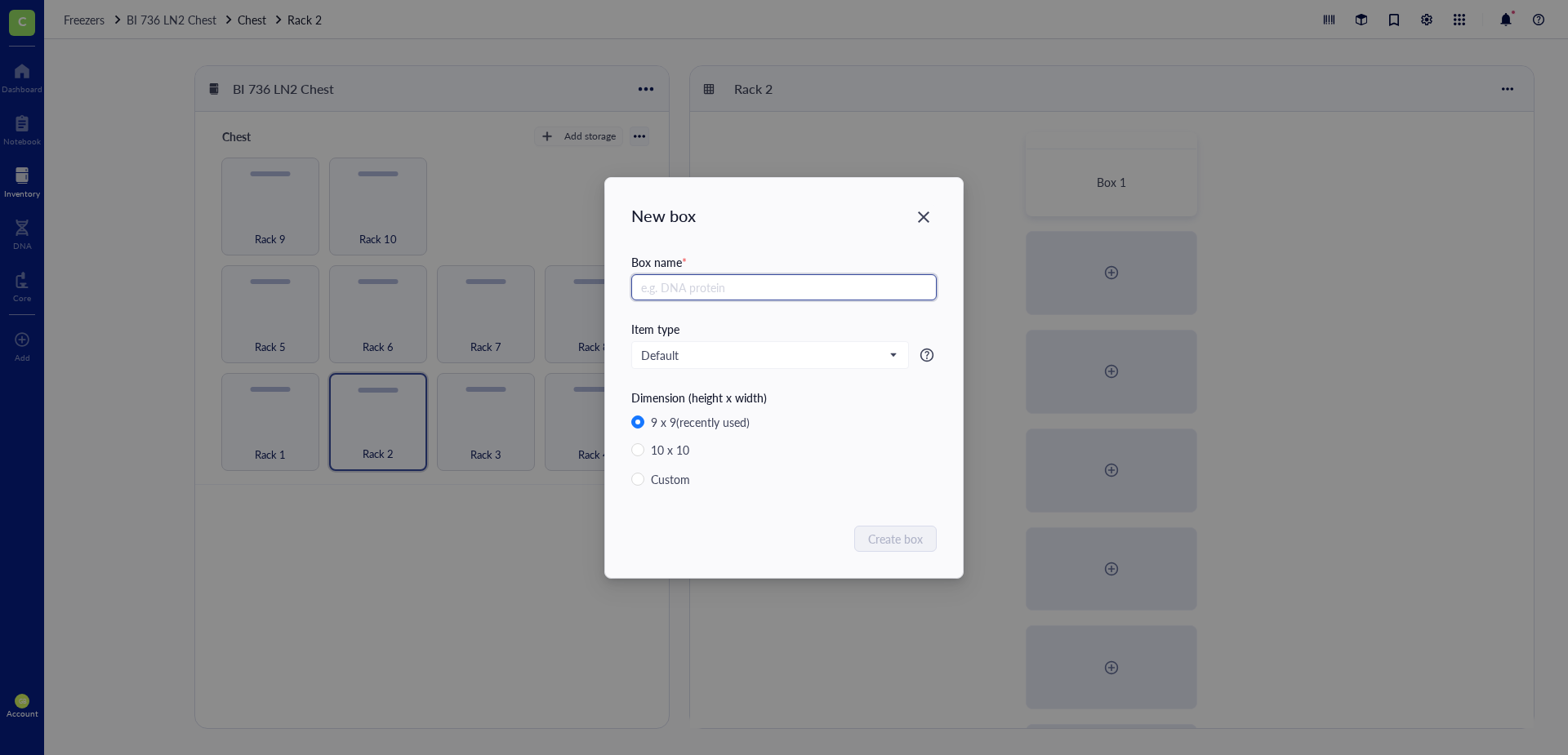 paste on "Box 2" 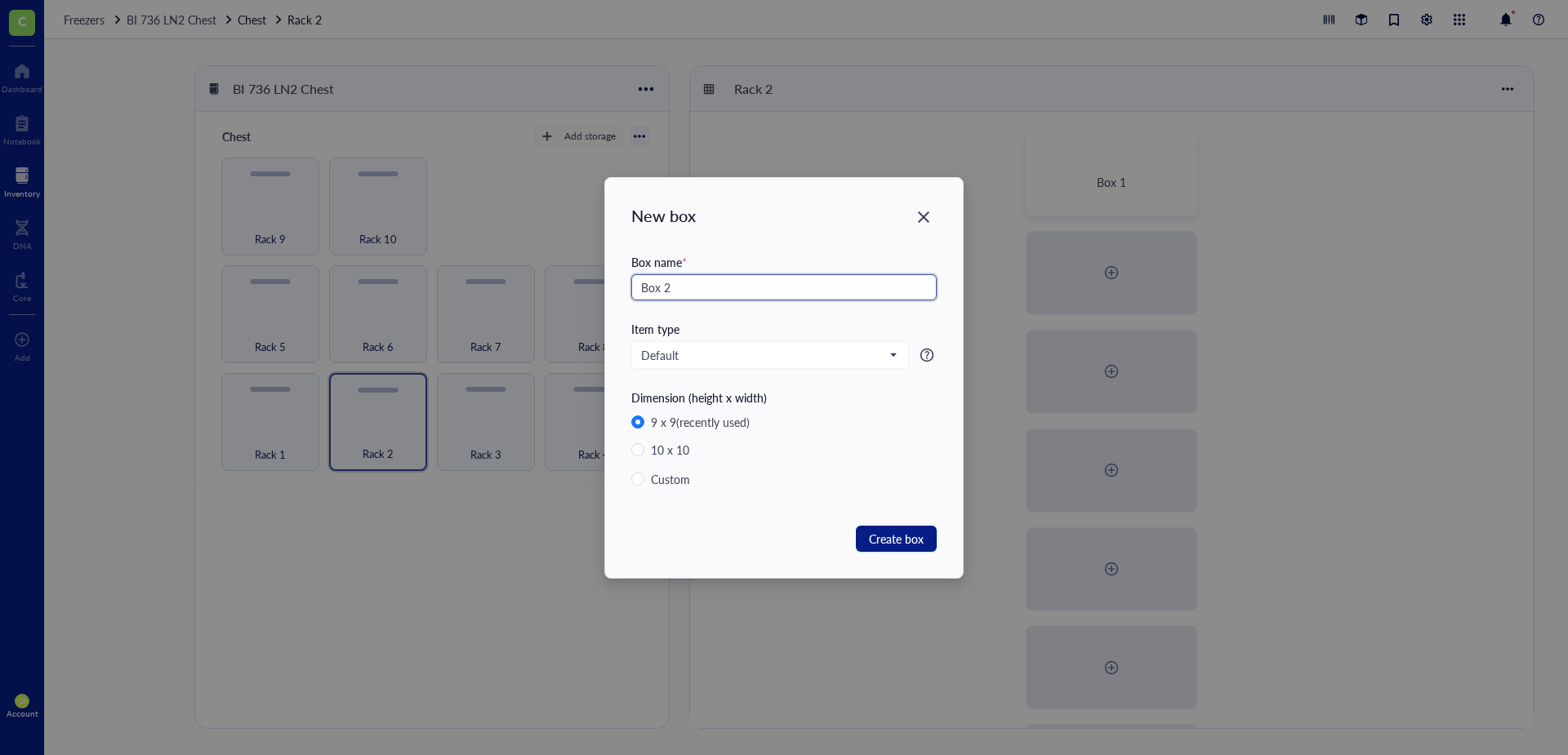 type on "Box 2" 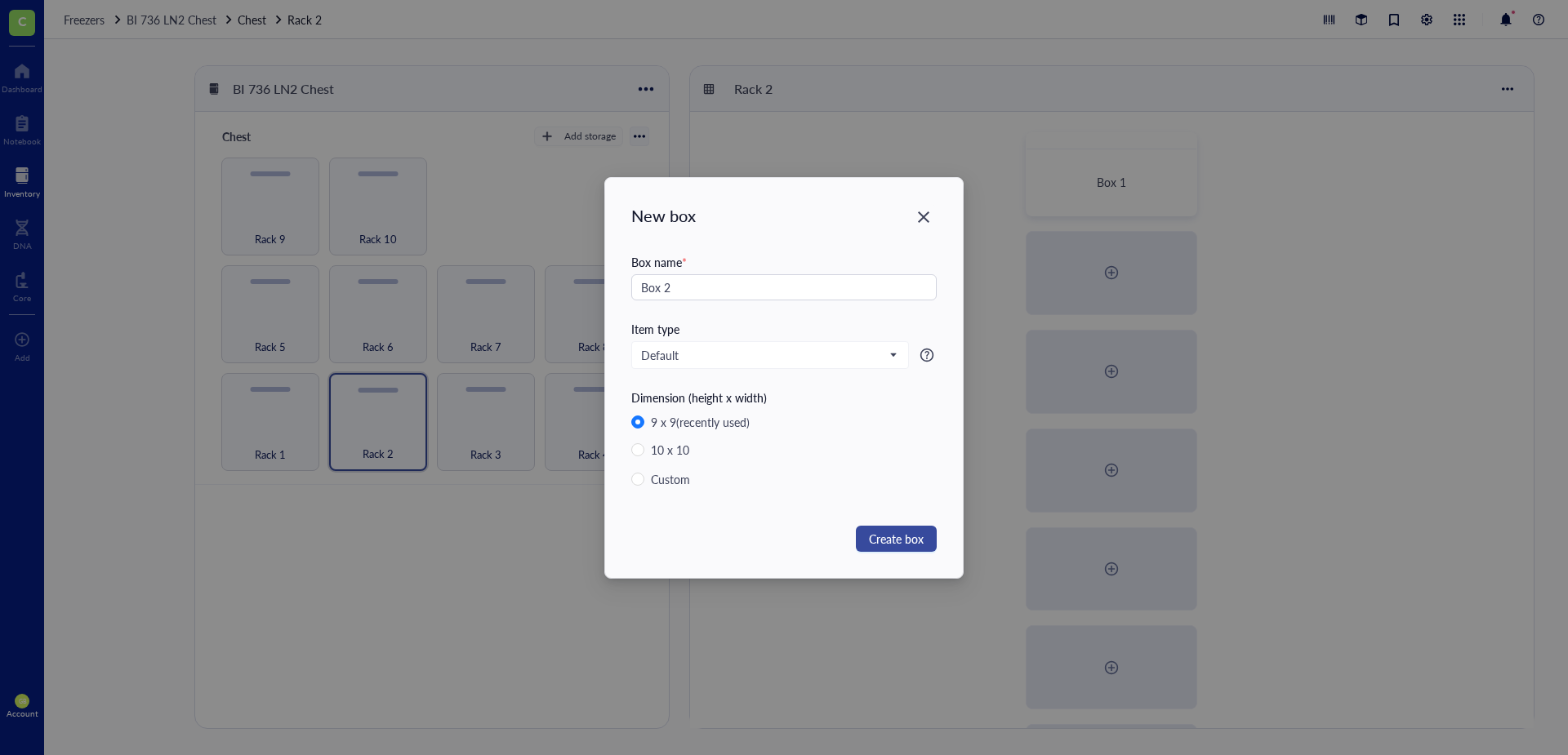 drag, startPoint x: 907, startPoint y: 552, endPoint x: 907, endPoint y: 542, distance: 10 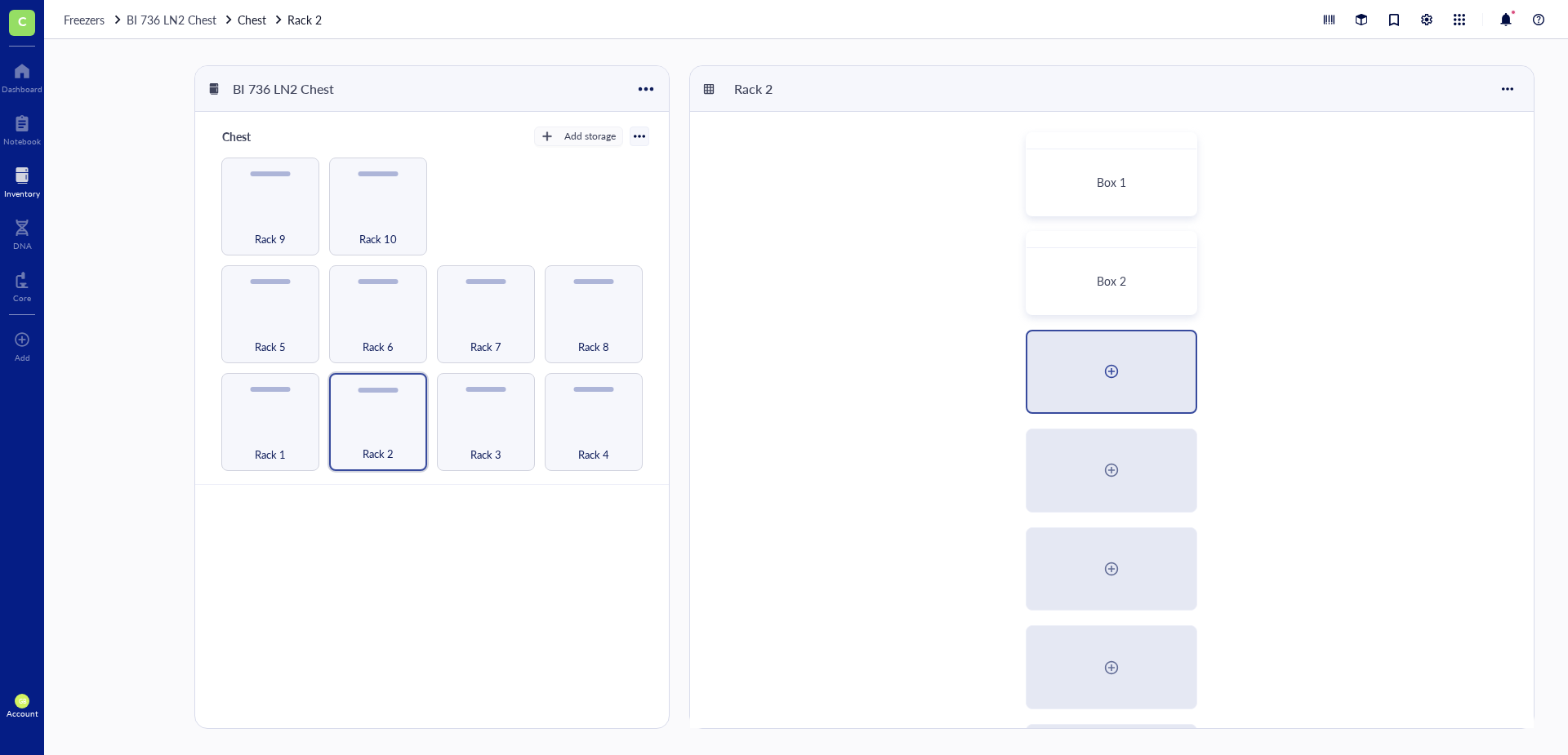 click at bounding box center [1111, 371] 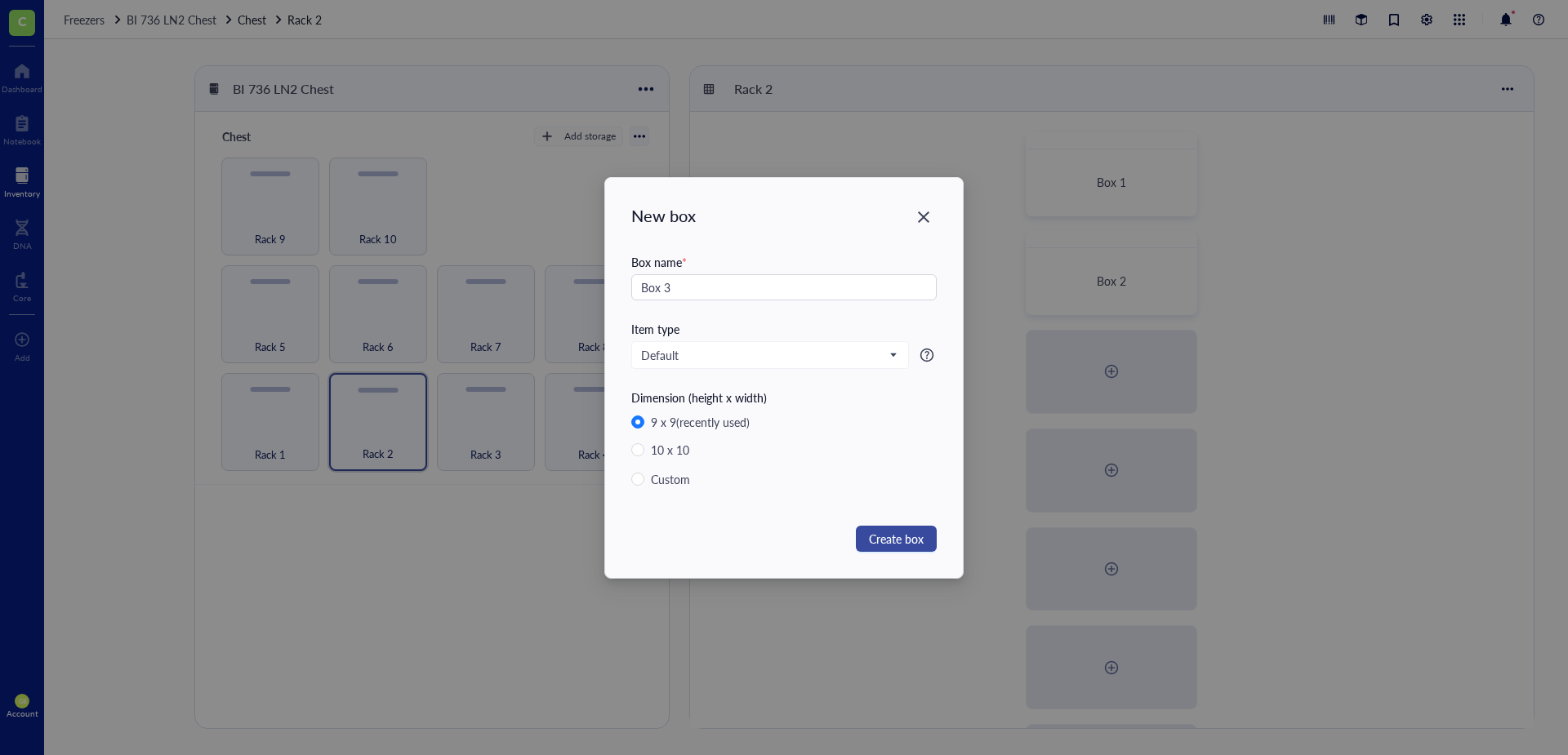 type on "Box 3" 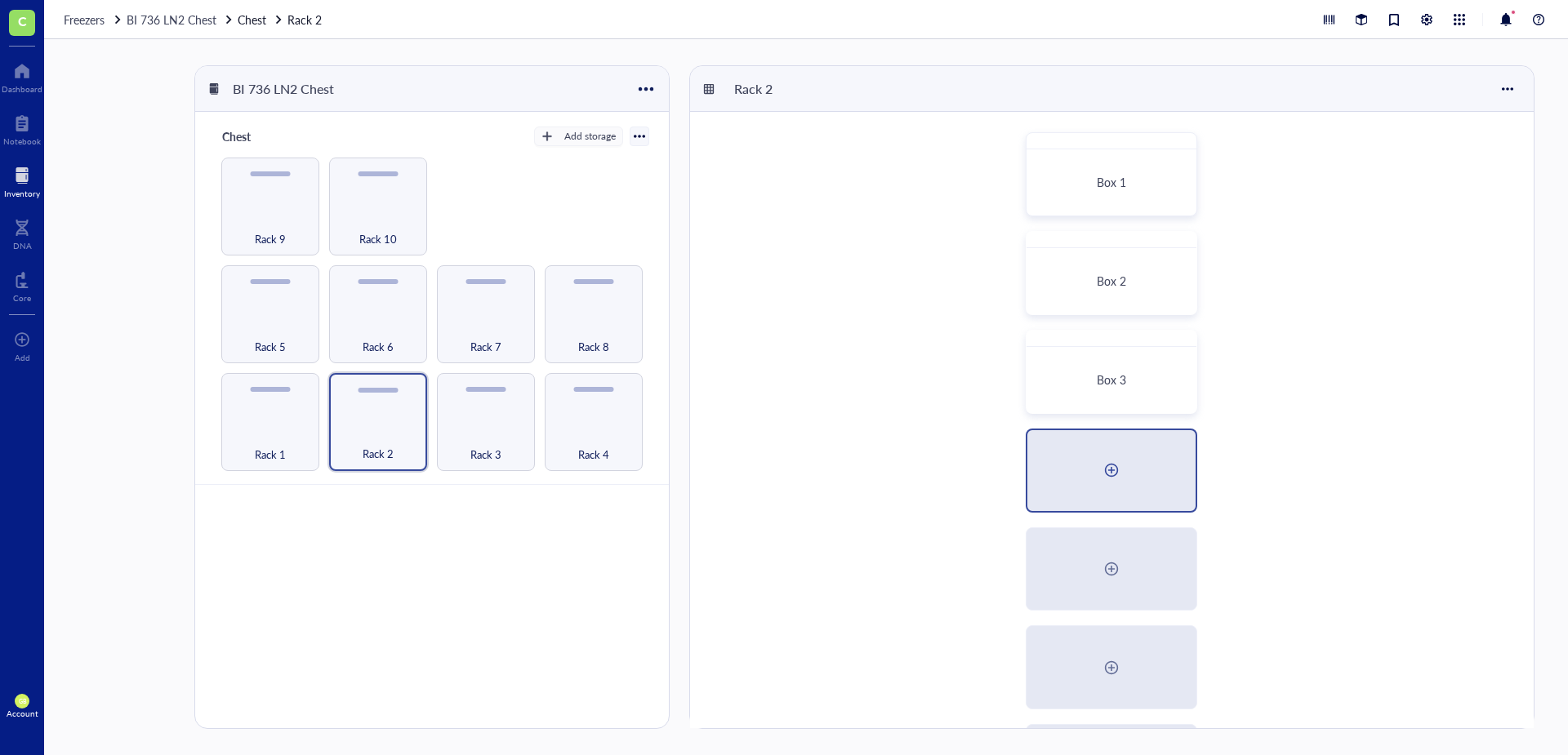 click at bounding box center [1111, 470] 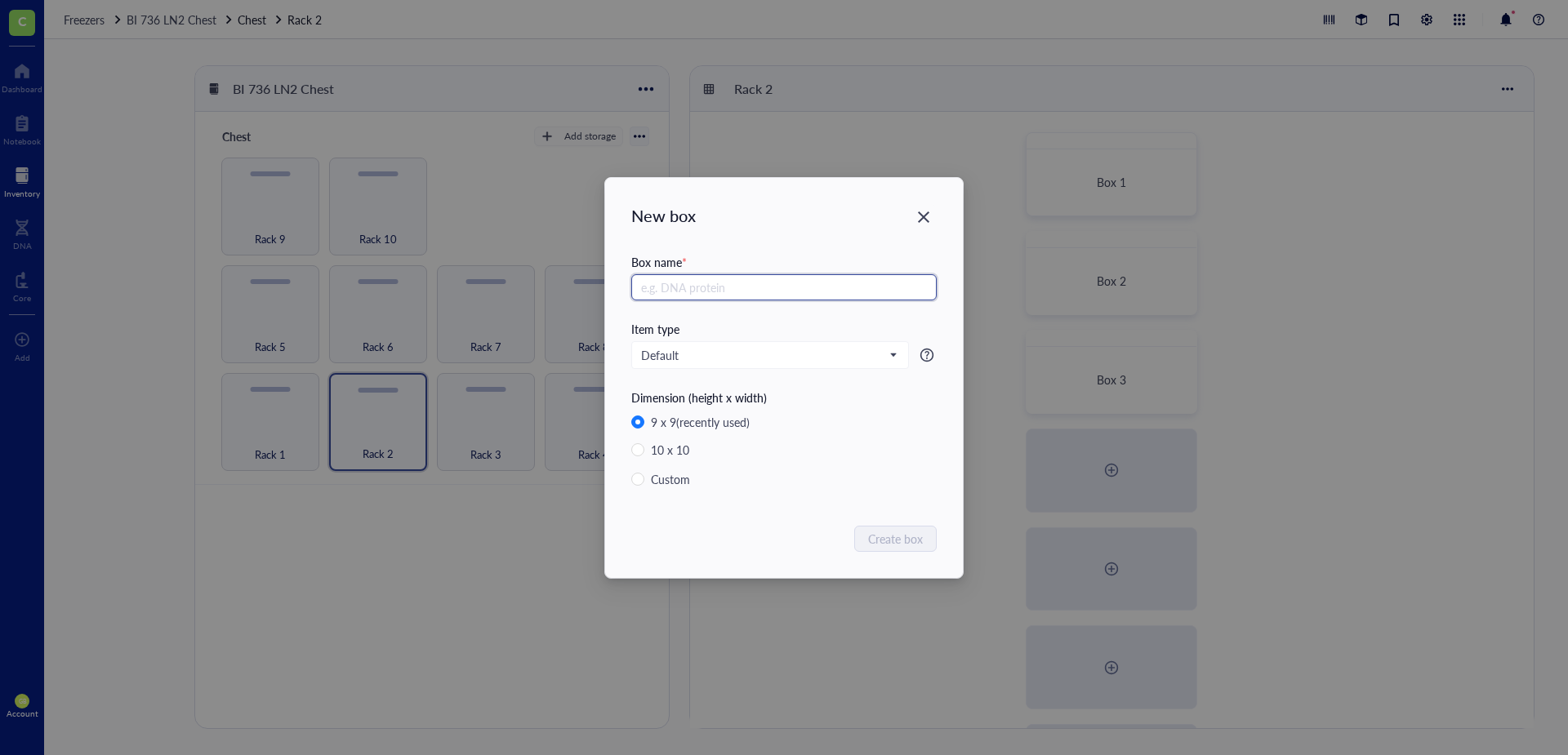 paste on "Box 2" 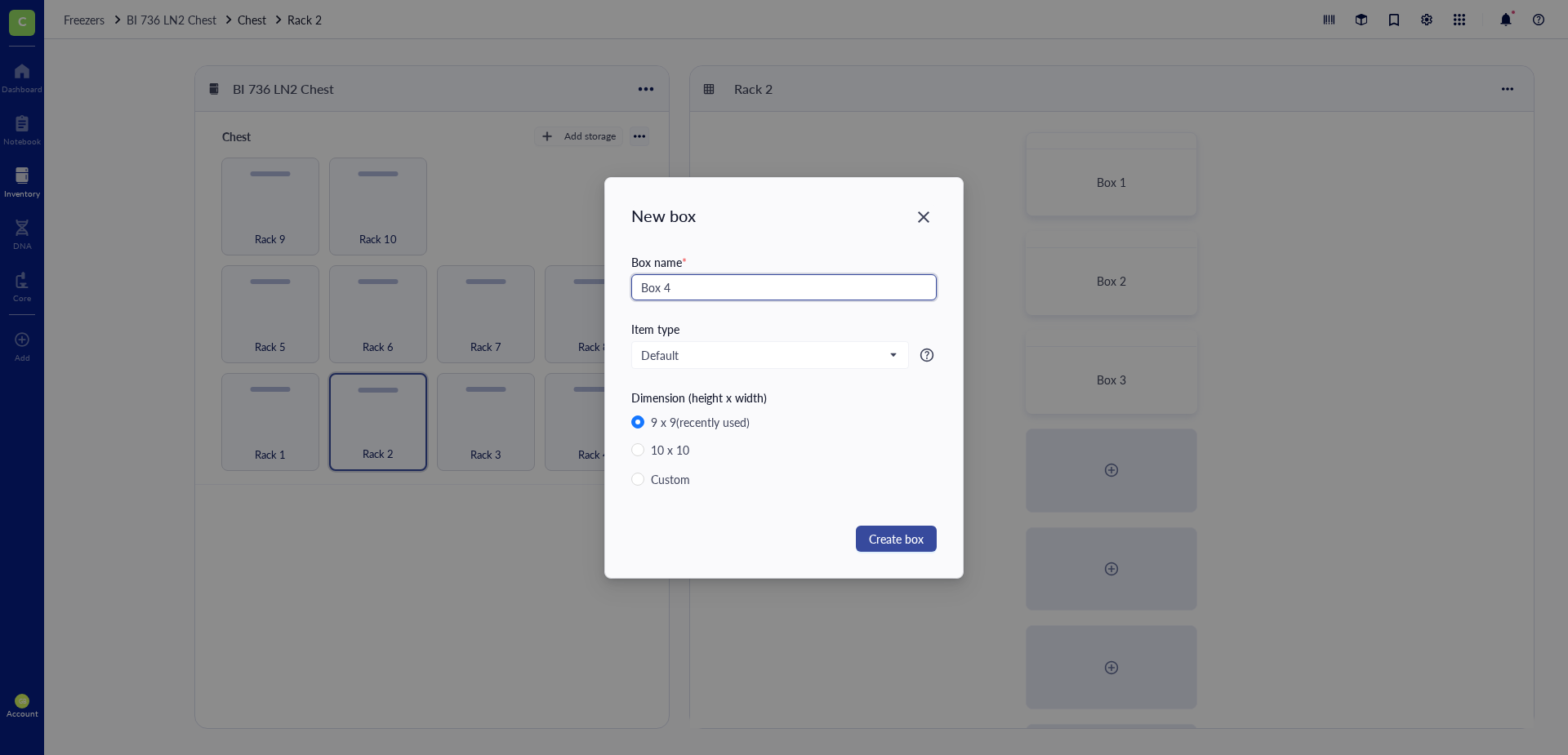 type on "Box 4" 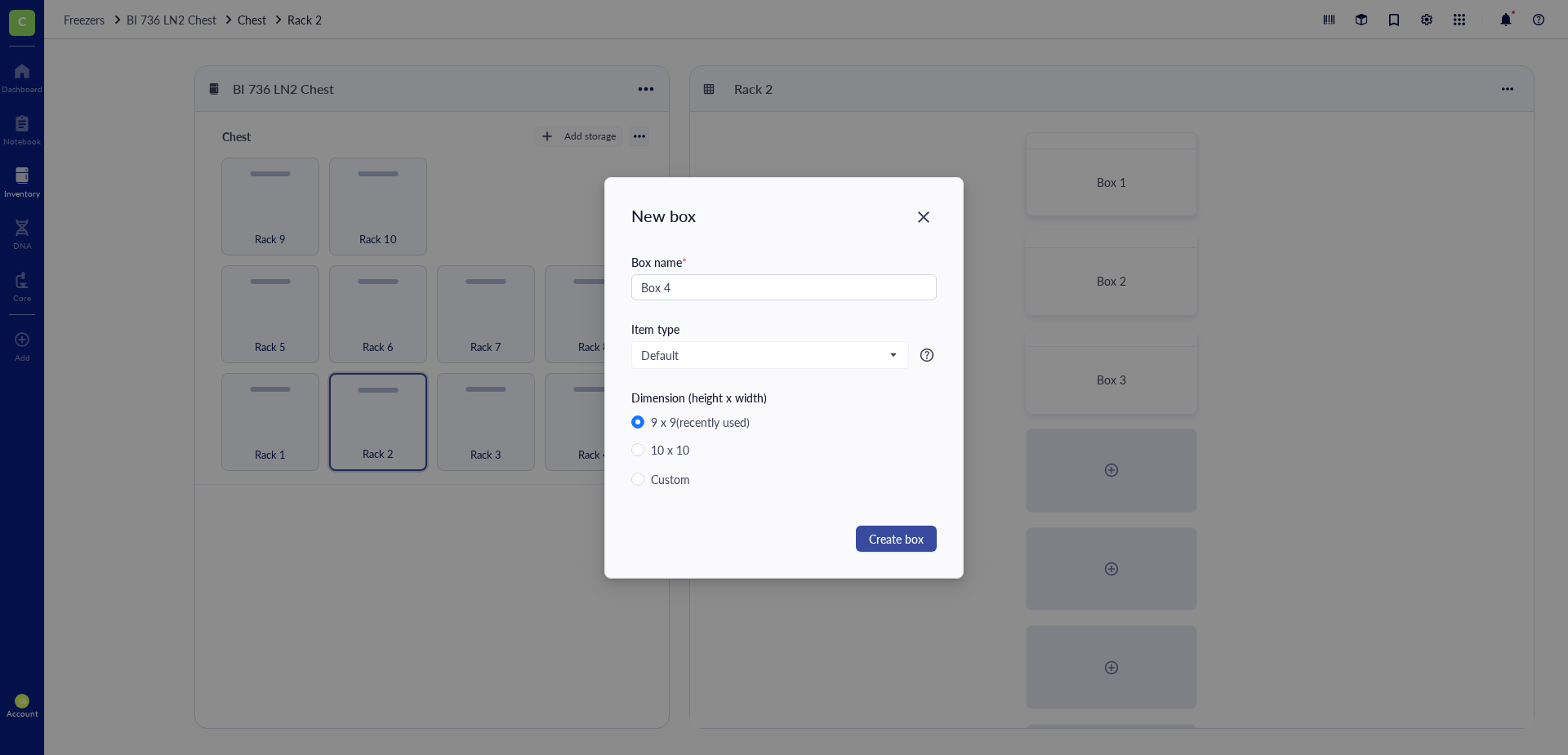 click on "Create box" at bounding box center [896, 539] 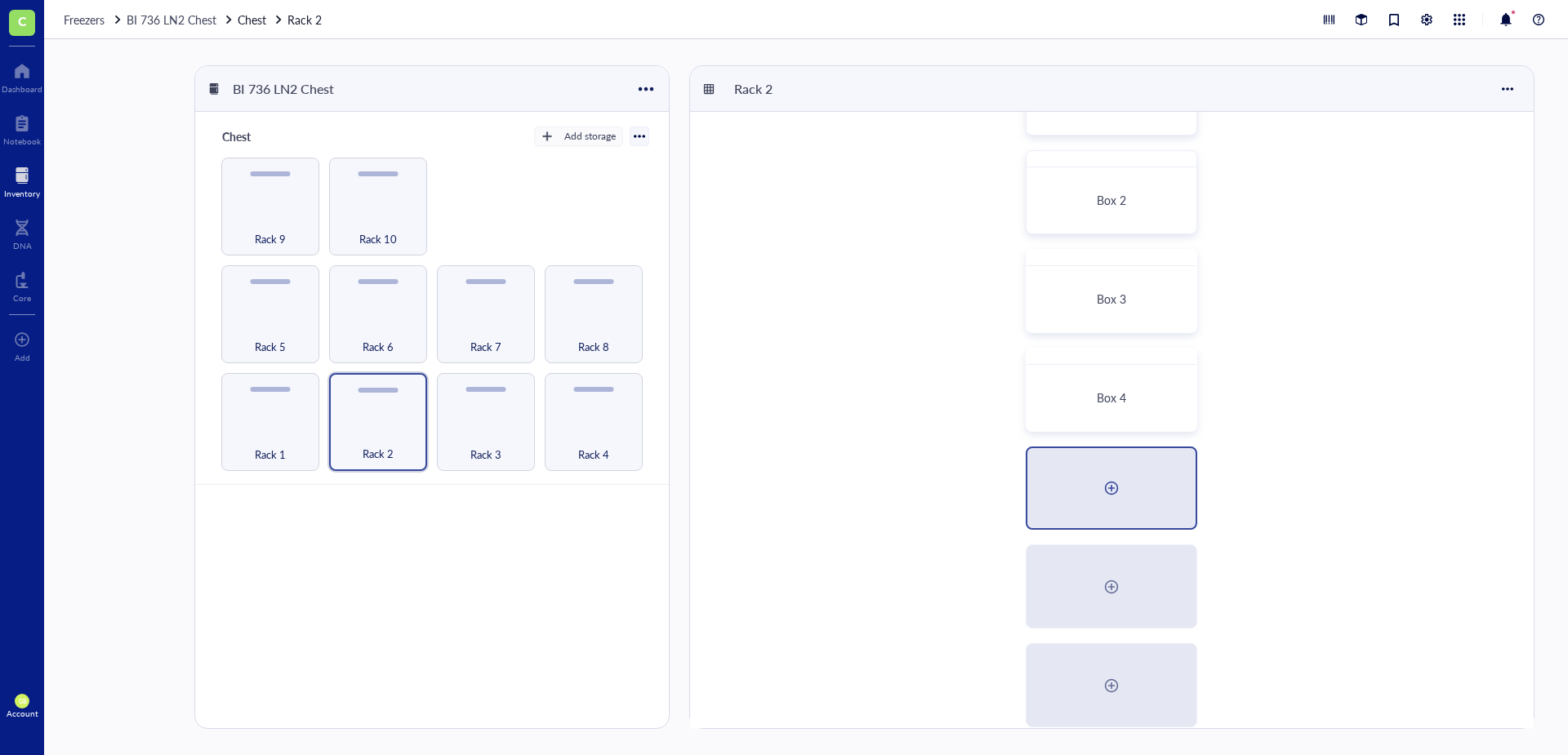 scroll, scrollTop: 82, scrollLeft: 0, axis: vertical 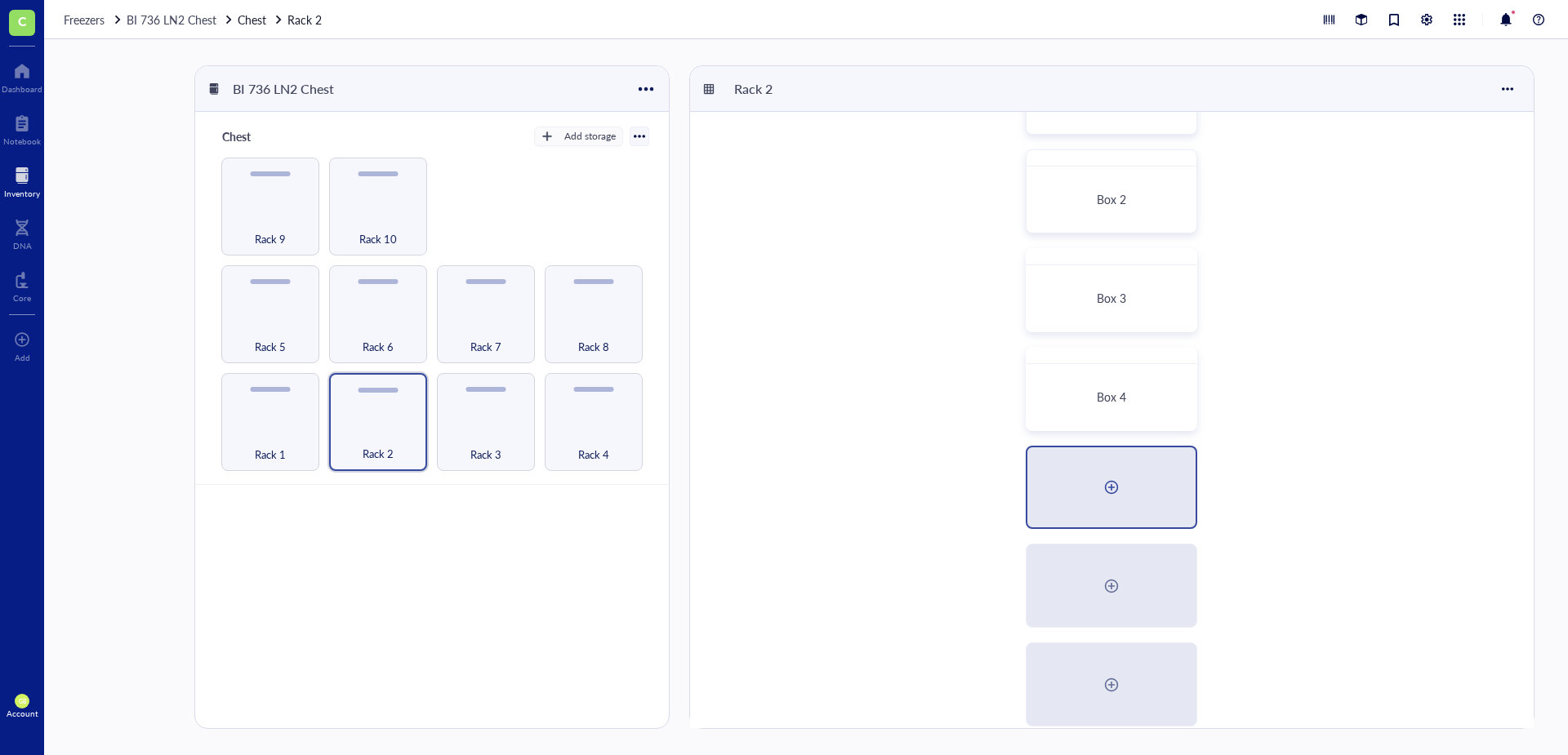click at bounding box center (1111, 487) 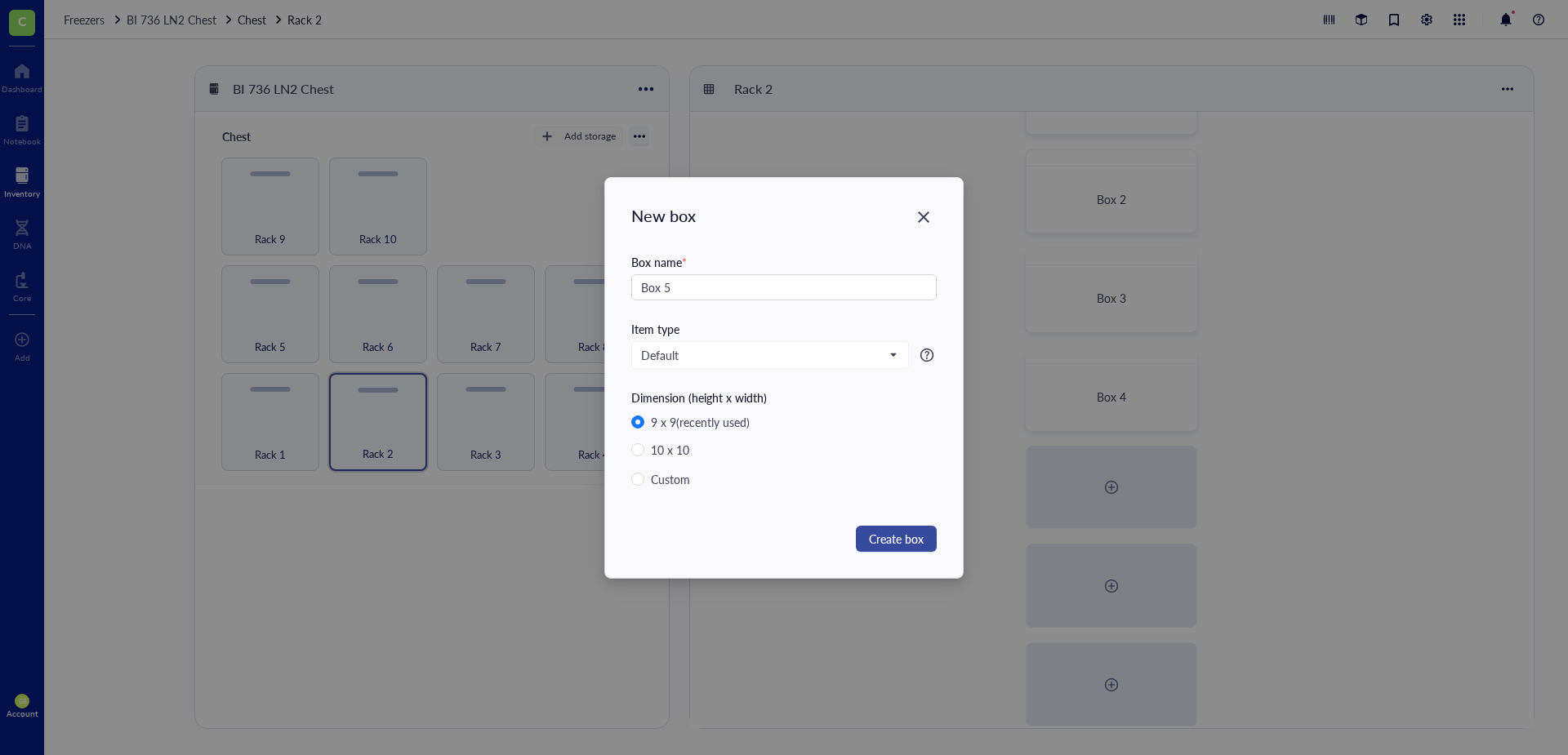 type on "Box 5" 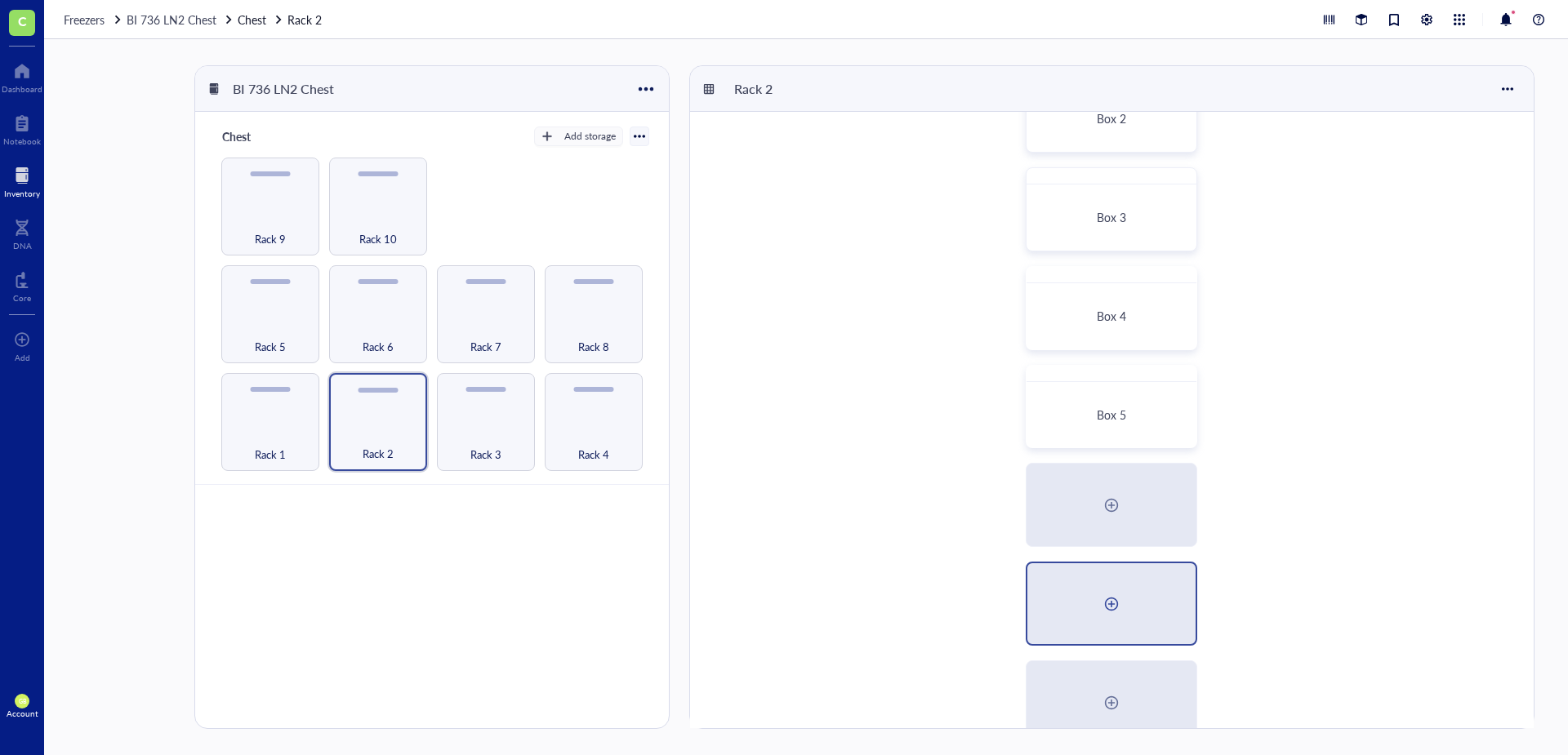 scroll, scrollTop: 245, scrollLeft: 0, axis: vertical 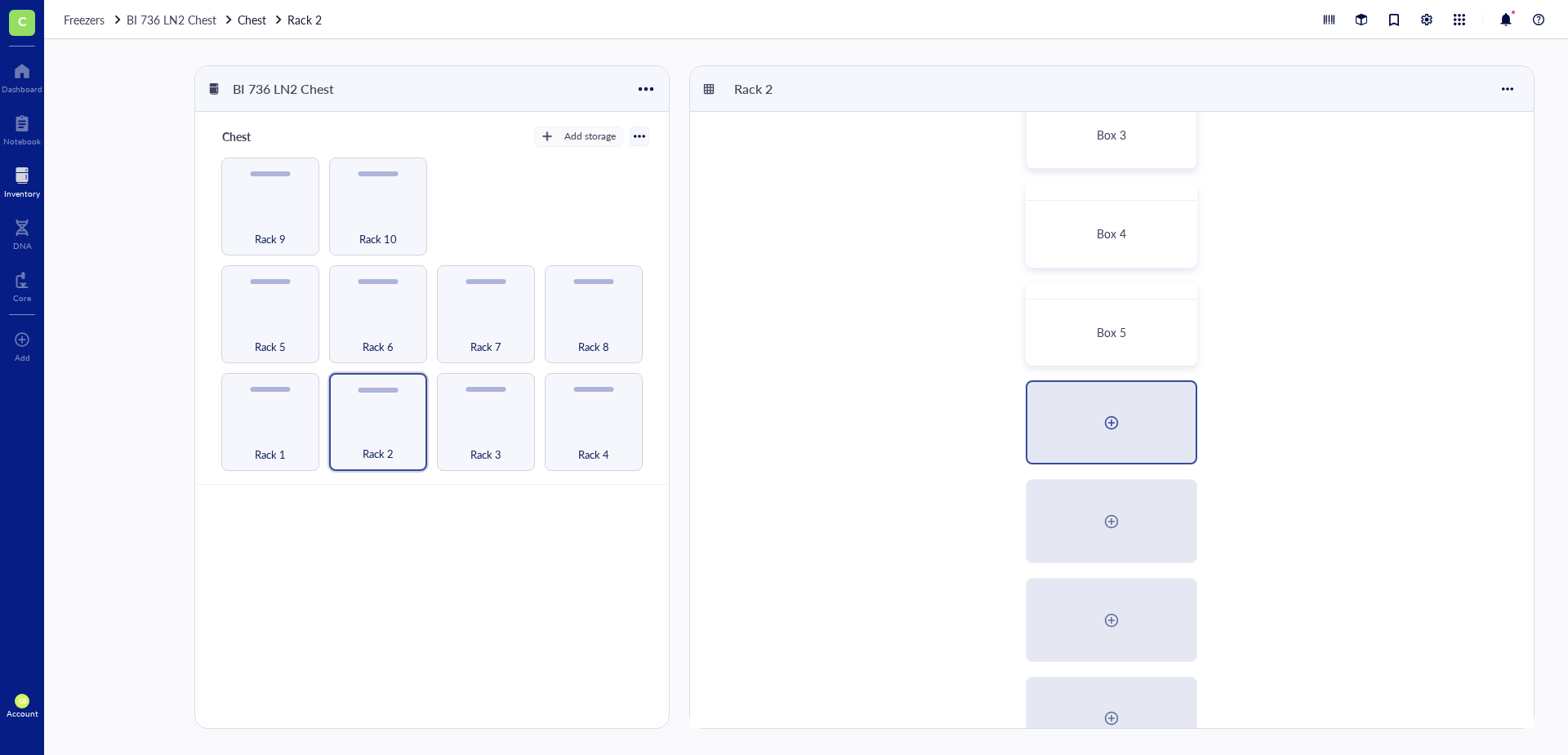 click at bounding box center [1111, 423] 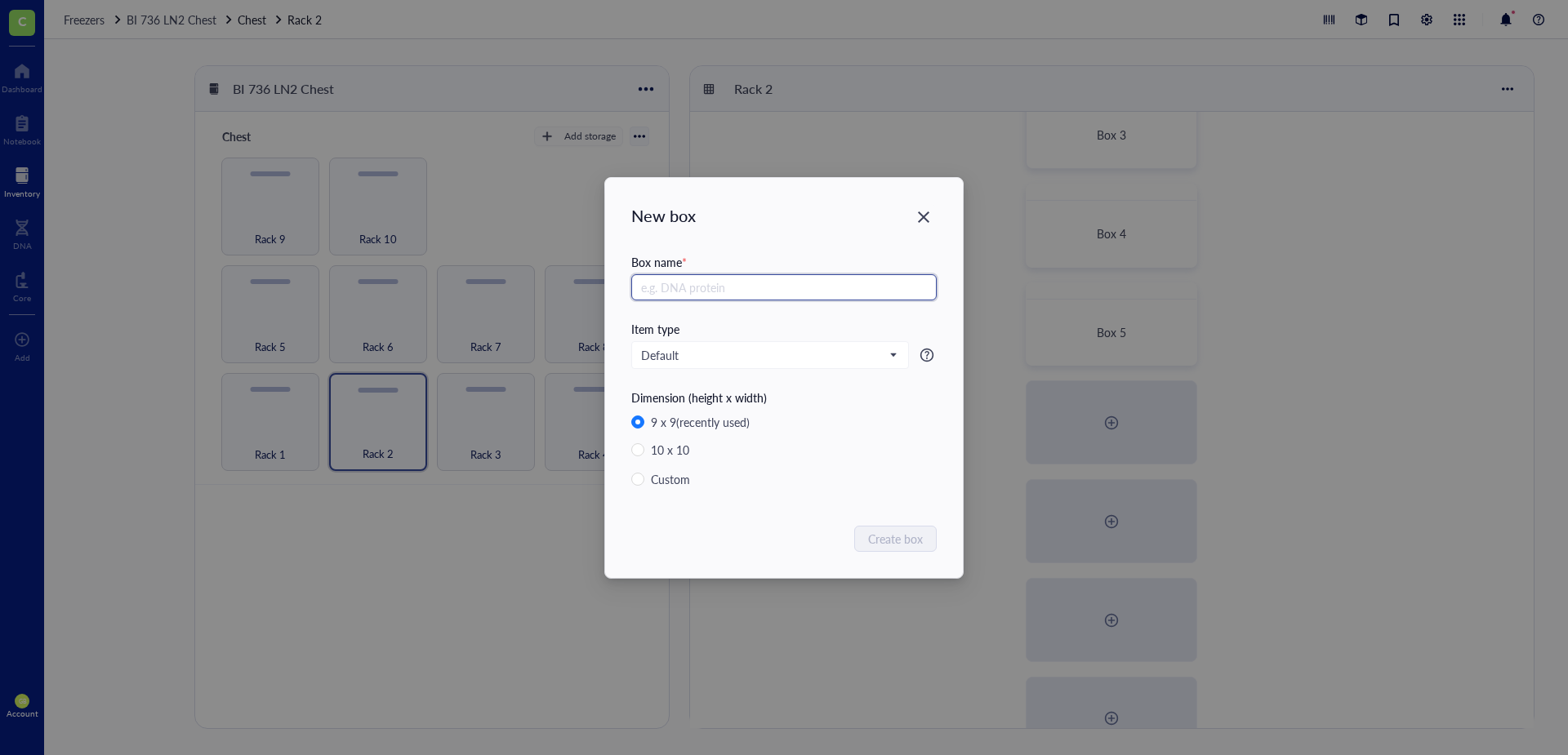 paste on "Box 2" 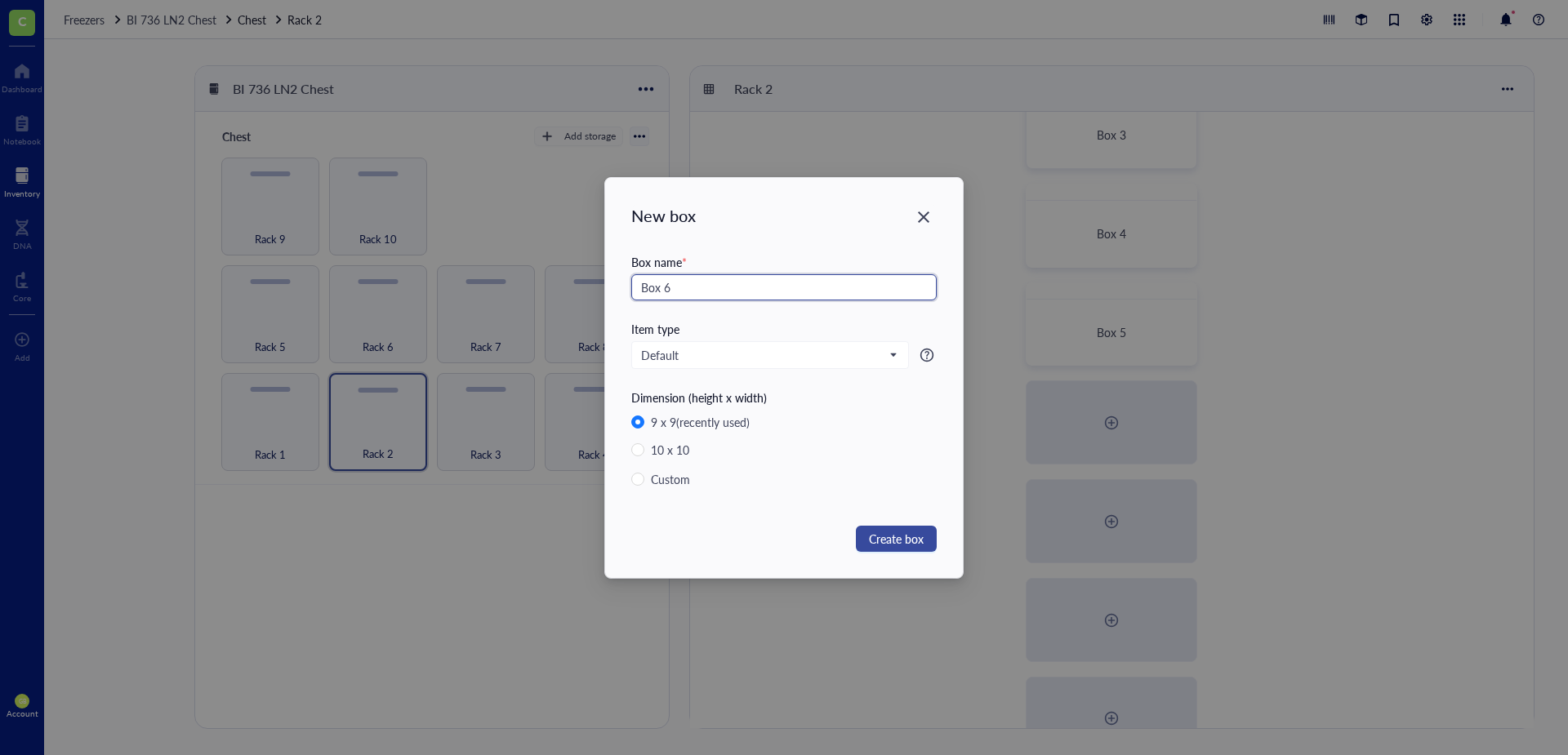 type on "Box 6" 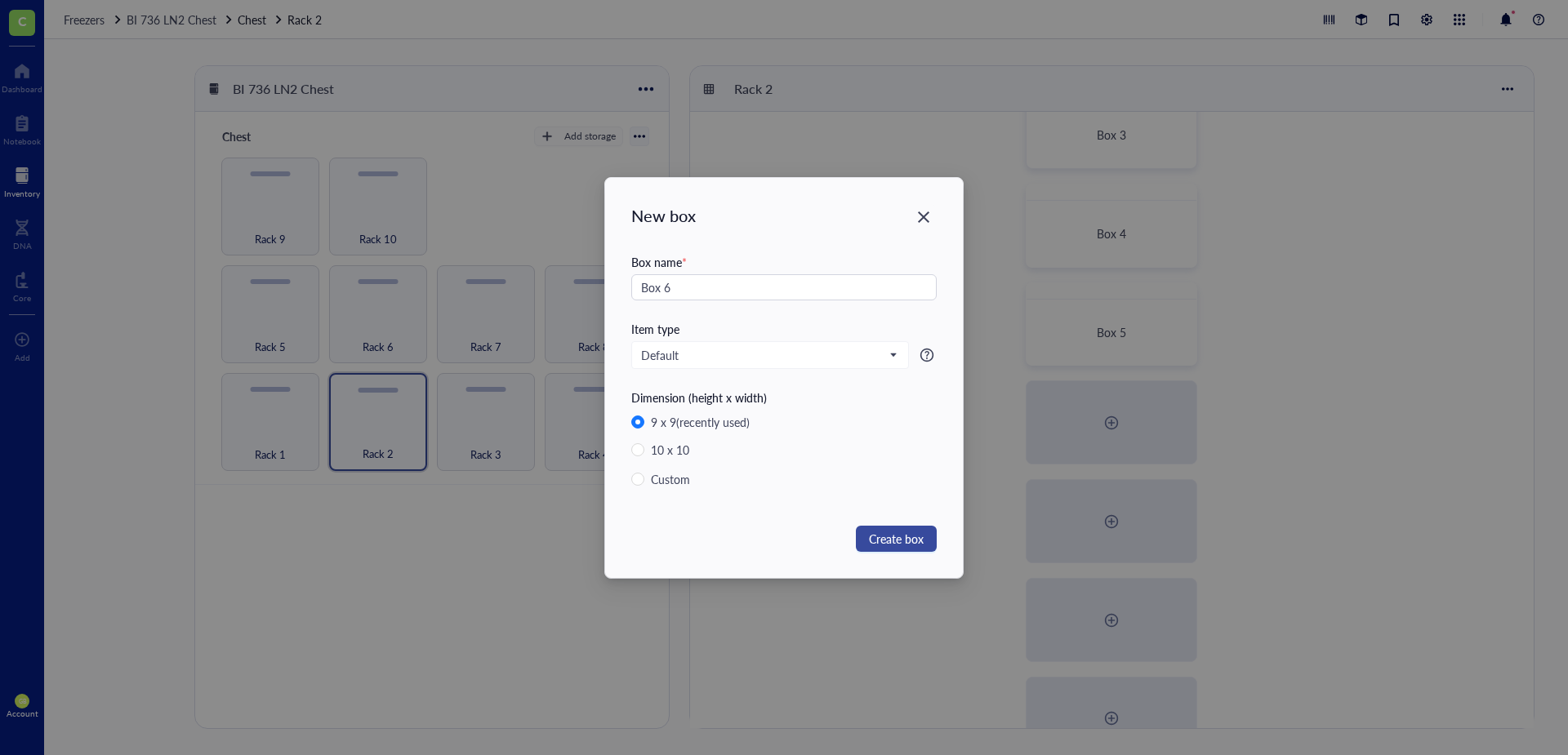click on "Create box" at bounding box center [896, 539] 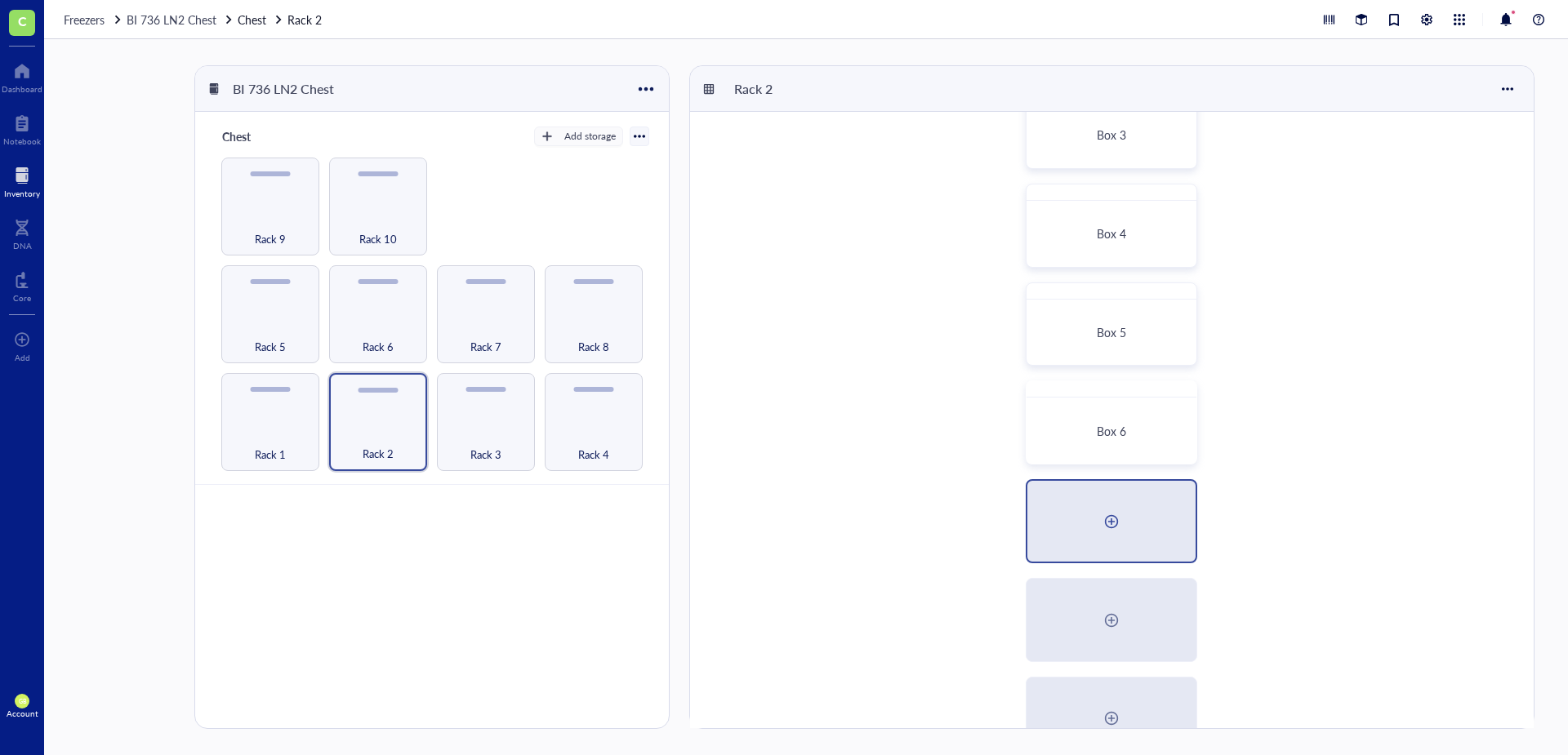 click at bounding box center (1111, 522) 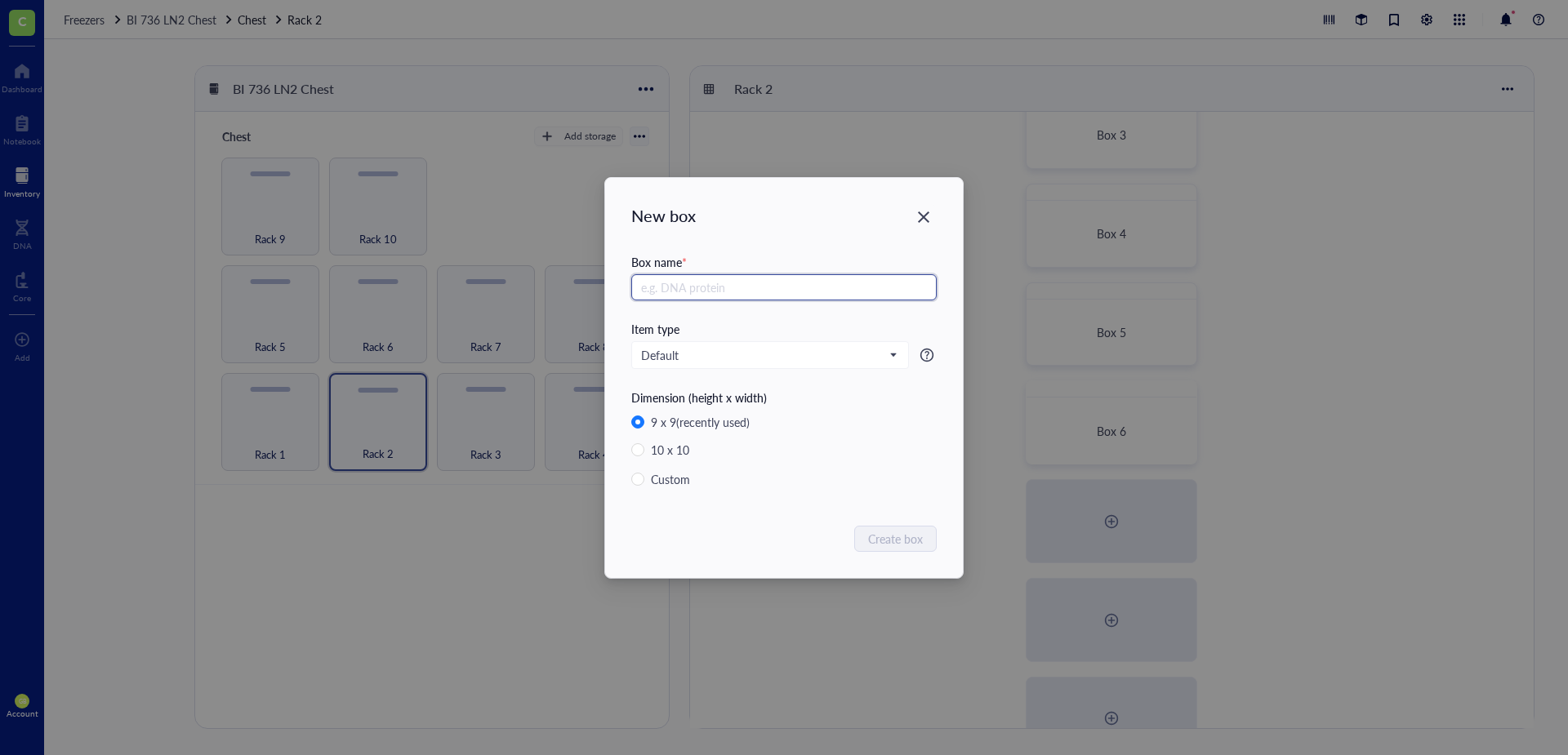 paste on "Box 2" 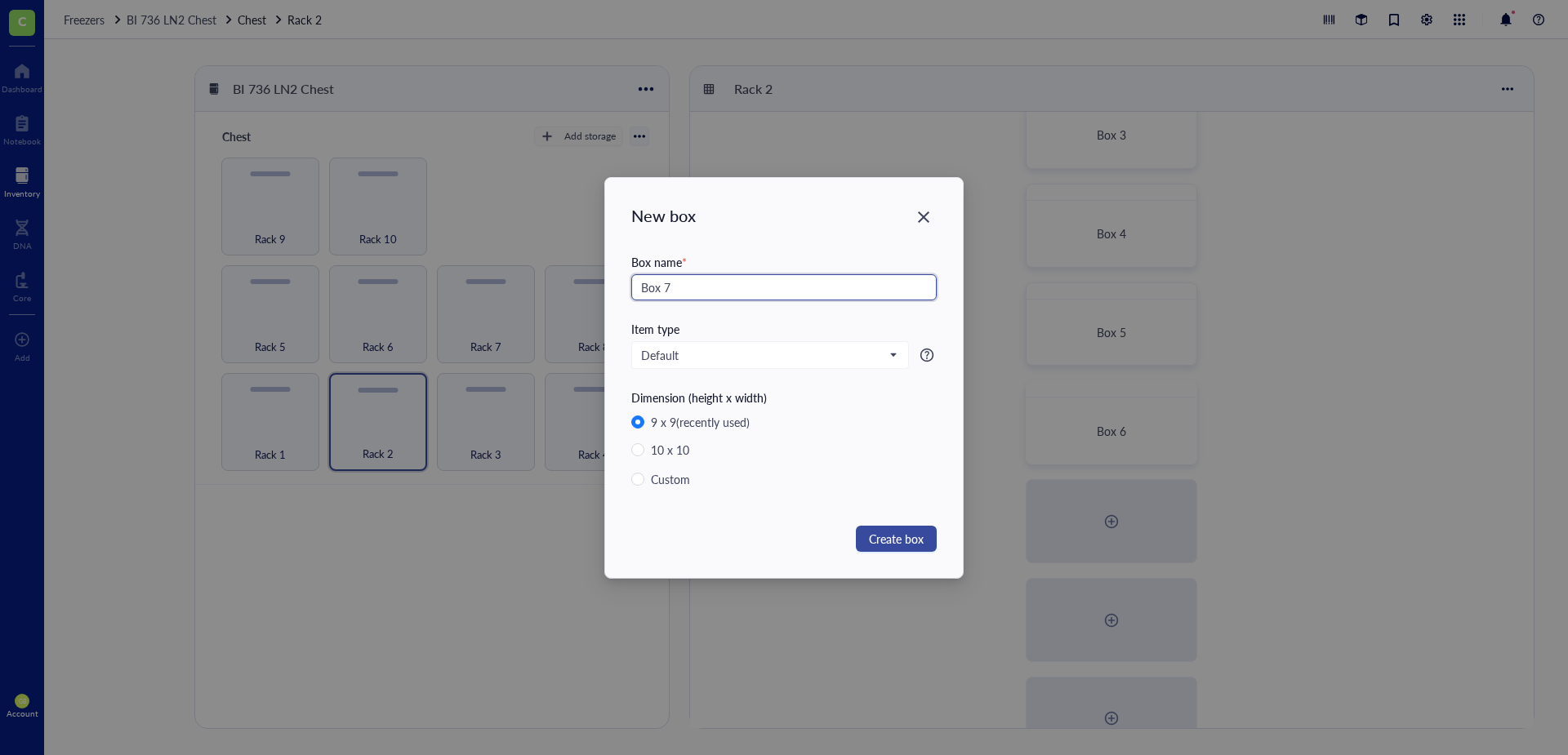 type on "Box 7" 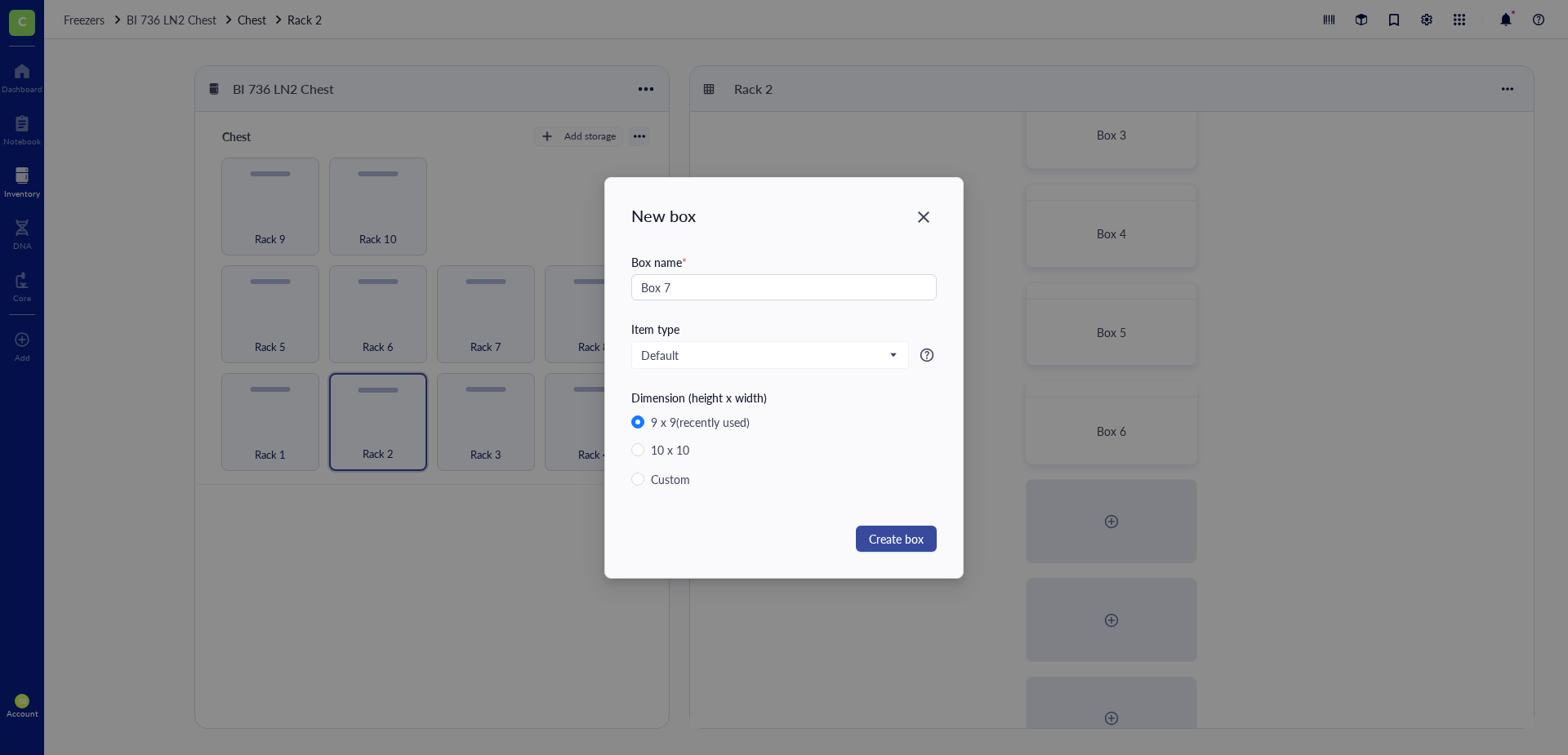 click on "Create box" at bounding box center [896, 539] 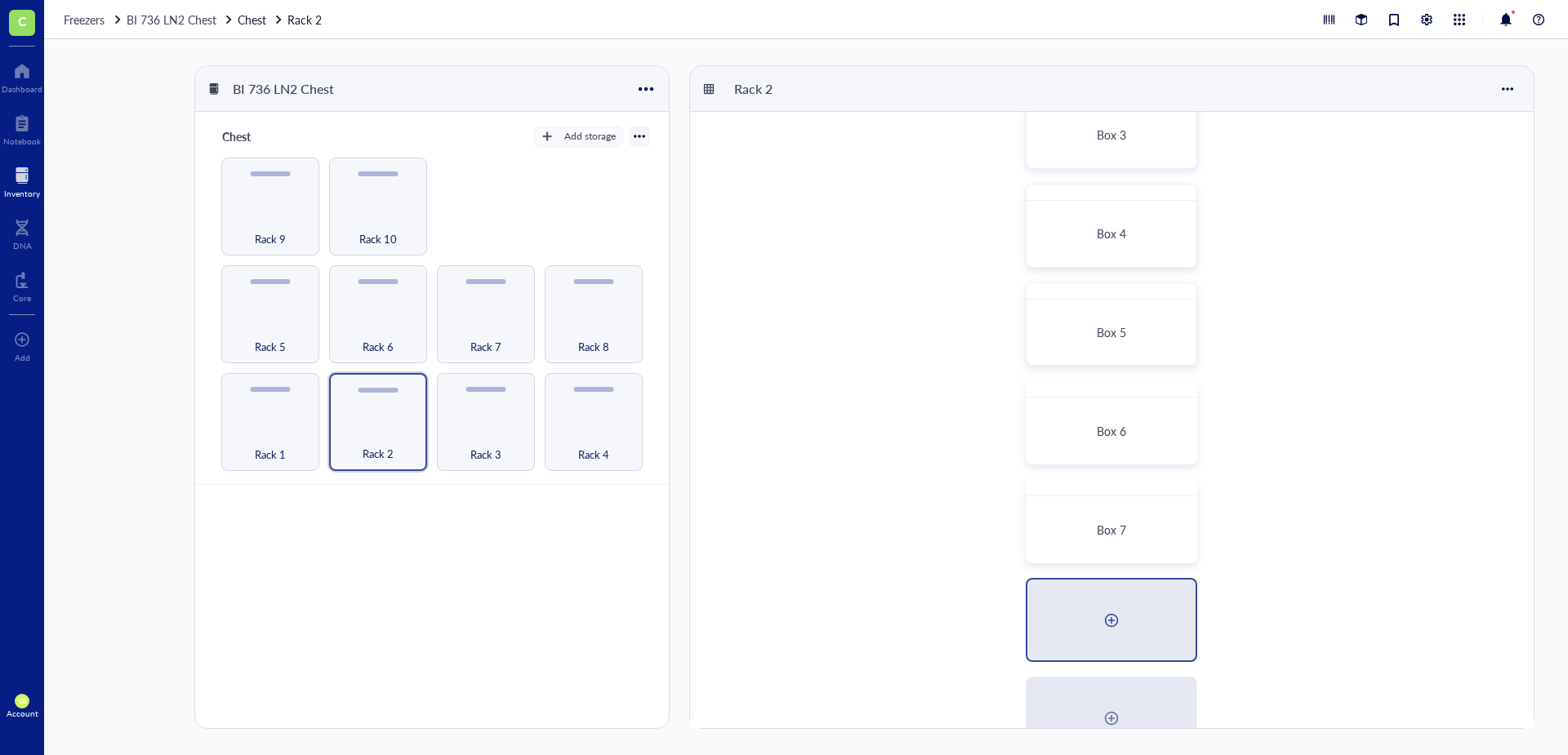 click at bounding box center [1111, 620] 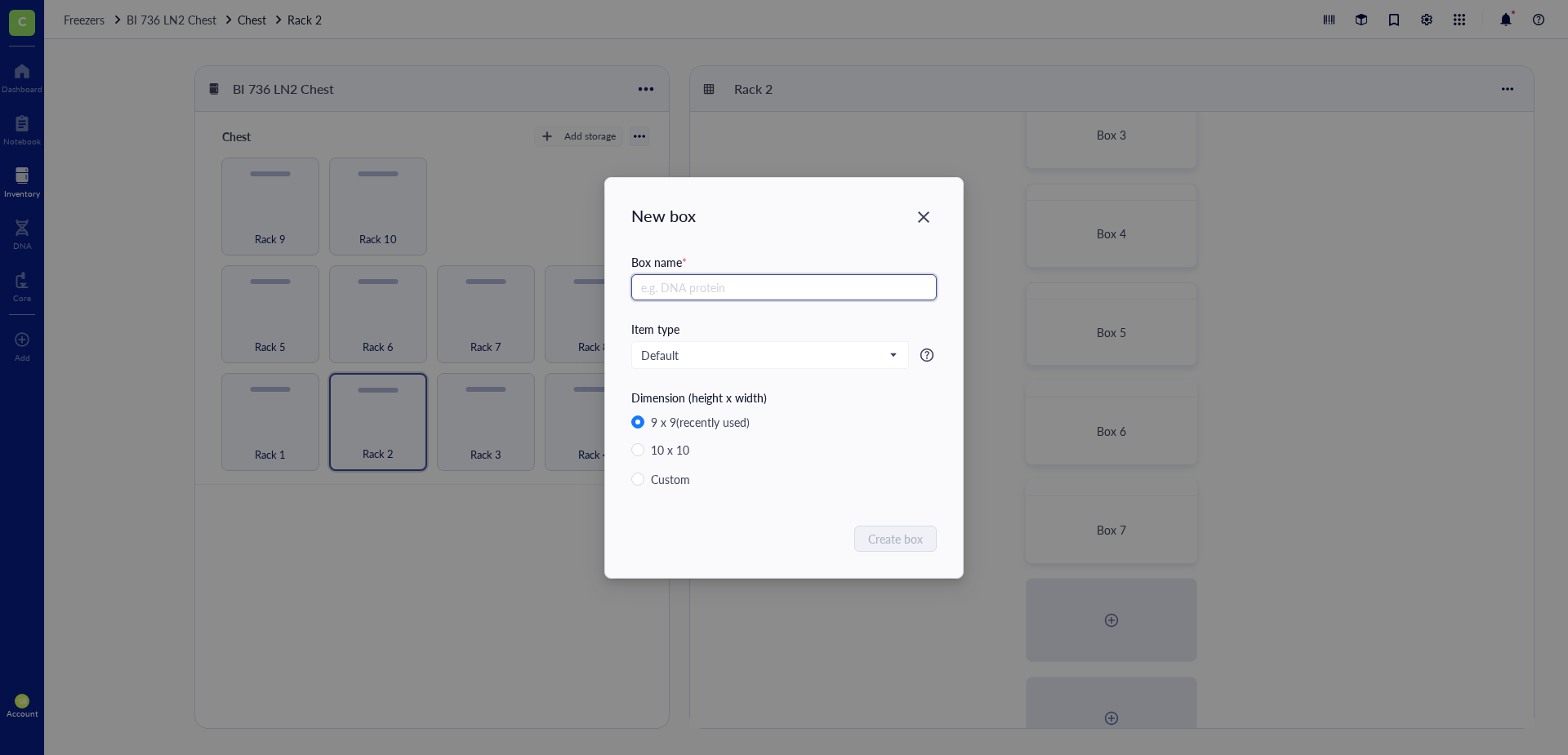 paste on "Box 2" 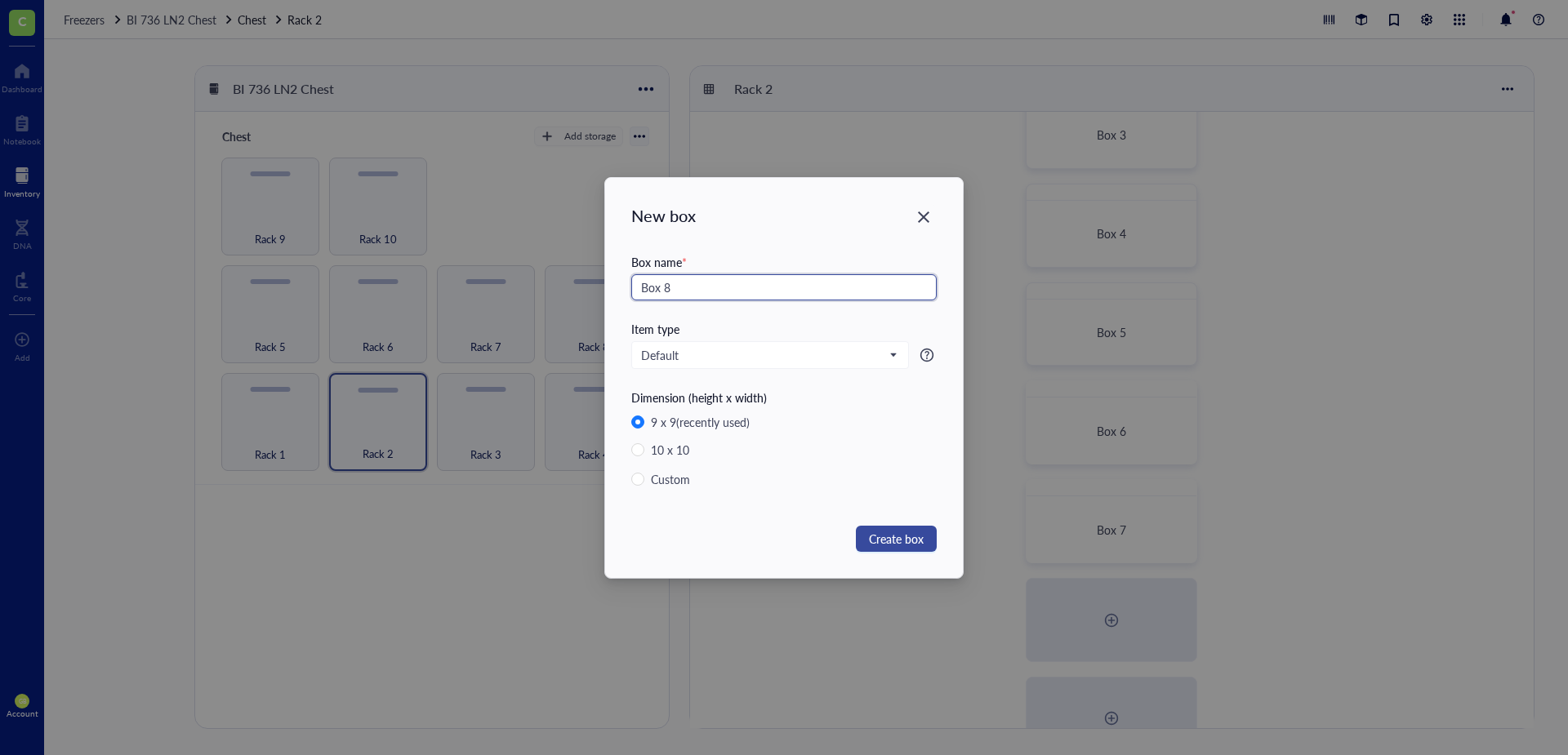 type on "Box 8" 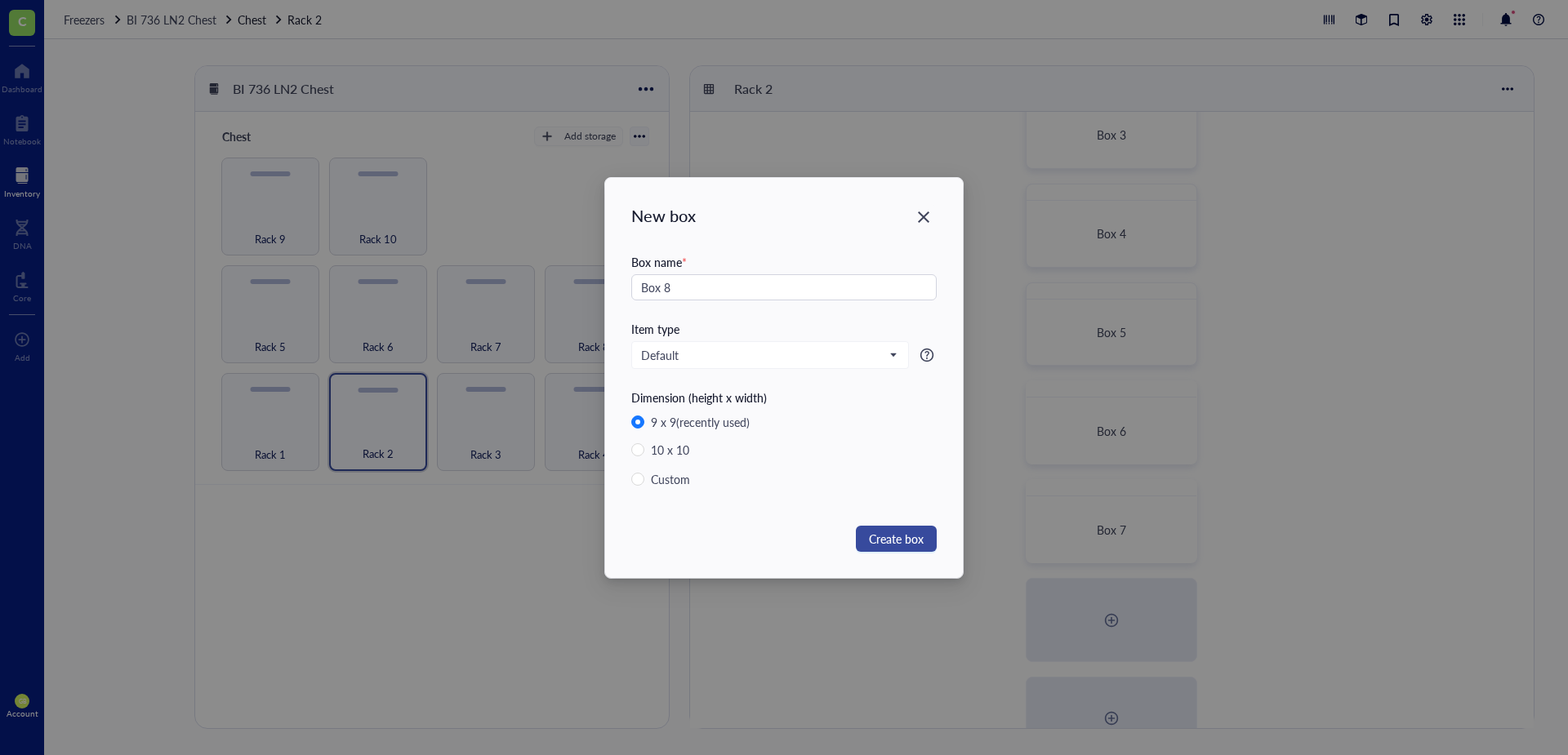click on "Create box" at bounding box center (896, 539) 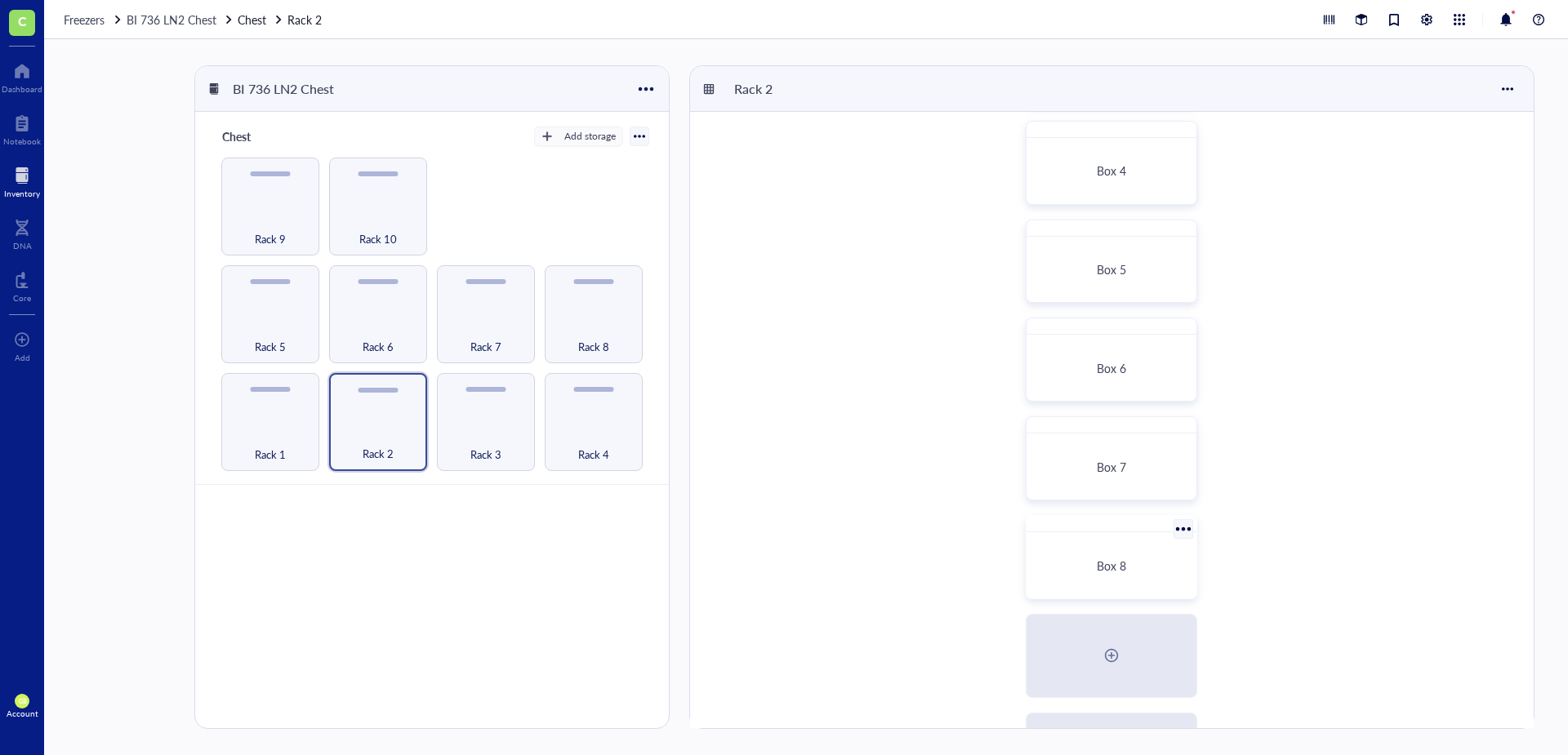 scroll, scrollTop: 397, scrollLeft: 0, axis: vertical 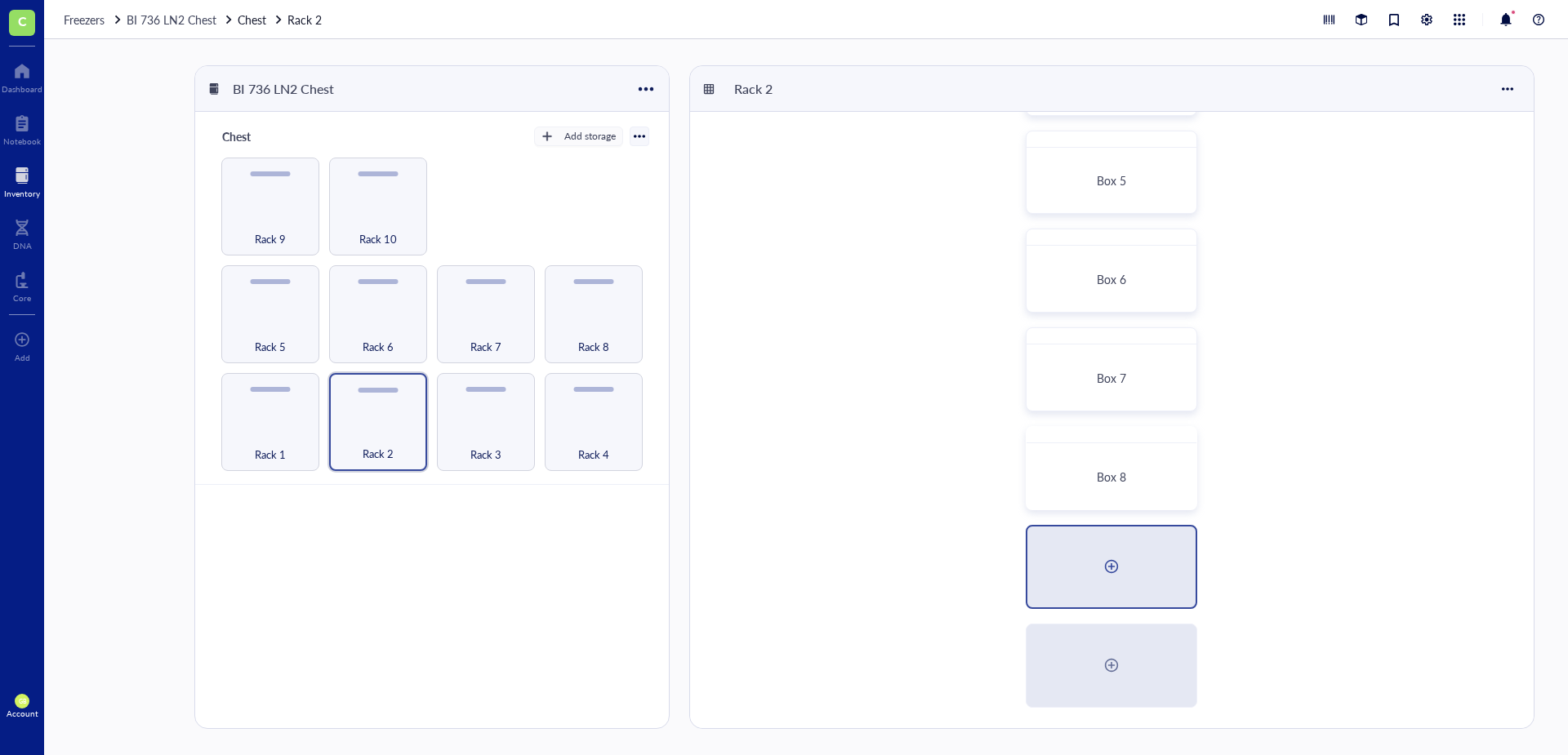 click at bounding box center [1111, 566] 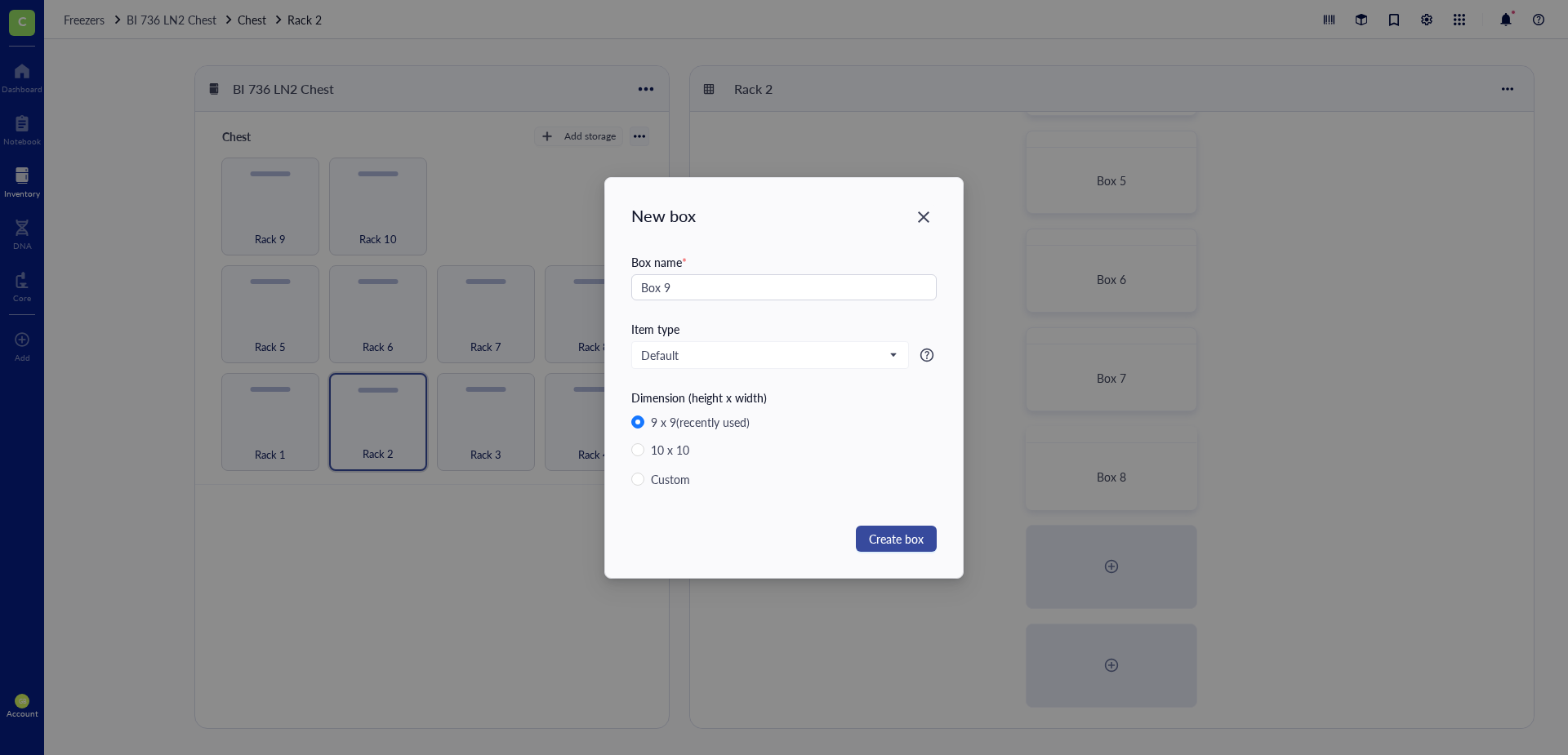 type on "Box 9" 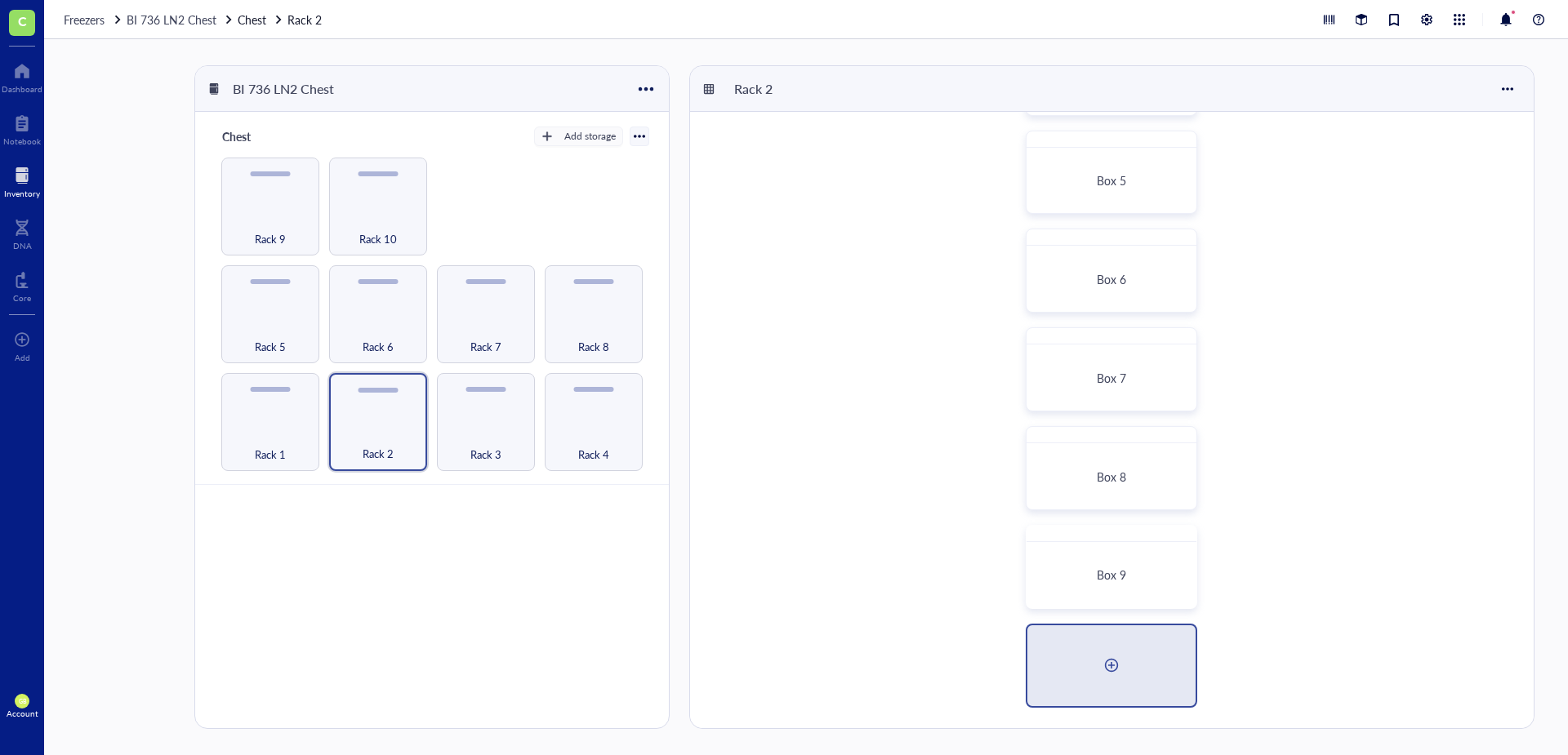 click at bounding box center [1111, 665] 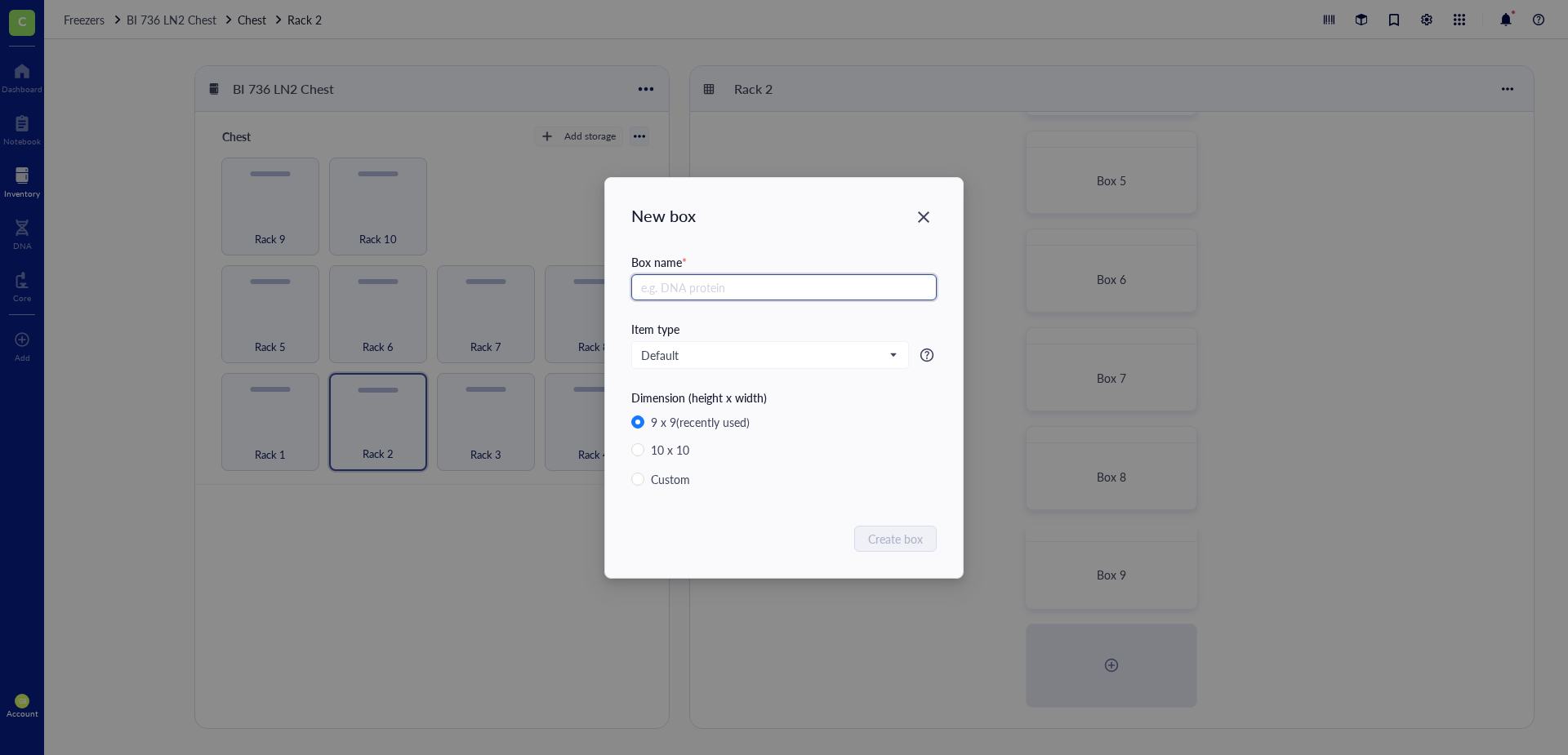 paste on "Box 2" 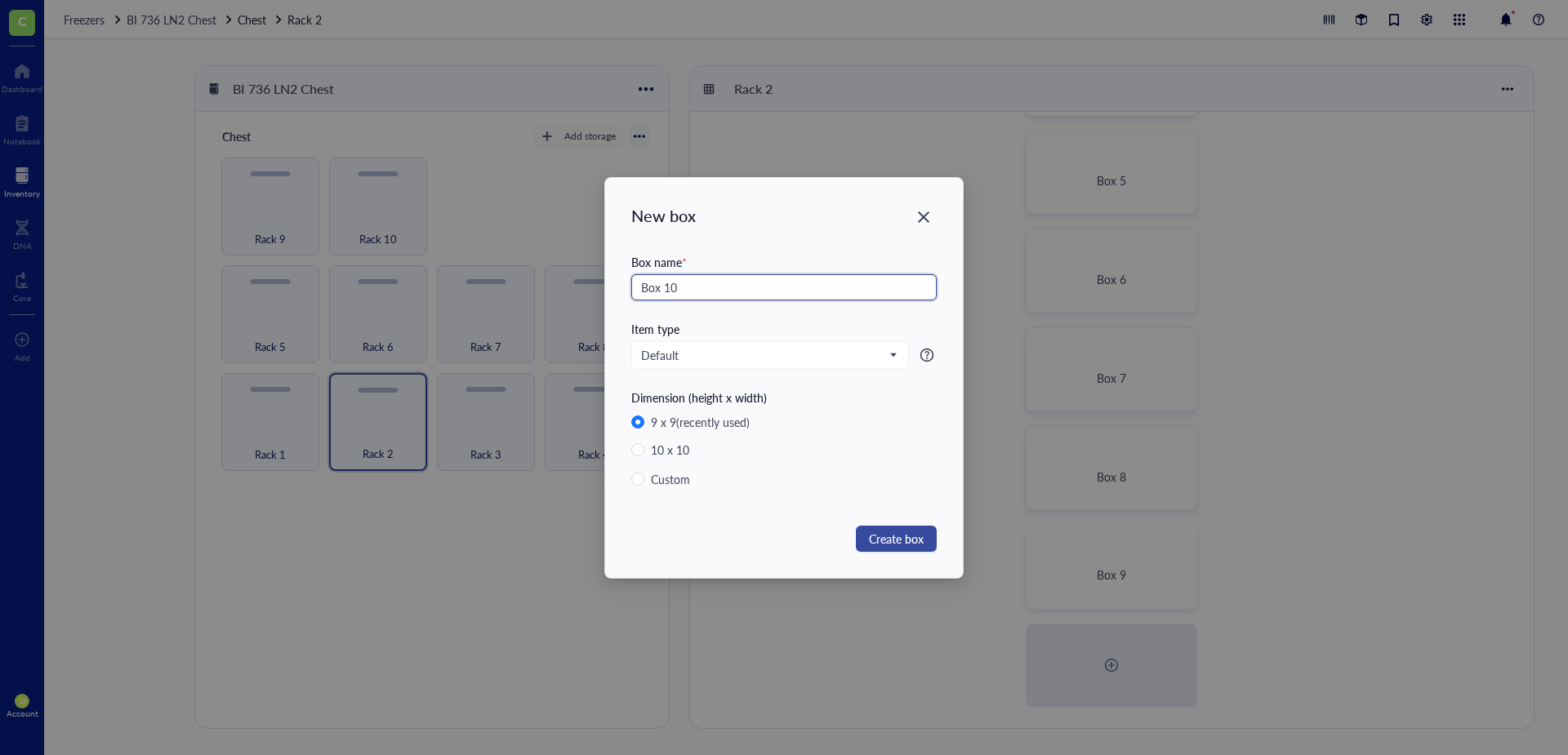 type on "Box 10" 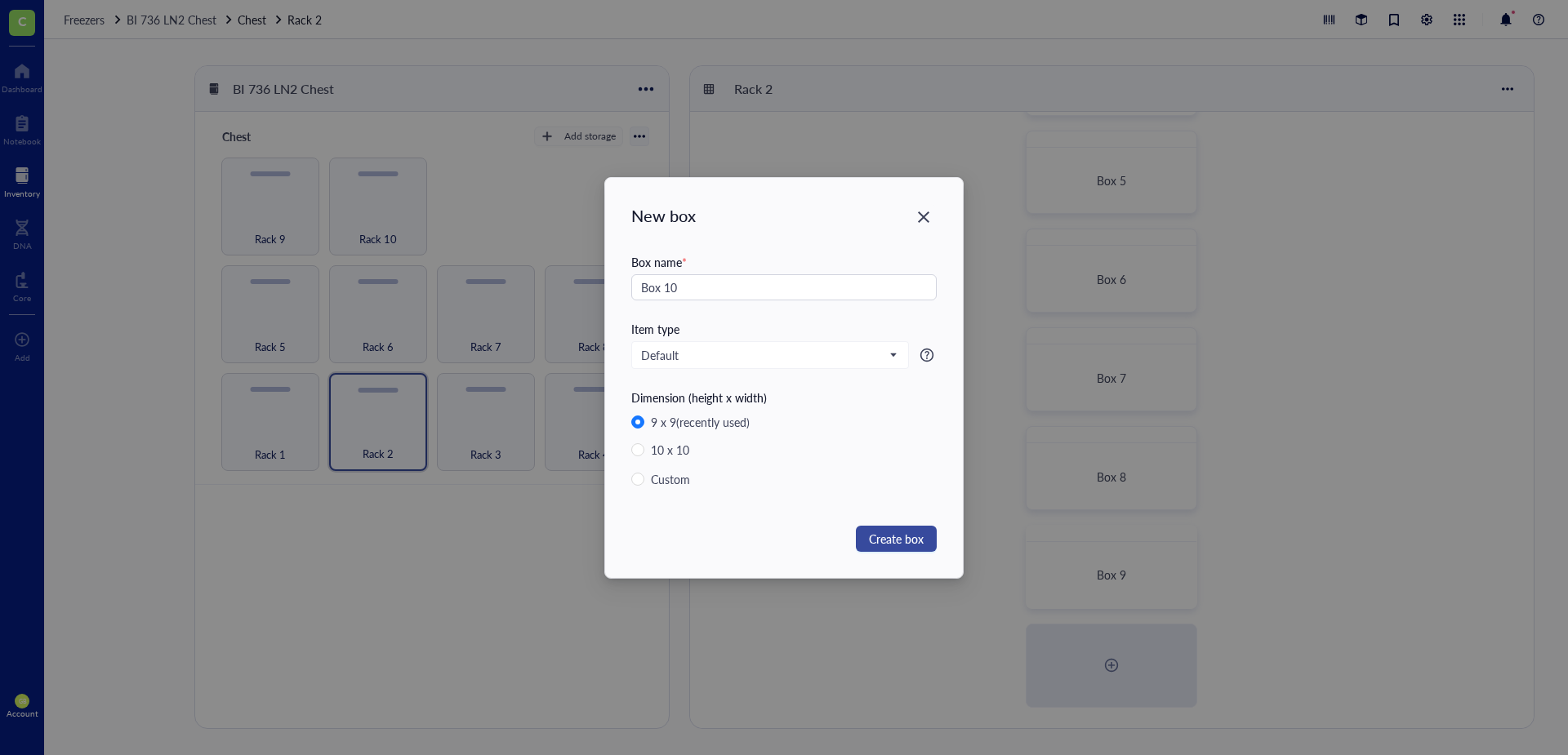 click on "Create box" at bounding box center [896, 539] 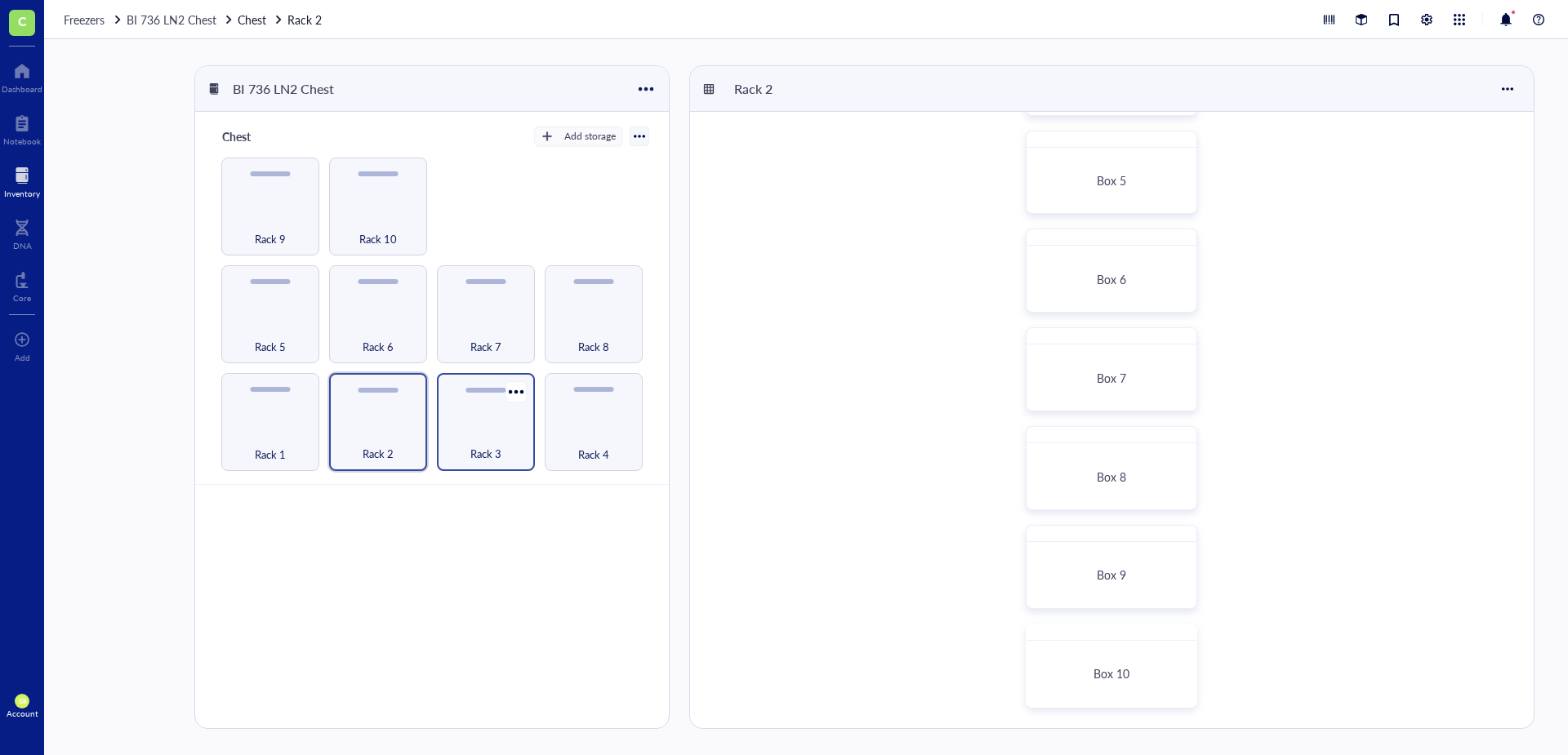click on "Rack 3" at bounding box center (486, 422) 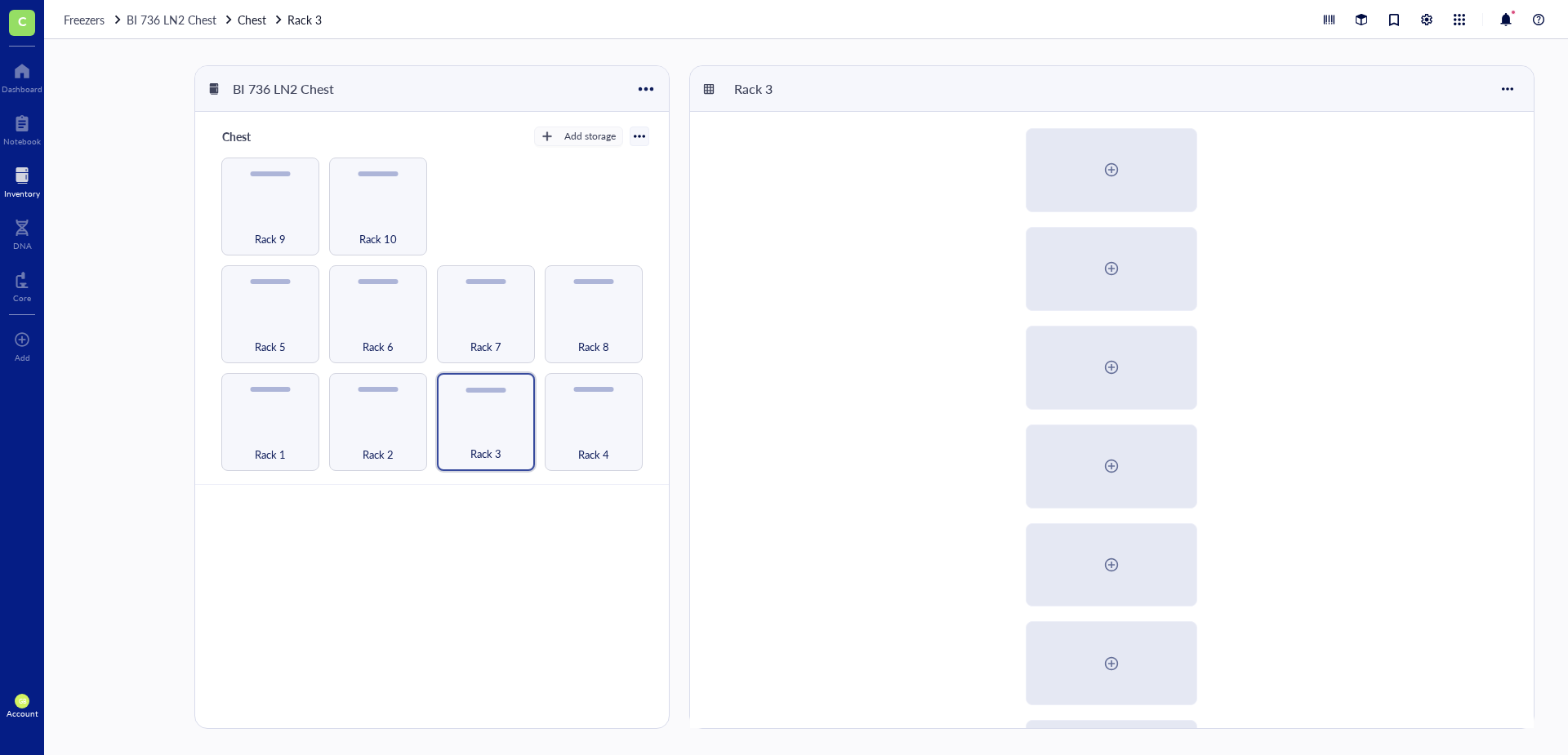 scroll, scrollTop: 0, scrollLeft: 0, axis: both 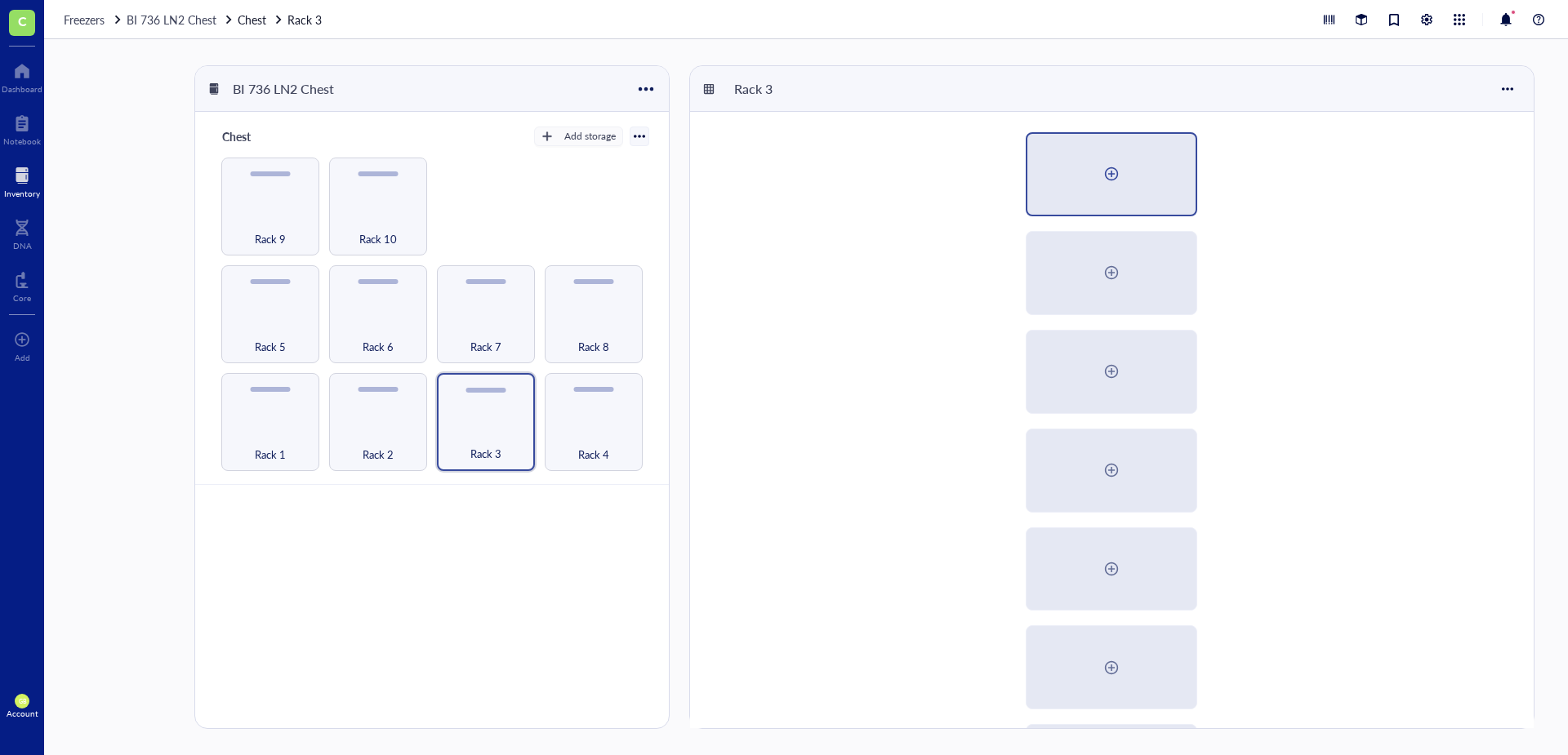 click at bounding box center [1111, 174] 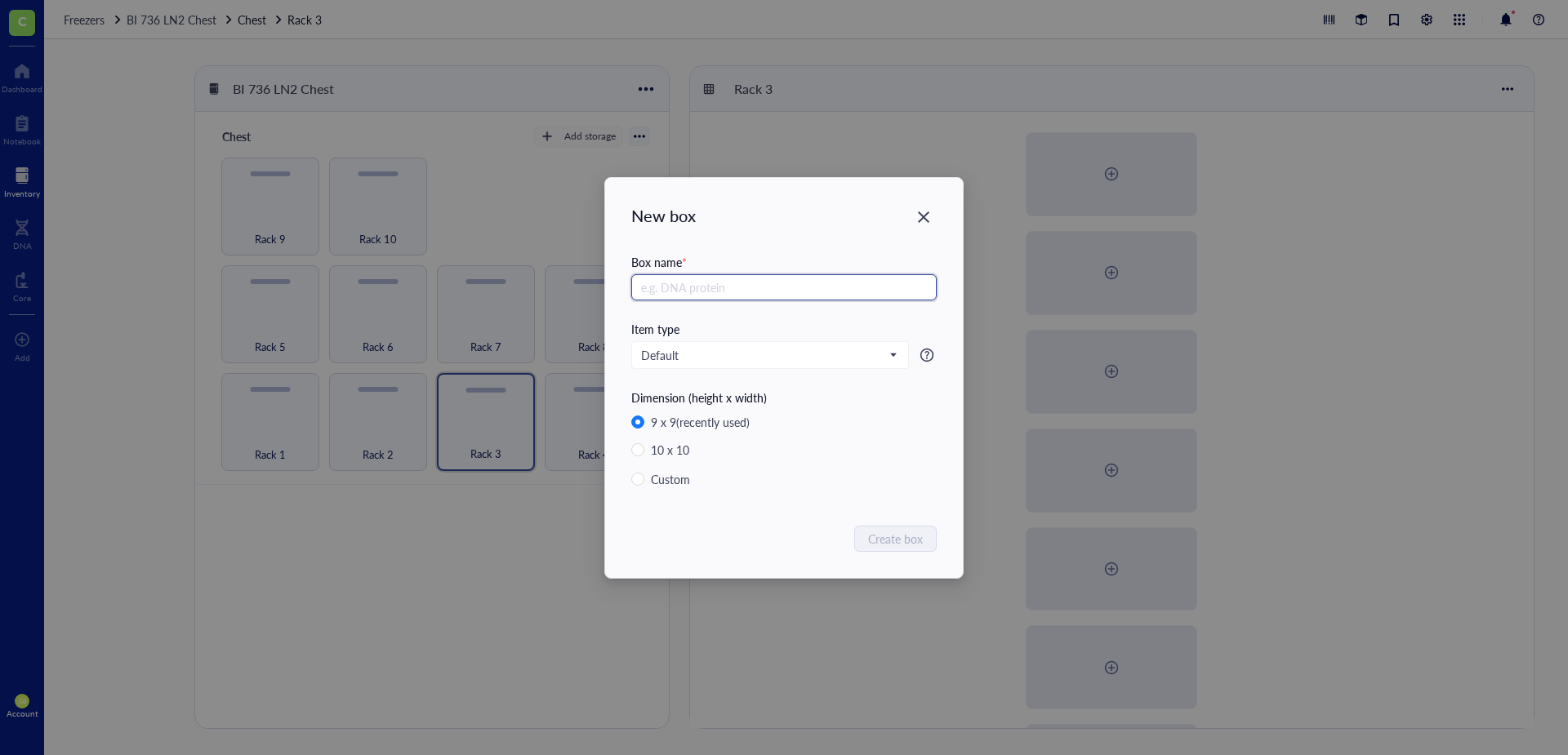 paste on "Box 2" 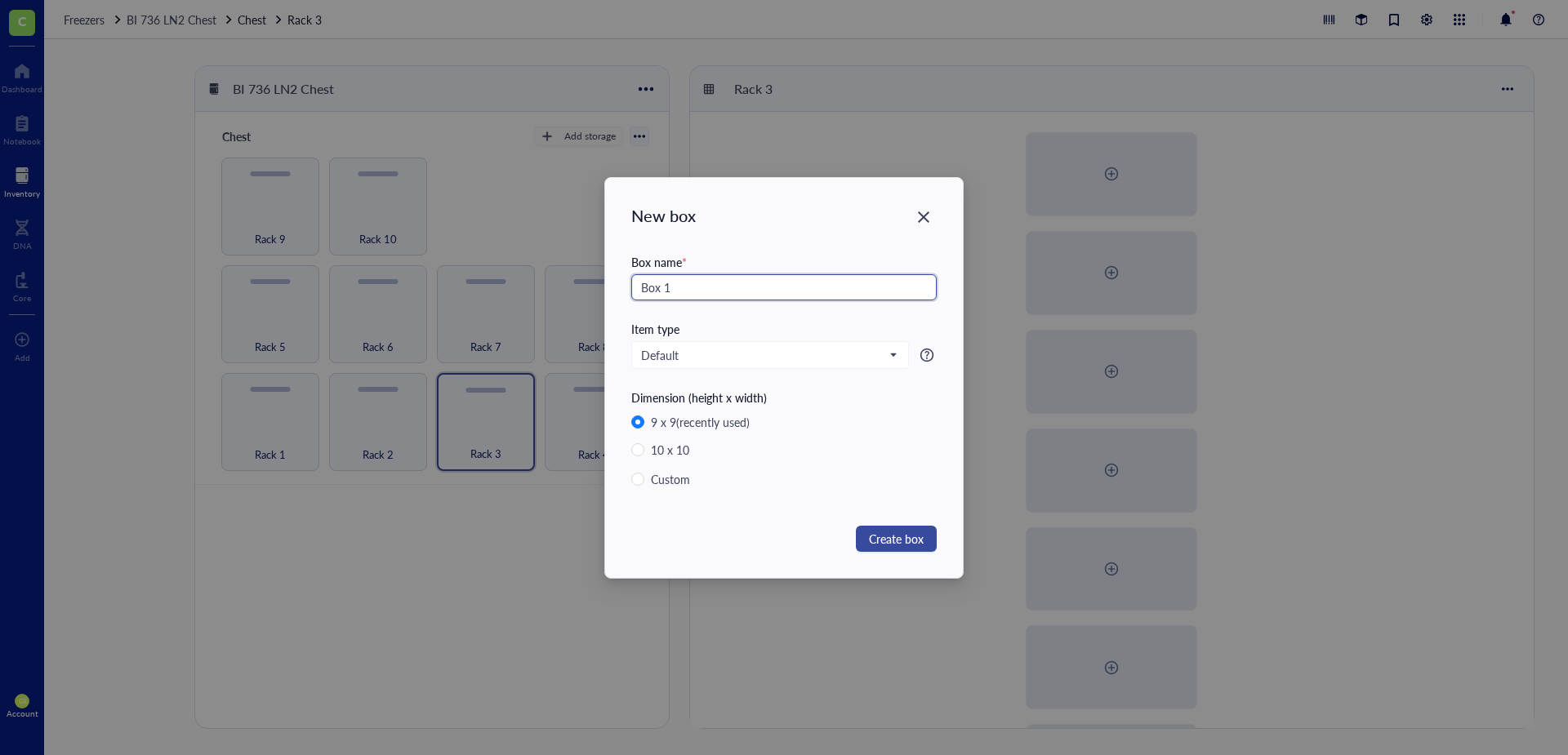 type on "Box 1" 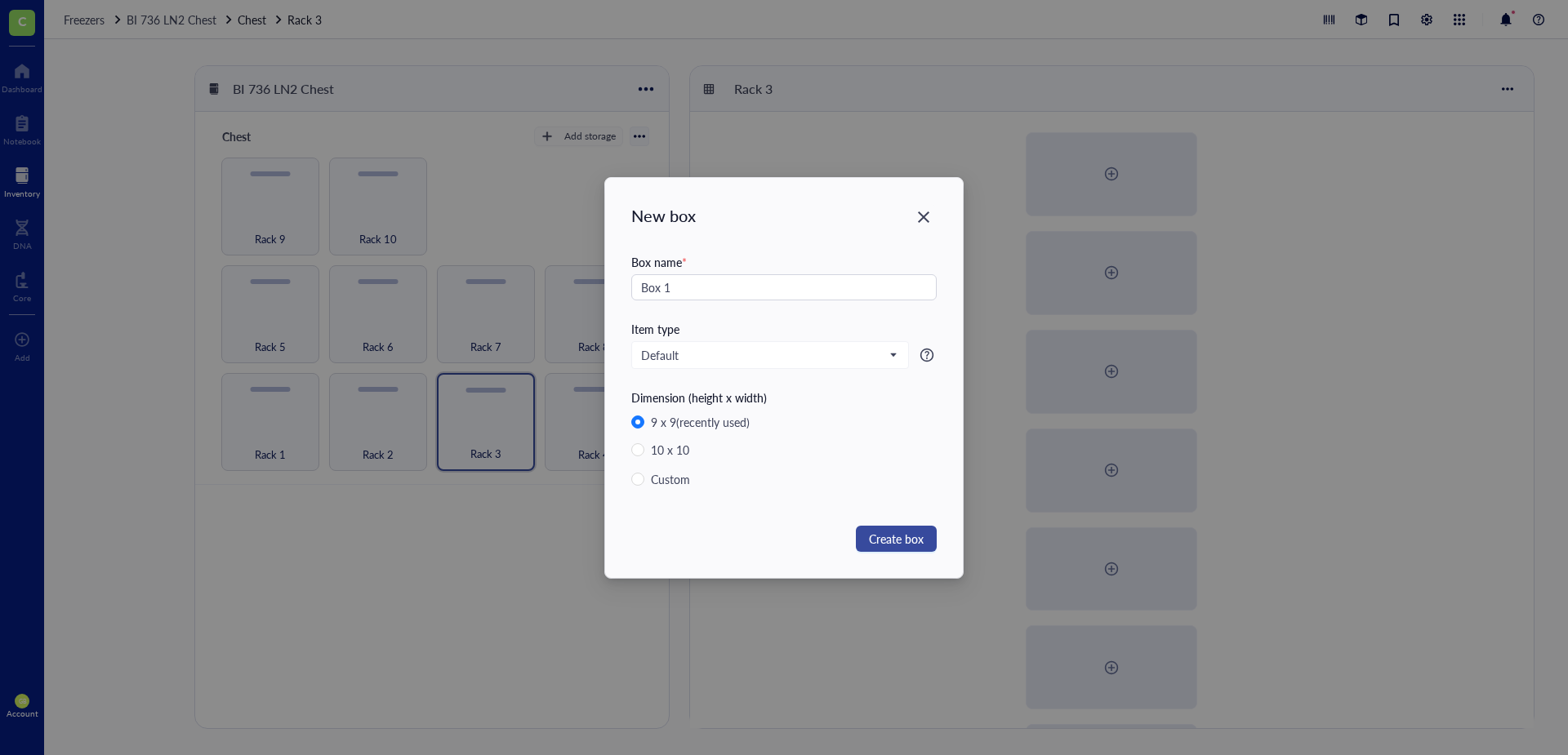 click on "Create box" at bounding box center [896, 539] 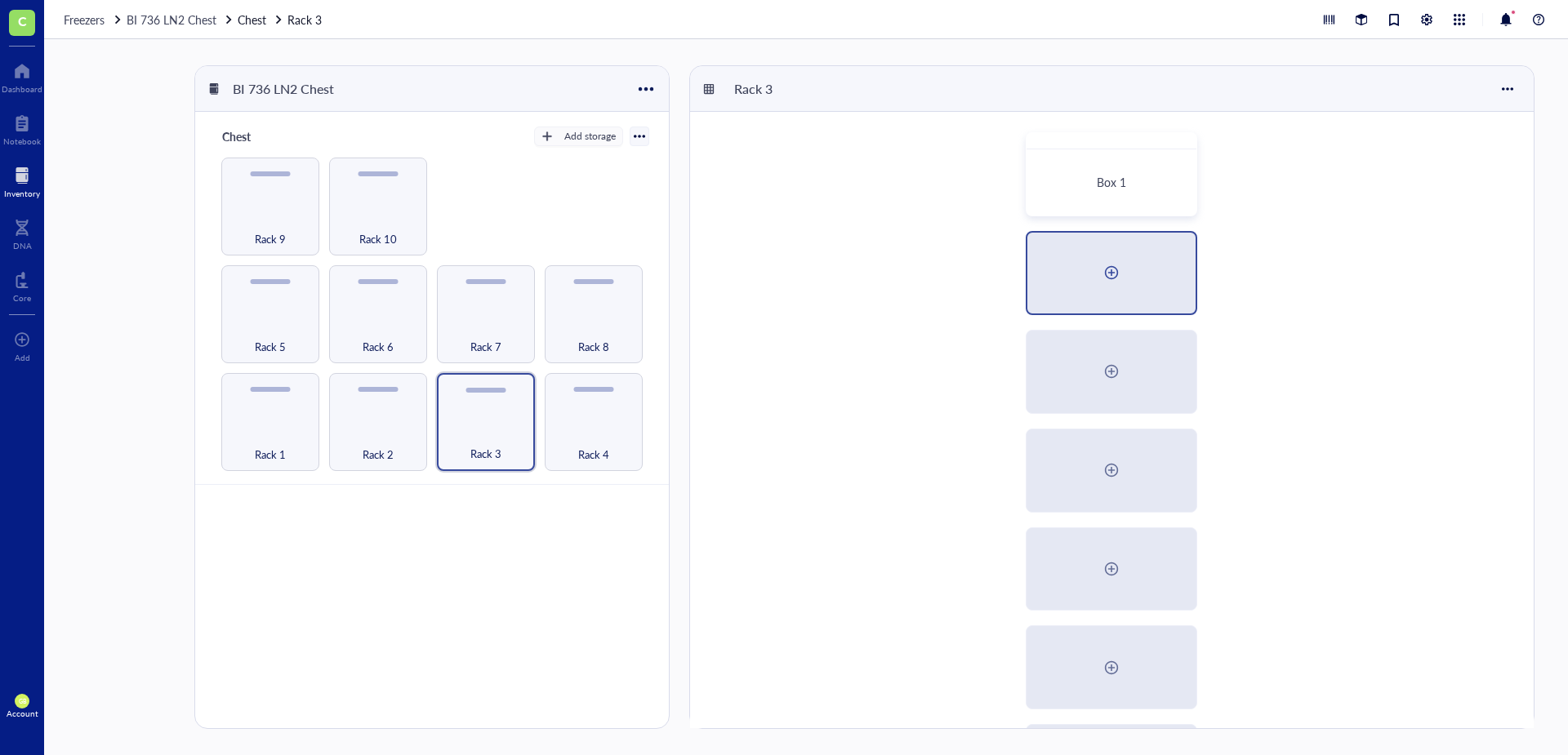 click at bounding box center [1111, 273] 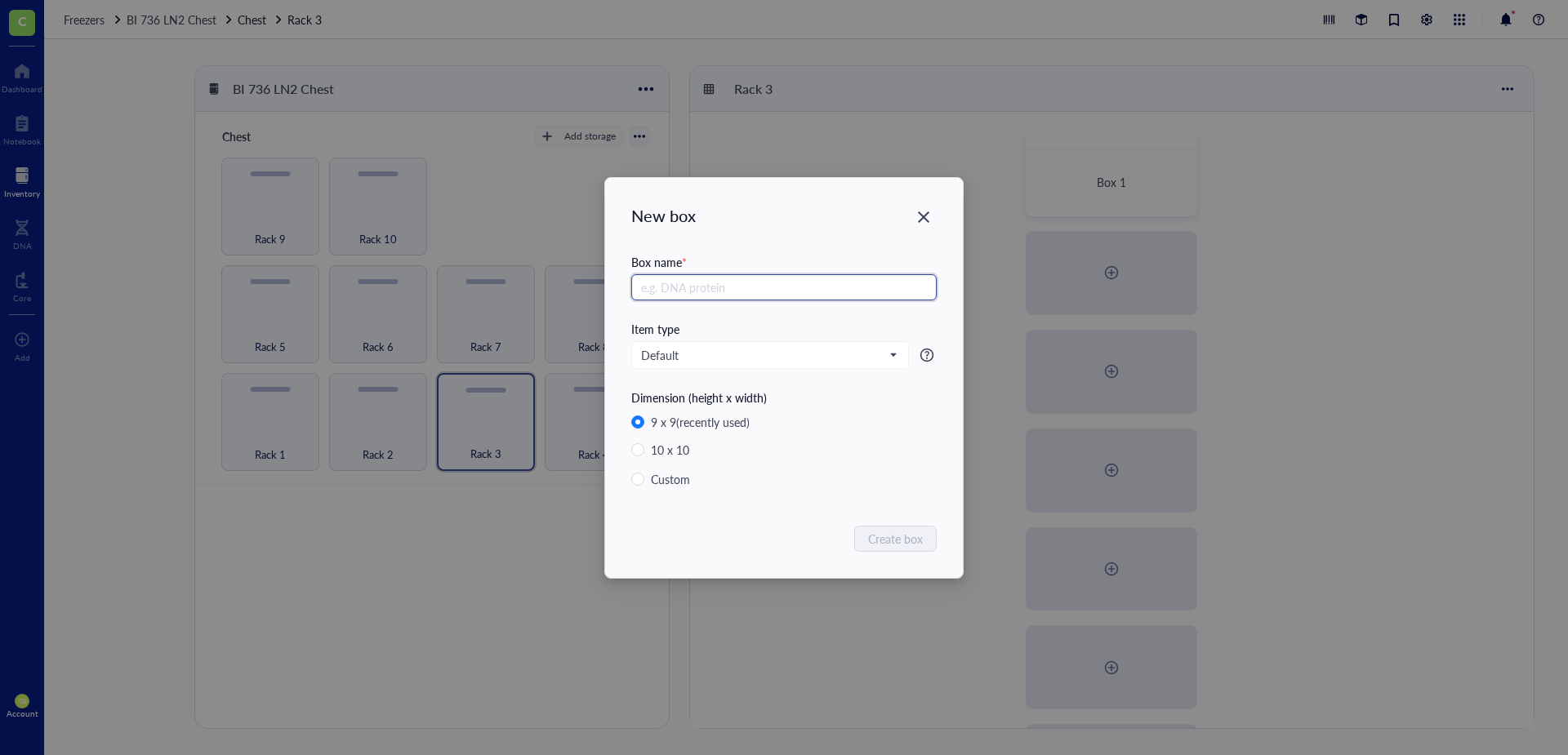 paste on "Box 2" 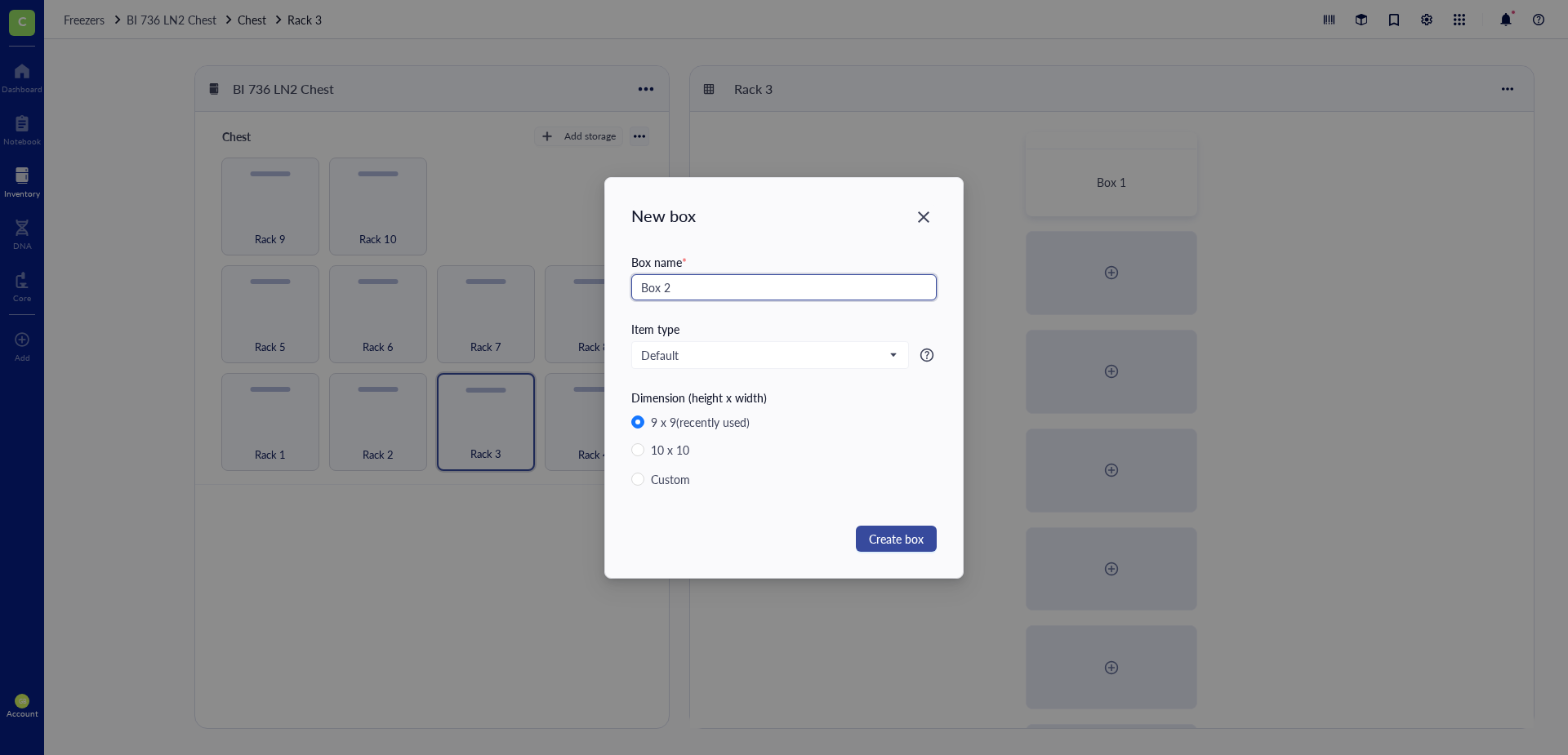 type on "Box 2" 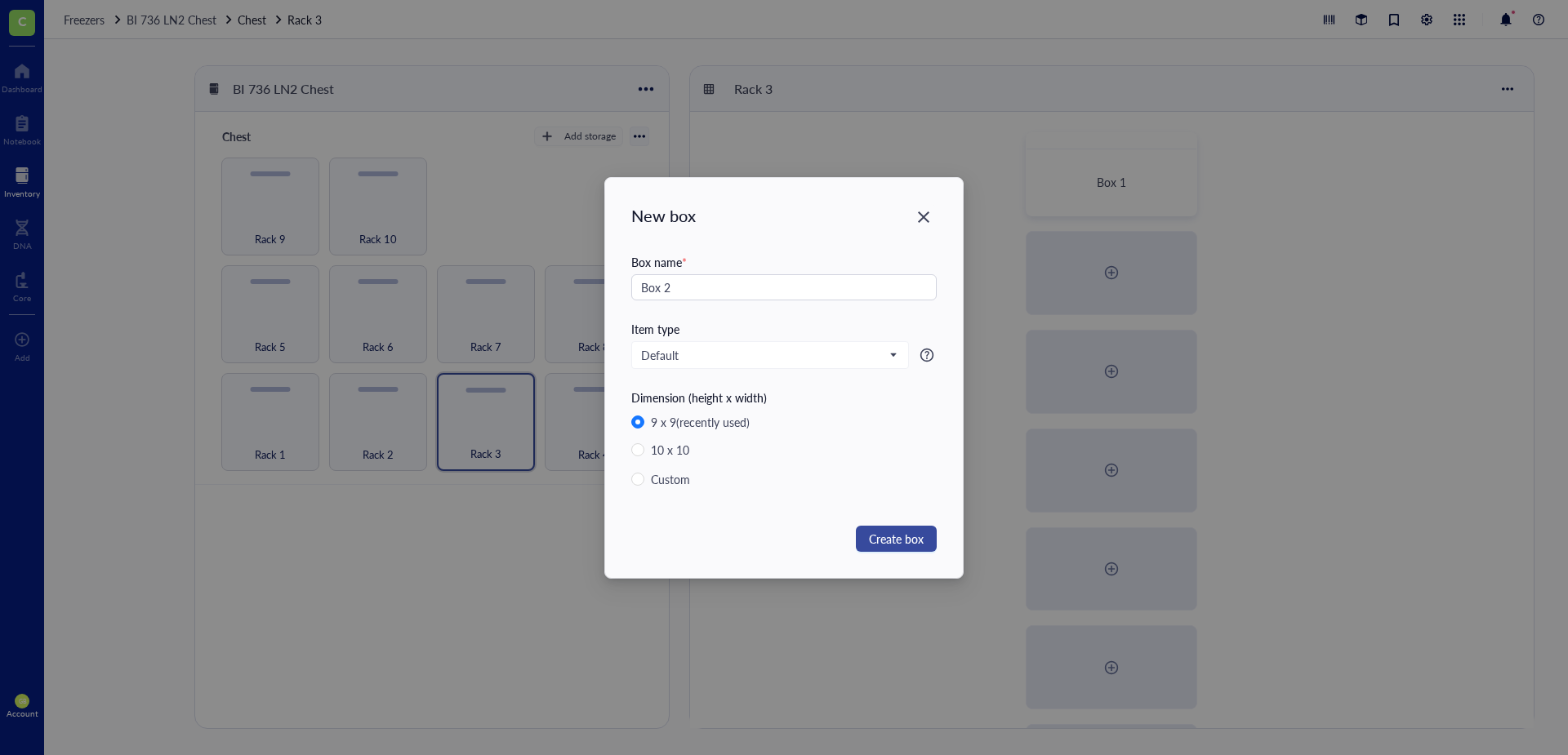 click on "Create box" at bounding box center [896, 539] 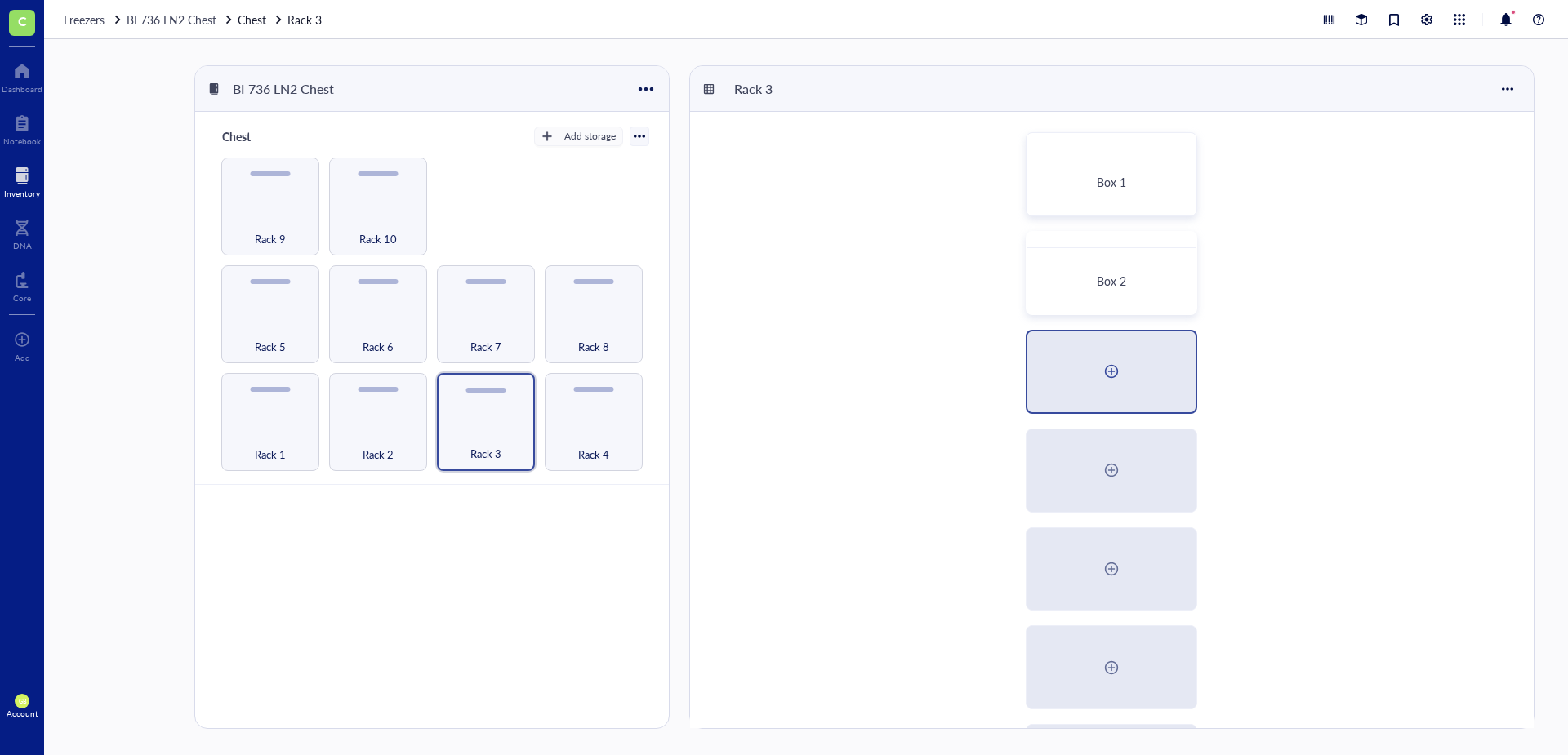 click at bounding box center (1111, 371) 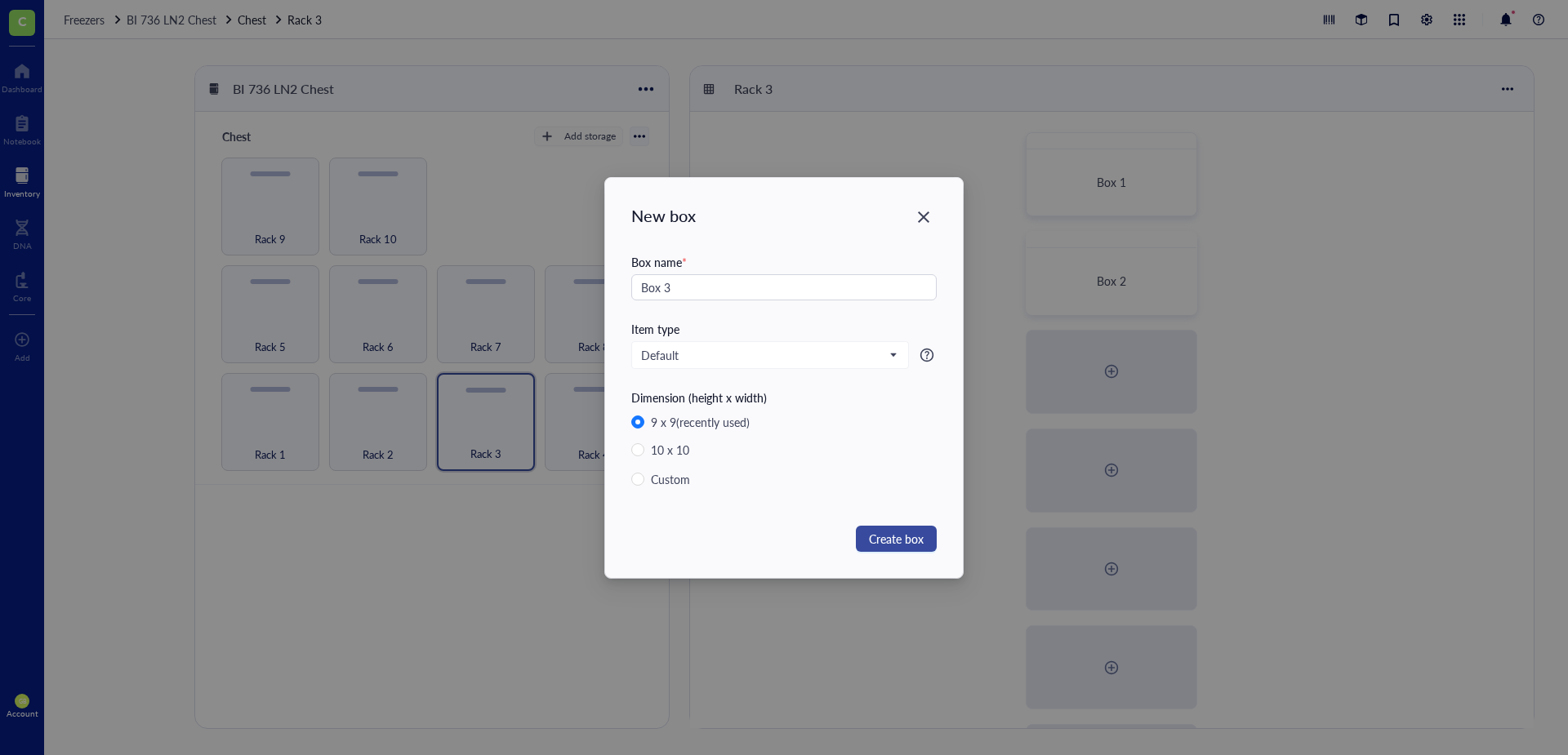 type on "Box 3" 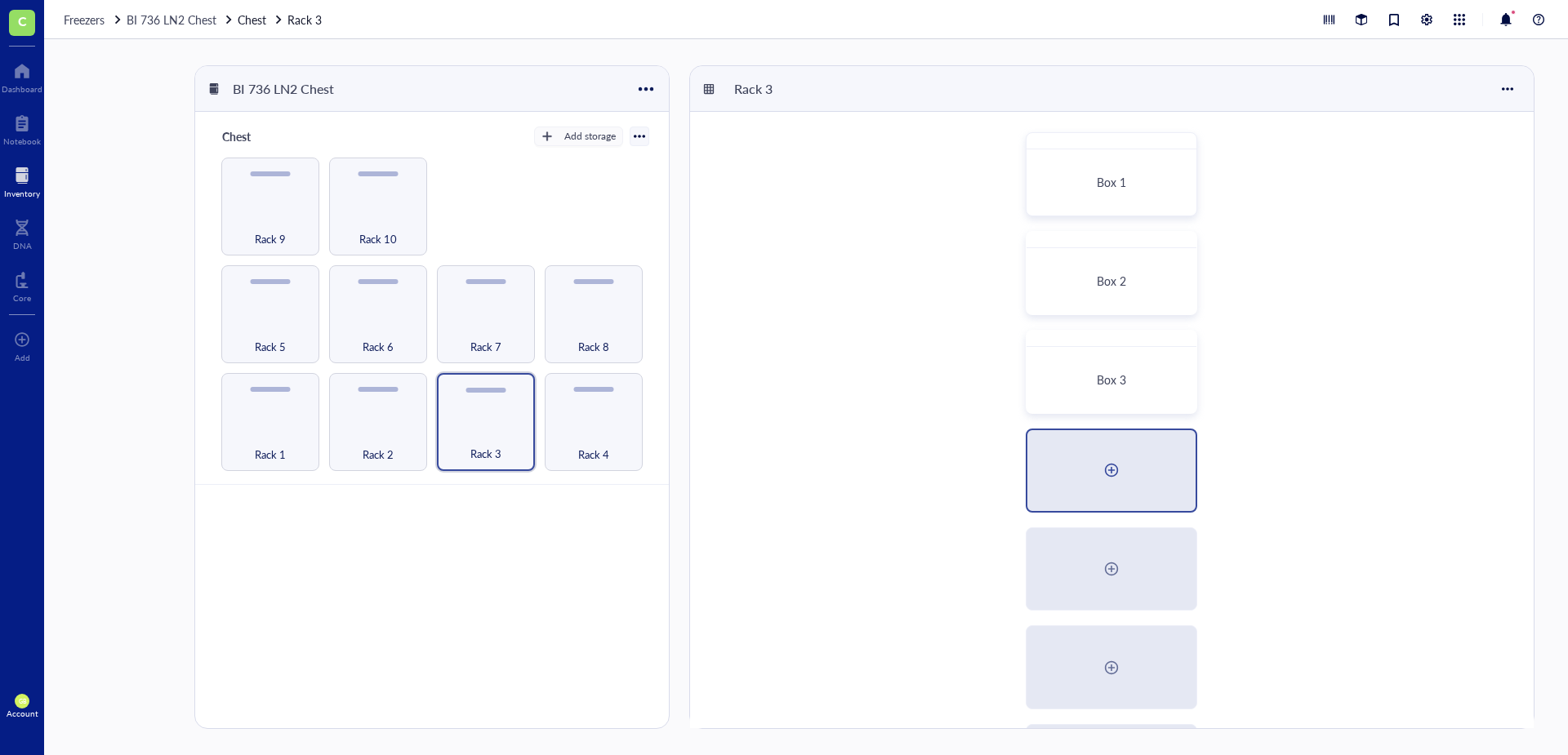 click at bounding box center [1111, 470] 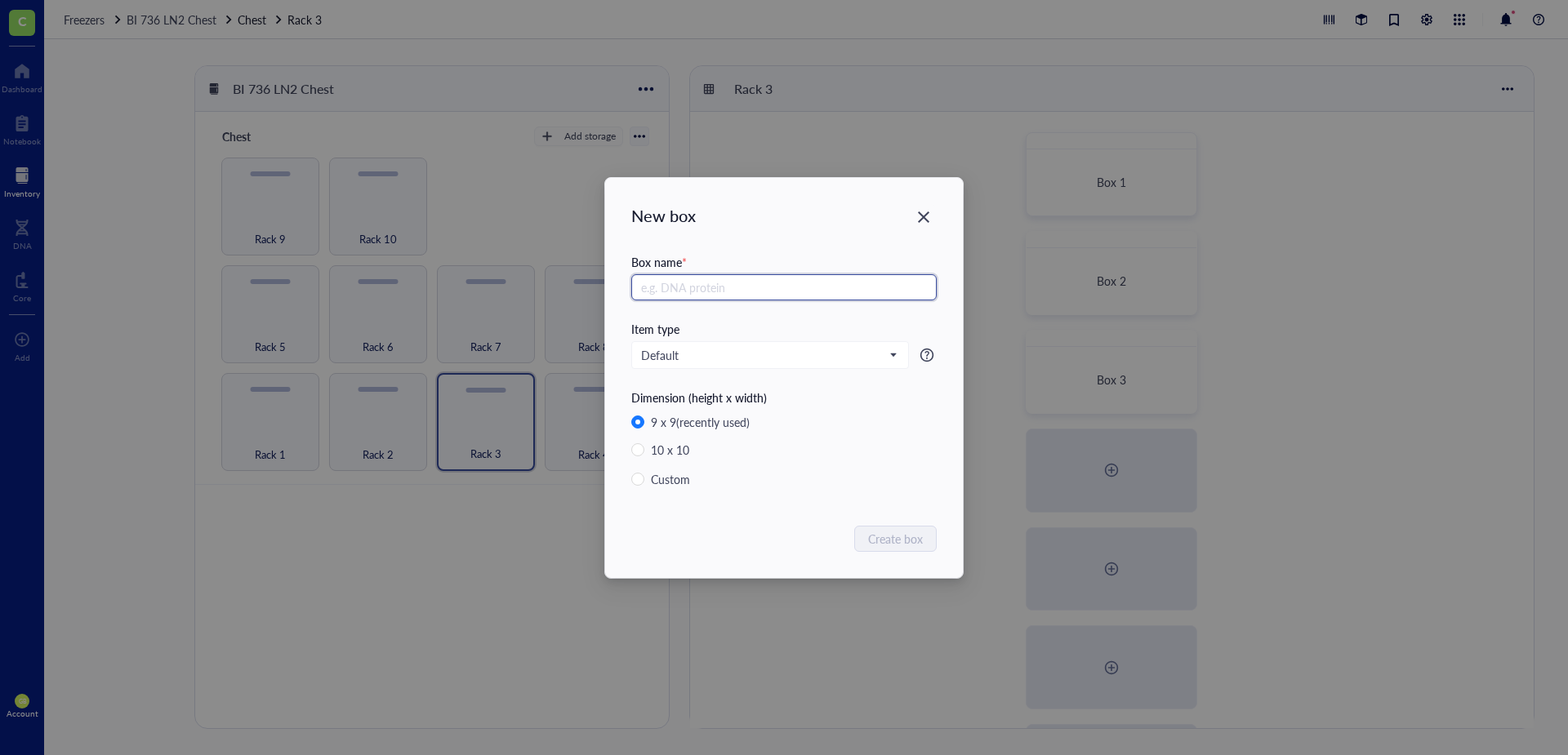 paste on "Box 2" 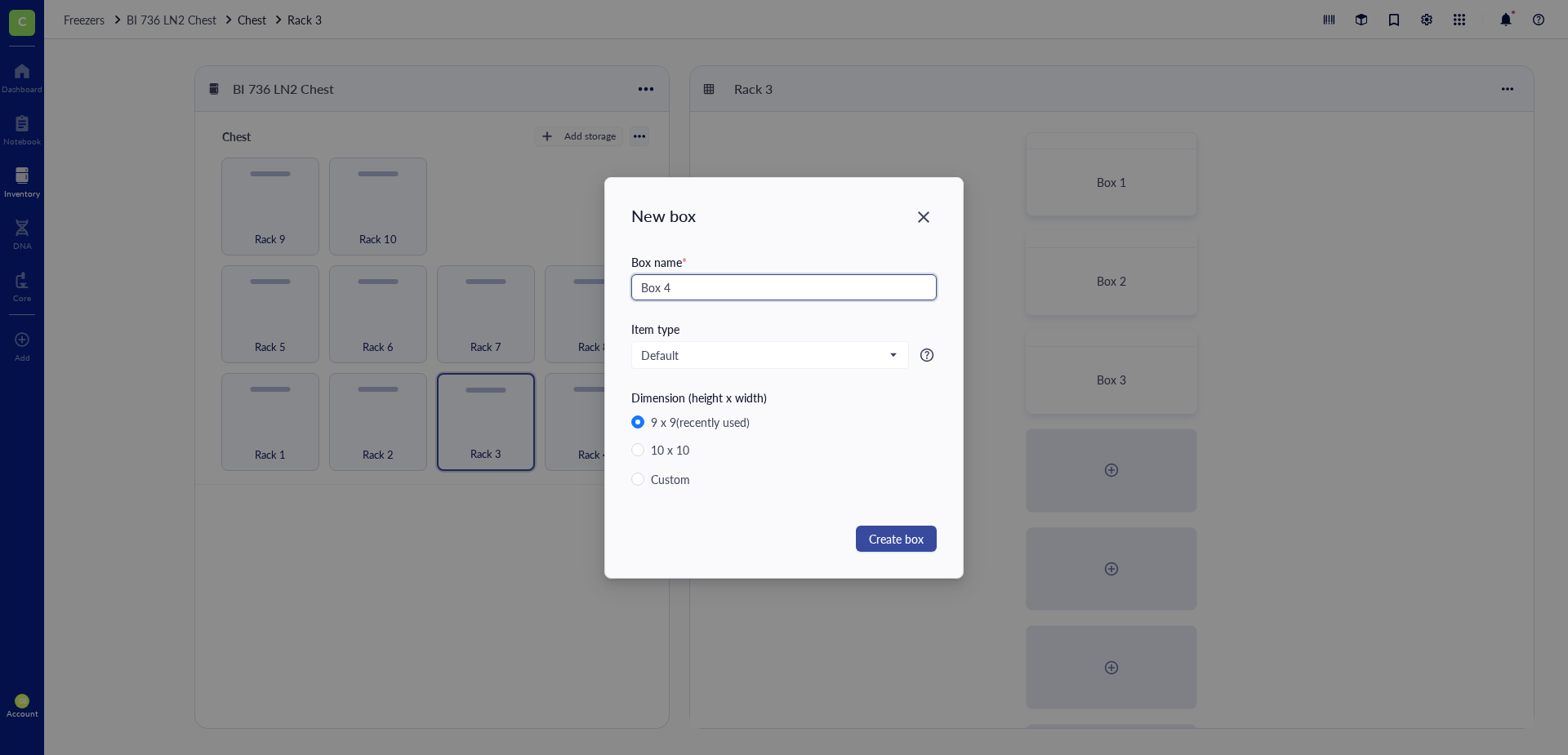 type on "Box 4" 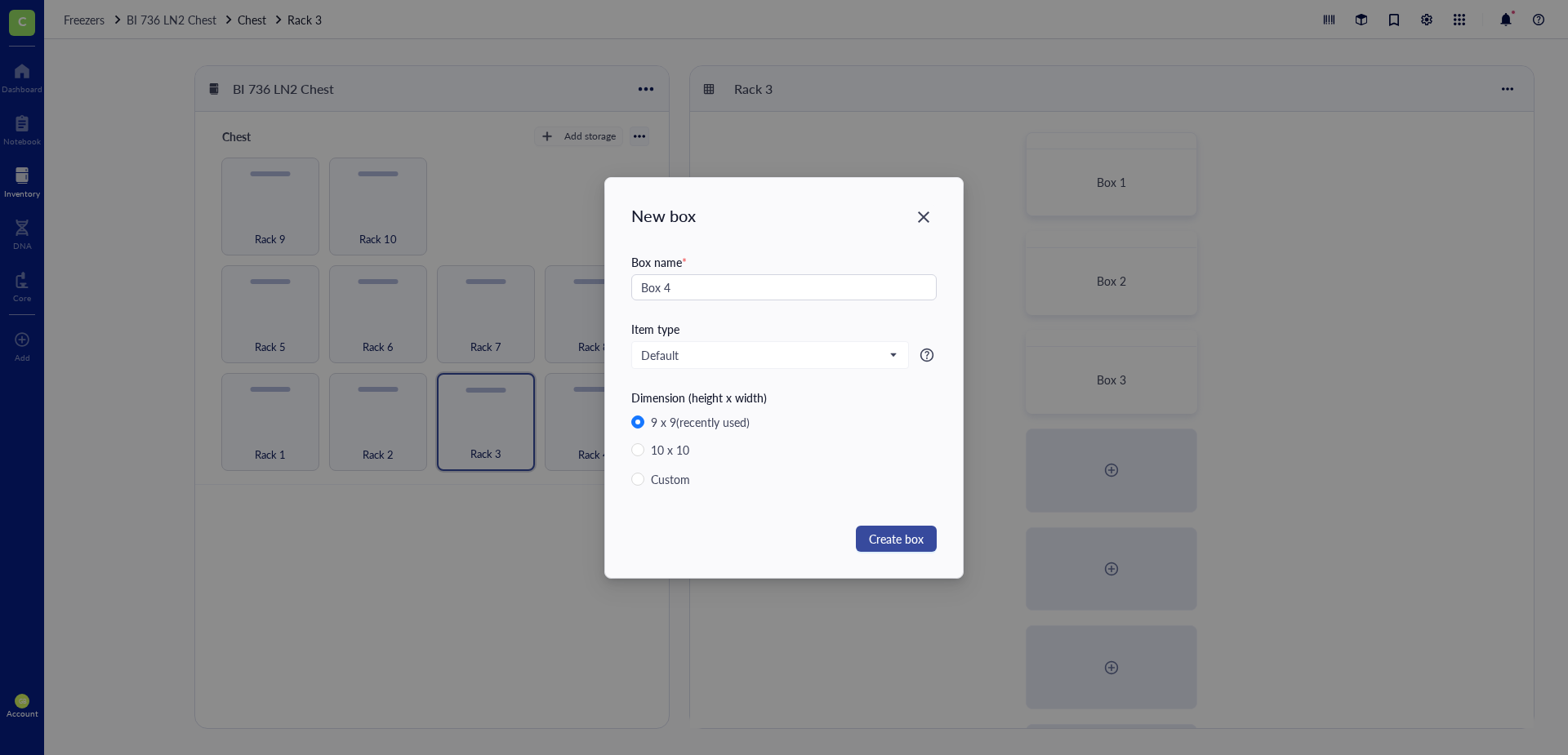 click on "Create box" at bounding box center [896, 539] 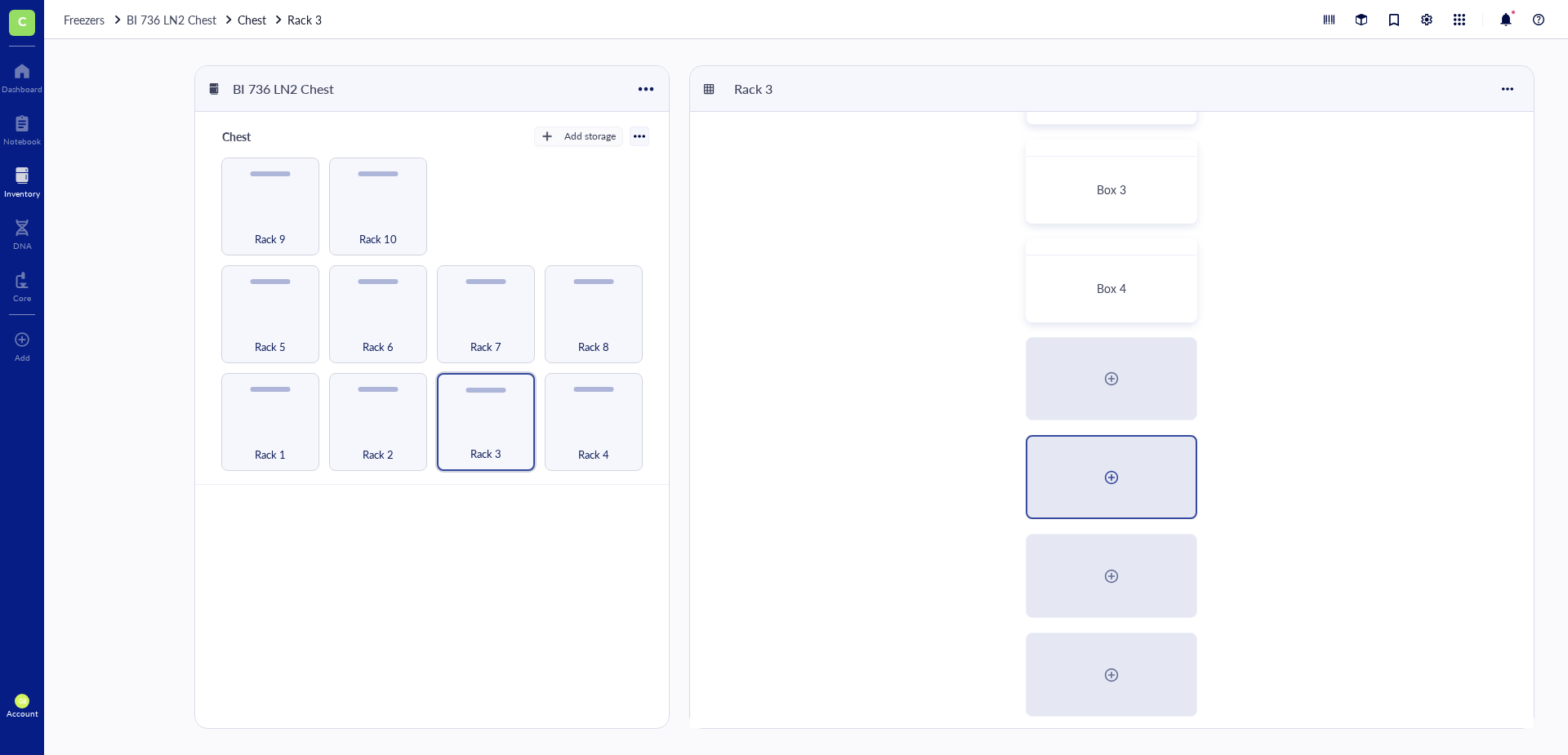 scroll, scrollTop: 245, scrollLeft: 0, axis: vertical 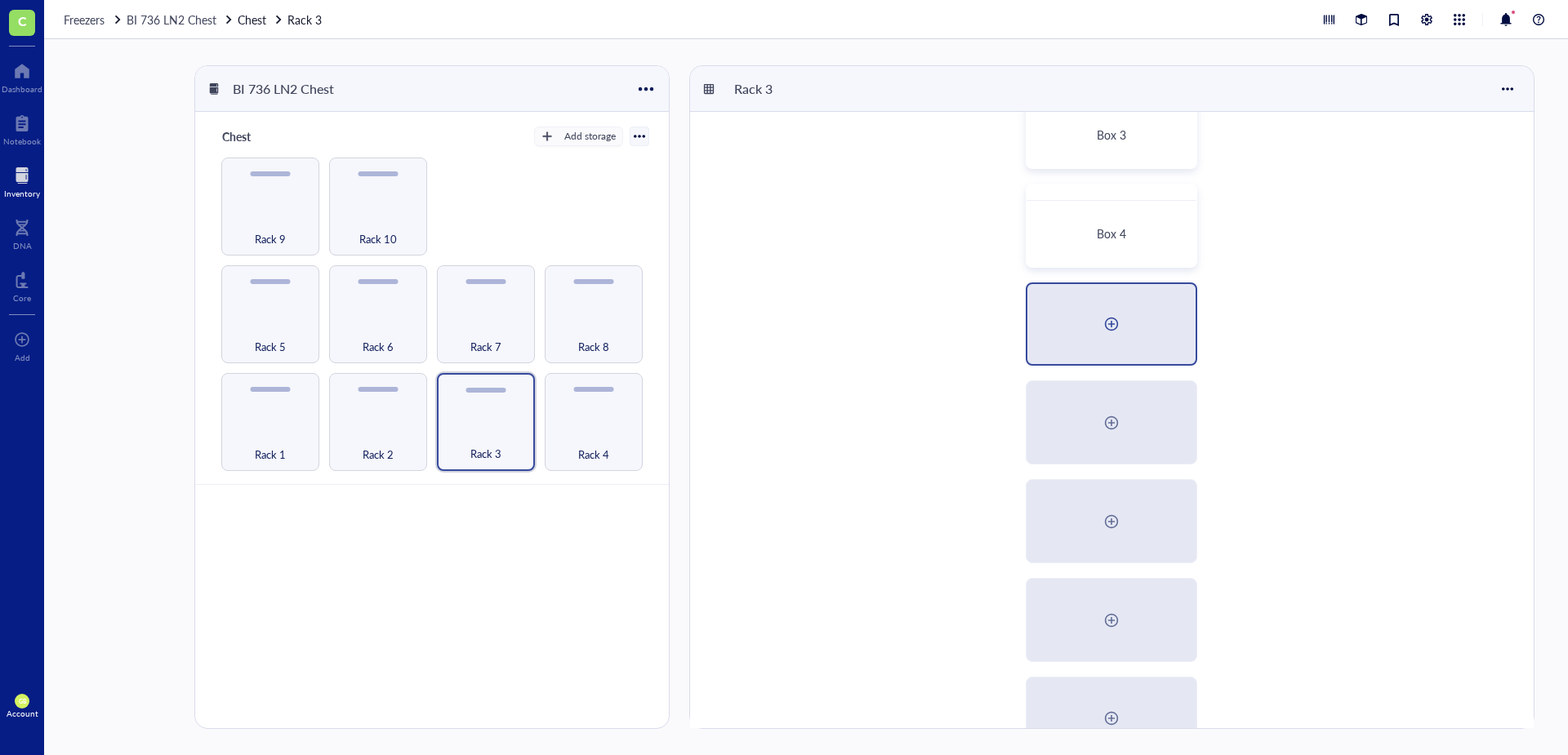 click at bounding box center [1111, 324] 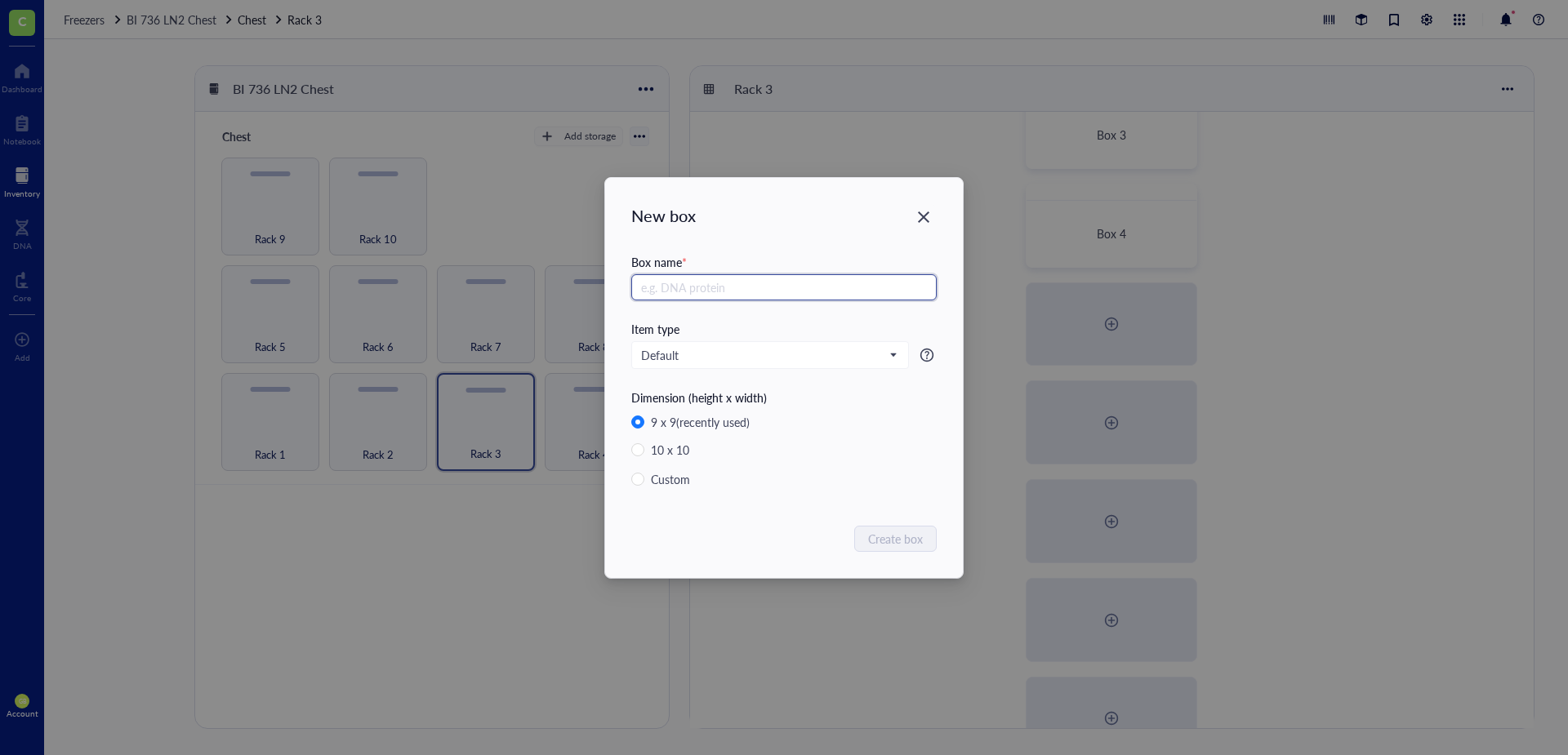 paste on "Box 2" 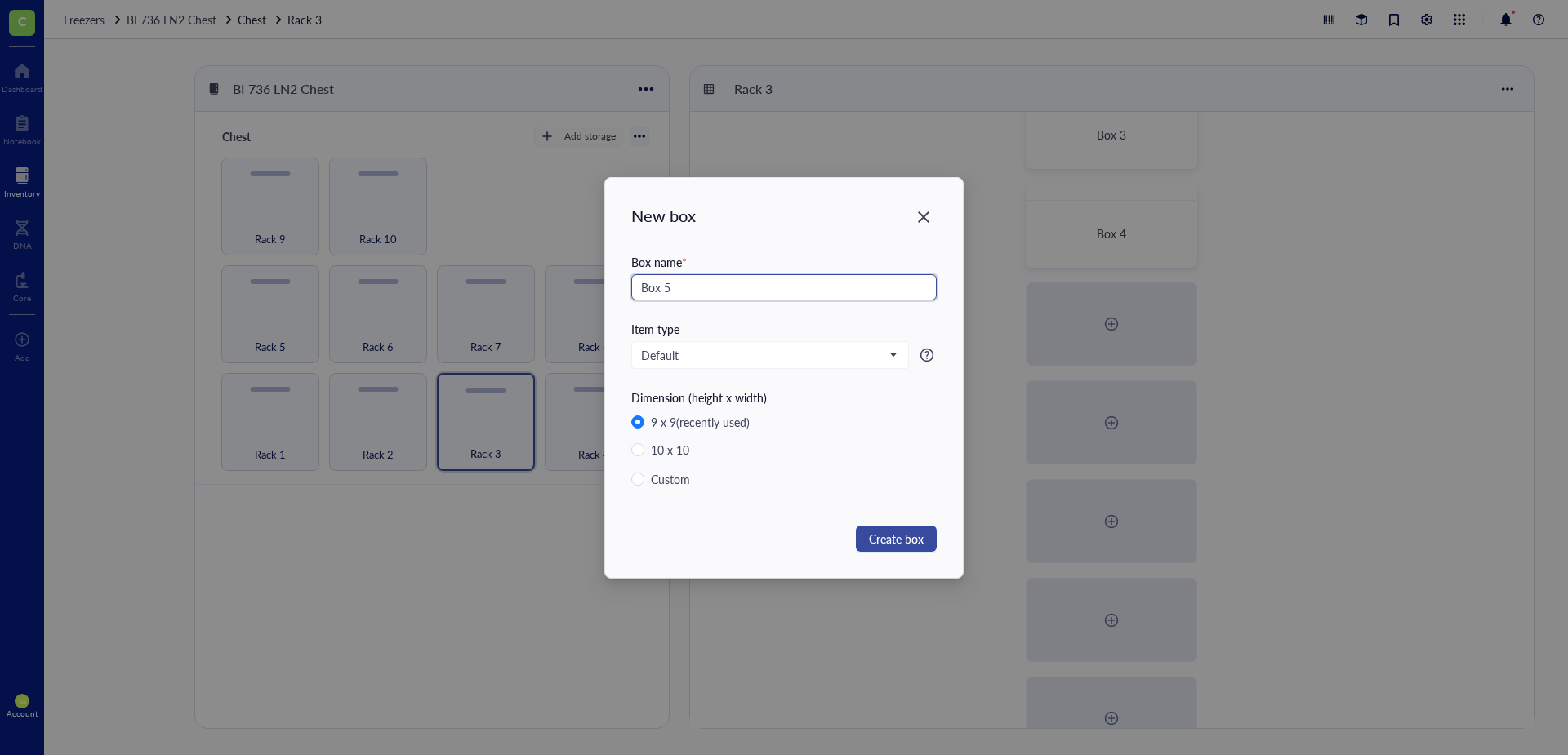type on "Box 5" 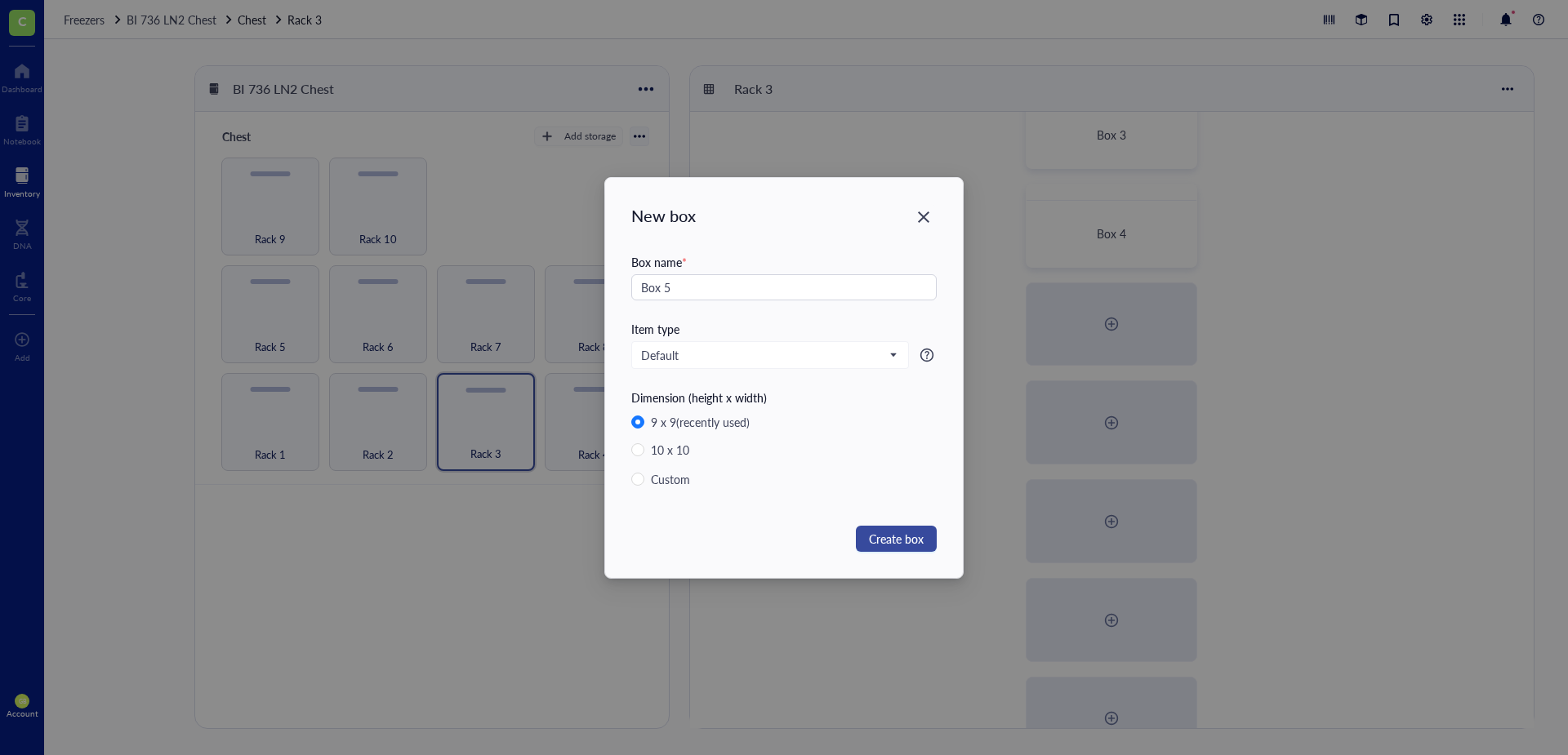 click on "Create box" at bounding box center [896, 539] 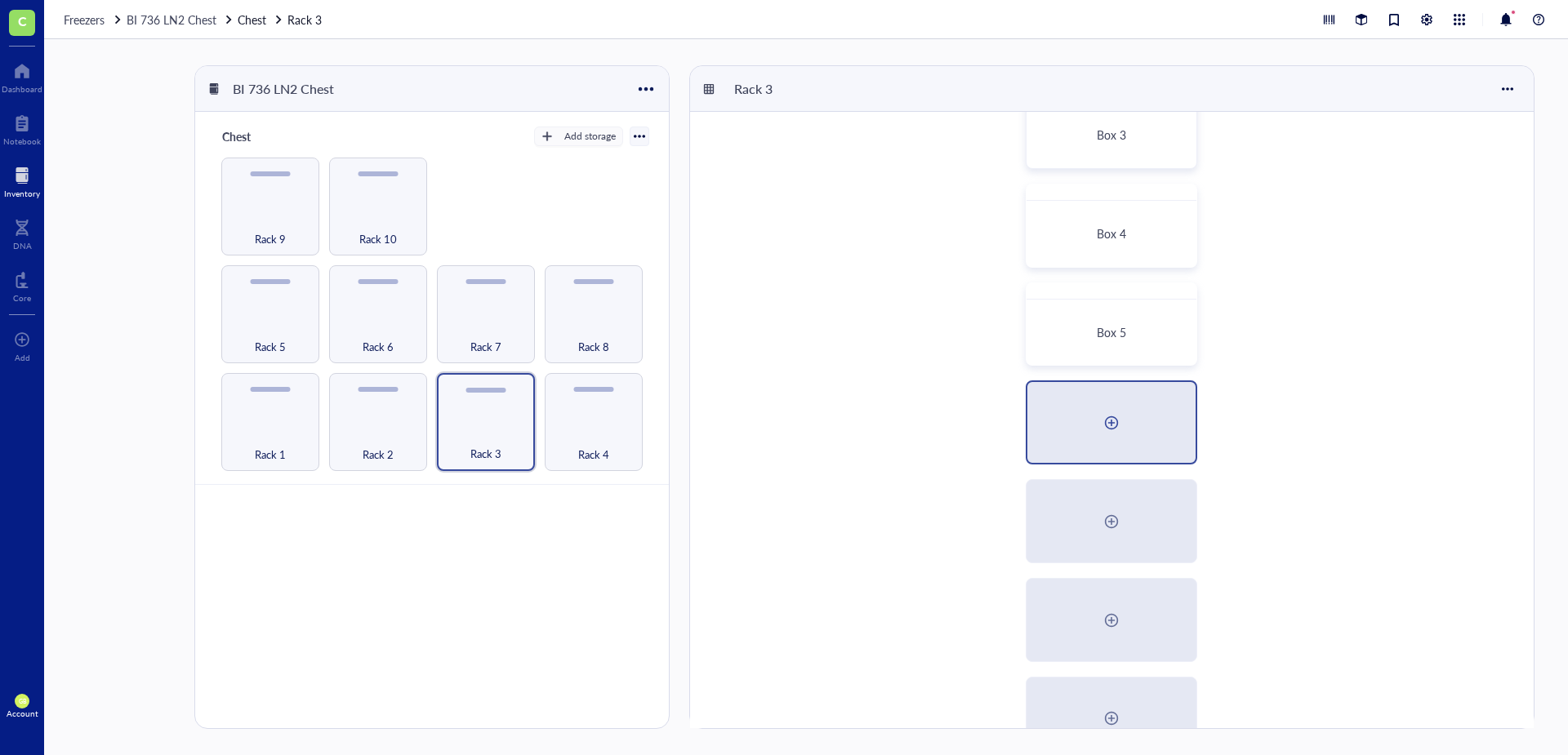 click at bounding box center (1111, 423) 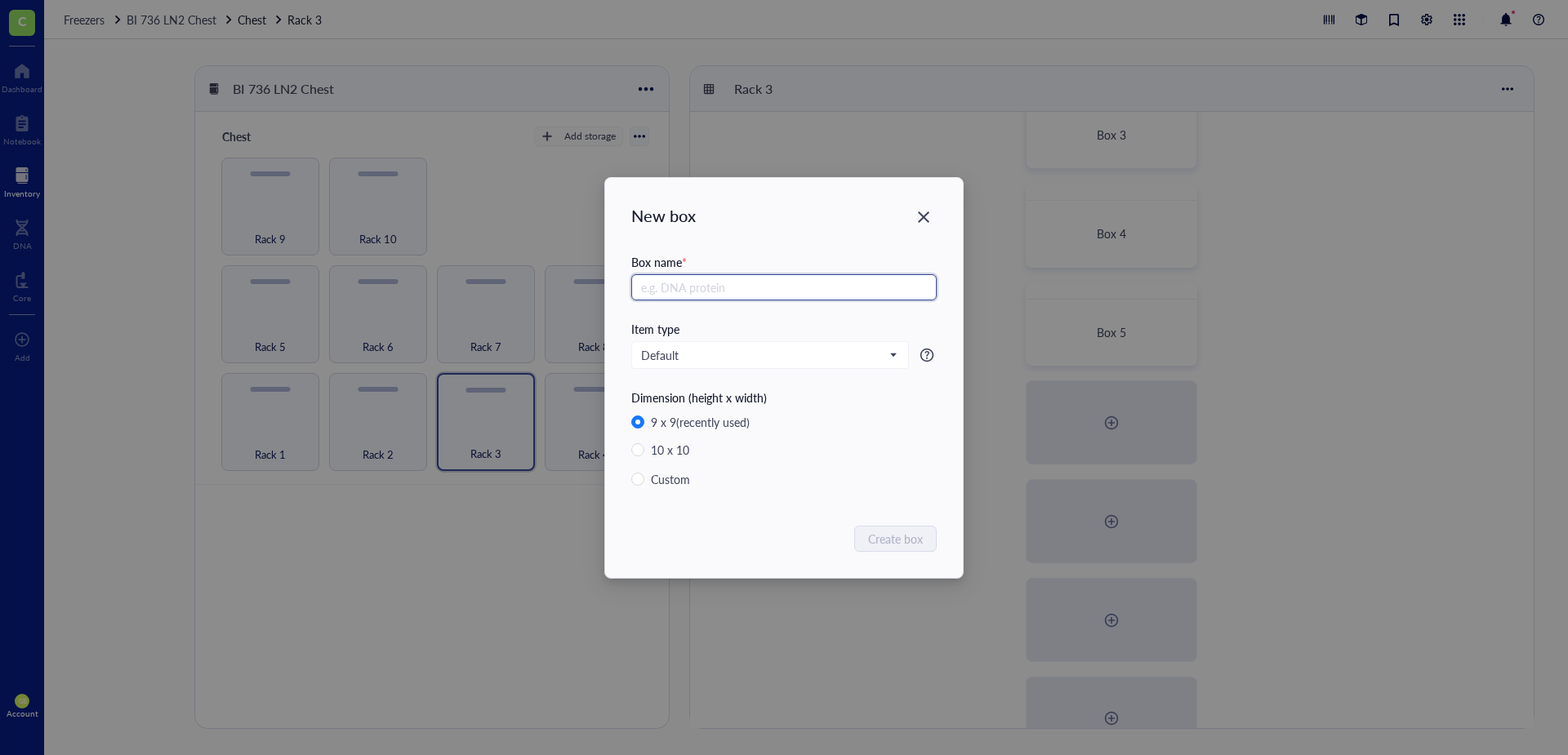 paste on "Box 2" 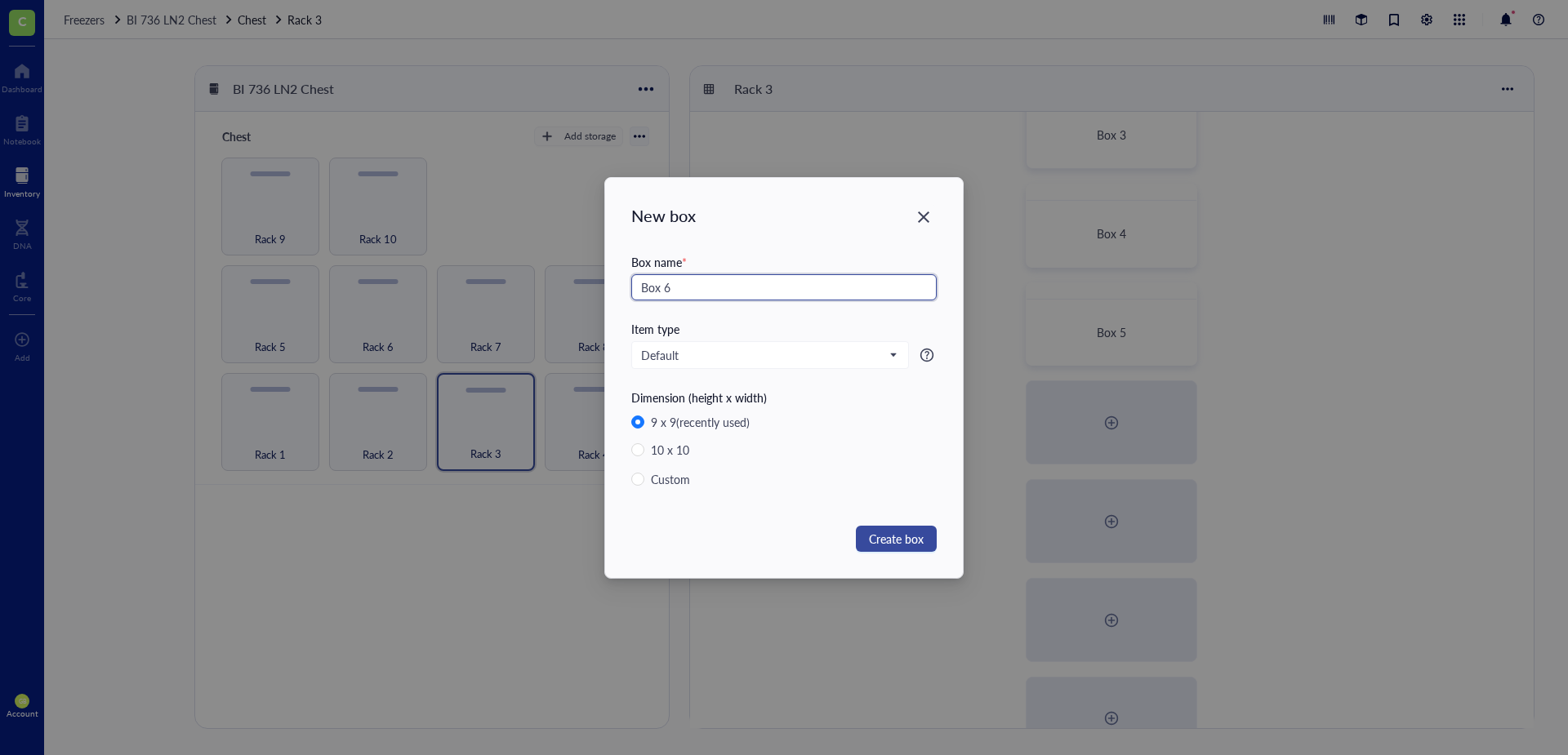 type on "Box 6" 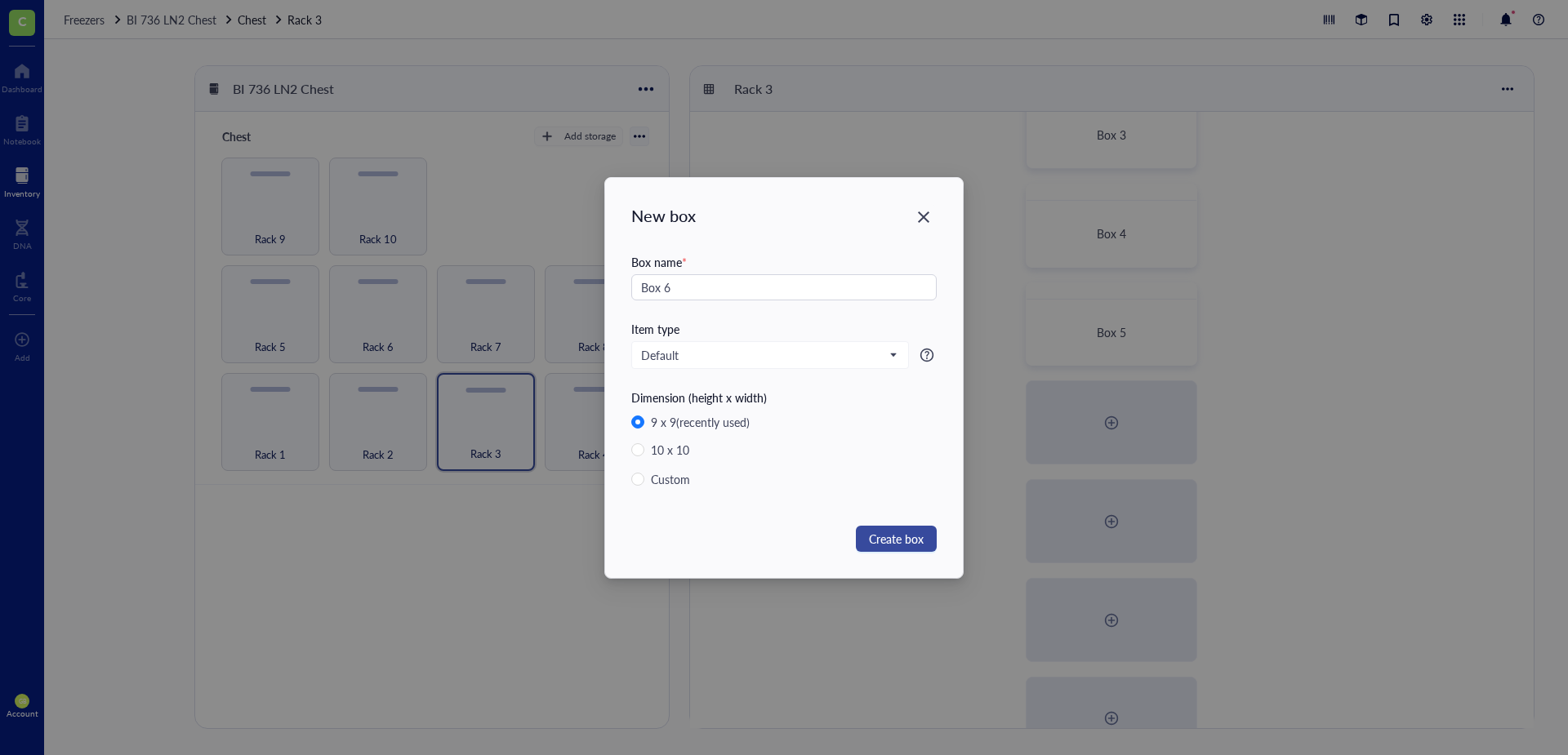 click on "Create box" at bounding box center [896, 539] 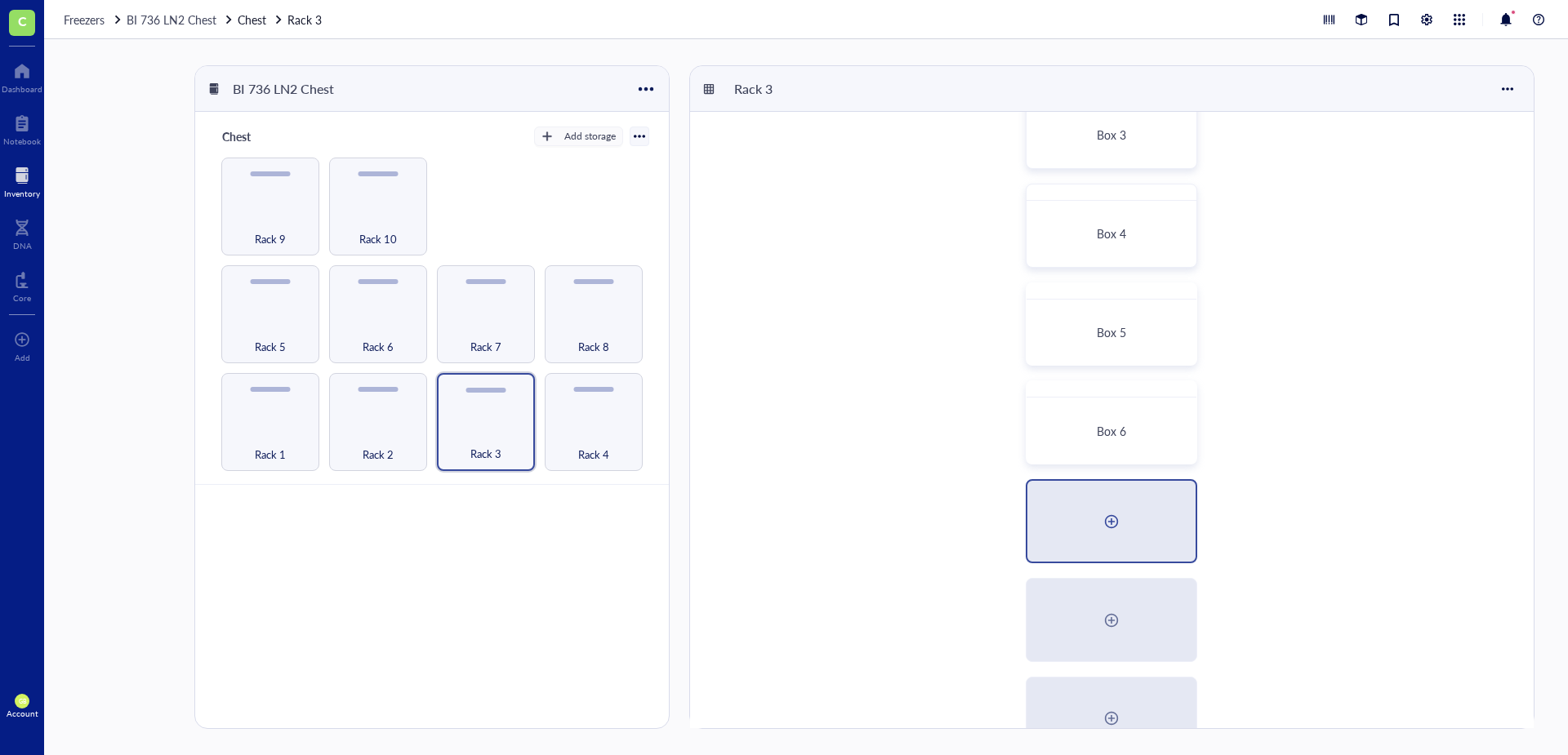 click at bounding box center (1111, 522) 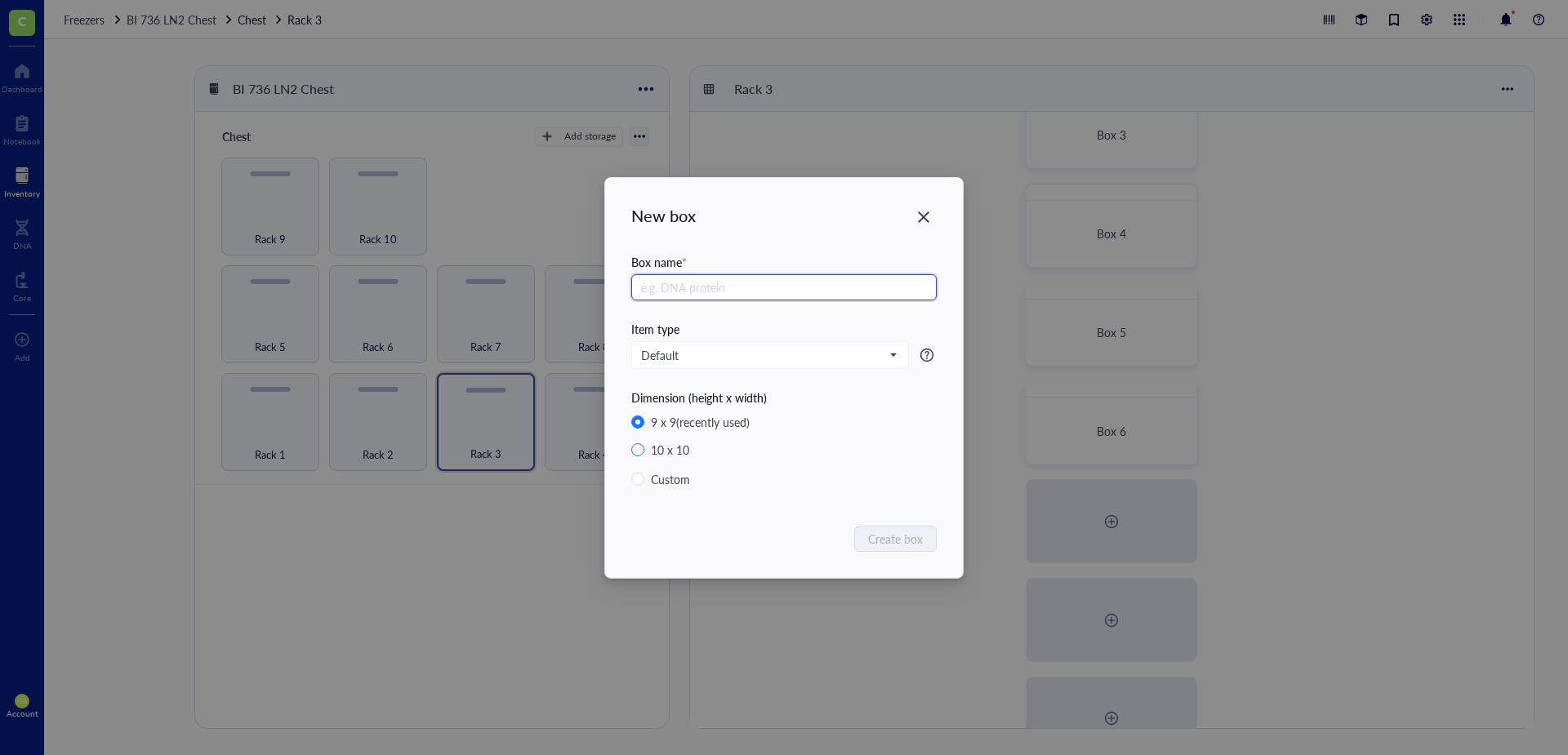 paste on "Box 2" 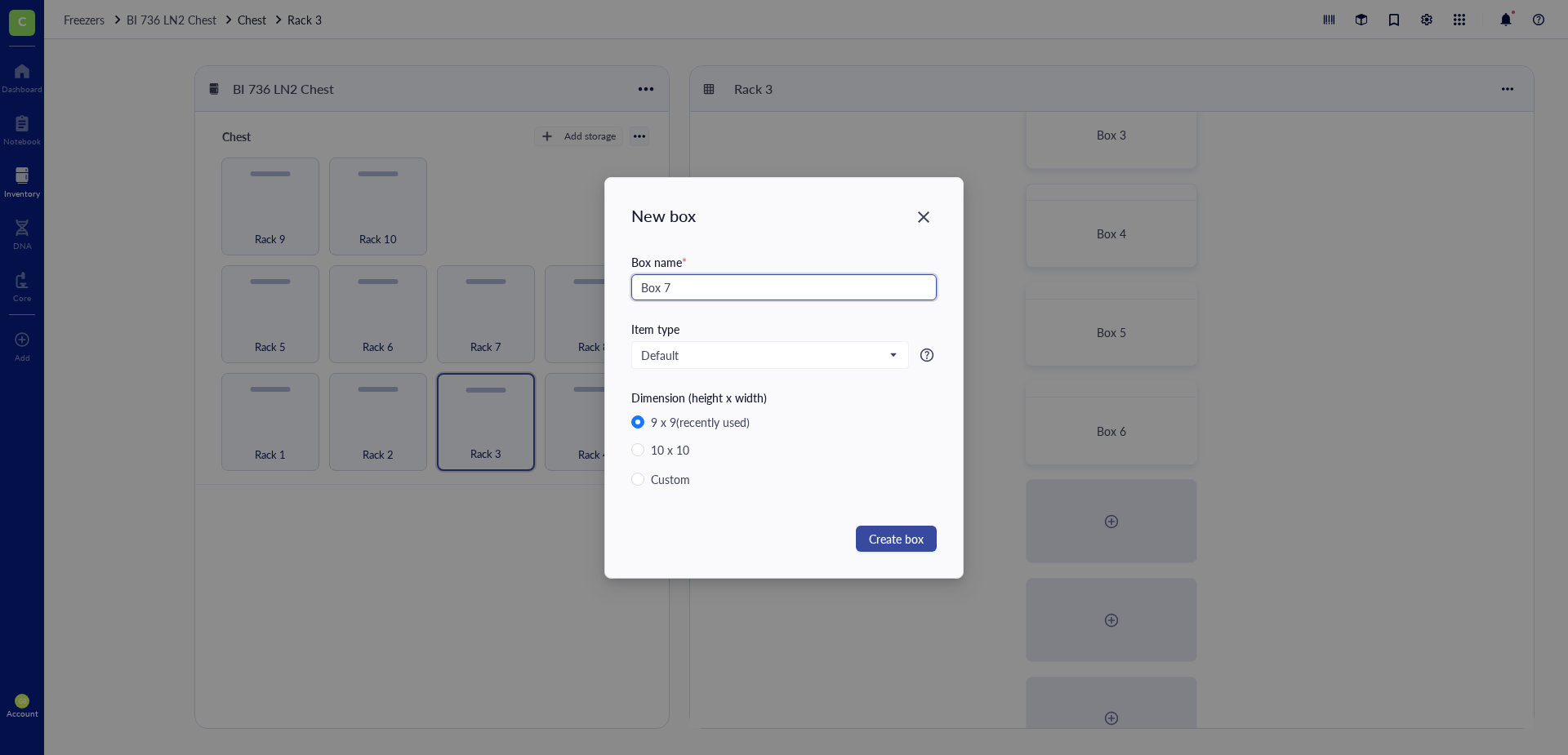 type on "Box 7" 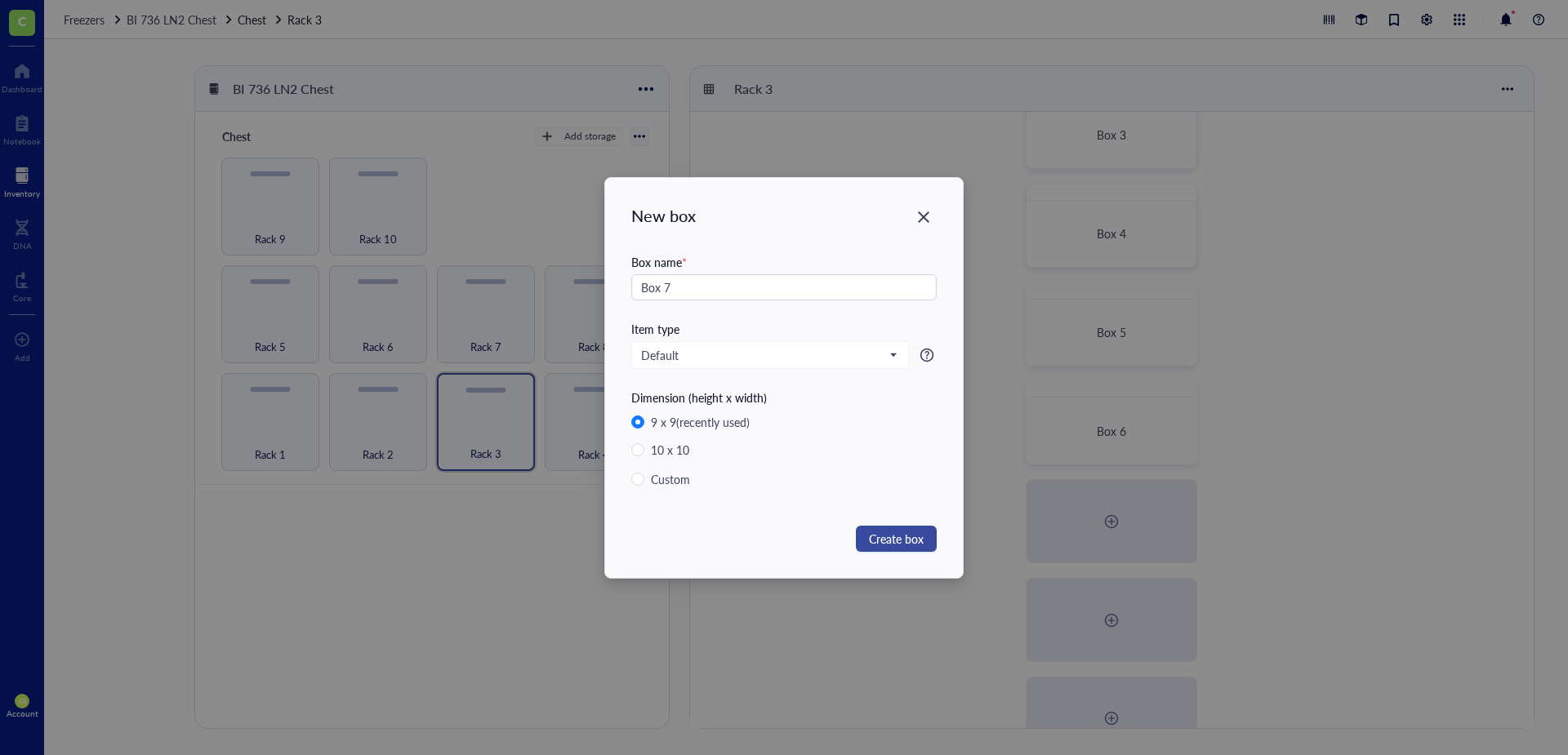 click on "Create box" at bounding box center [896, 539] 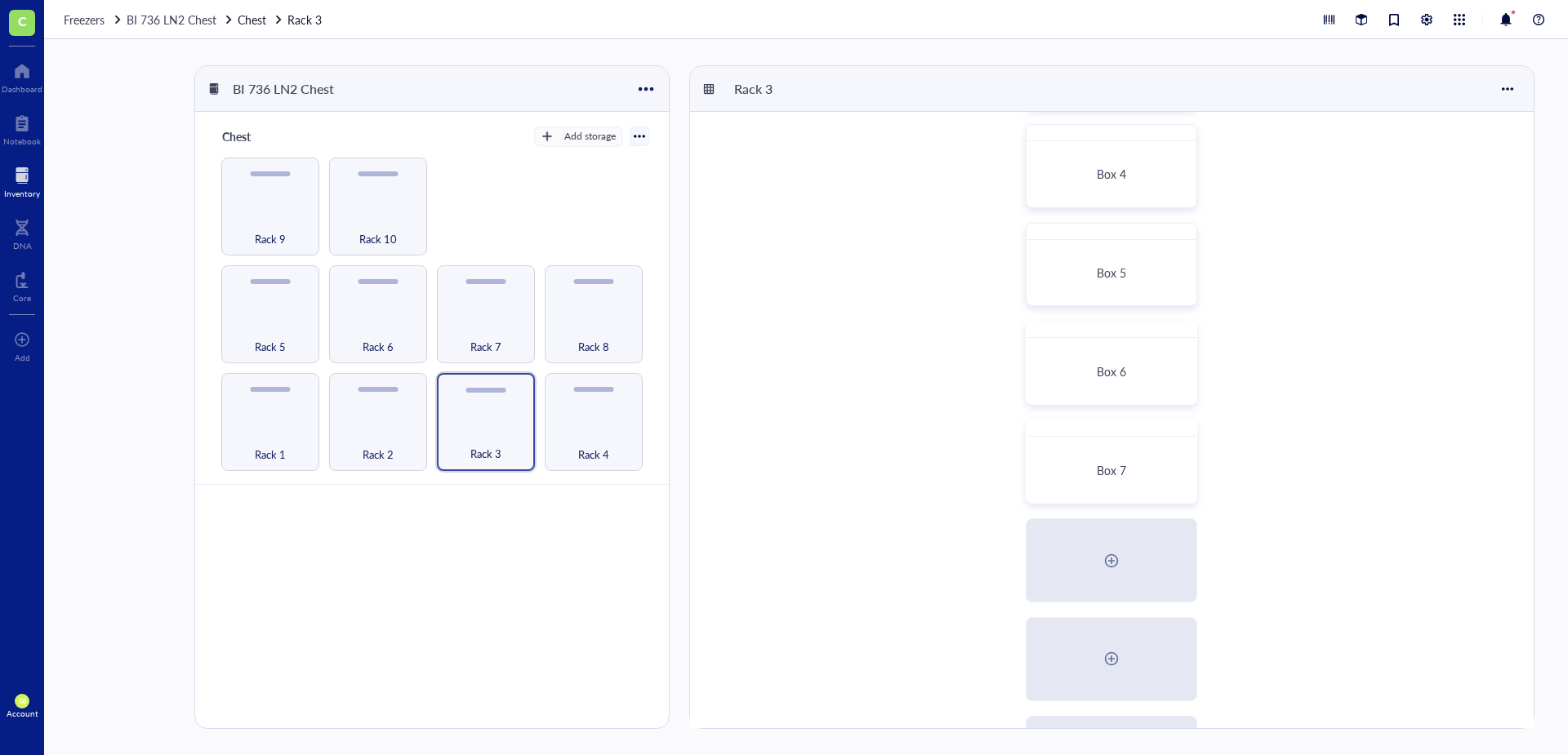 scroll, scrollTop: 397, scrollLeft: 0, axis: vertical 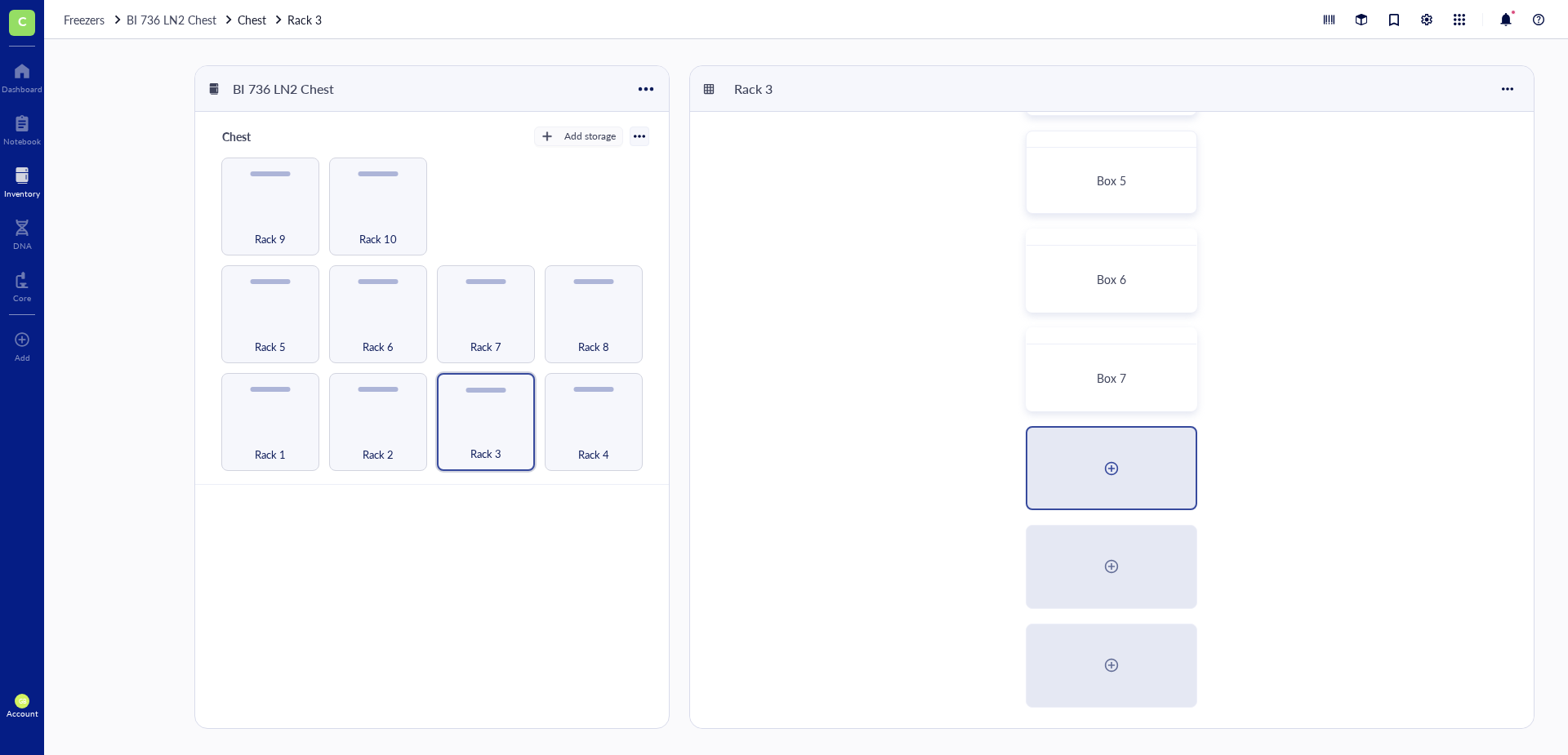 click at bounding box center [1111, 469] 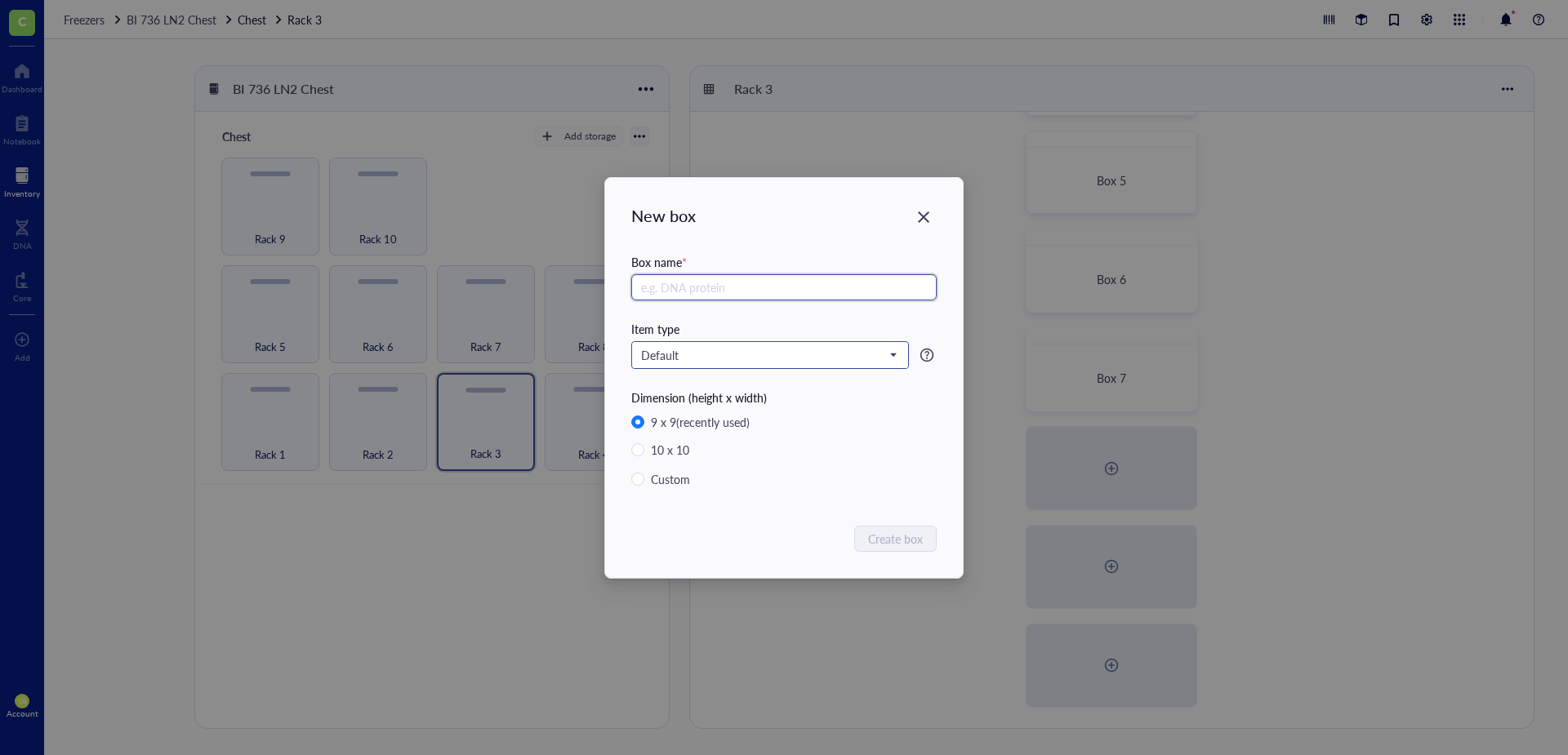 paste on "Box 2" 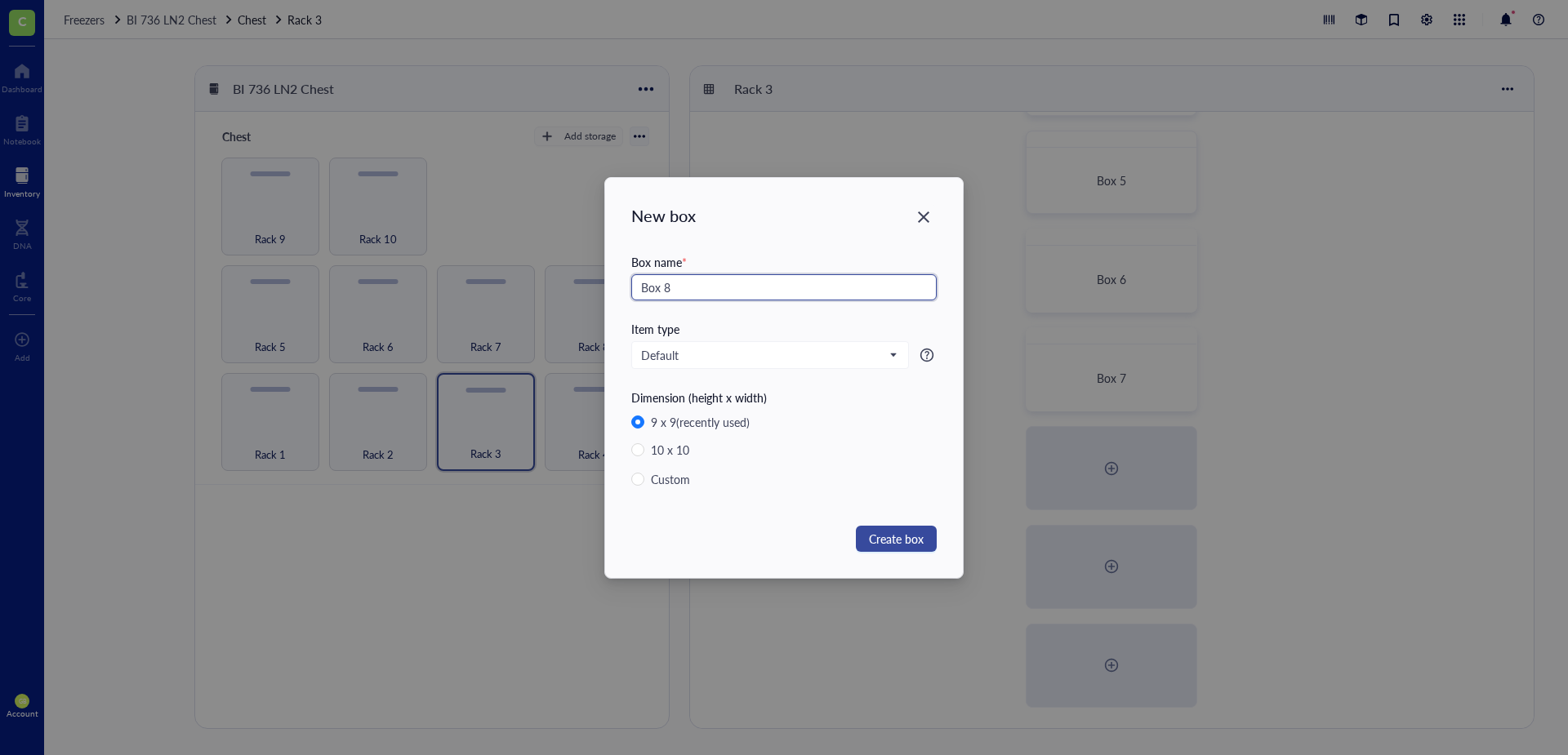 type on "Box 8" 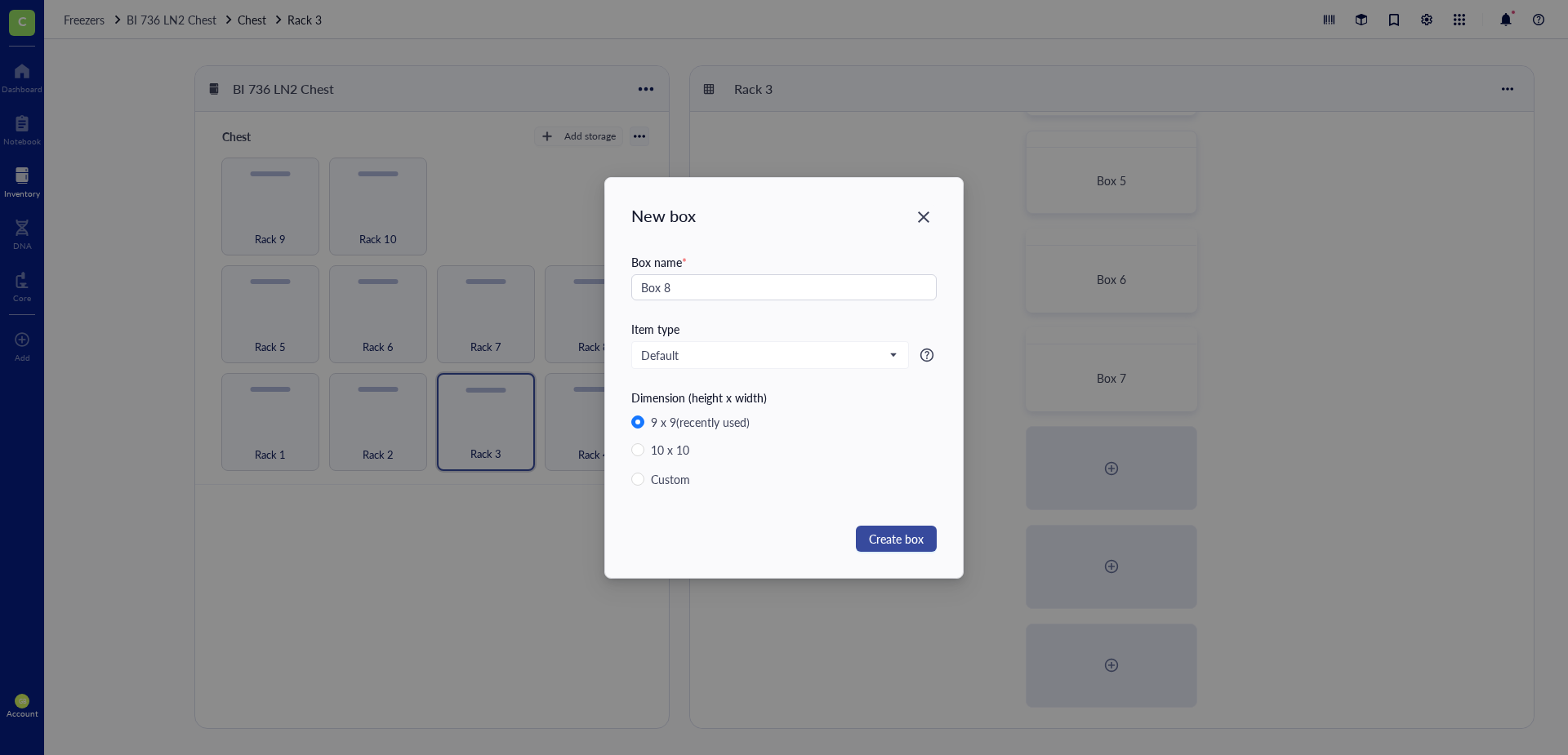 click on "Create box" at bounding box center (896, 539) 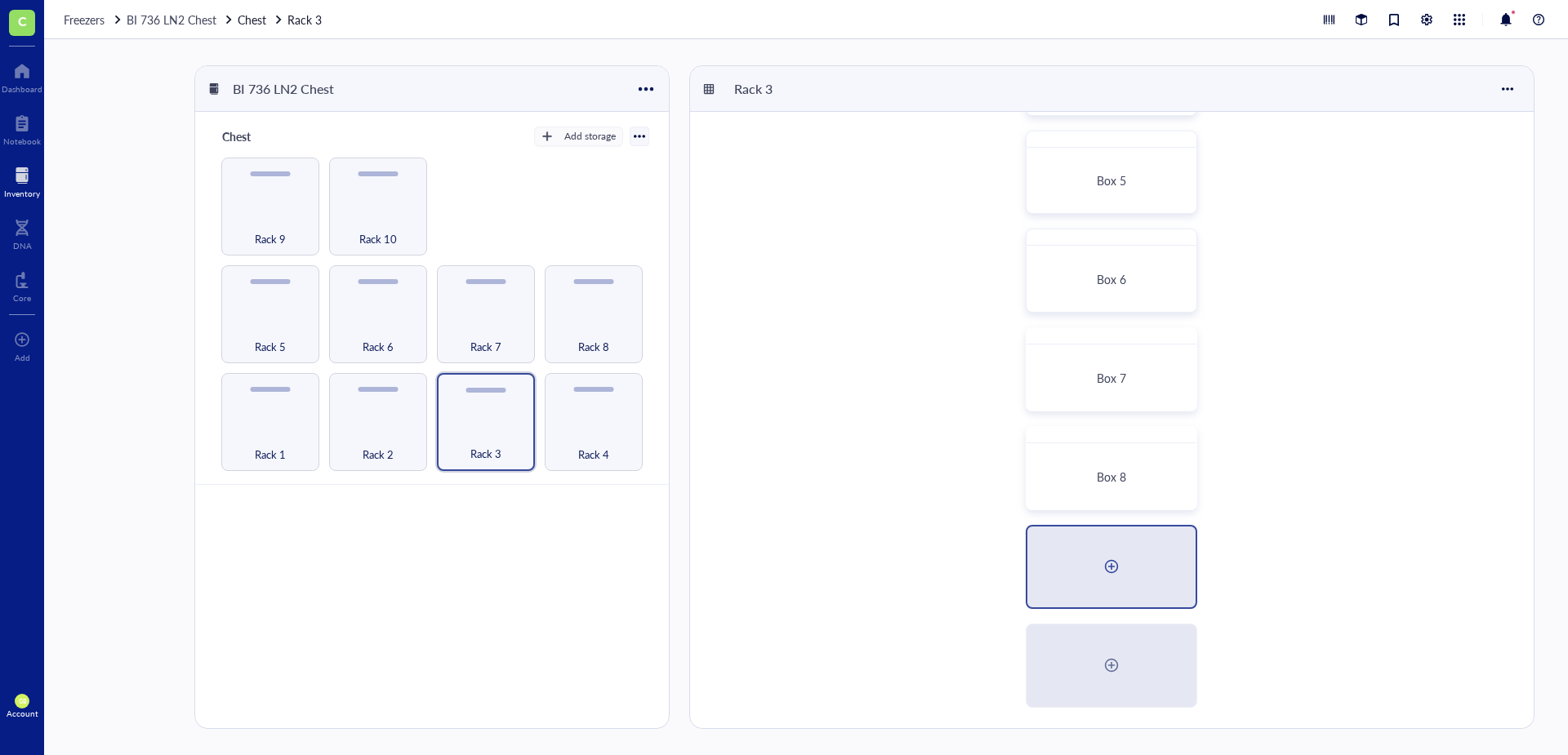 click at bounding box center (1111, 566) 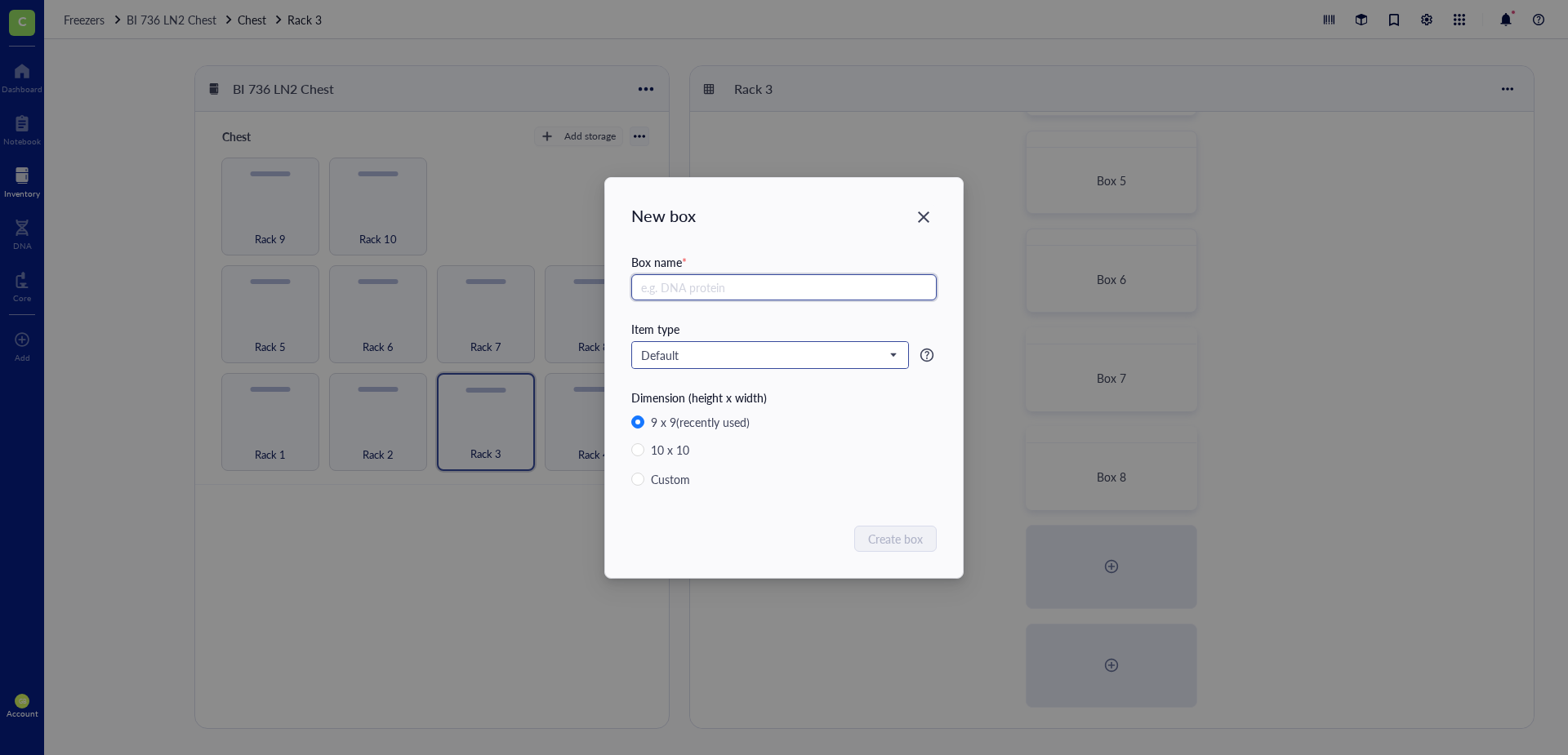 paste on "Box 2" 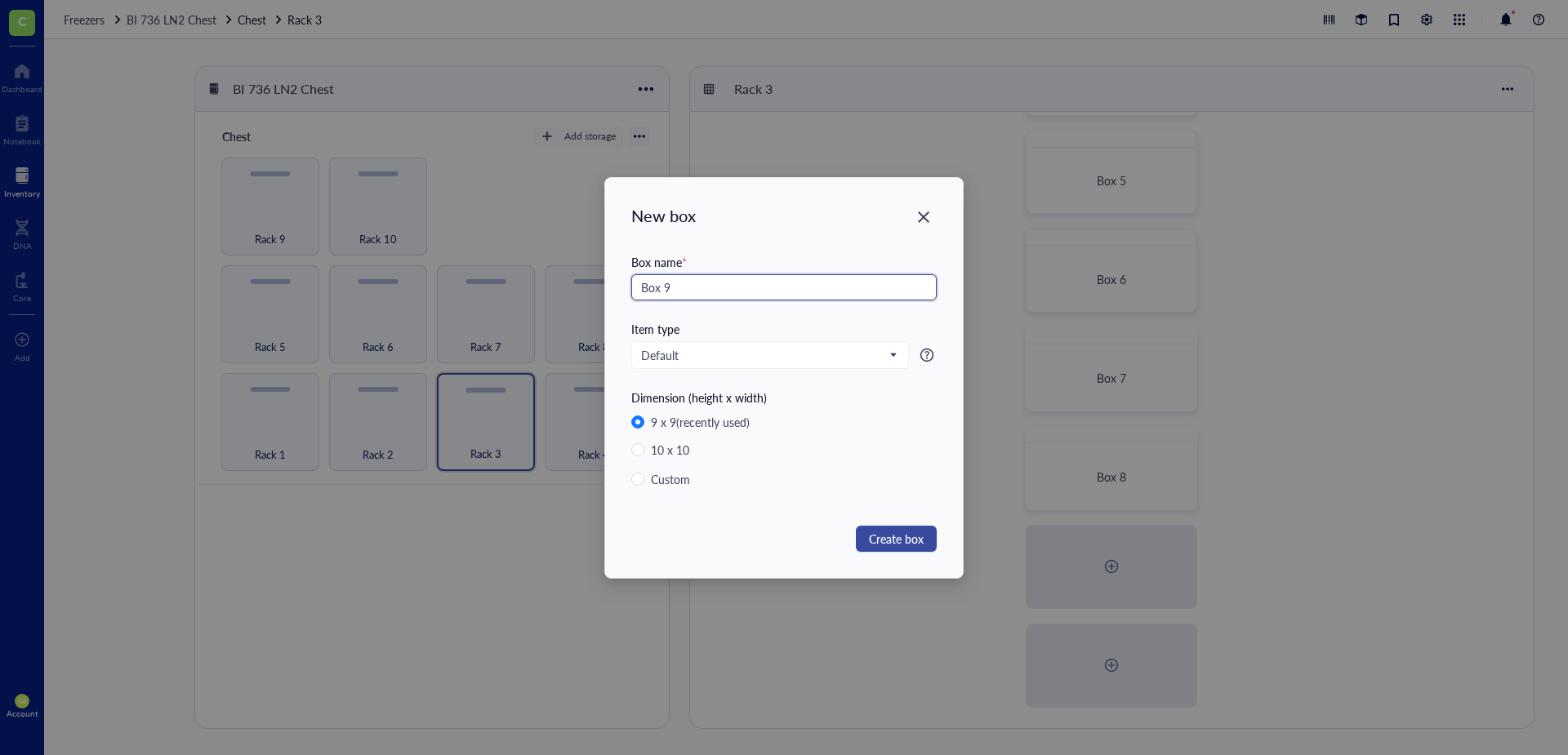 type on "Box 9" 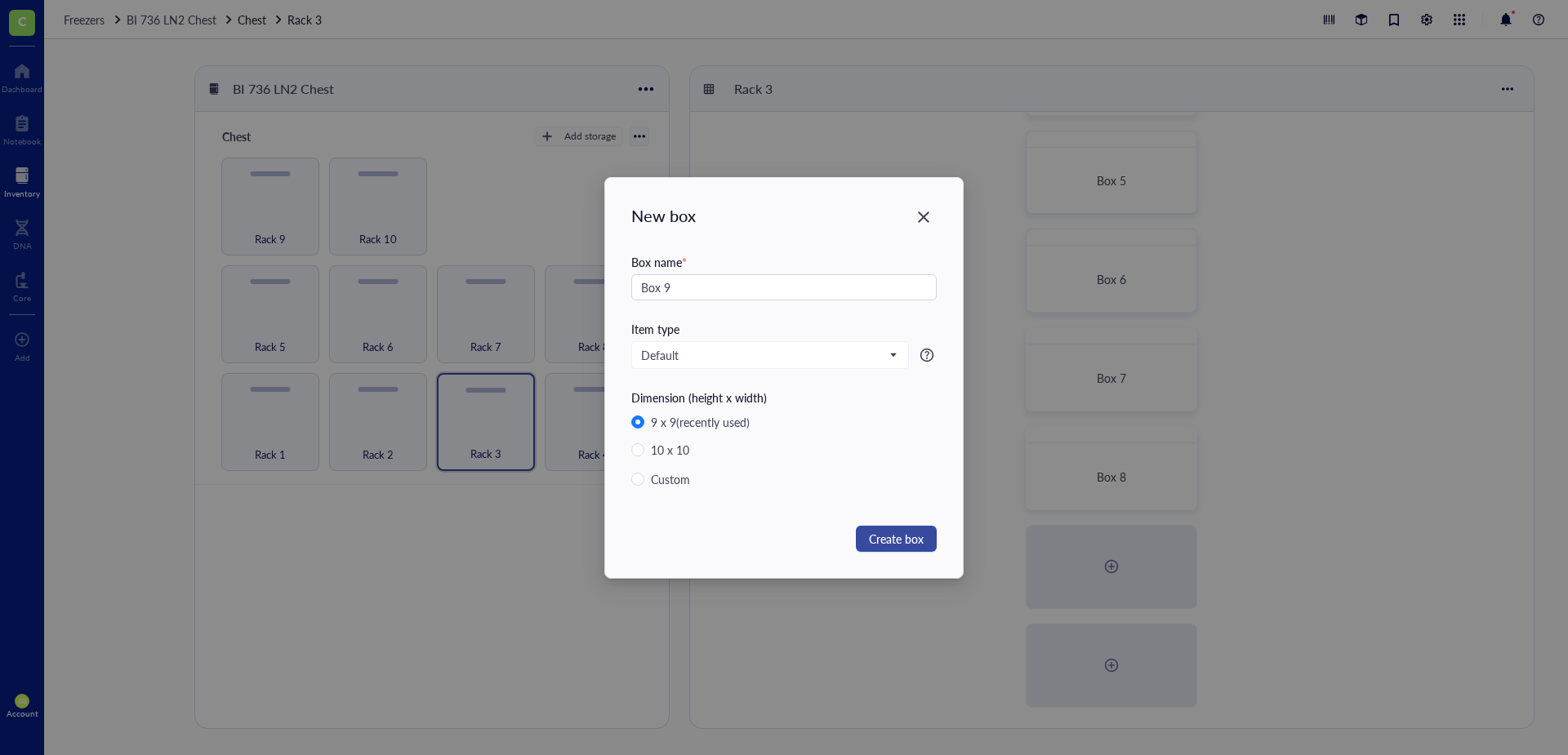 click on "Create box" at bounding box center [896, 539] 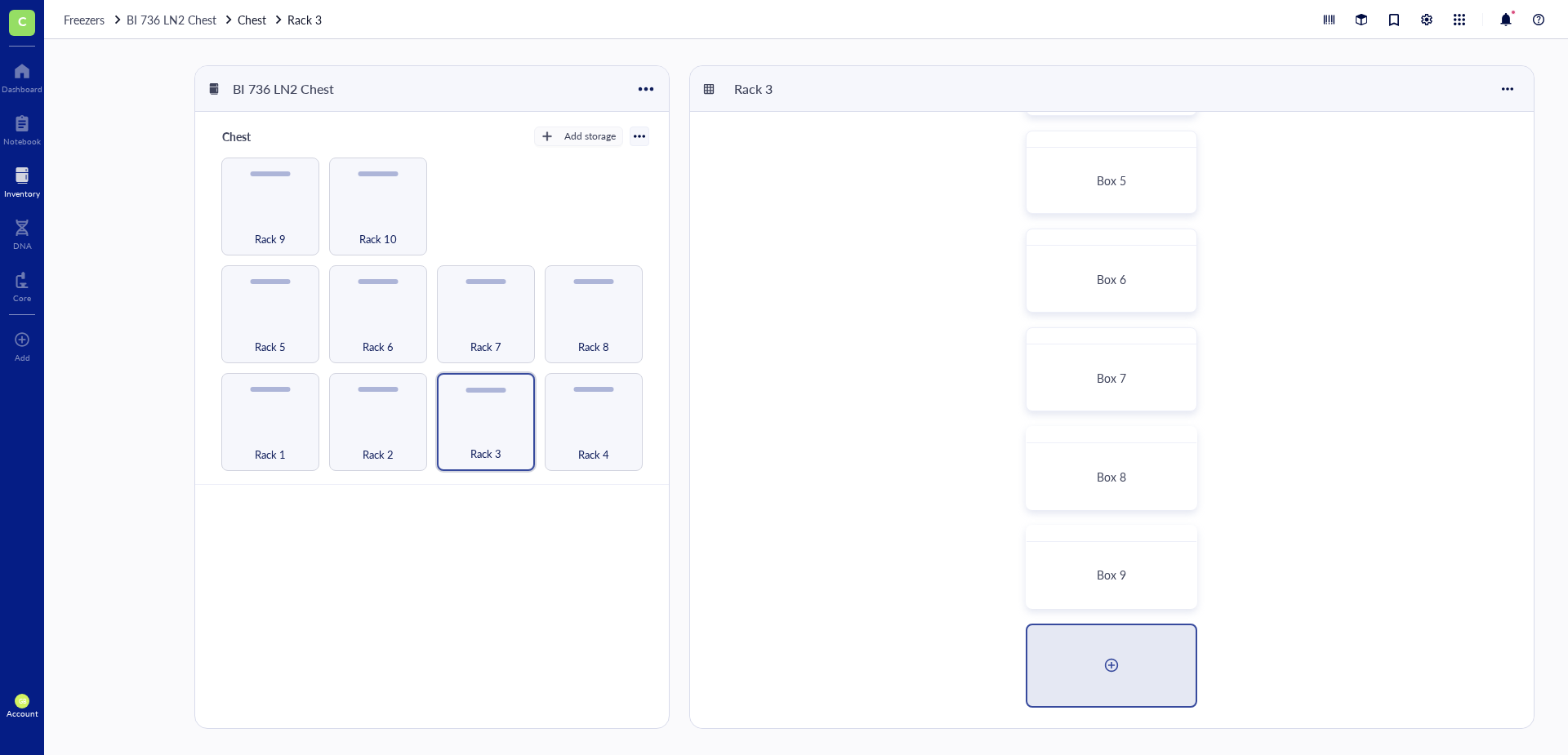 click at bounding box center [1111, 665] 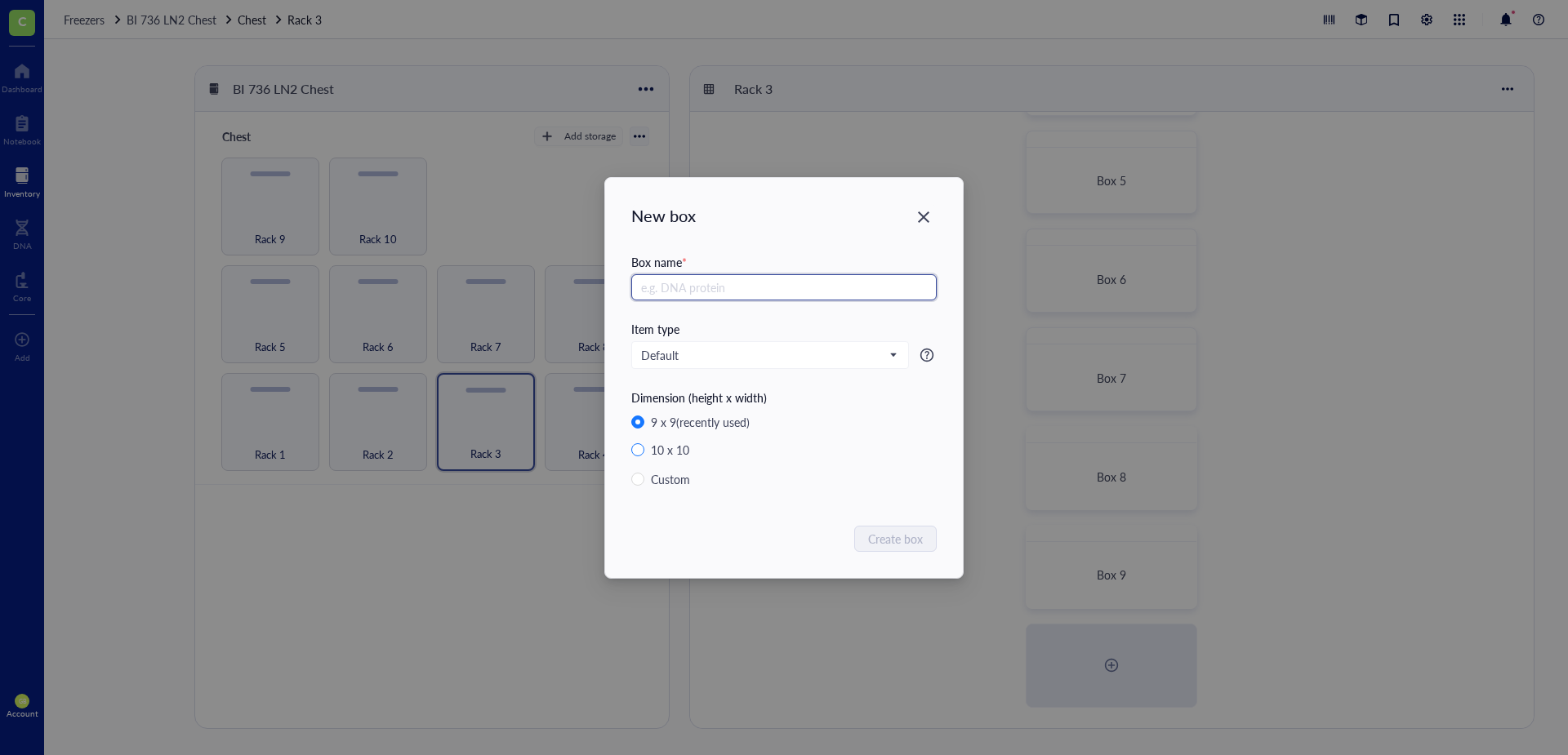 paste on "Box 2" 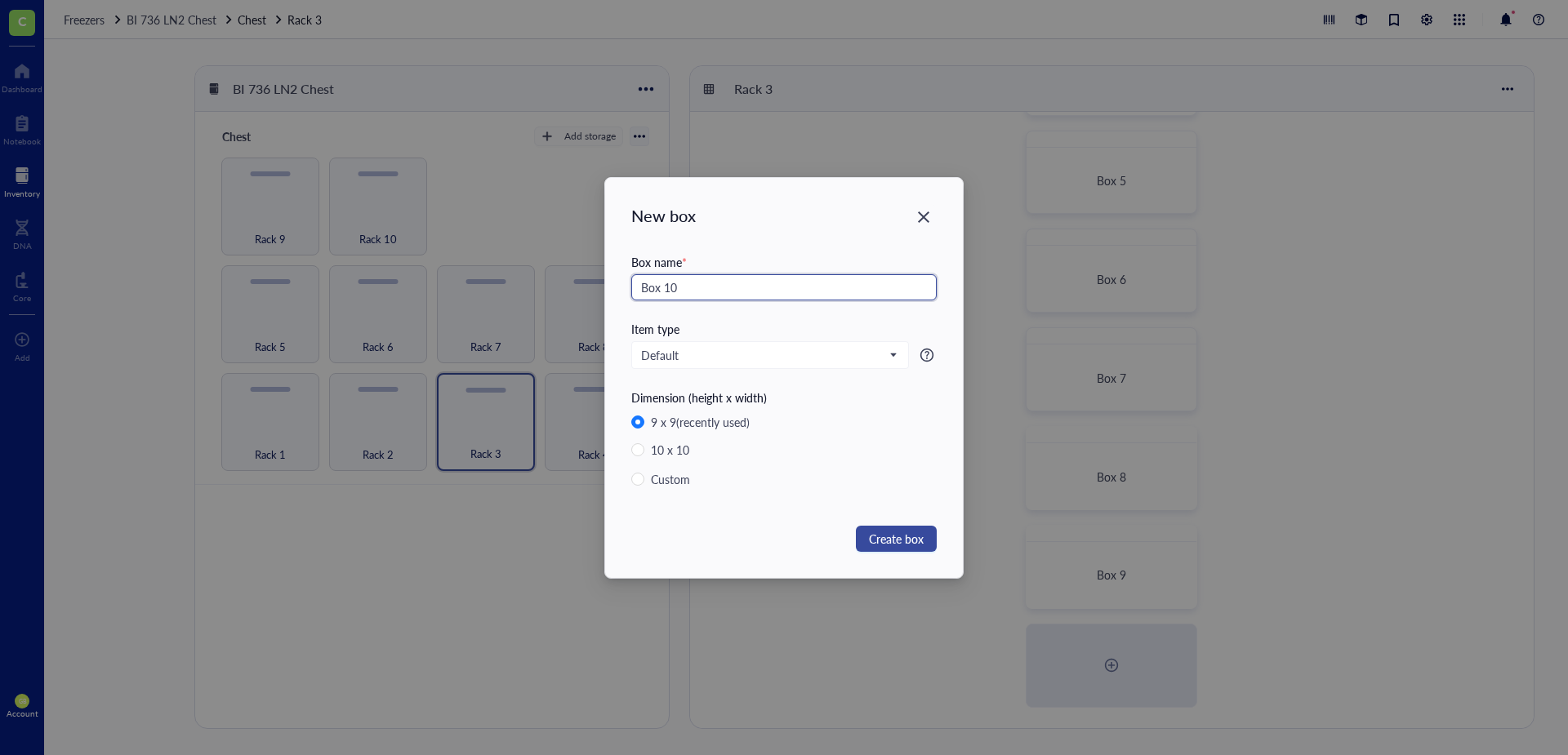 type on "Box 10" 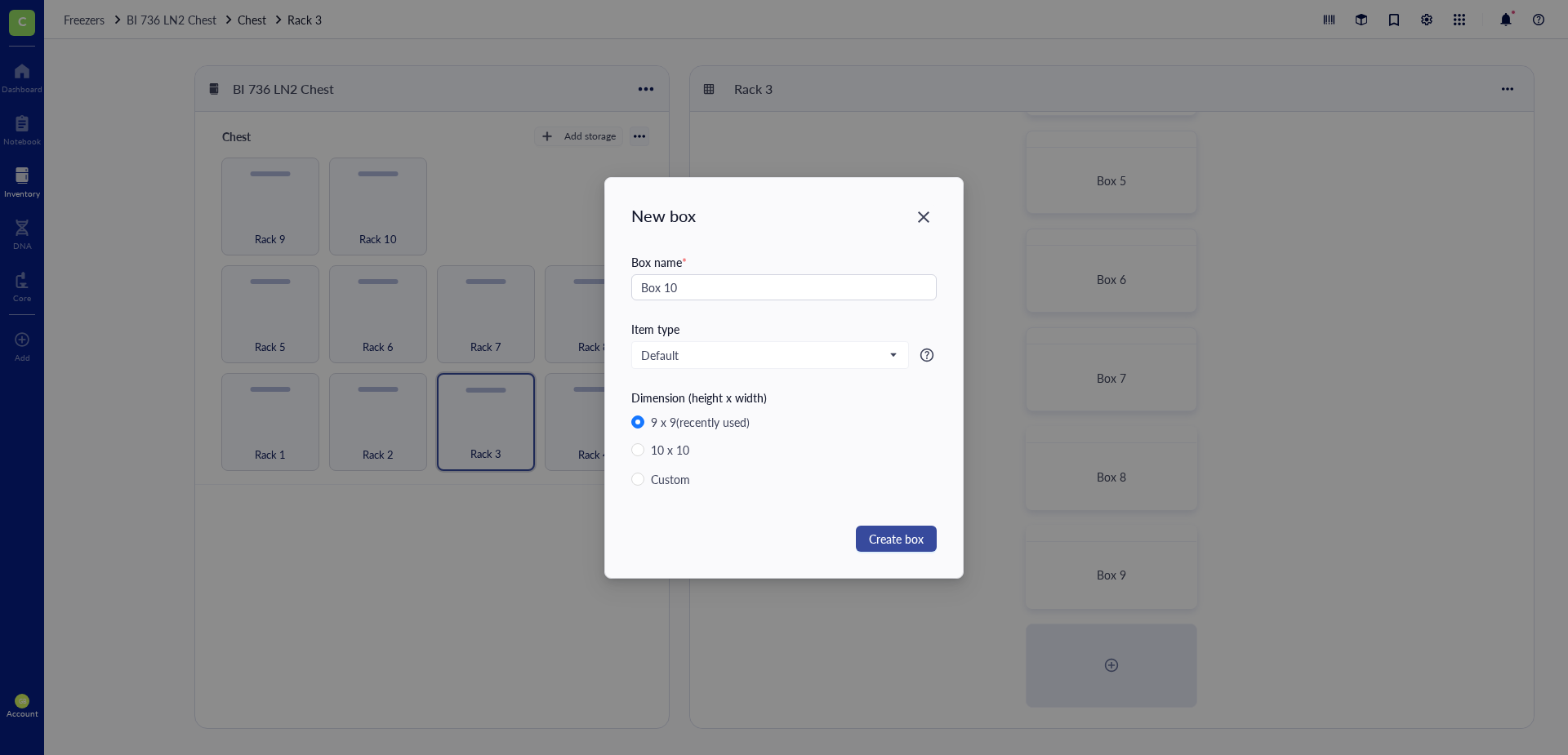 click on "Create box" at bounding box center [896, 539] 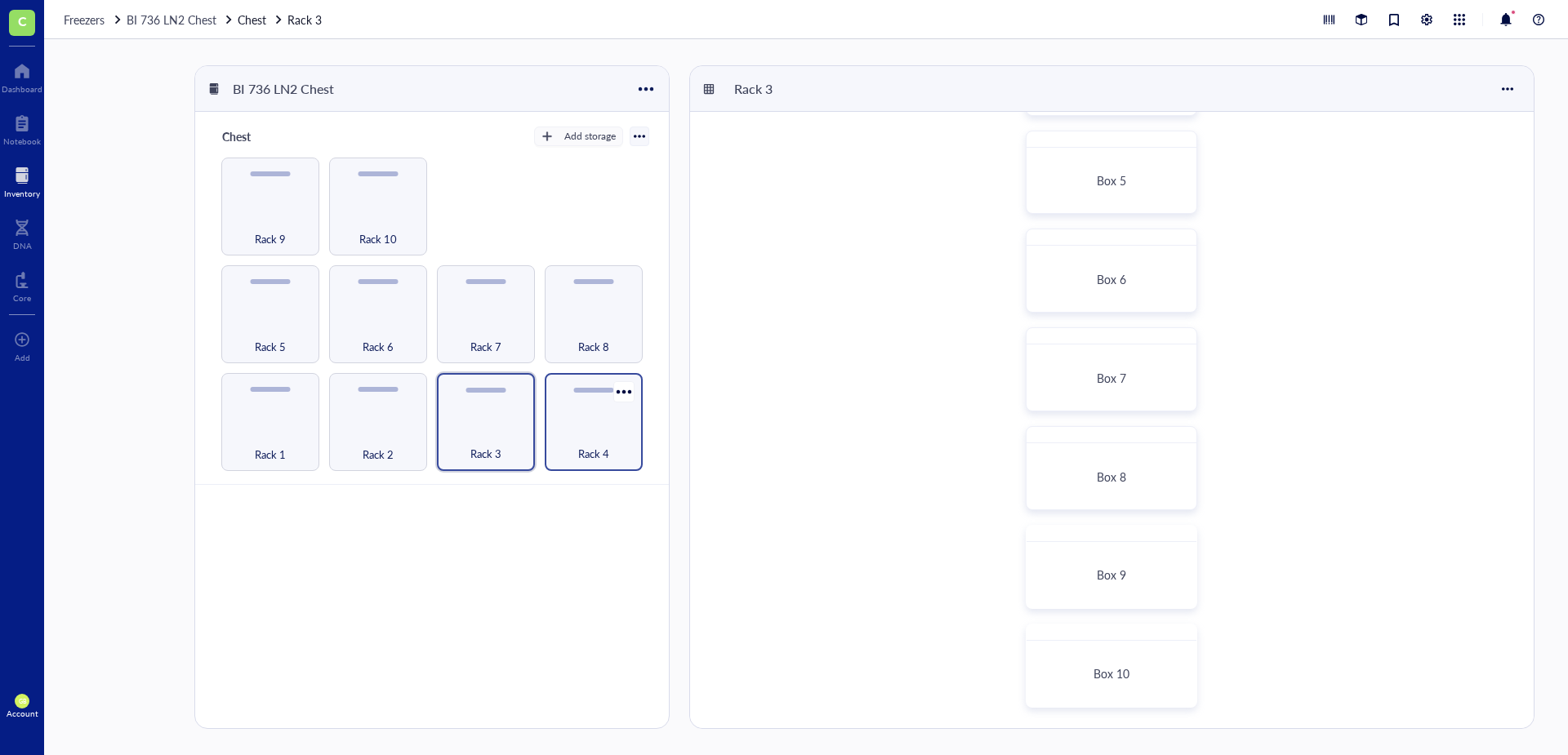 click on "Rack 4" at bounding box center [594, 445] 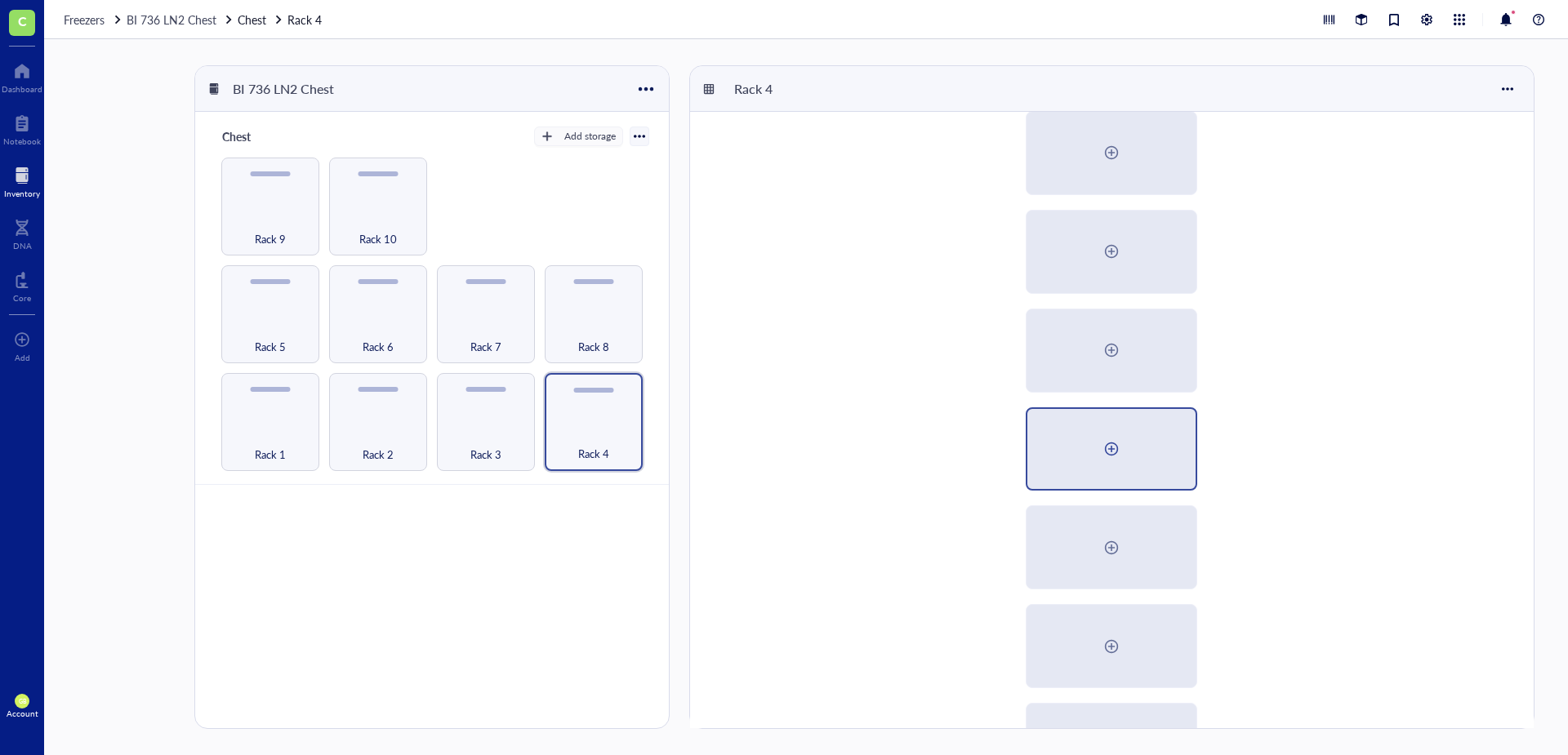 scroll, scrollTop: 0, scrollLeft: 0, axis: both 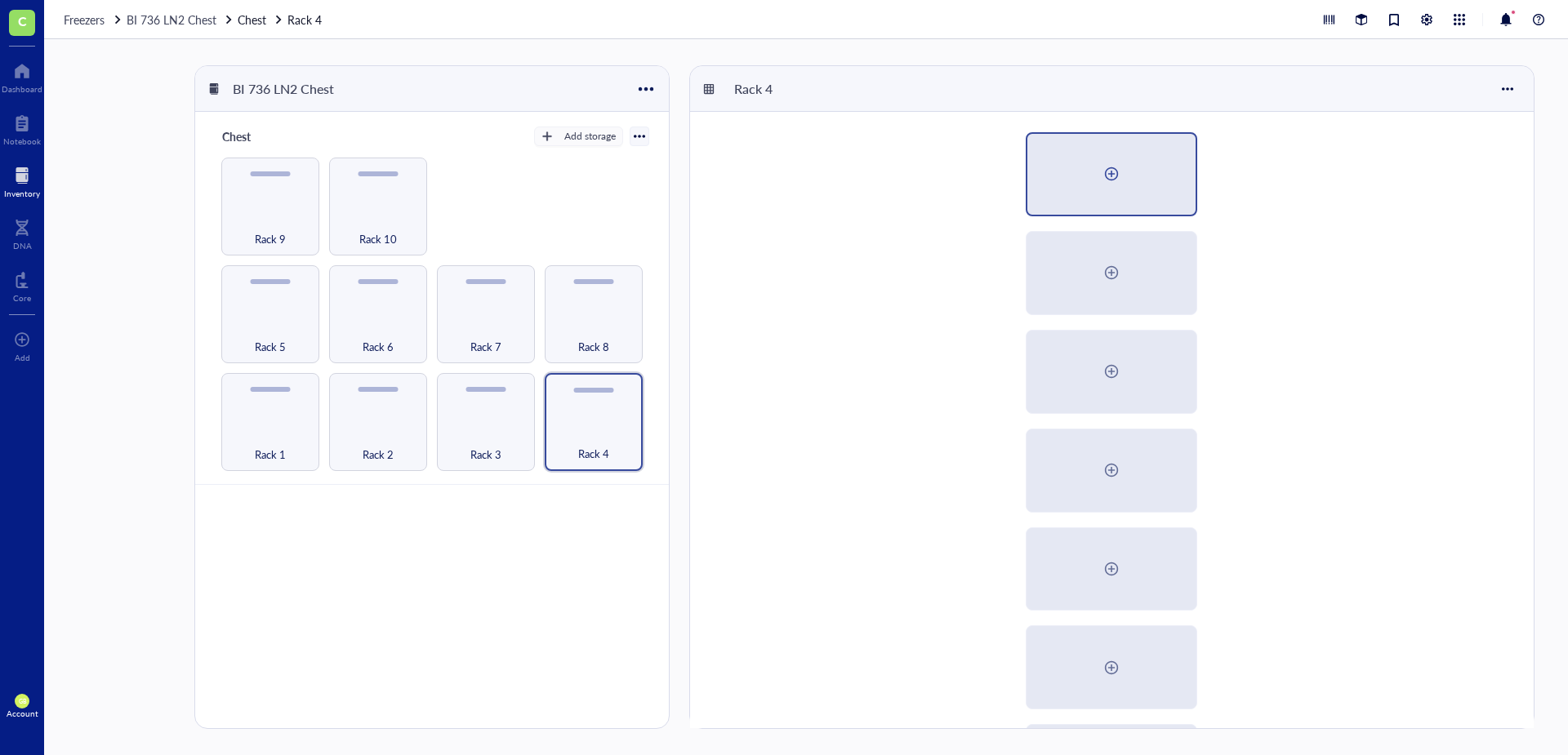 click at bounding box center [1111, 174] 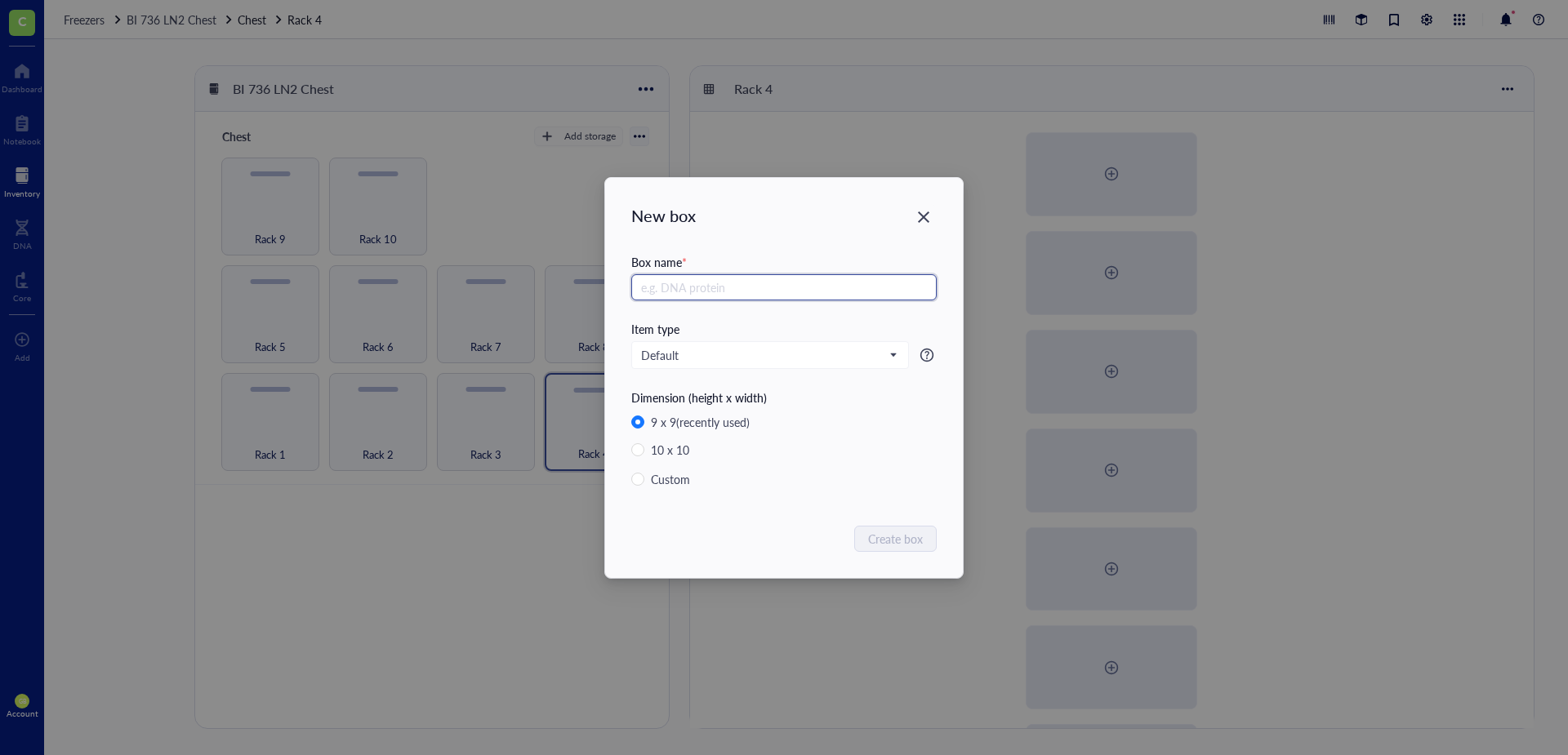 paste on "Box 2" 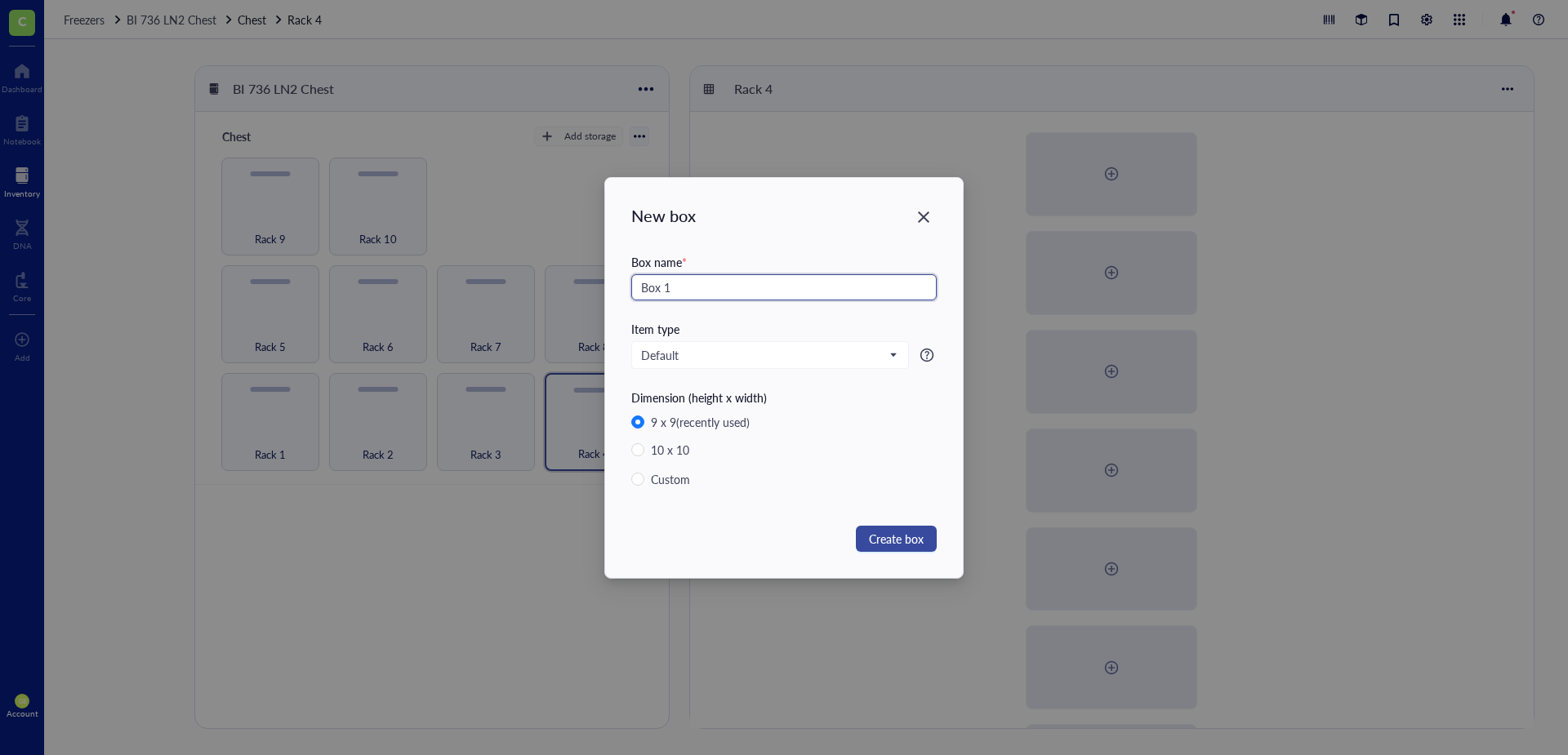 type on "Box 1" 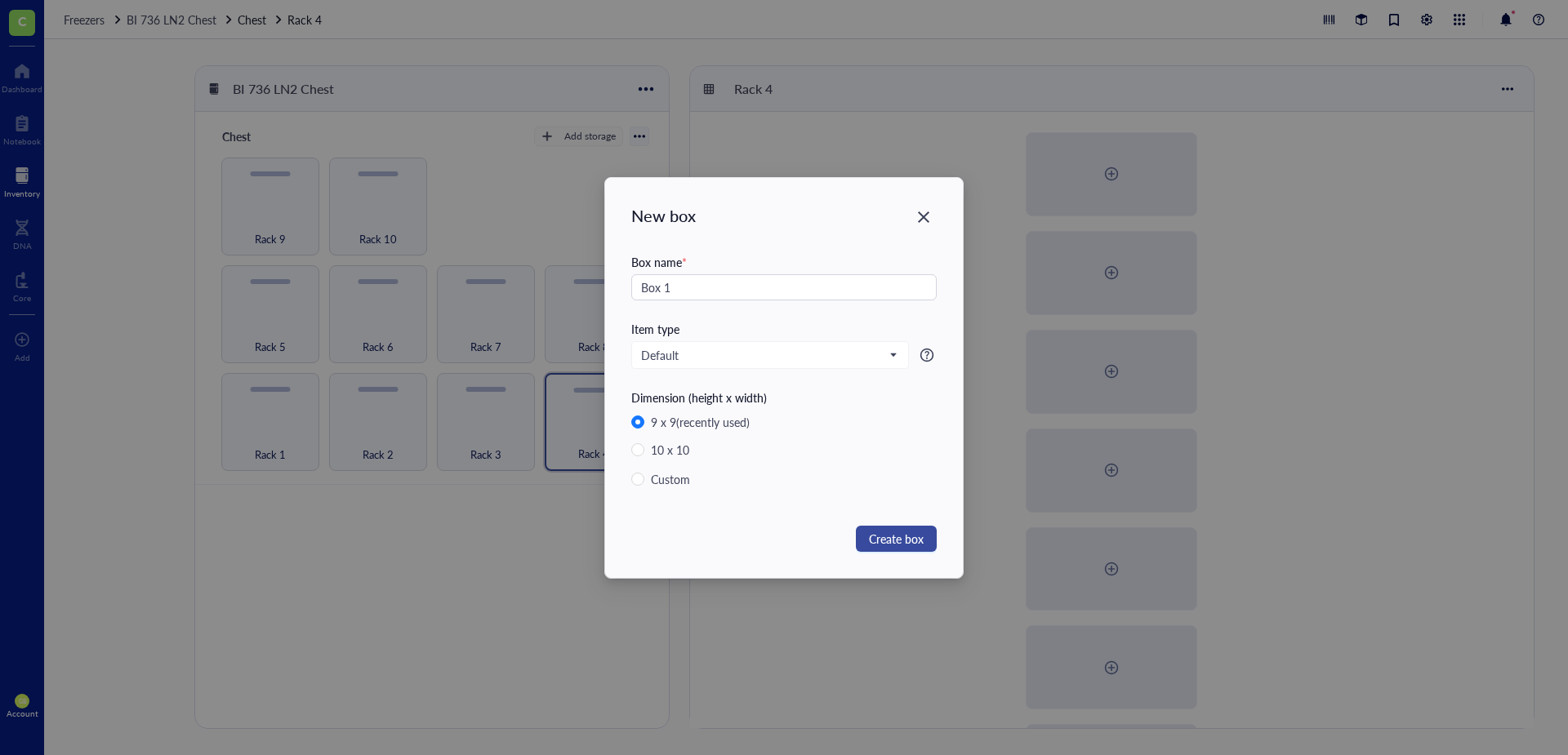 click on "Create box" at bounding box center [896, 539] 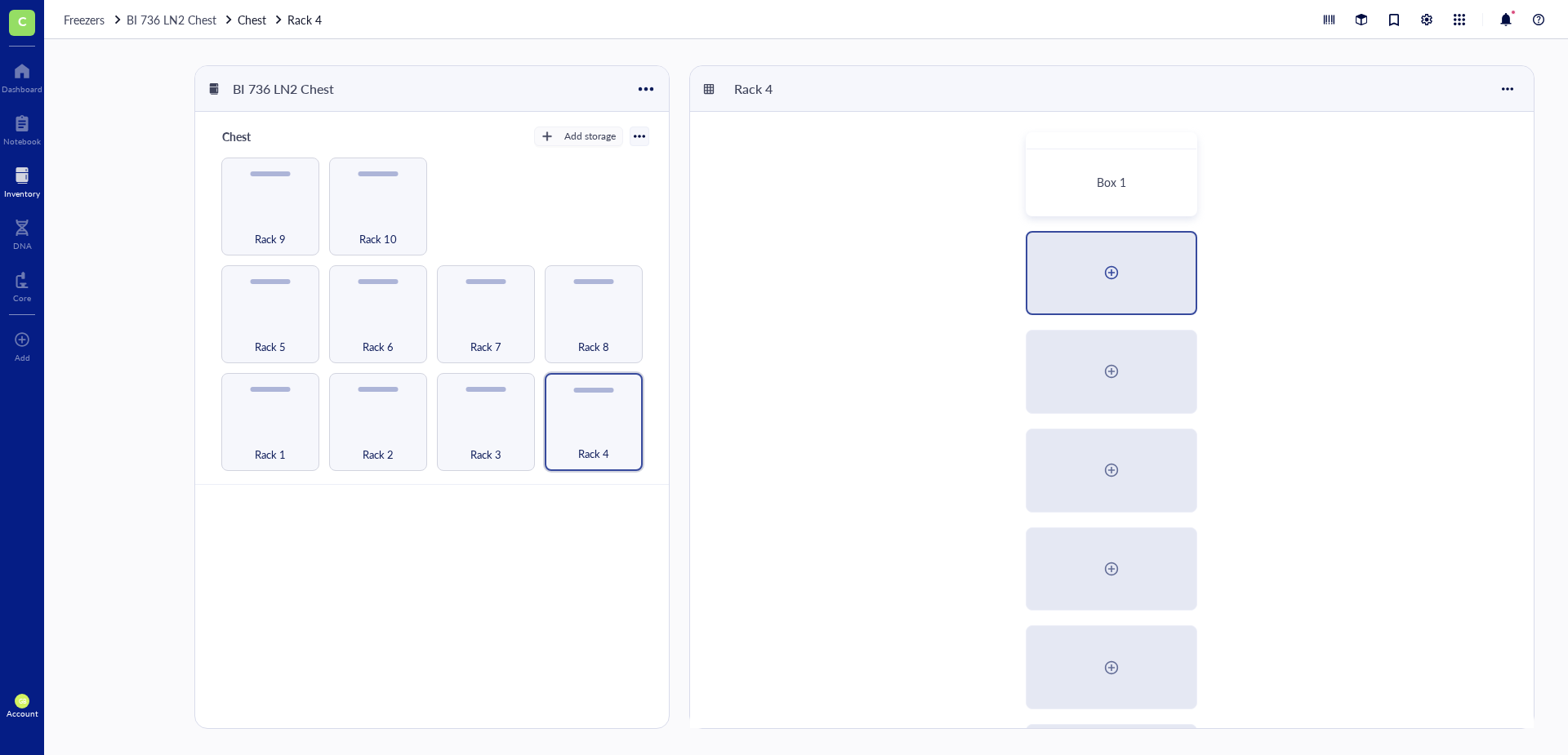 click at bounding box center [1111, 273] 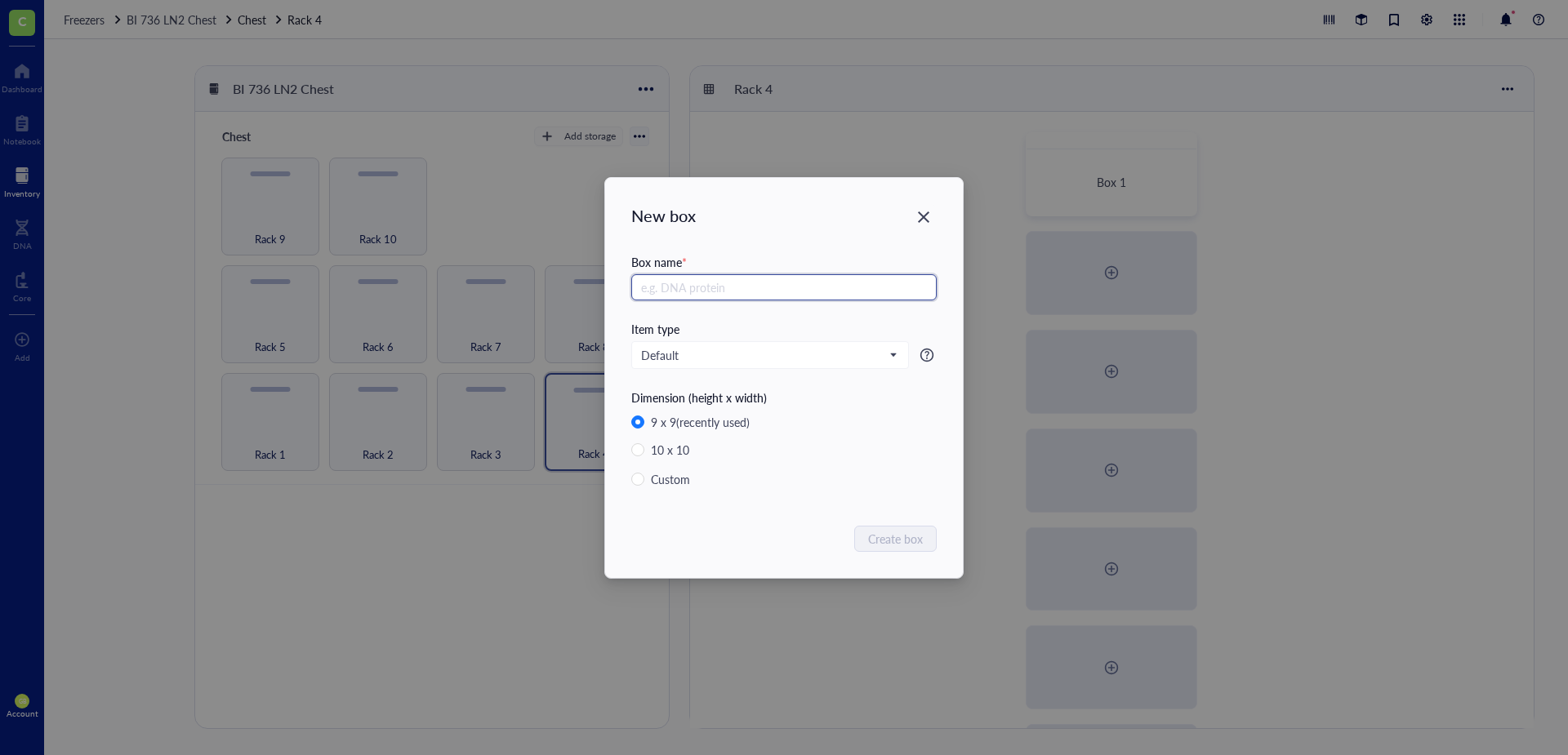 paste on "Box 2" 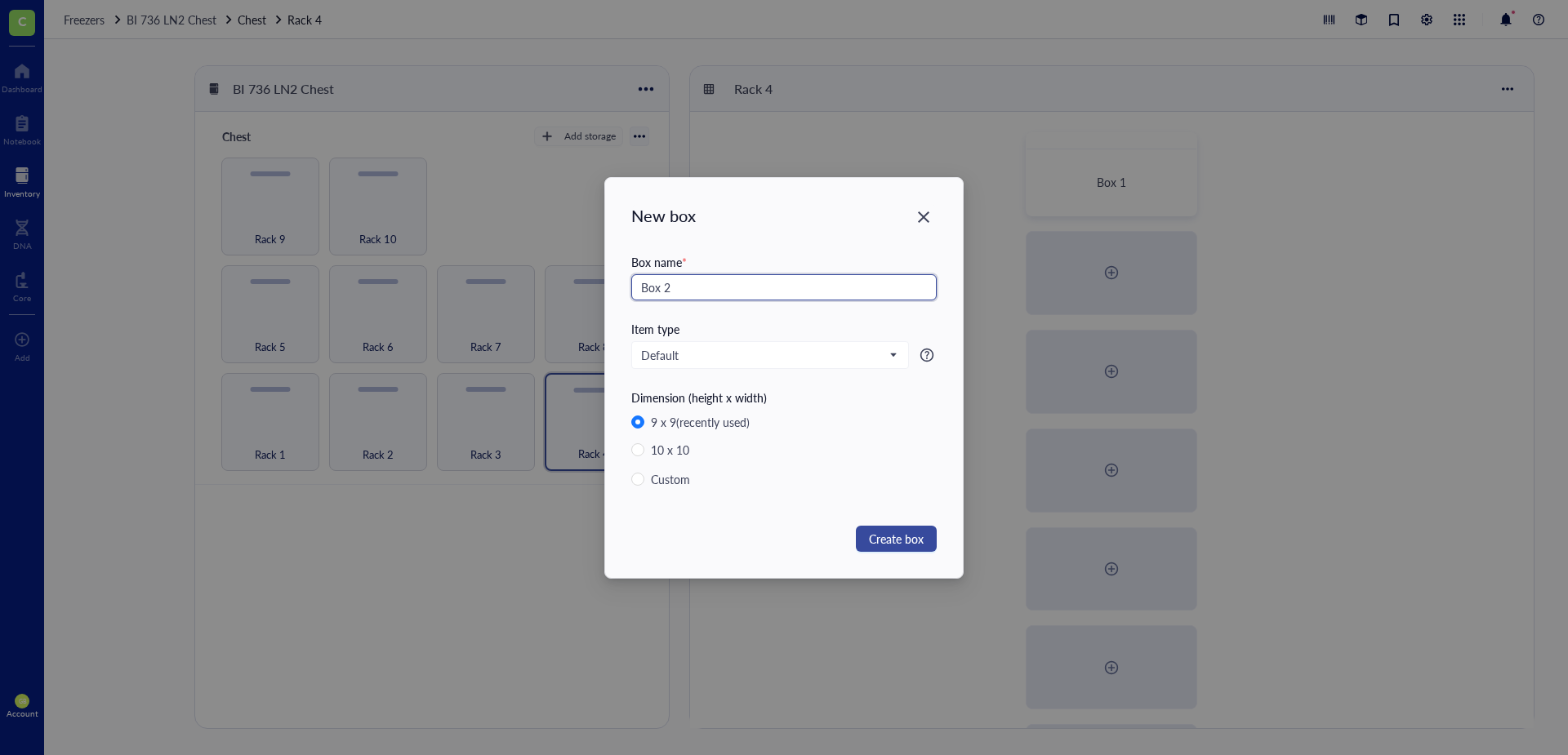 type on "Box 2" 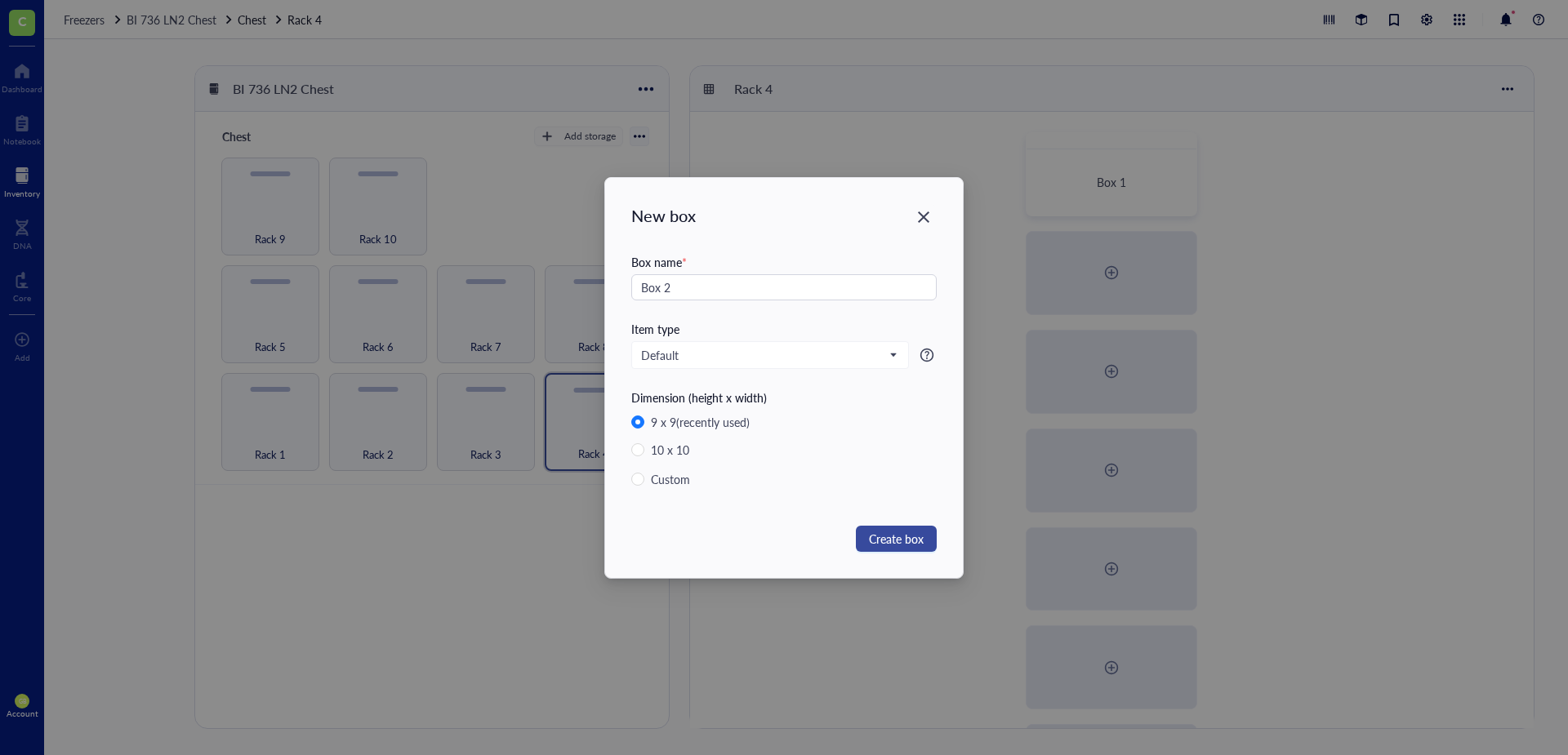 click on "Create box" at bounding box center (896, 539) 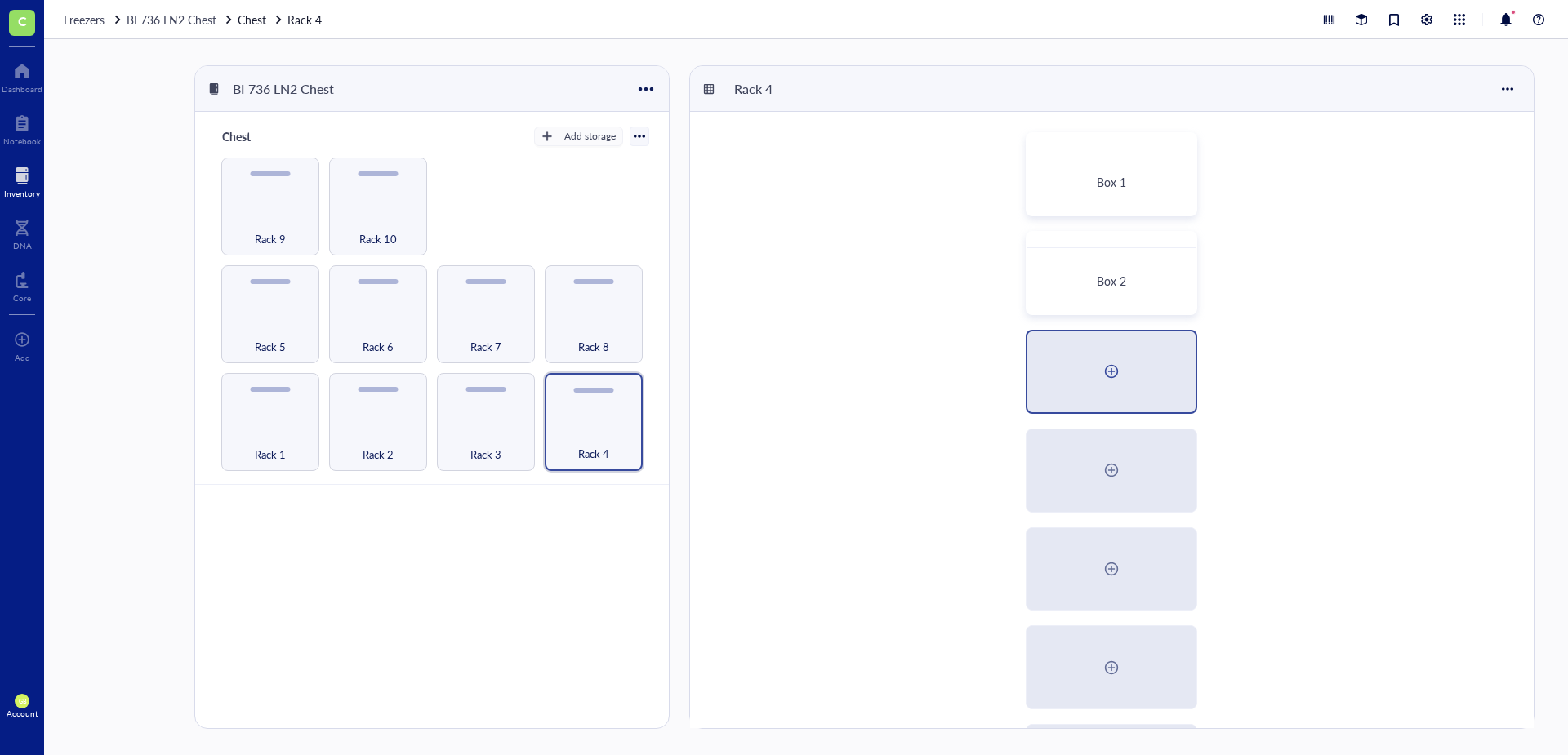 click at bounding box center [1111, 371] 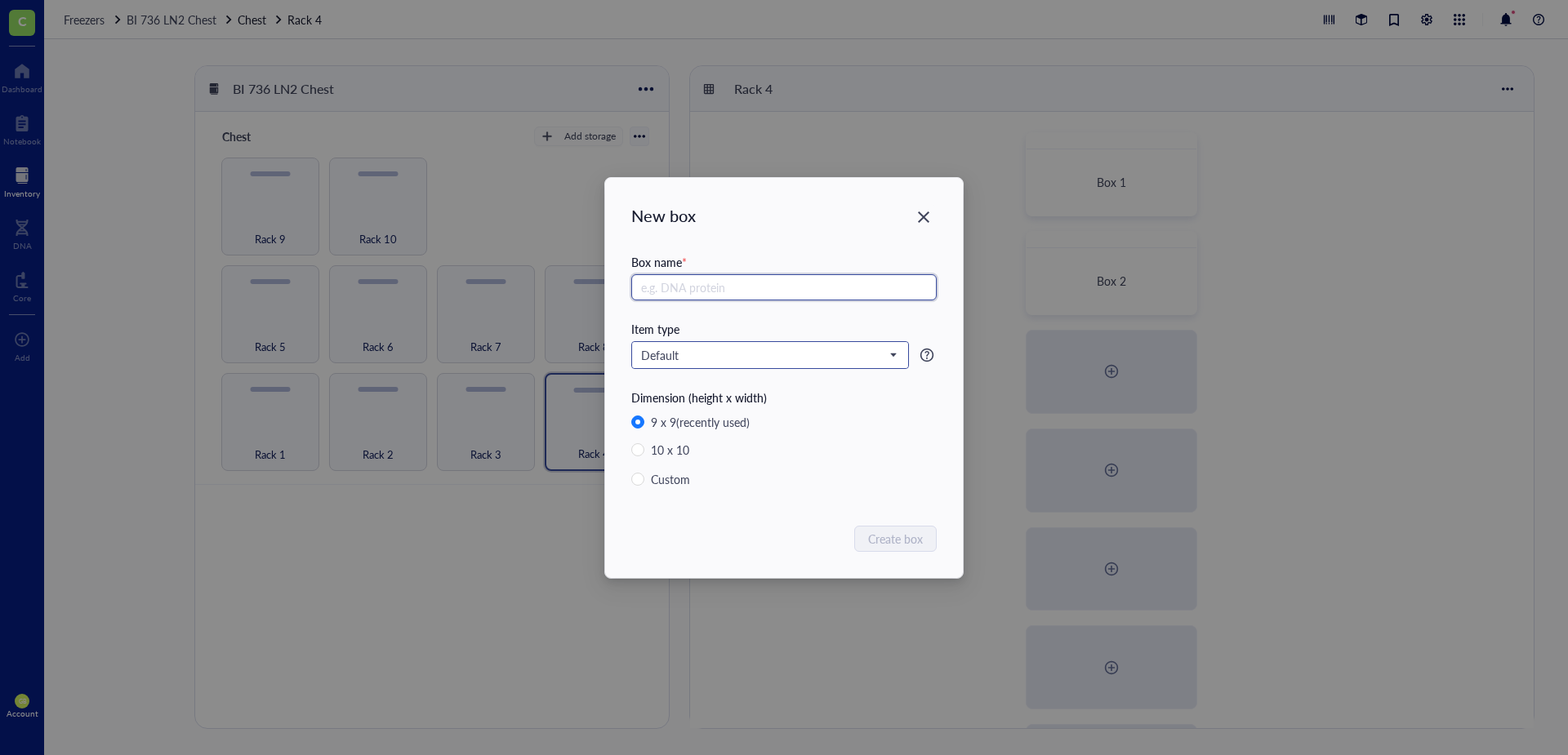 paste on "Box 2" 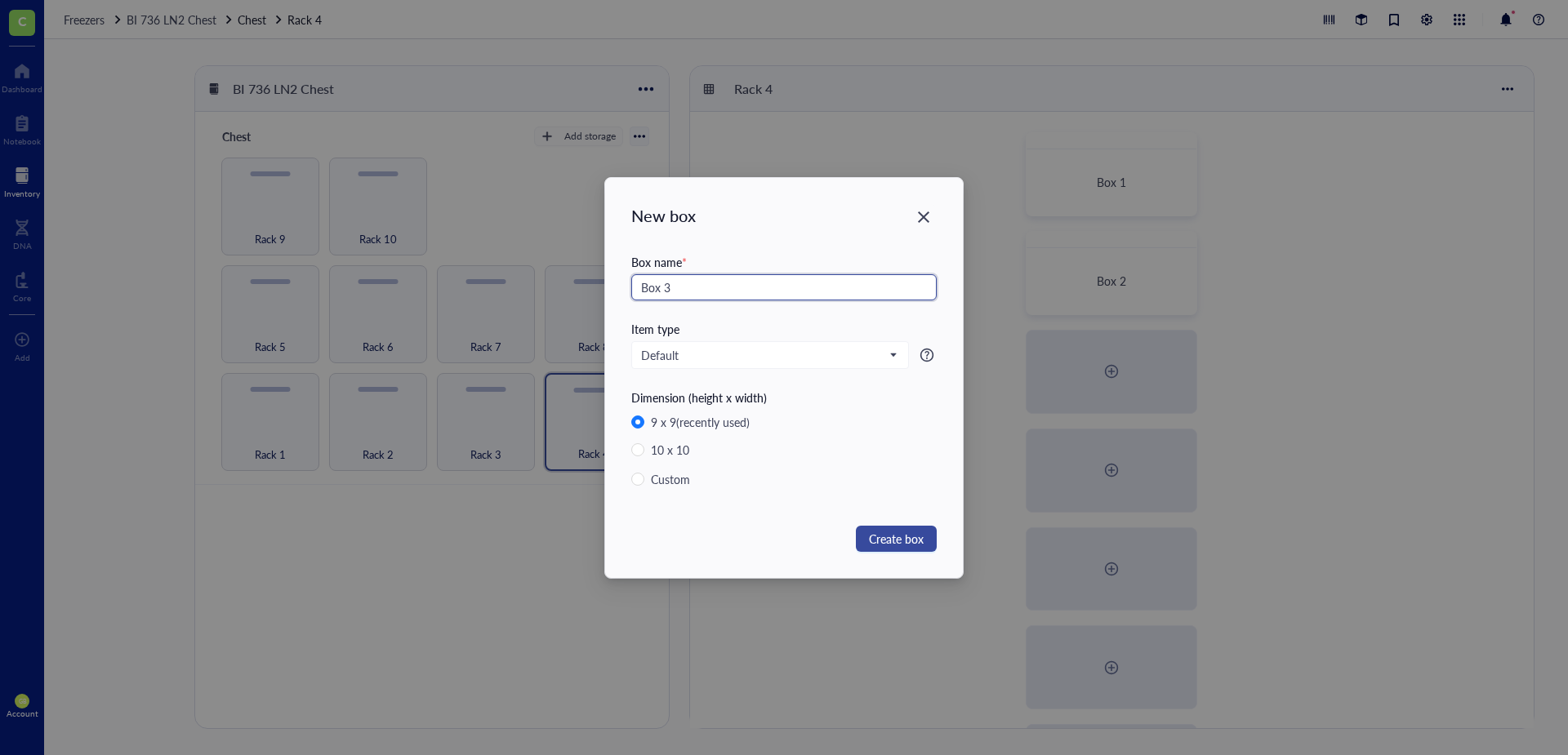 type on "Box 3" 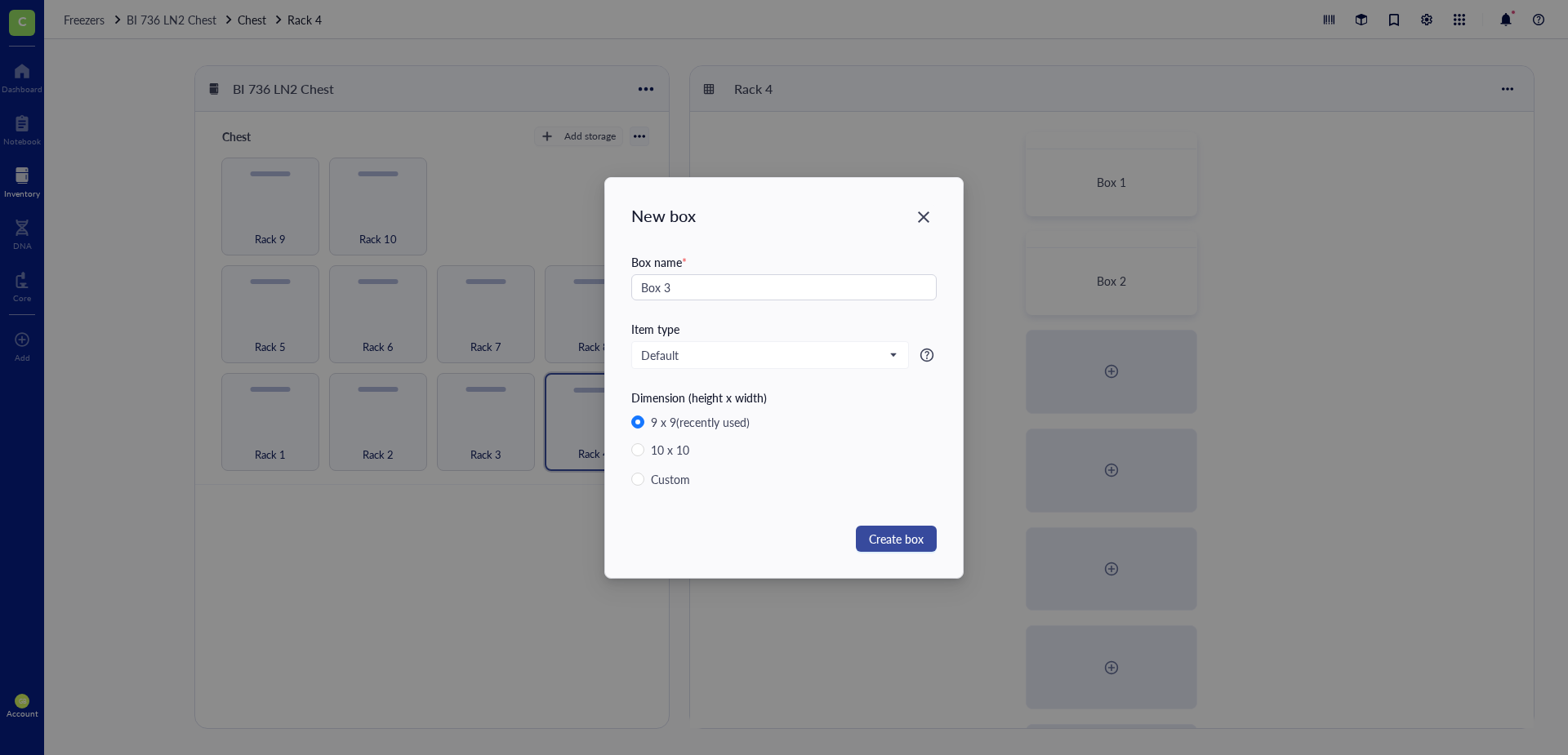 click on "Create box" at bounding box center [896, 539] 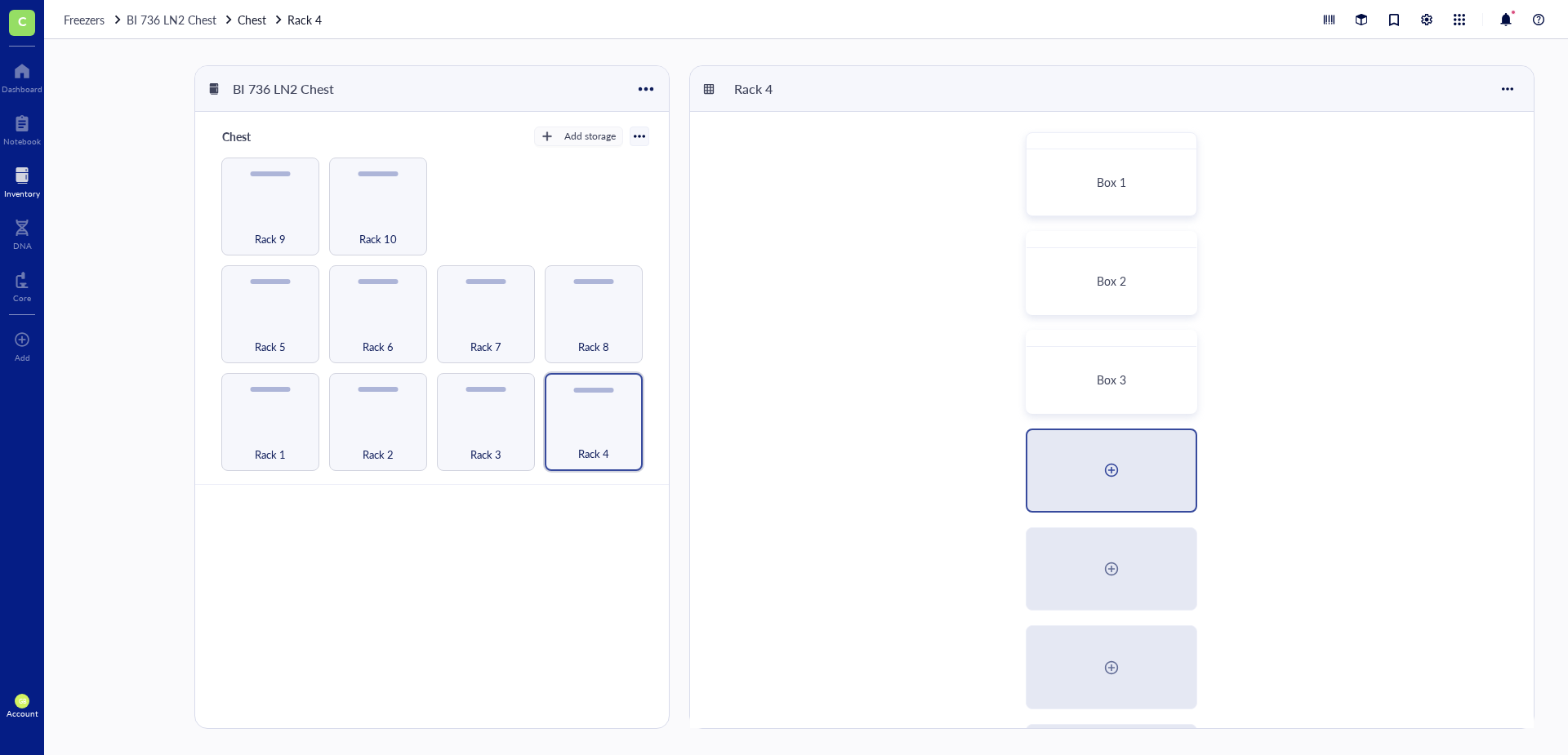 click at bounding box center [1111, 470] 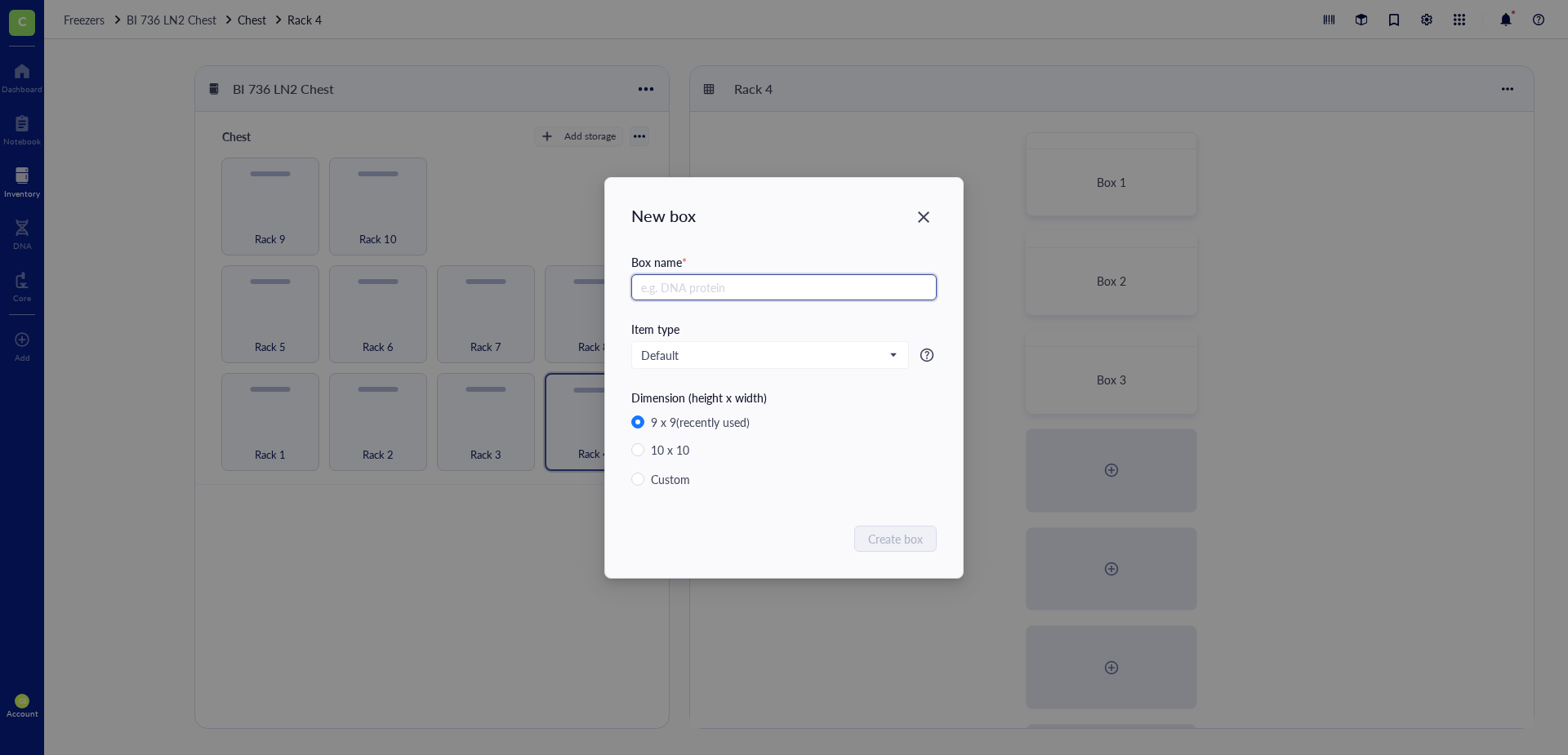 paste on "Box 2" 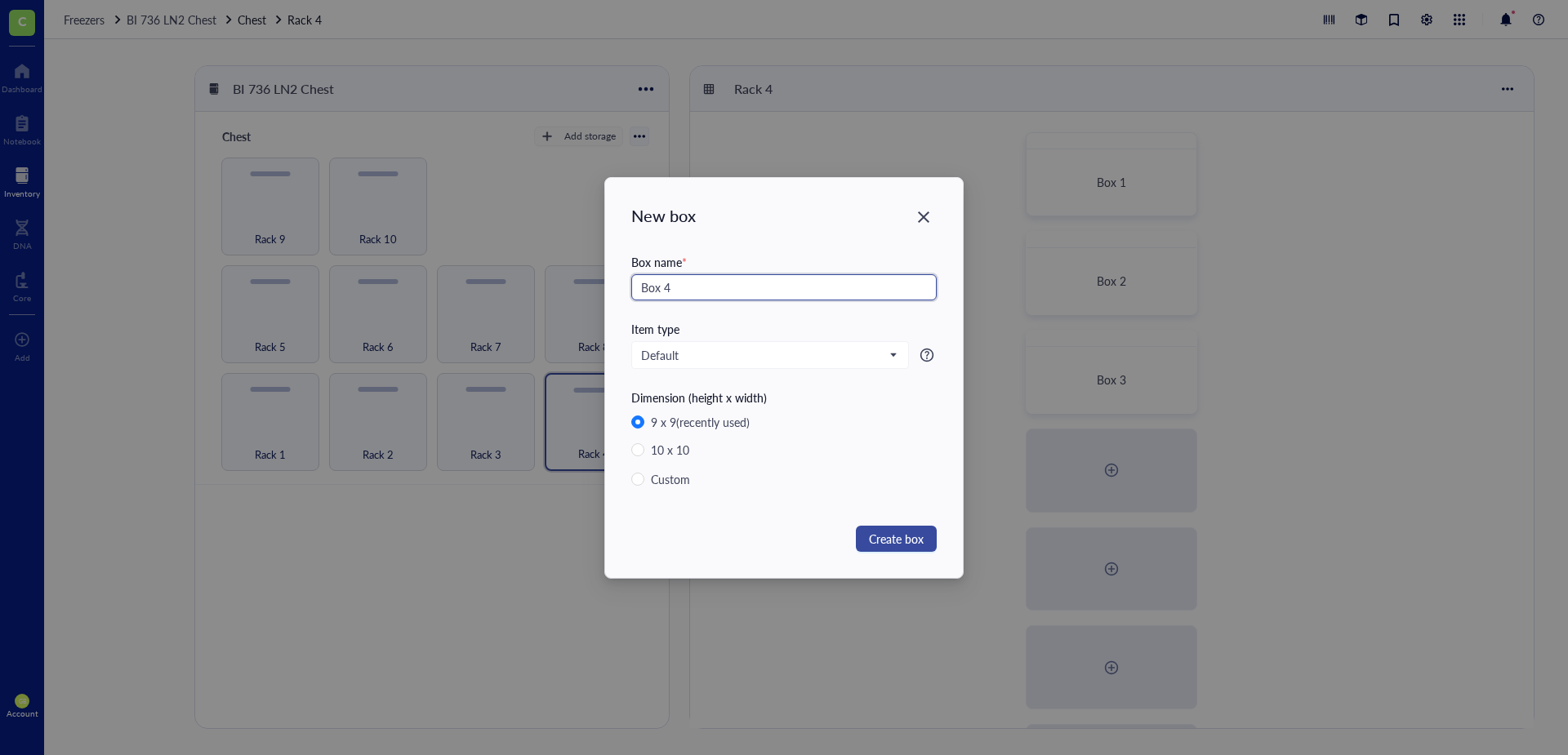 type on "Box 4" 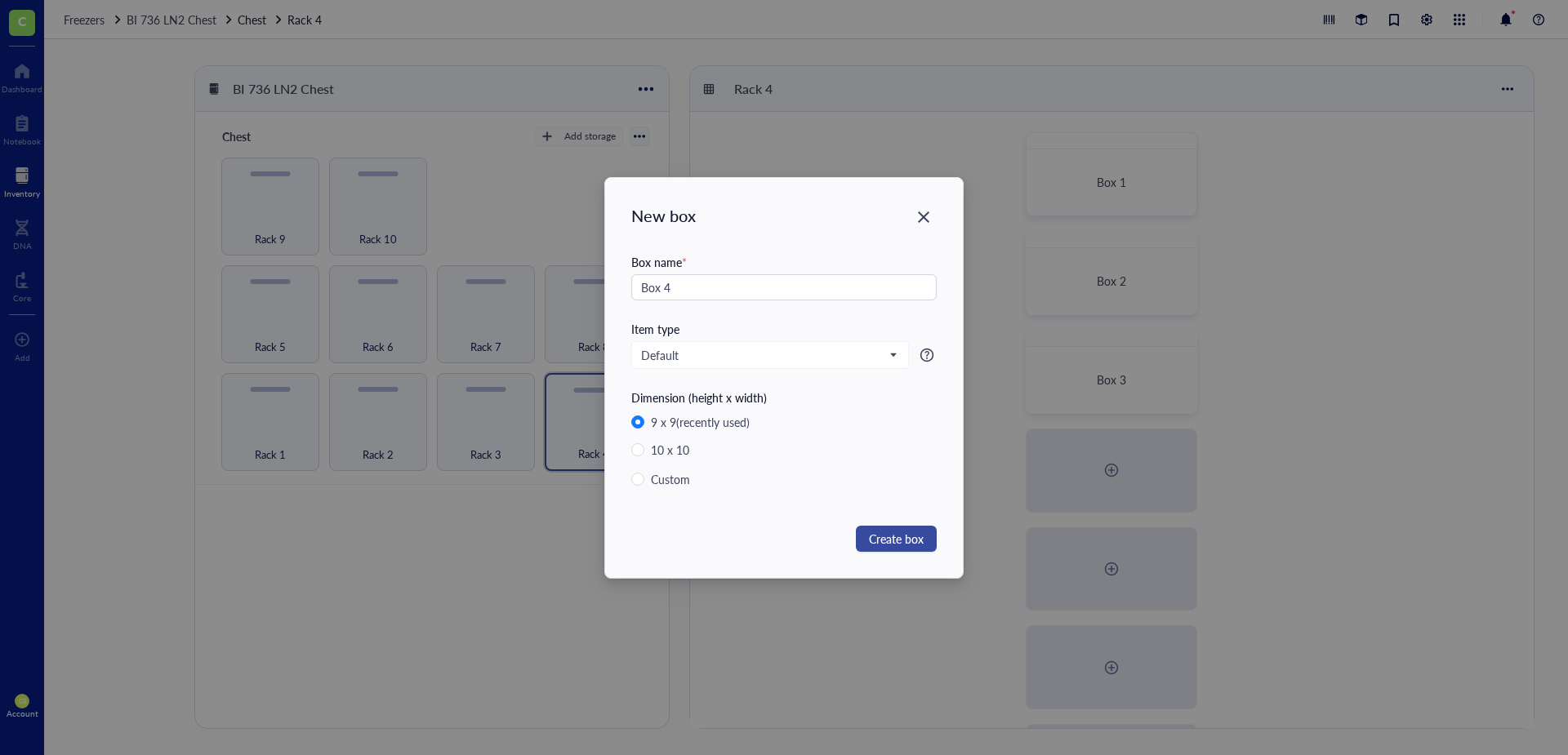 click on "Create box" at bounding box center [896, 539] 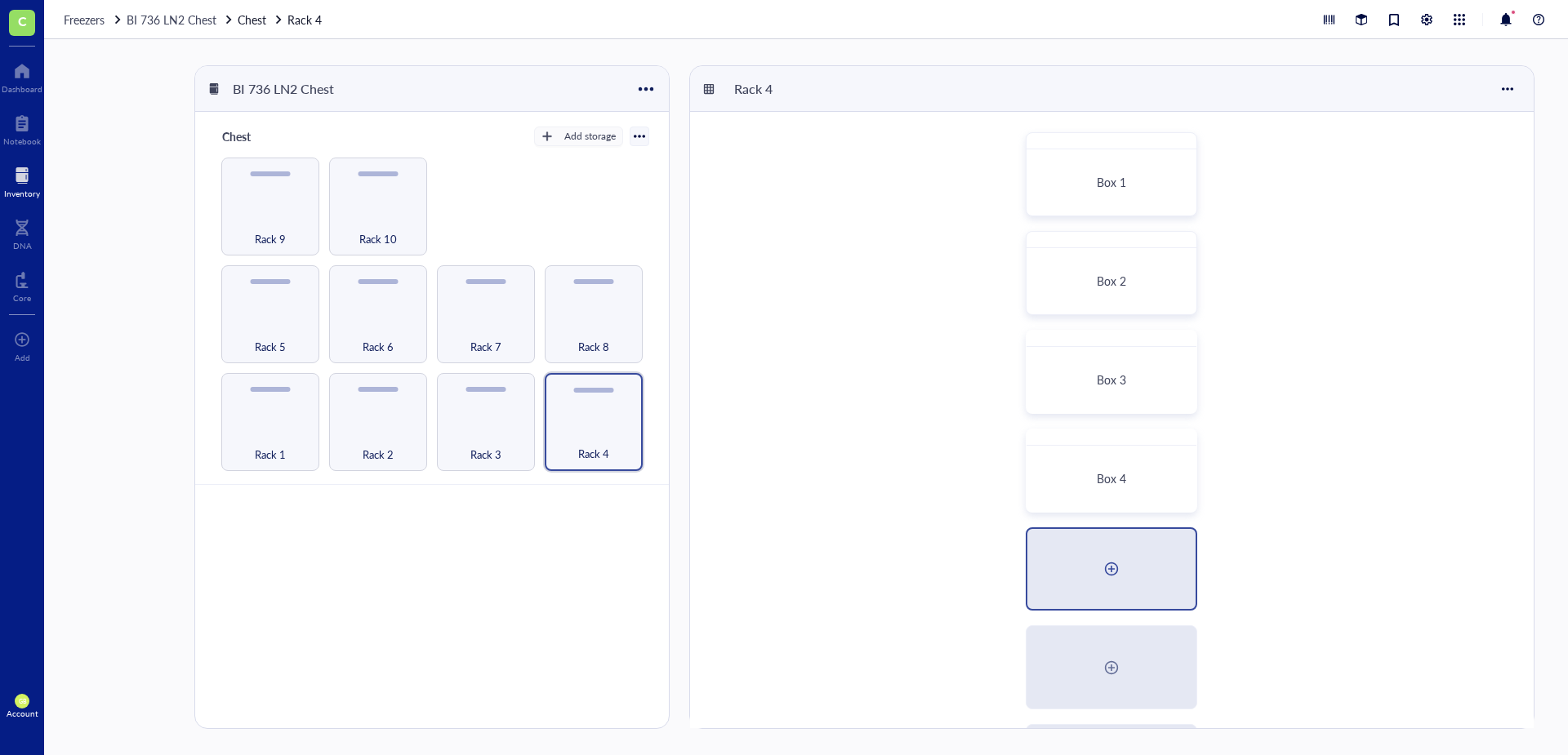 click at bounding box center (1111, 569) 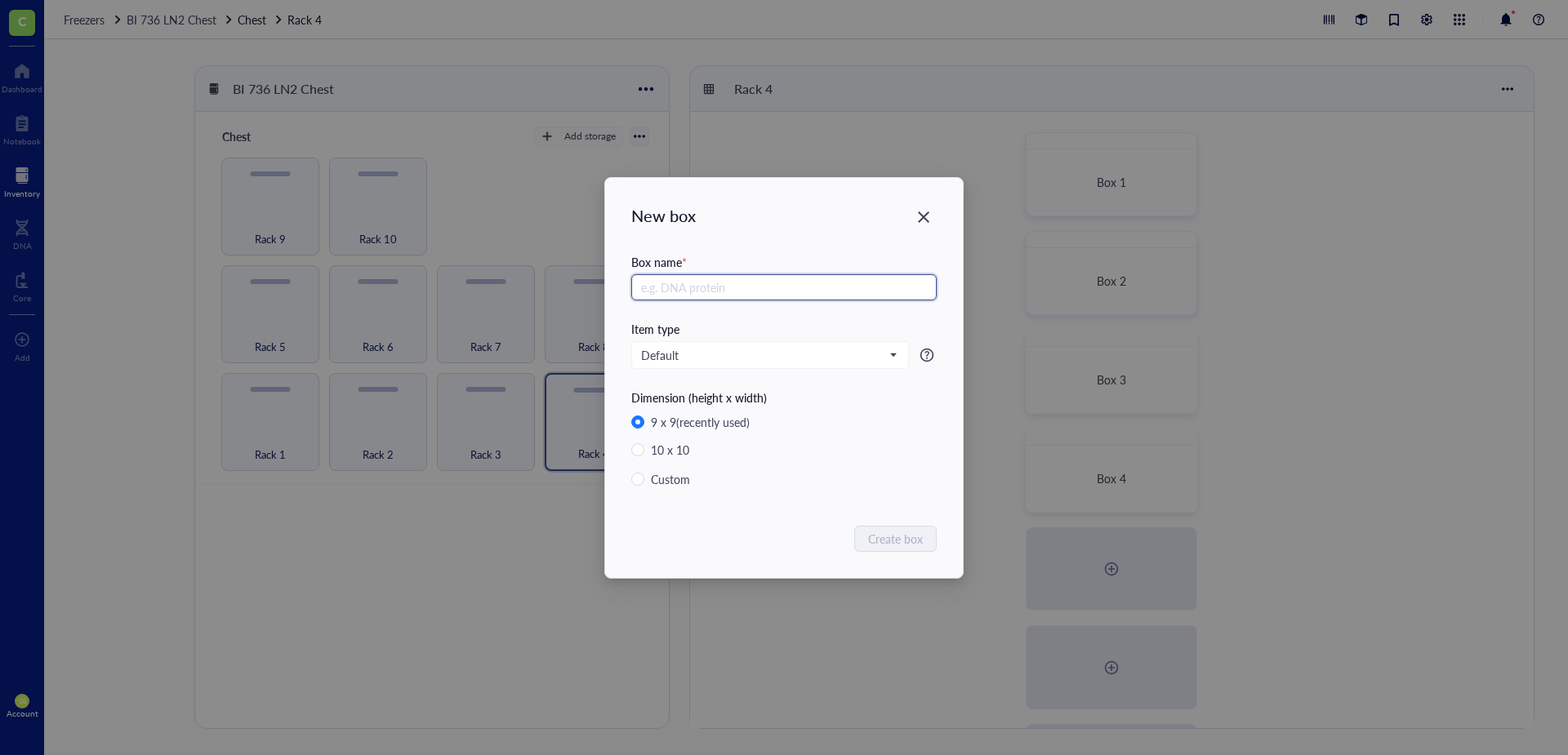 paste on "Box 2" 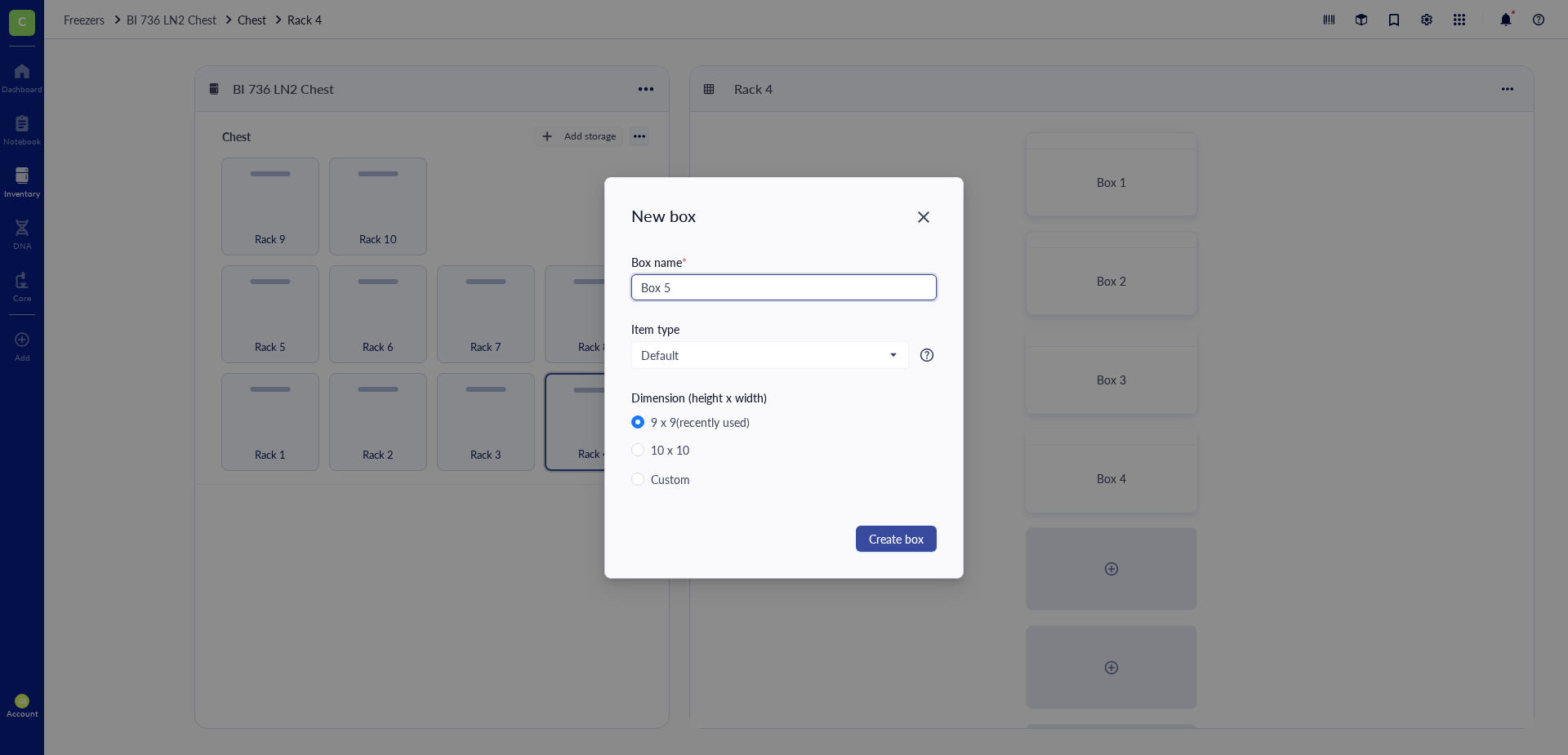 type on "Box 5" 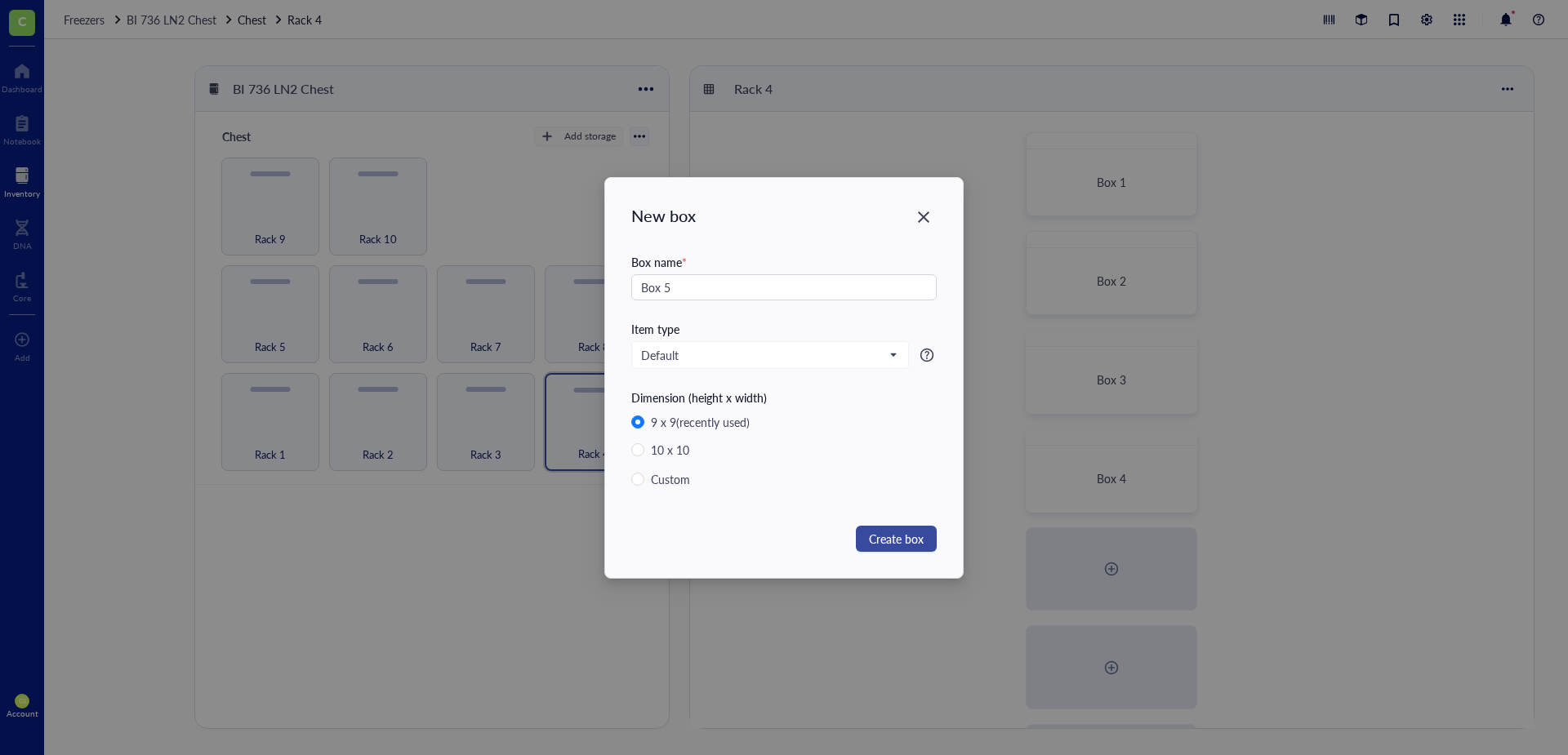 click on "Create box" at bounding box center [896, 539] 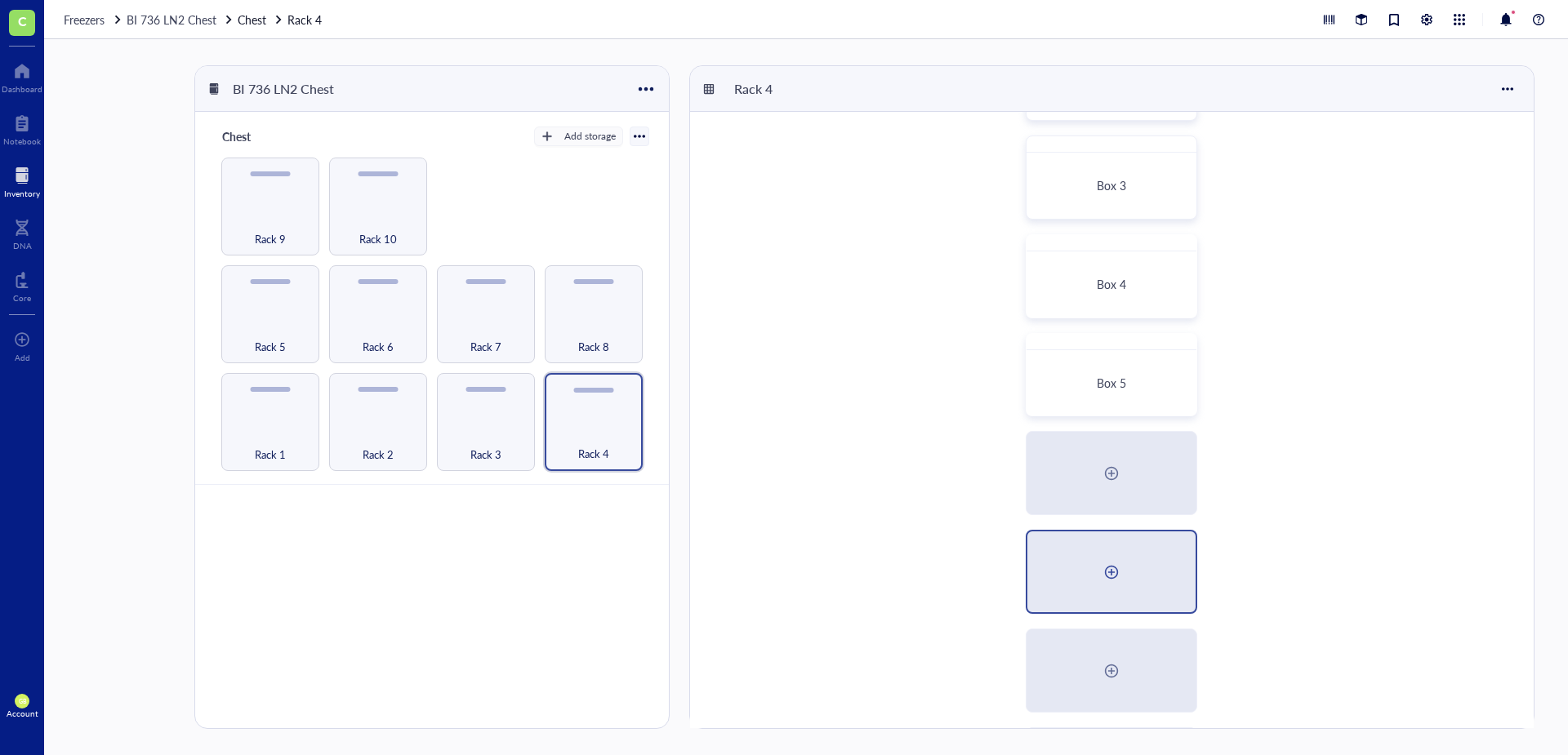scroll, scrollTop: 245, scrollLeft: 0, axis: vertical 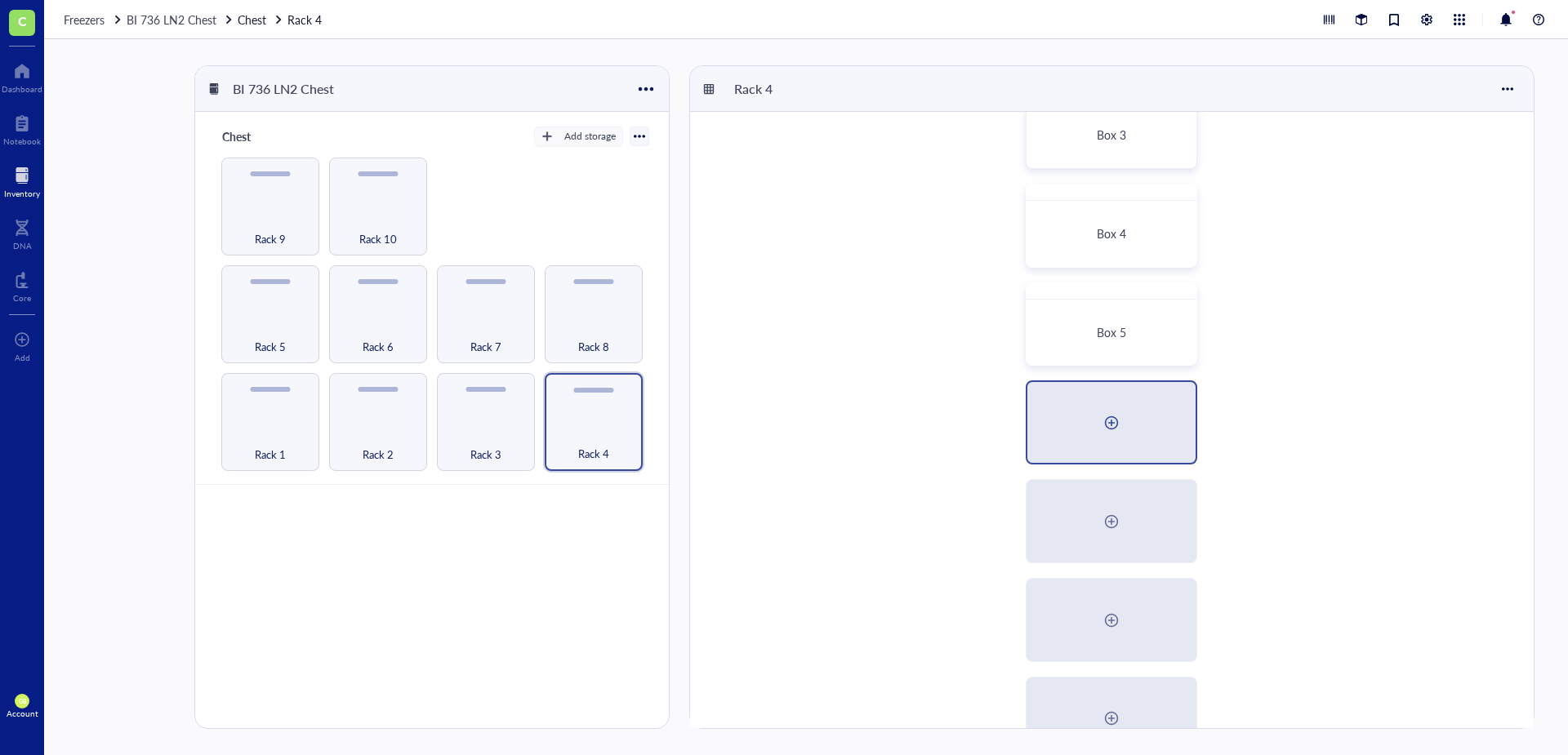 click at bounding box center [1111, 423] 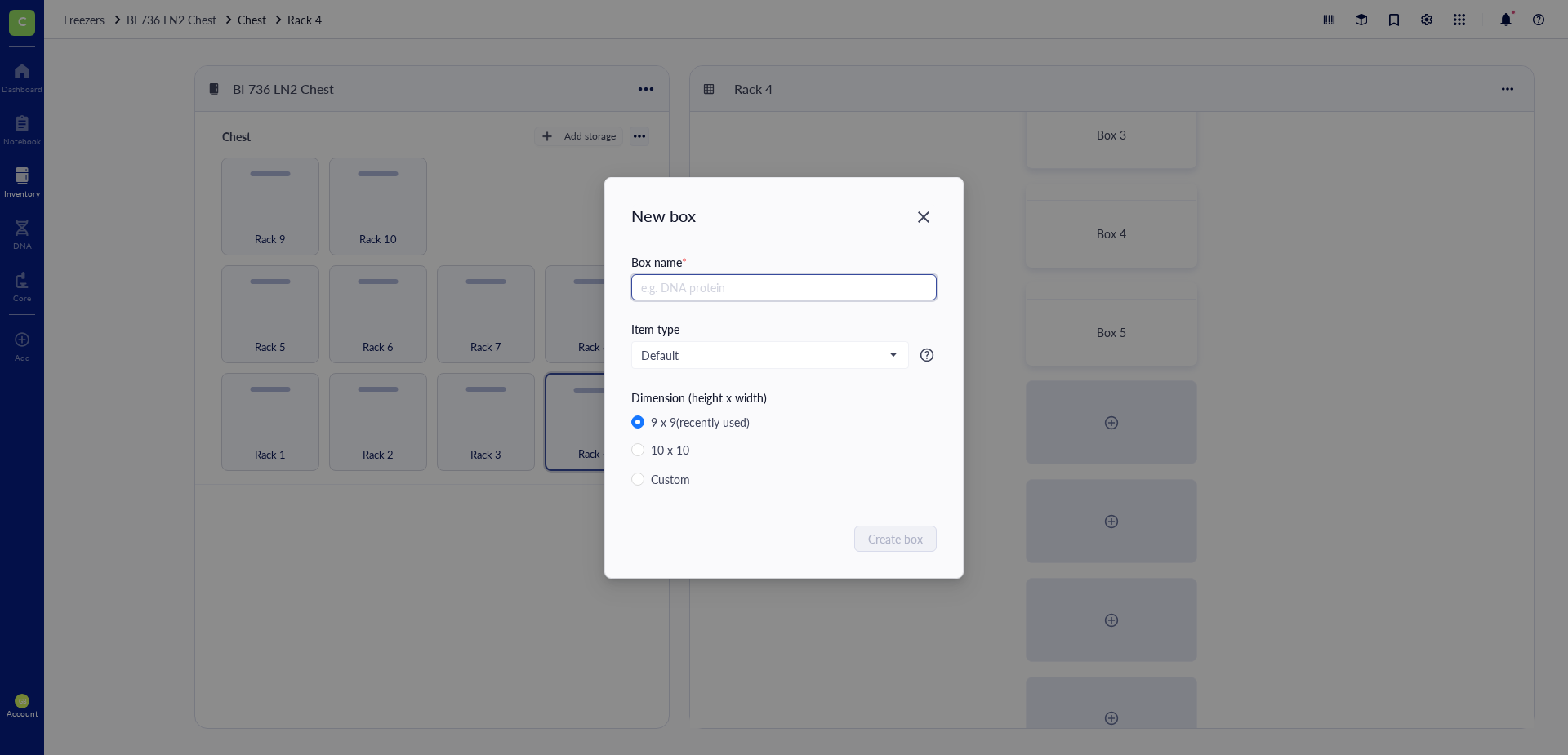 paste on "Box 2" 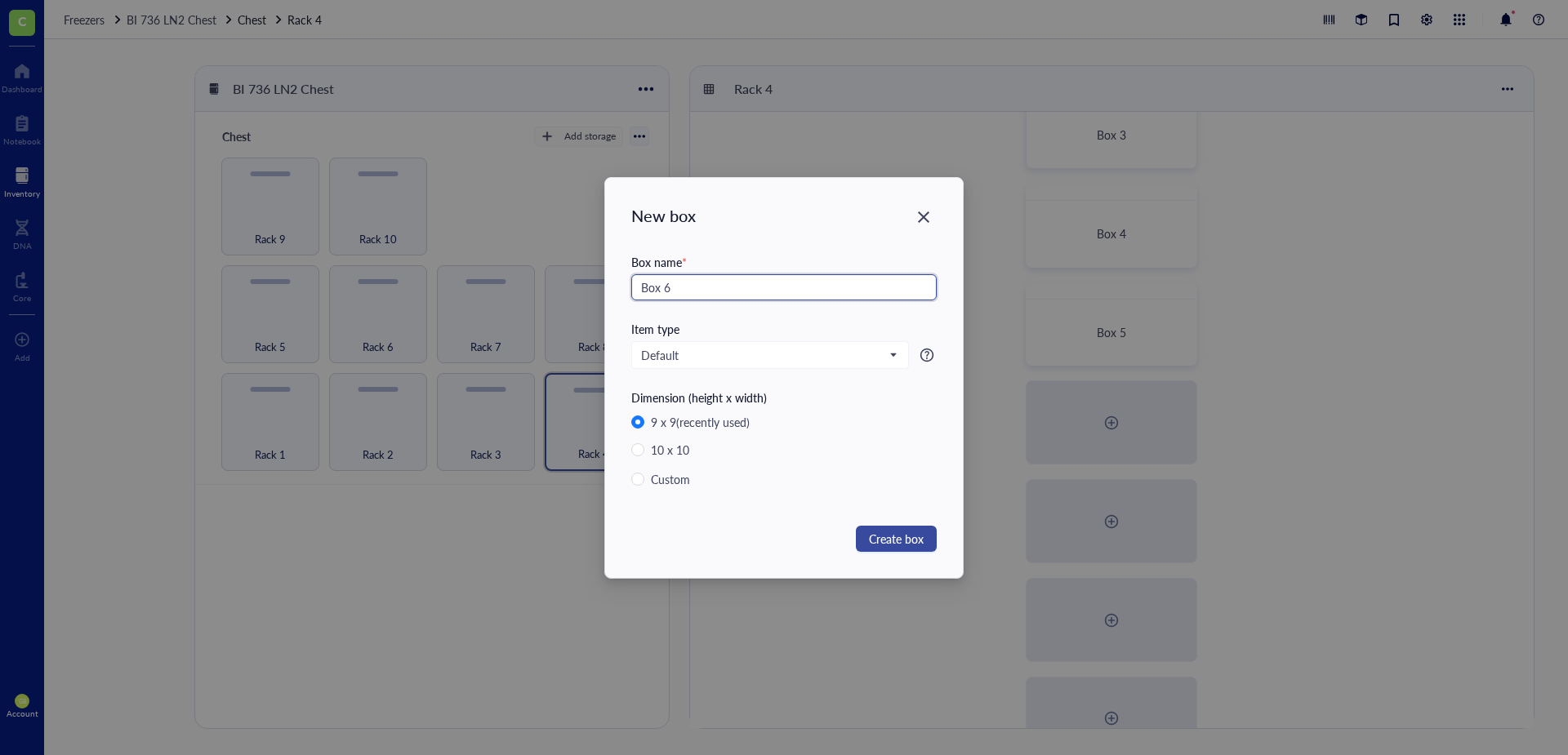 type on "Box 6" 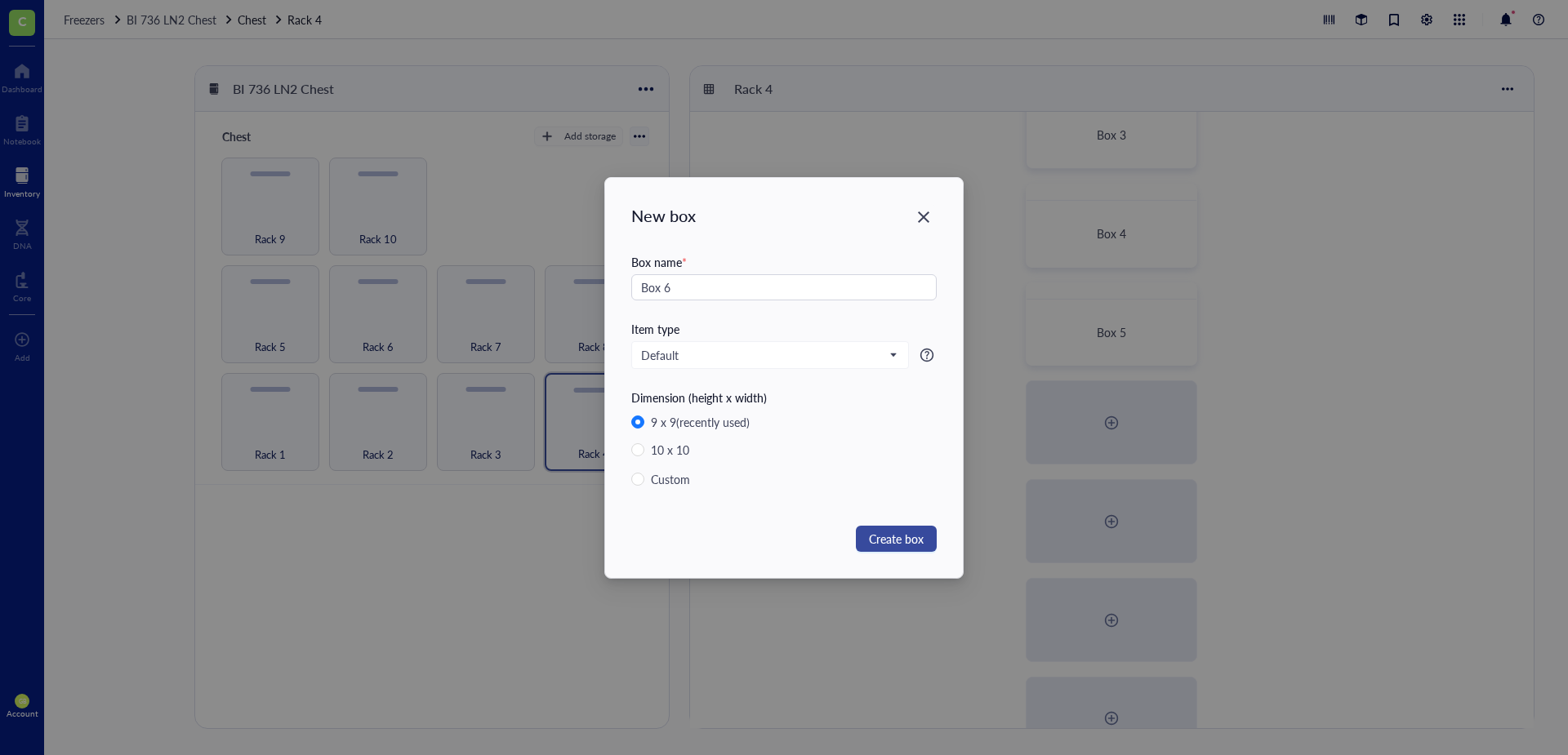 click on "Create box" at bounding box center [896, 539] 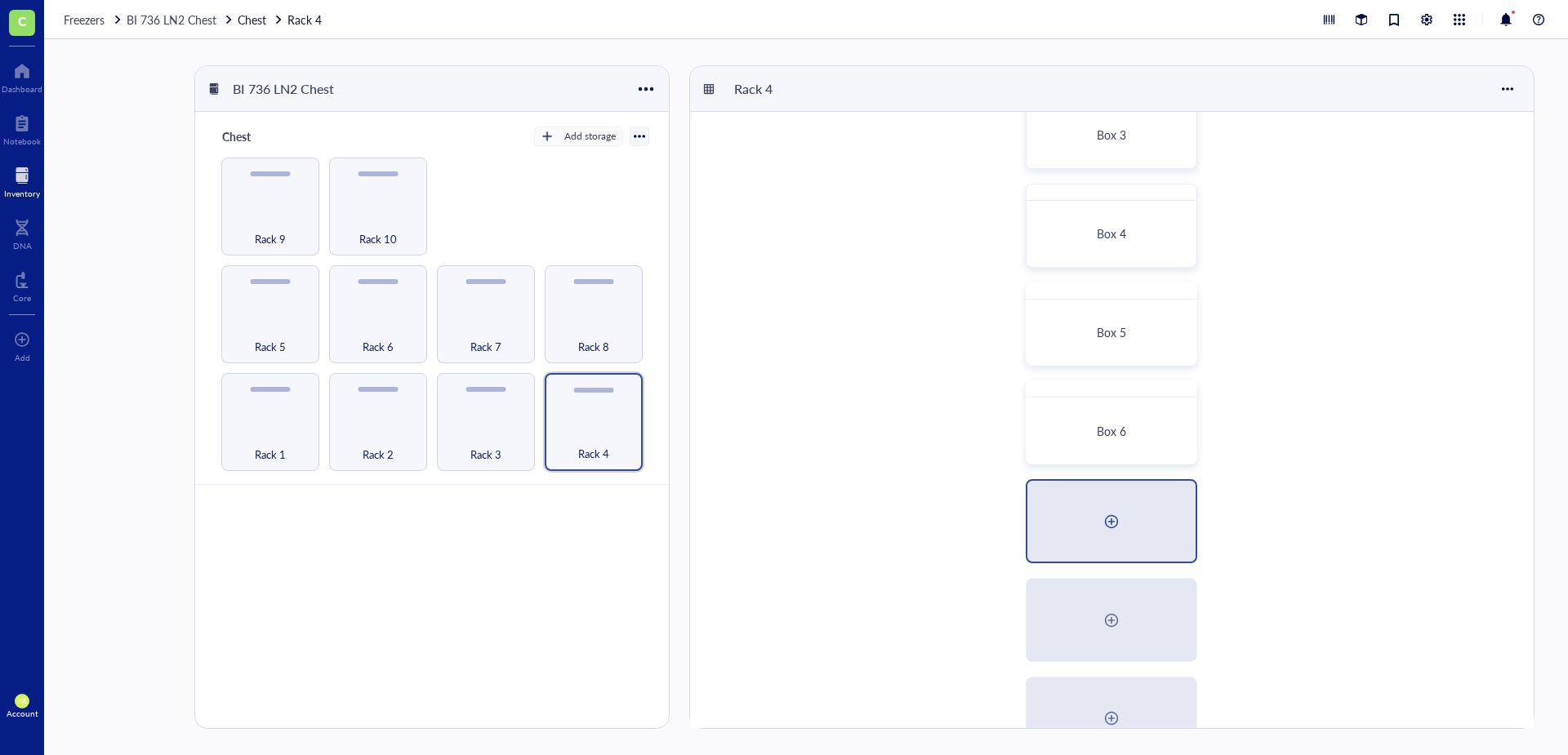 click at bounding box center [1111, 522] 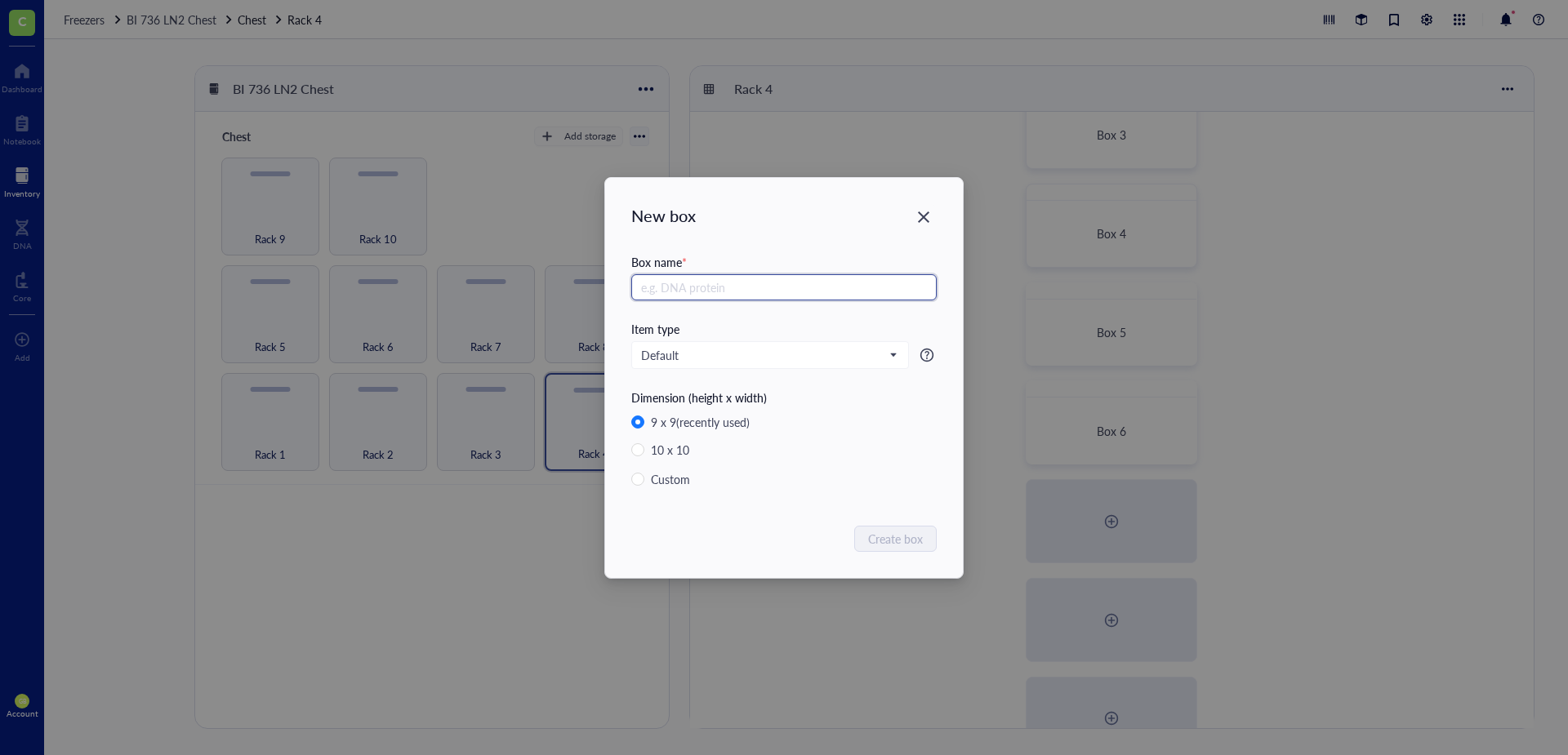 paste on "Box 2" 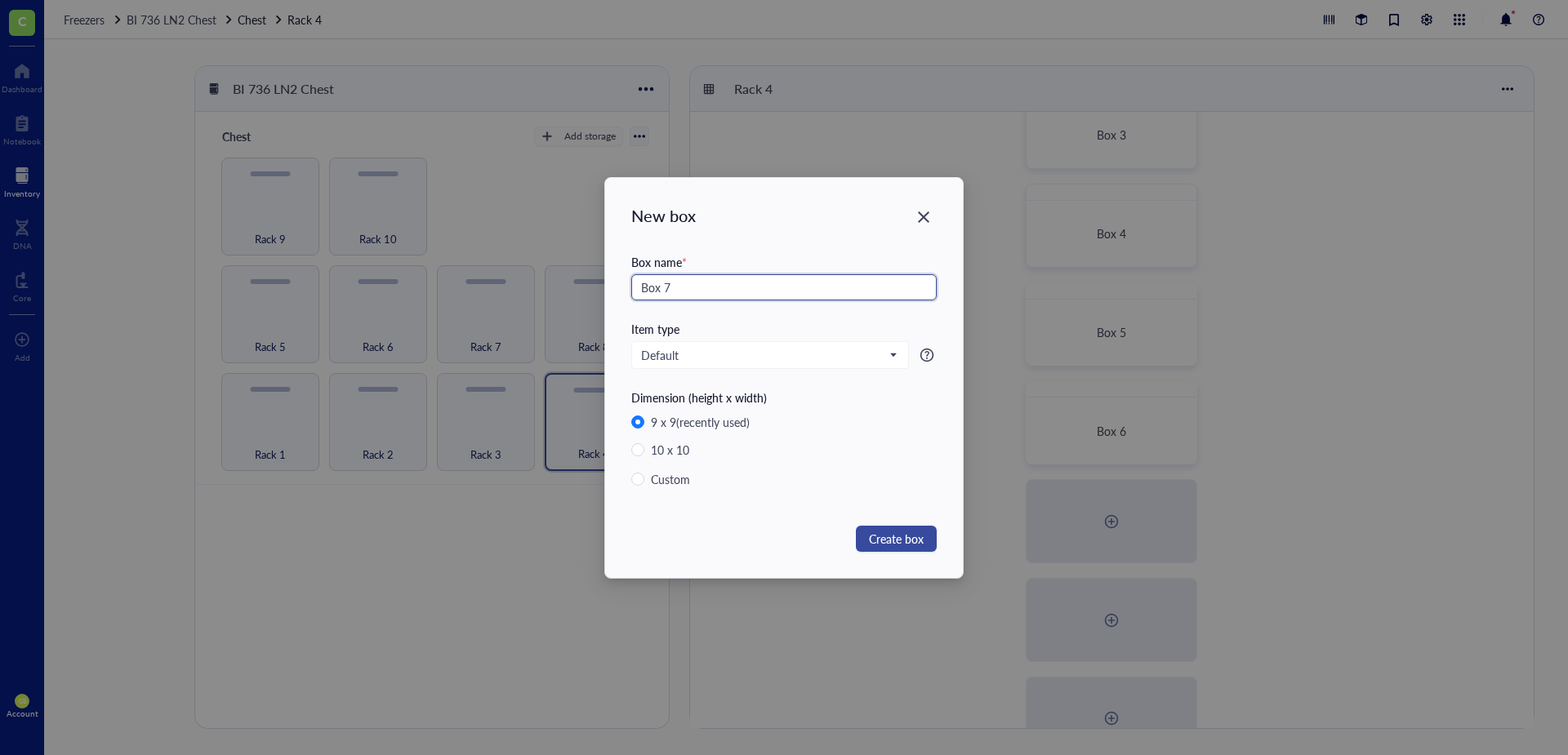 type on "Box 7" 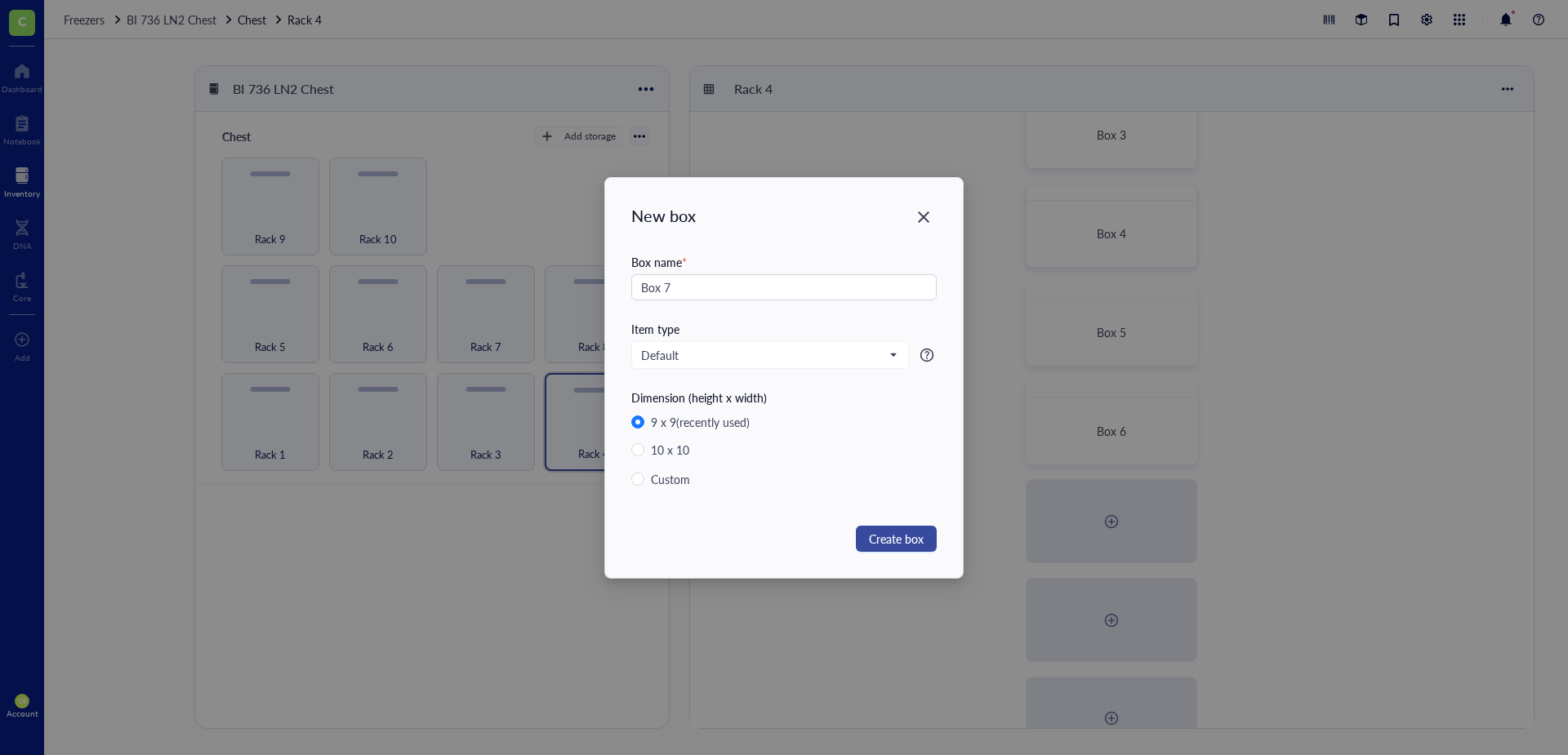 click on "Create box" at bounding box center [896, 539] 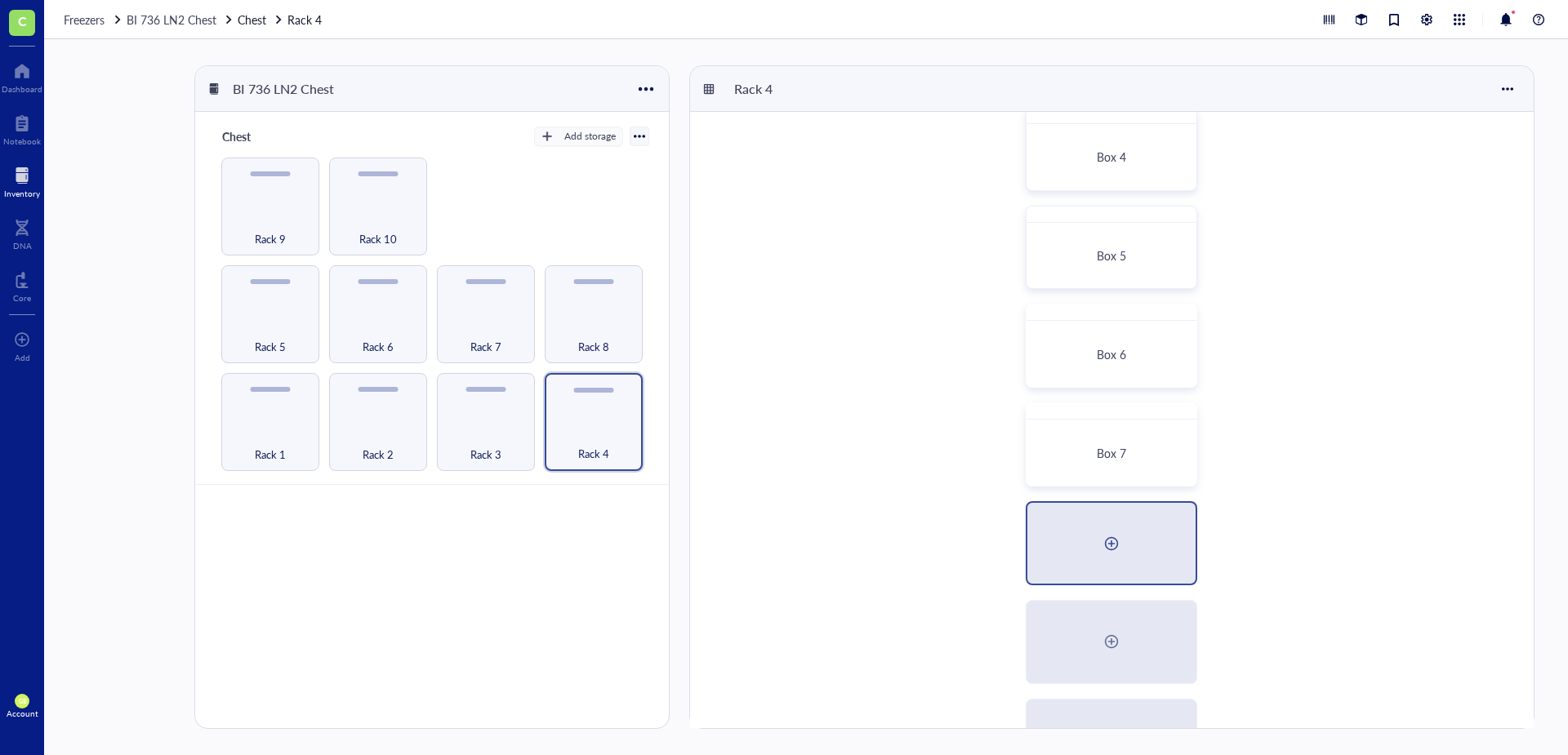scroll, scrollTop: 397, scrollLeft: 0, axis: vertical 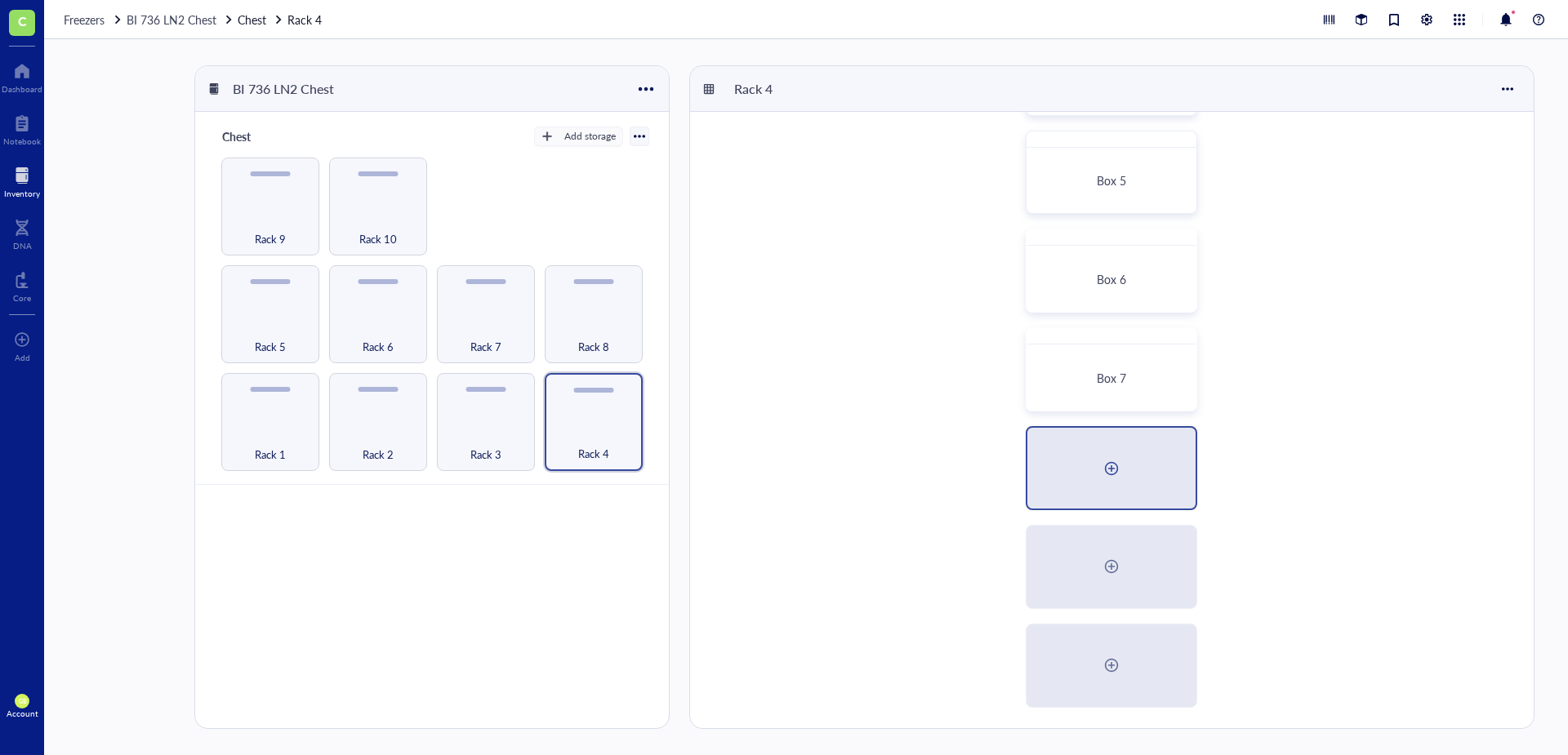 click at bounding box center (1111, 469) 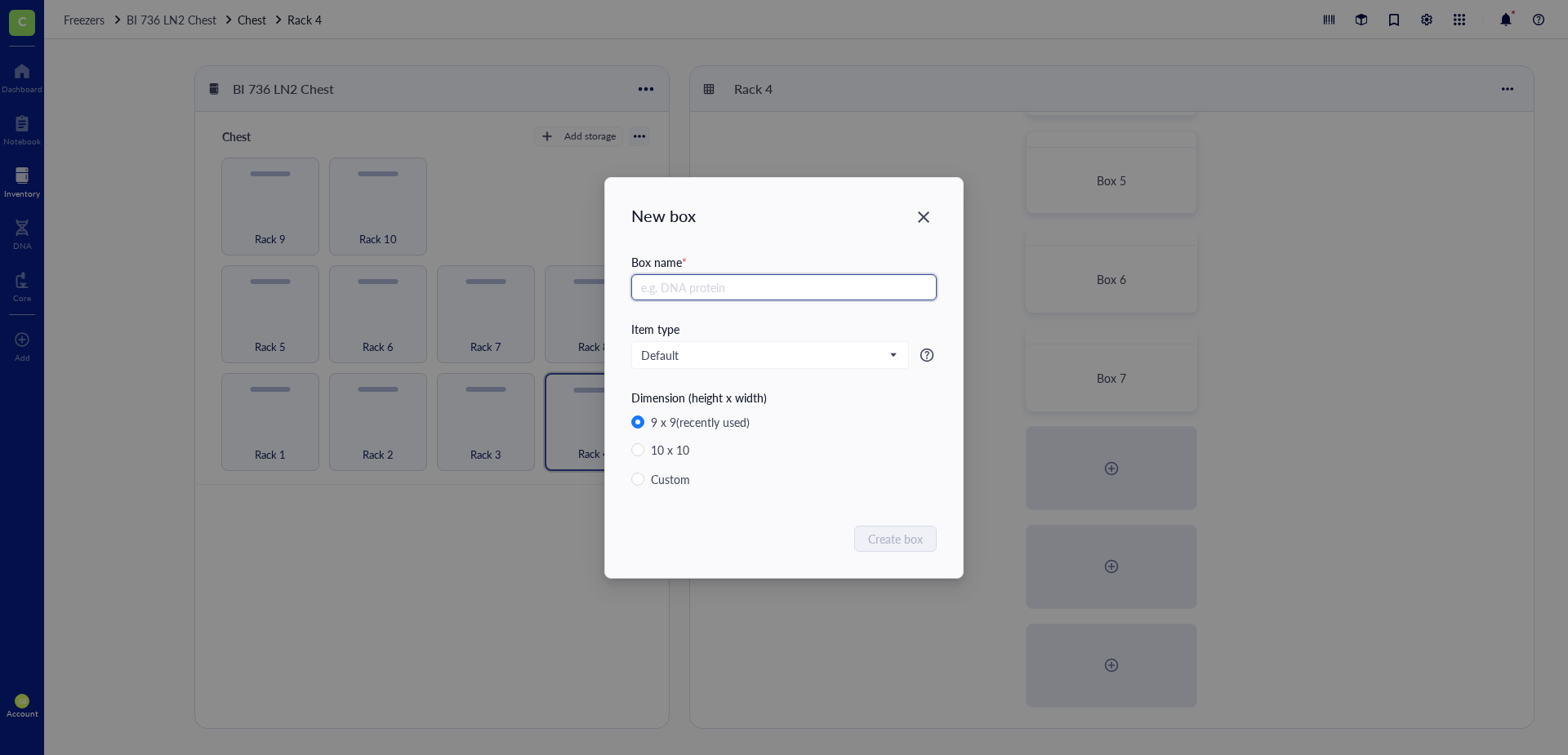 paste on "Box 2" 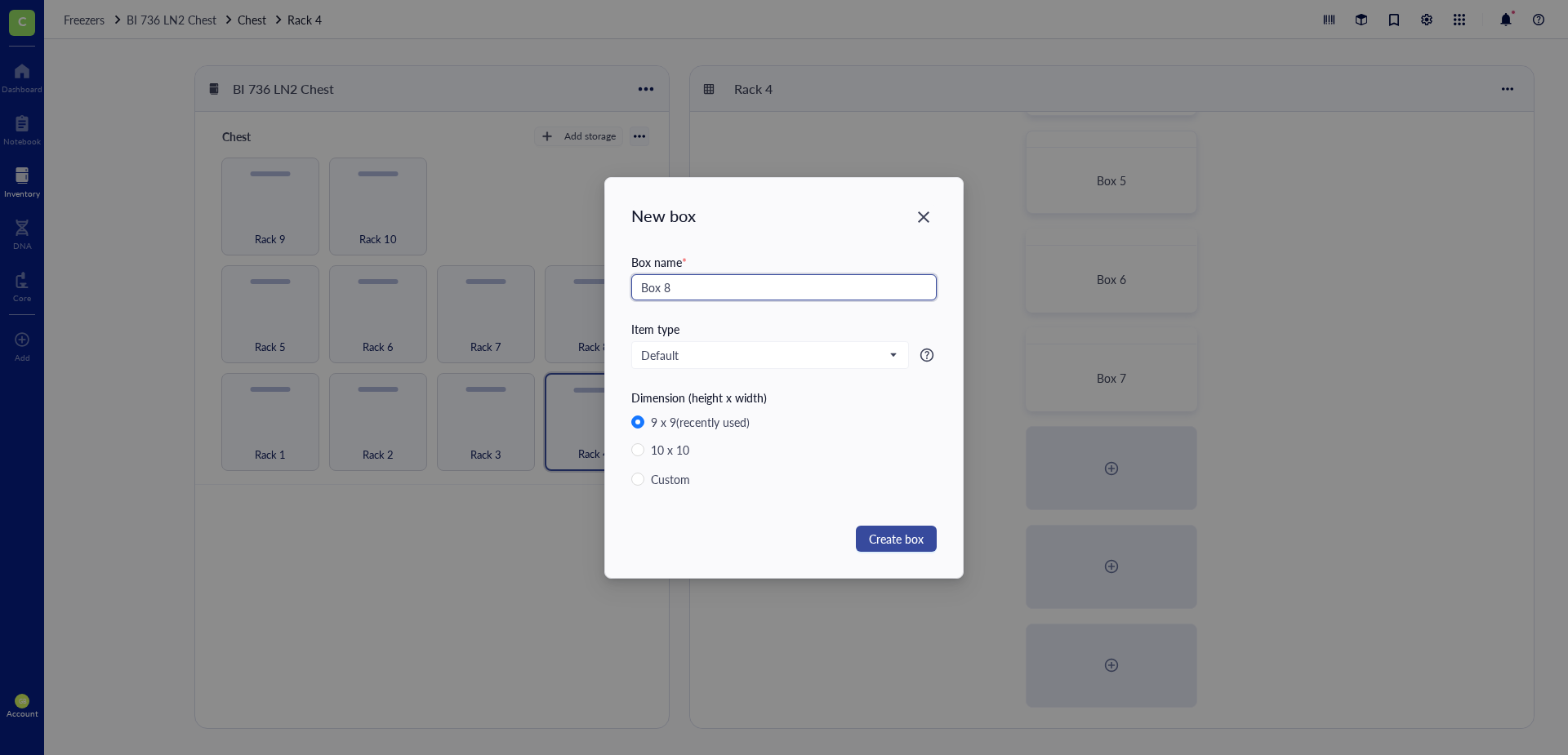 type on "Box 8" 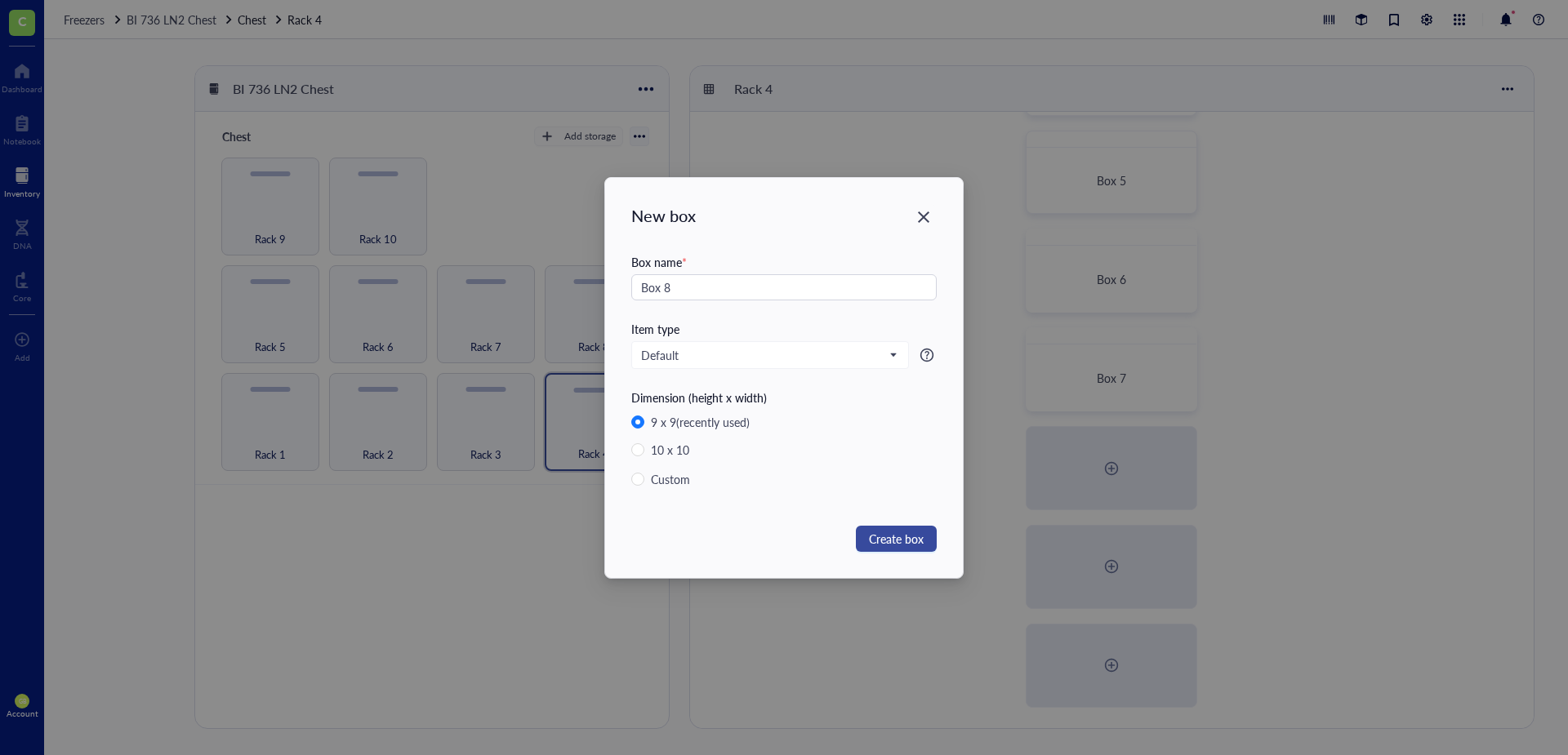 click on "Create box" at bounding box center [896, 539] 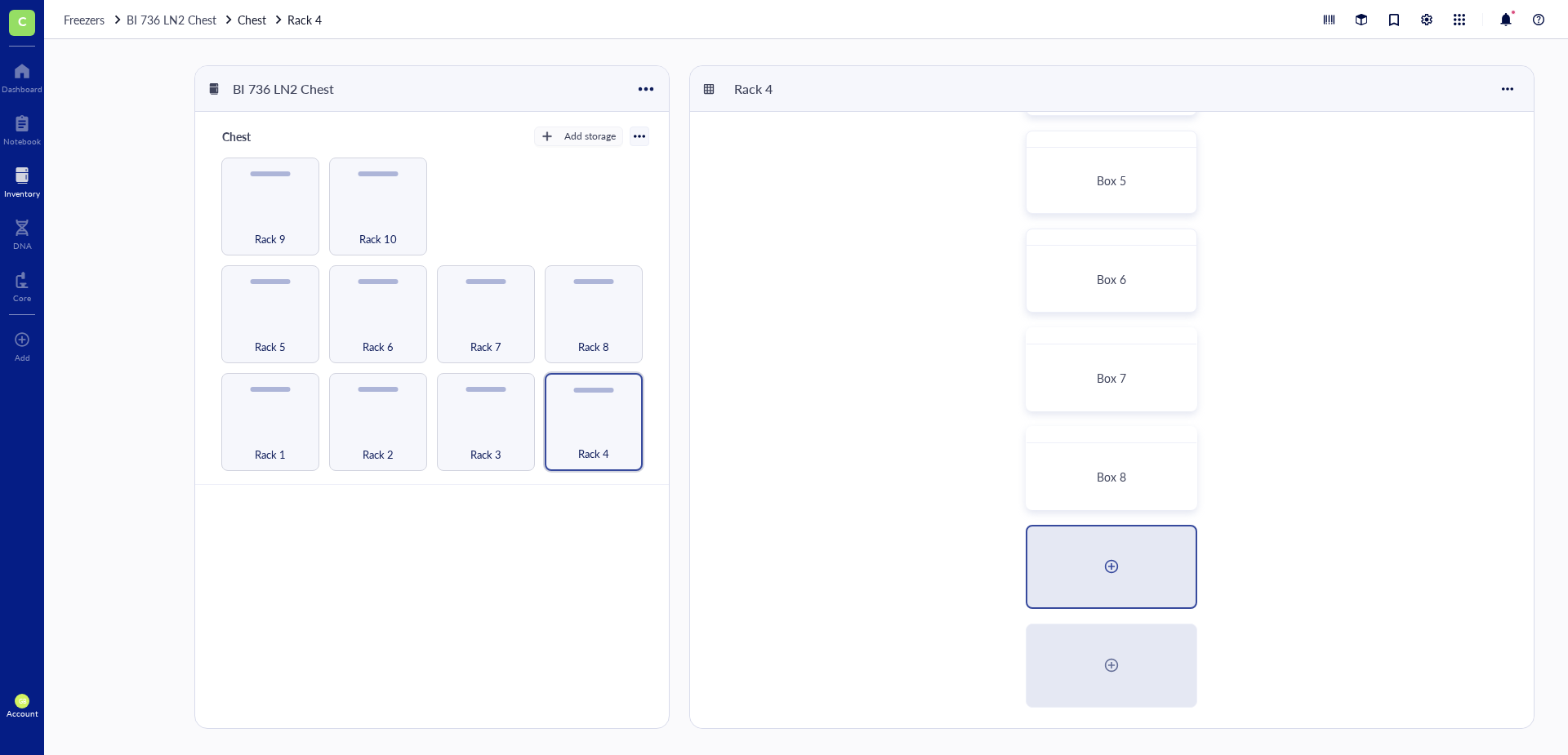 click at bounding box center (1111, 566) 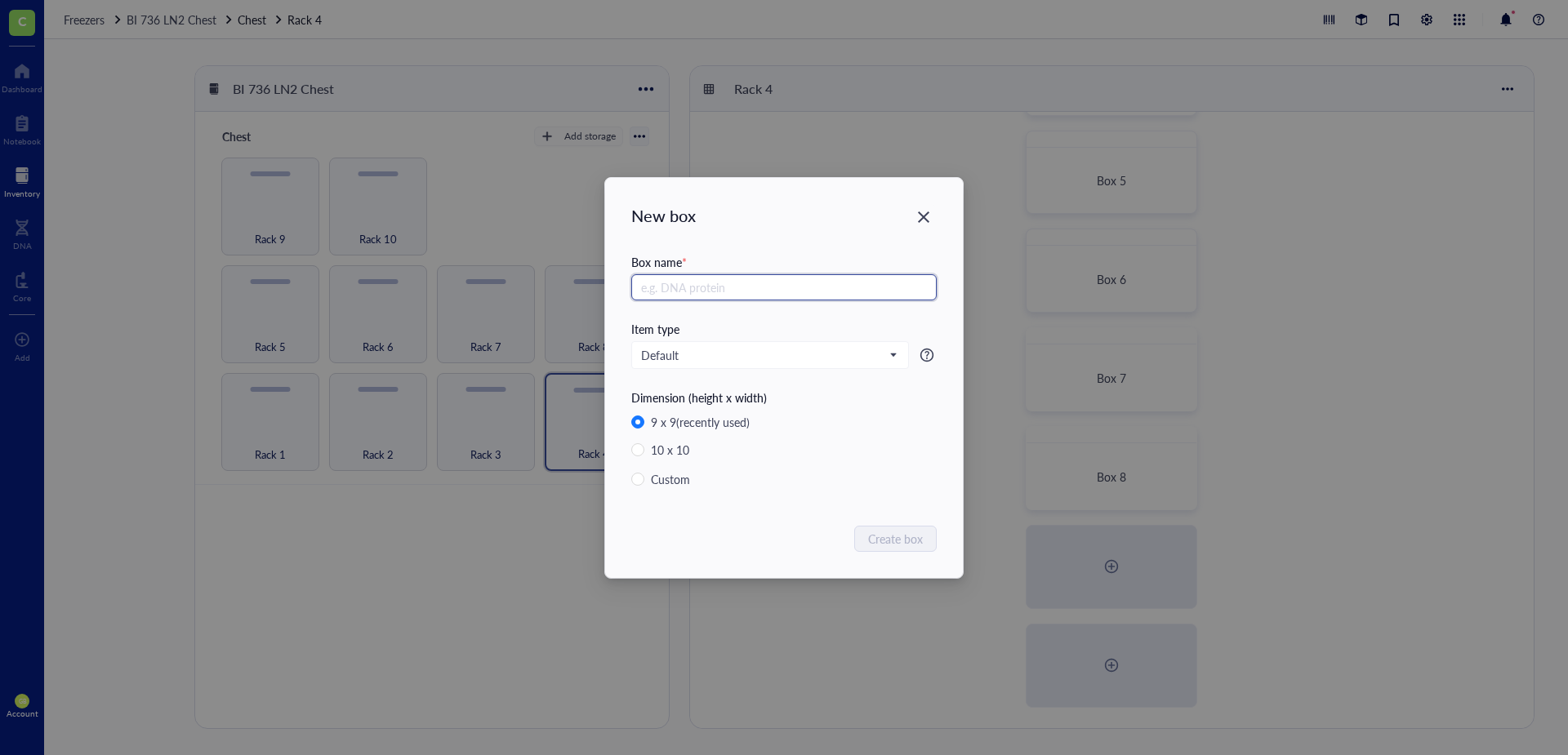 paste on "Box 2" 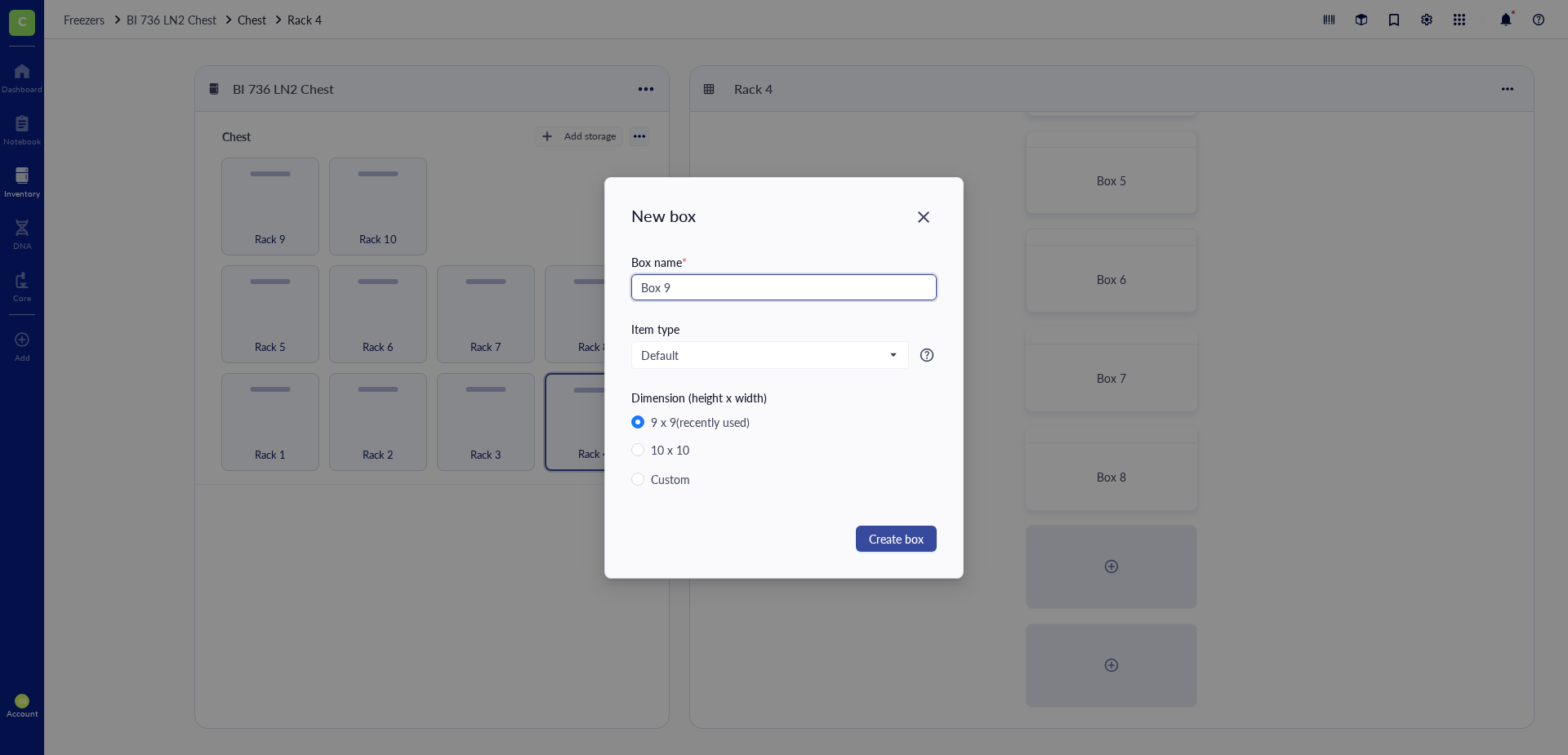 type on "Box 9" 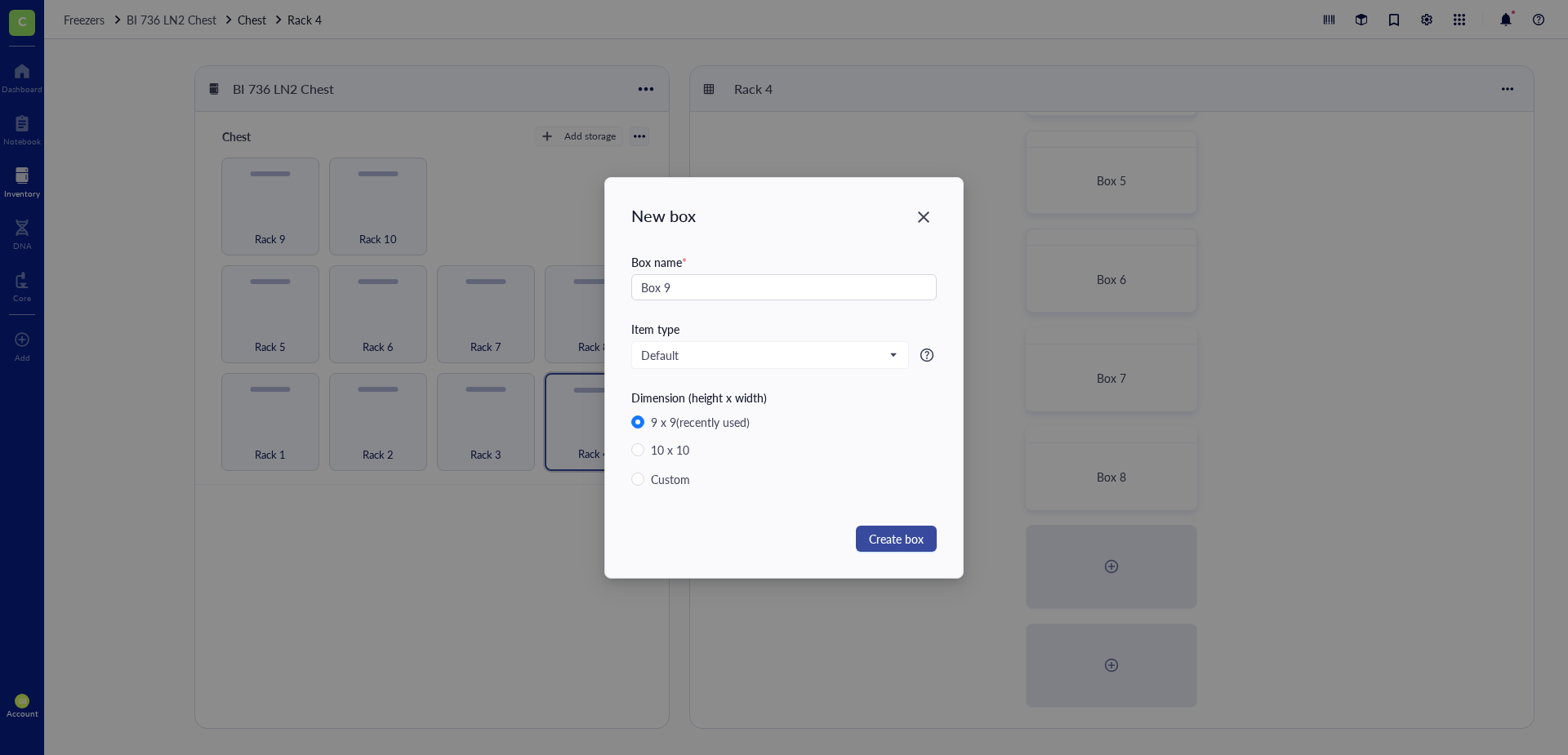 click on "Create box" at bounding box center [896, 539] 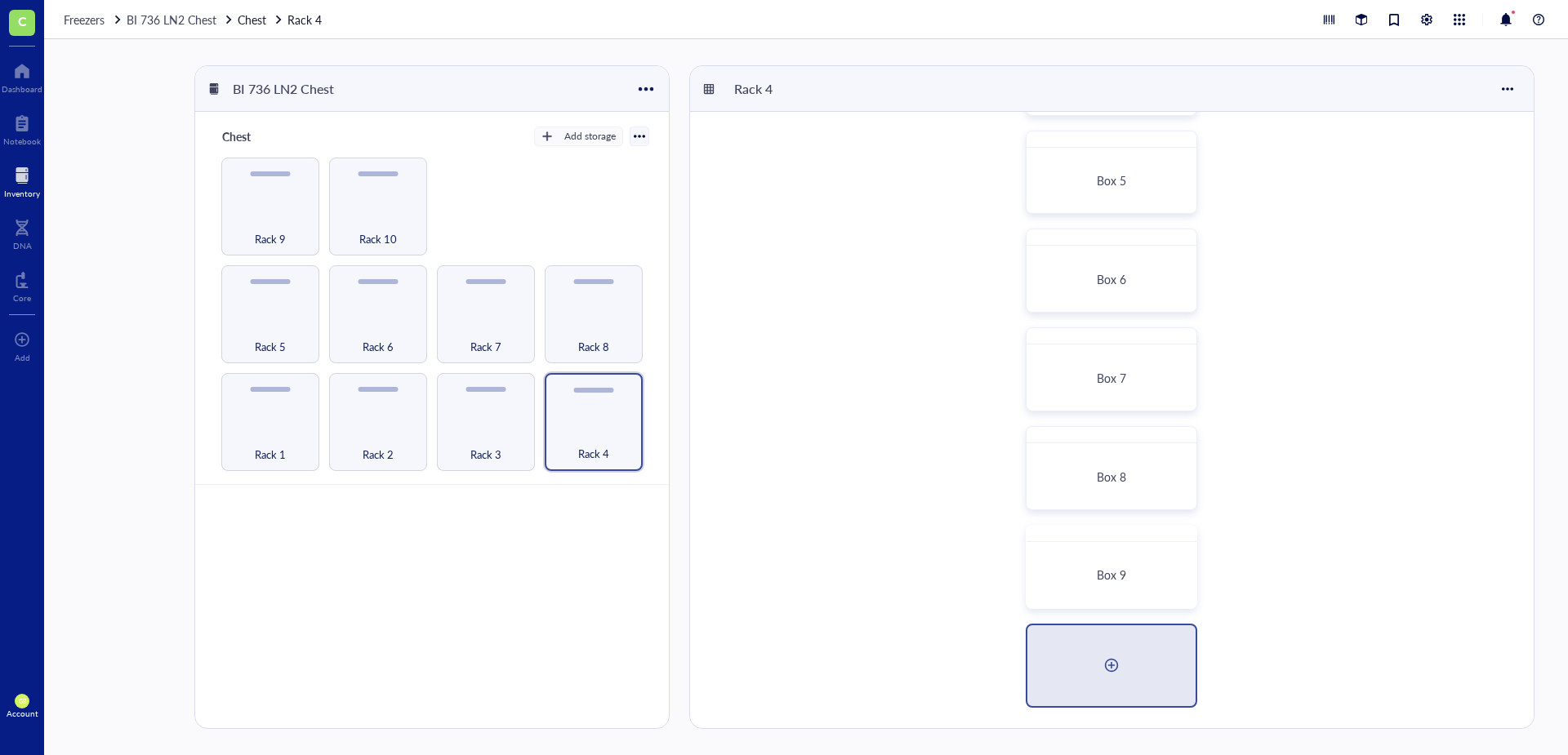 click at bounding box center [1111, 665] 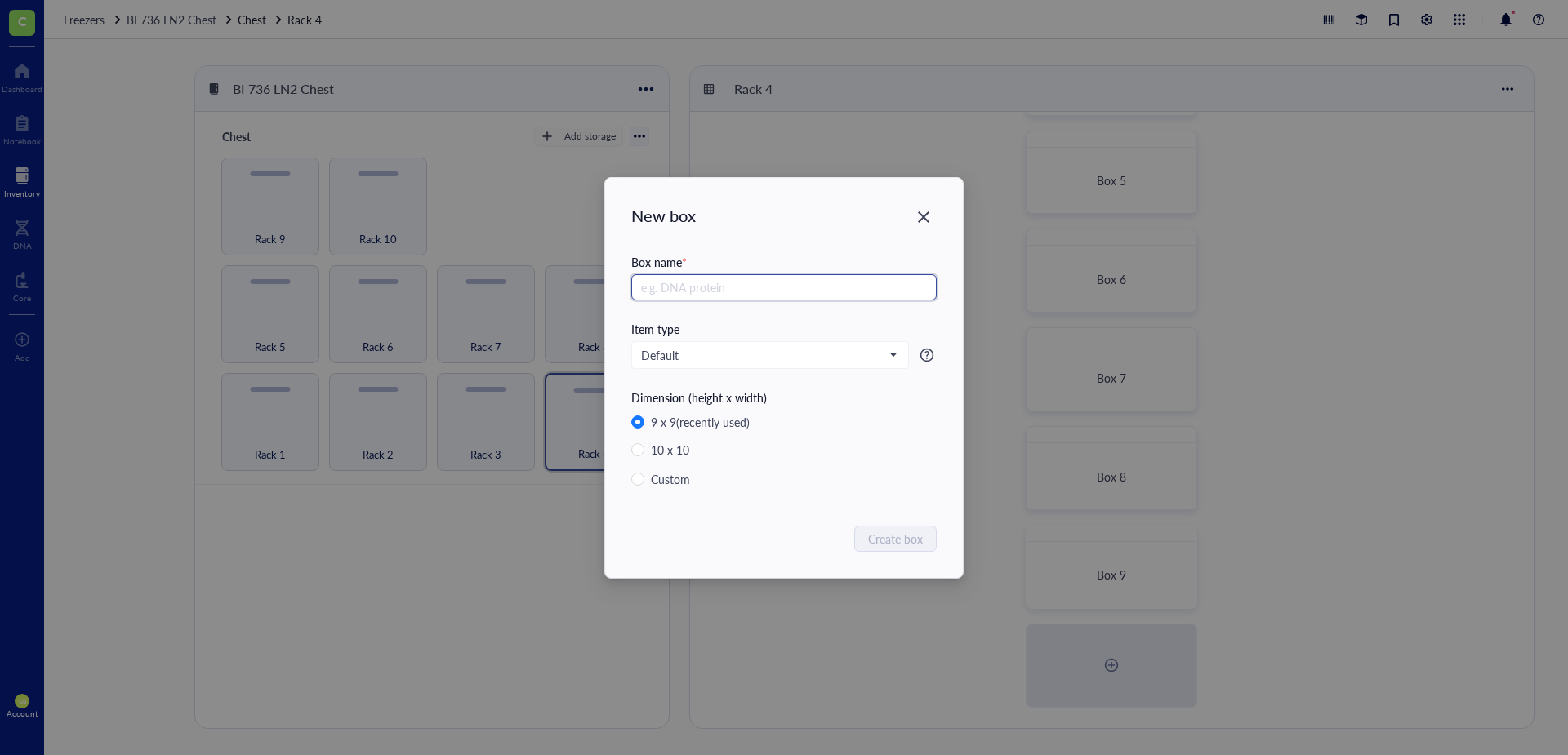 paste on "Box 2" 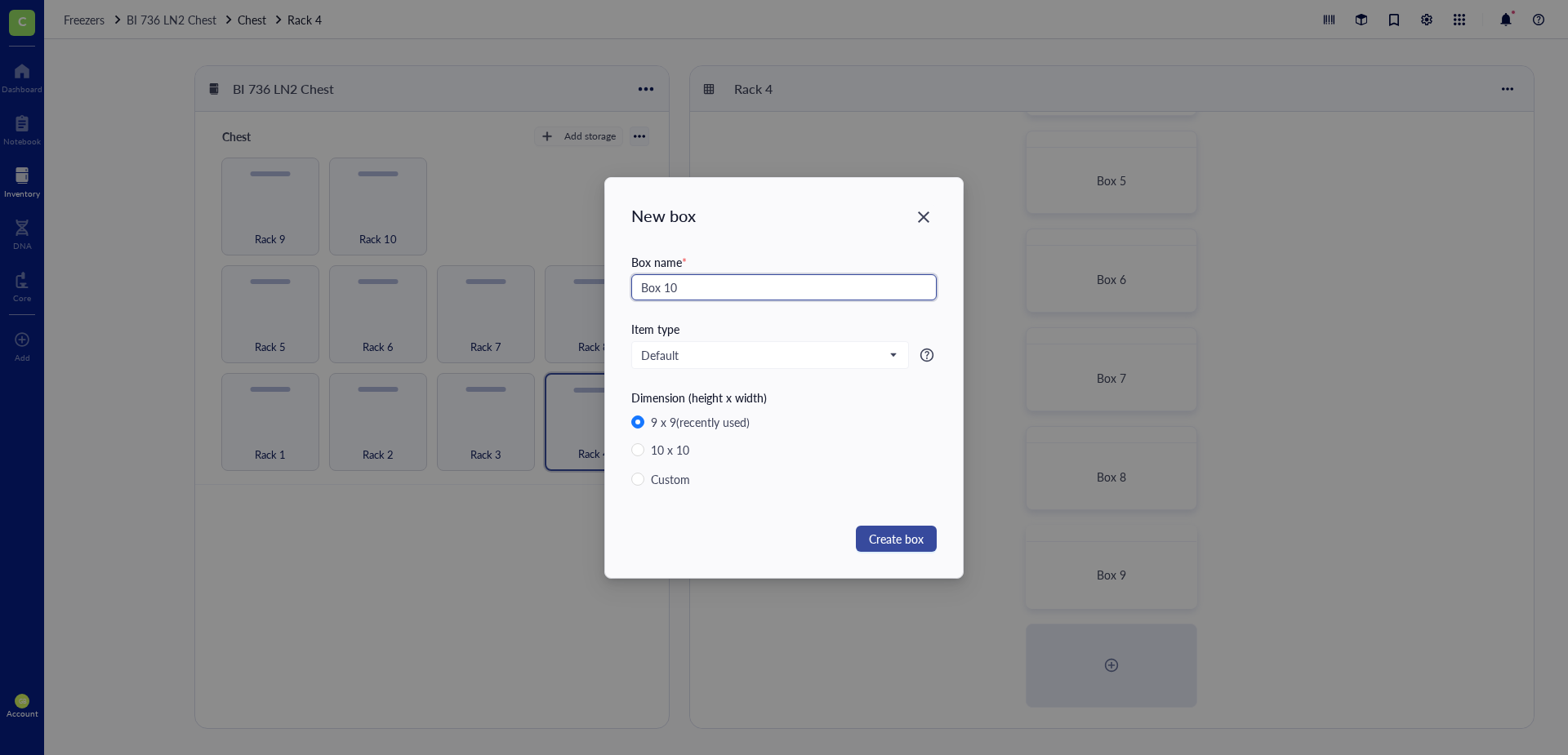 type on "Box 10" 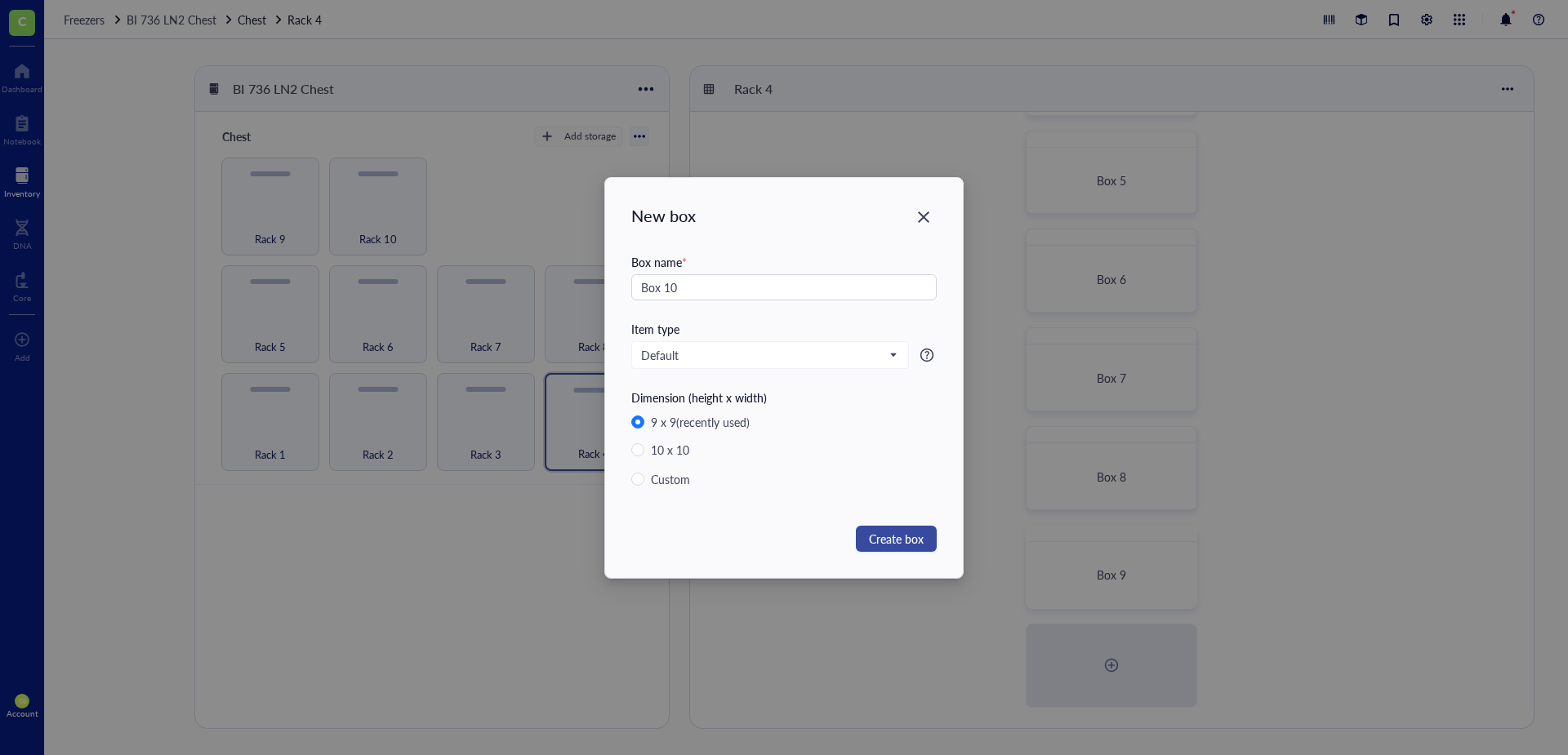 click on "Create box" at bounding box center [896, 539] 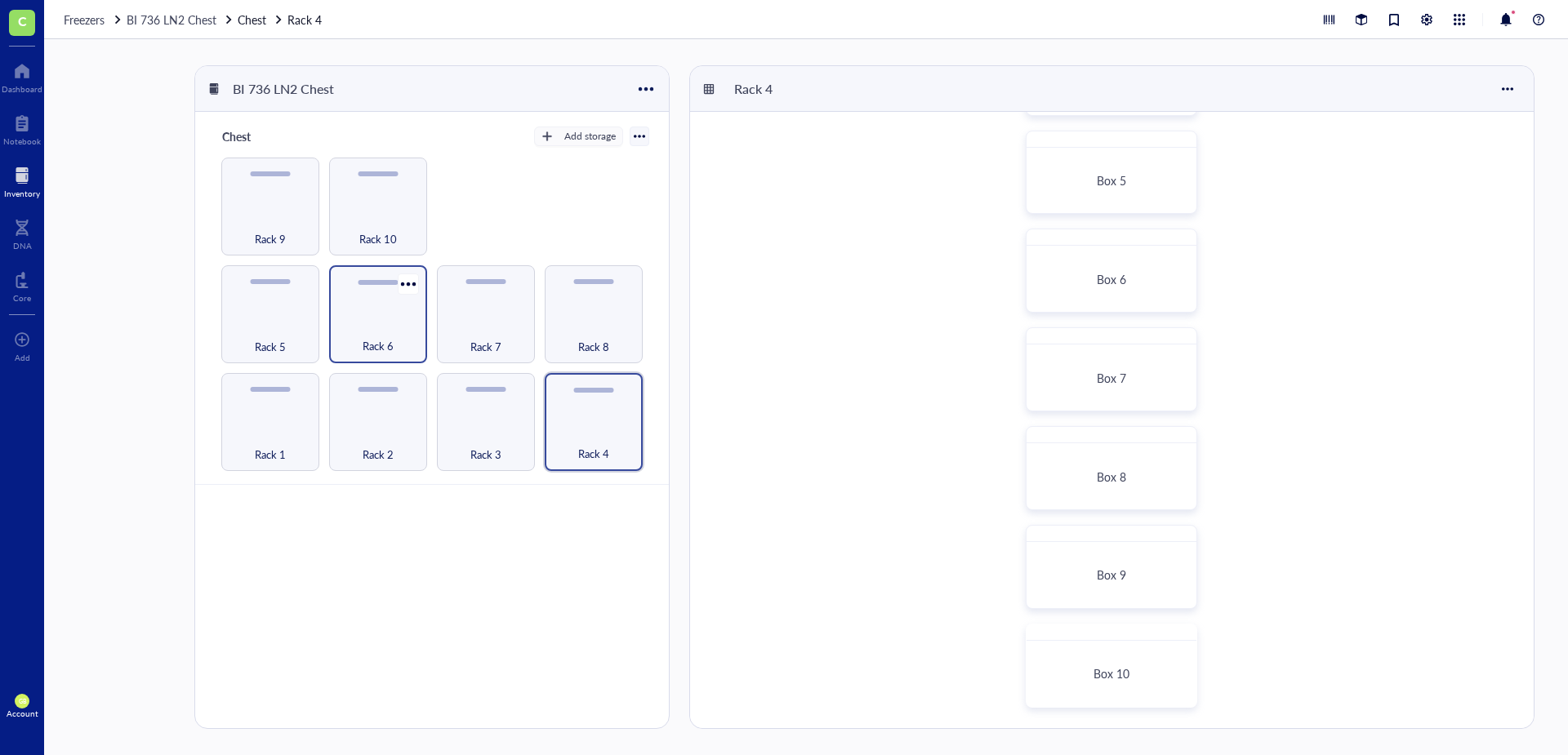 click on "Rack 6" at bounding box center [378, 314] 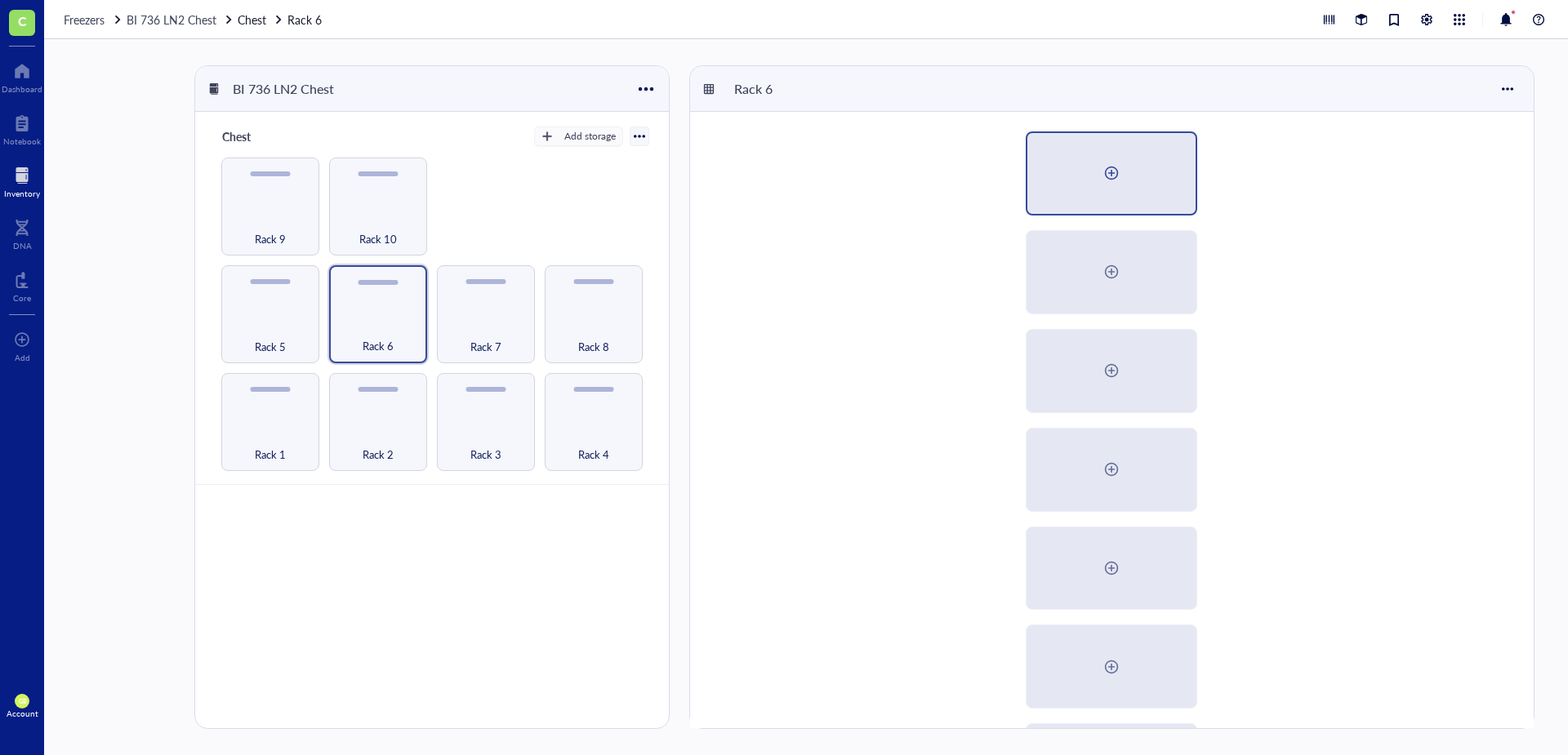 scroll, scrollTop: 0, scrollLeft: 0, axis: both 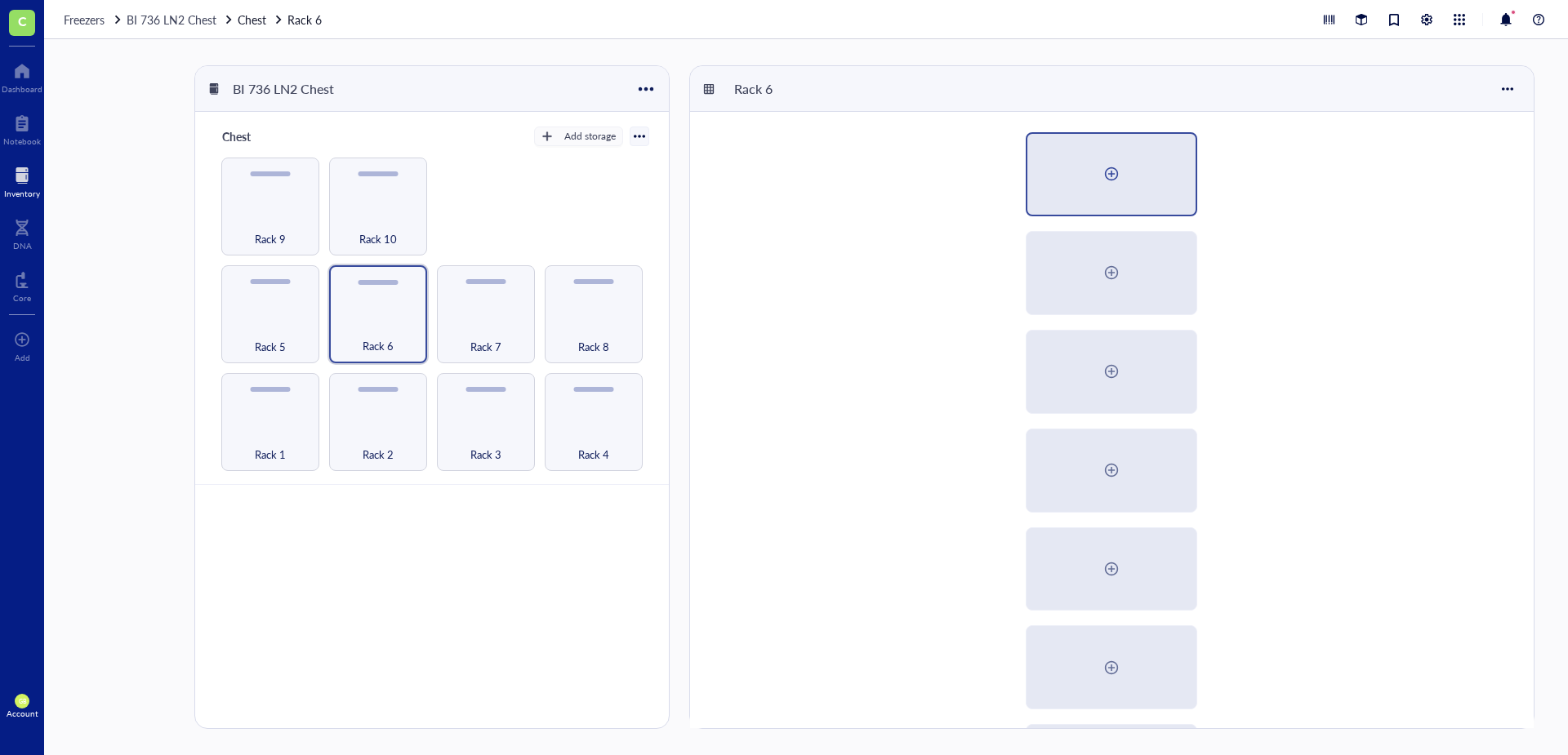 click at bounding box center (1111, 174) 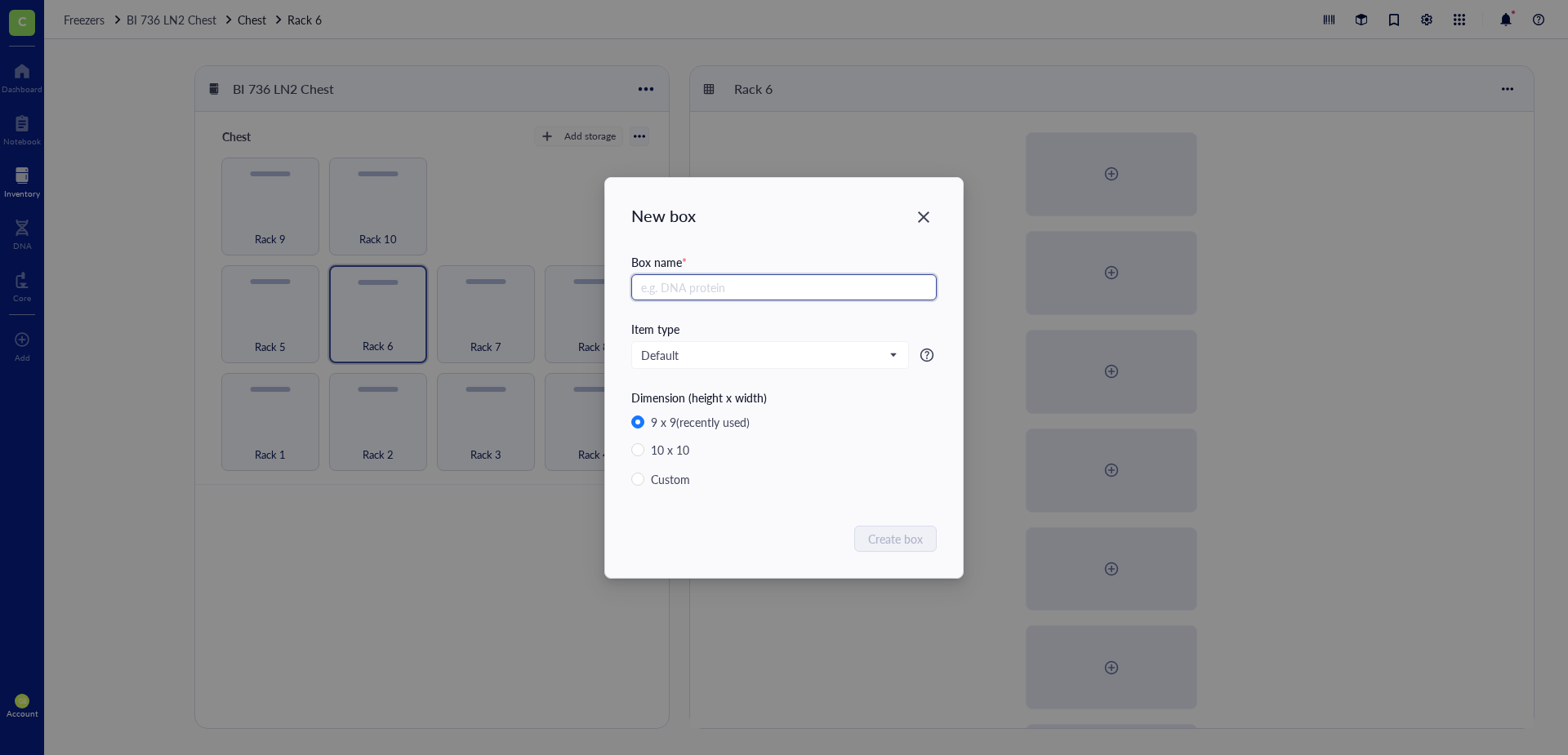 paste on "Box 2" 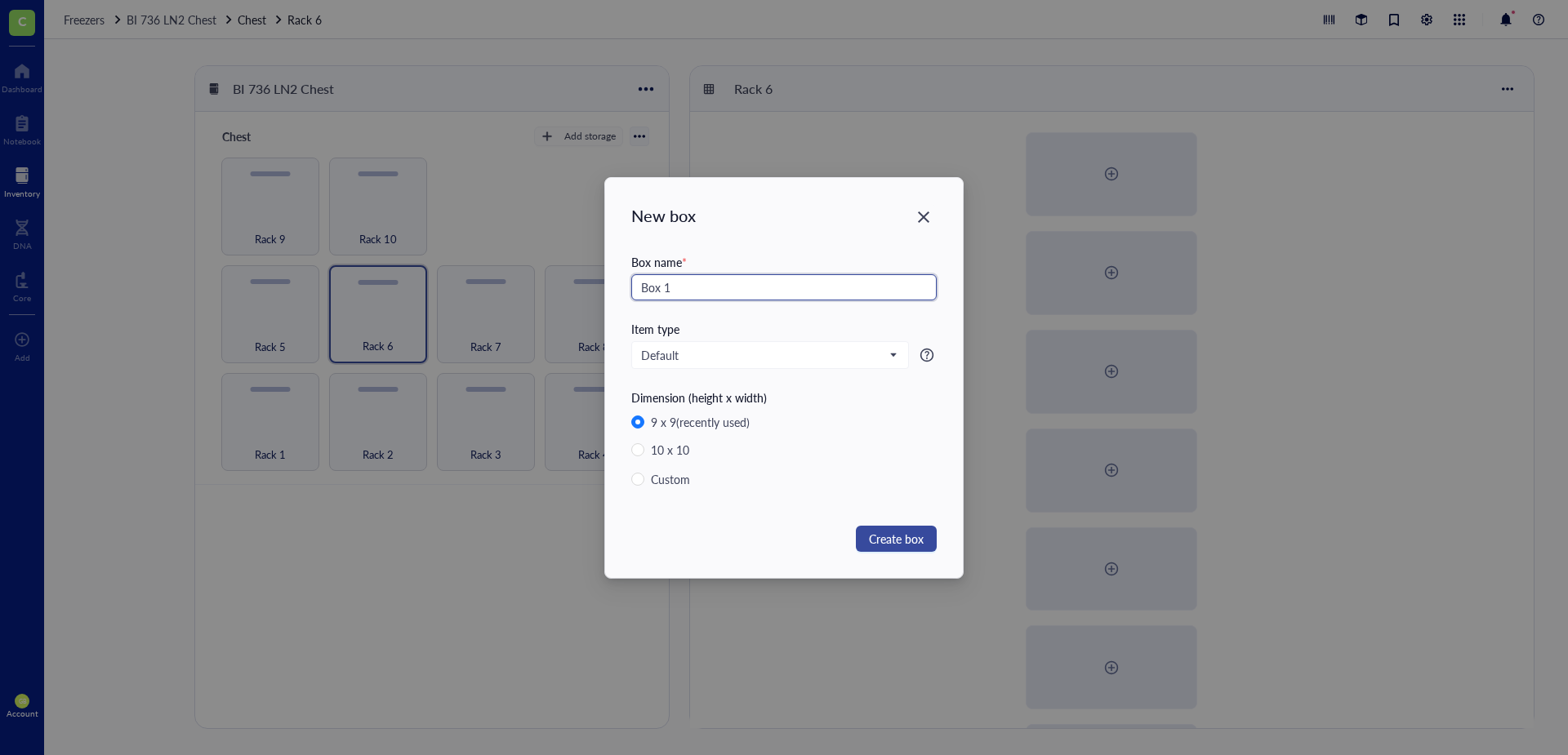 type on "Box 1" 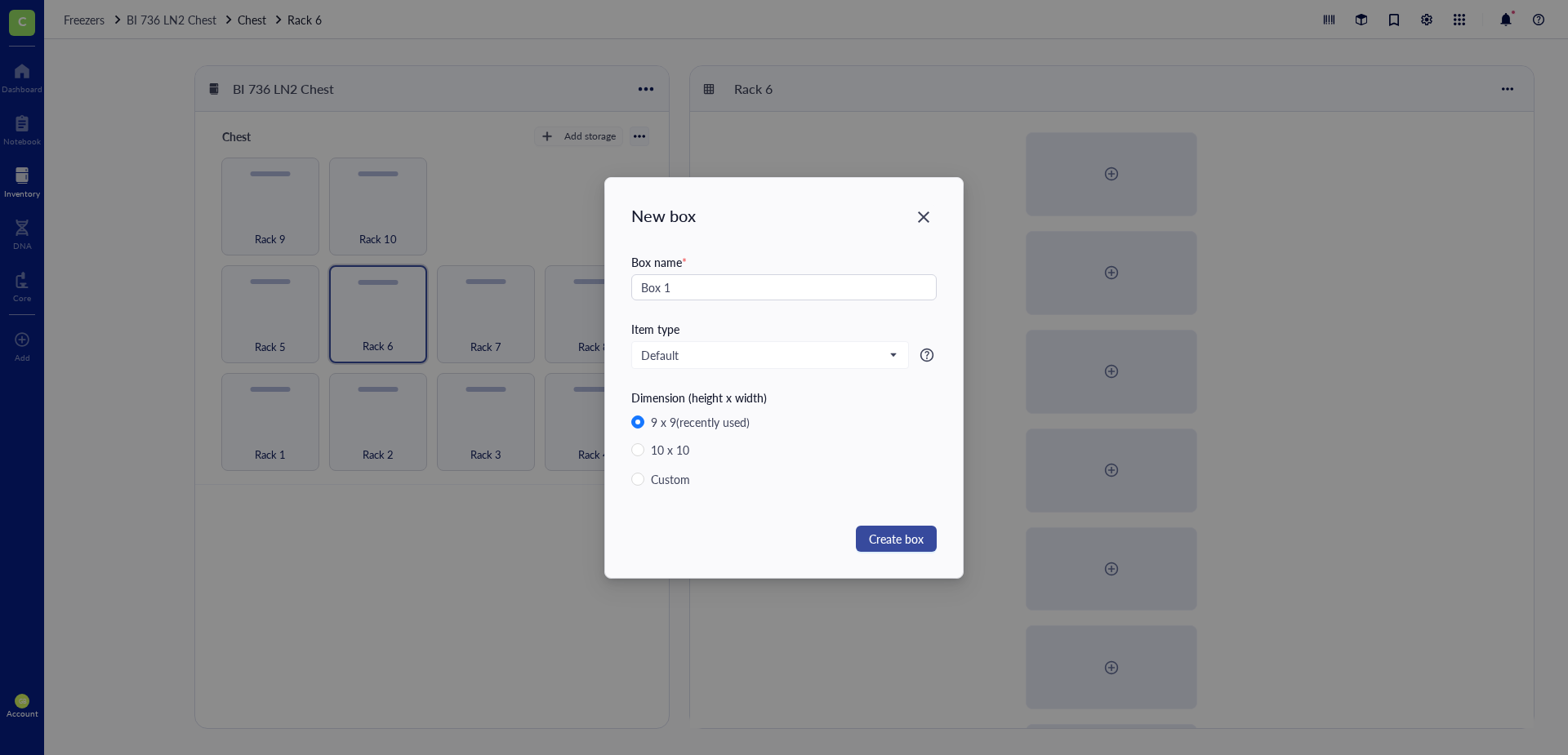 click on "Create box" at bounding box center (896, 539) 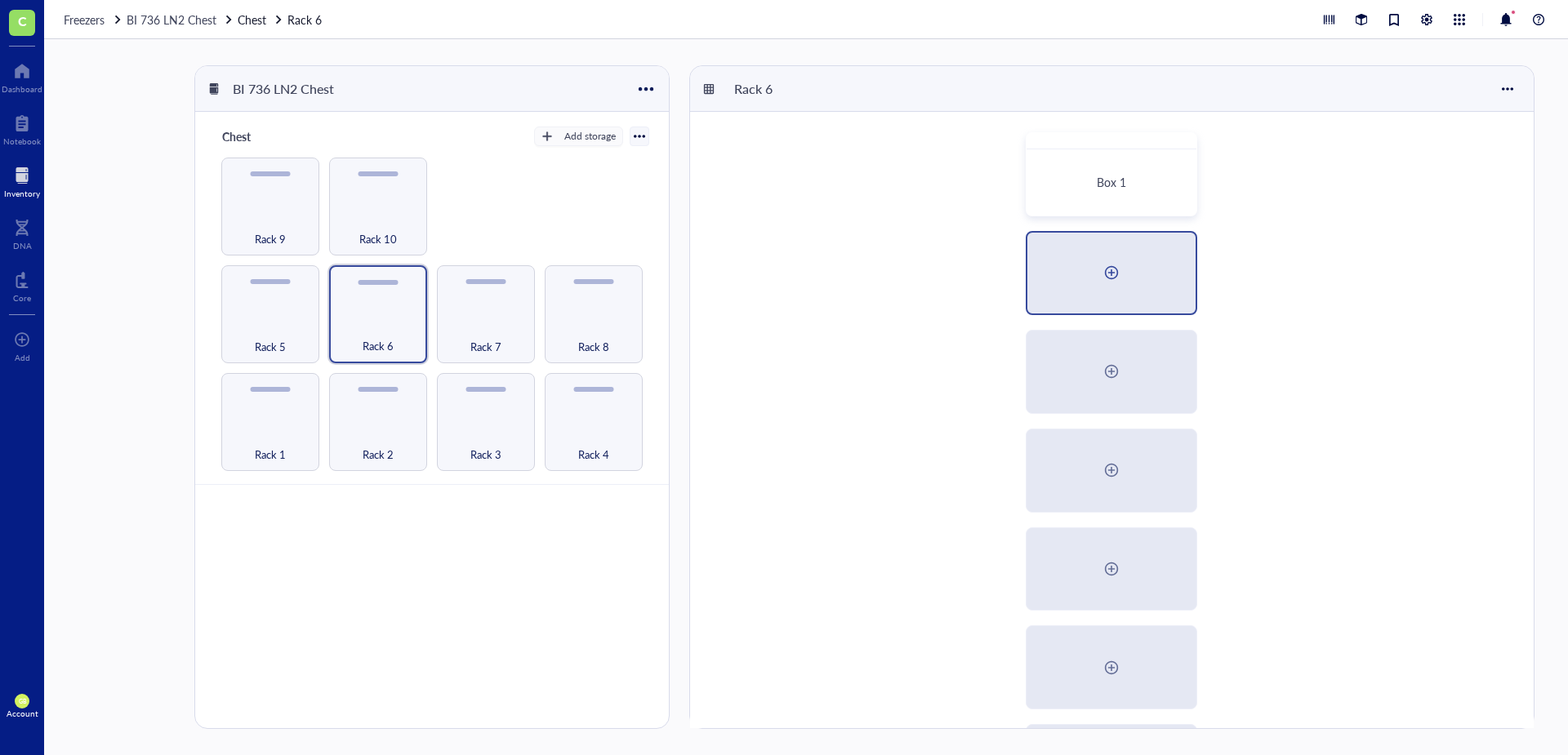 click at bounding box center (1111, 273) 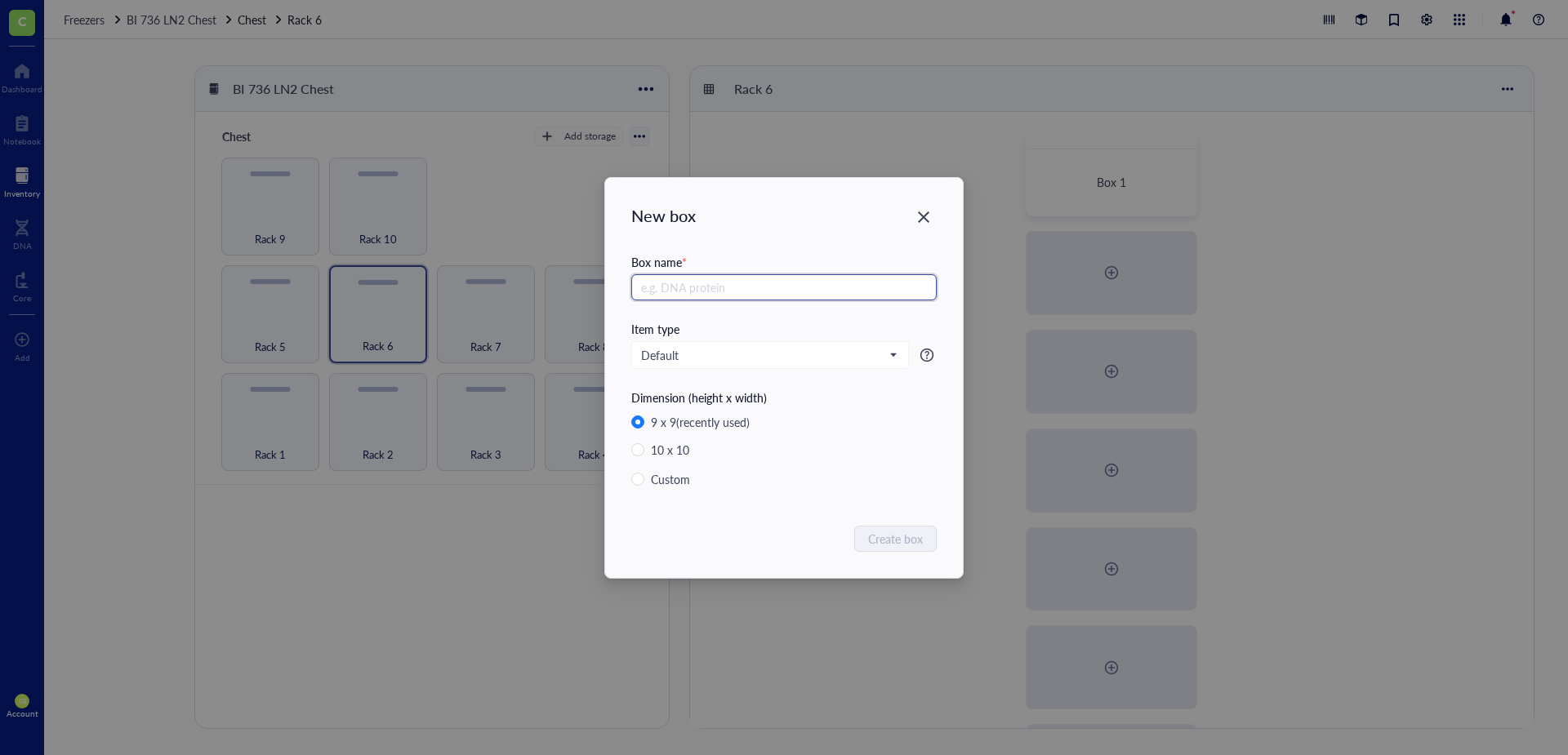 paste on "Box 2" 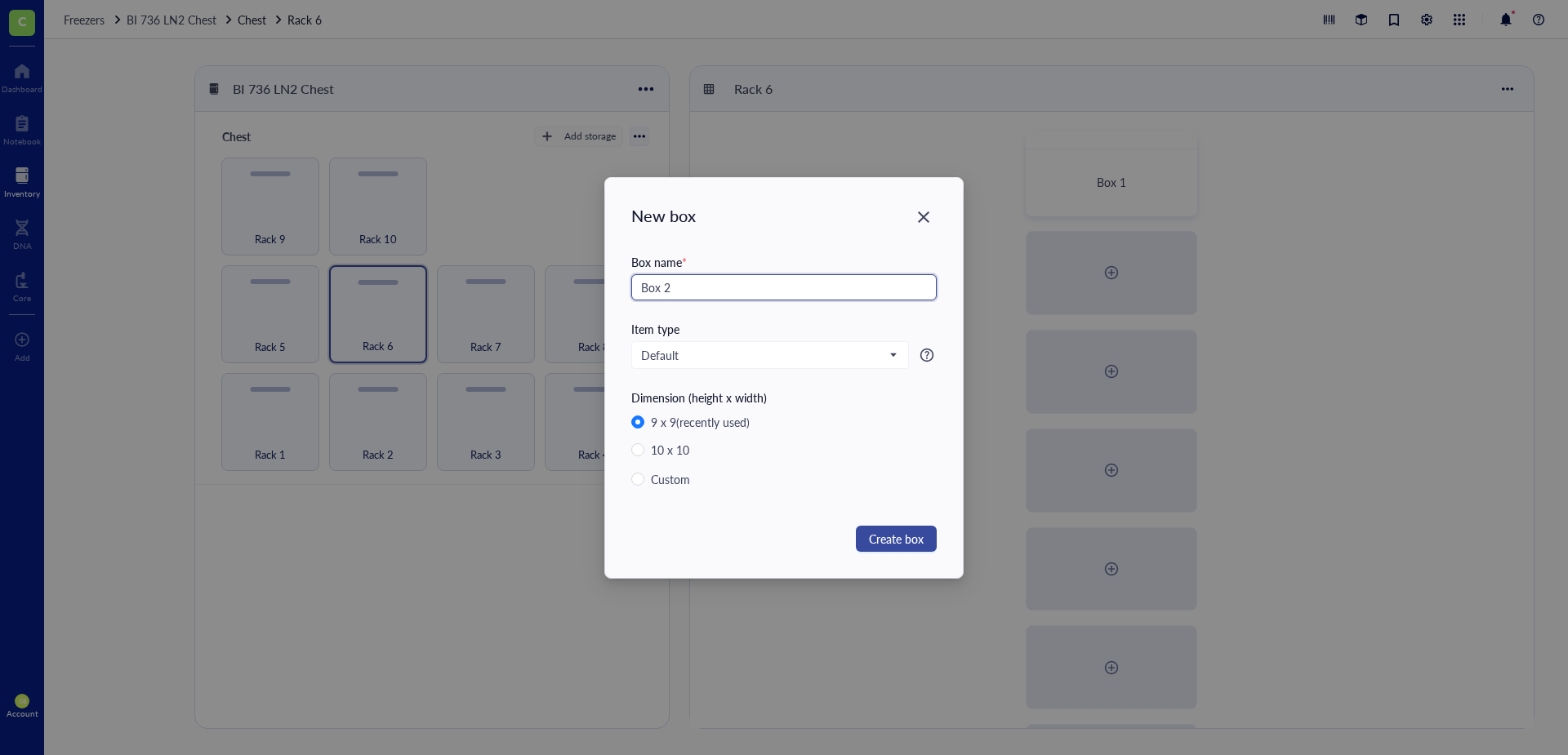 type on "Box 2" 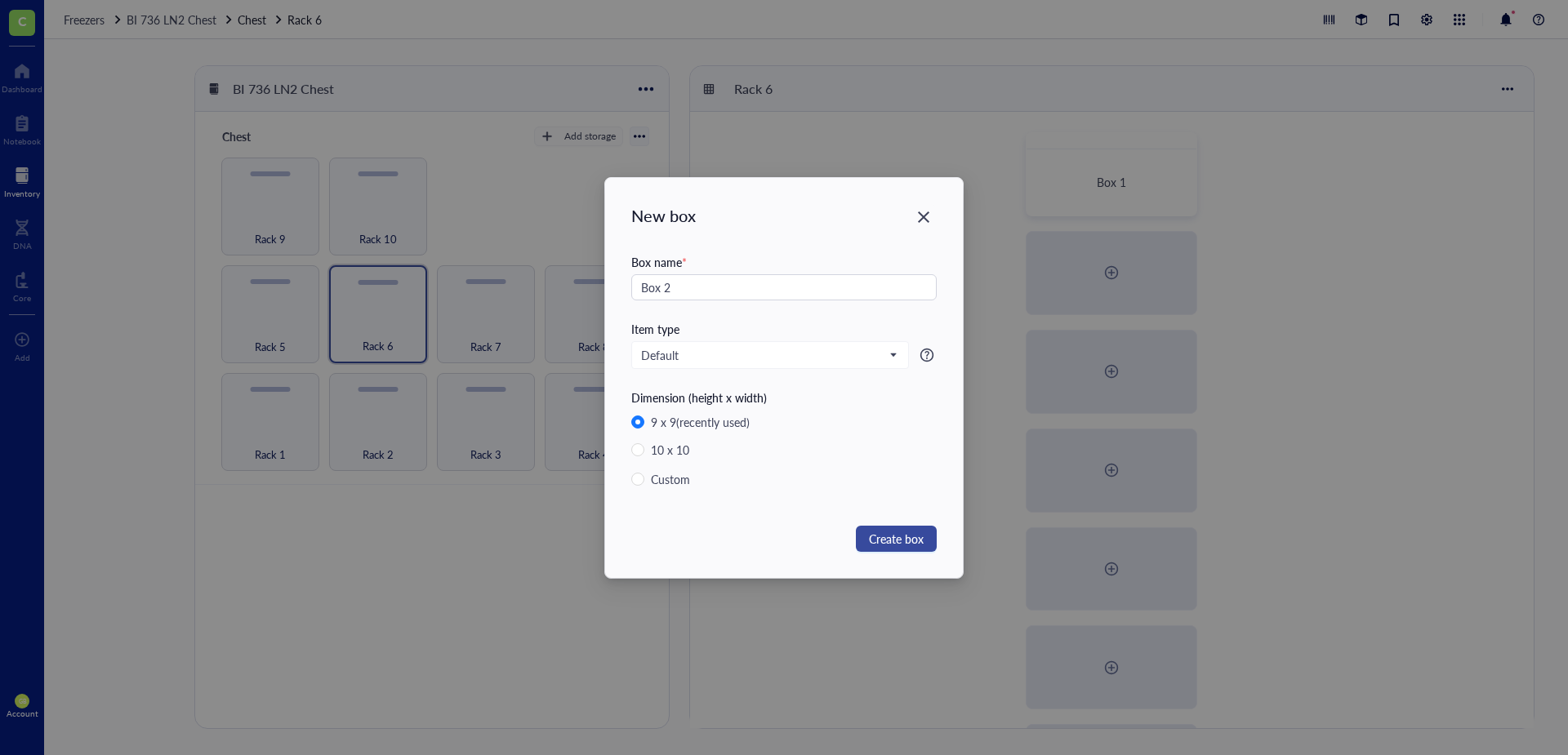 click on "Create box" at bounding box center [896, 539] 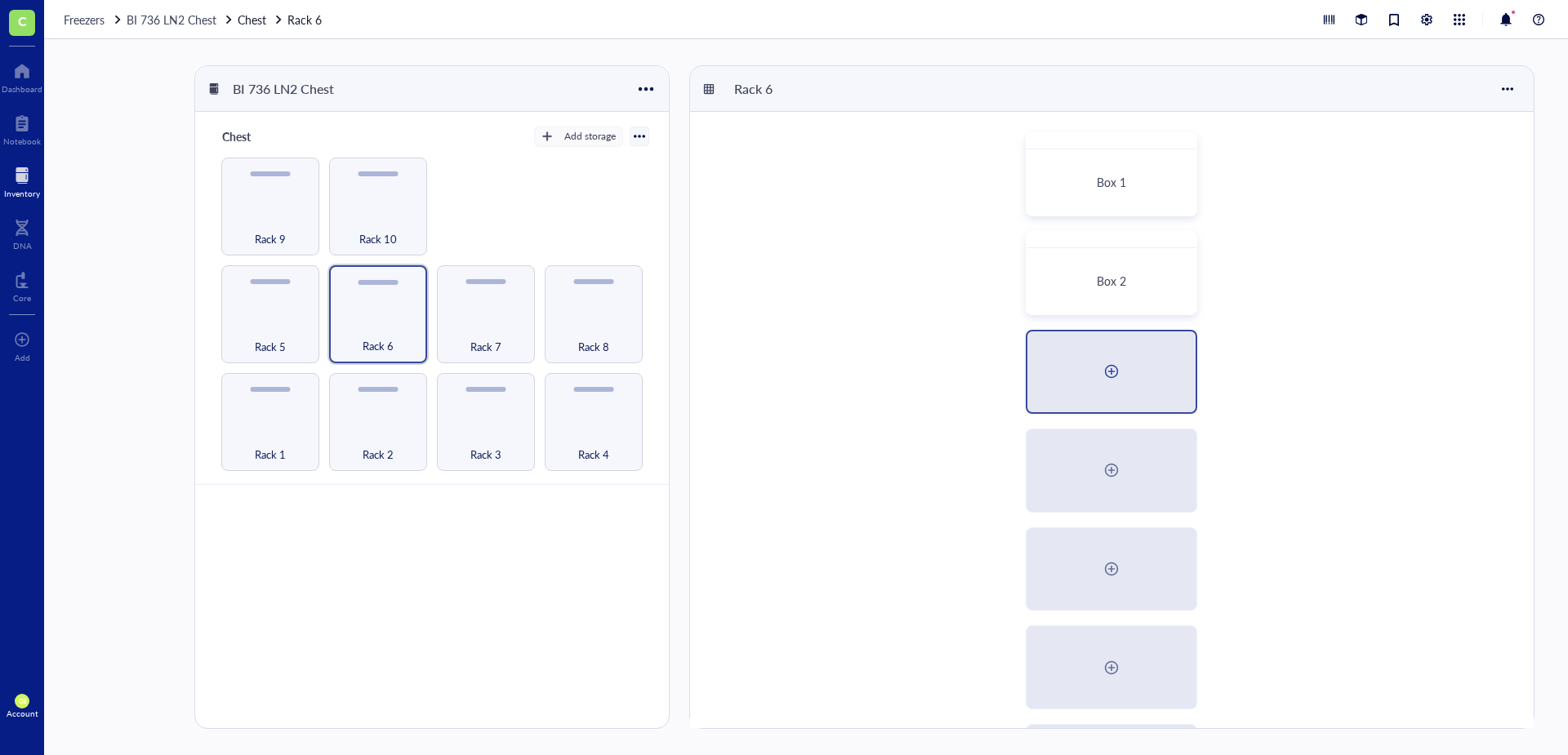 click at bounding box center [1111, 371] 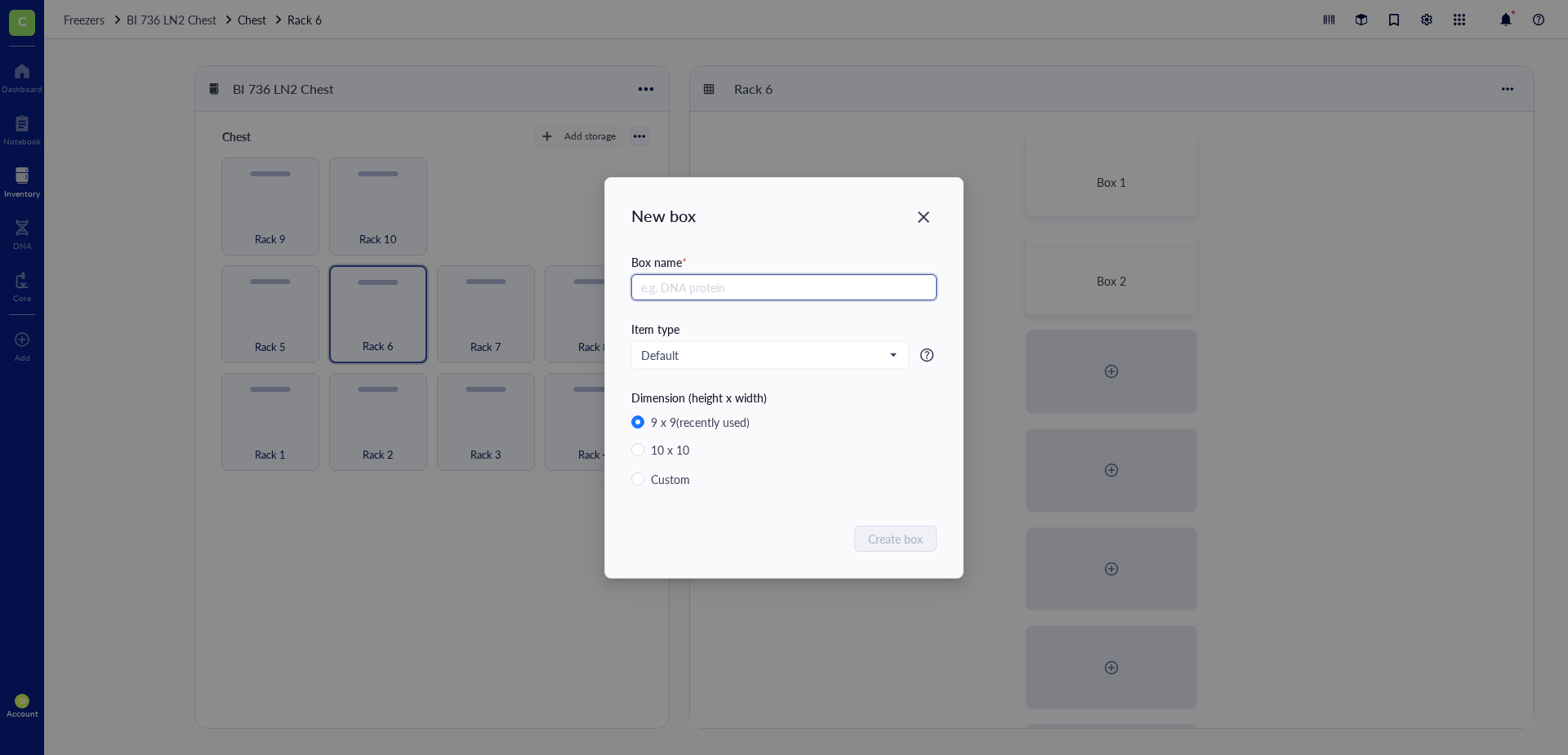 paste on "Box 2" 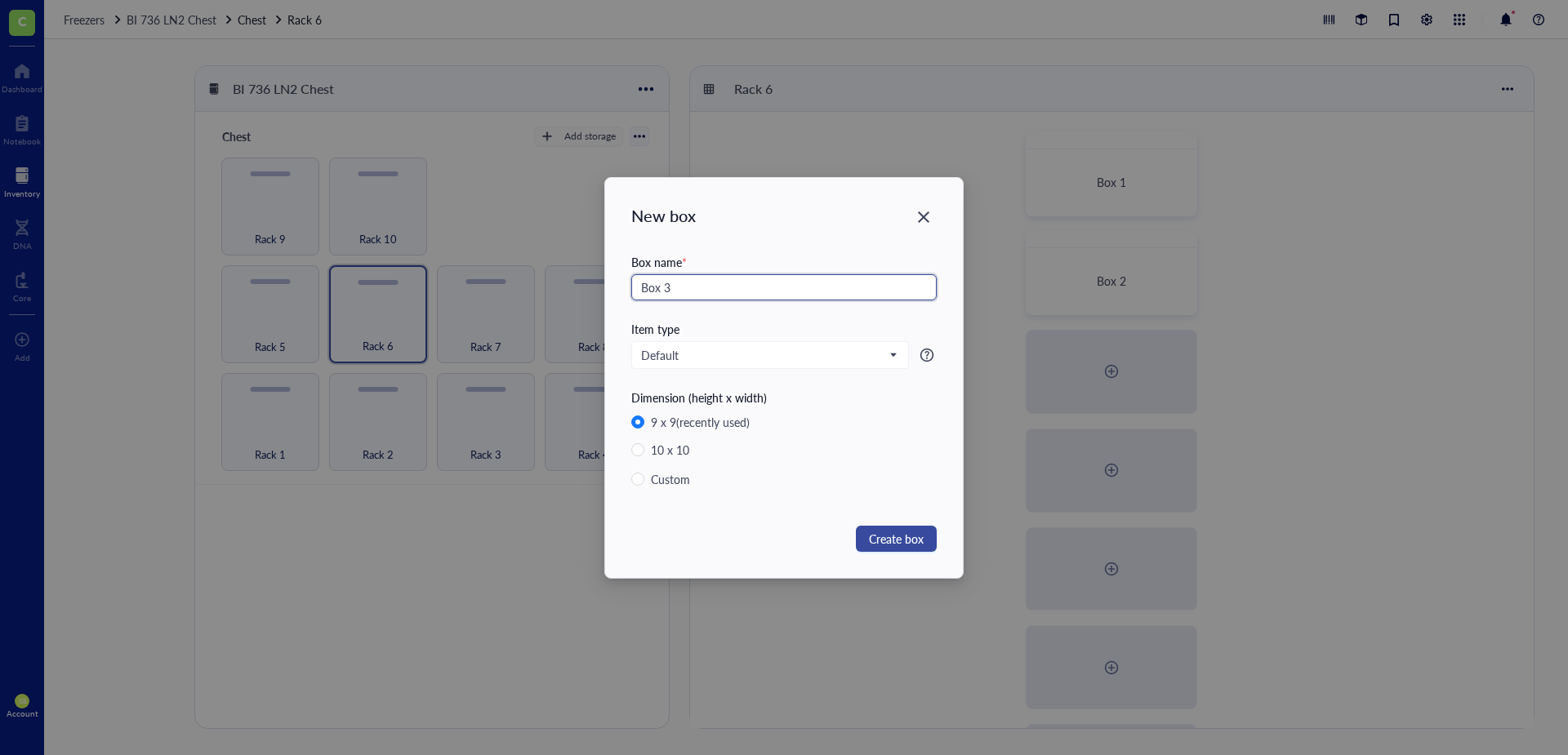 type on "Box 3" 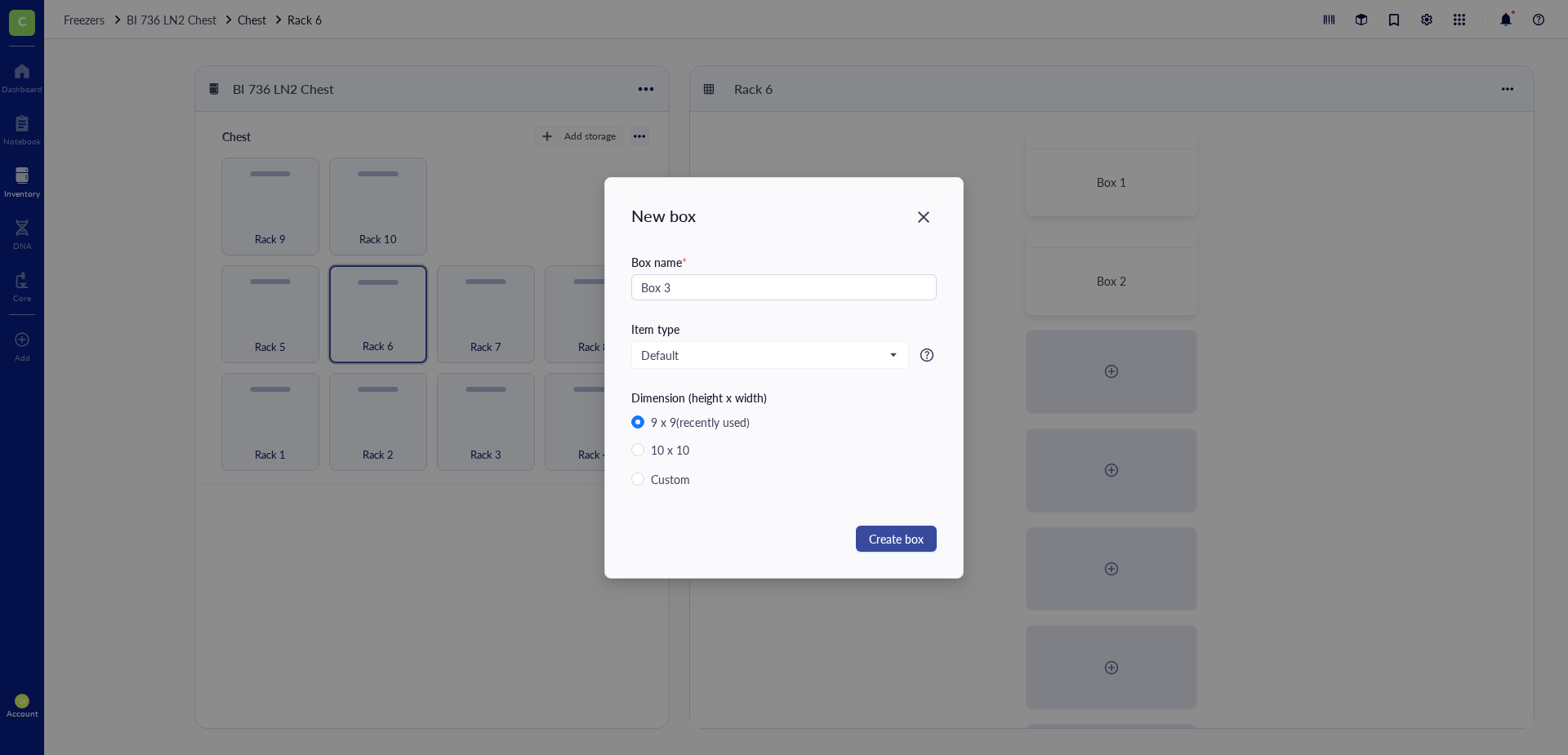 click on "Create box" at bounding box center [896, 539] 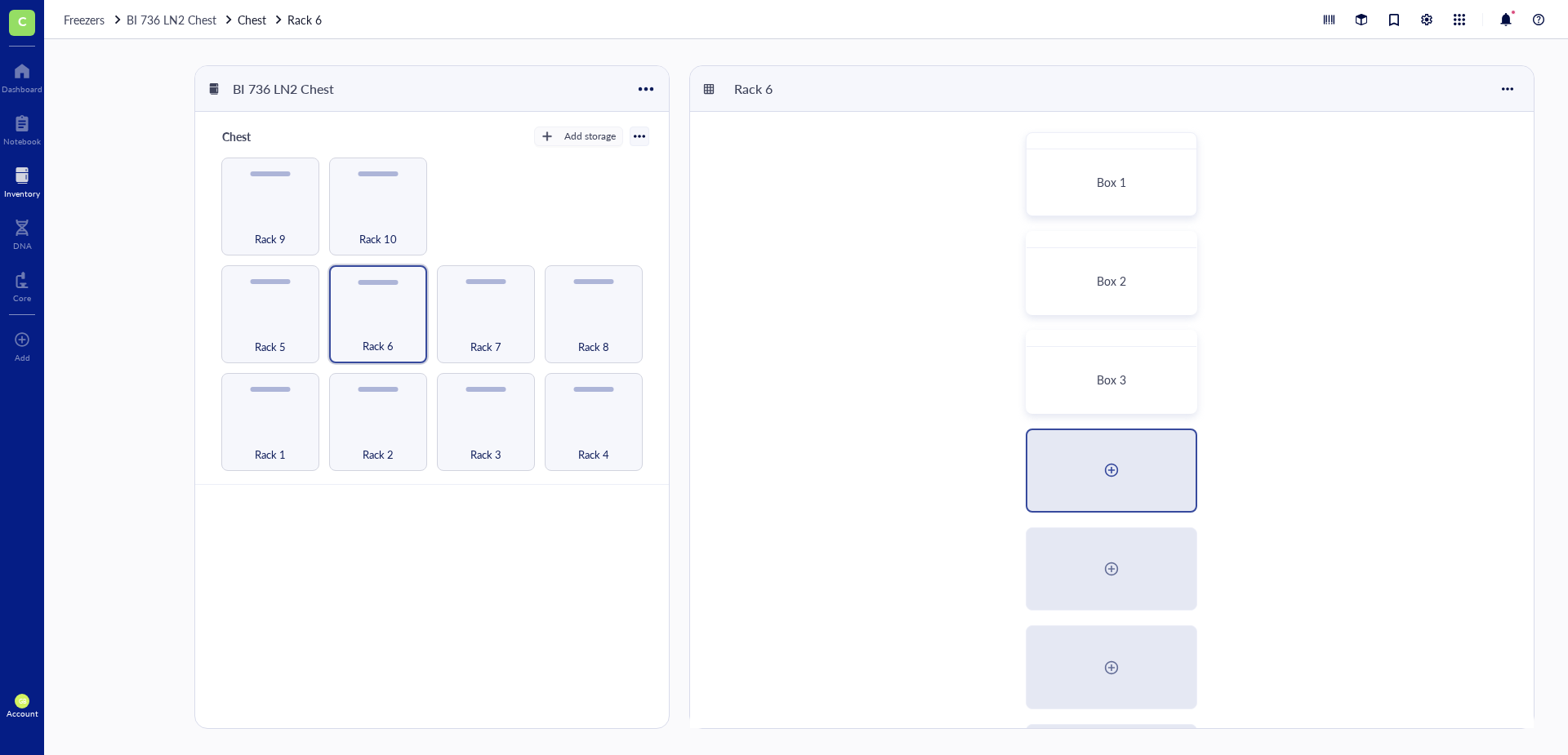 click at bounding box center [1111, 470] 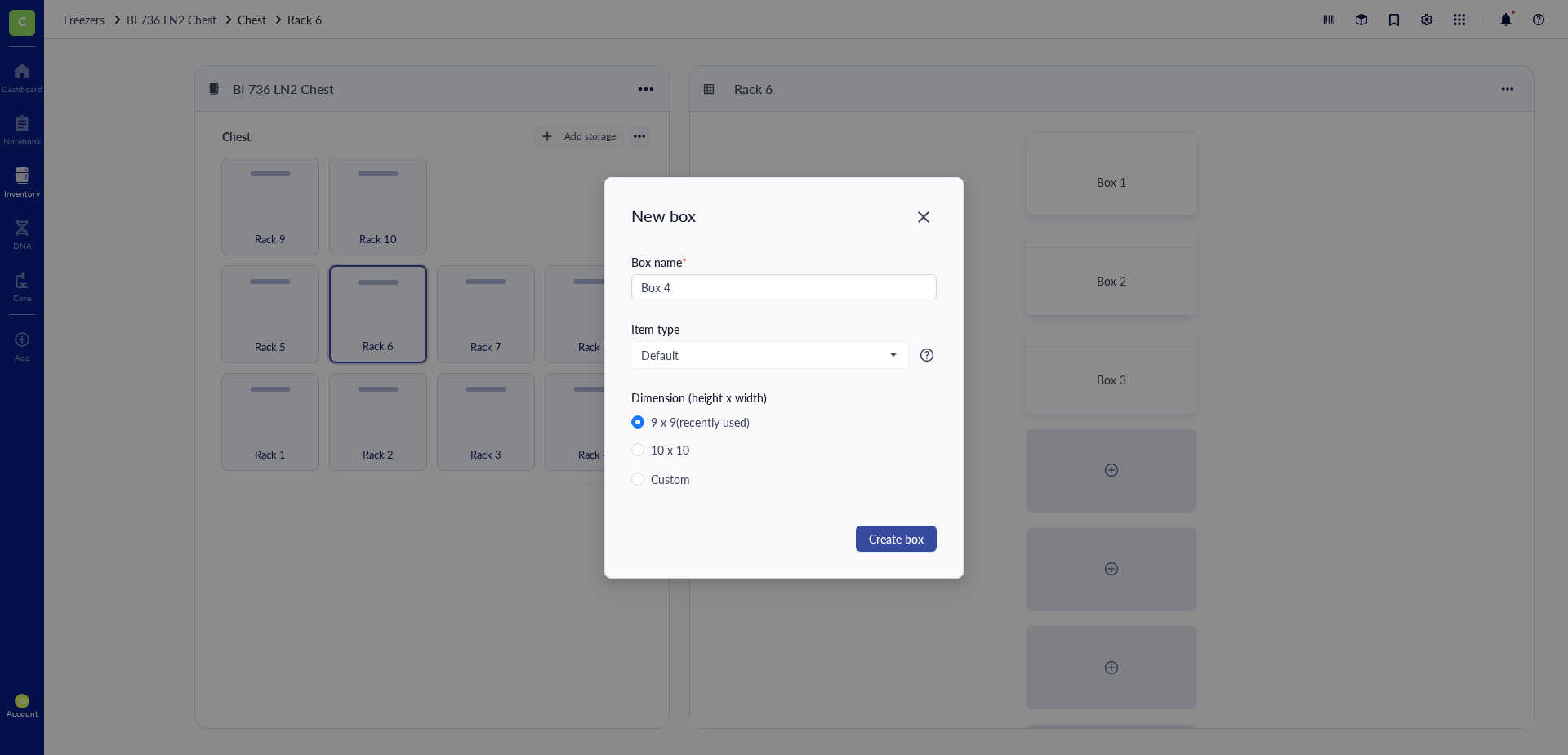 type on "Box 4" 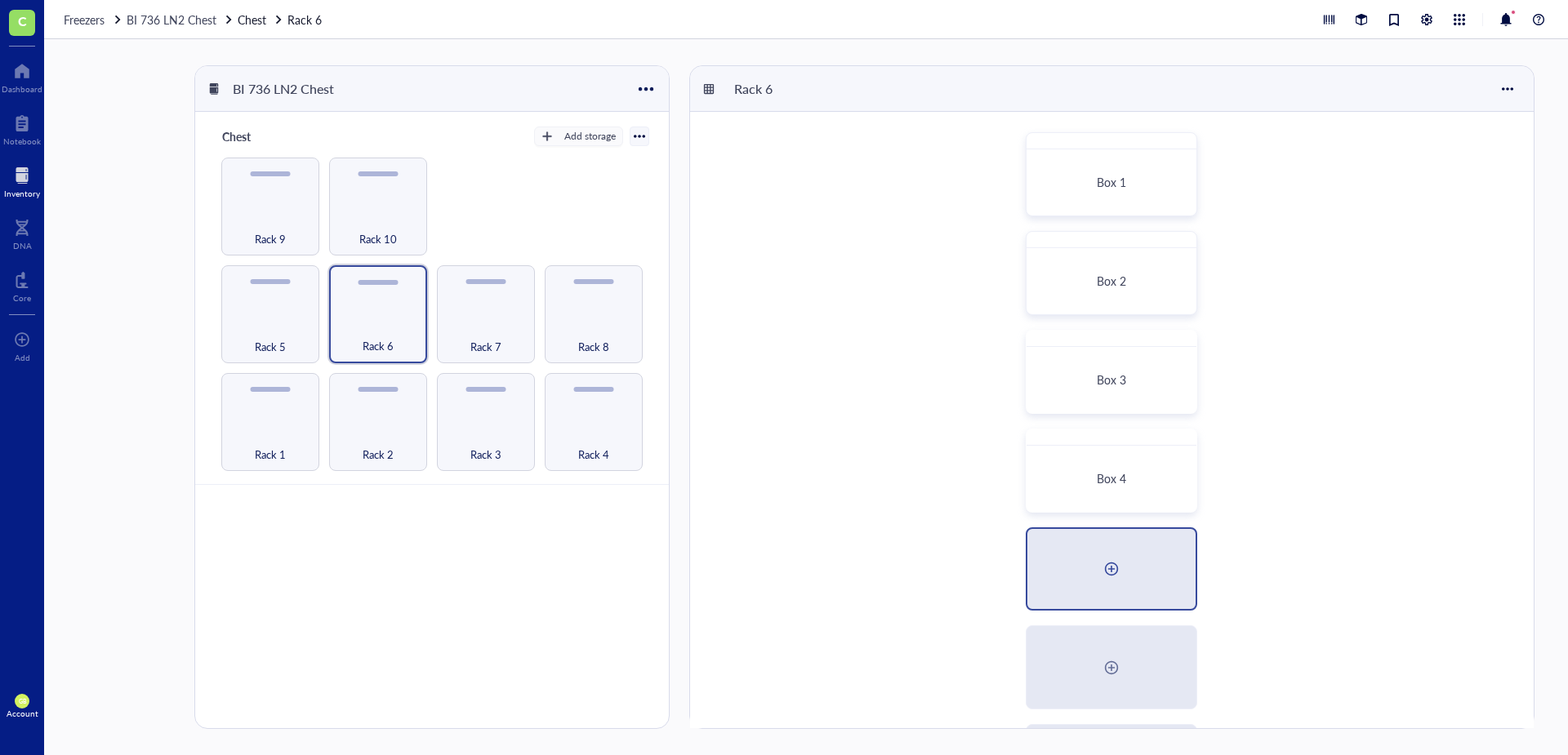 click at bounding box center [1111, 569] 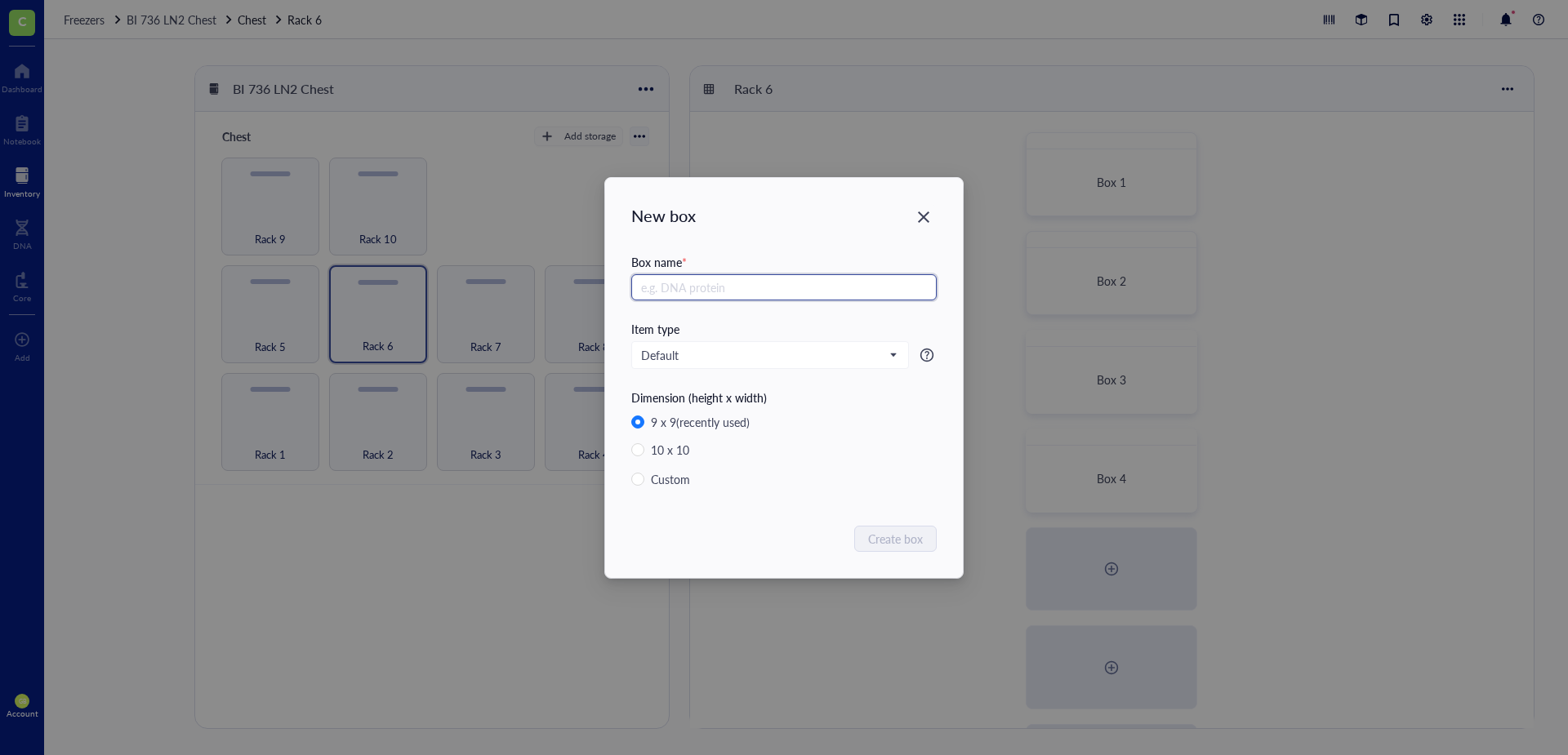 paste on "Box 2" 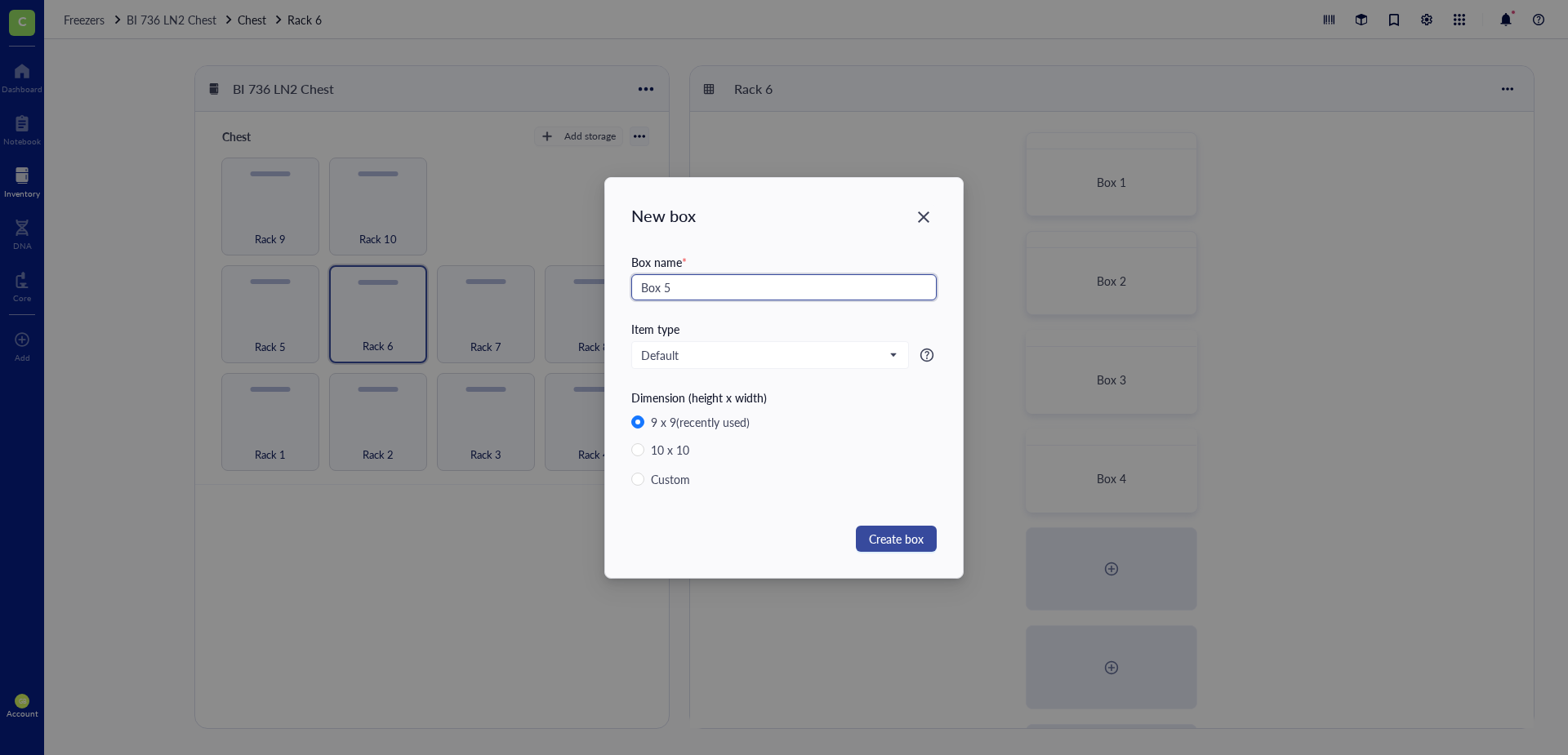 type on "Box 5" 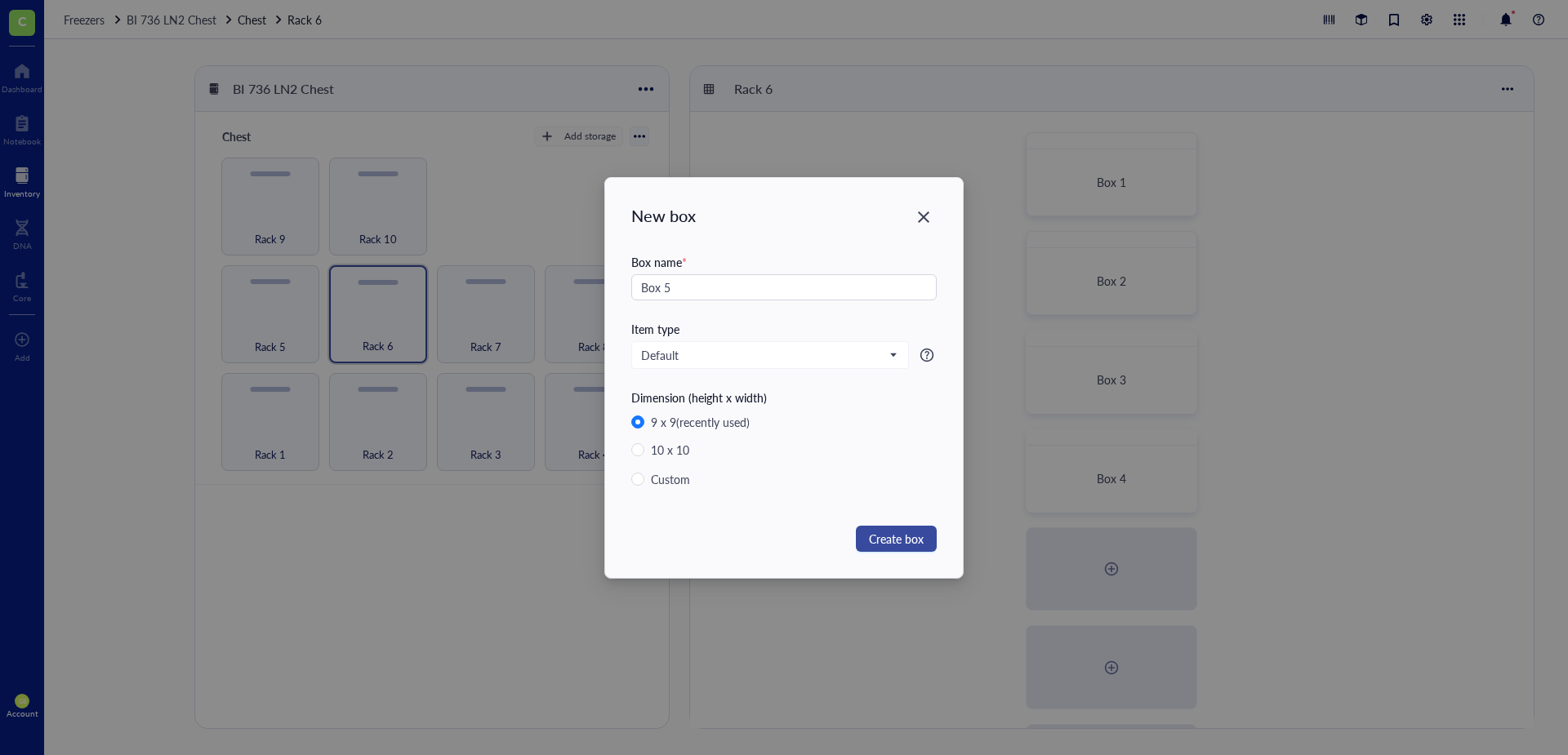 click on "Create box" at bounding box center (896, 539) 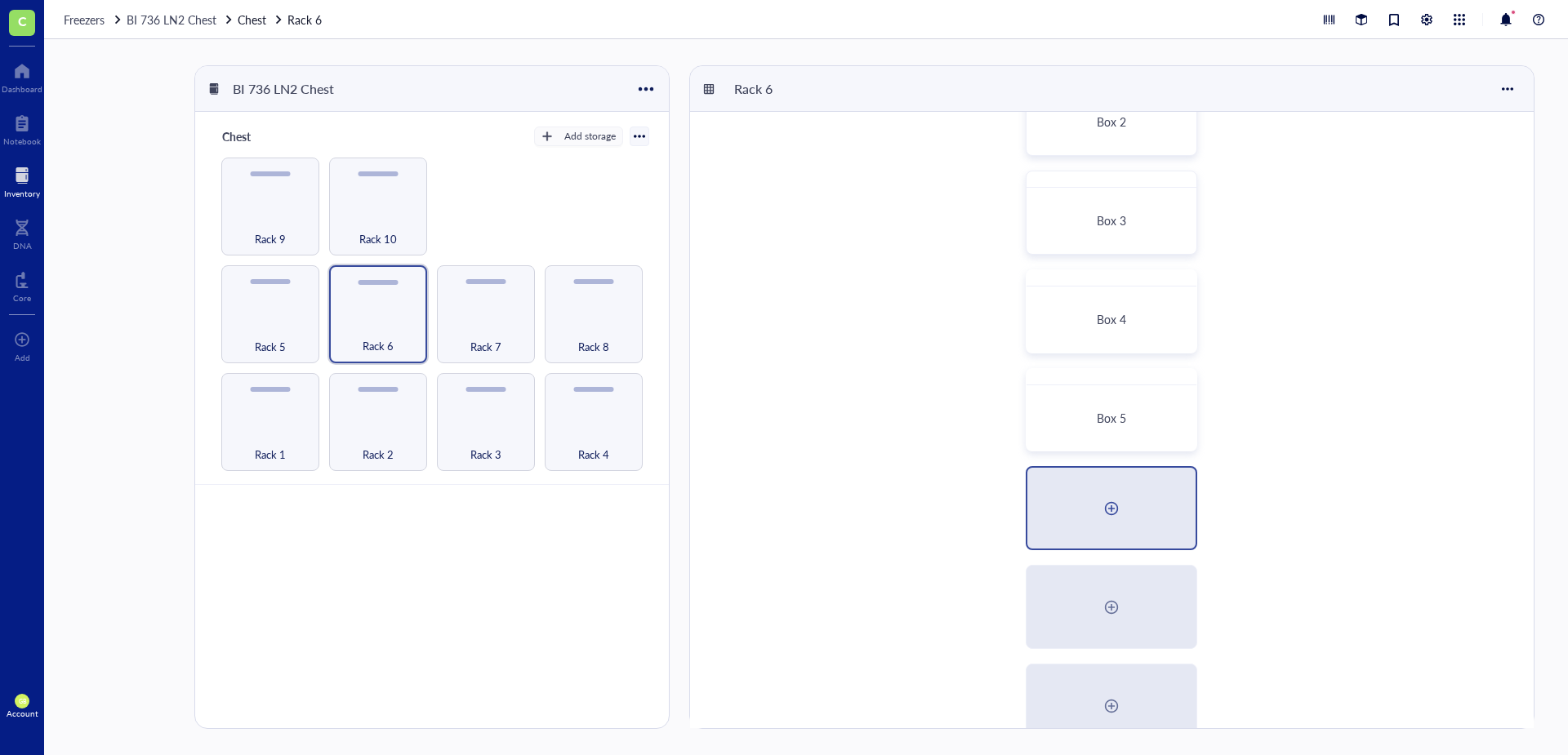scroll, scrollTop: 163, scrollLeft: 0, axis: vertical 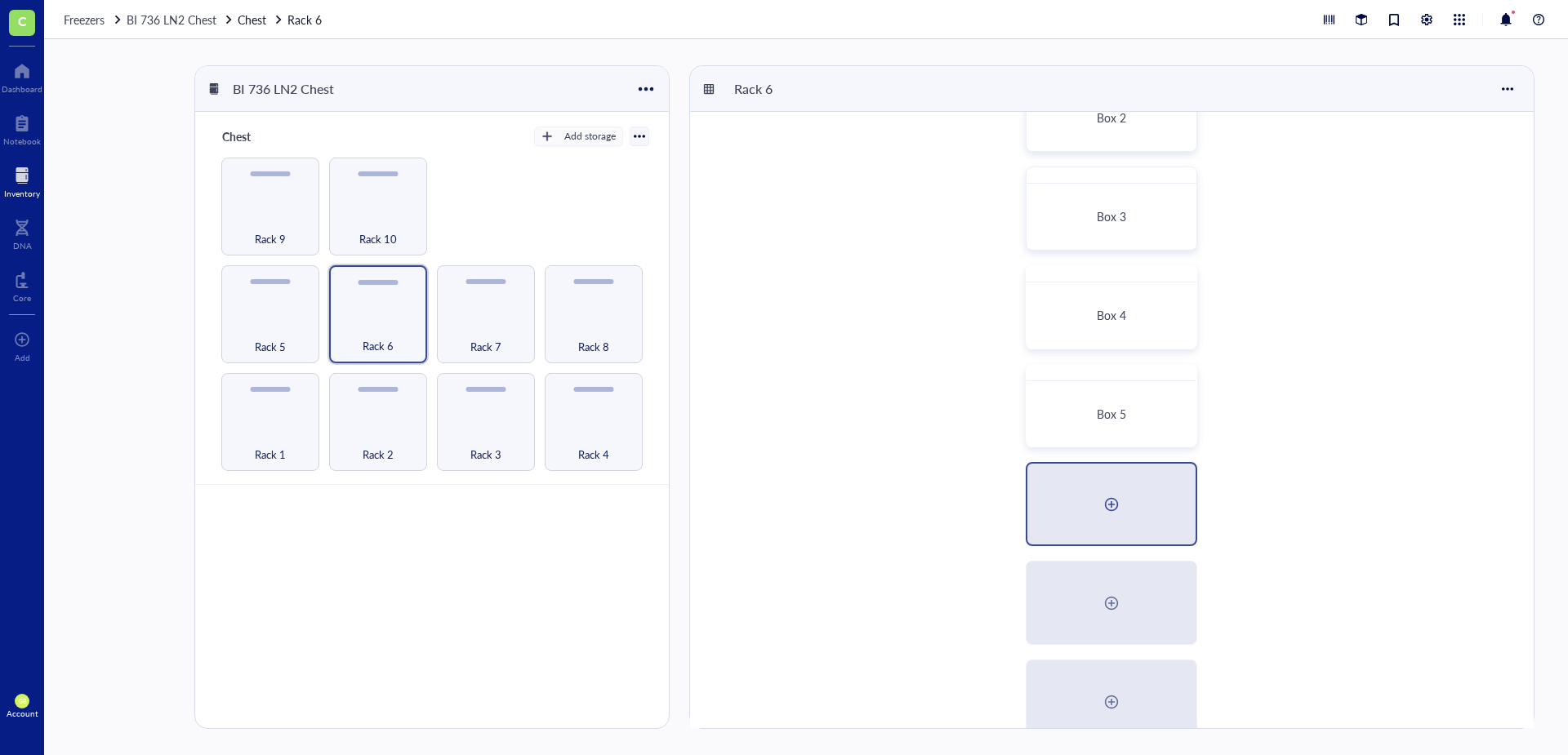 click at bounding box center (1111, 504) 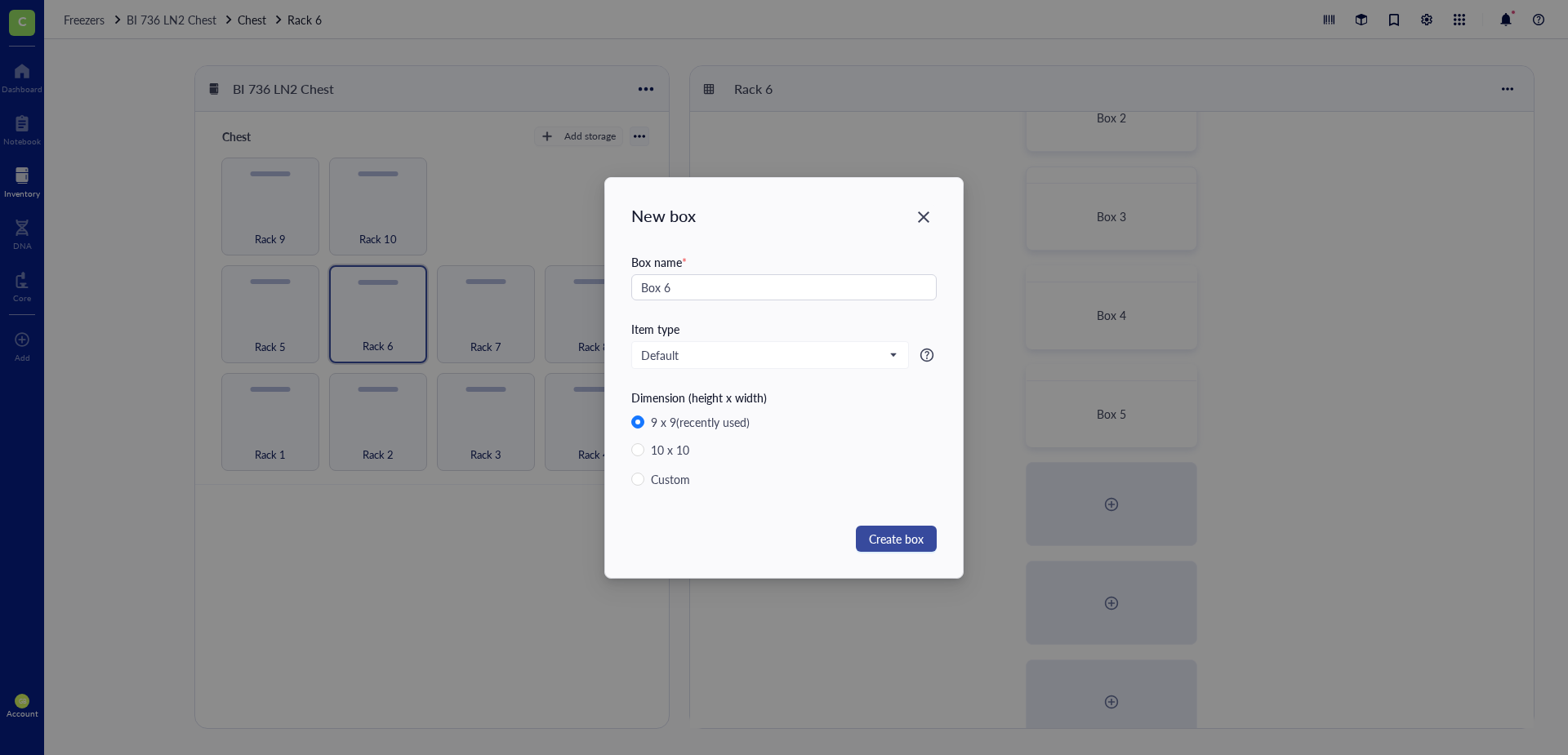 type on "Box 6" 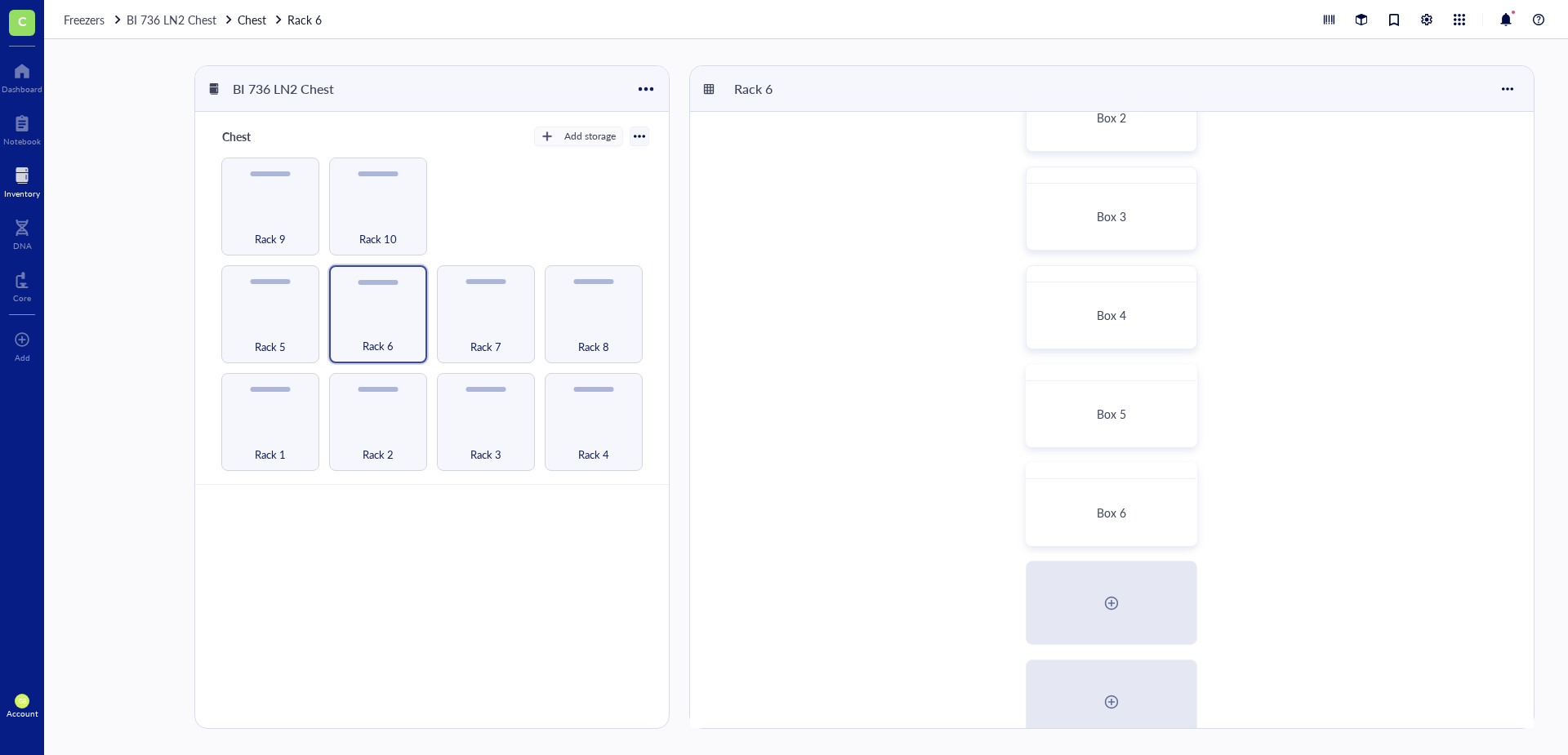 scroll, scrollTop: 326, scrollLeft: 0, axis: vertical 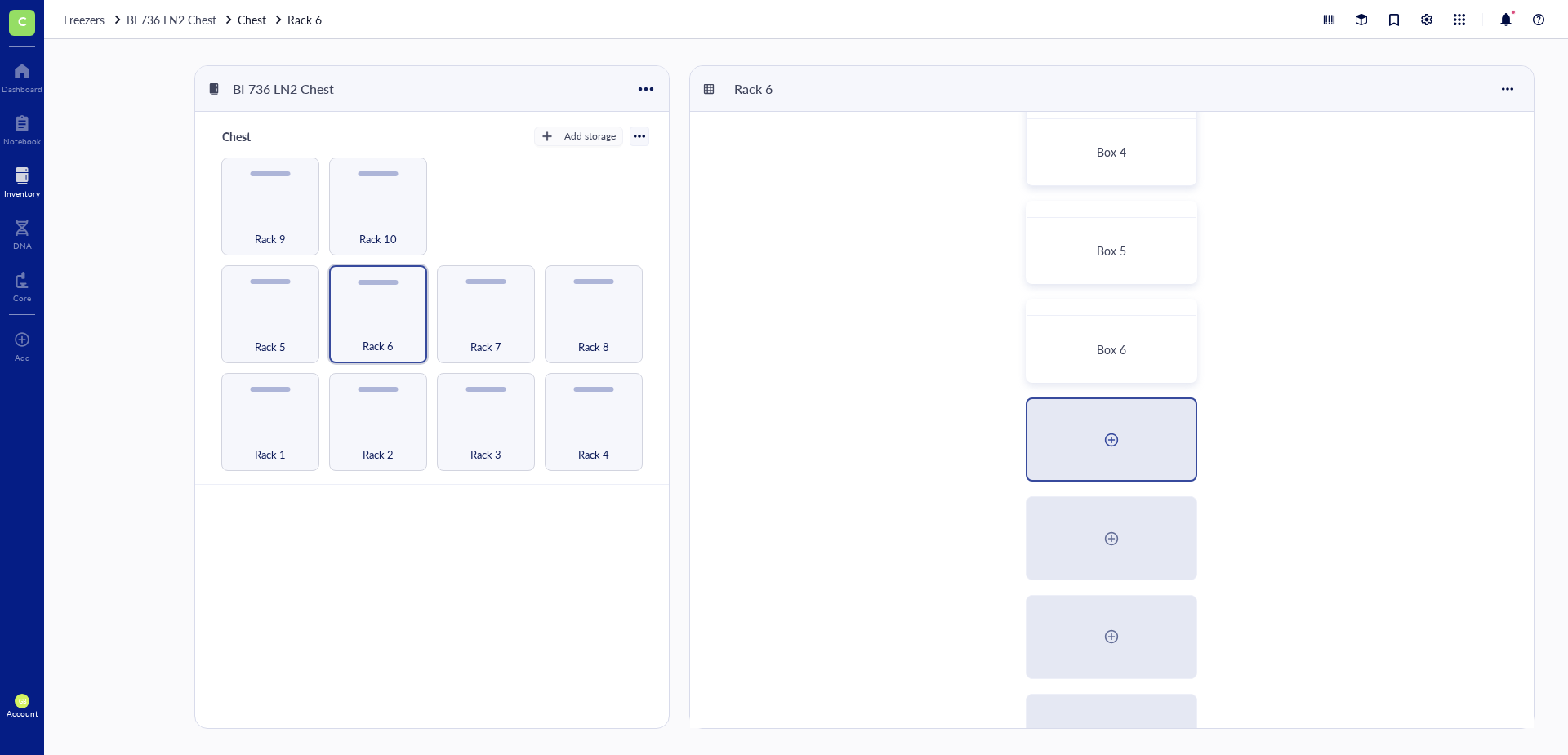 click at bounding box center (1111, 440) 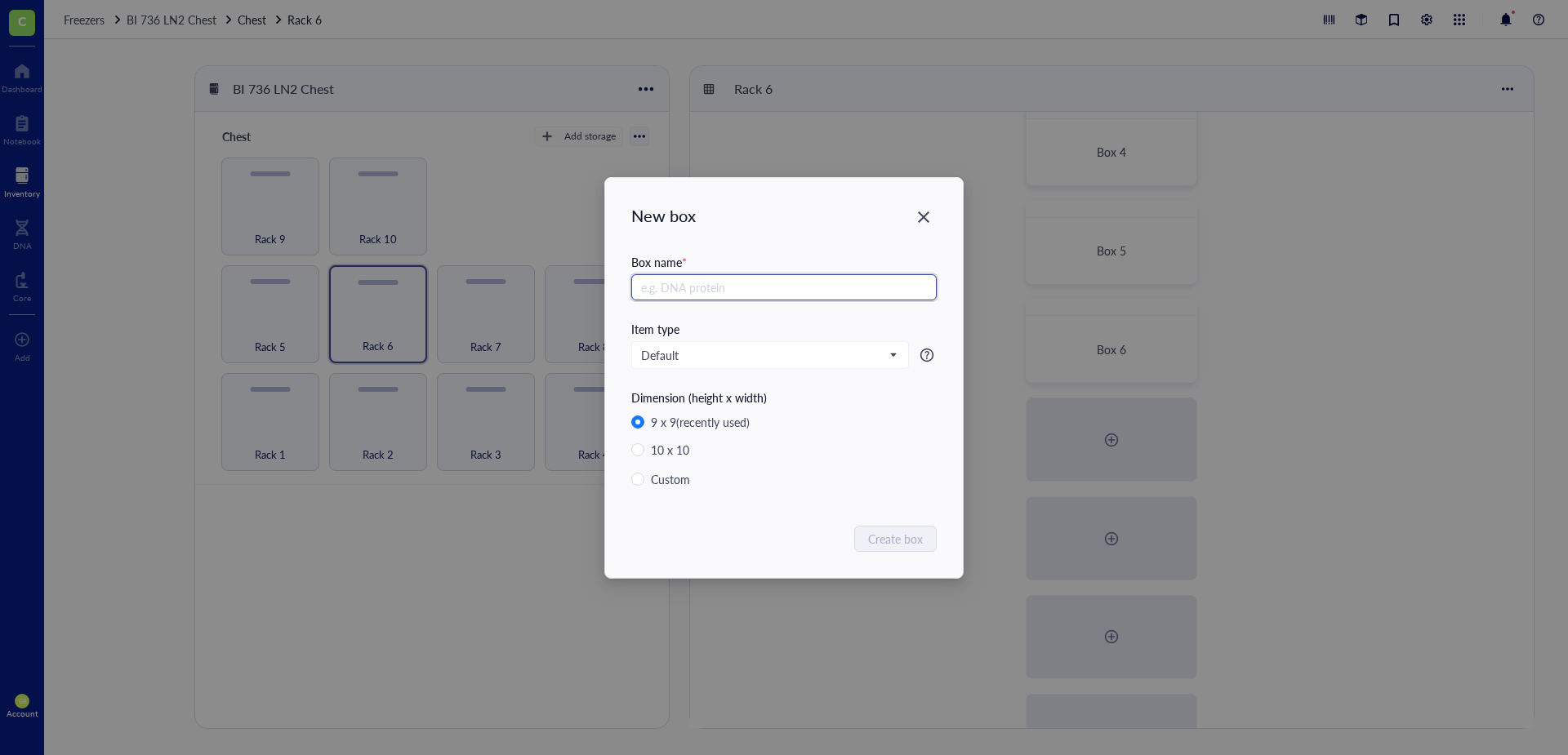 paste on "Box 2" 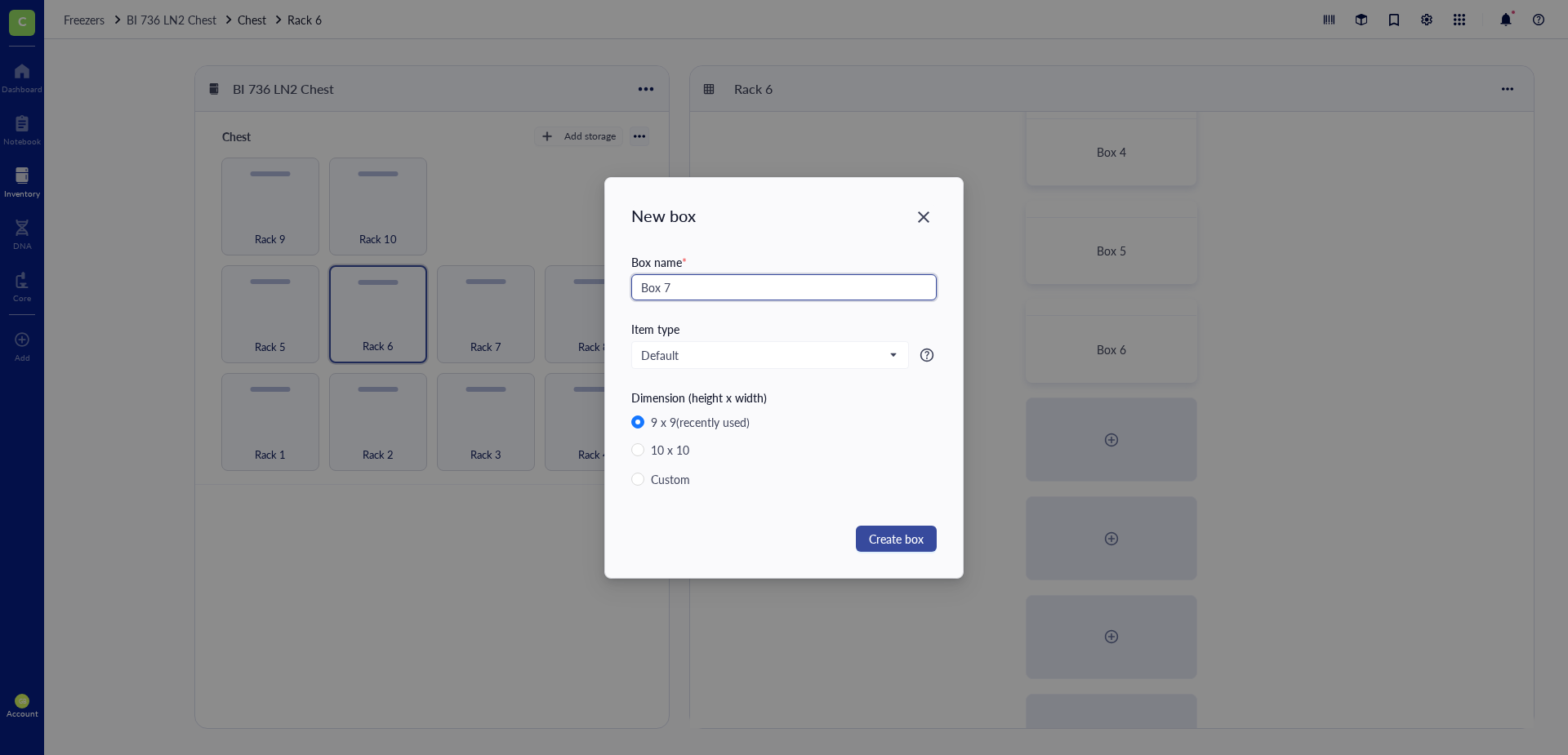 type on "Box 7" 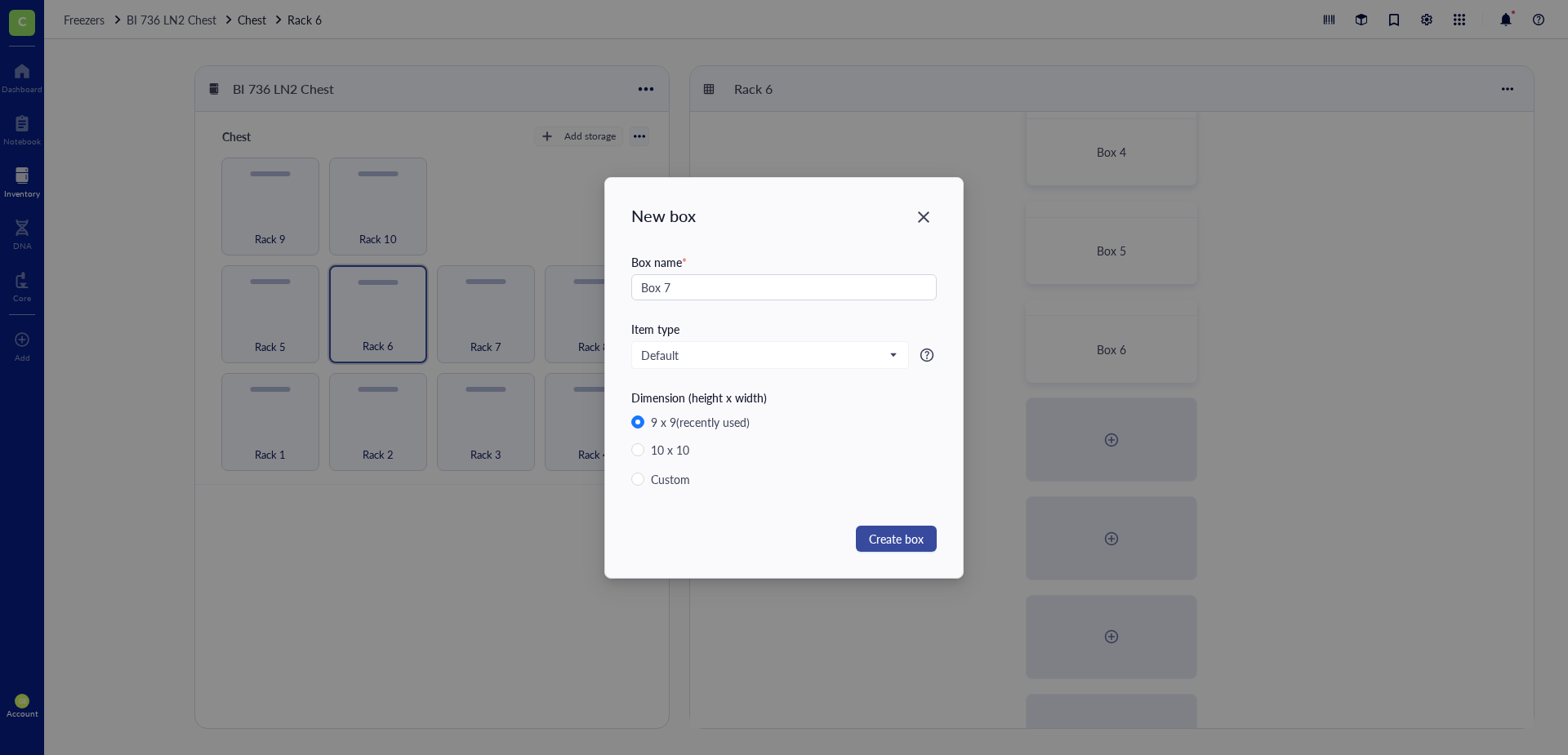 click on "Create box" at bounding box center [896, 539] 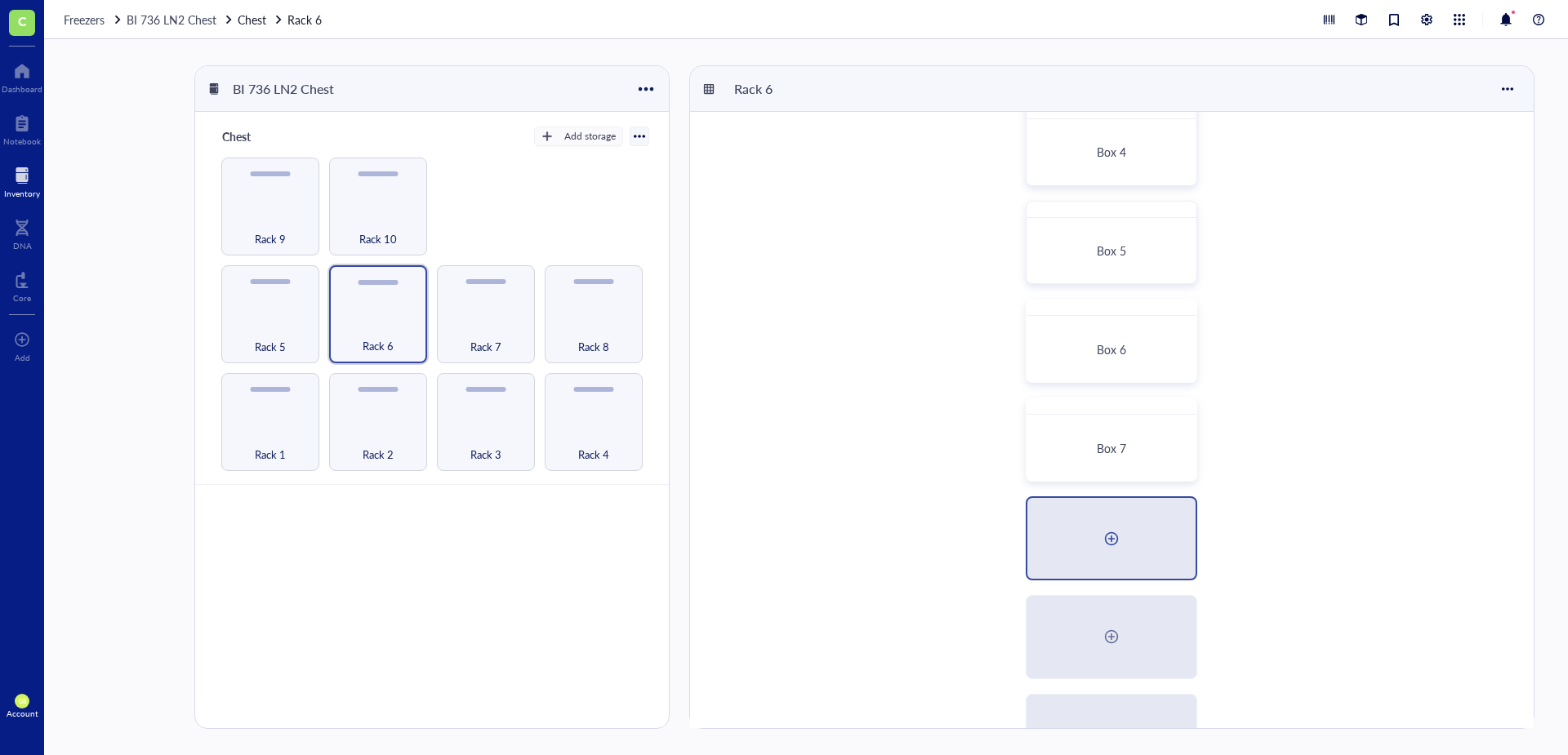 click at bounding box center [1111, 539] 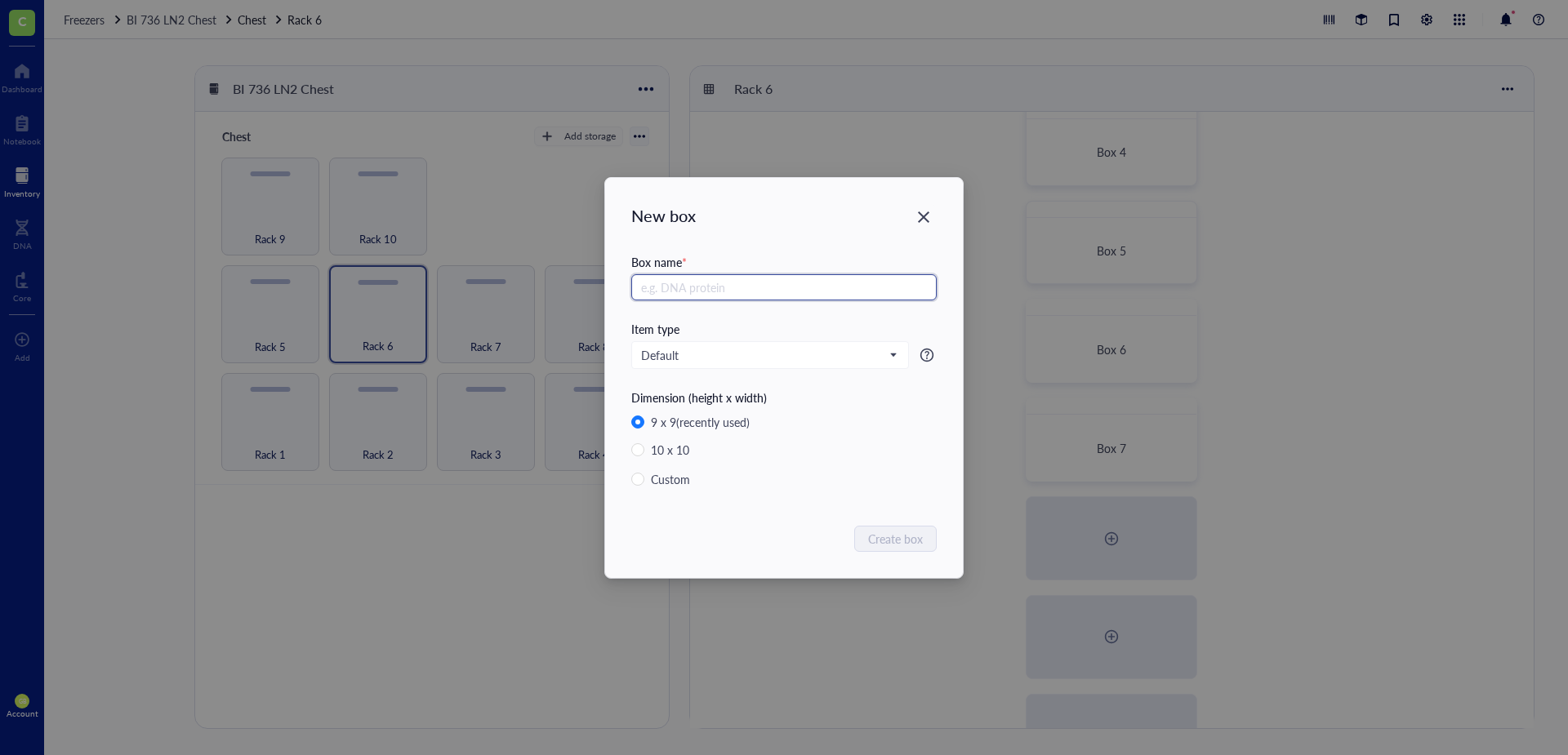 paste on "Box 2" 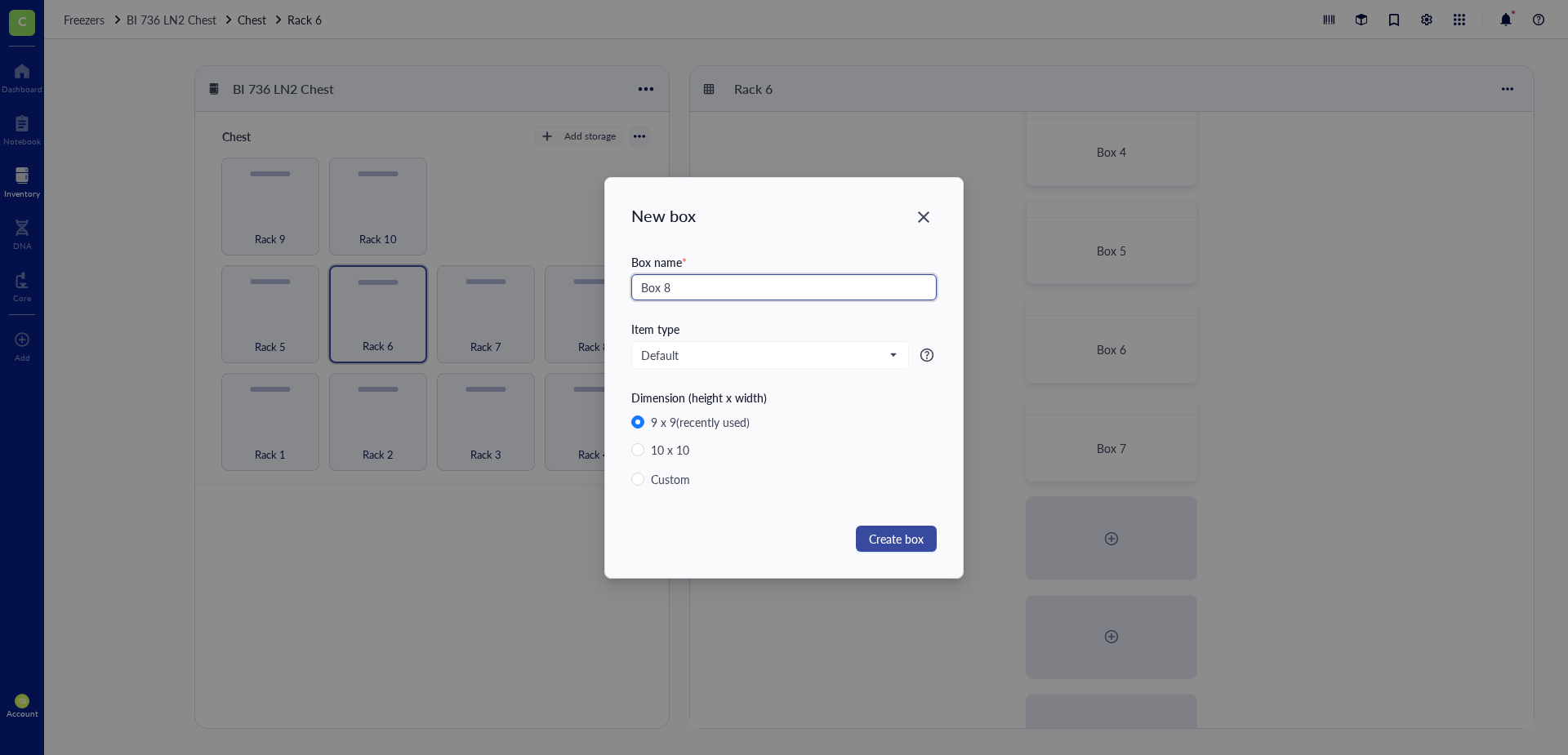 type on "Box 8" 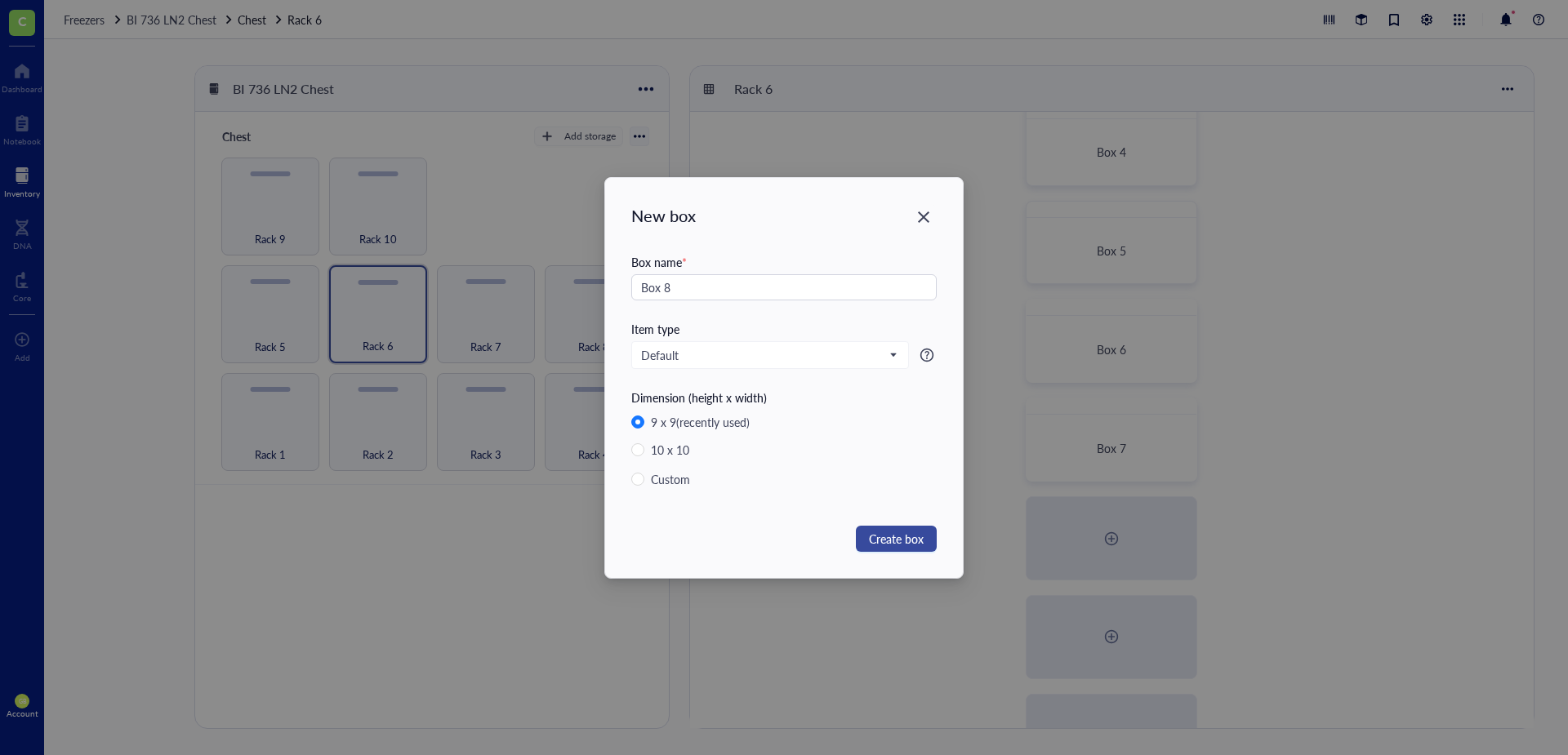 click on "Create box" at bounding box center (896, 539) 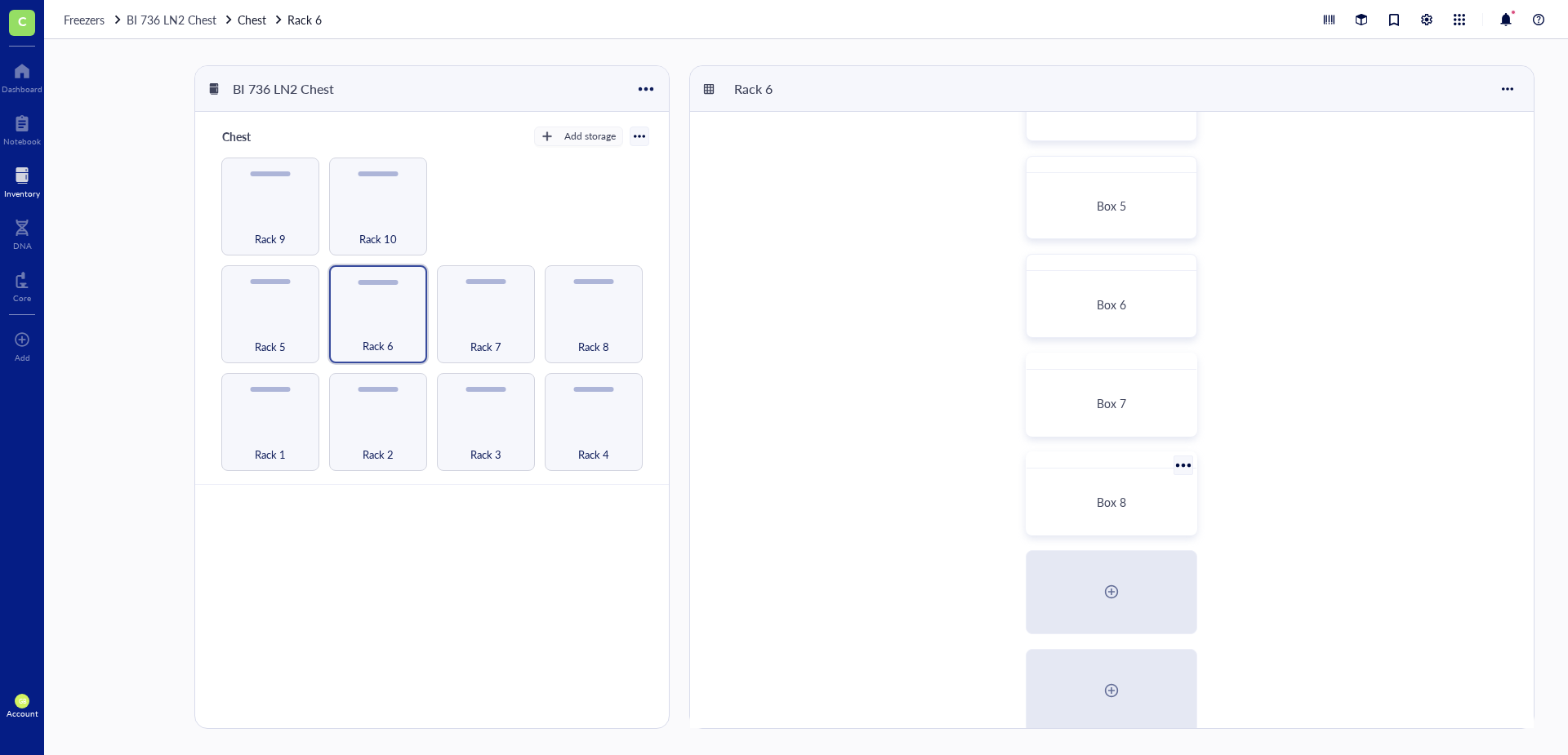 scroll, scrollTop: 397, scrollLeft: 0, axis: vertical 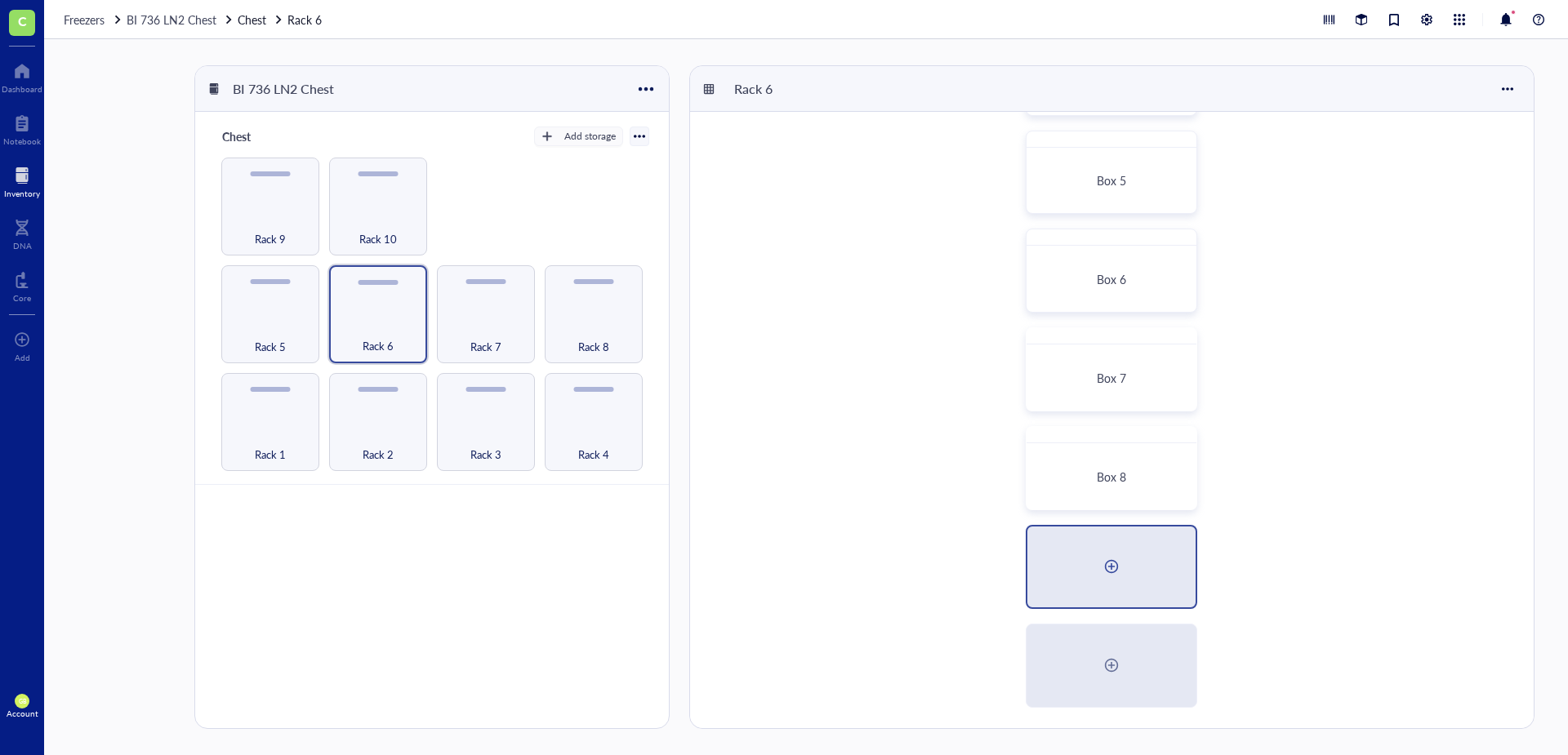 click at bounding box center (1111, 566) 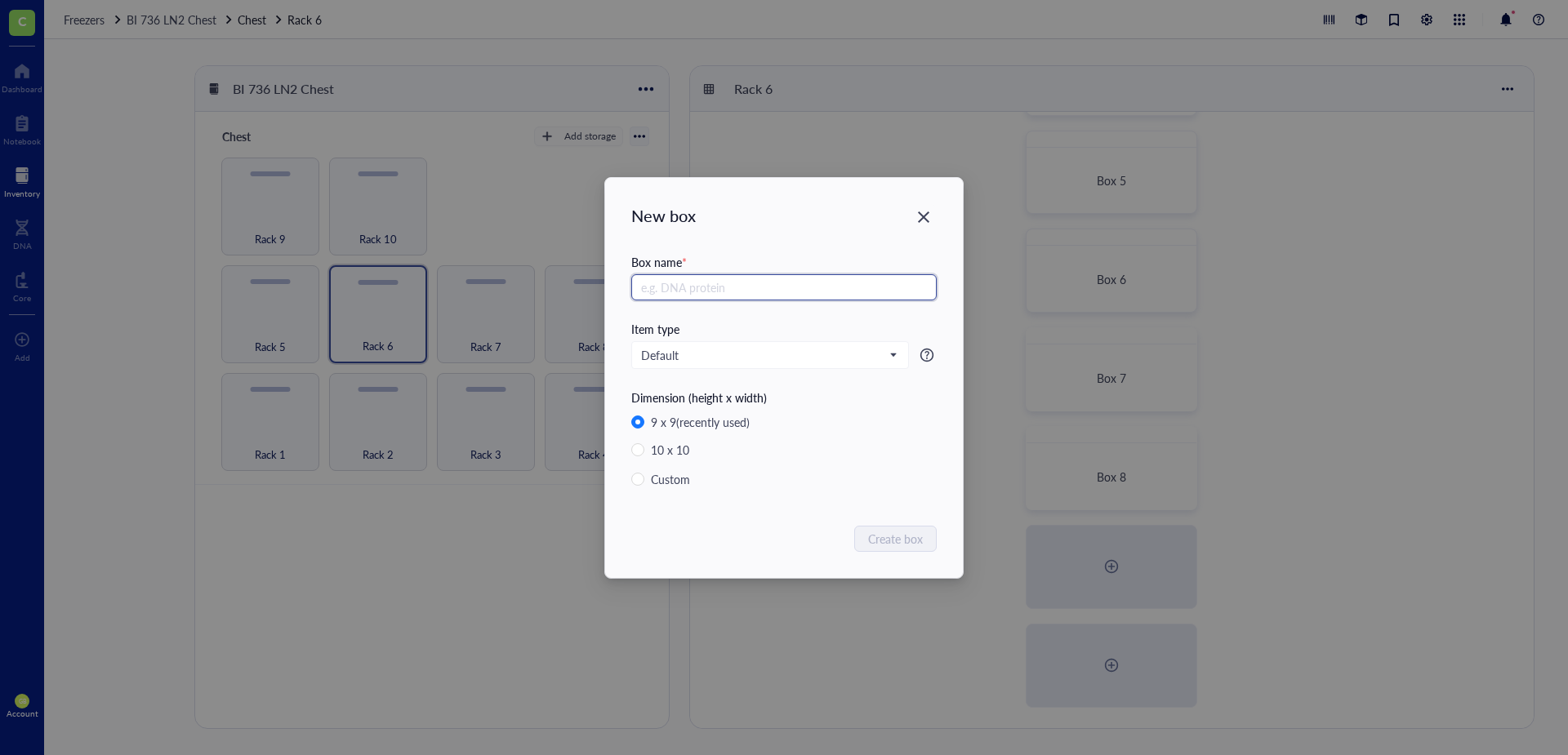paste on "Box 2" 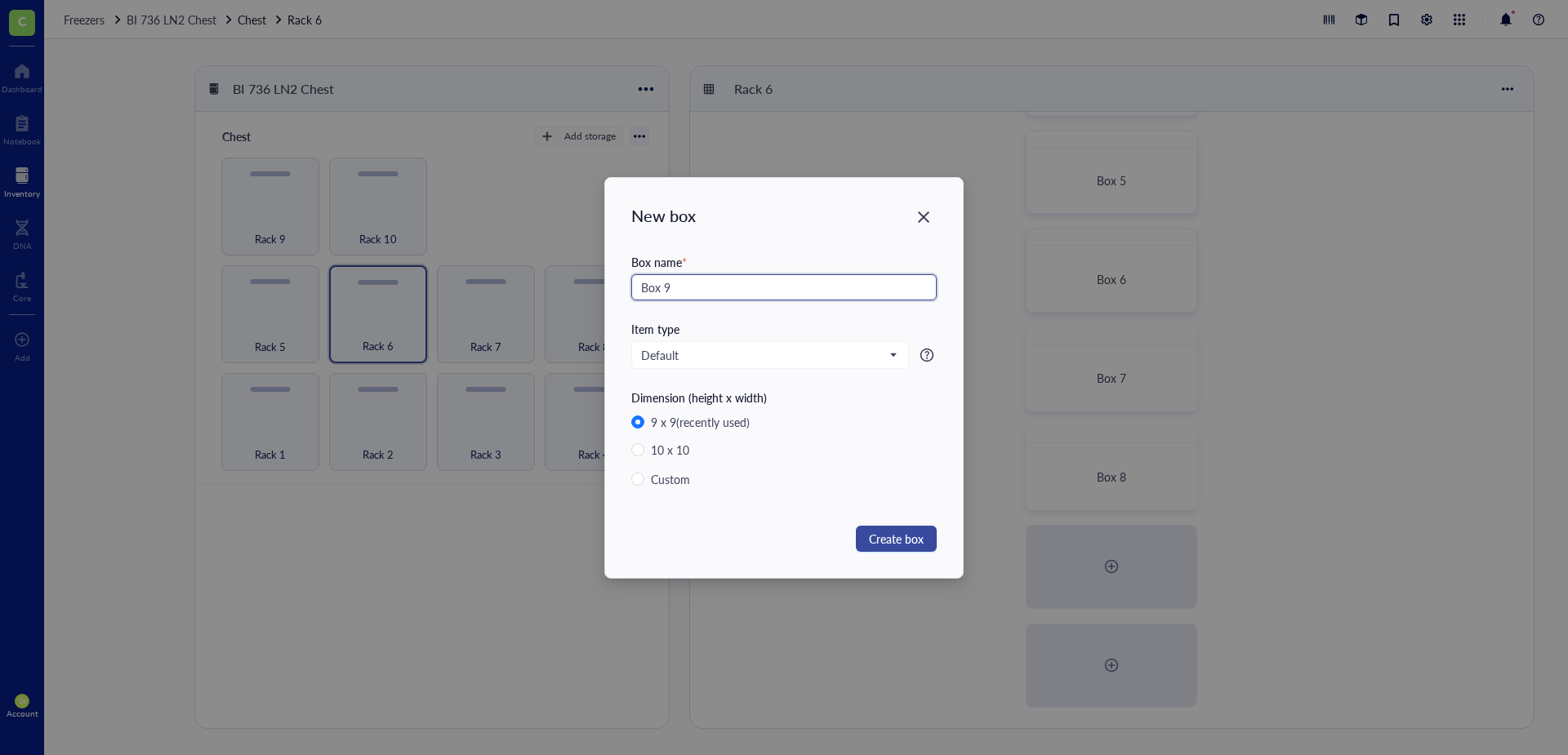type on "Box 9" 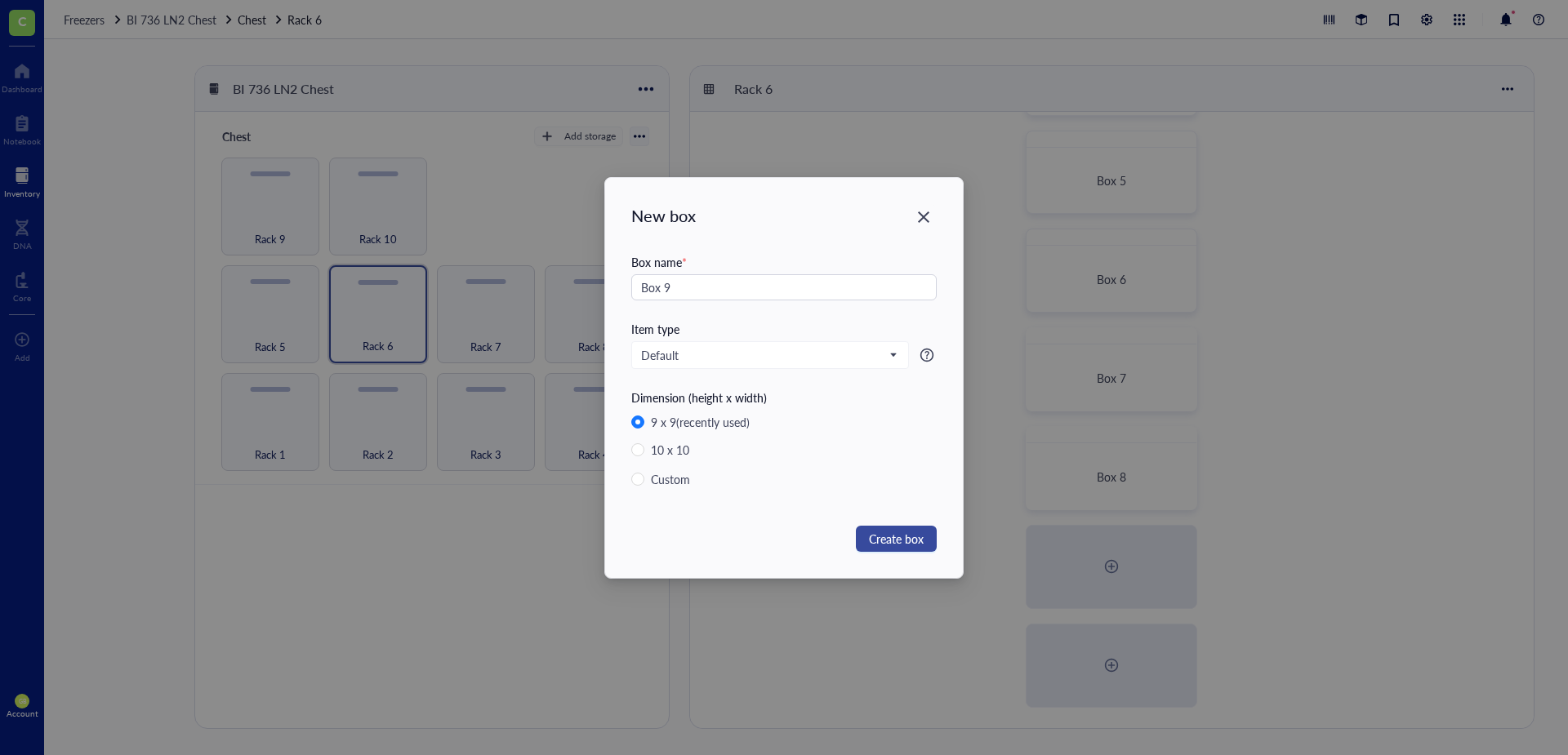 click on "Create box" at bounding box center [896, 539] 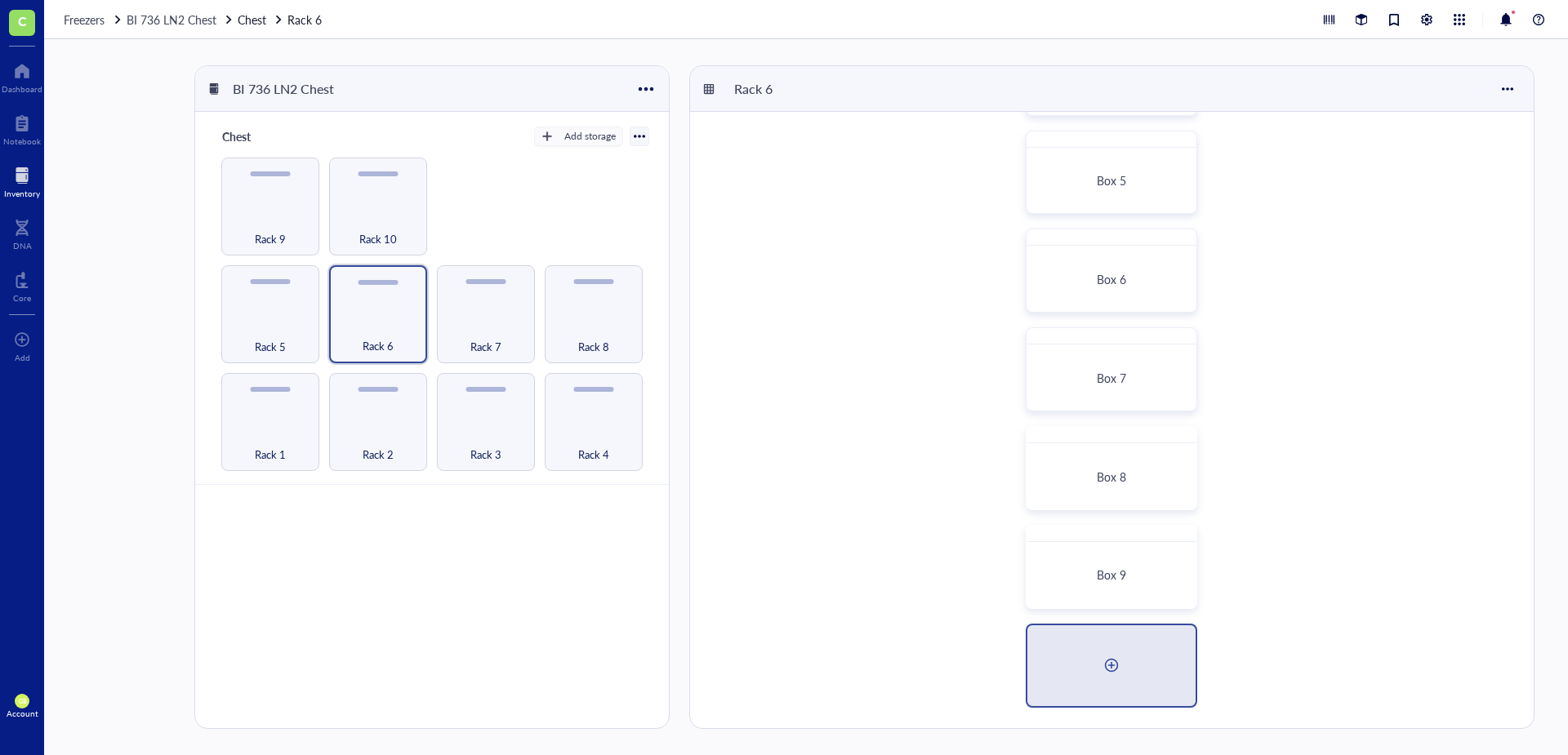 click at bounding box center [1111, 665] 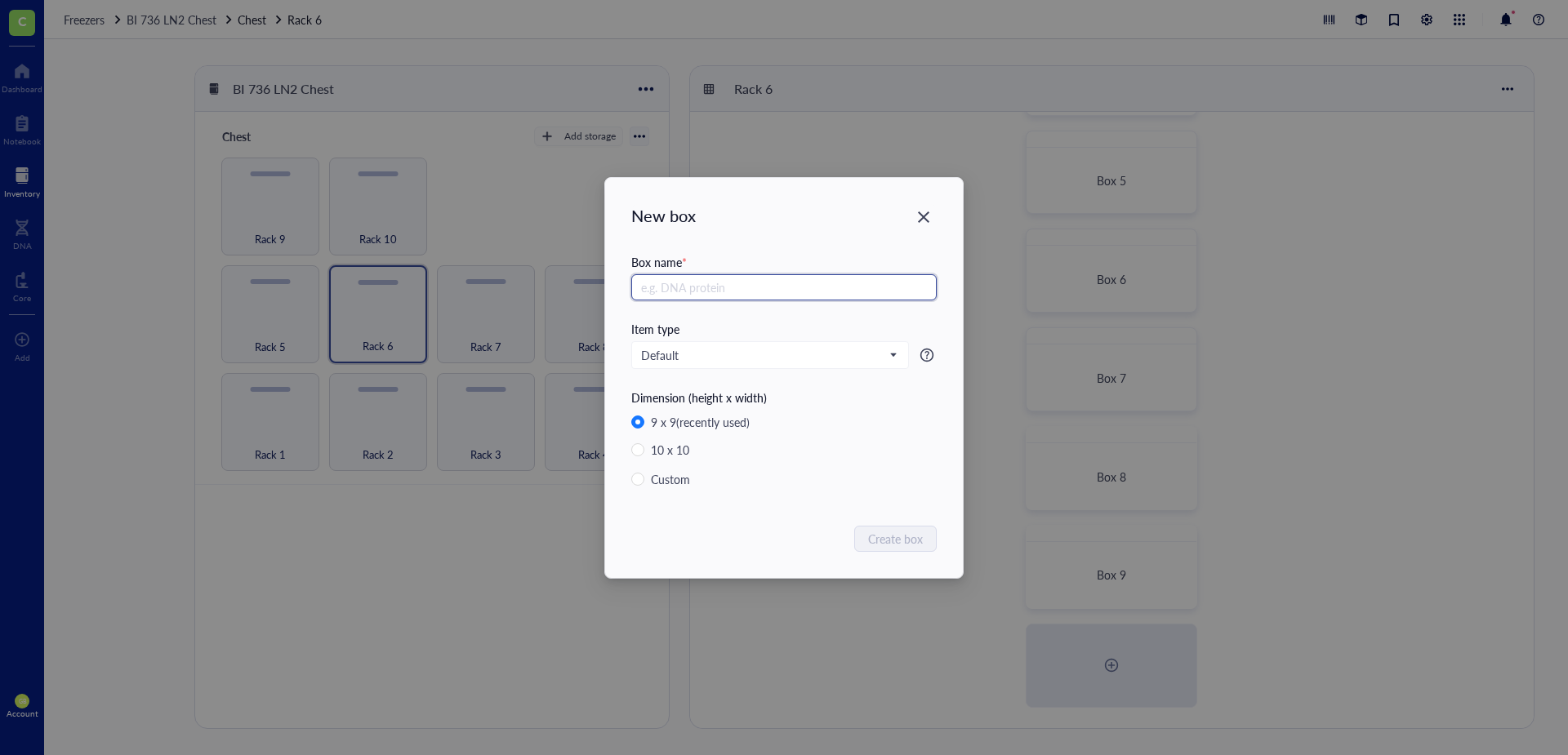 paste on "Box 2" 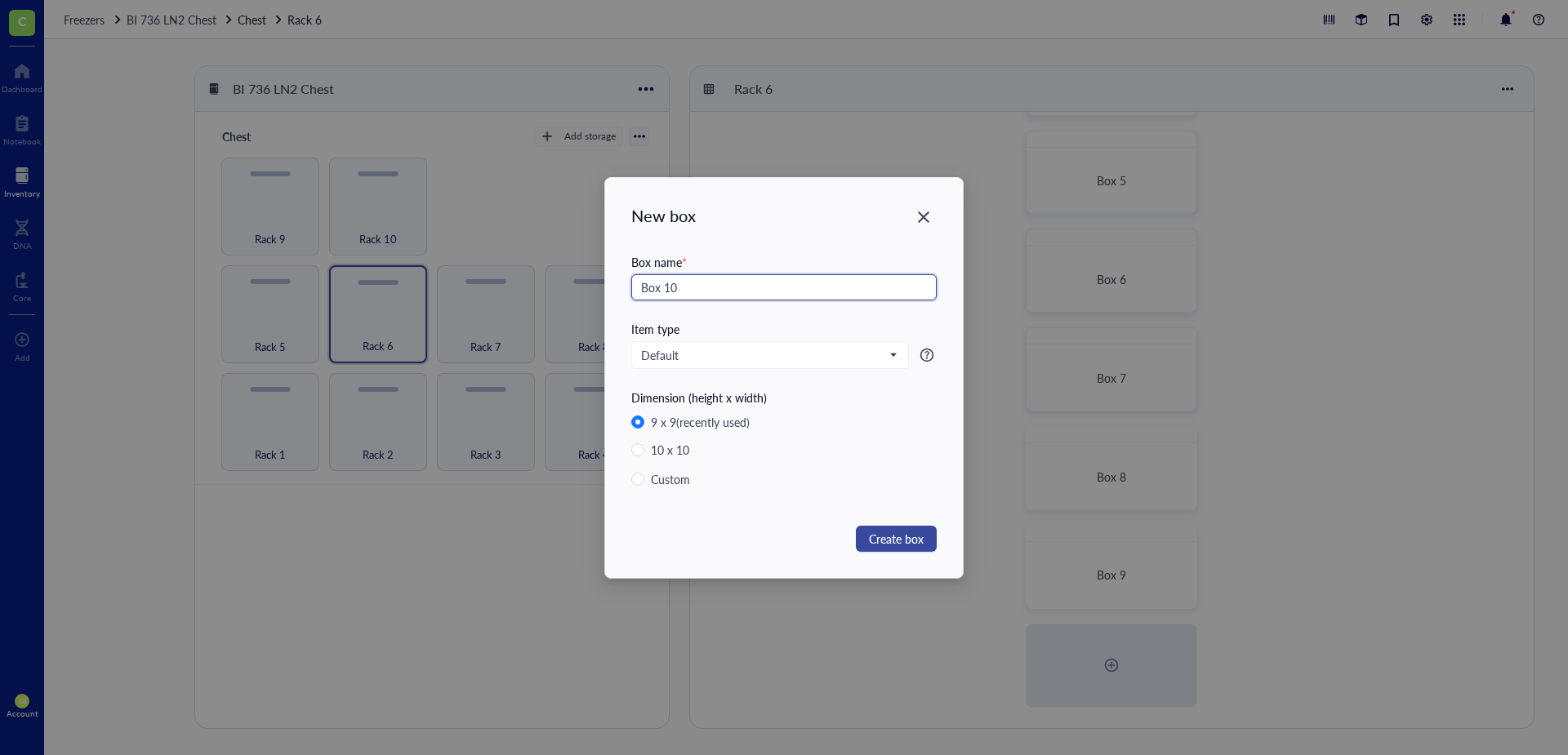 type on "Box 10" 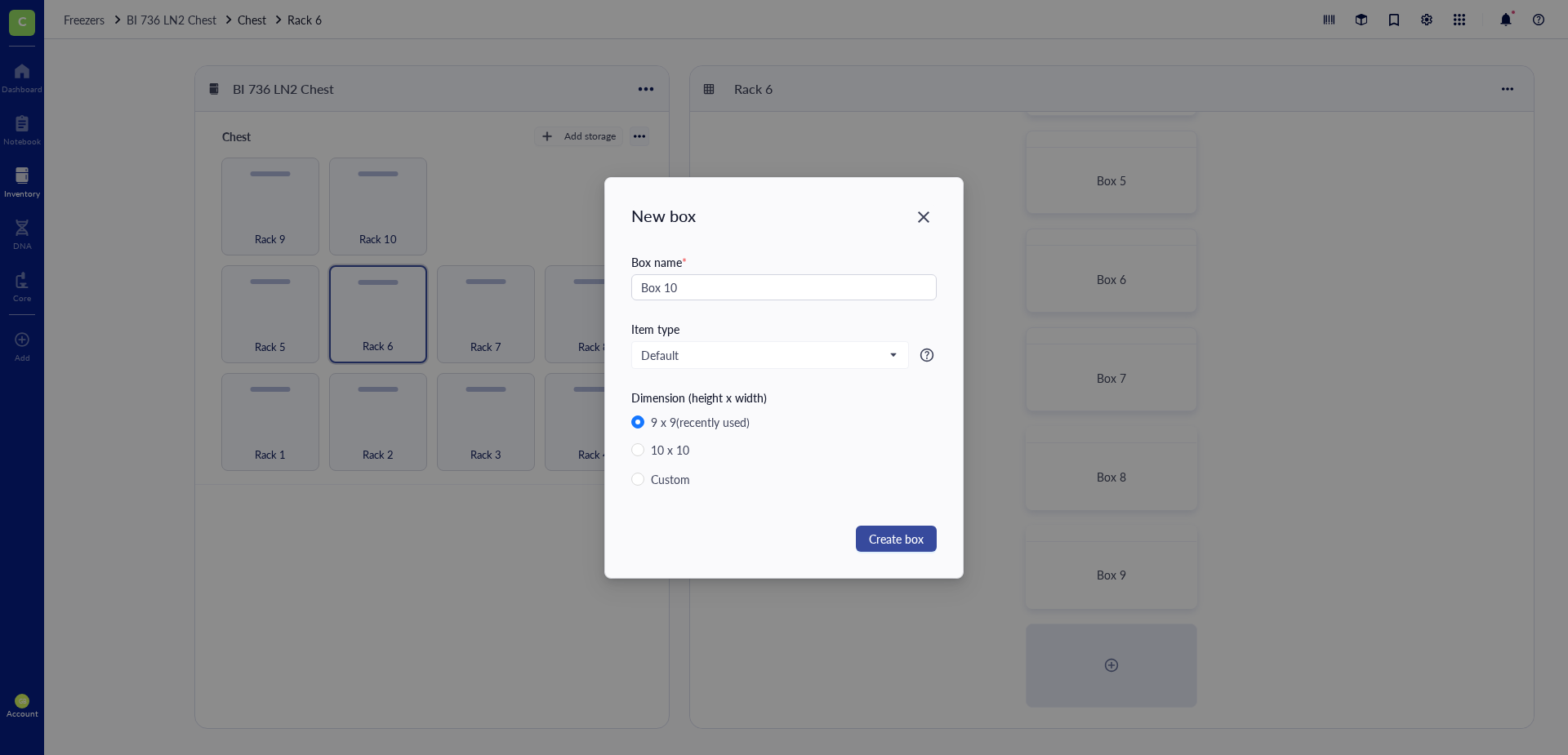 click on "Create box" at bounding box center [896, 539] 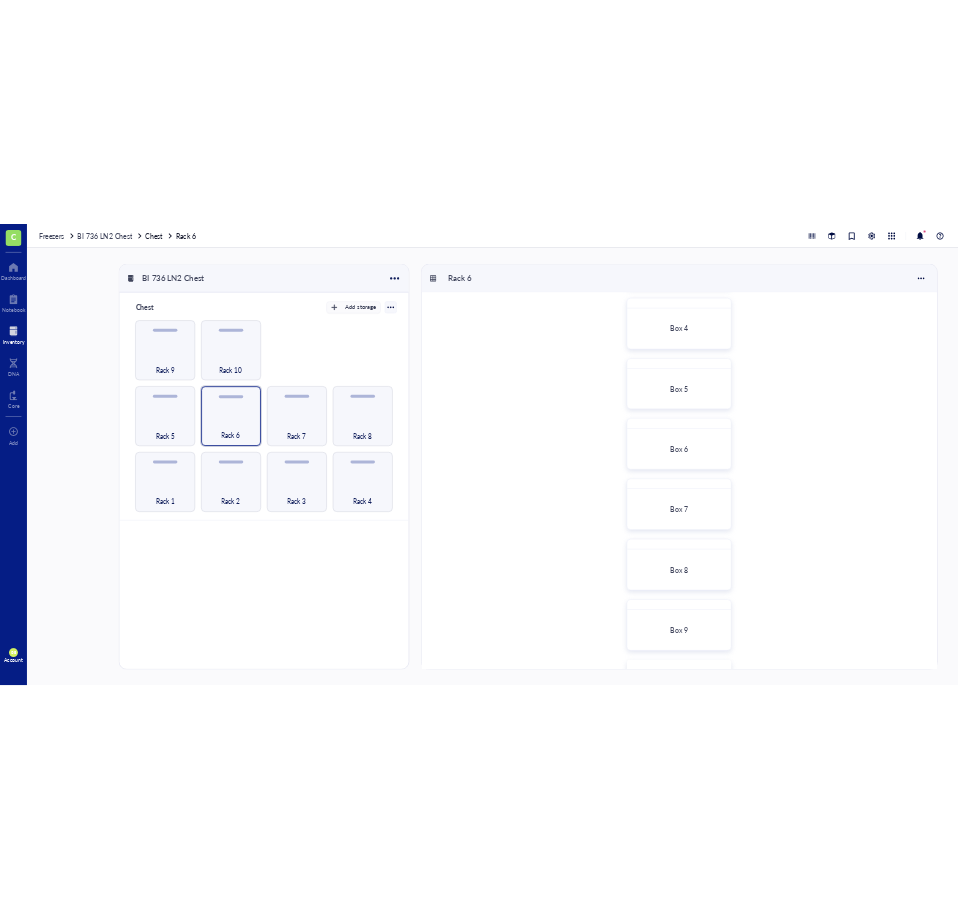 scroll, scrollTop: 0, scrollLeft: 0, axis: both 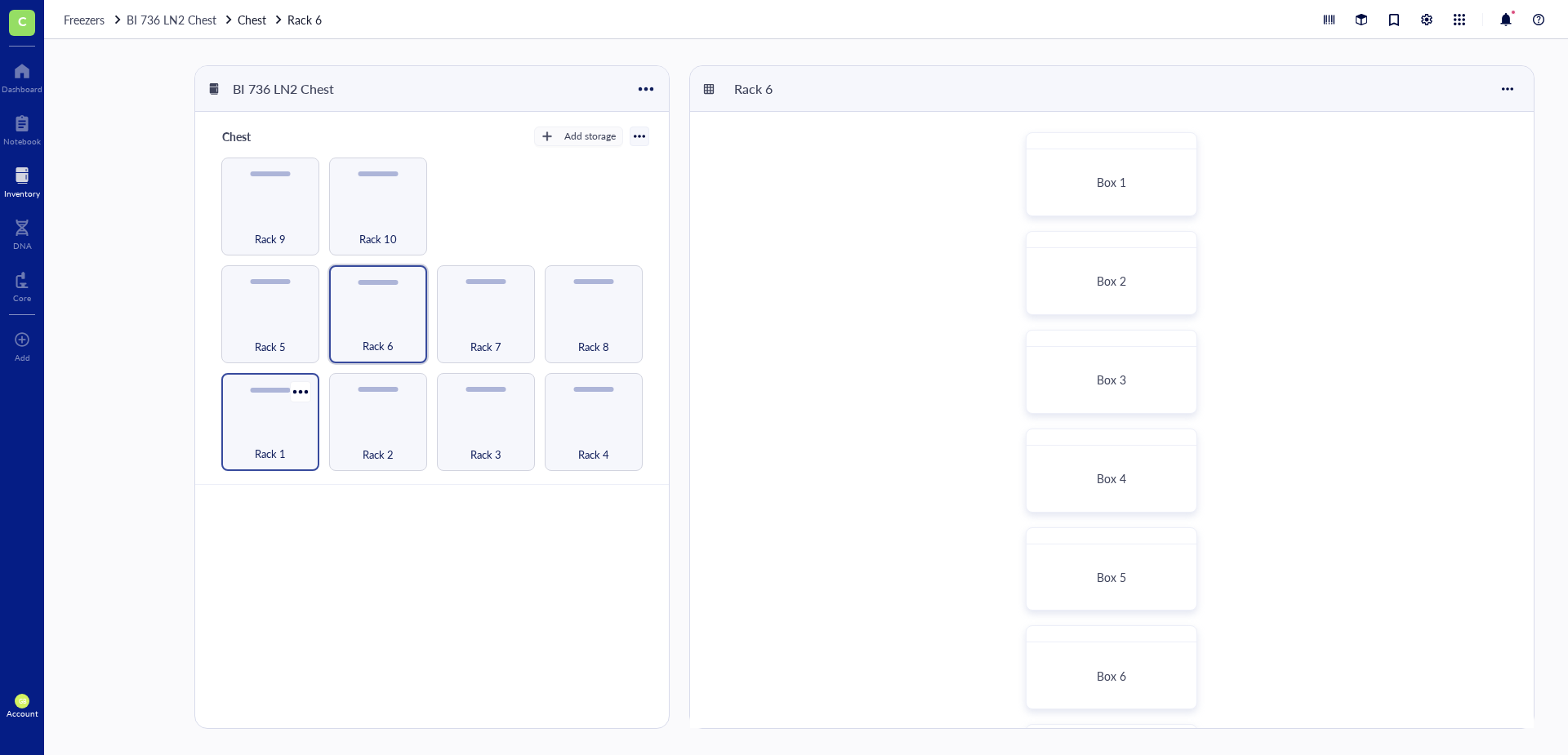 click on "Rack 1" at bounding box center (270, 454) 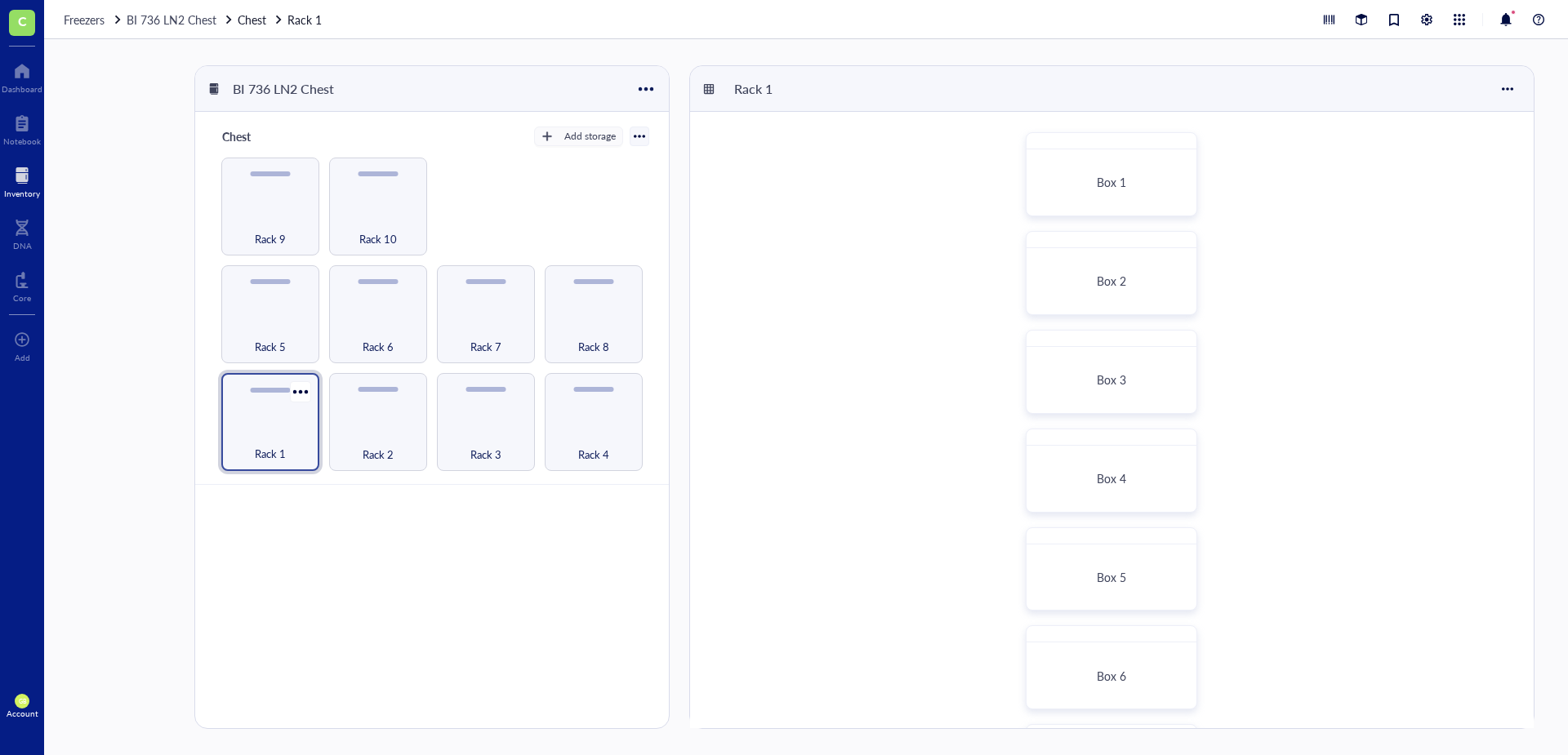 click on "Rack 1" at bounding box center [270, 445] 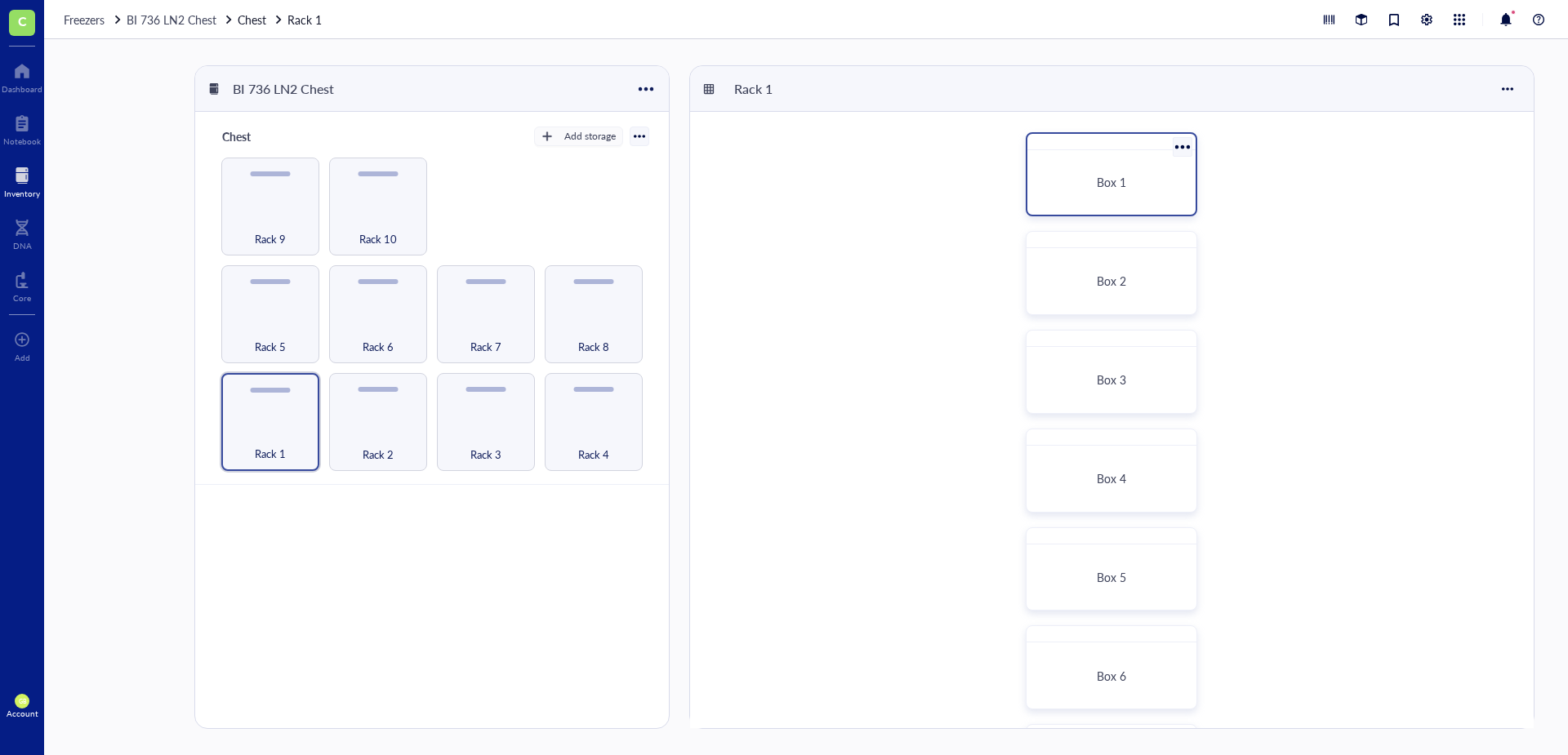 click on "Box 1" at bounding box center [1111, 182] 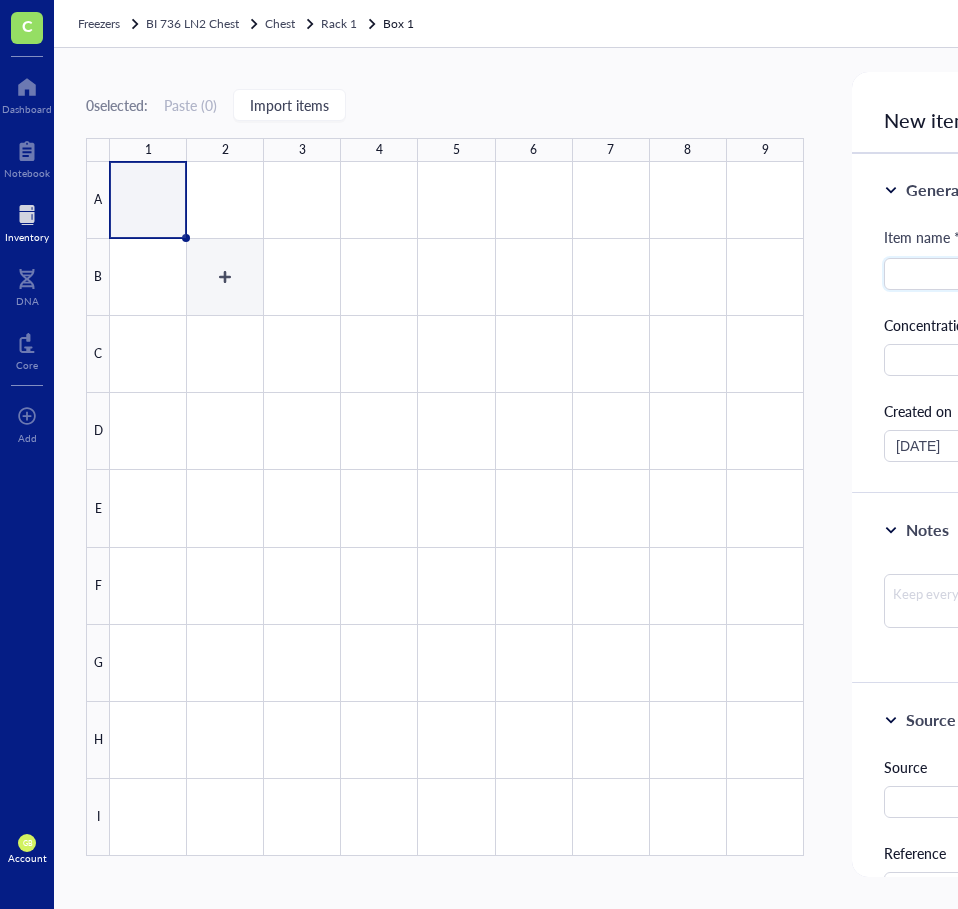 click at bounding box center [457, 509] 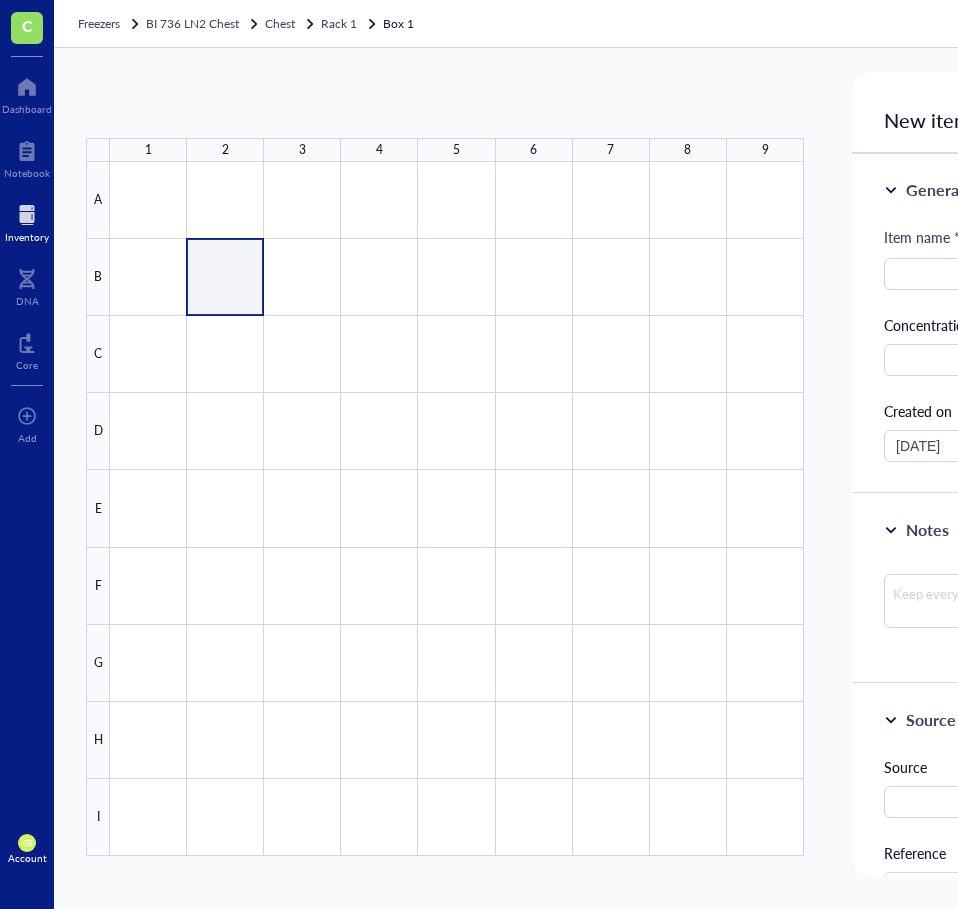 scroll, scrollTop: 0, scrollLeft: 91, axis: horizontal 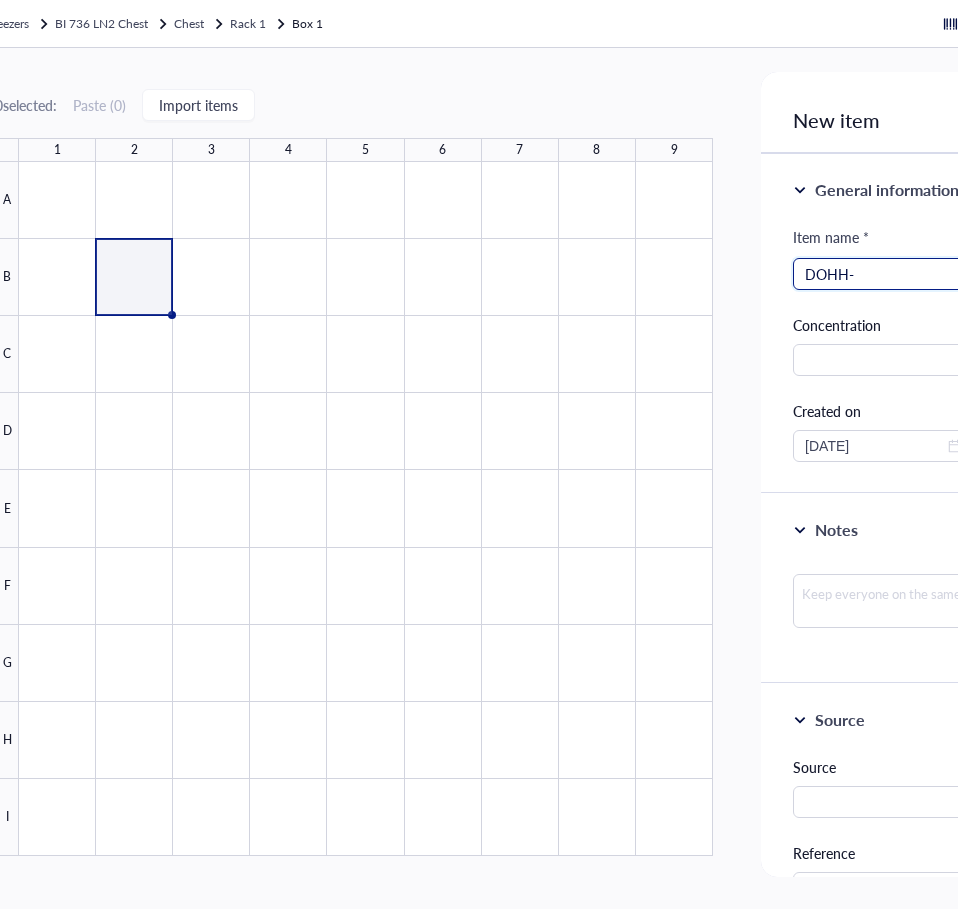 type on "DOHH-2" 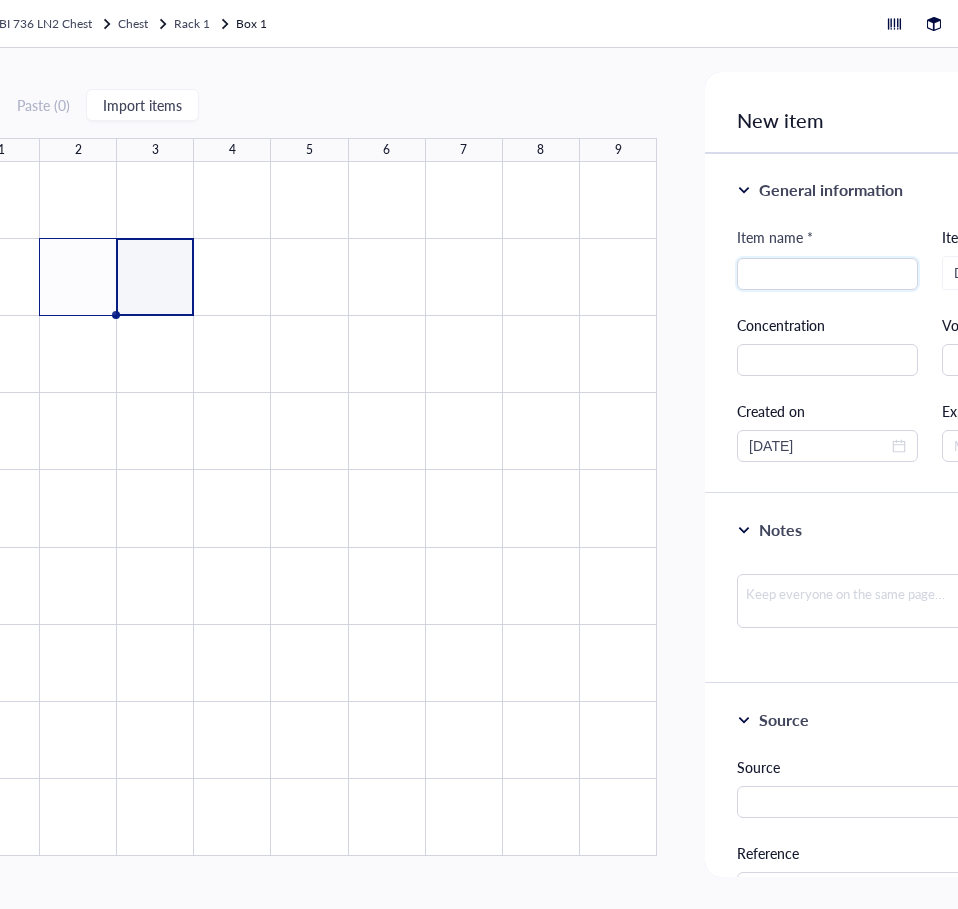 scroll, scrollTop: 0, scrollLeft: 322, axis: horizontal 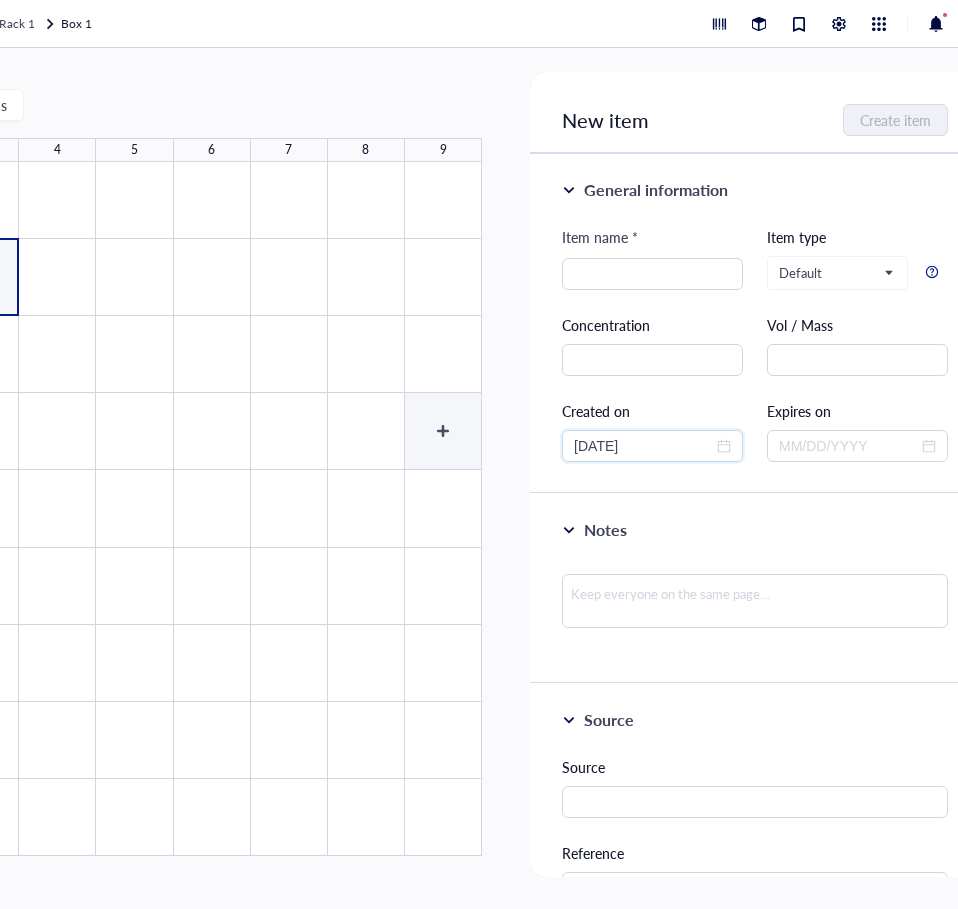 drag, startPoint x: 660, startPoint y: 443, endPoint x: 453, endPoint y: 432, distance: 207.29207 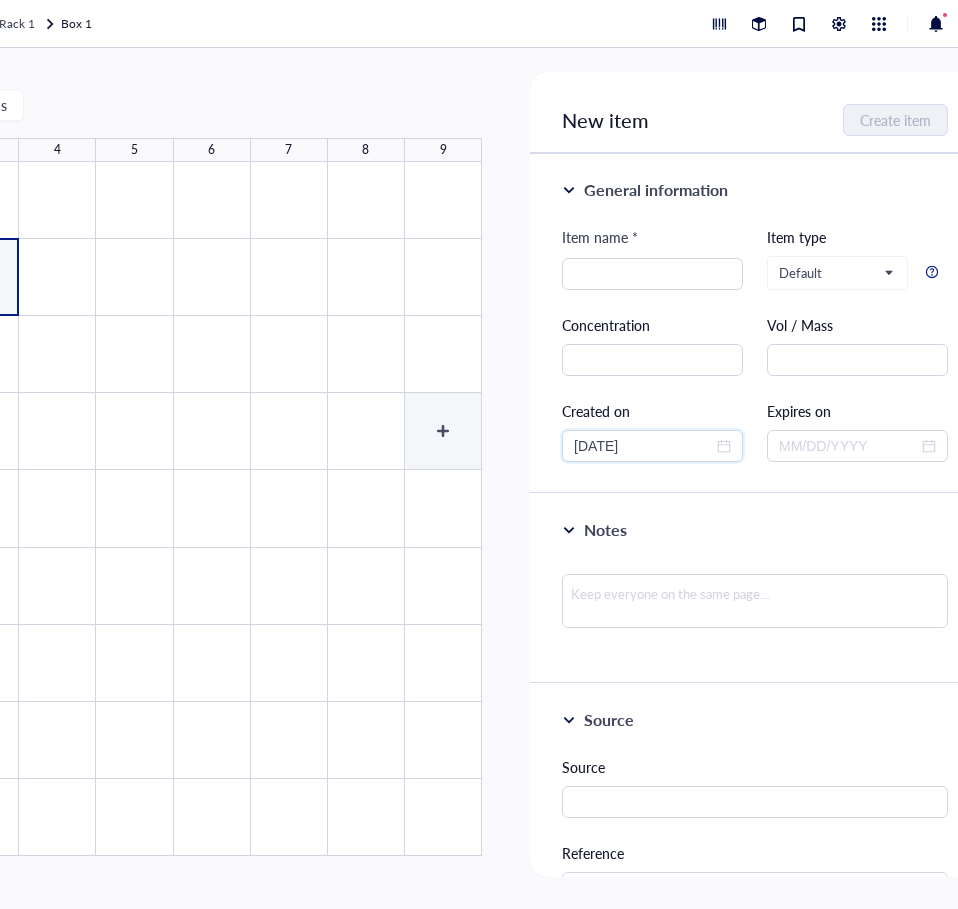 click on "0  selected: Paste ( 0 ) Import items 1 2 3 4 5 6 7 8 9 A B C D E F G H I Box 1 0 items 9  x  9  dimension 0  contributor s Created on Jul 14, 2025 Created by Gleb Bazilevsky Modified on Jul 14, 2025 Modified by Gleb Bazilevsky July 14, 2025 GB Gleb Bazilevsky updated box  Box 1 July 14, 2025   at 4:42 PM  GB Gleb Bazilevsky updated box  Box 1 (Murine Samples) July 14, 2025   at 2:33 PM  GB Gleb Bazilevsky created box  Box 1 July 14, 2025   at 2:31 PM  New item Create item General information Item name    * Item type   Default Concentration Vol / Mass Created on 07/29/2025 Expires on Notes Source Source Reference Catalog # Lot # Packaging Price $ Attached files Click or drag file here to upload" at bounding box center [372, 478] 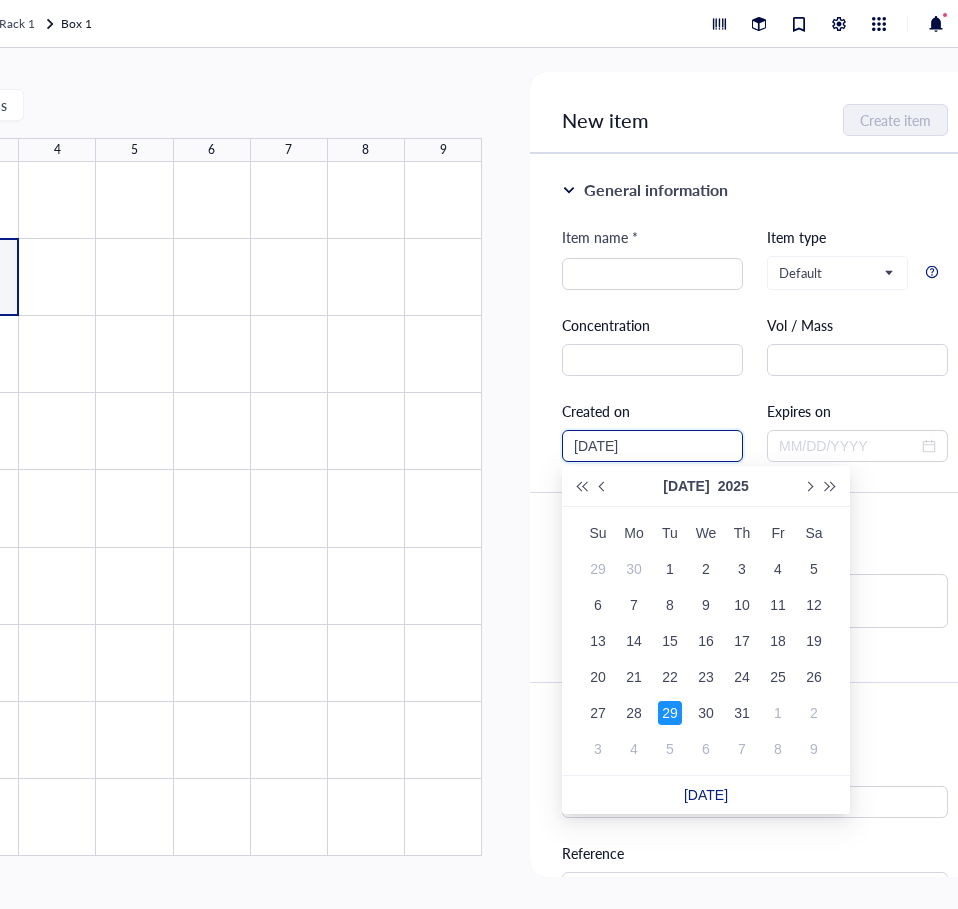 click on "6/30/2018" at bounding box center (643, 446) 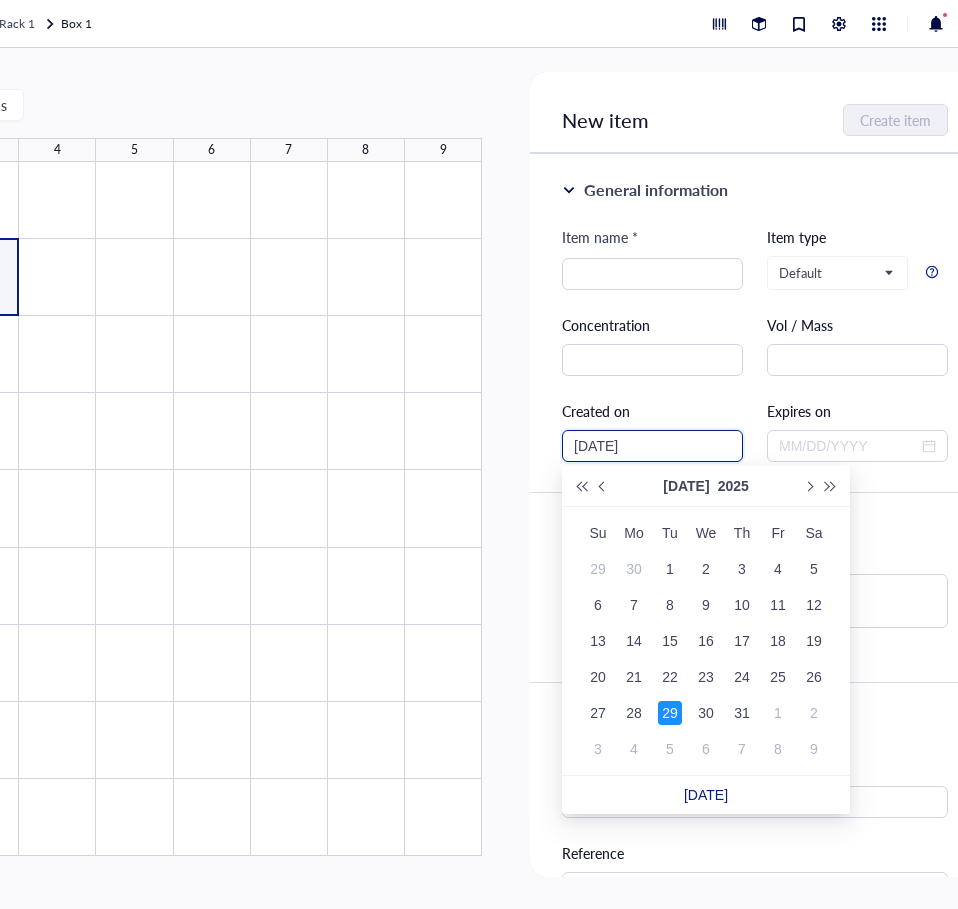 click on "6/30/2018" at bounding box center [643, 446] 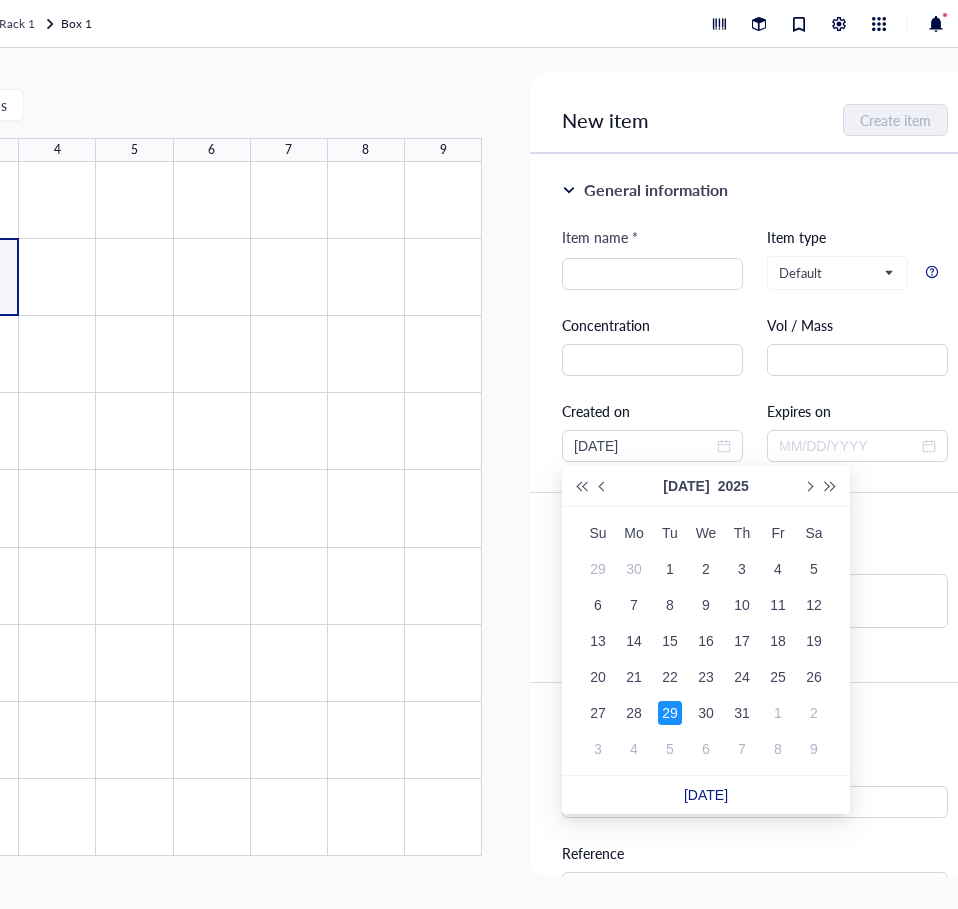 click on "Created on" at bounding box center [652, 411] 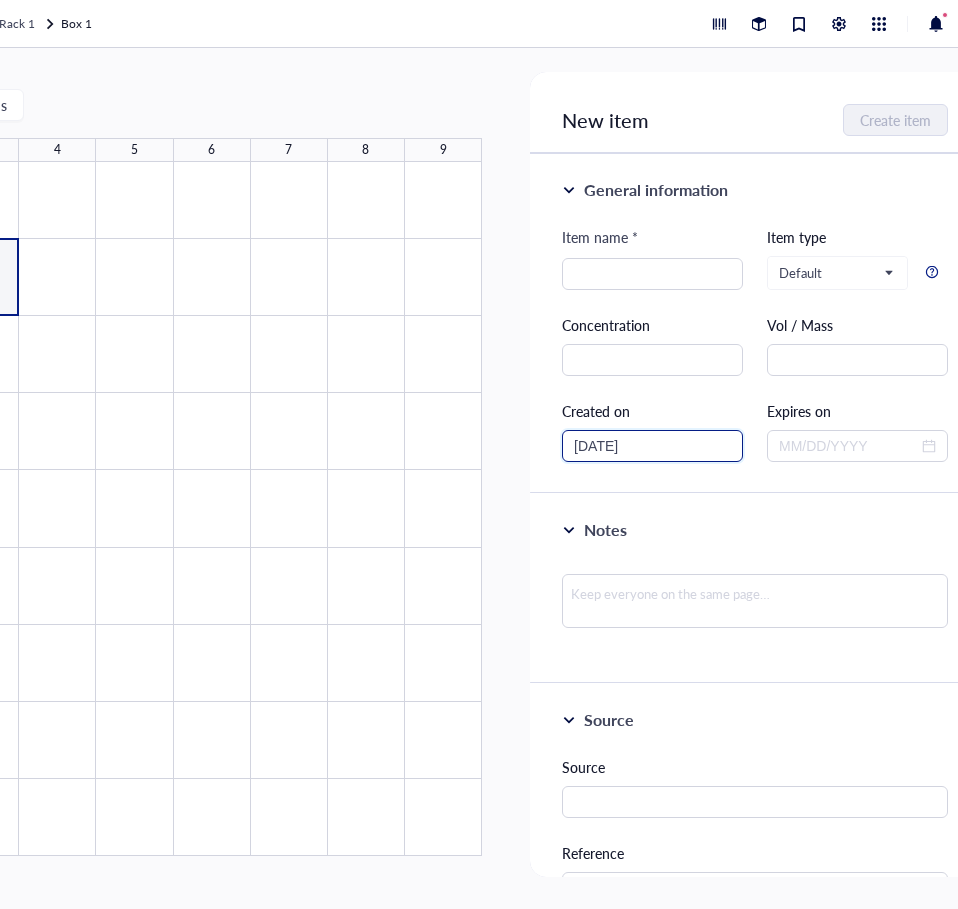 click on "[DATE]" at bounding box center (643, 446) 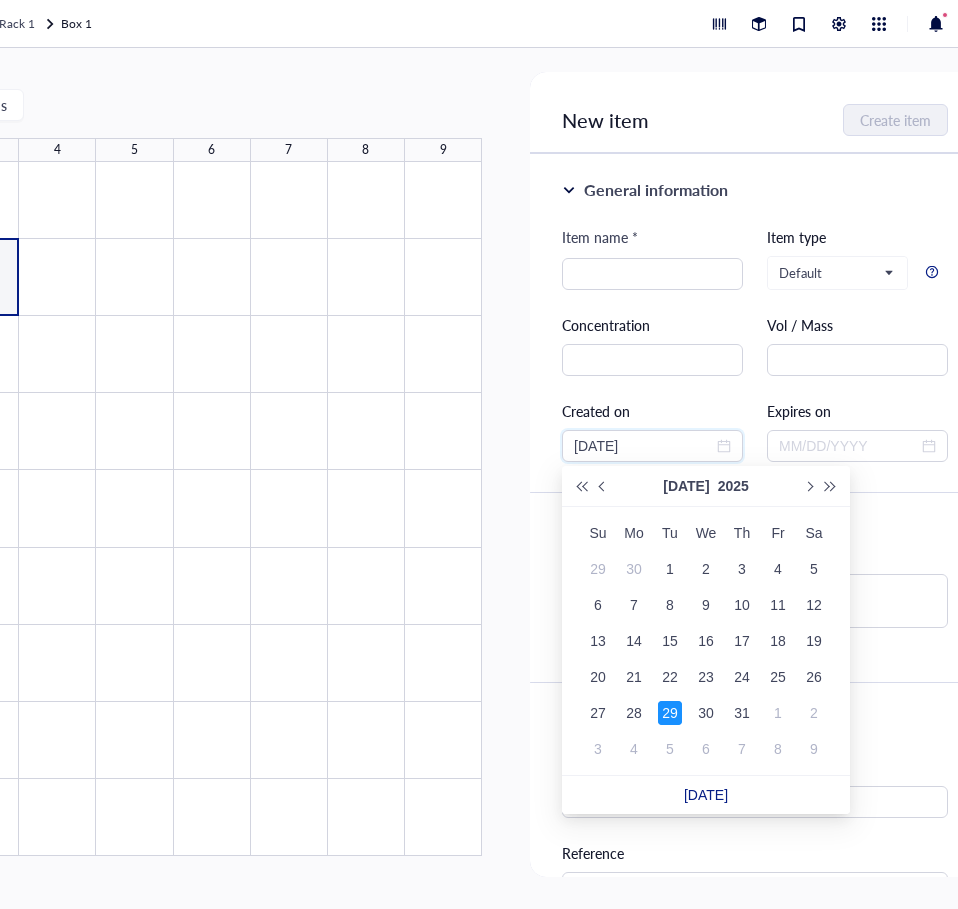 drag, startPoint x: 668, startPoint y: 447, endPoint x: 474, endPoint y: 442, distance: 194.06442 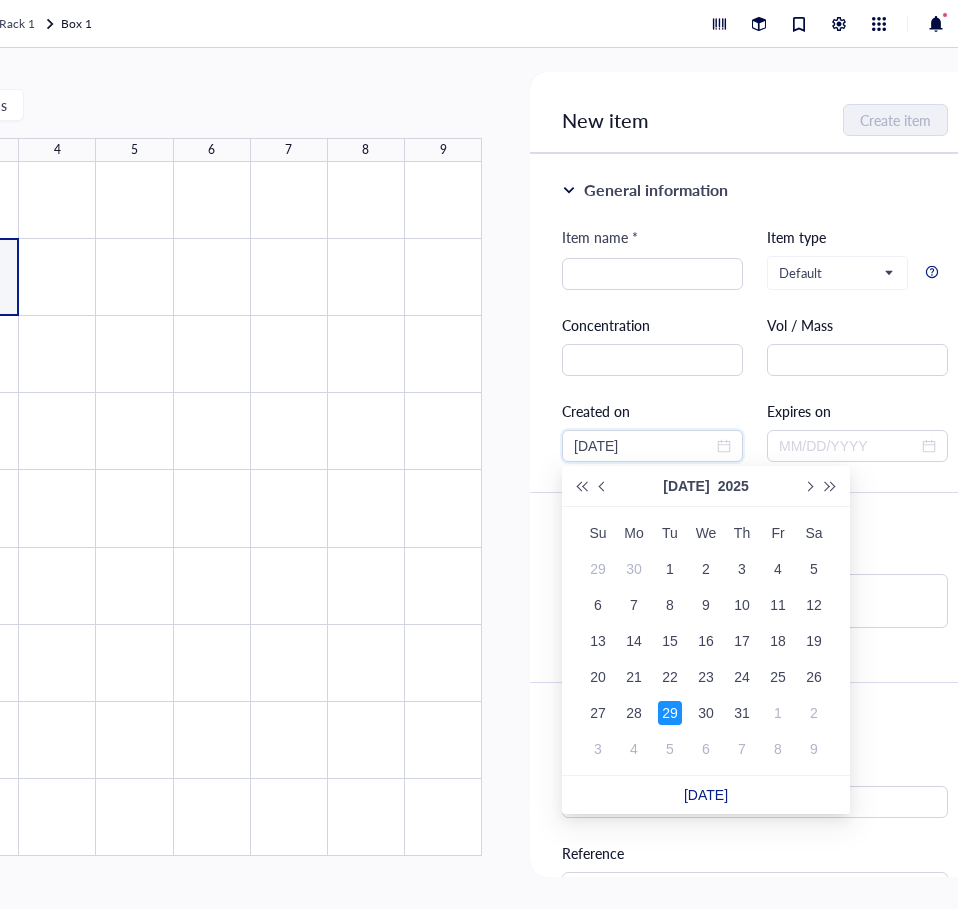click on "0  selected: Paste ( 0 ) Import items 1 2 3 4 5 6 7 8 9 A B C D E F G H I Box 1 0 items 9  x  9  dimension 0  contributor s Created on Jul 14, 2025 Created by Gleb Bazilevsky Modified on Jul 14, 2025 Modified by Gleb Bazilevsky July 14, 2025 GB Gleb Bazilevsky updated box  Box 1 July 14, 2025   at 4:42 PM  GB Gleb Bazilevsky updated box  Box 1 (Murine Samples) July 14, 2025   at 2:33 PM  GB Gleb Bazilevsky created box  Box 1 July 14, 2025   at 2:31 PM  New item Create item General information Item name    * Item type   Default Concentration Vol / Mass Created on 07/29/2025 Expires on Notes Source Source Reference Catalog # Lot # Packaging Price $ Attached files Click or drag file here to upload" at bounding box center (372, 478) 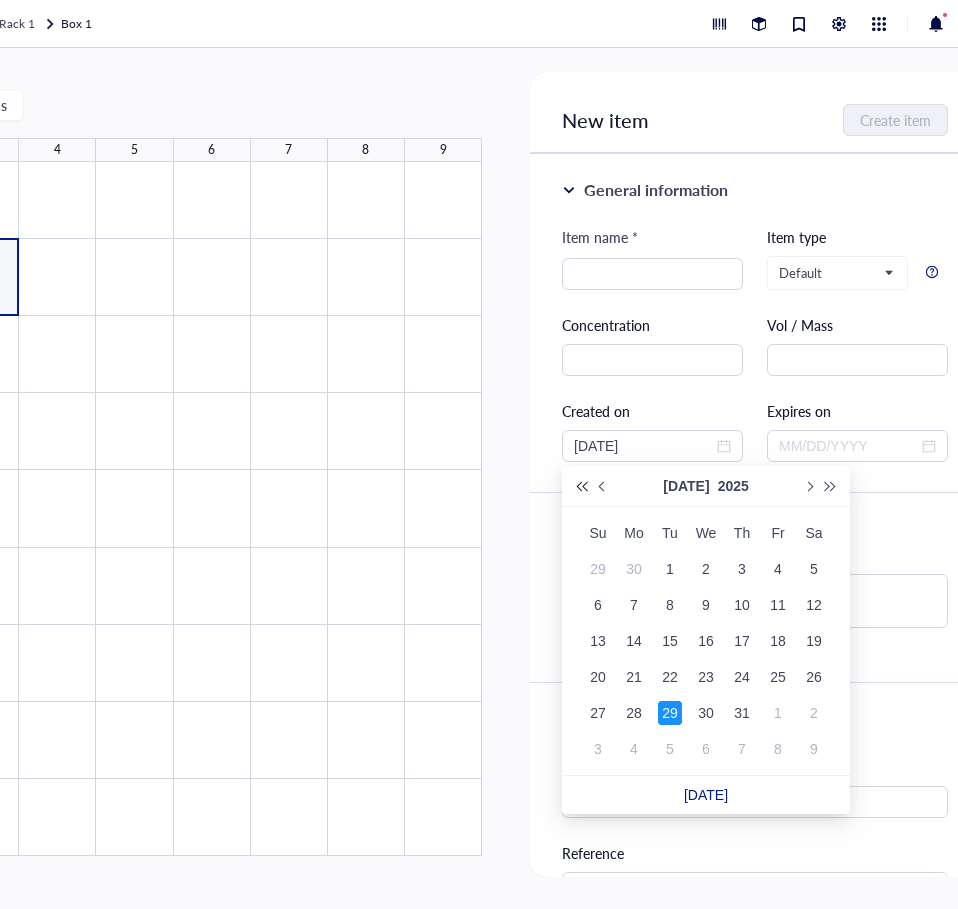 click at bounding box center (581, 486) 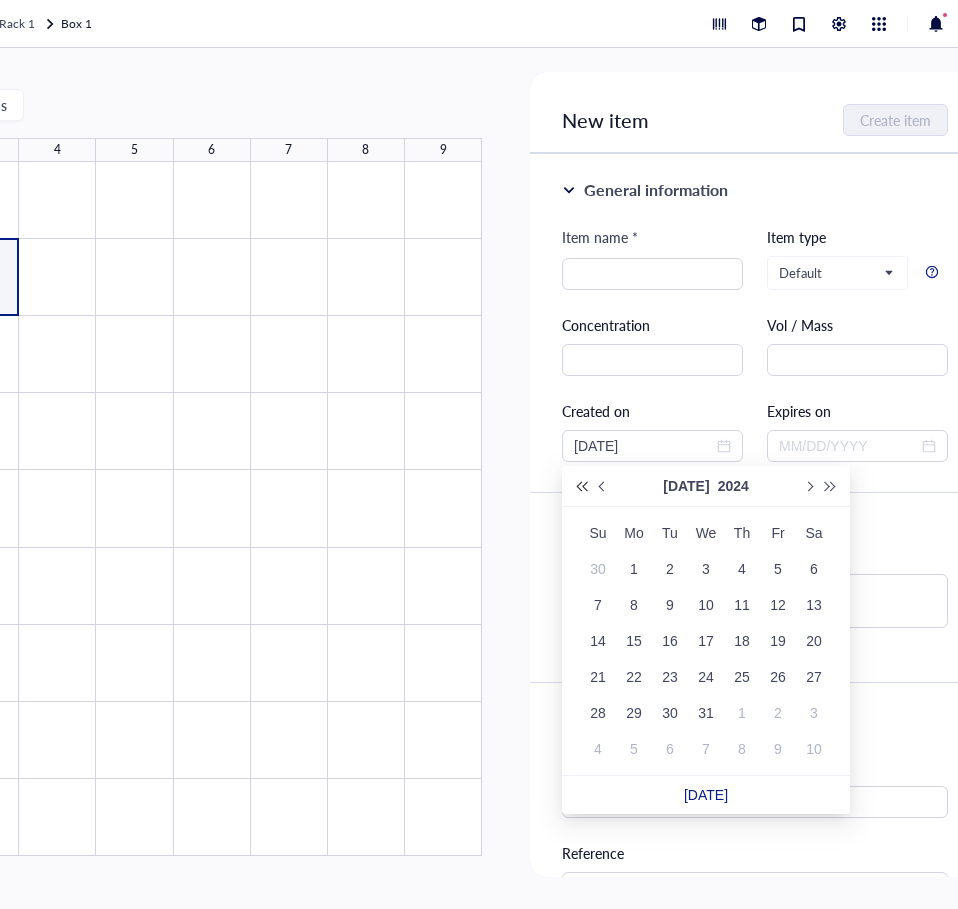 click at bounding box center (581, 486) 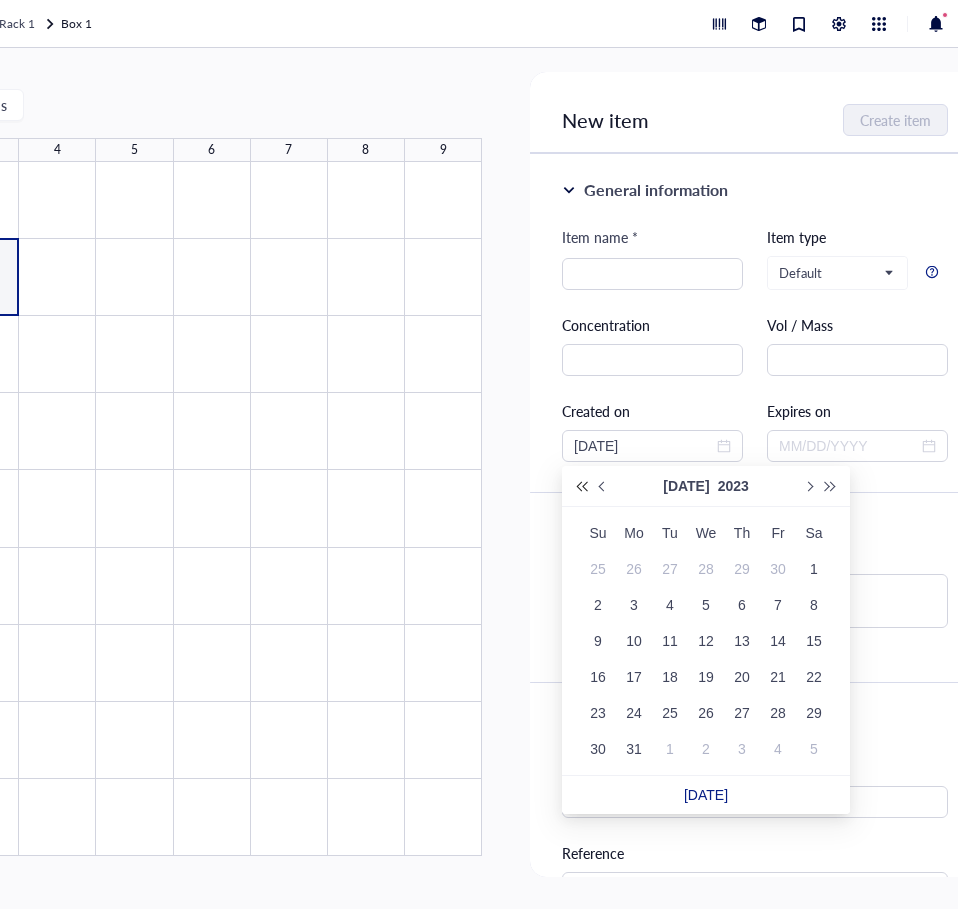 click at bounding box center (581, 486) 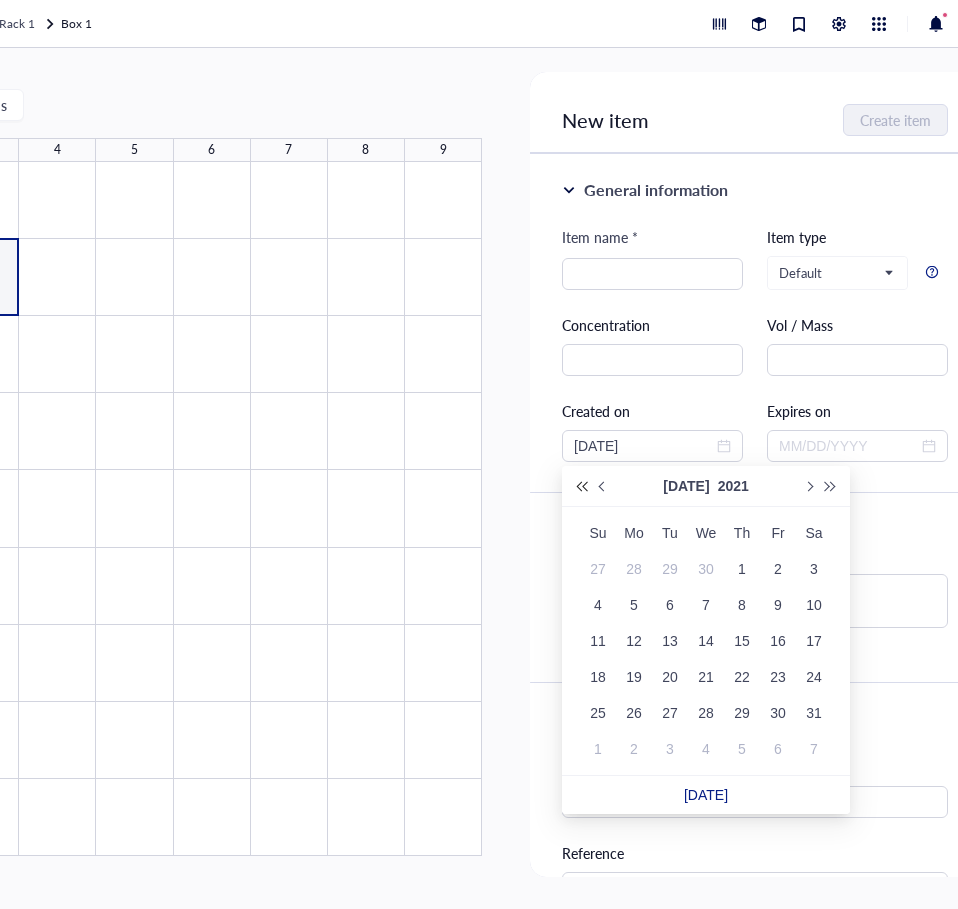 click at bounding box center (581, 486) 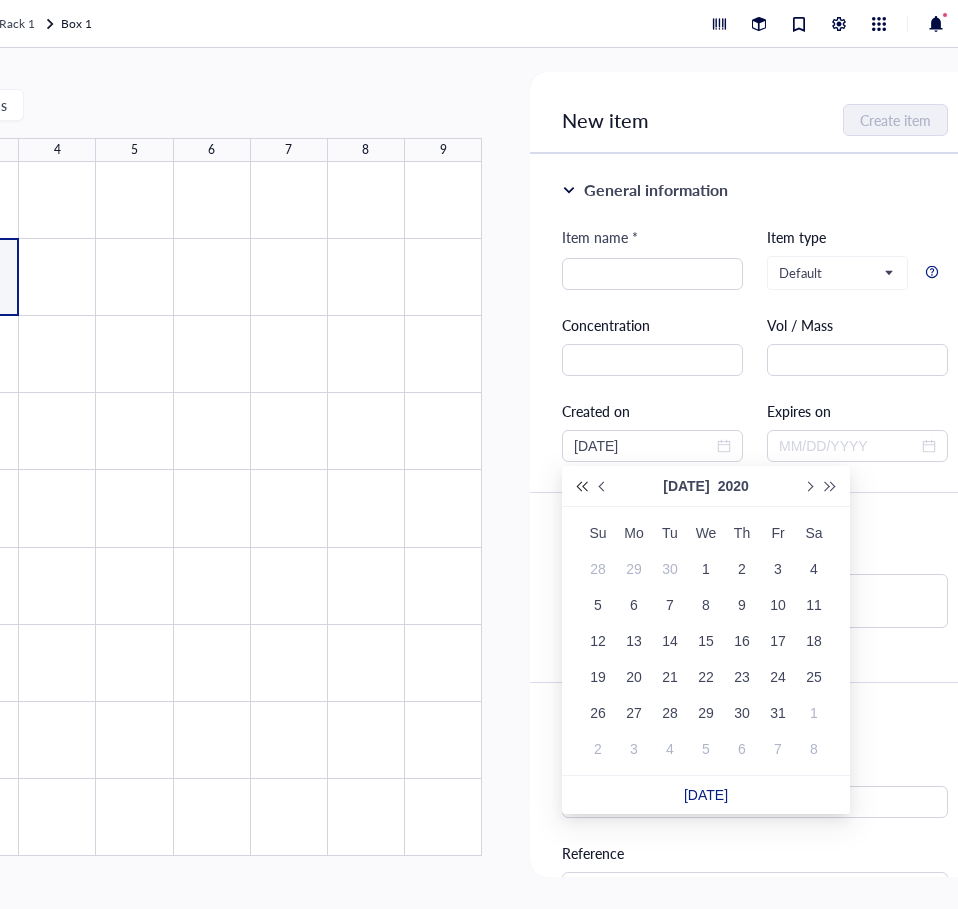 click at bounding box center [581, 486] 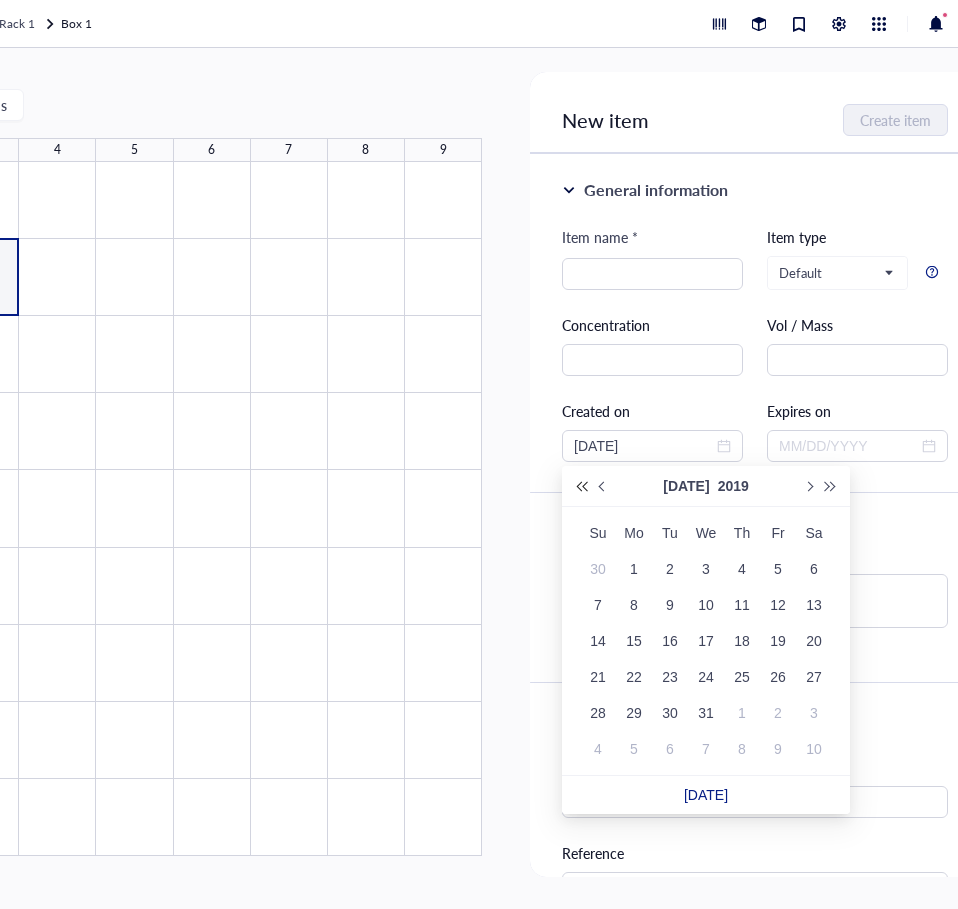 click at bounding box center [581, 486] 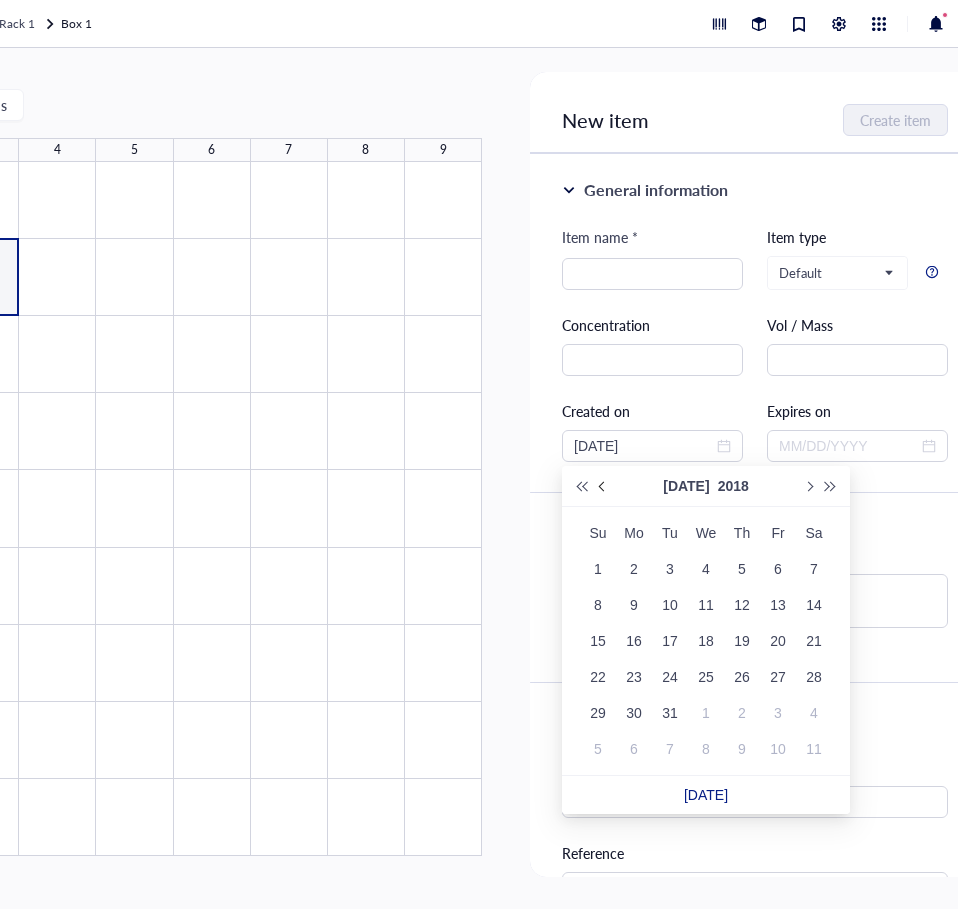 click at bounding box center [603, 486] 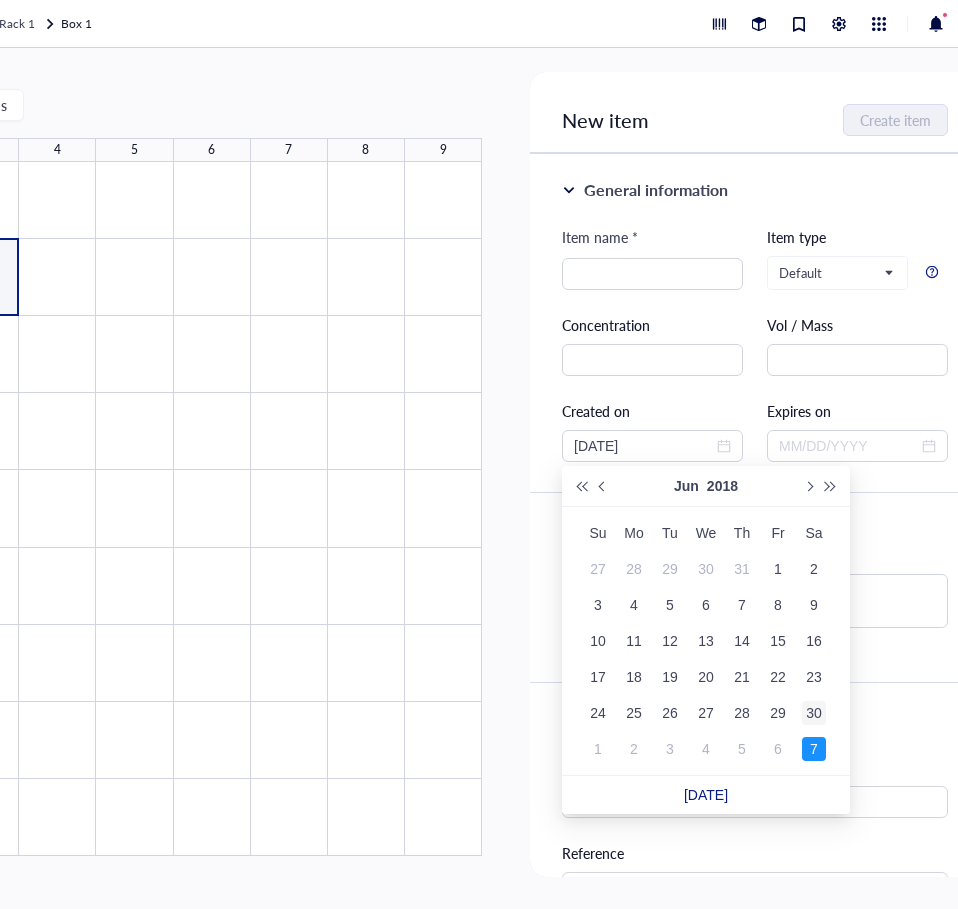 type on "06/30/2018" 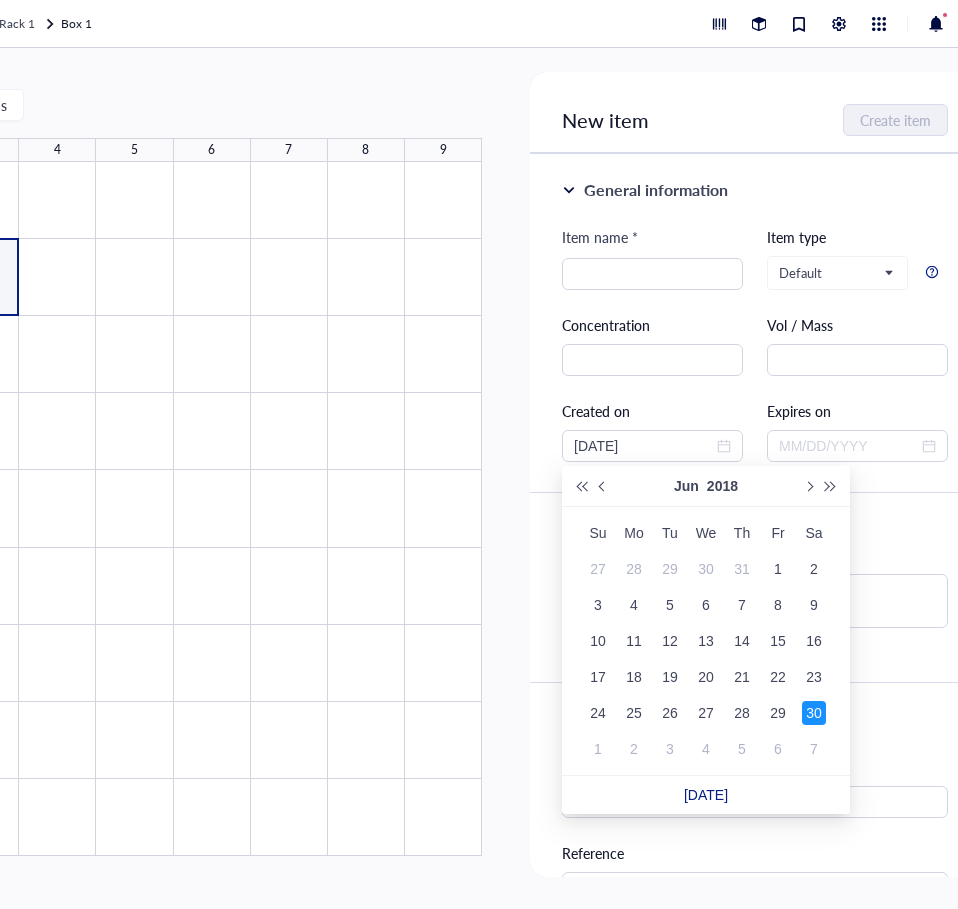 click on "30" at bounding box center [814, 713] 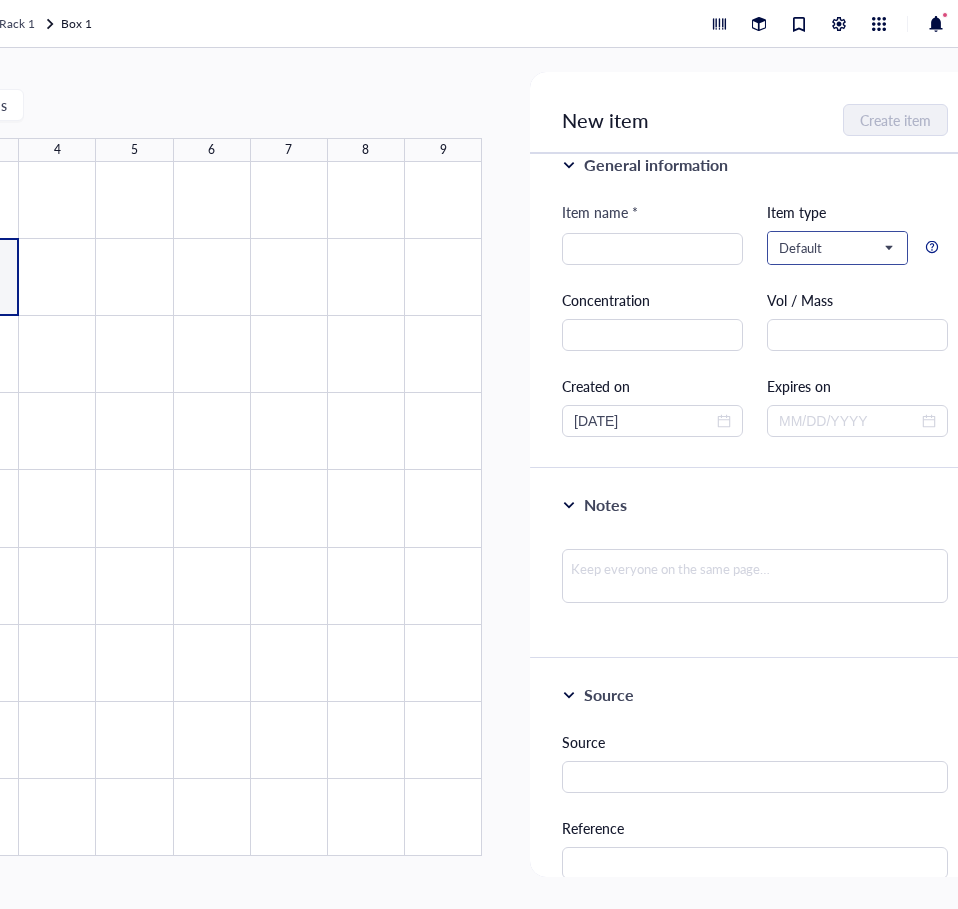 scroll, scrollTop: 0, scrollLeft: 0, axis: both 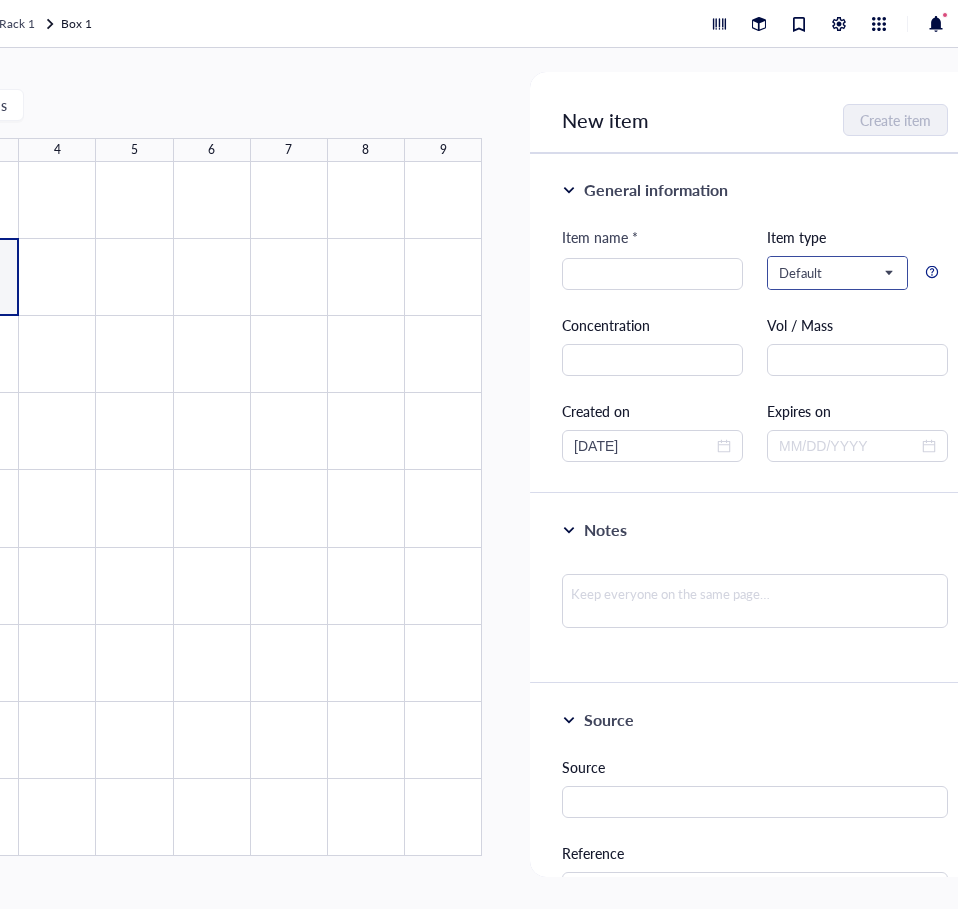 click on "Default" at bounding box center (835, 273) 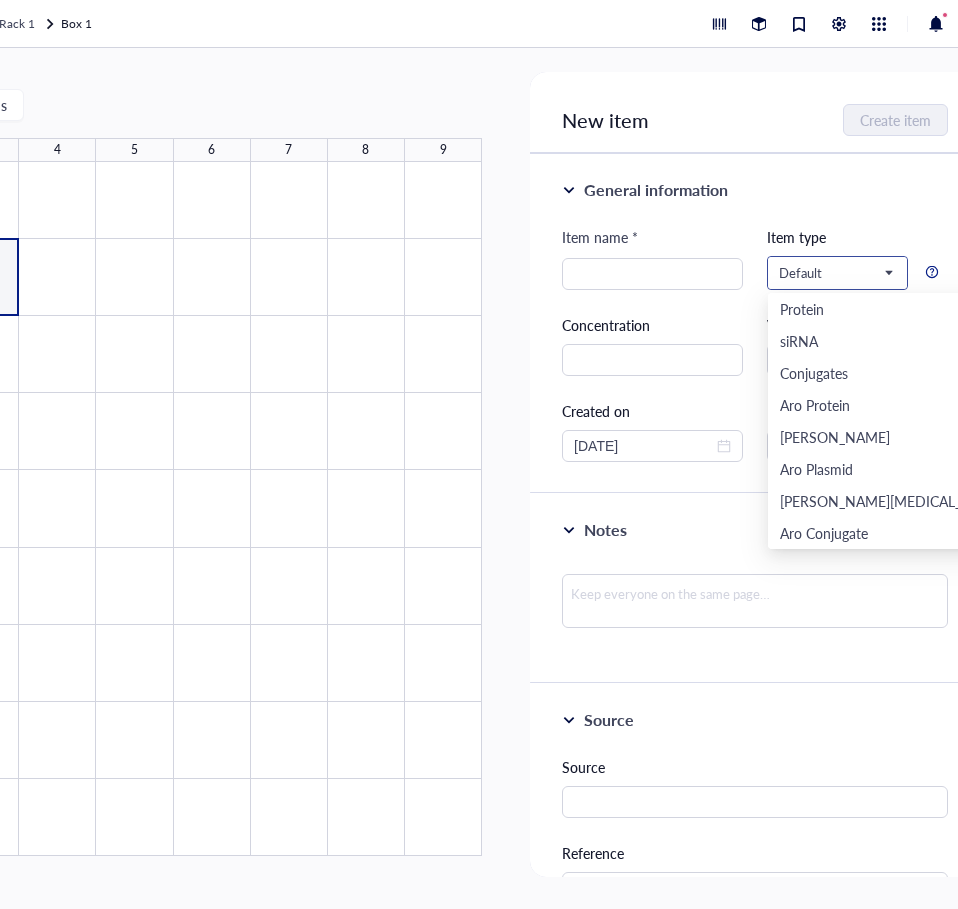 scroll, scrollTop: 64, scrollLeft: 0, axis: vertical 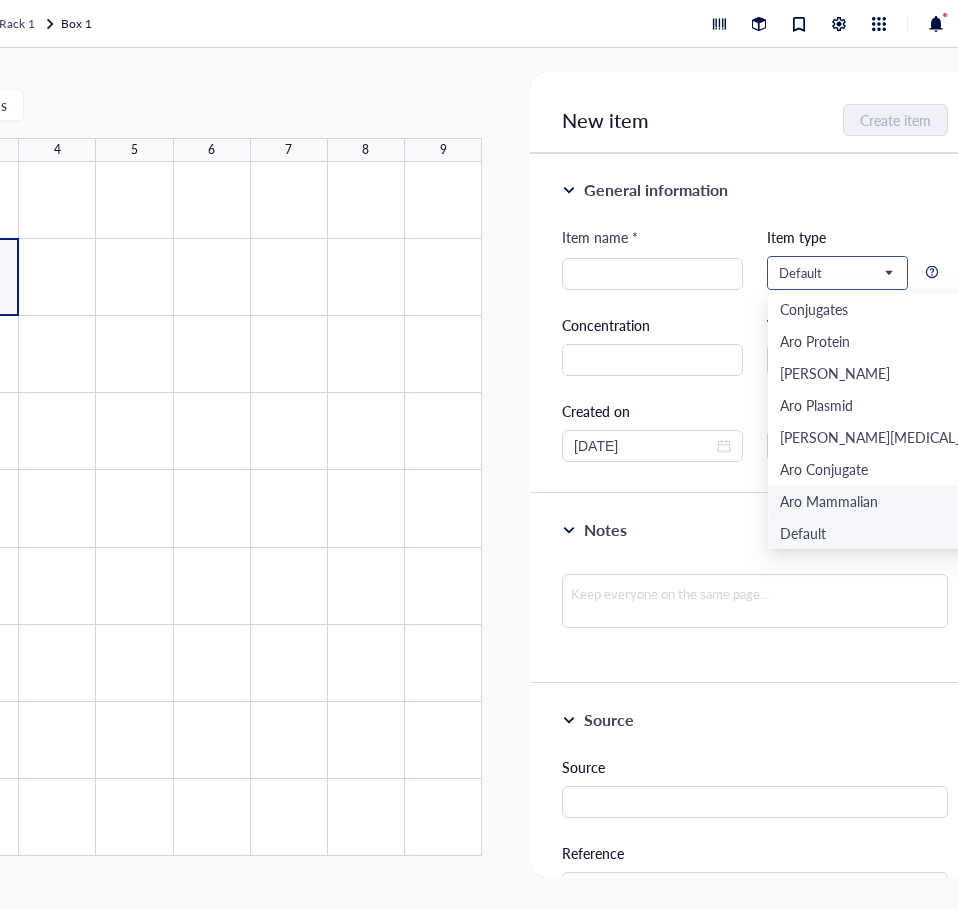 click on "Aro Mammalian" at bounding box center (829, 501) 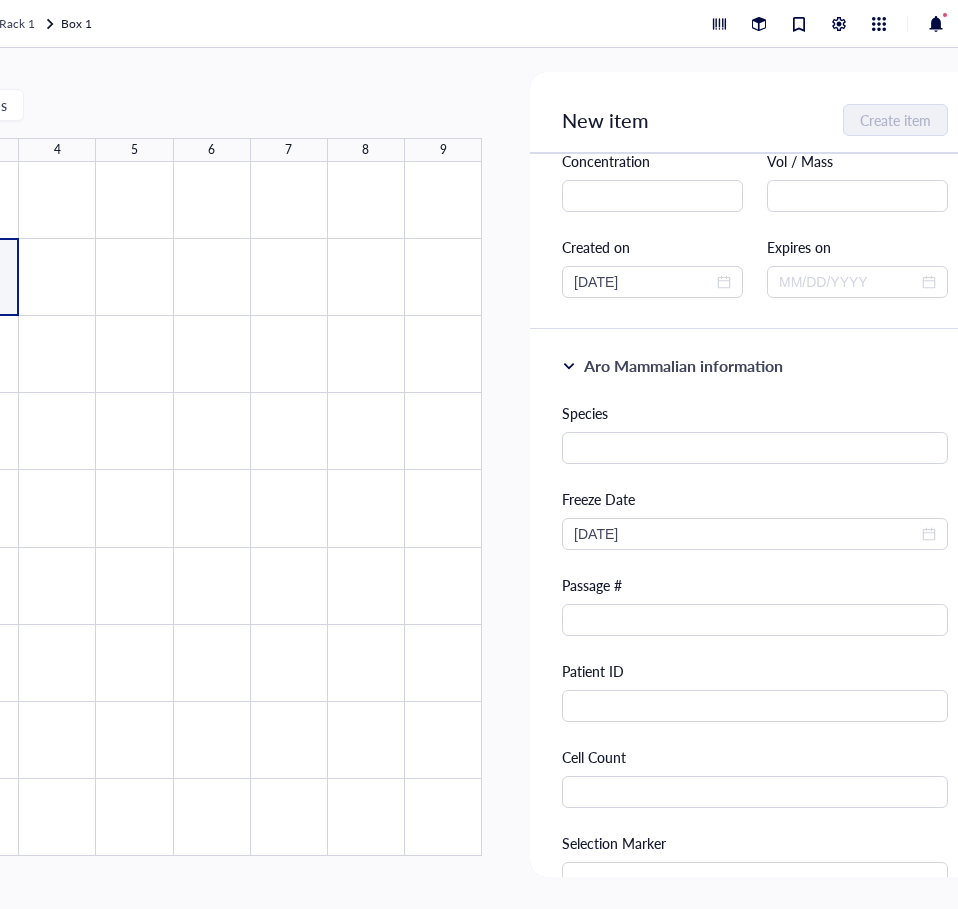 scroll, scrollTop: 200, scrollLeft: 0, axis: vertical 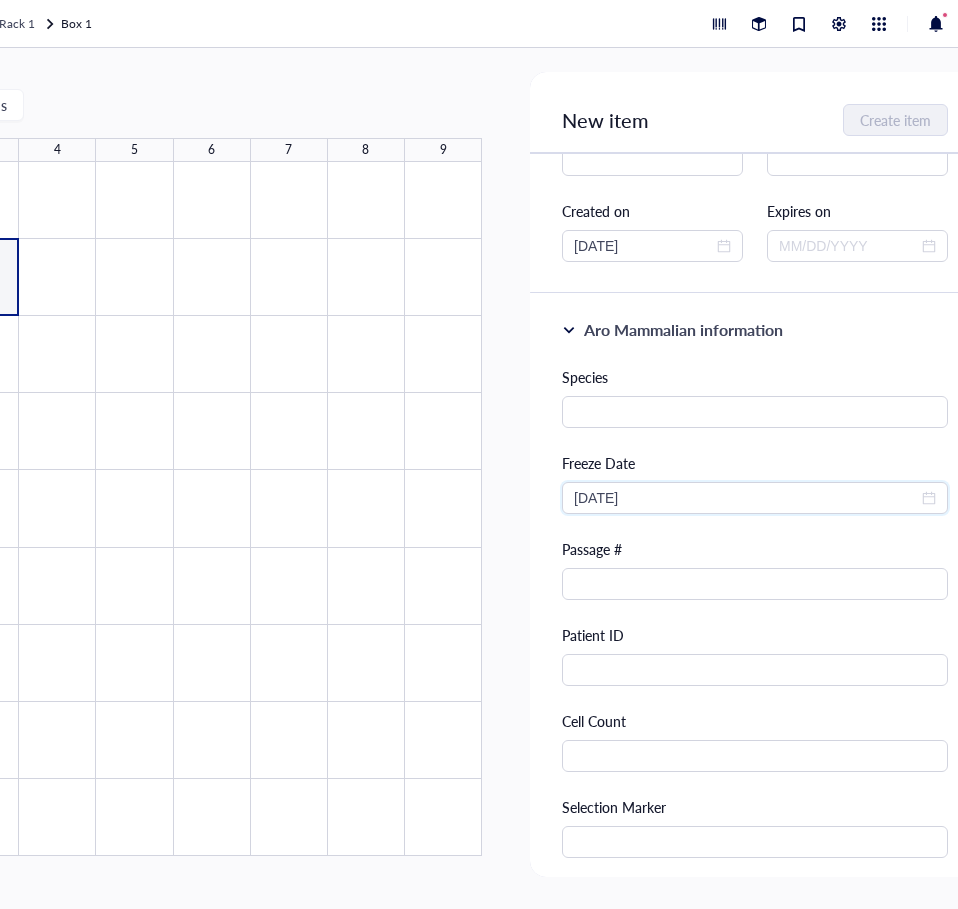 drag, startPoint x: 678, startPoint y: 498, endPoint x: 398, endPoint y: 451, distance: 283.91724 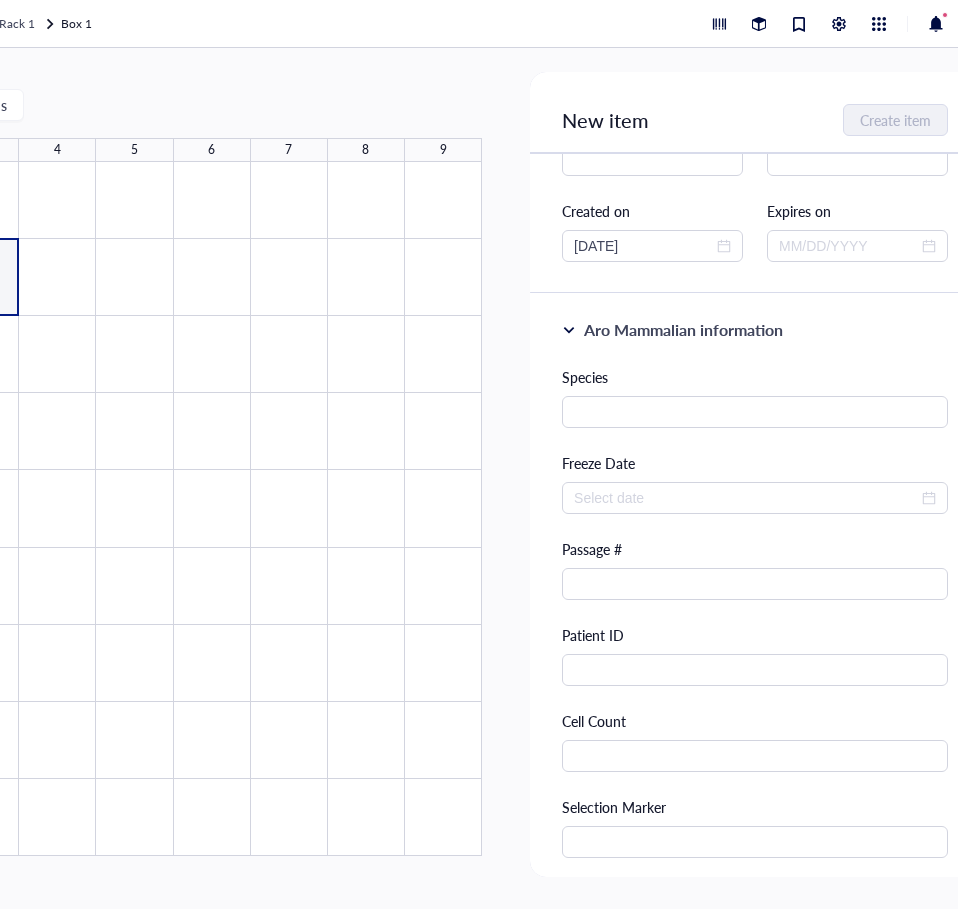 type on "2025-07-29" 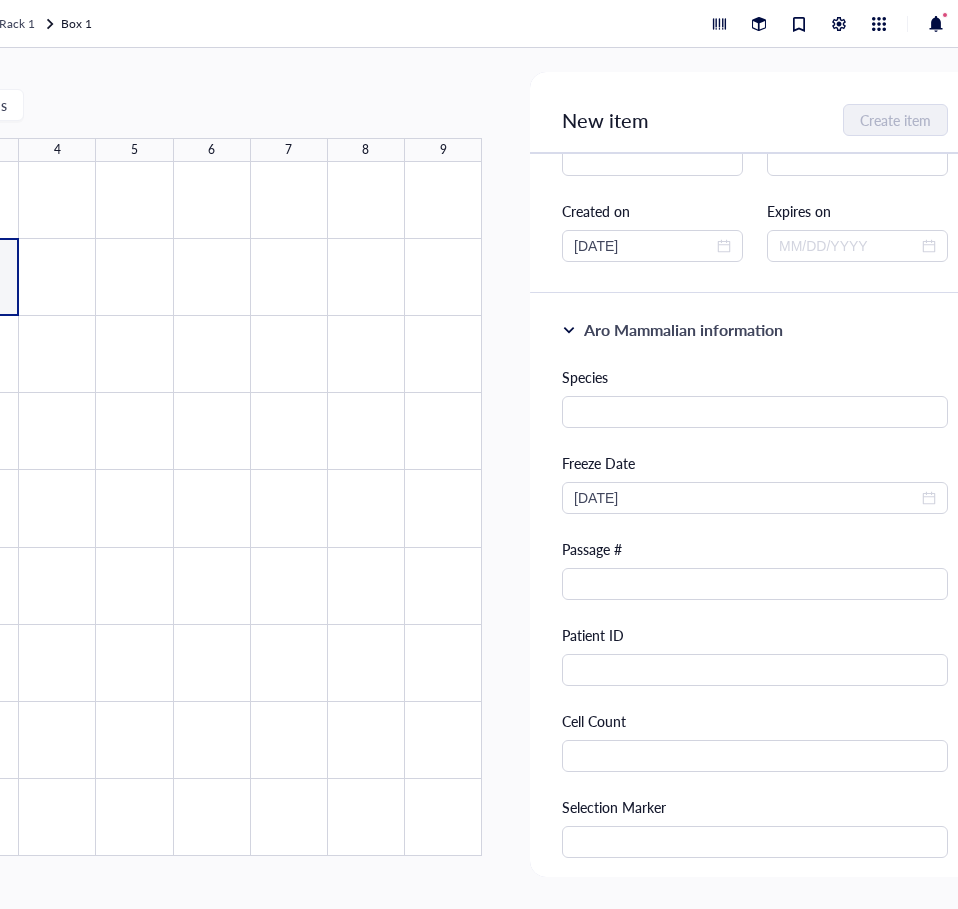 click on "Aro Mammalian information Species Freeze Date 2025-07-29 Passage # Patient ID Cell Count Selection Marker Corporate ID BioReg Lot ID Origin Cell Line" at bounding box center (755, 721) 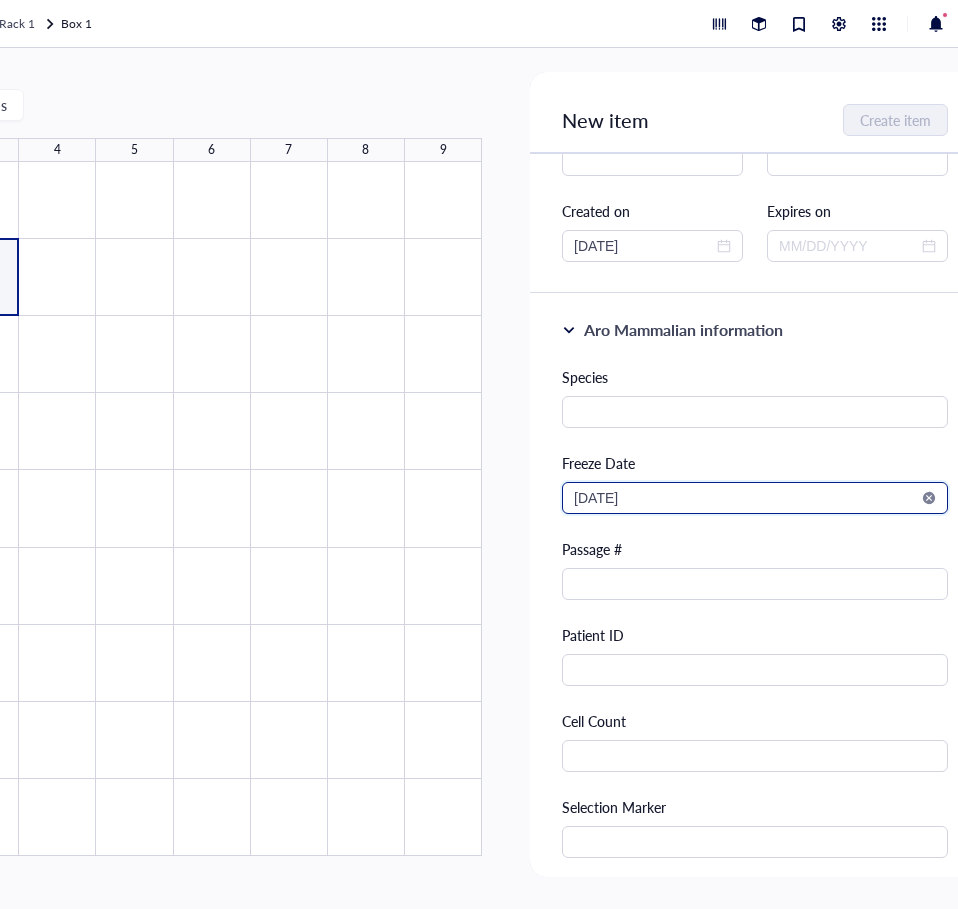 click on "2025-07-29" at bounding box center [746, 498] 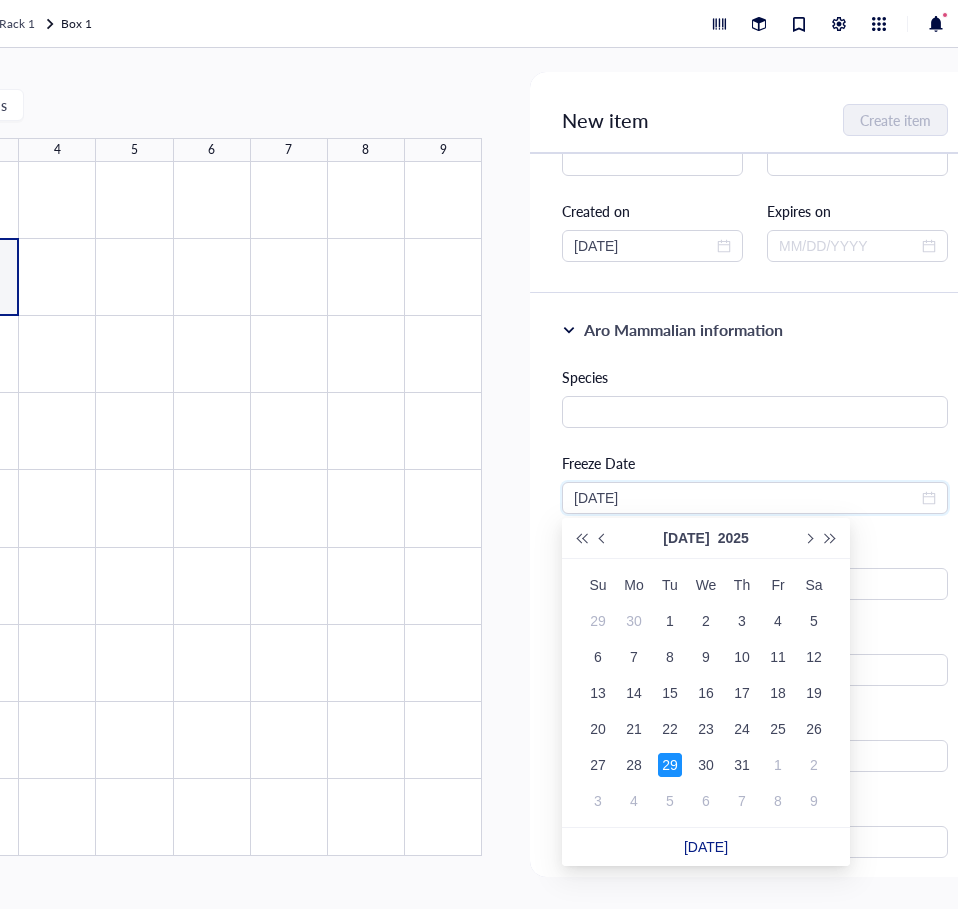 drag, startPoint x: 663, startPoint y: 502, endPoint x: 537, endPoint y: 501, distance: 126.00397 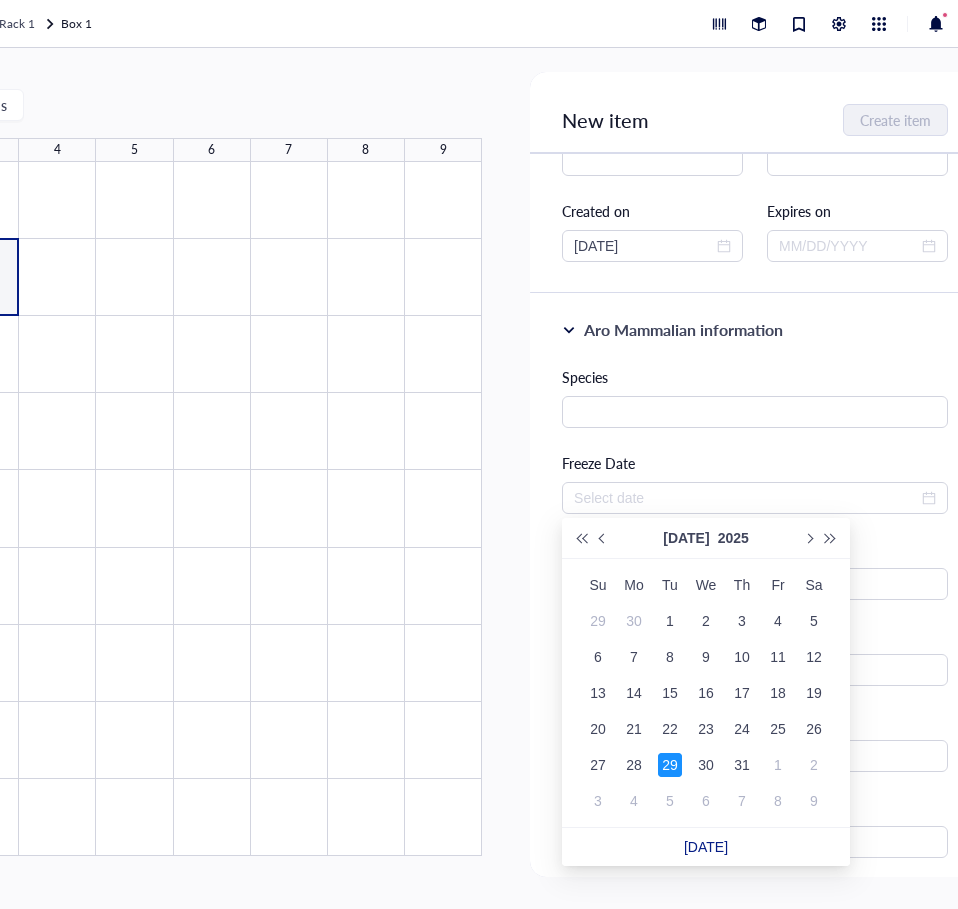 type on "2025-07-29" 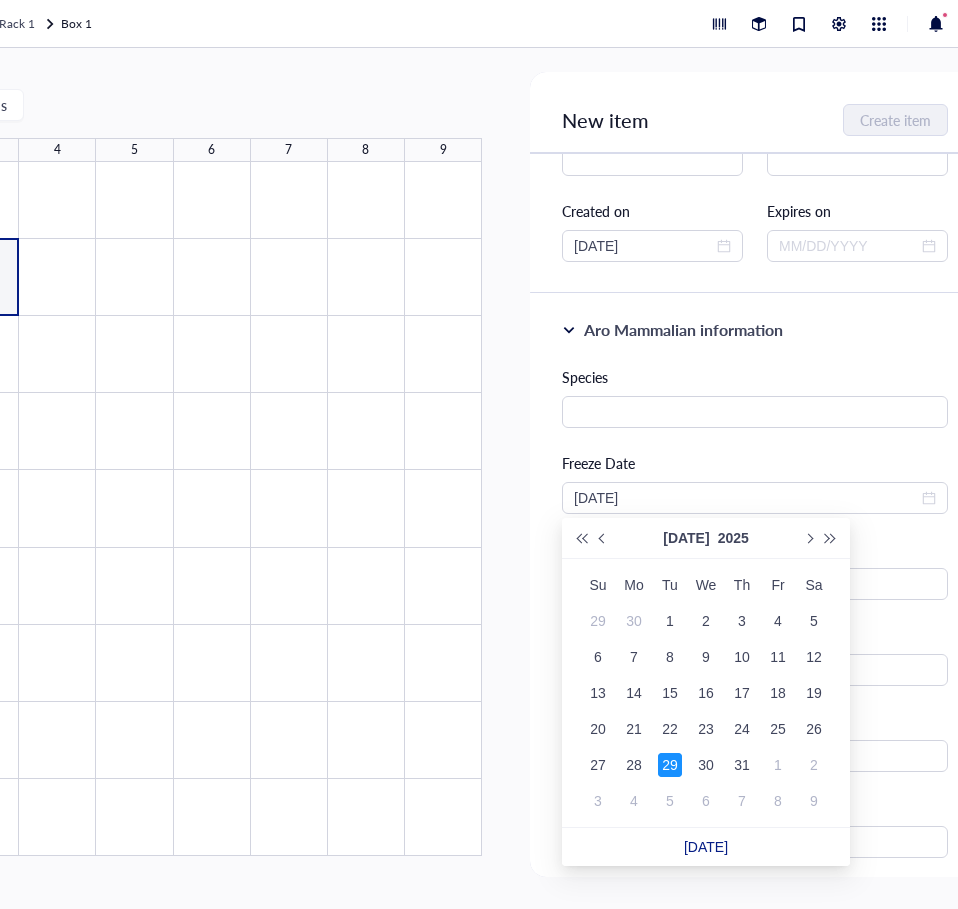 click on "Aro Mammalian information Species Freeze Date 2025-07-29 Passage # Patient ID Cell Count Selection Marker Corporate ID BioReg Lot ID Origin Cell Line" at bounding box center (755, 721) 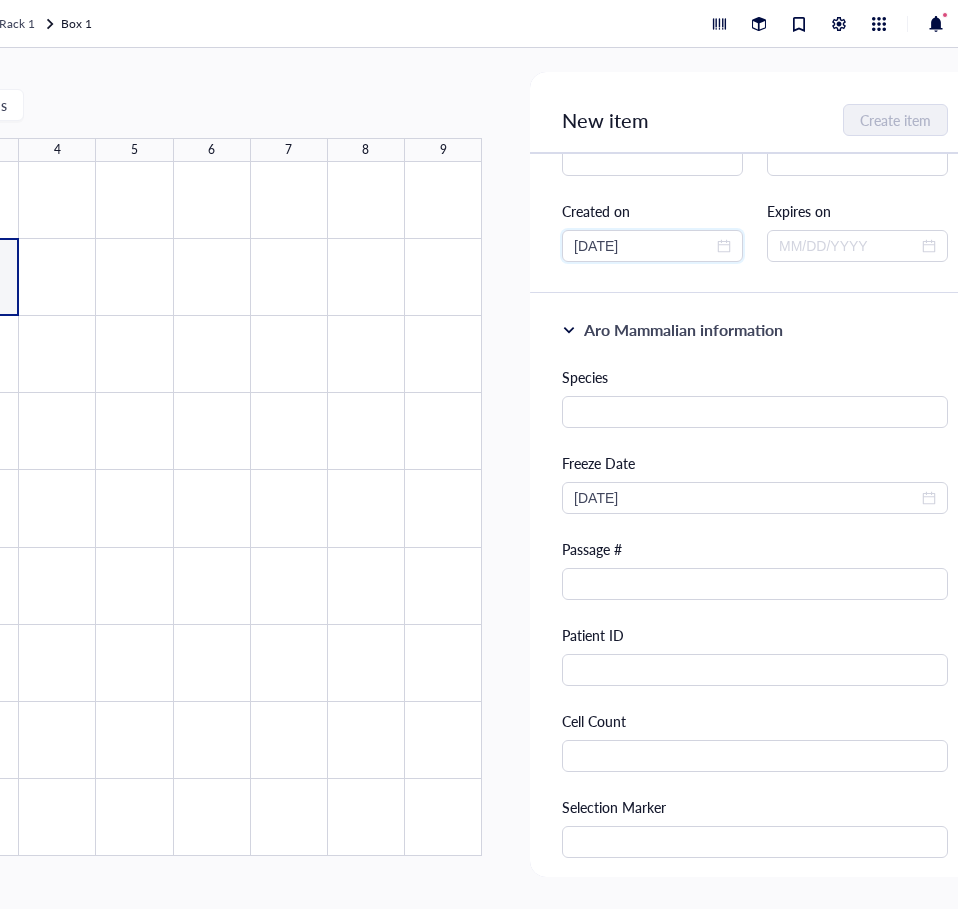 drag, startPoint x: 650, startPoint y: 235, endPoint x: 531, endPoint y: 240, distance: 119.104996 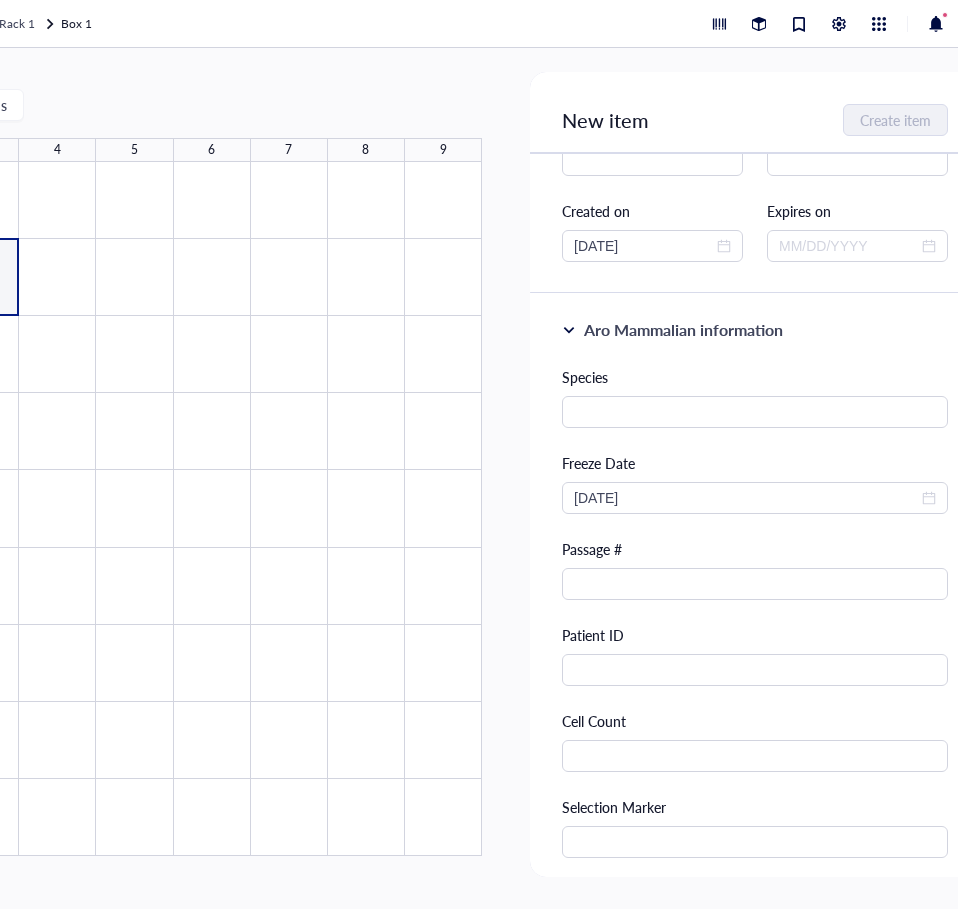 click on "0  selected: Paste ( 0 ) Import items 1 2 3 4 5 6 7 8 9 A B C D E F G H I Box 1 0 items 9  x  9  dimension 0  contributor s Created on Jul 14, 2025 Created by Gleb Bazilevsky Modified on Jul 14, 2025 Modified by Gleb Bazilevsky July 14, 2025 GB Gleb Bazilevsky updated box  Box 1 July 14, 2025   at 4:42 PM  GB Gleb Bazilevsky updated box  Box 1 (Murine Samples) July 14, 2025   at 2:33 PM  GB Gleb Bazilevsky created box  Box 1 July 14, 2025   at 2:31 PM  New item Create item General information Item name    * Item type   Aro Mammalian Protein   siRNA   Conjugates   Aro Protein   Aro Oligo   Aro Plasmid   Aro E. coli   Aro Conjugate   Aro Mammalian   Default   Primer   Strain   Antibody   Chemical   Chemical probe   Plasmid   Enzyme   Cell line   Custom type Concentration Vol / Mass Created on 06/30/2018 Expires on Aro Mammalian information Species Freeze Date 2025-07-29 Passage # Patient ID Cell Count Selection Marker Corporate ID BioReg Lot ID Origin Cell Line Notes Source Source Reference Catalog # Lot # $" at bounding box center (372, 478) 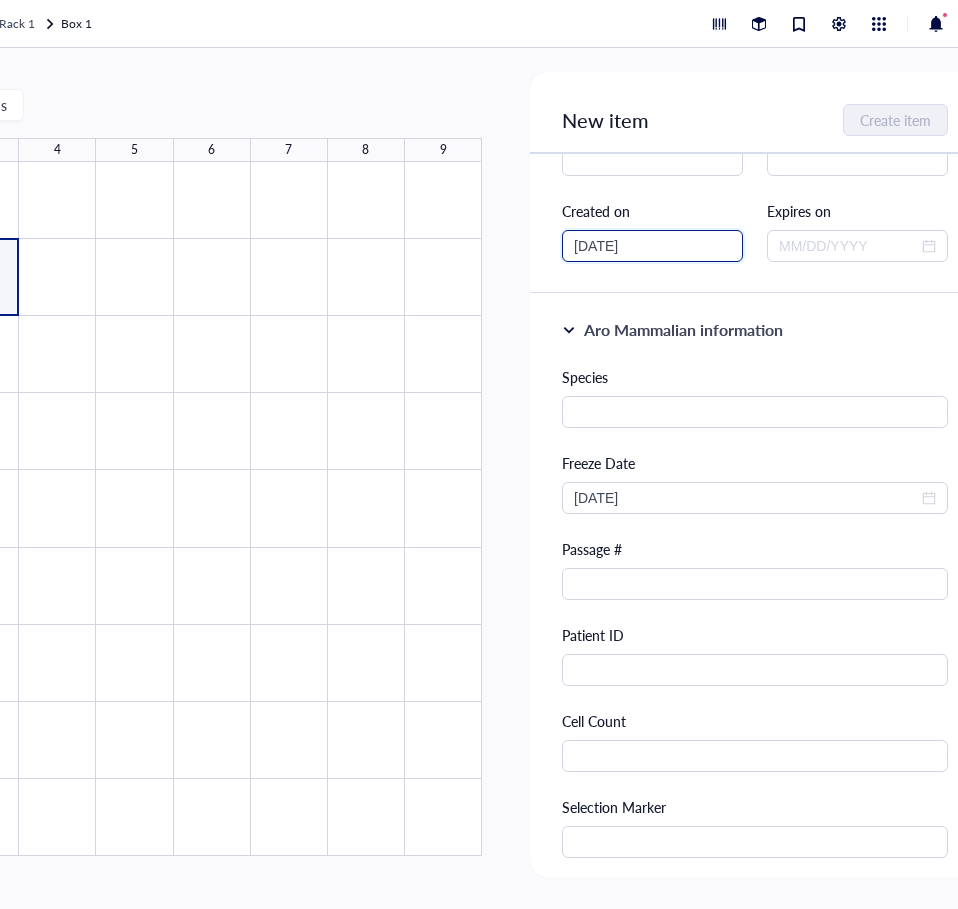 click on "06/30/2018" at bounding box center [643, 246] 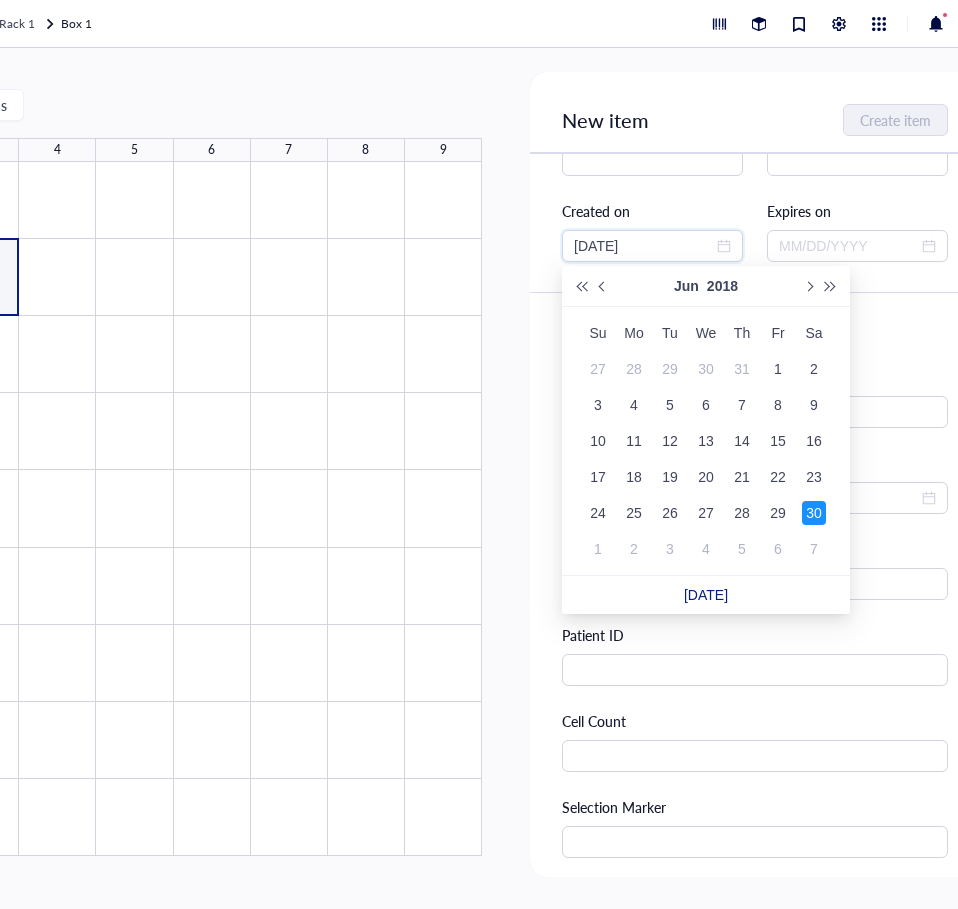 drag, startPoint x: 660, startPoint y: 247, endPoint x: 552, endPoint y: 240, distance: 108.226616 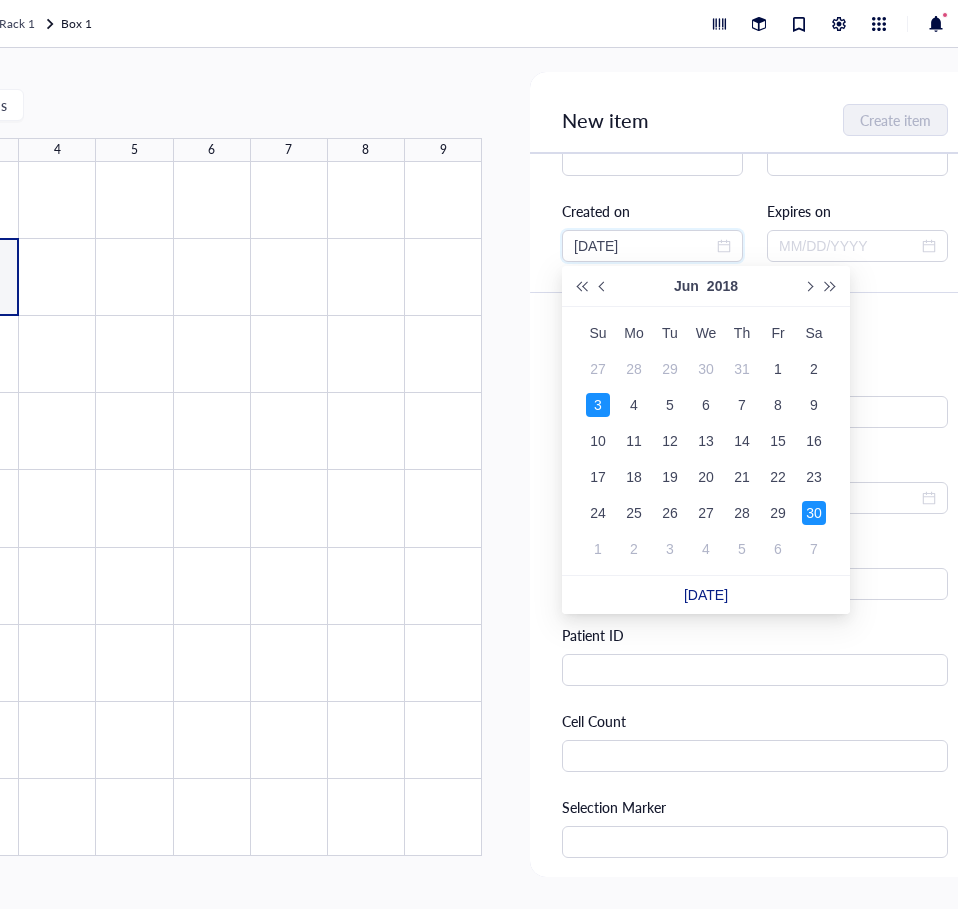 type on "06/30/2018" 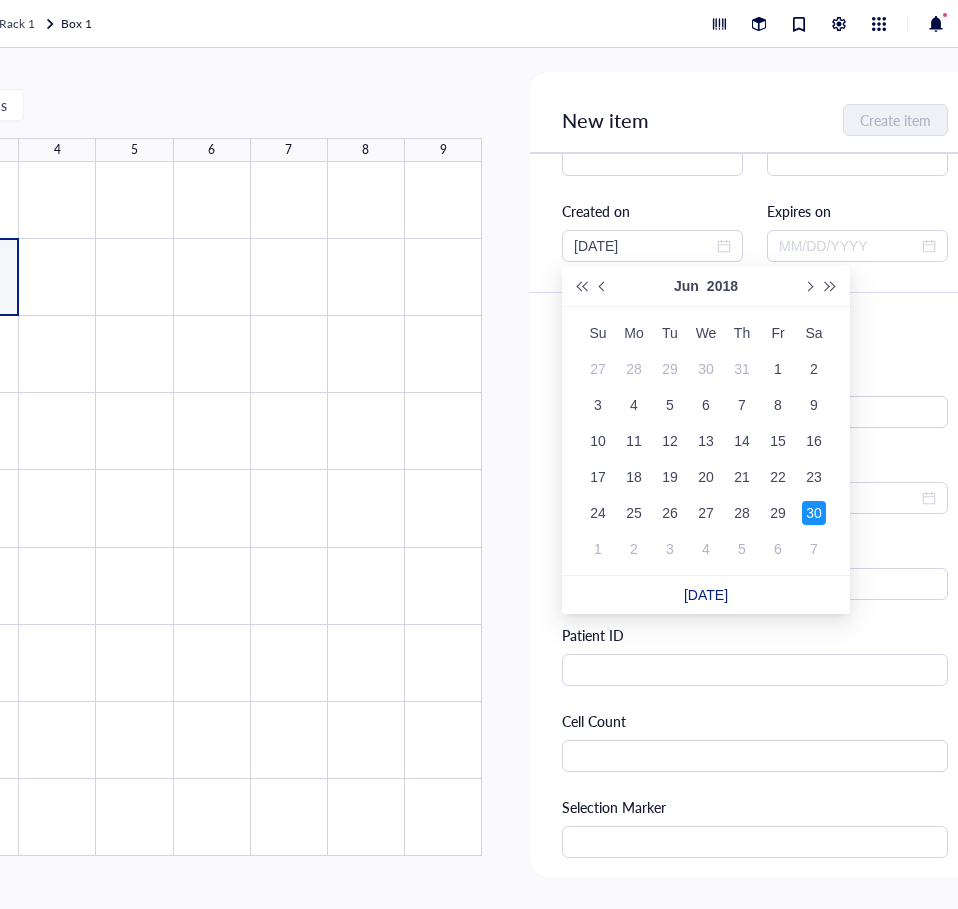 click on "Aro Mammalian information Species Freeze Date 2025-07-29 Passage # Patient ID Cell Count Selection Marker Corporate ID BioReg Lot ID Origin Cell Line" at bounding box center [755, 721] 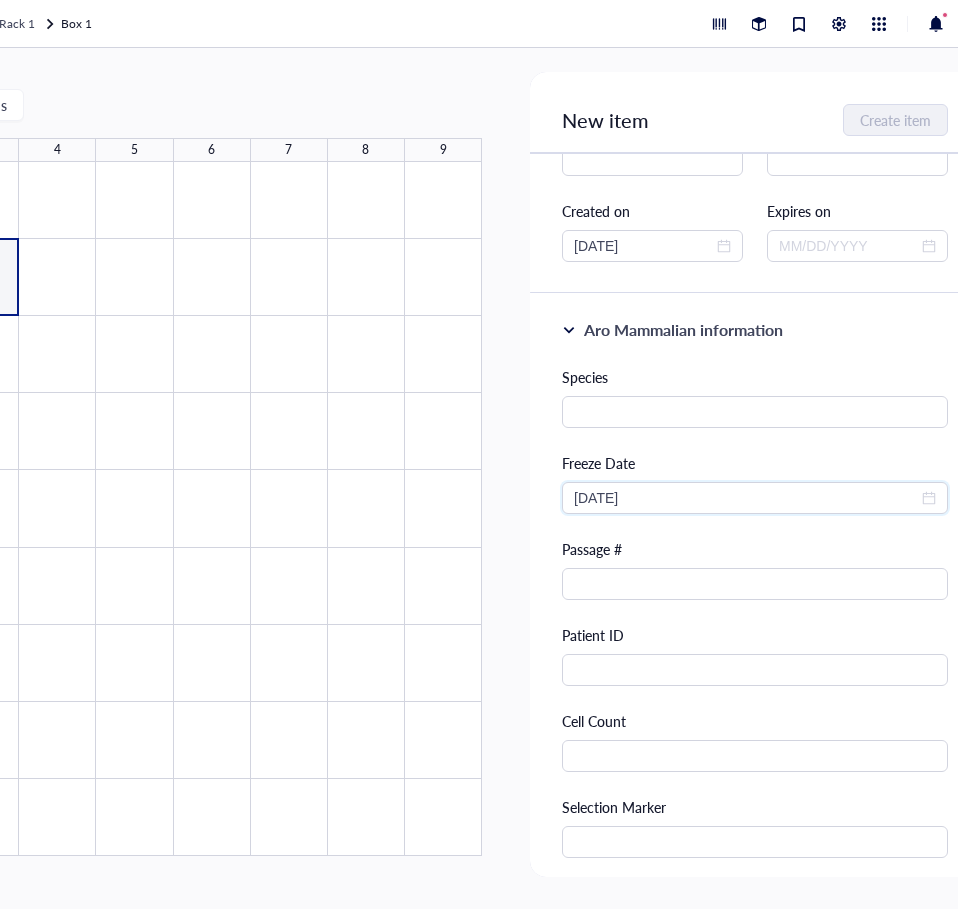 drag, startPoint x: 661, startPoint y: 499, endPoint x: 506, endPoint y: 486, distance: 155.5442 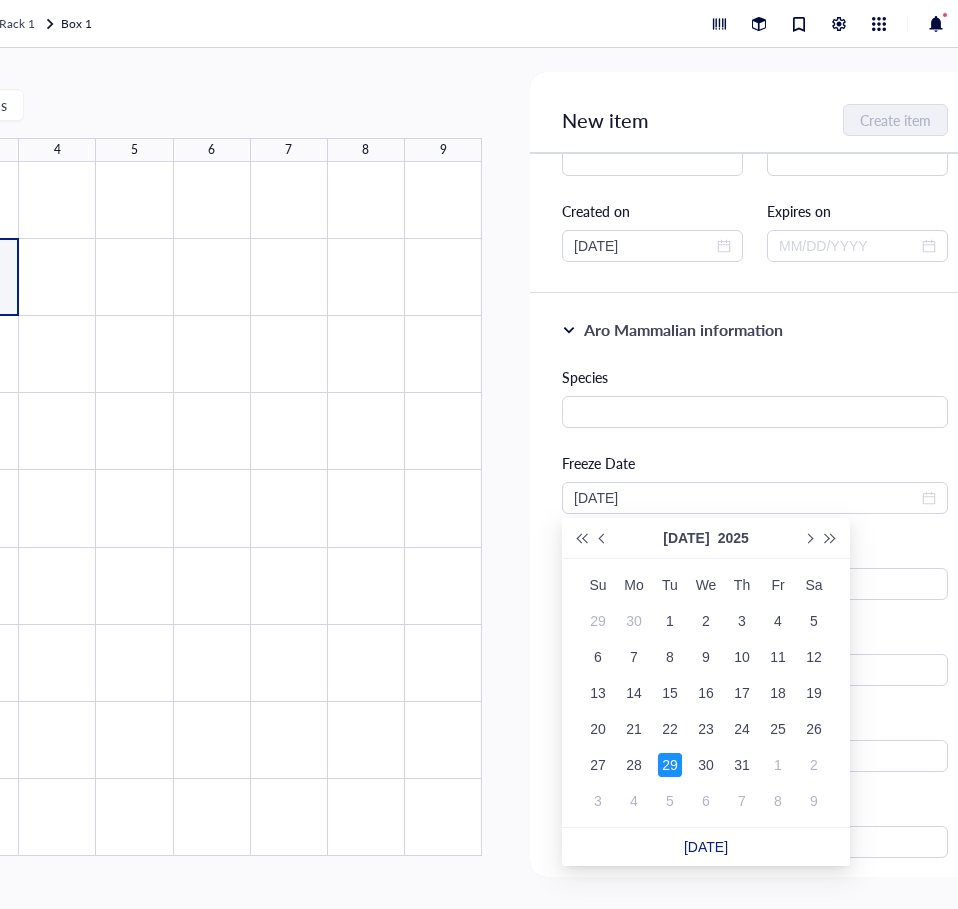 type on "2025-07-29" 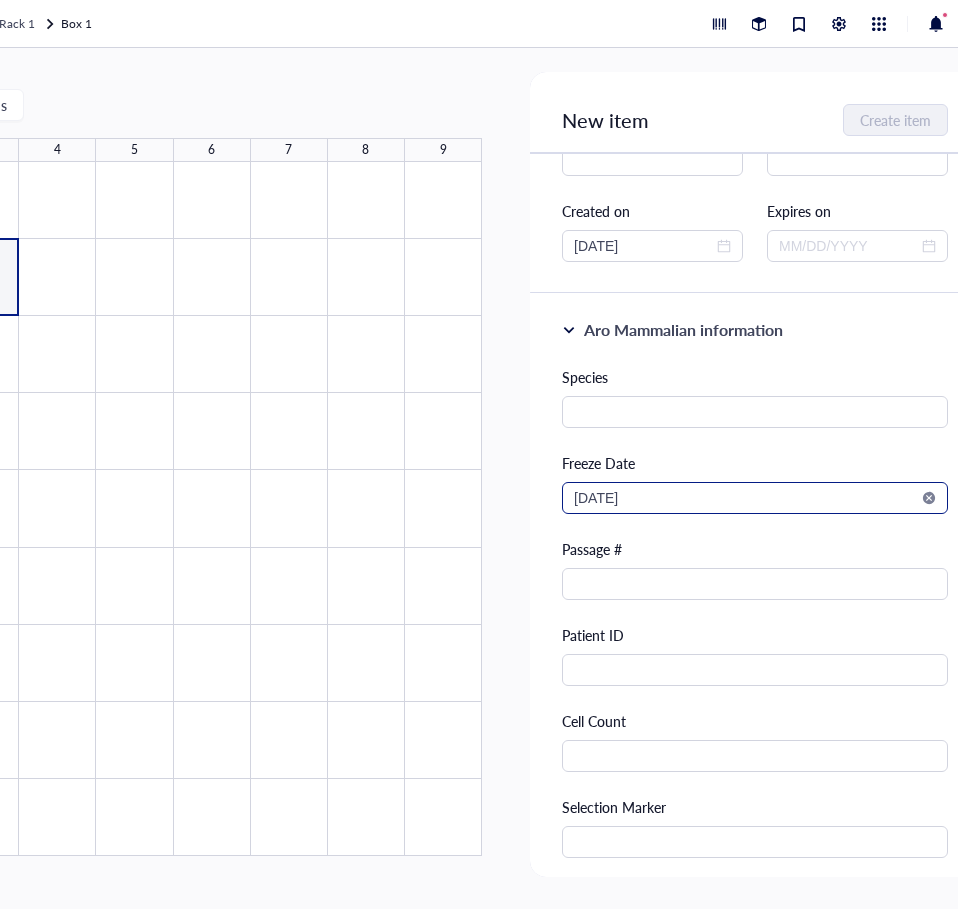 click at bounding box center (929, 498) 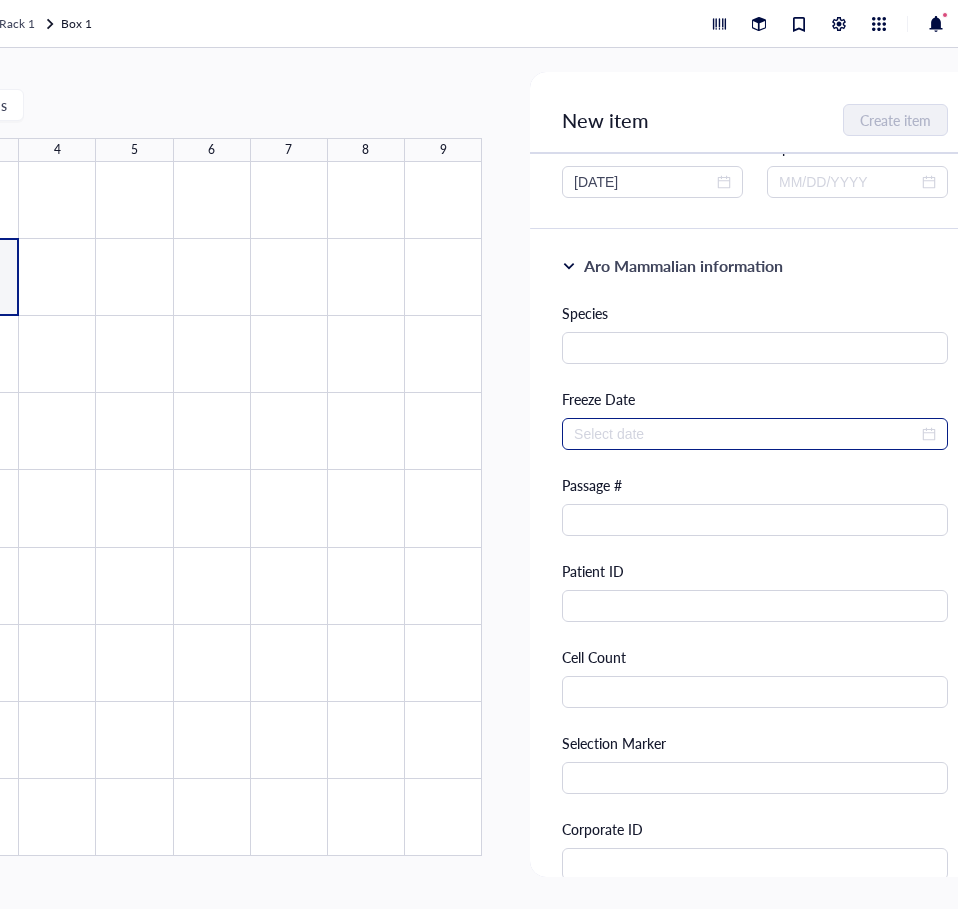 scroll, scrollTop: 300, scrollLeft: 0, axis: vertical 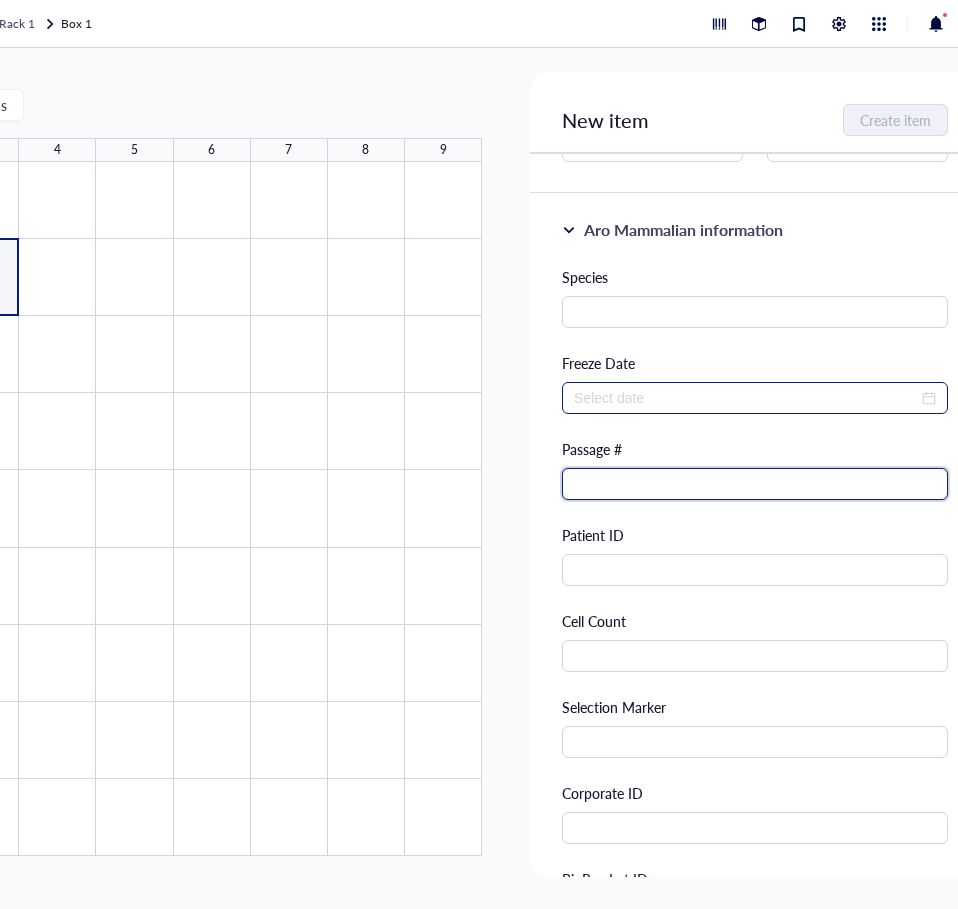 click at bounding box center [755, 484] 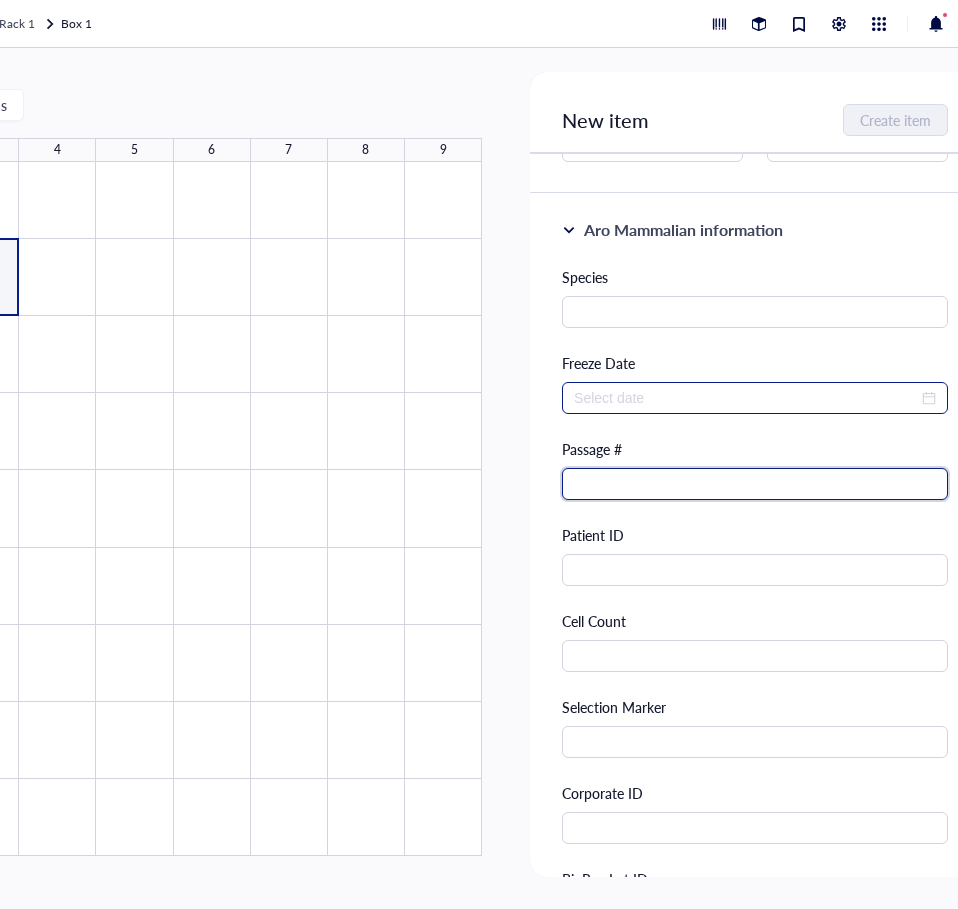 type on "3" 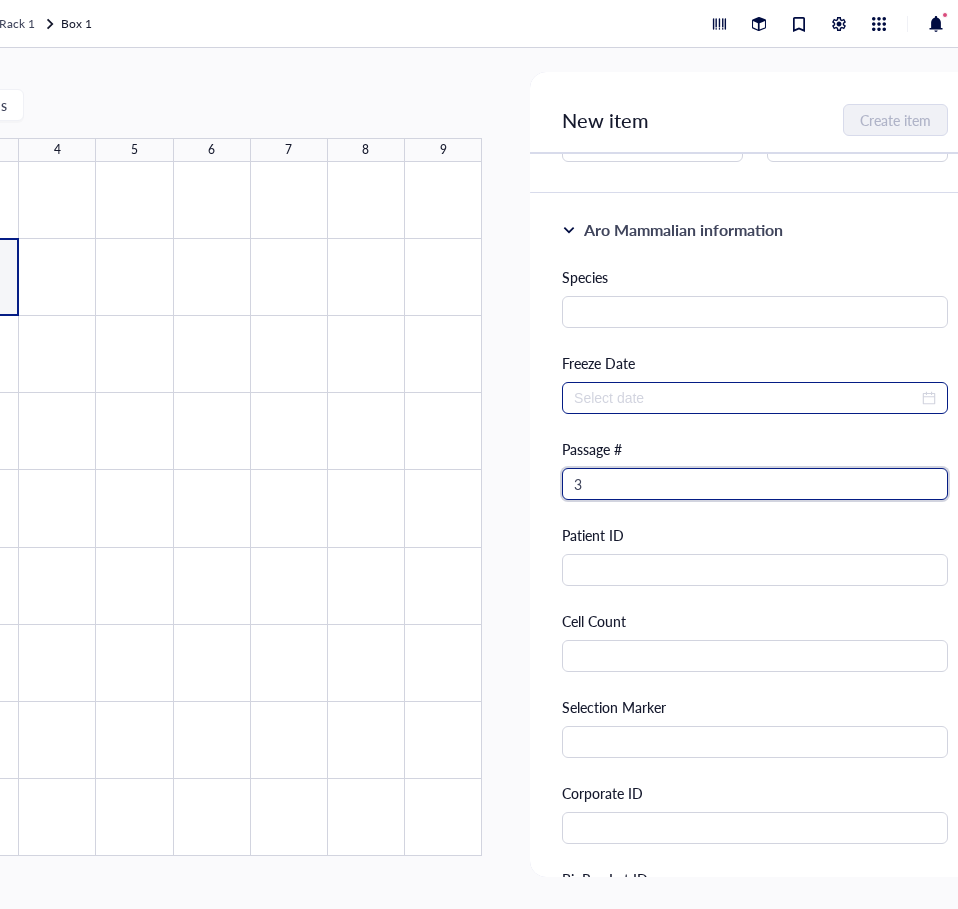 type on "2025-07-29" 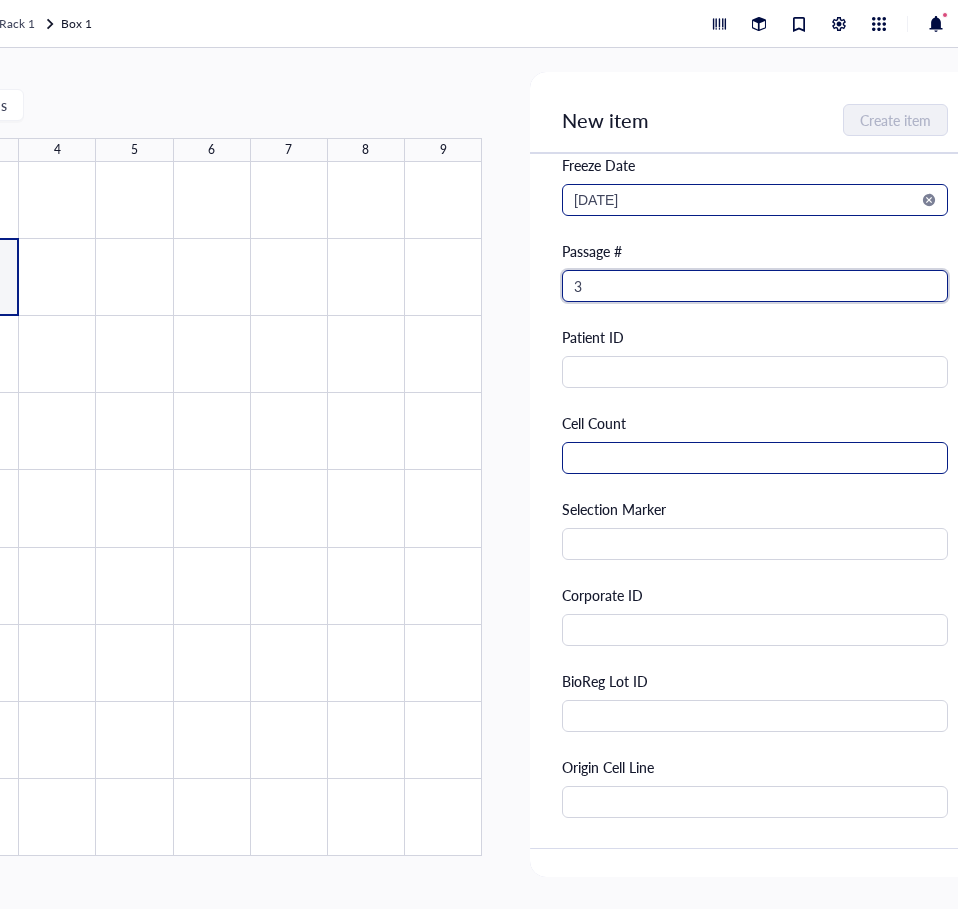 scroll, scrollTop: 500, scrollLeft: 0, axis: vertical 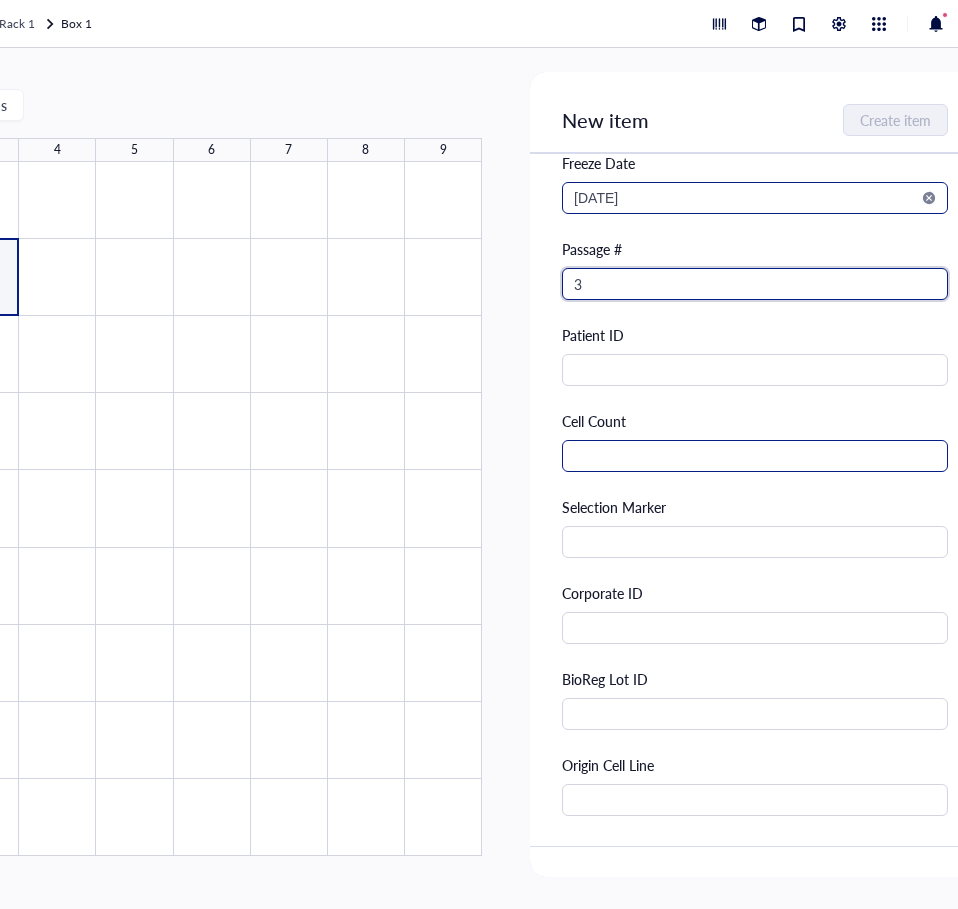 type on "3" 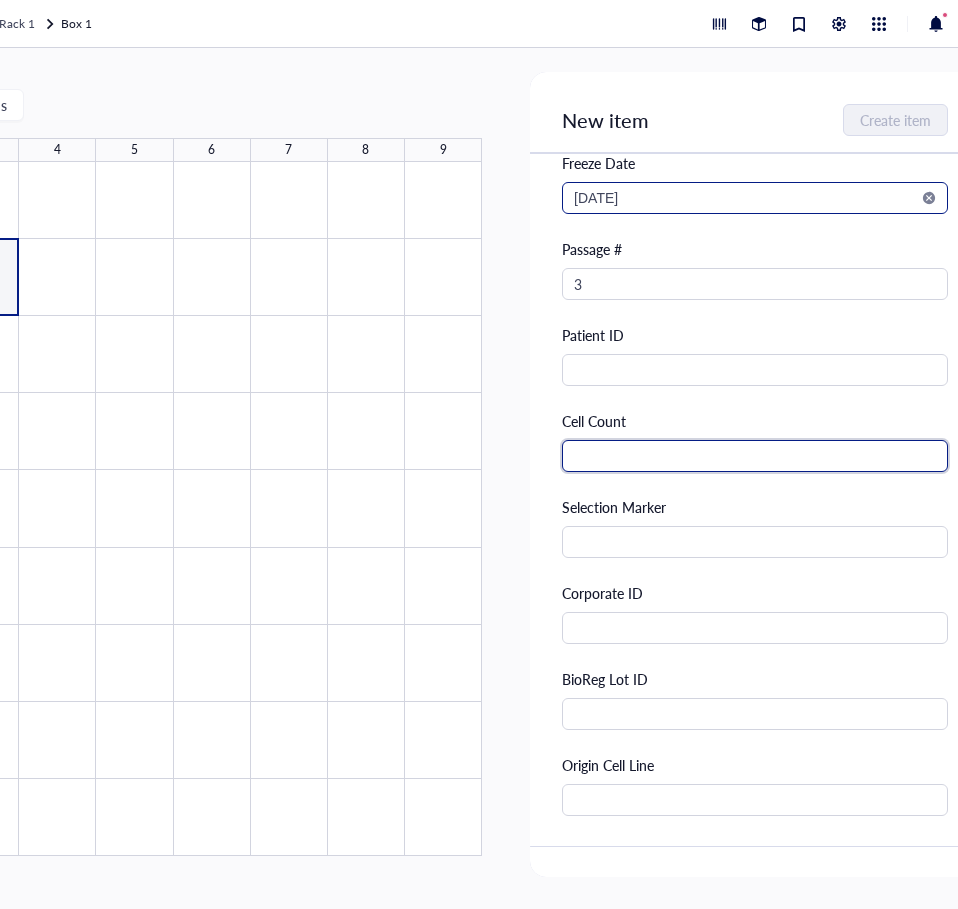 click at bounding box center (755, 456) 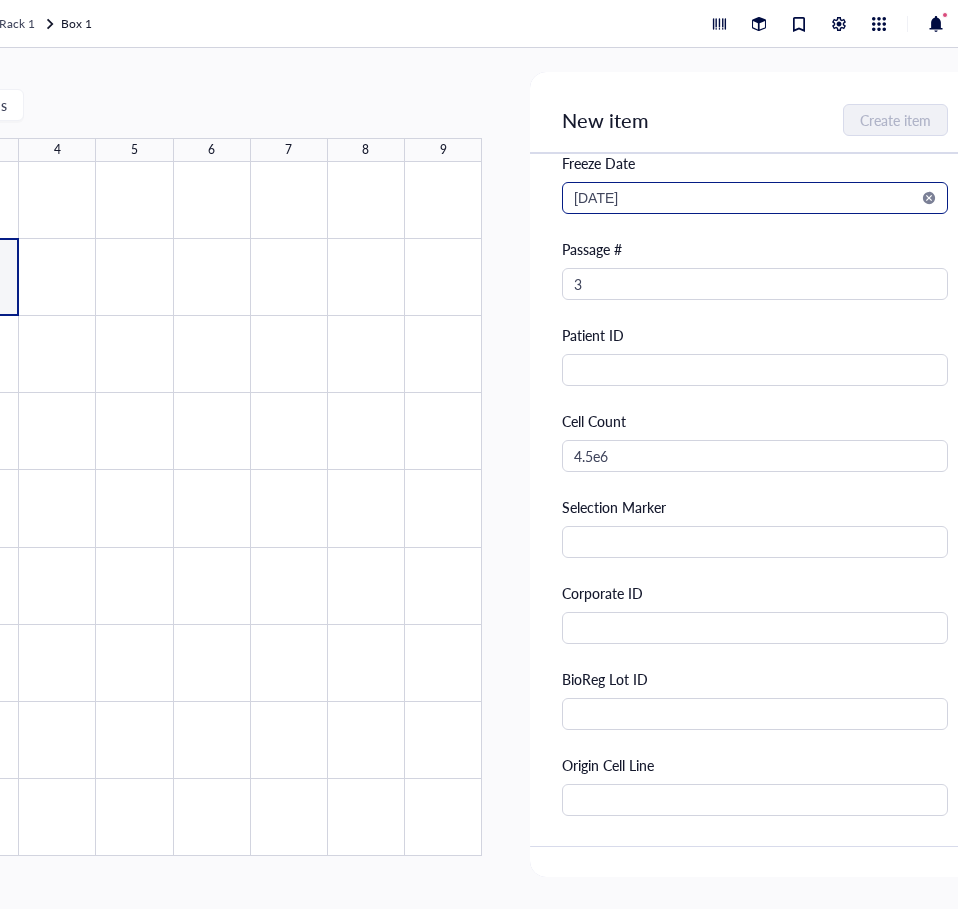 click on "Species Freeze Date 2025-07-29 Passage # 3 Patient ID Cell Count 4.5e6 Selection Marker Corporate ID BioReg Lot ID Origin Cell Line" at bounding box center [755, 441] 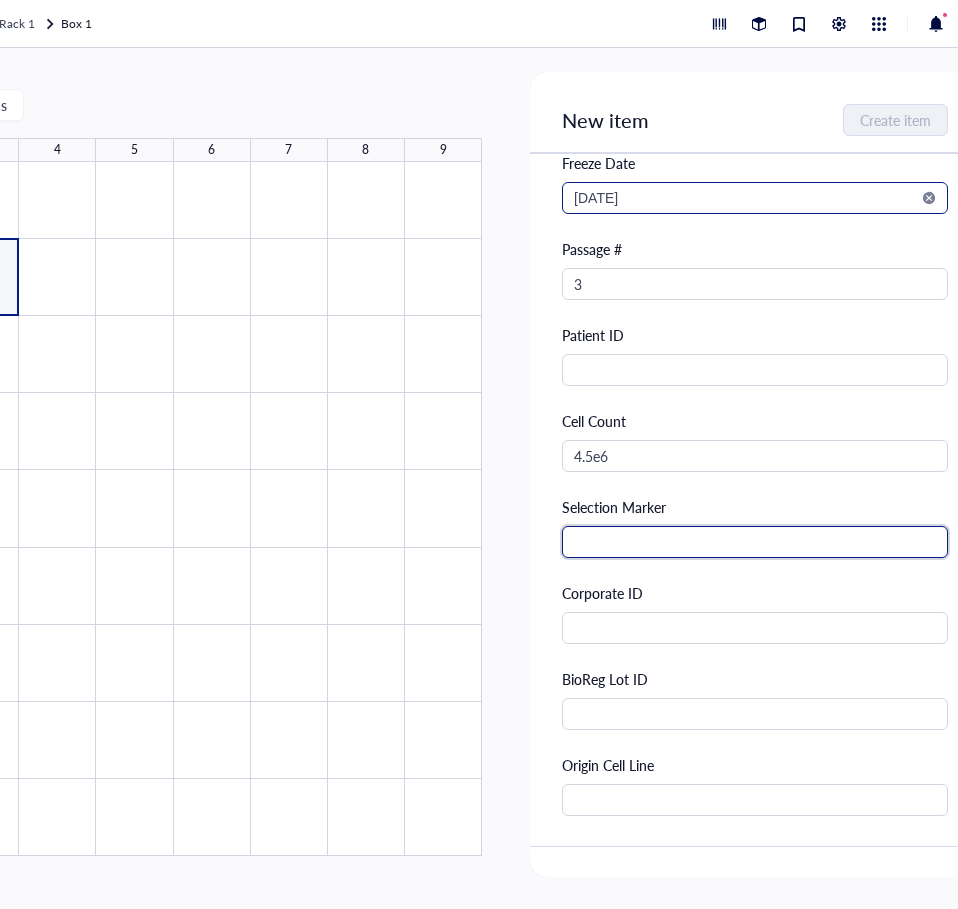 click at bounding box center [755, 542] 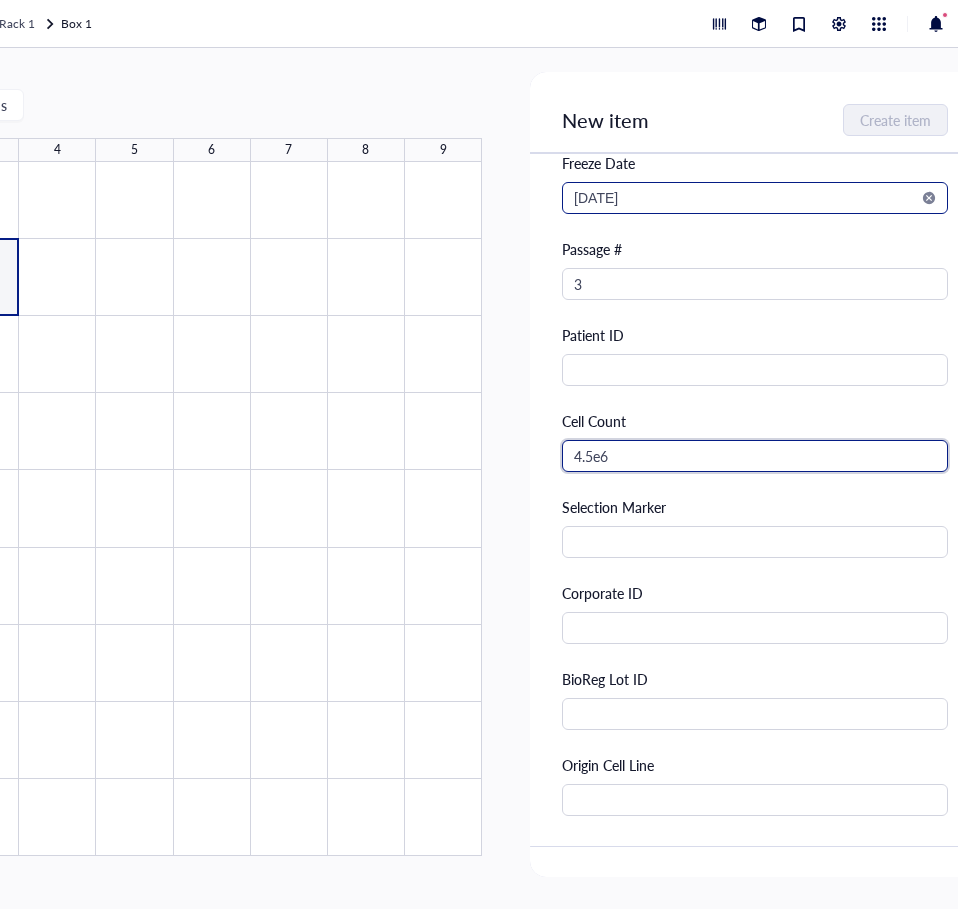click on "4.5e6" at bounding box center (755, 456) 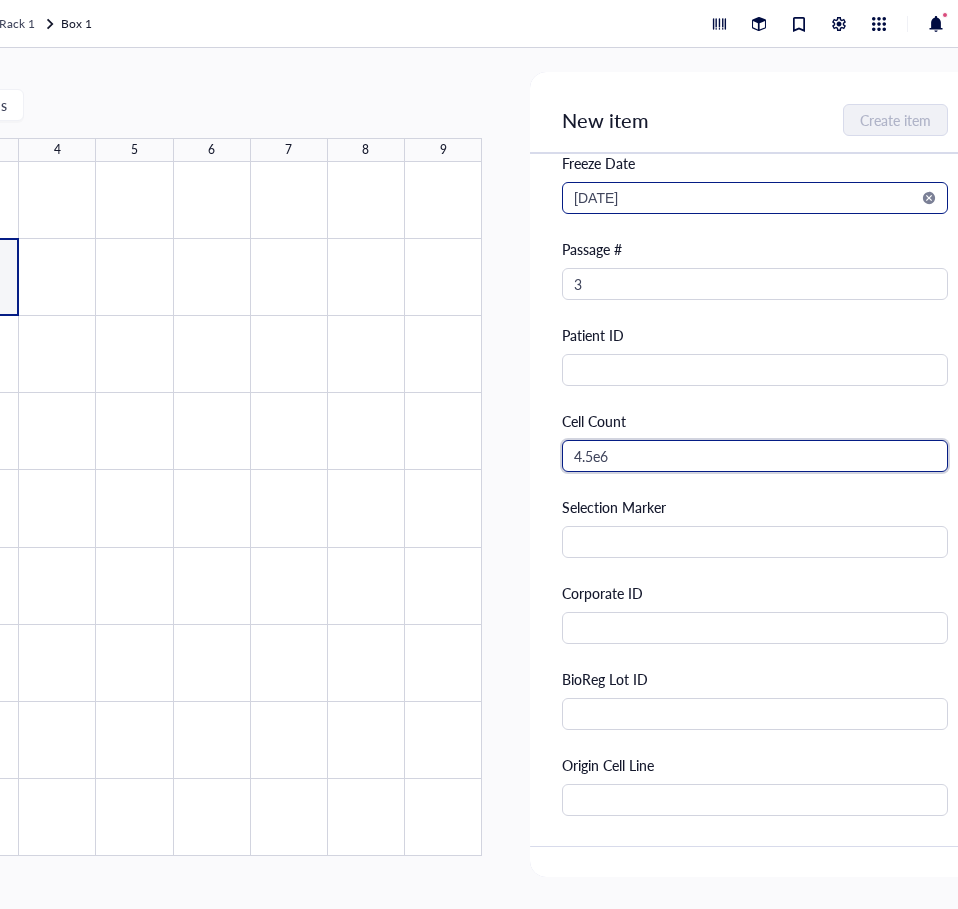drag, startPoint x: 637, startPoint y: 448, endPoint x: 526, endPoint y: 450, distance: 111.01801 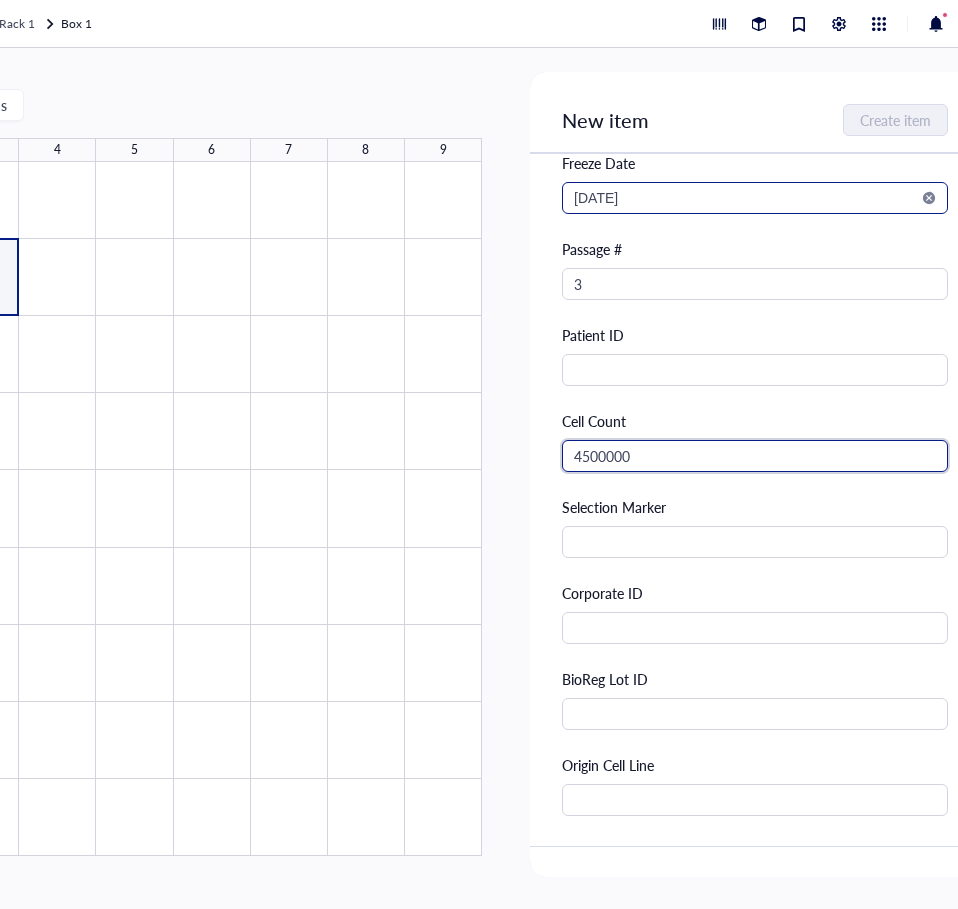 drag, startPoint x: 644, startPoint y: 456, endPoint x: 504, endPoint y: 443, distance: 140.60228 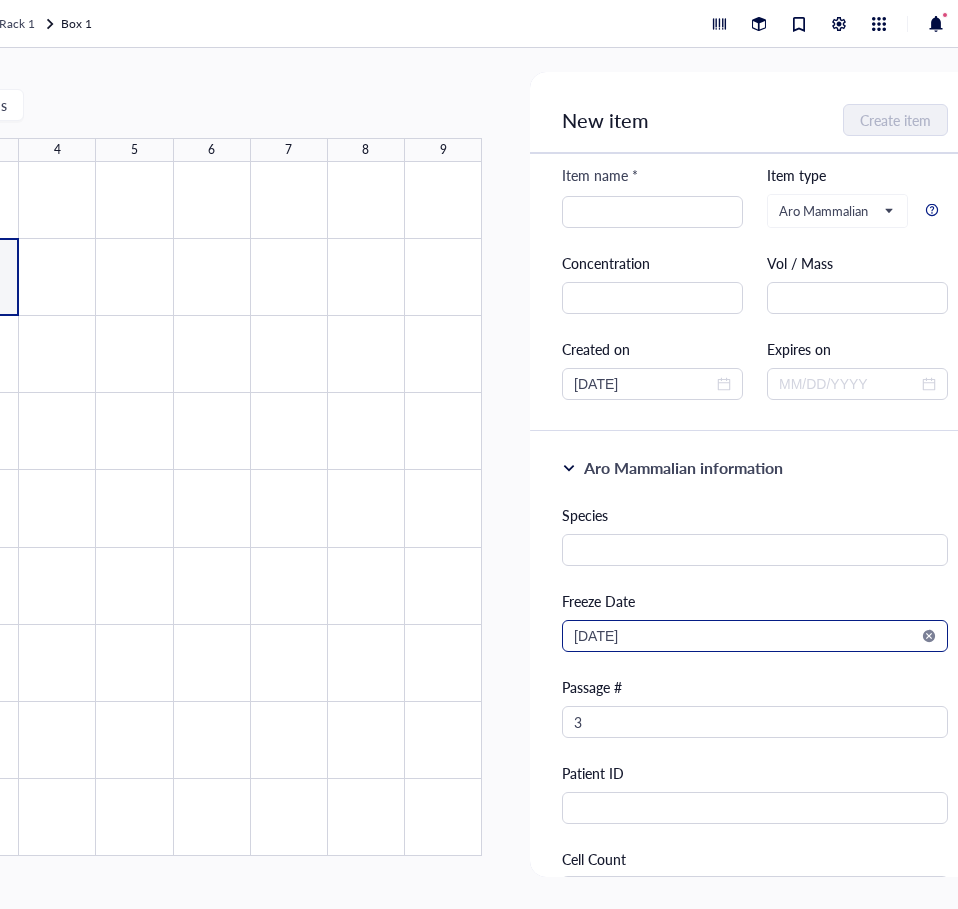 scroll, scrollTop: 0, scrollLeft: 0, axis: both 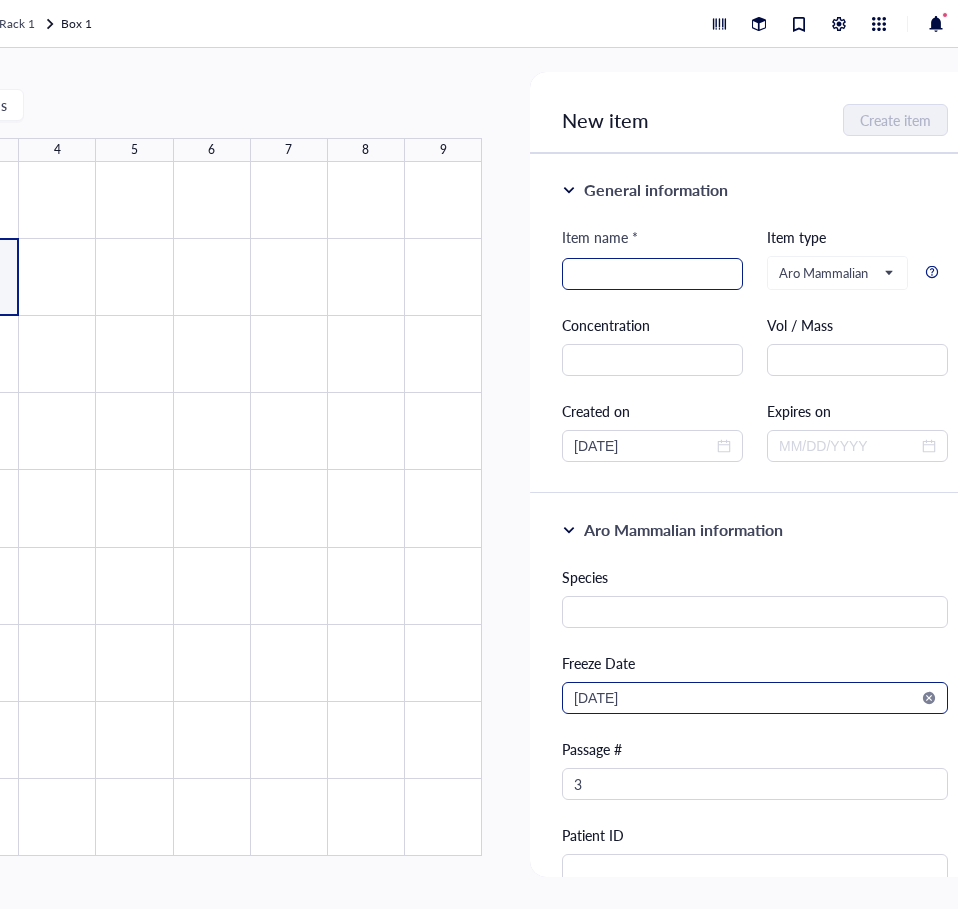 type on "4500000" 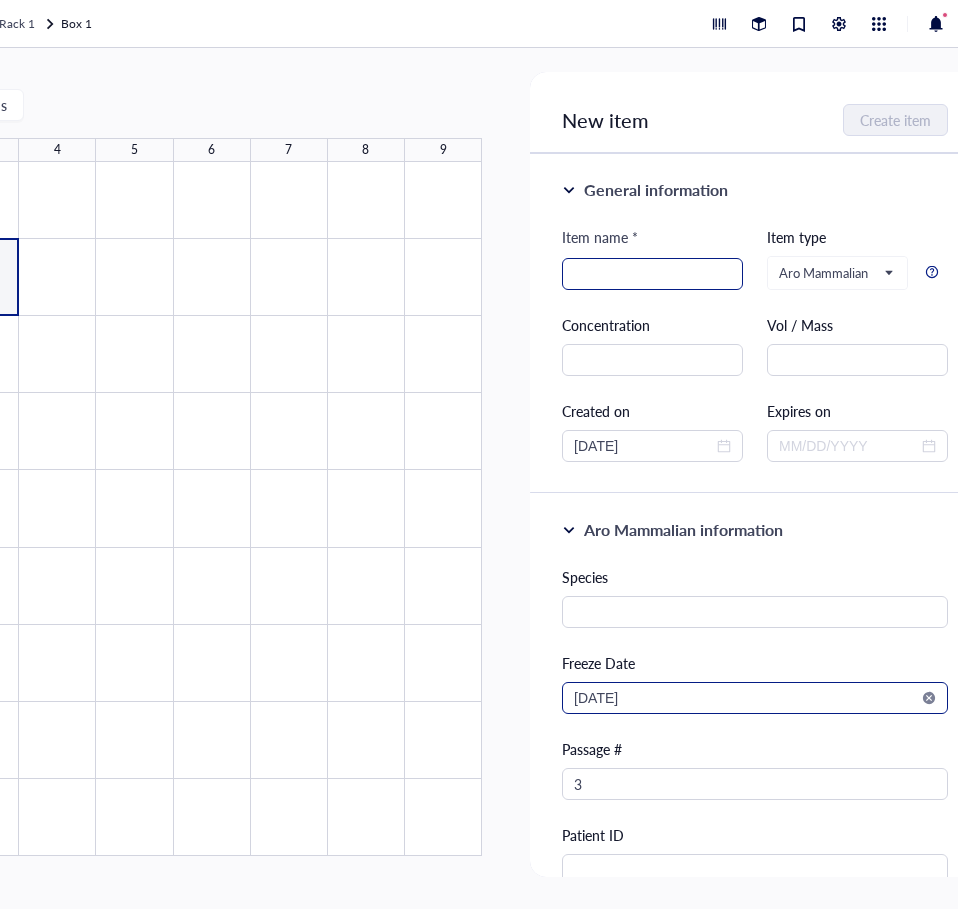 click at bounding box center (652, 274) 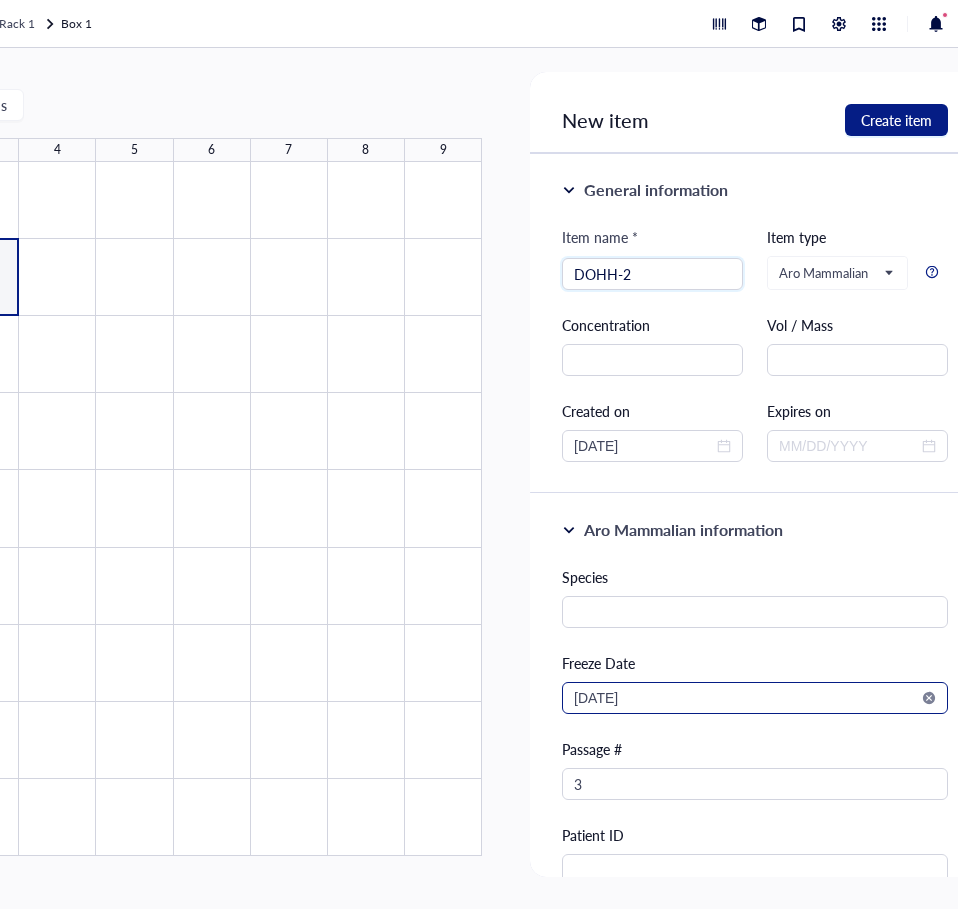 type on "DOHH-2" 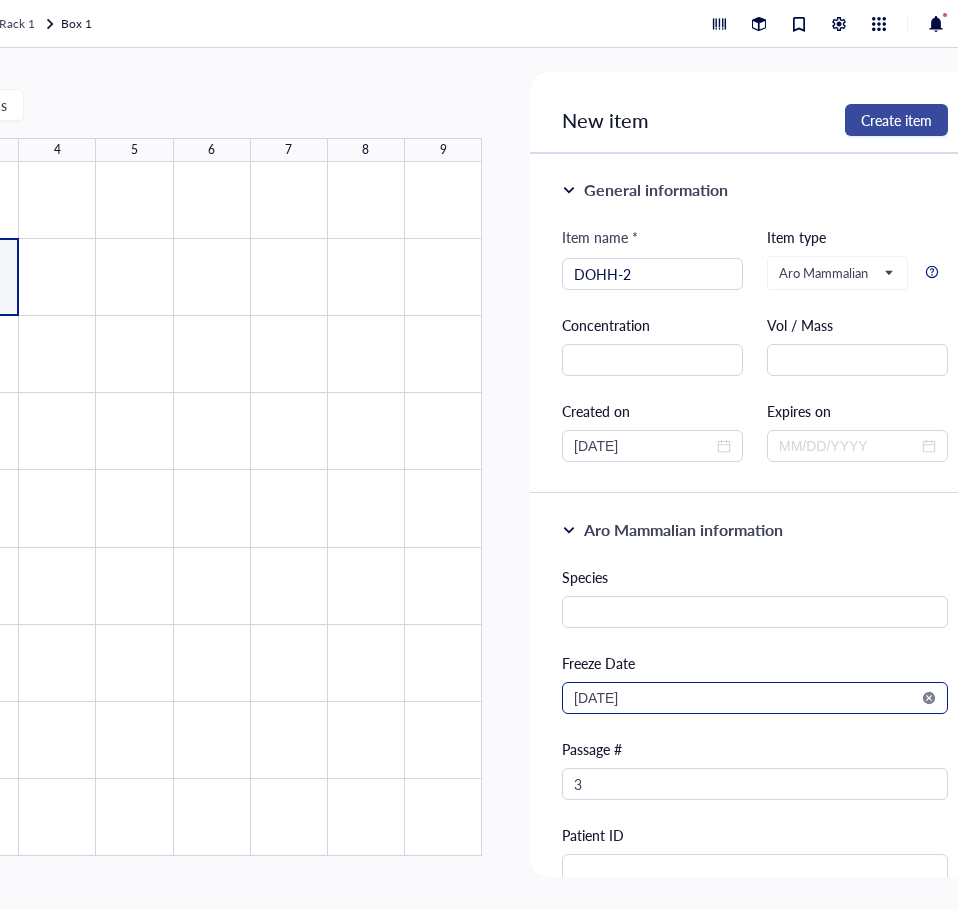 click on "Create item" at bounding box center [896, 120] 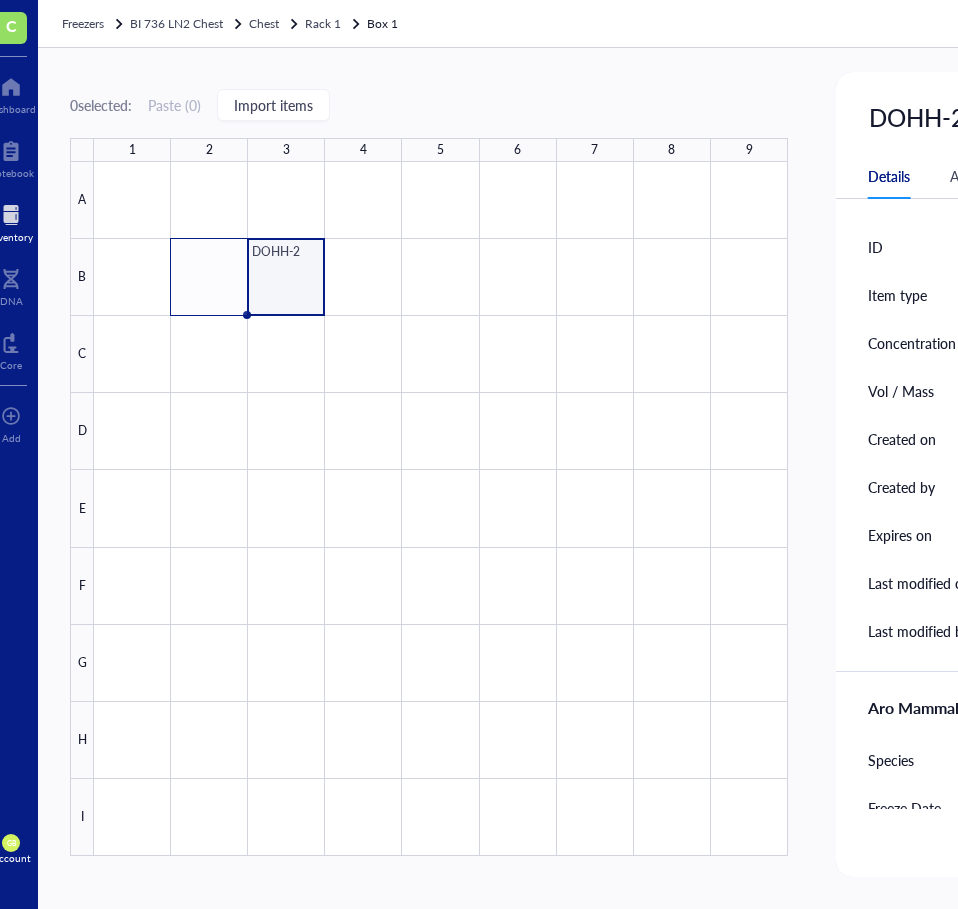scroll, scrollTop: 0, scrollLeft: 0, axis: both 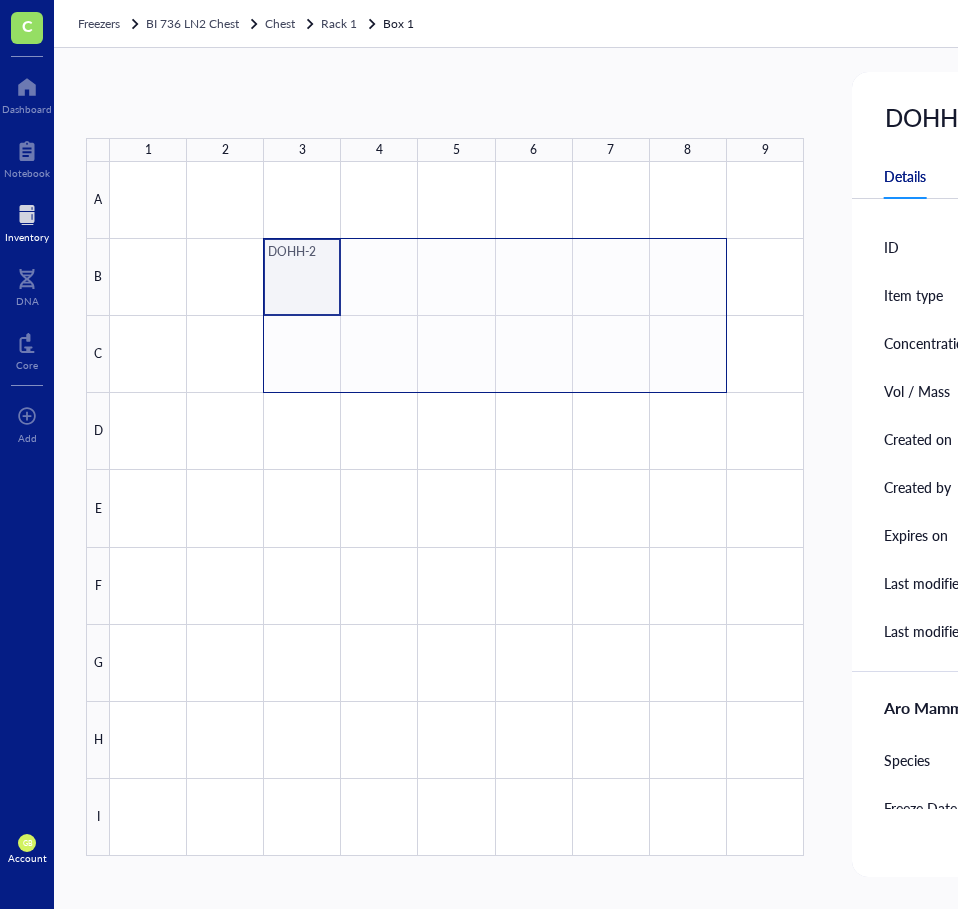drag, startPoint x: 298, startPoint y: 273, endPoint x: 690, endPoint y: 346, distance: 398.73926 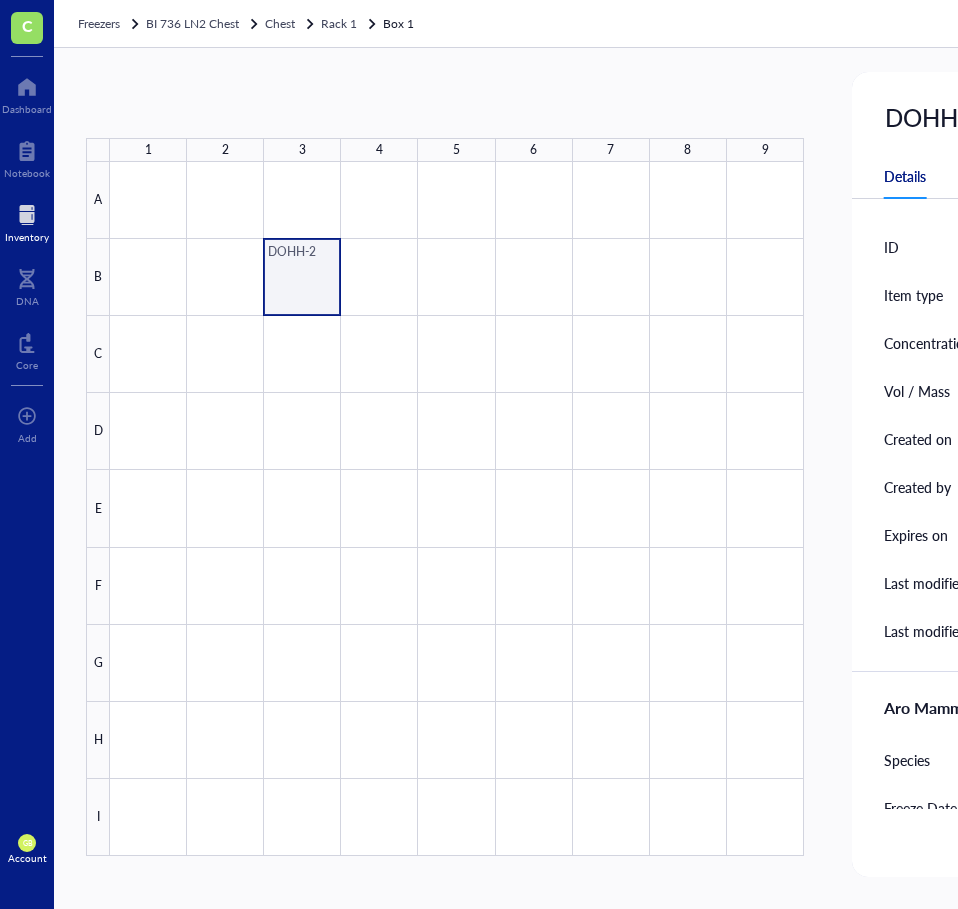 click at bounding box center [457, 509] 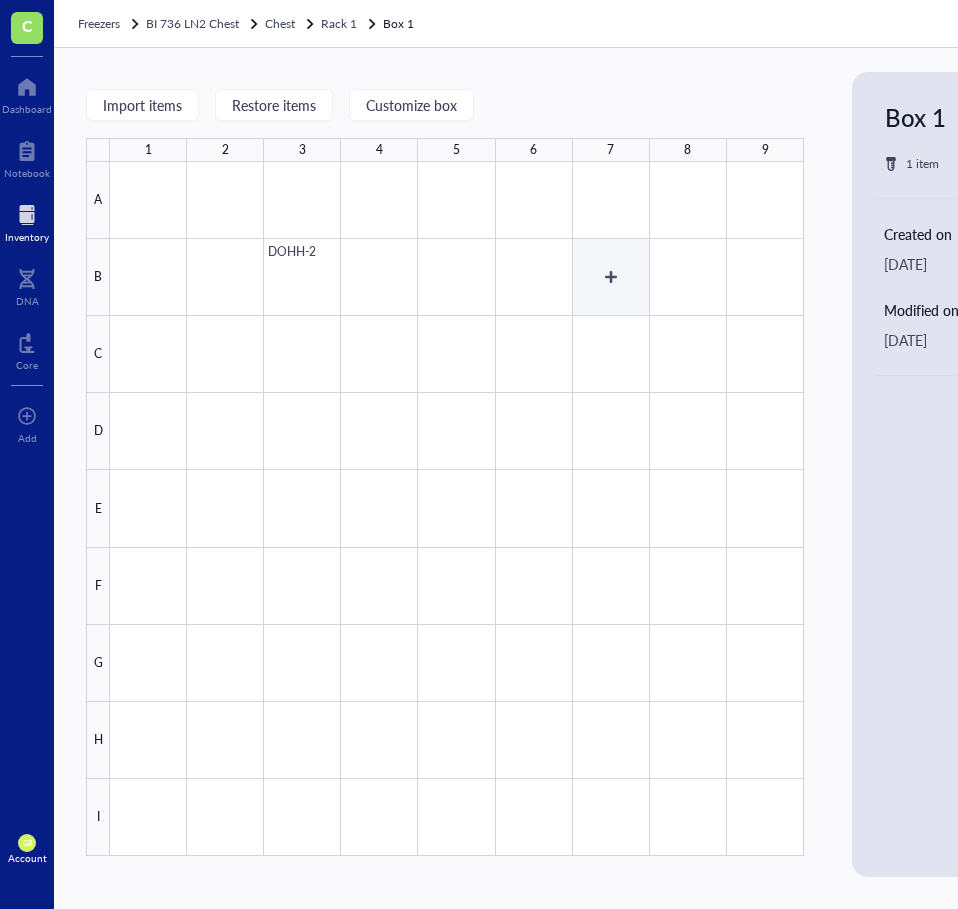 scroll, scrollTop: 0, scrollLeft: 322, axis: horizontal 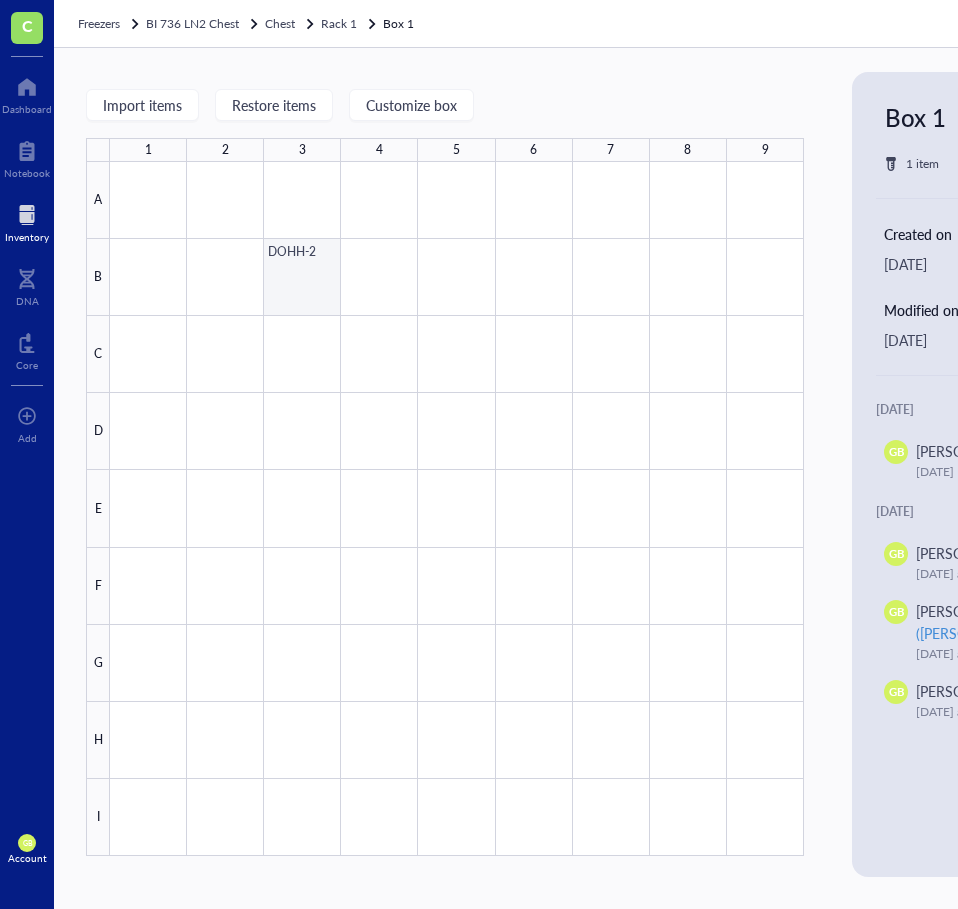 click at bounding box center (457, 509) 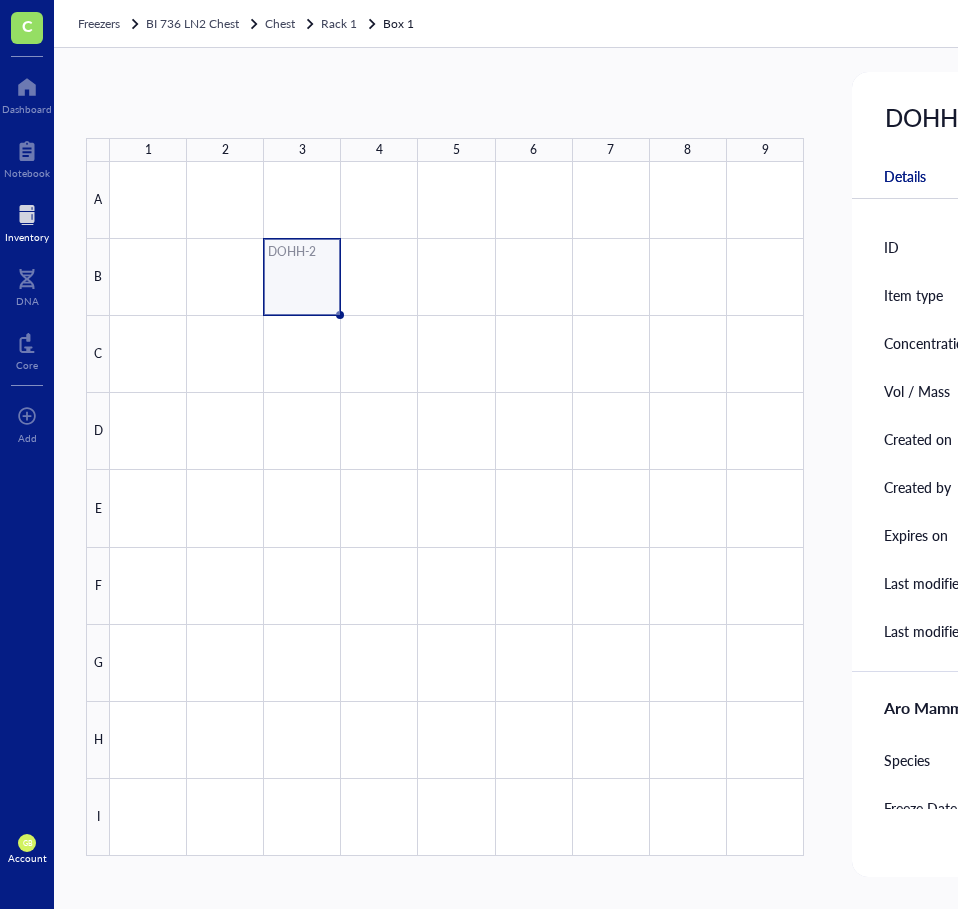 scroll, scrollTop: 0, scrollLeft: 322, axis: horizontal 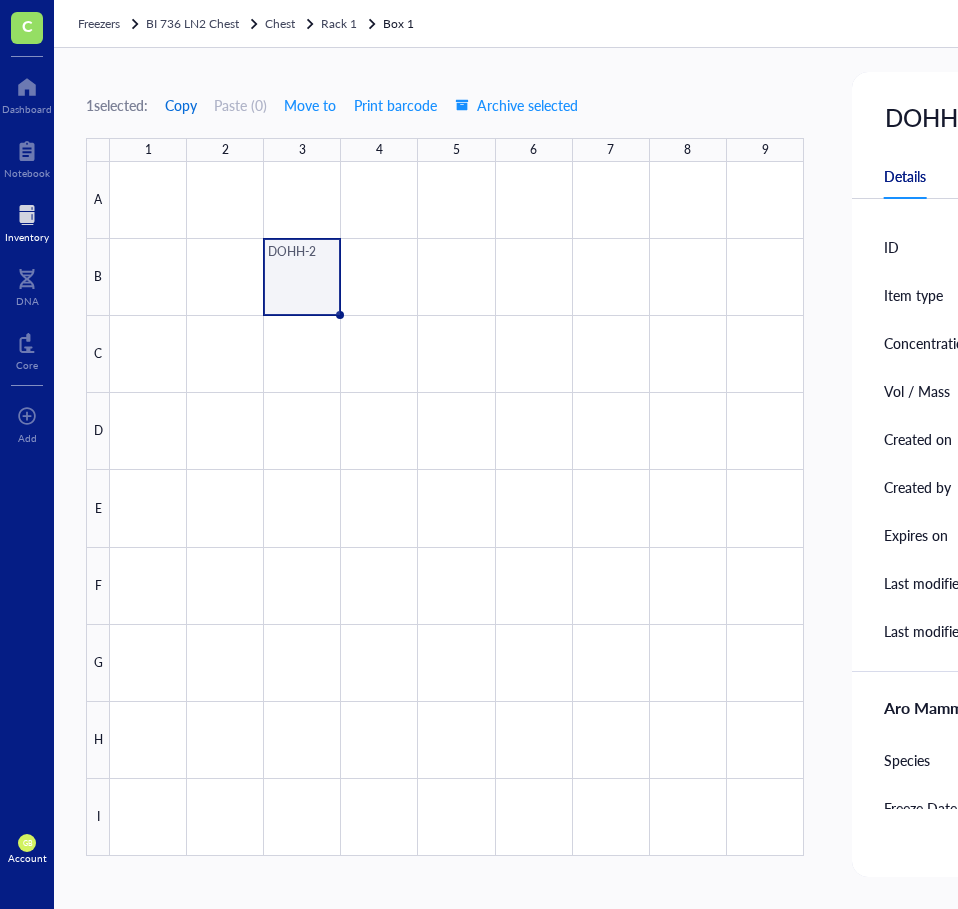 click on "Copy" at bounding box center [181, 105] 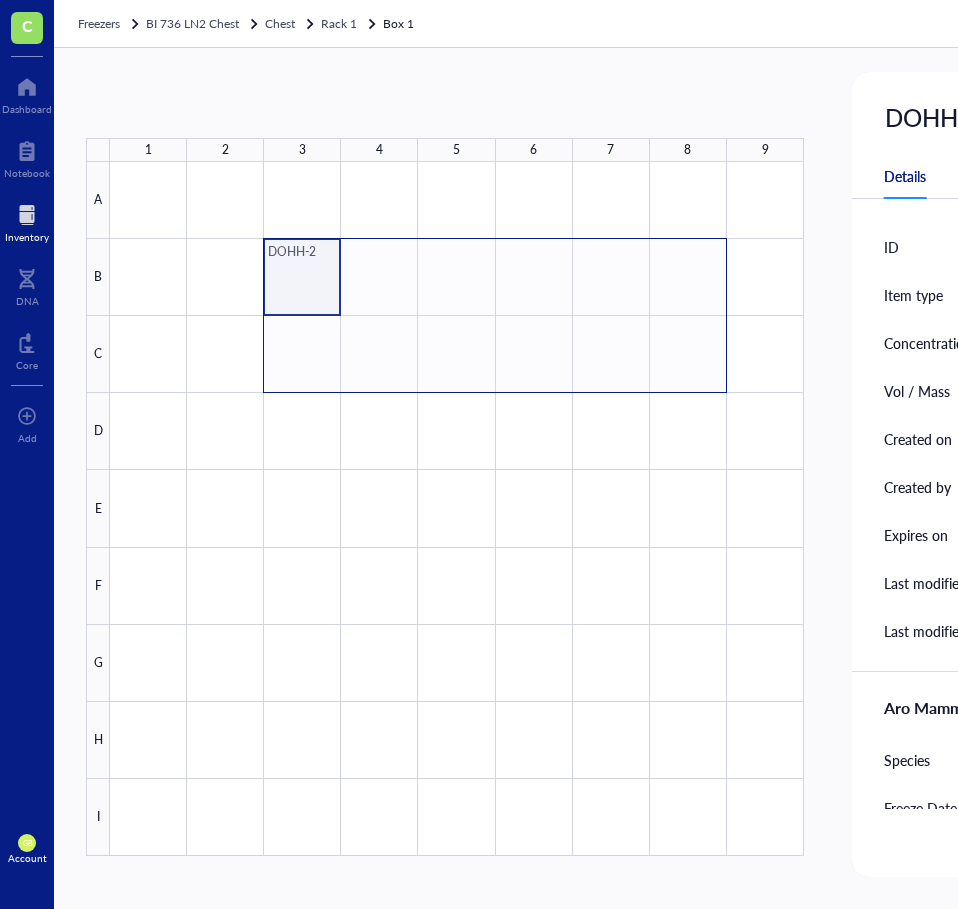 drag, startPoint x: 297, startPoint y: 267, endPoint x: 668, endPoint y: 353, distance: 380.83725 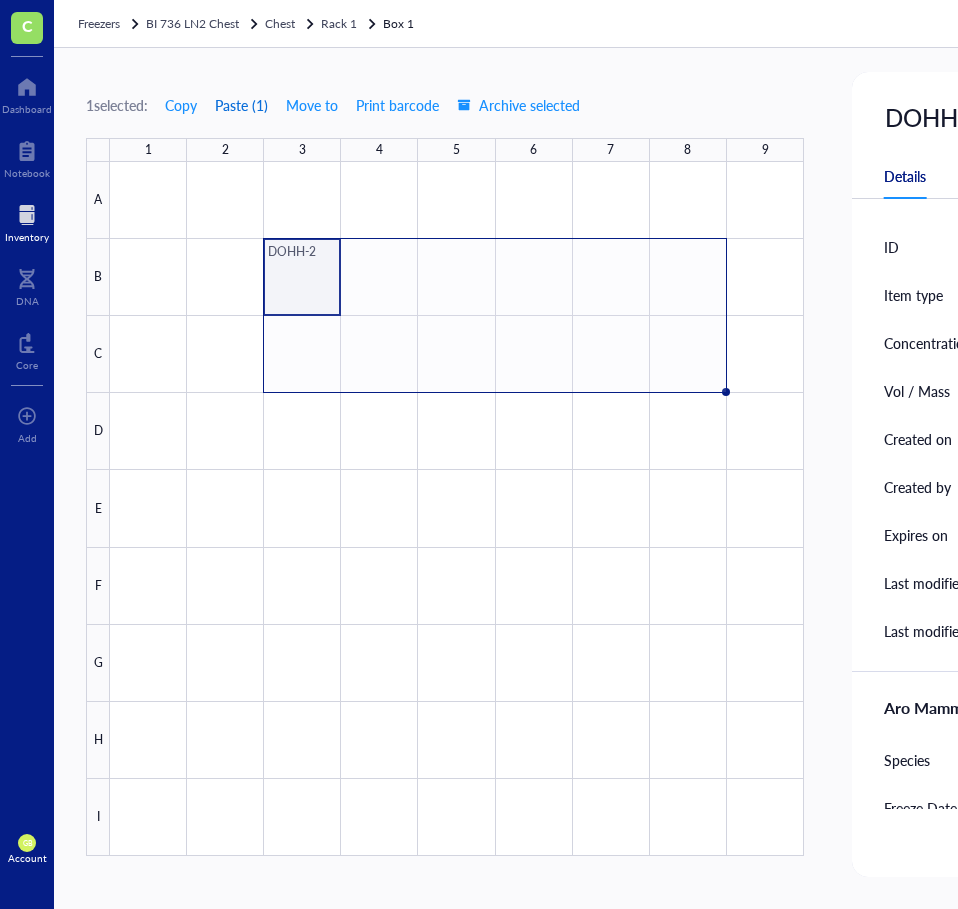 click on "Paste ( 1 )" at bounding box center [241, 105] 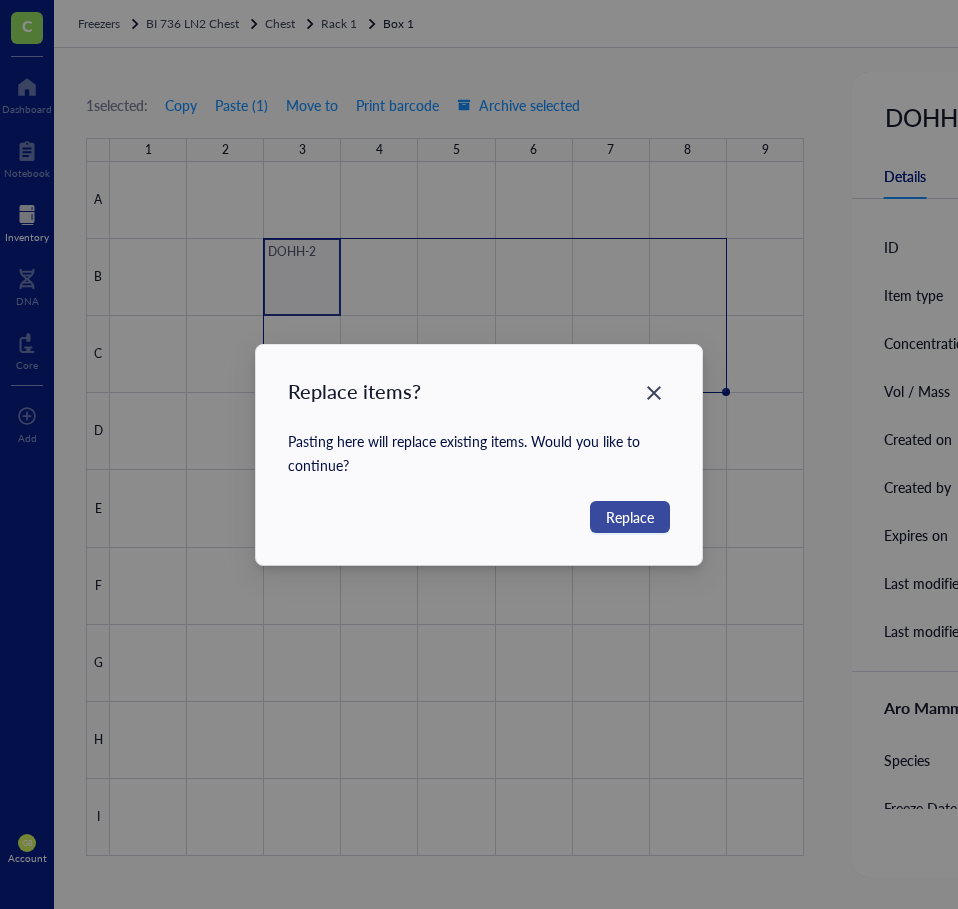 click on "Replace" at bounding box center [630, 517] 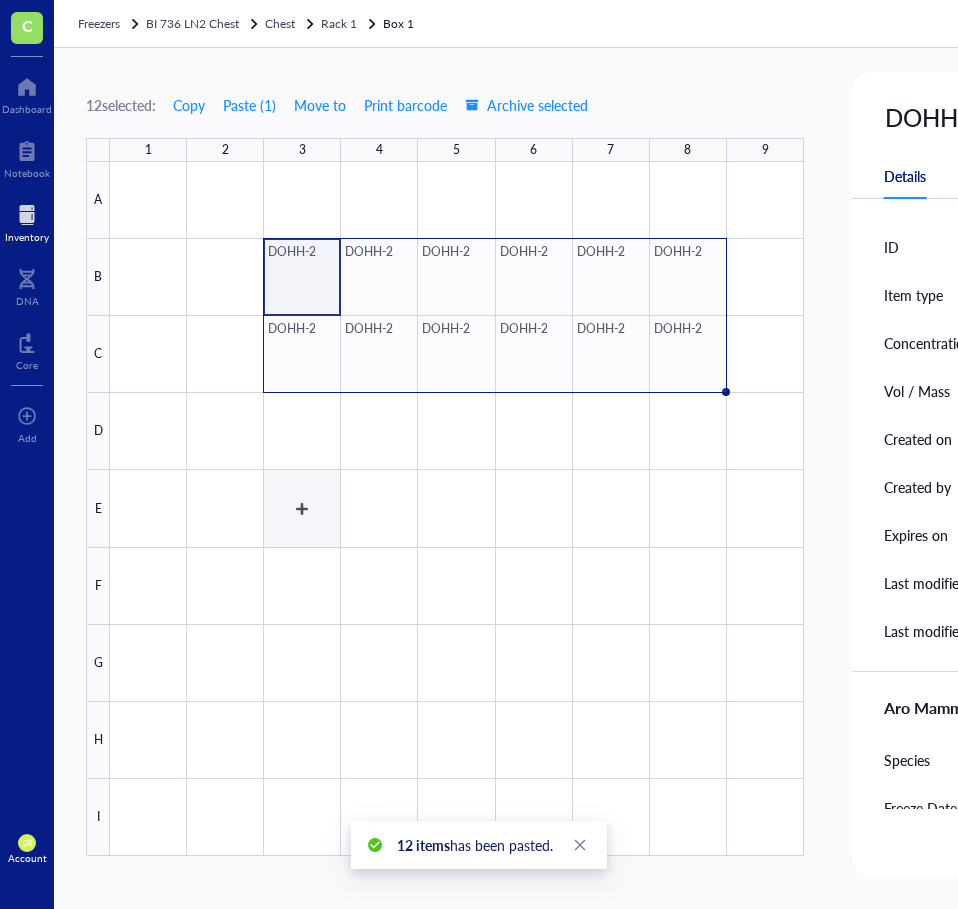 click at bounding box center (457, 509) 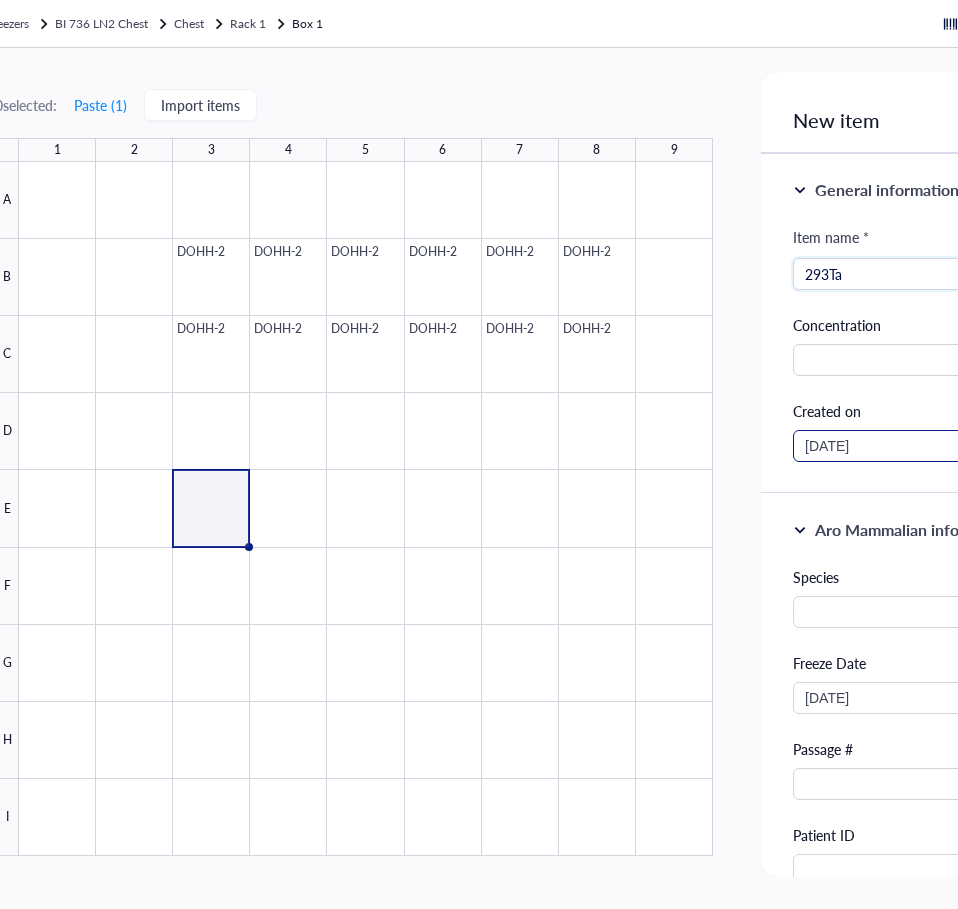 type on "293Ta" 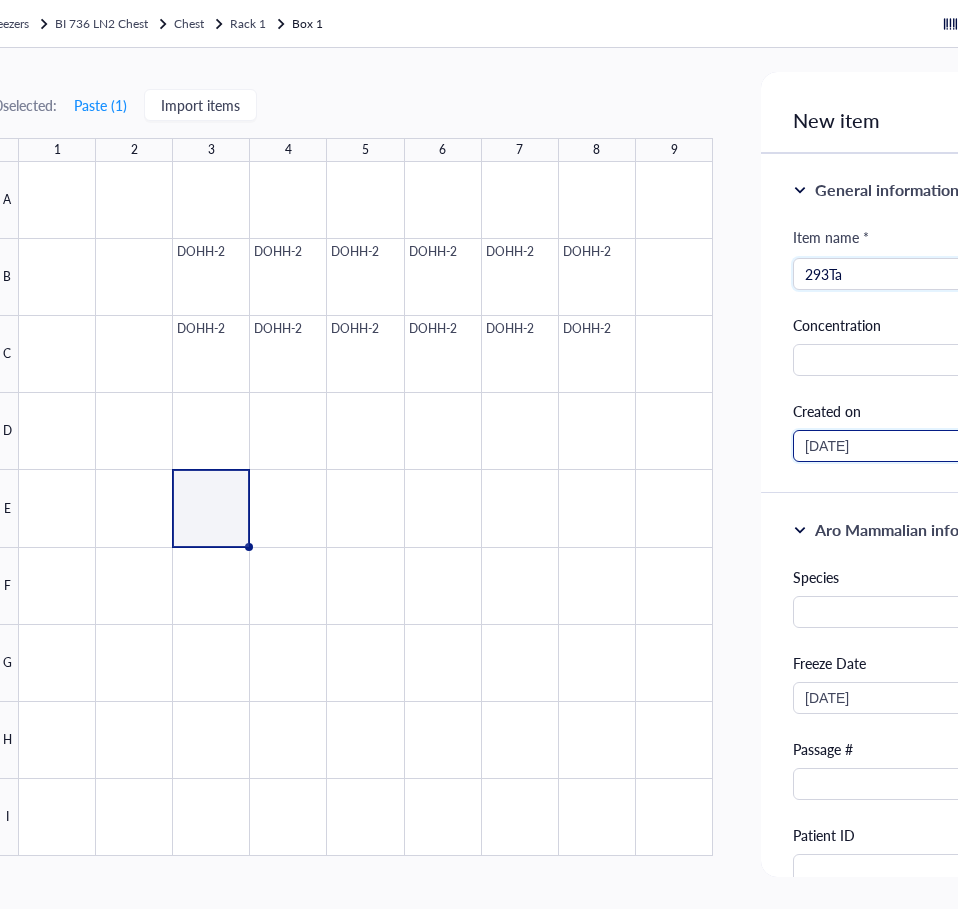 click on "[DATE]" at bounding box center [874, 446] 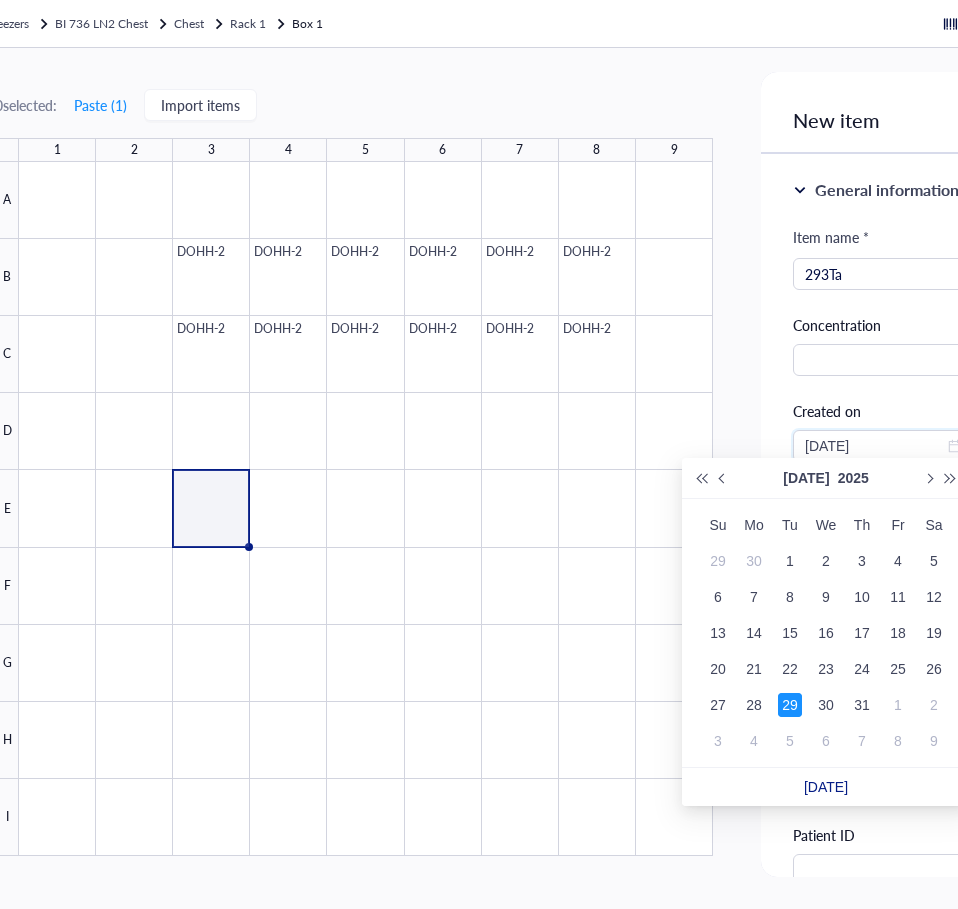 drag, startPoint x: 889, startPoint y: 438, endPoint x: 732, endPoint y: 429, distance: 157.25775 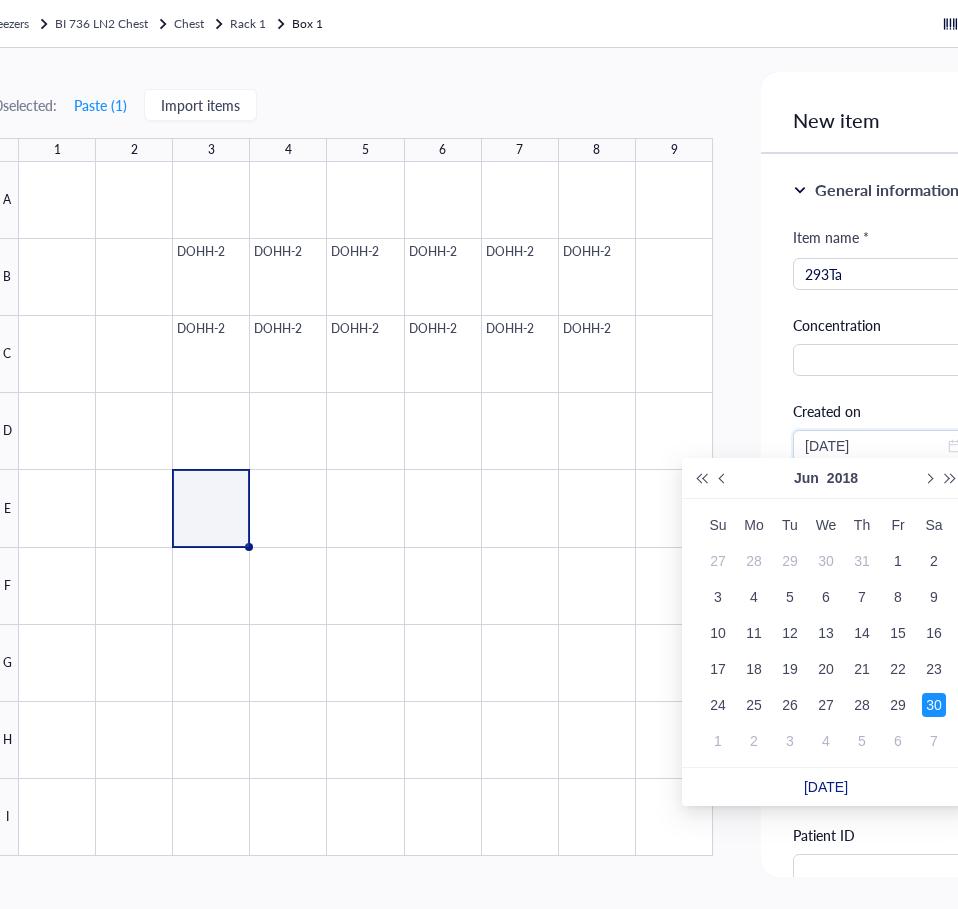 type on "06/30/2018" 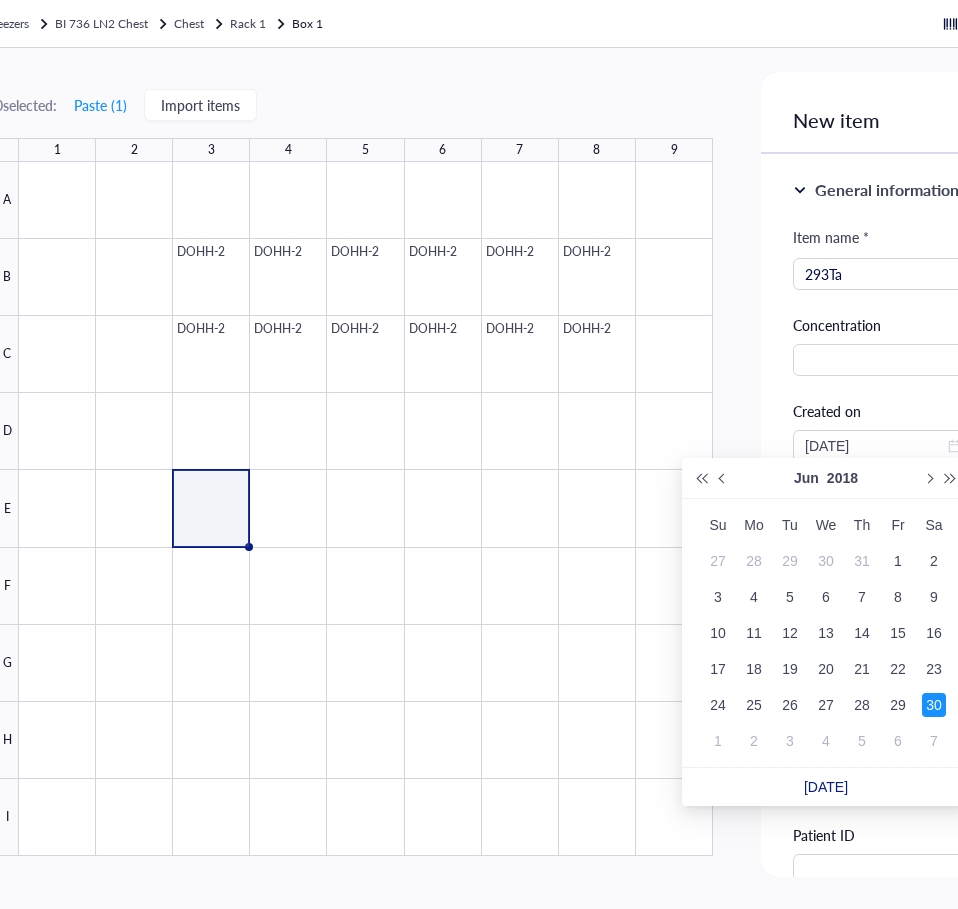 click on "30" at bounding box center [934, 705] 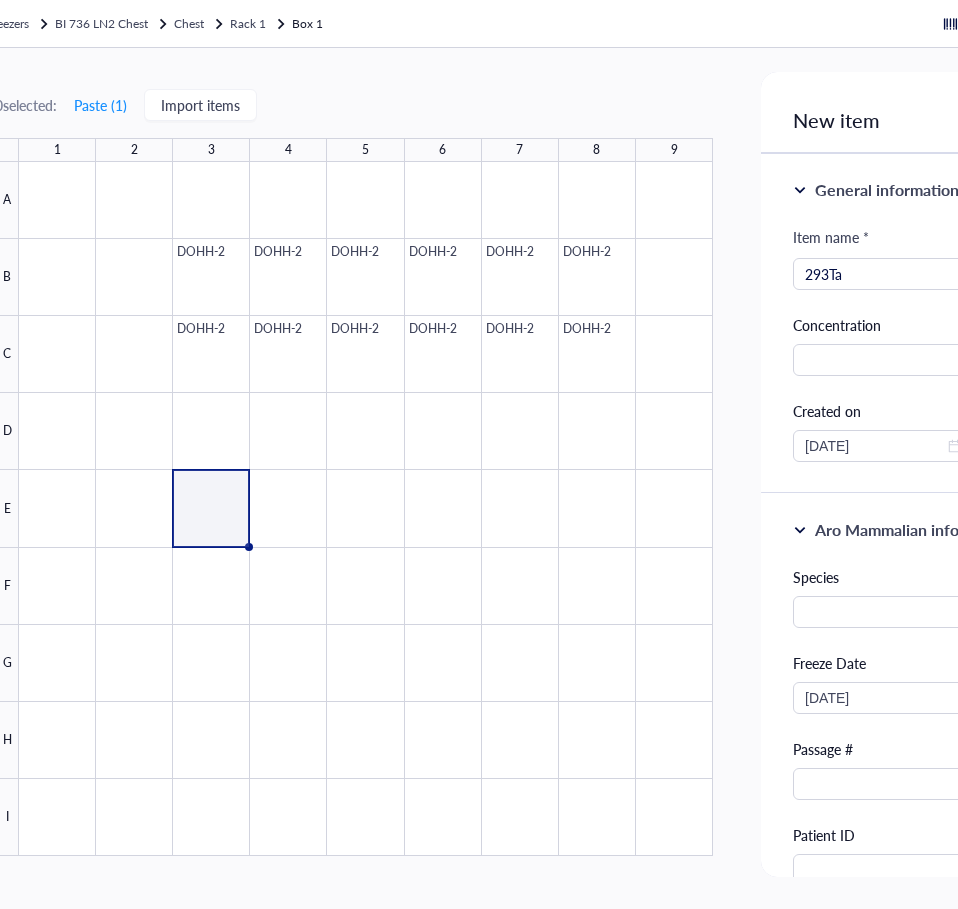 scroll, scrollTop: 100, scrollLeft: 0, axis: vertical 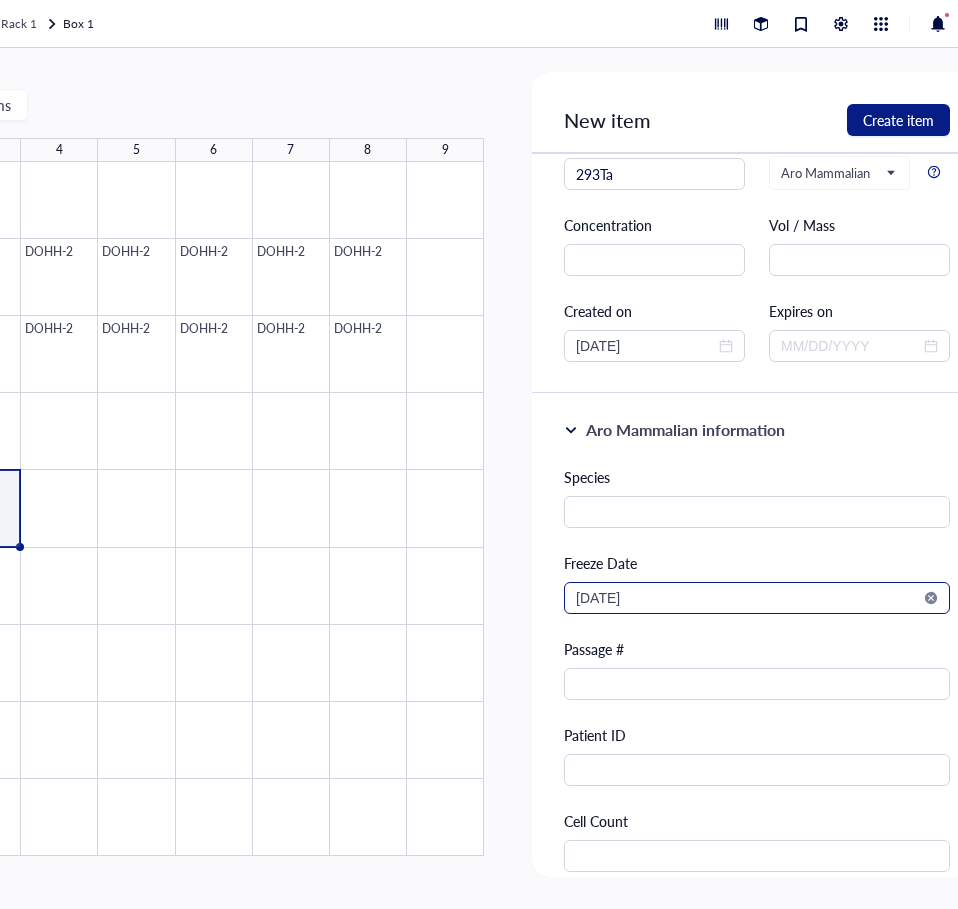 click at bounding box center [931, 598] 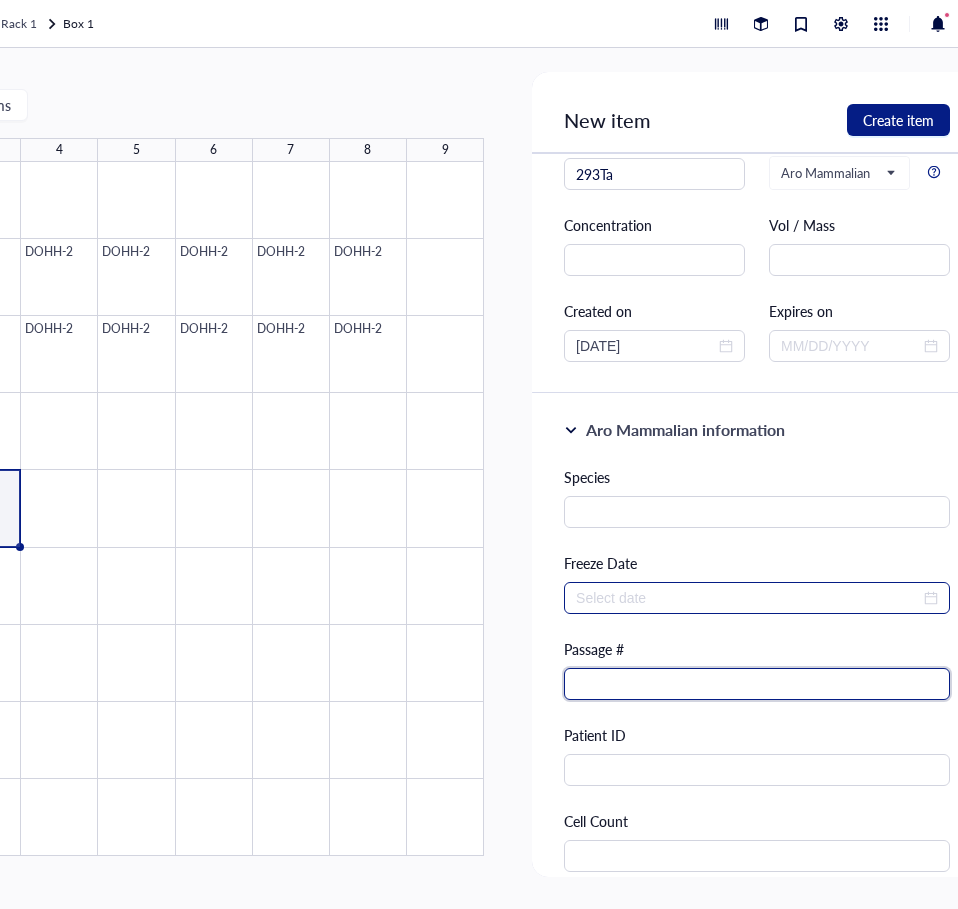 click at bounding box center (757, 684) 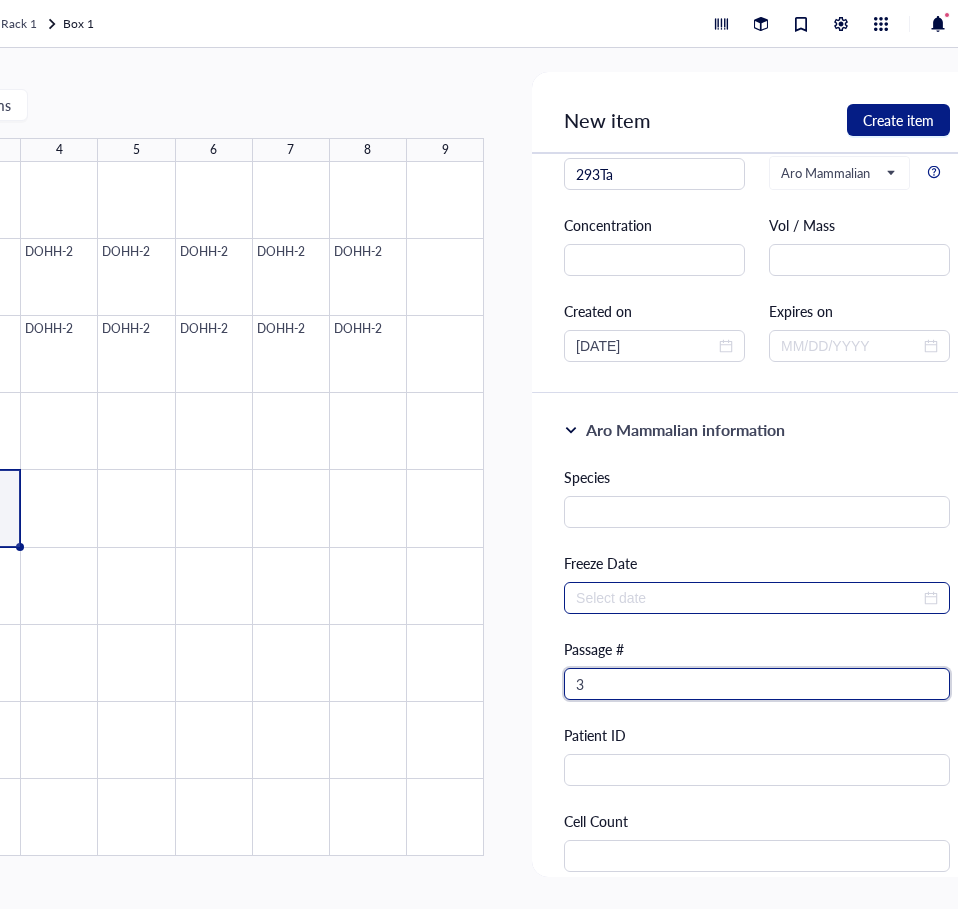 type on "2025-07-29" 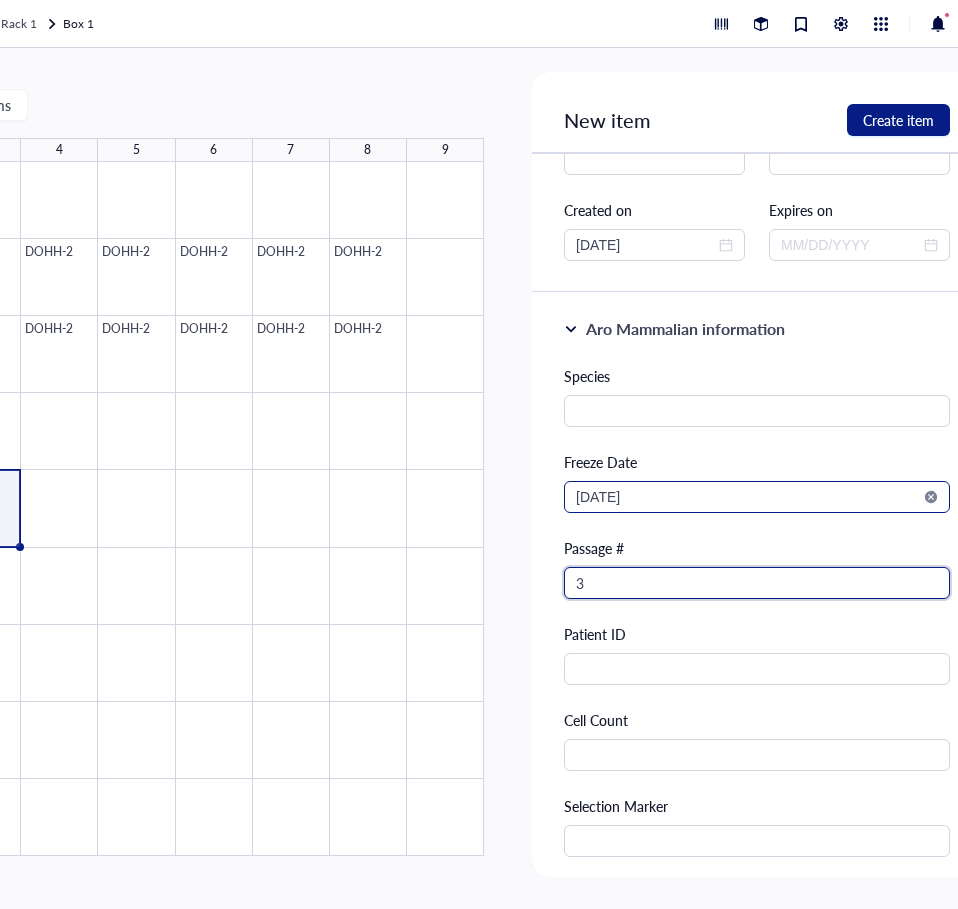 scroll, scrollTop: 200, scrollLeft: 0, axis: vertical 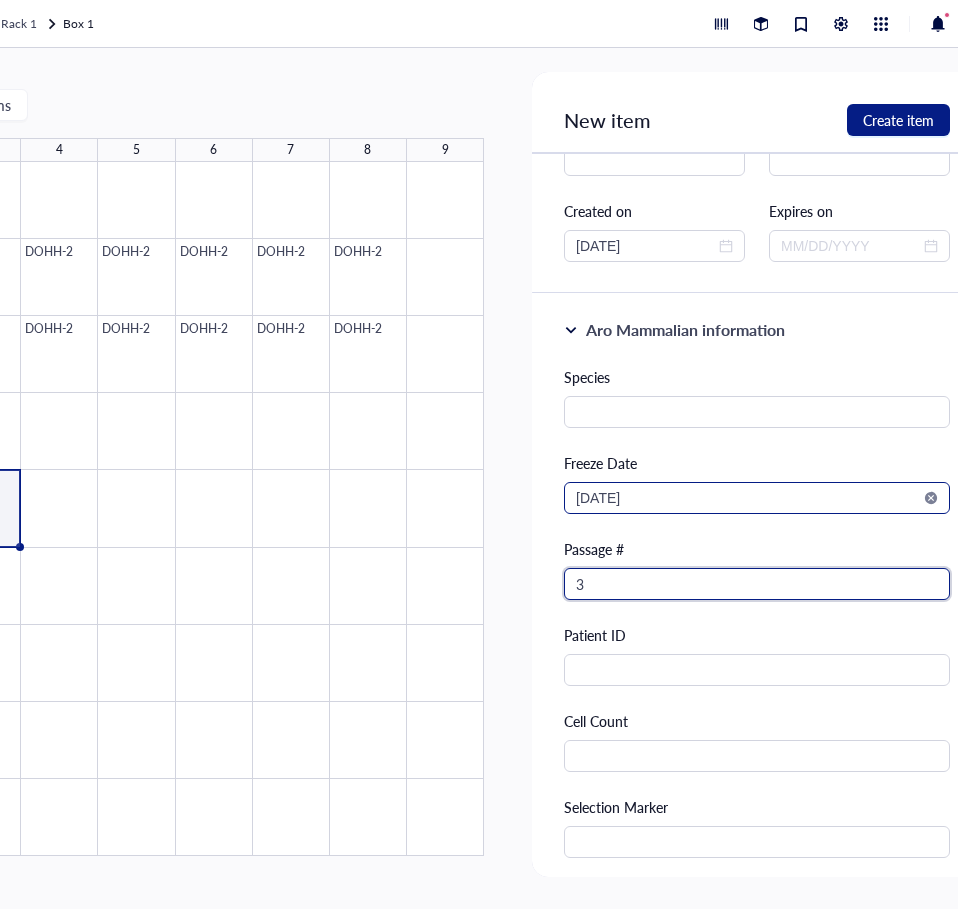 click at bounding box center [931, 498] 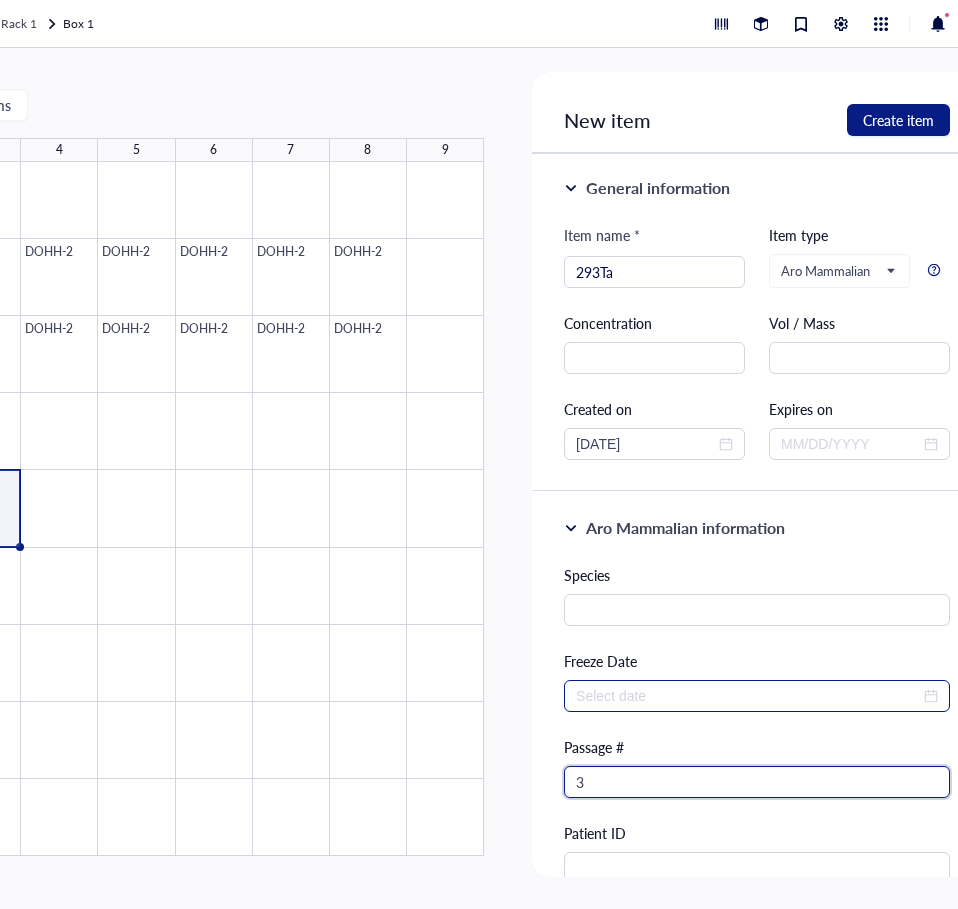 scroll, scrollTop: 0, scrollLeft: 0, axis: both 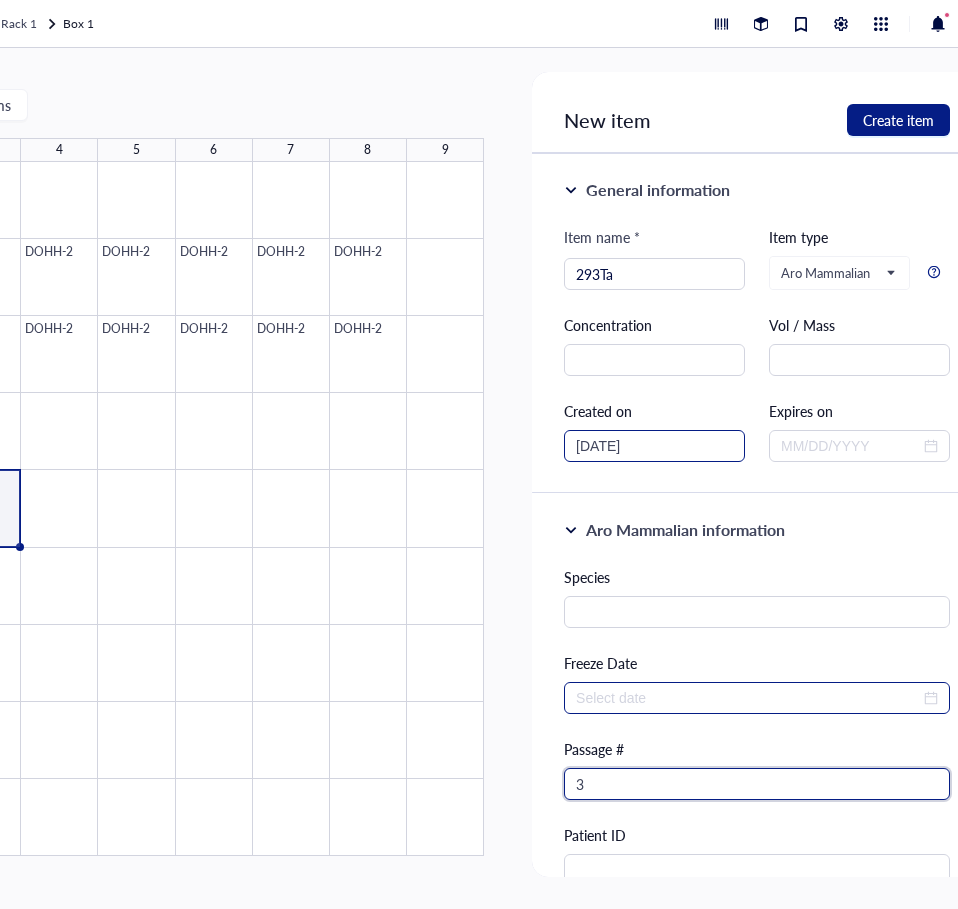 type on "3" 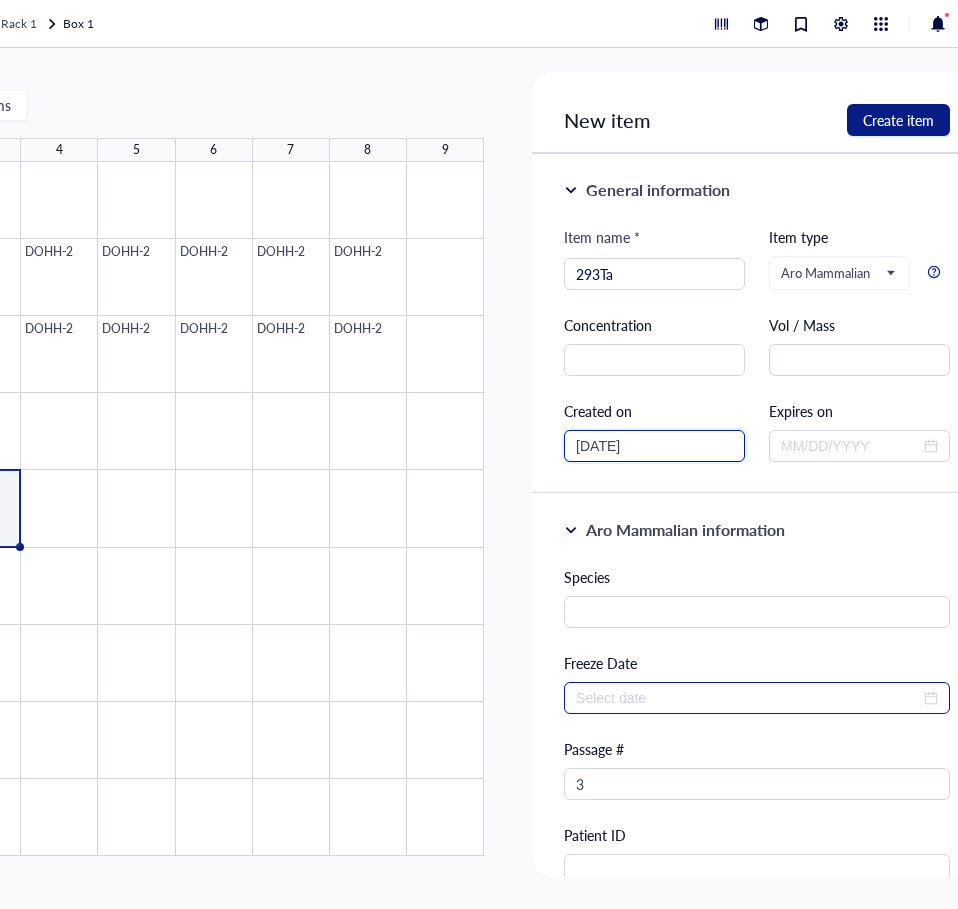 click on "06/30/2018" at bounding box center (645, 446) 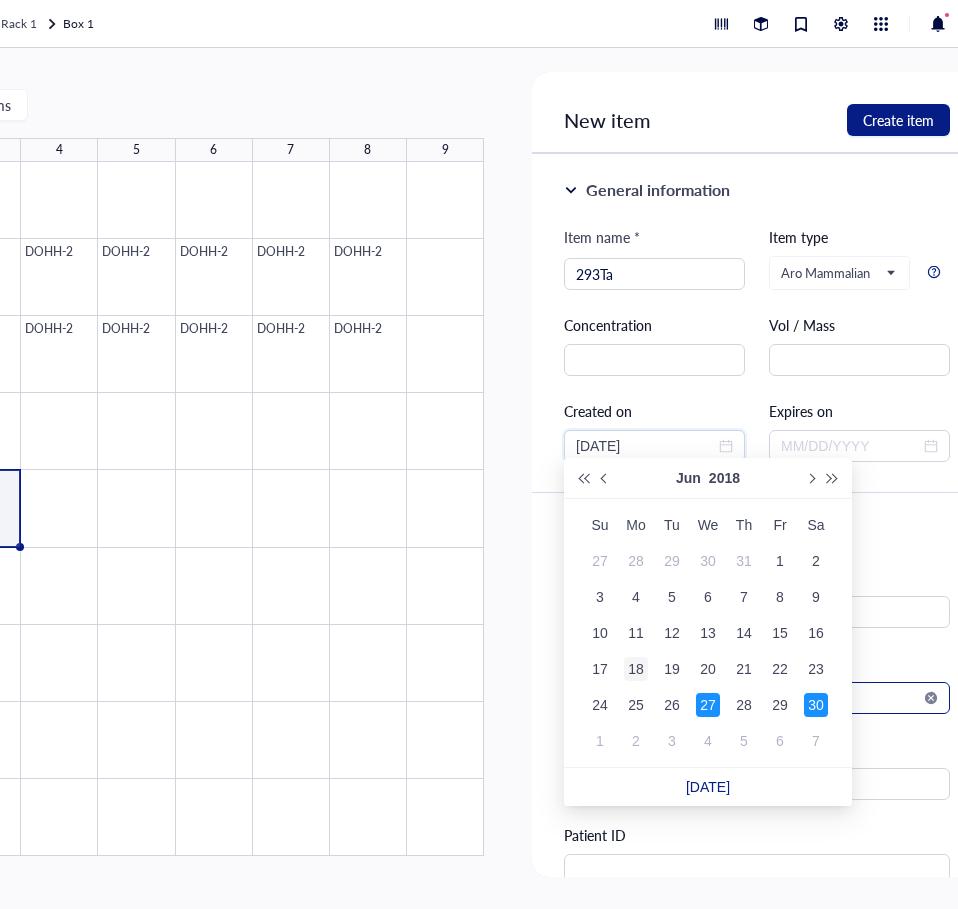 type on "06/18/2018" 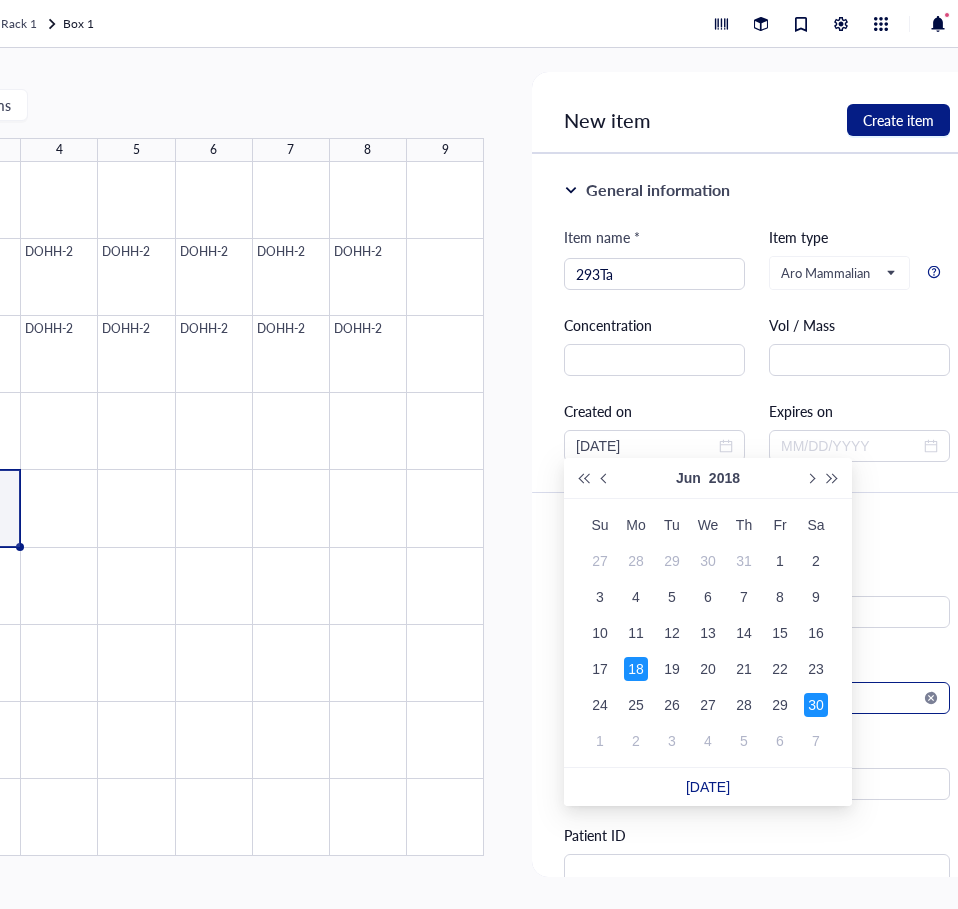 click on "18" at bounding box center [636, 669] 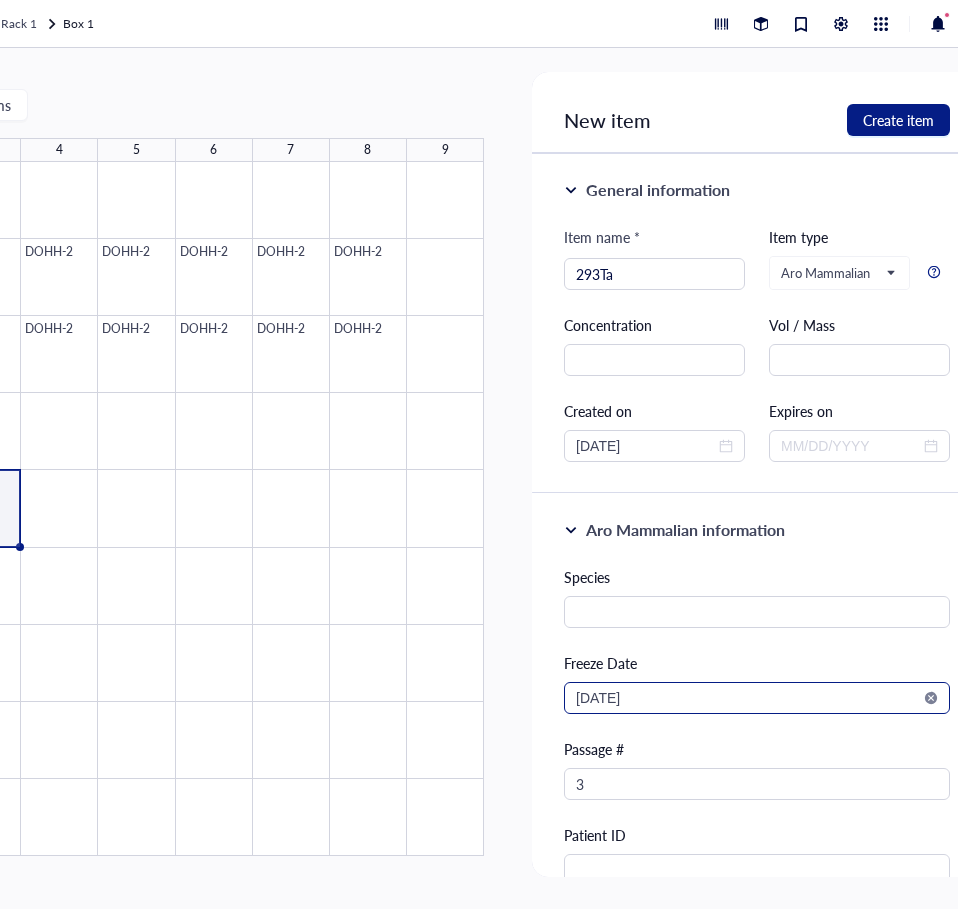 click on "Aro Mammalian information Species Freeze Date 2025-07-29 Passage # 3 Patient ID Cell Count Selection Marker Corporate ID BioReg Lot ID Origin Cell Line" at bounding box center (757, 921) 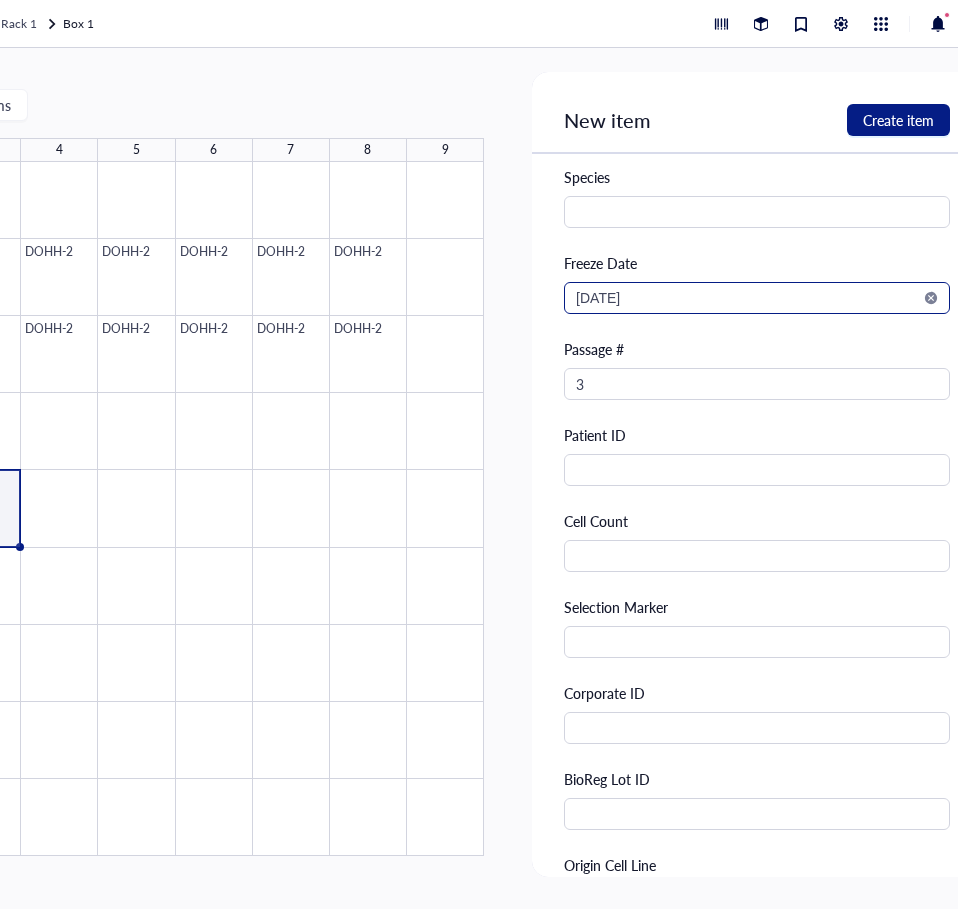 scroll, scrollTop: 500, scrollLeft: 0, axis: vertical 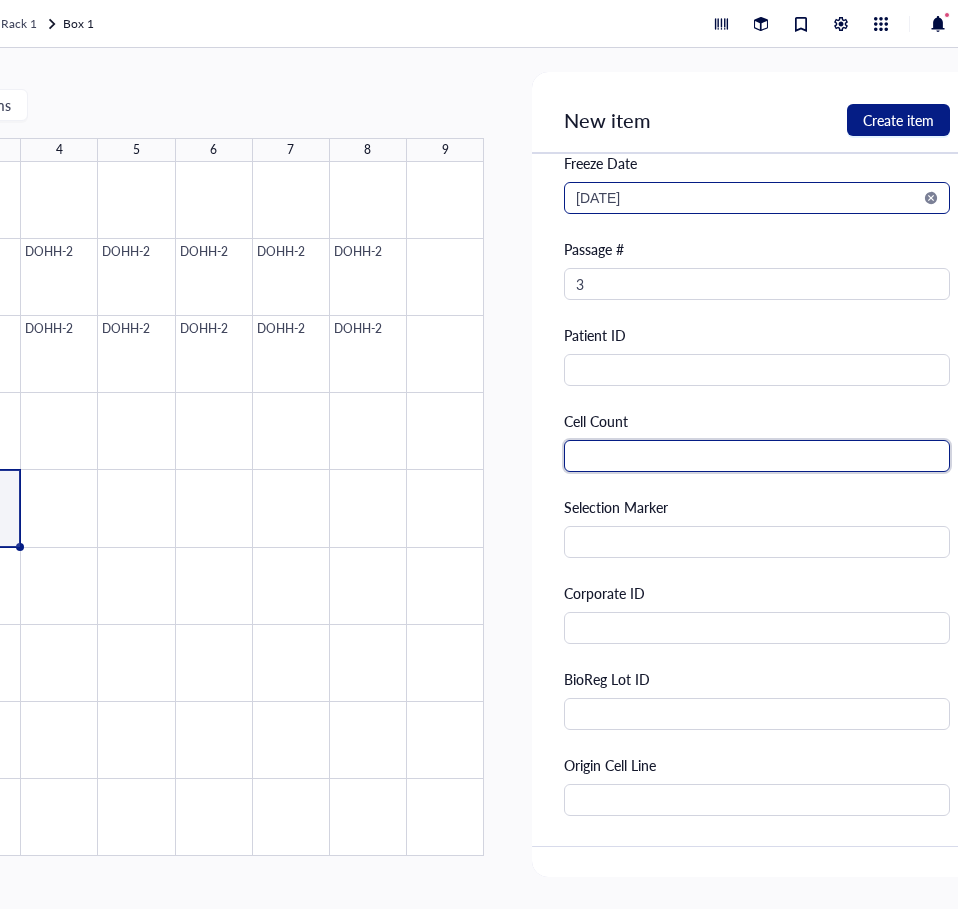 click at bounding box center (757, 456) 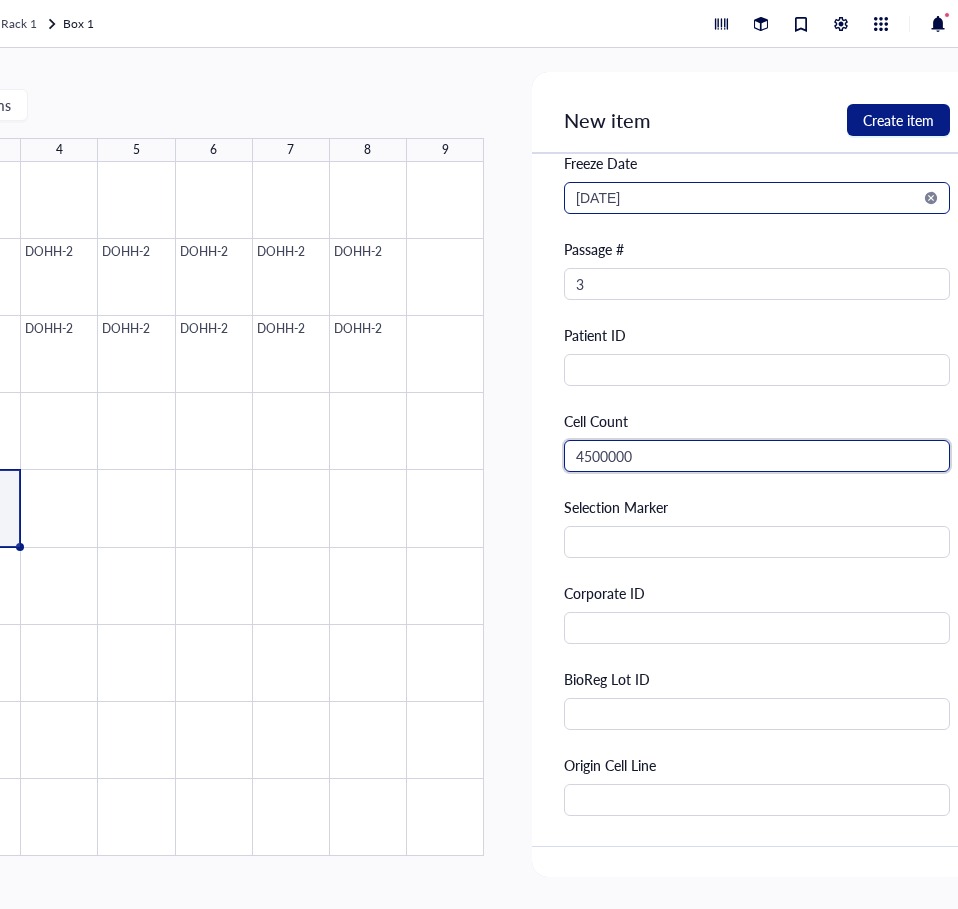 drag, startPoint x: 589, startPoint y: 451, endPoint x: 553, endPoint y: 451, distance: 36 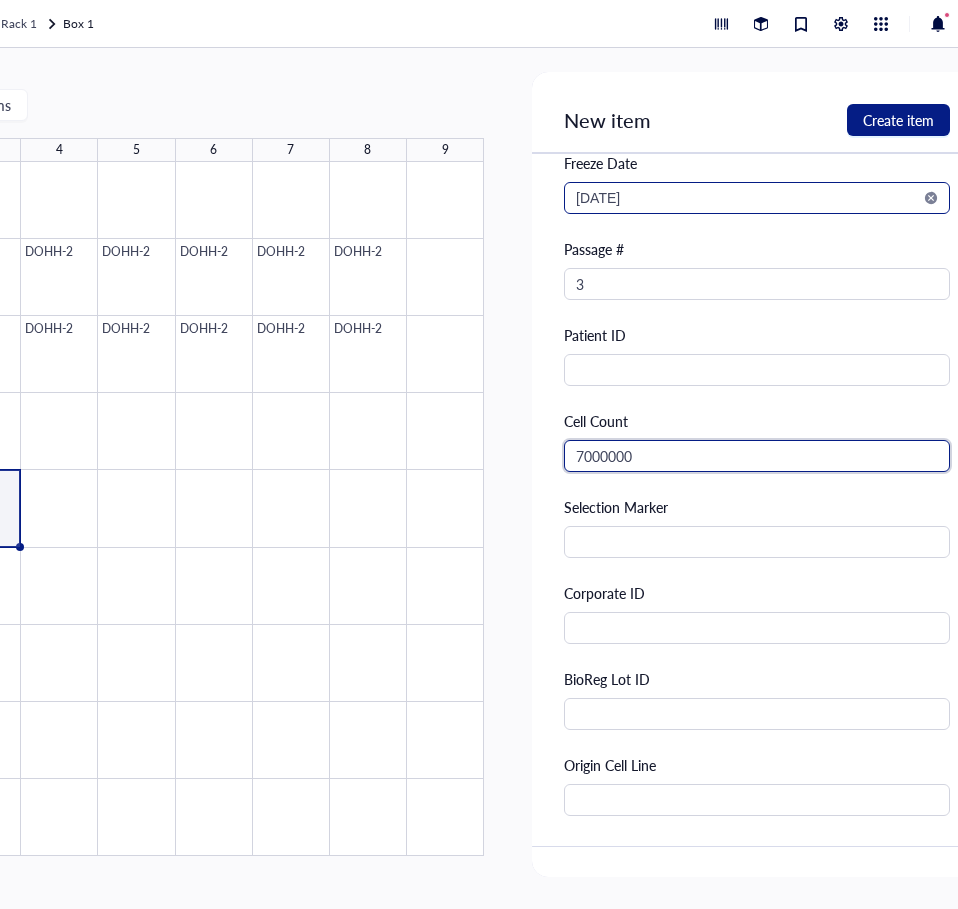 type on "7000000" 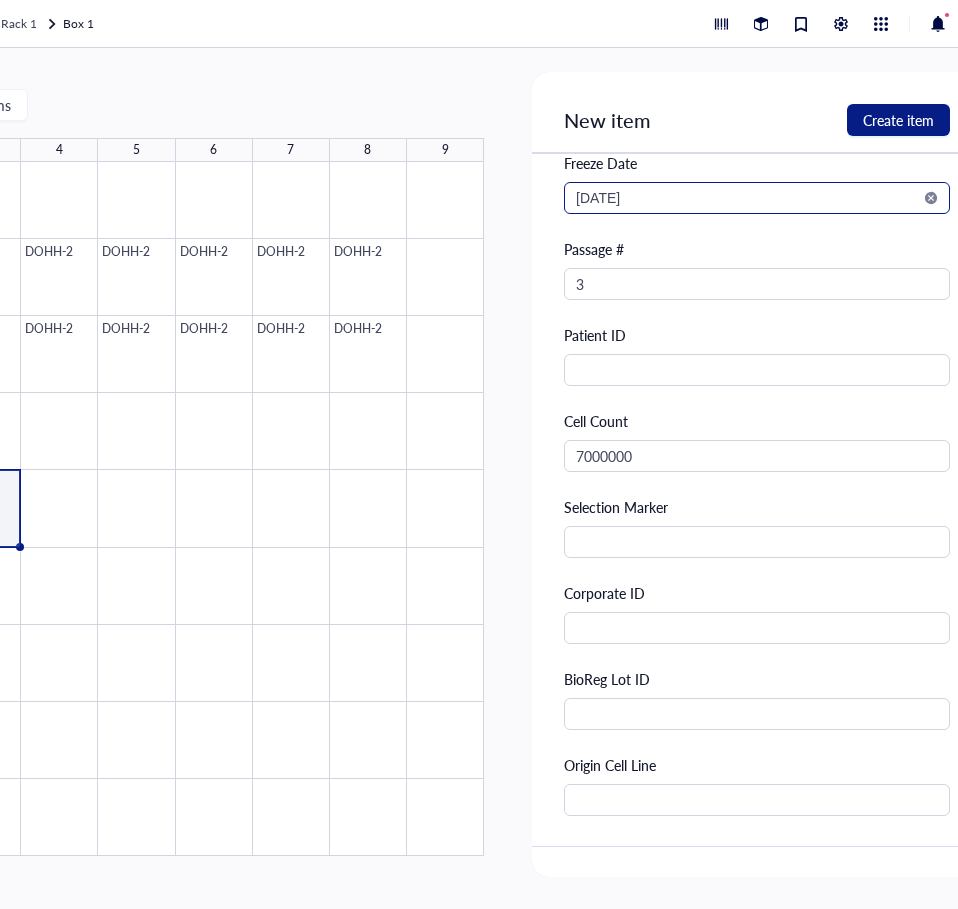 click on "Aro Mammalian information Species Freeze Date 2025-07-29 Passage # 3 Patient ID Cell Count 7000000 Selection Marker Corporate ID BioReg Lot ID Origin Cell Line" at bounding box center [757, 421] 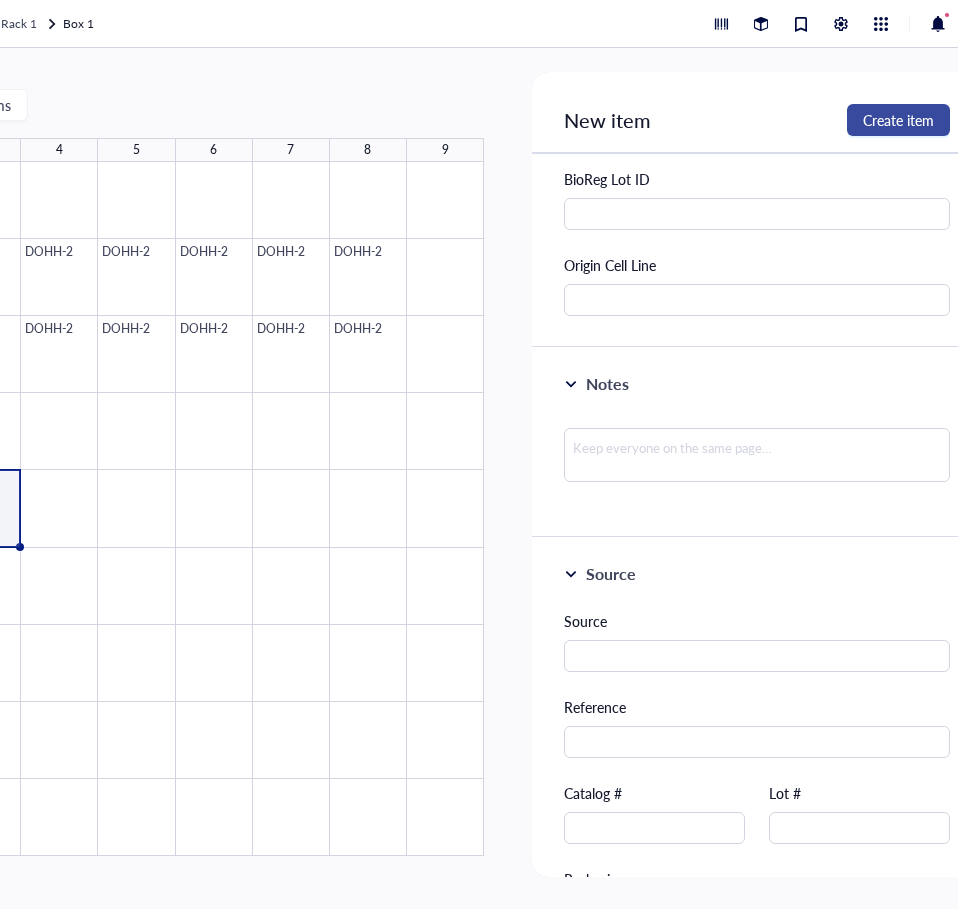 click on "Create item" at bounding box center [898, 120] 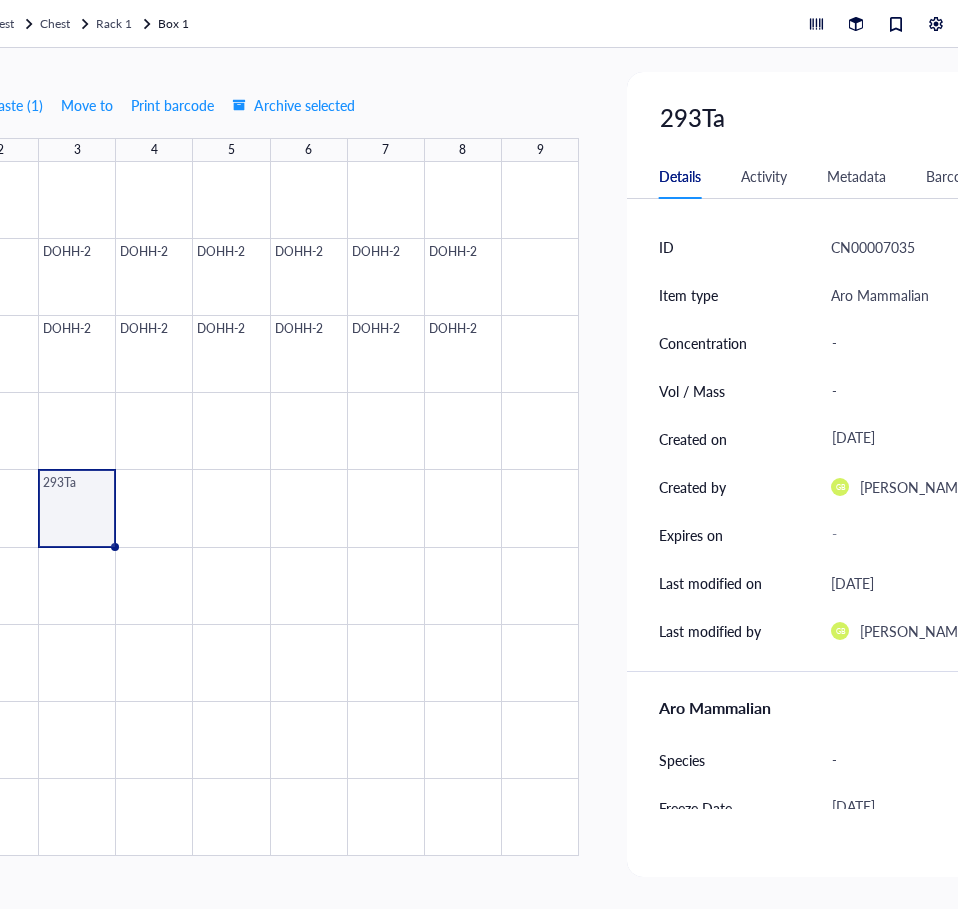 scroll, scrollTop: 0, scrollLeft: 230, axis: horizontal 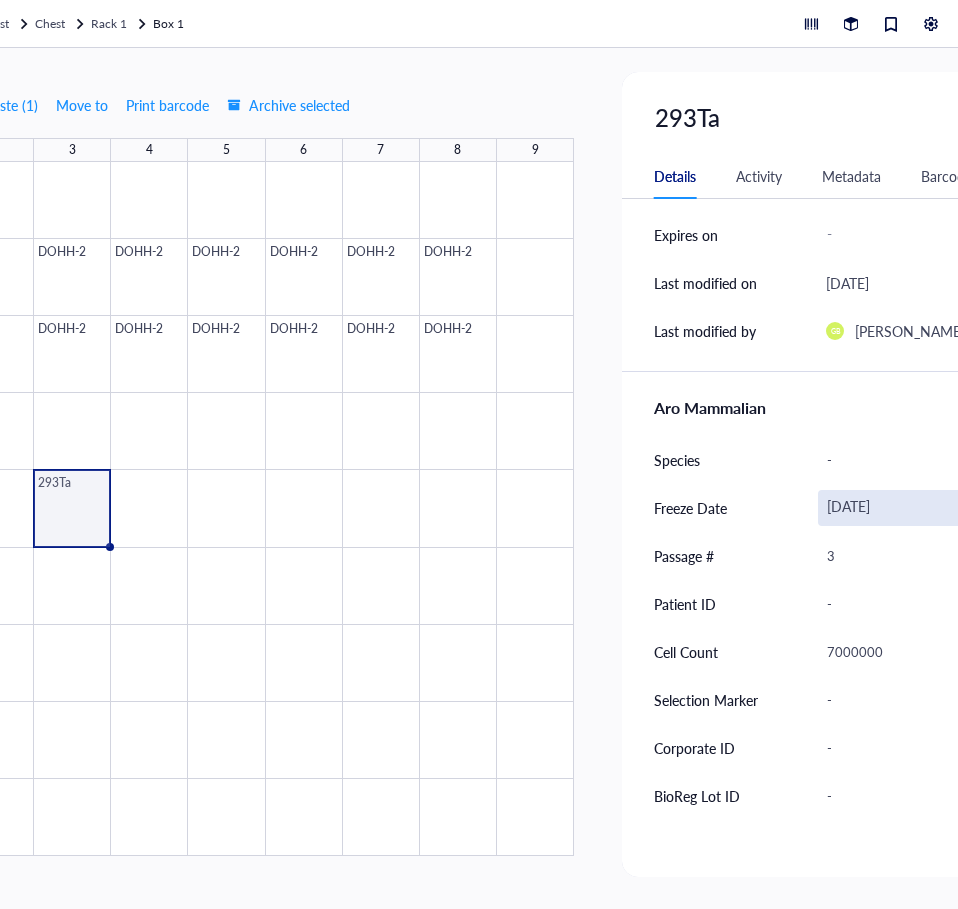 click on "[DATE]" at bounding box center [925, 508] 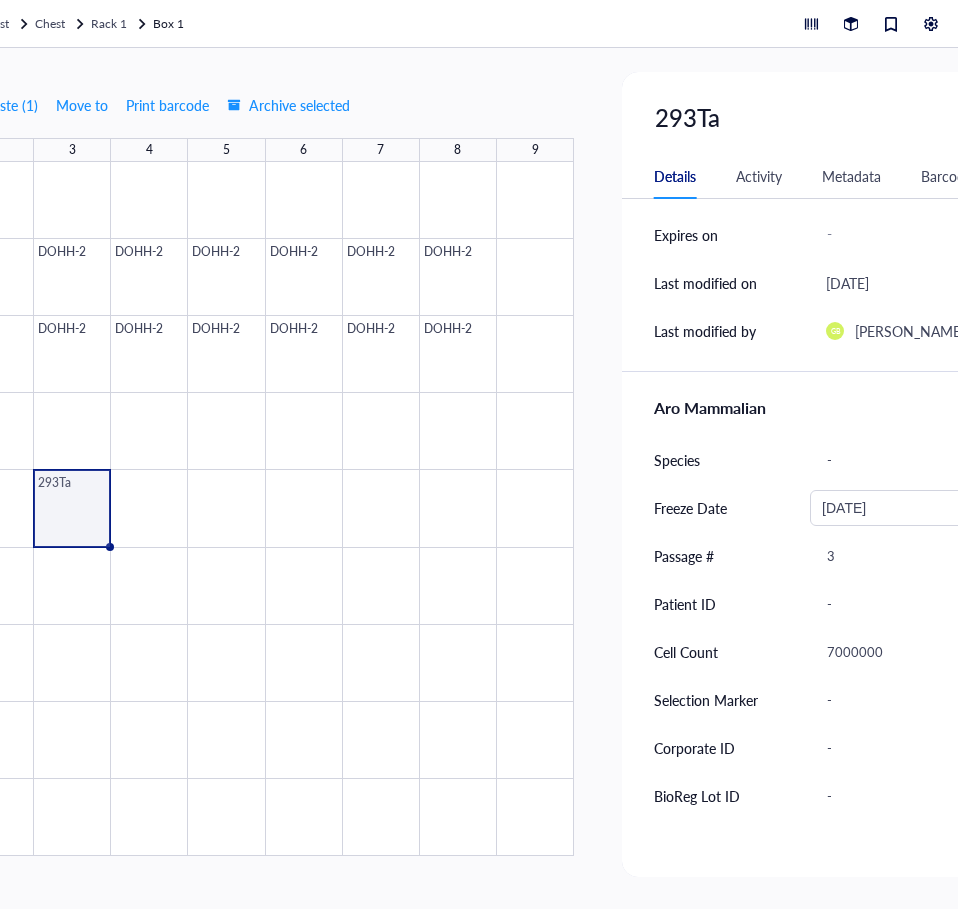 scroll, scrollTop: 0, scrollLeft: 258, axis: horizontal 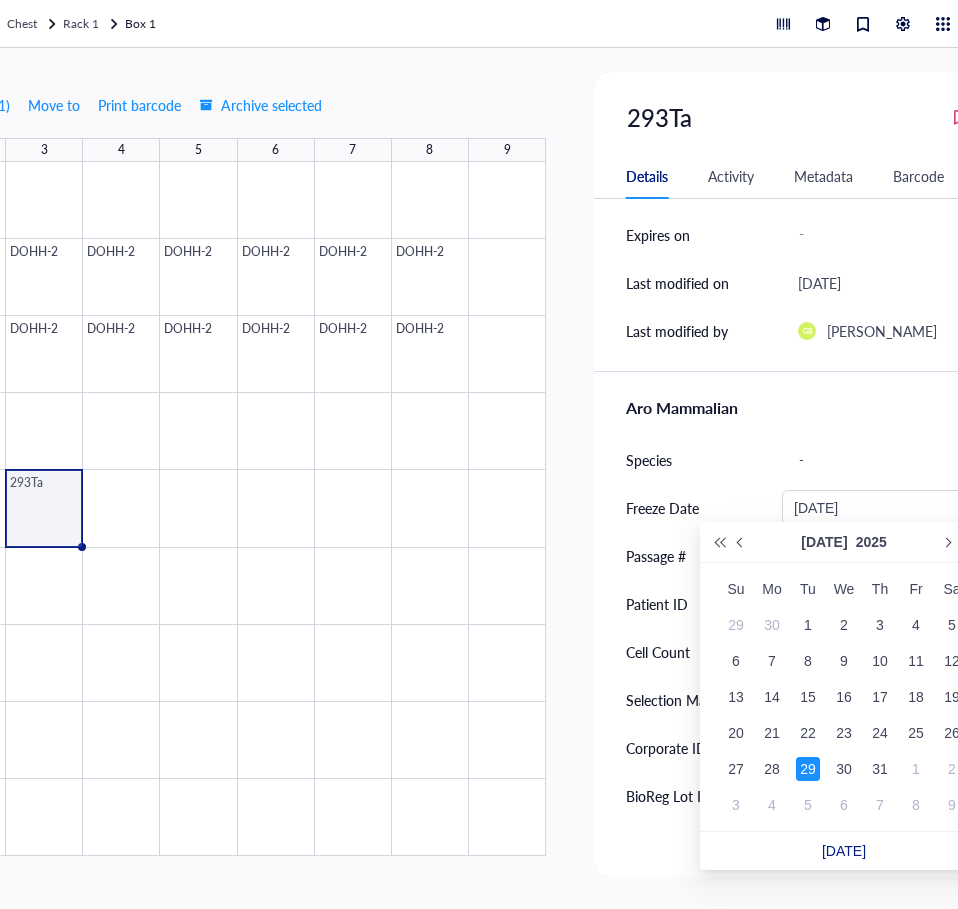 drag, startPoint x: 882, startPoint y: 490, endPoint x: 780, endPoint y: 496, distance: 102.176315 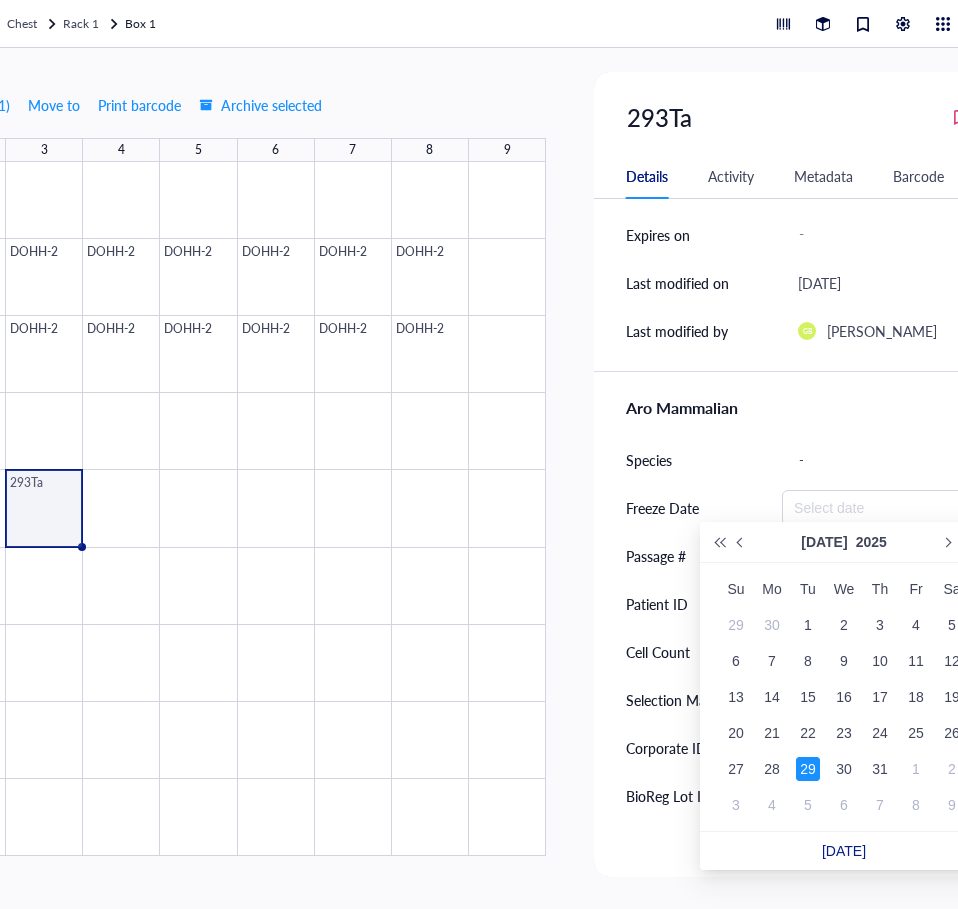 click on "Freeze Date" at bounding box center [700, 508] 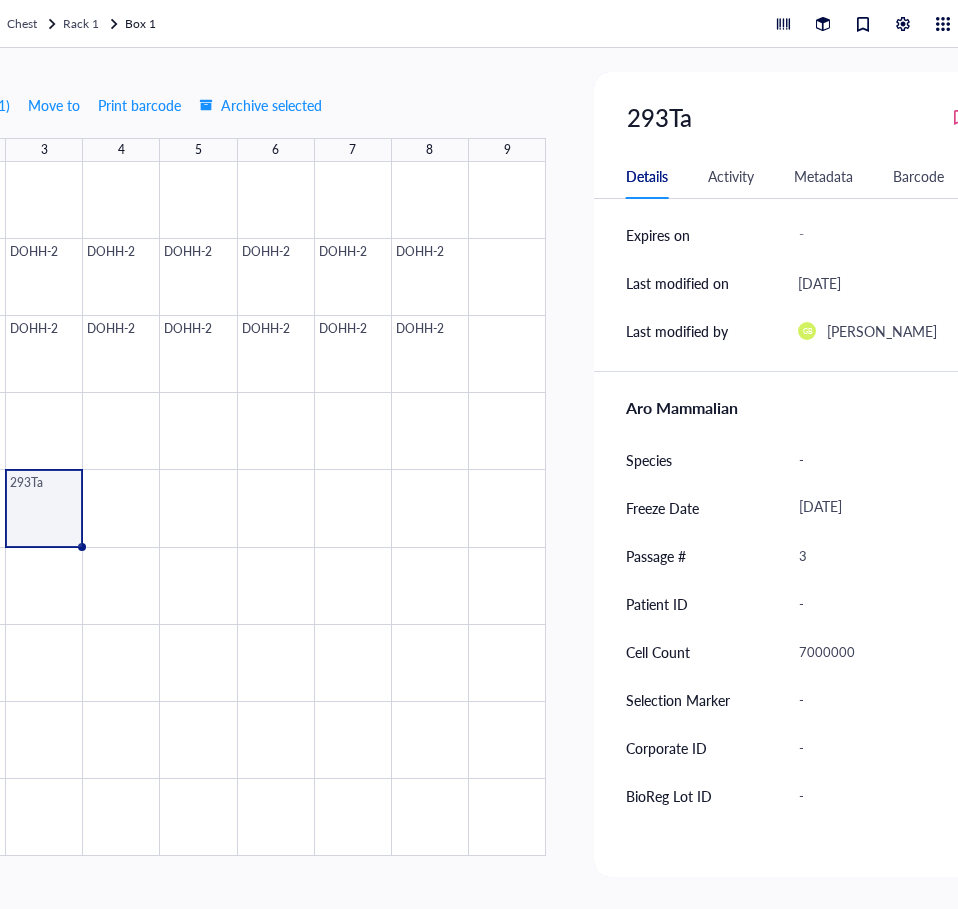 scroll, scrollTop: 0, scrollLeft: 322, axis: horizontal 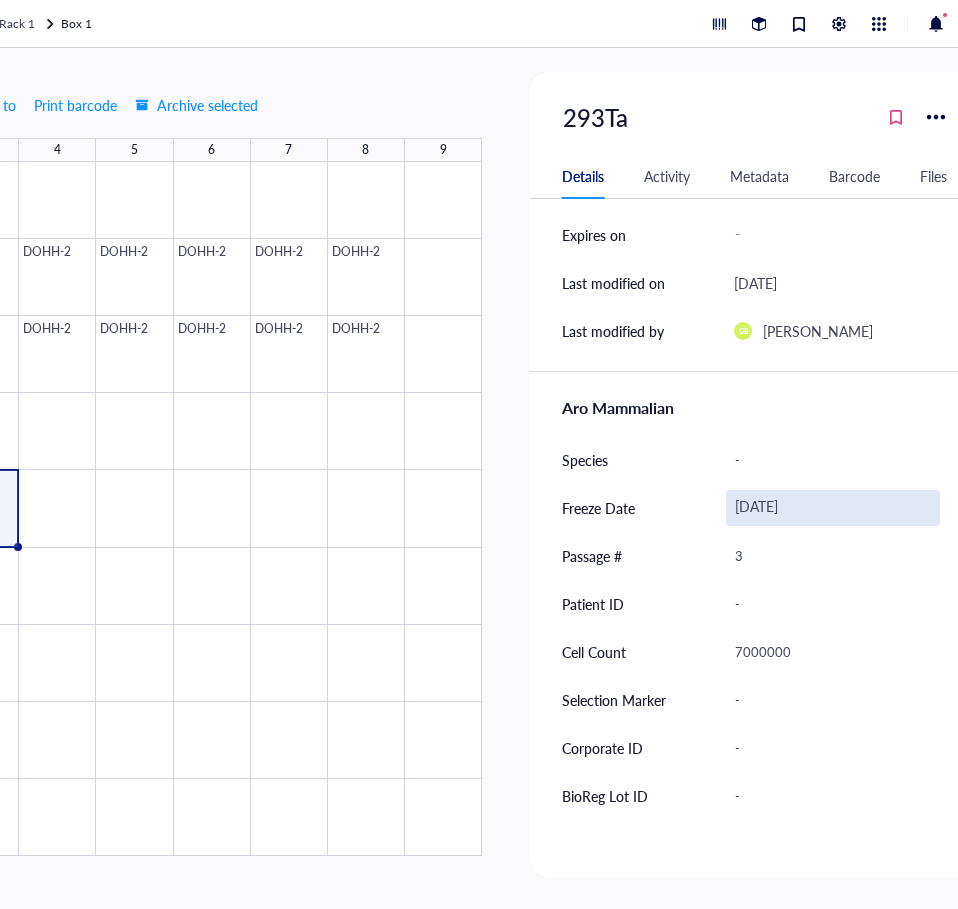 click on "[DATE]" at bounding box center [833, 508] 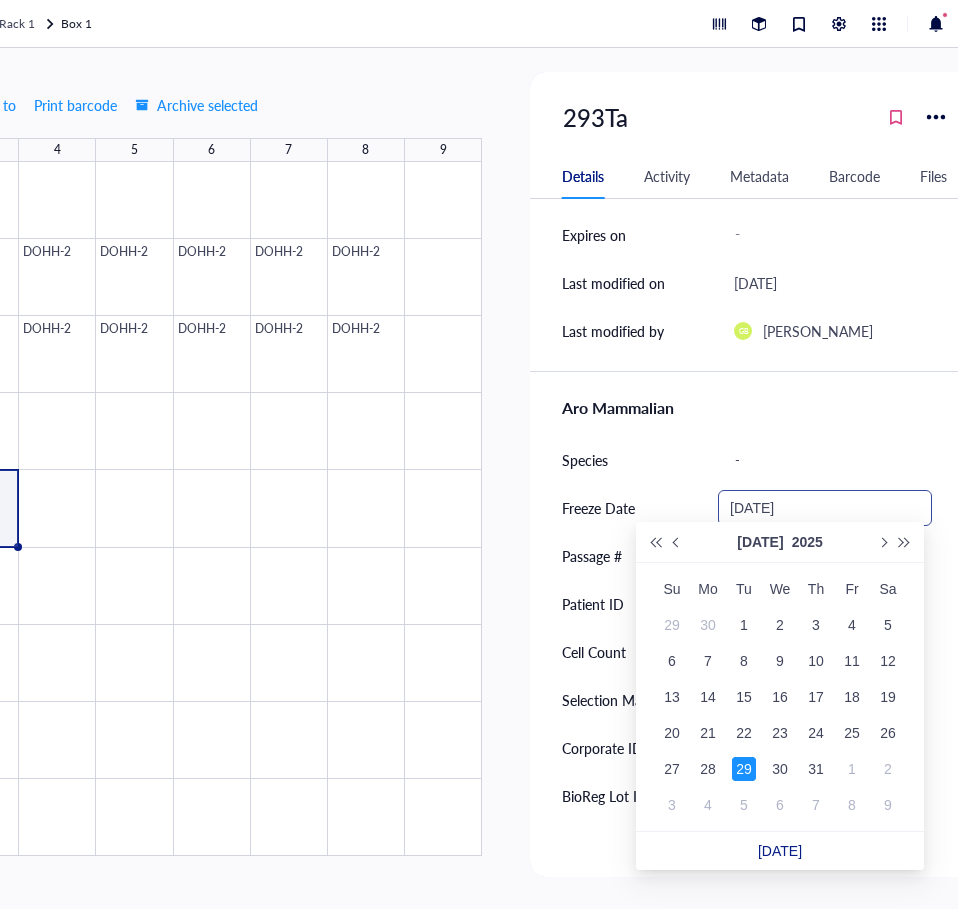 click at bounding box center (913, 508) 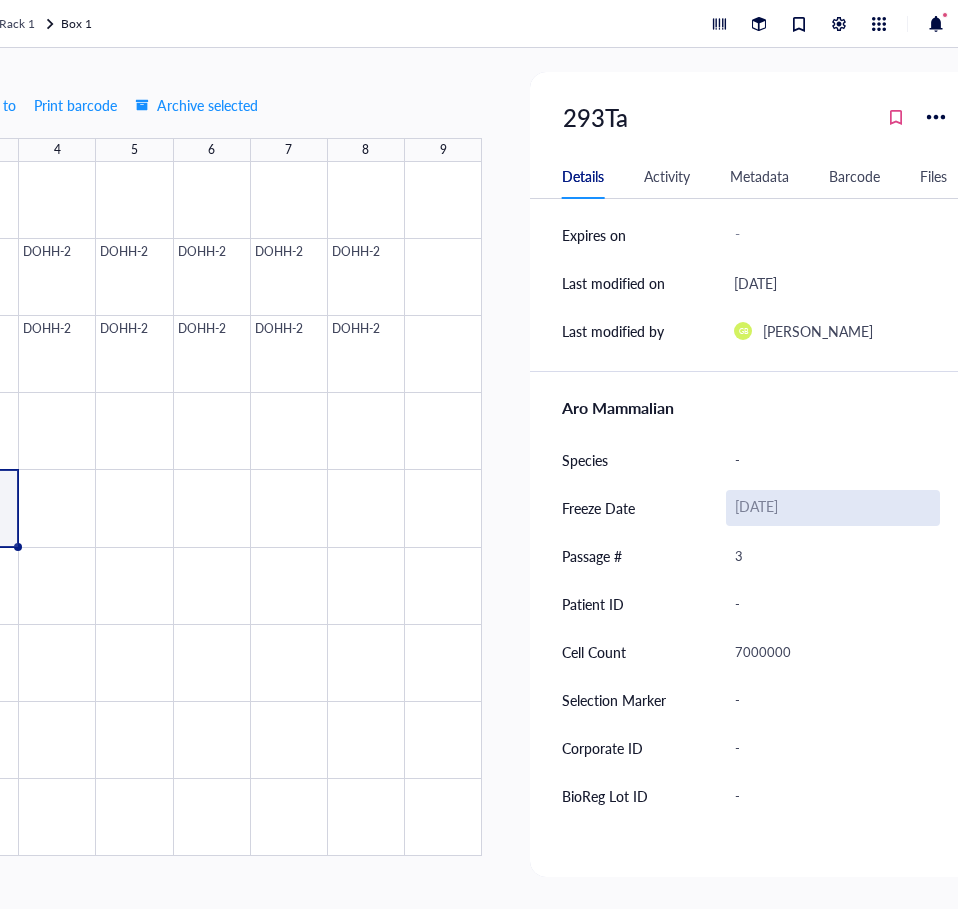 click on "[DATE]" at bounding box center [833, 508] 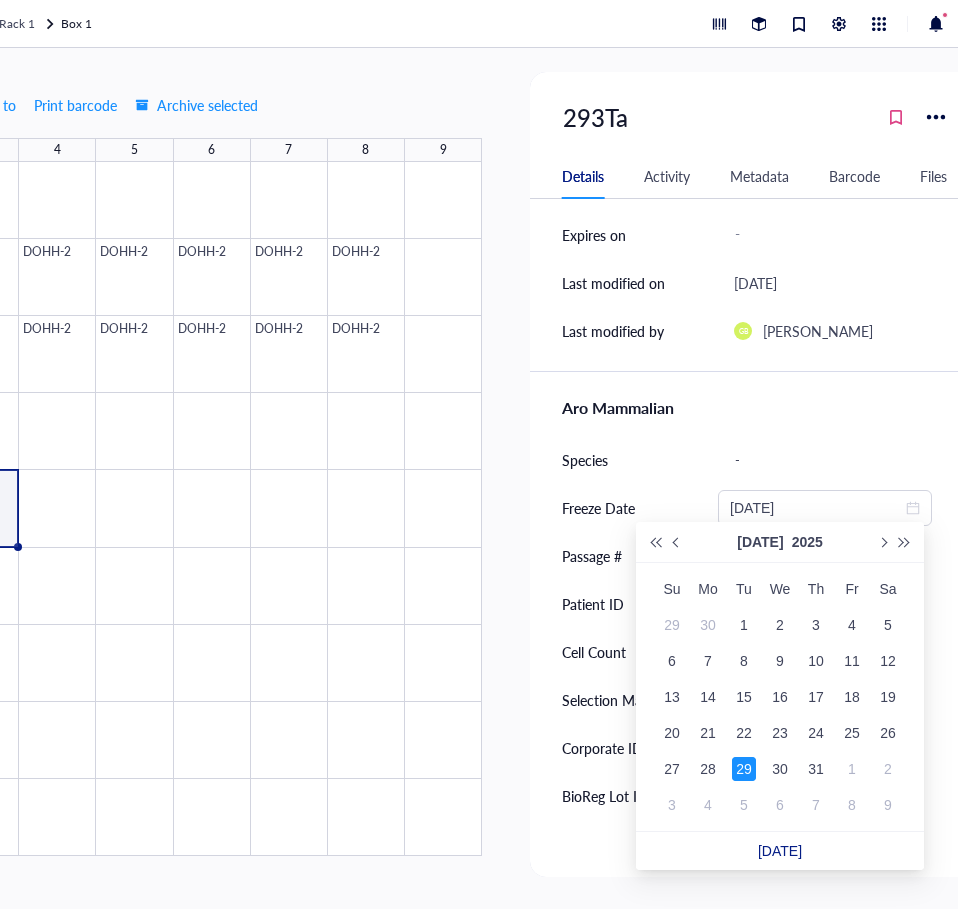drag, startPoint x: 815, startPoint y: 498, endPoint x: 597, endPoint y: 492, distance: 218.08255 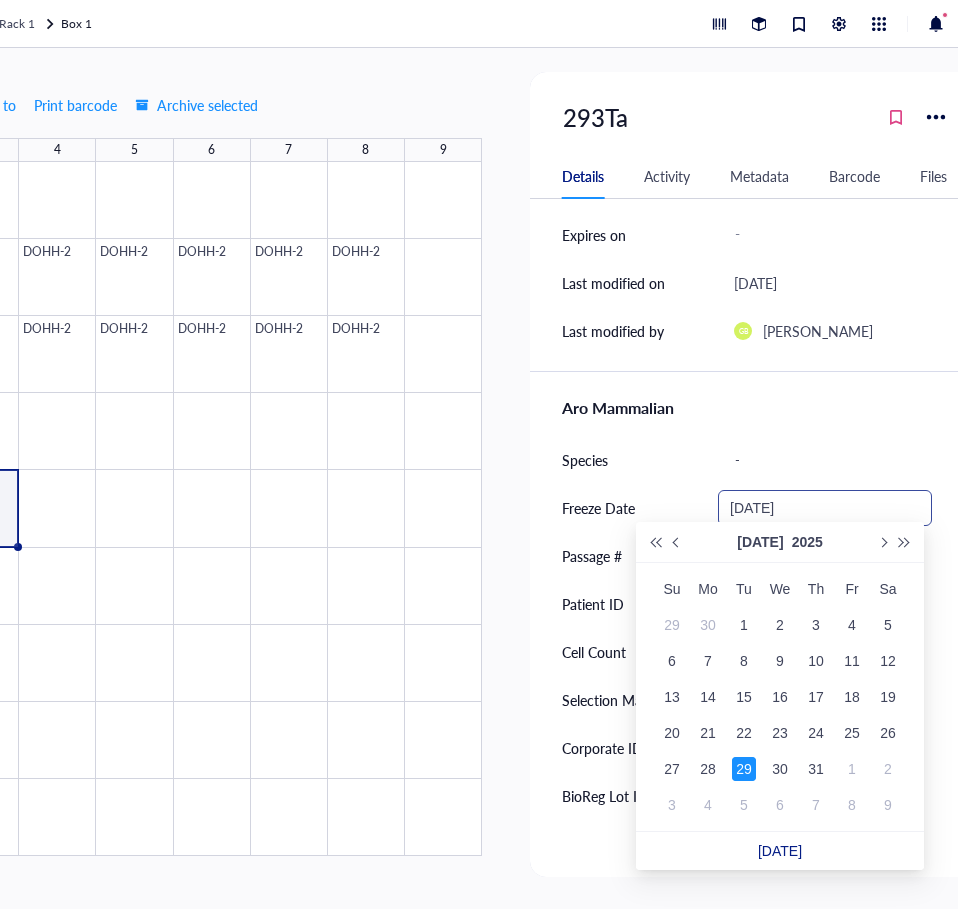 click on "06/18/2018" at bounding box center [816, 508] 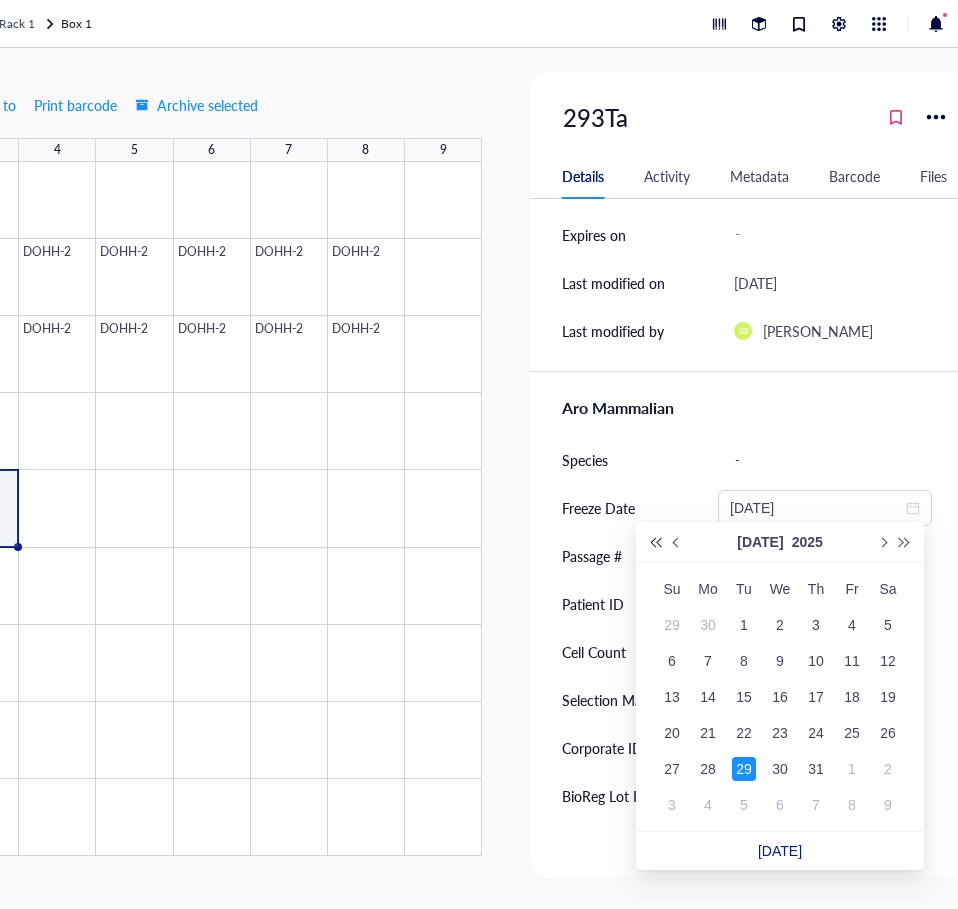 click at bounding box center (655, 542) 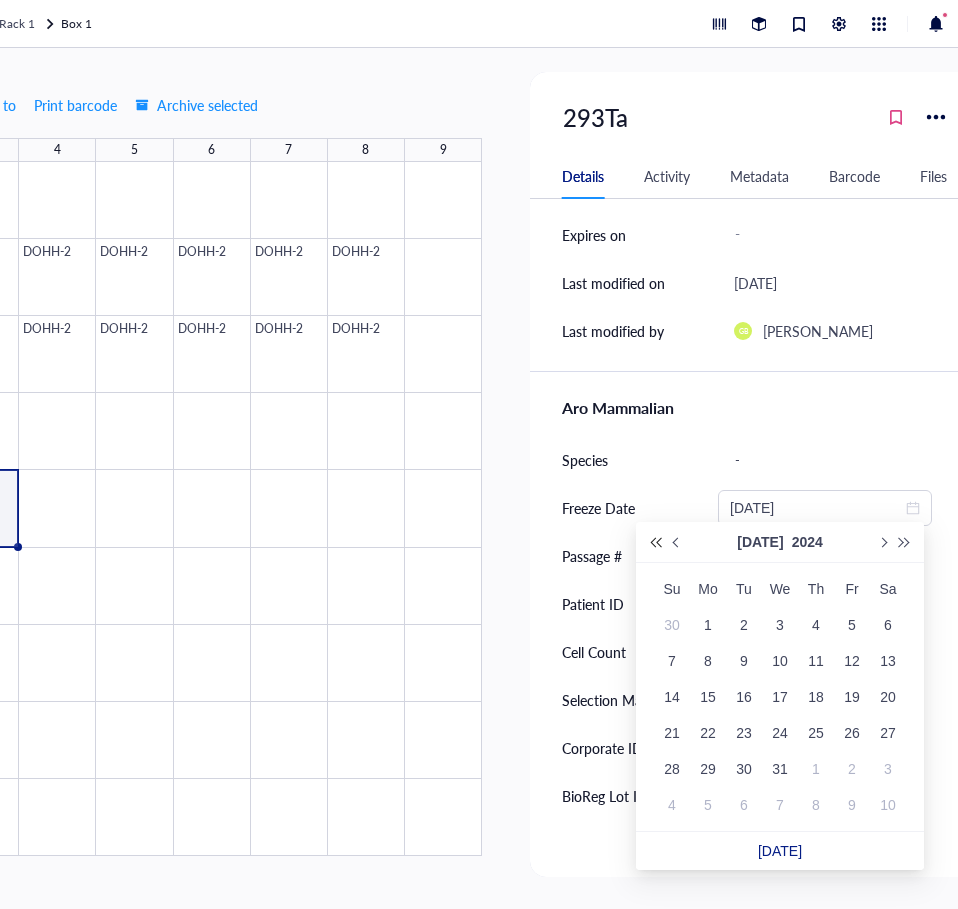 click at bounding box center [655, 542] 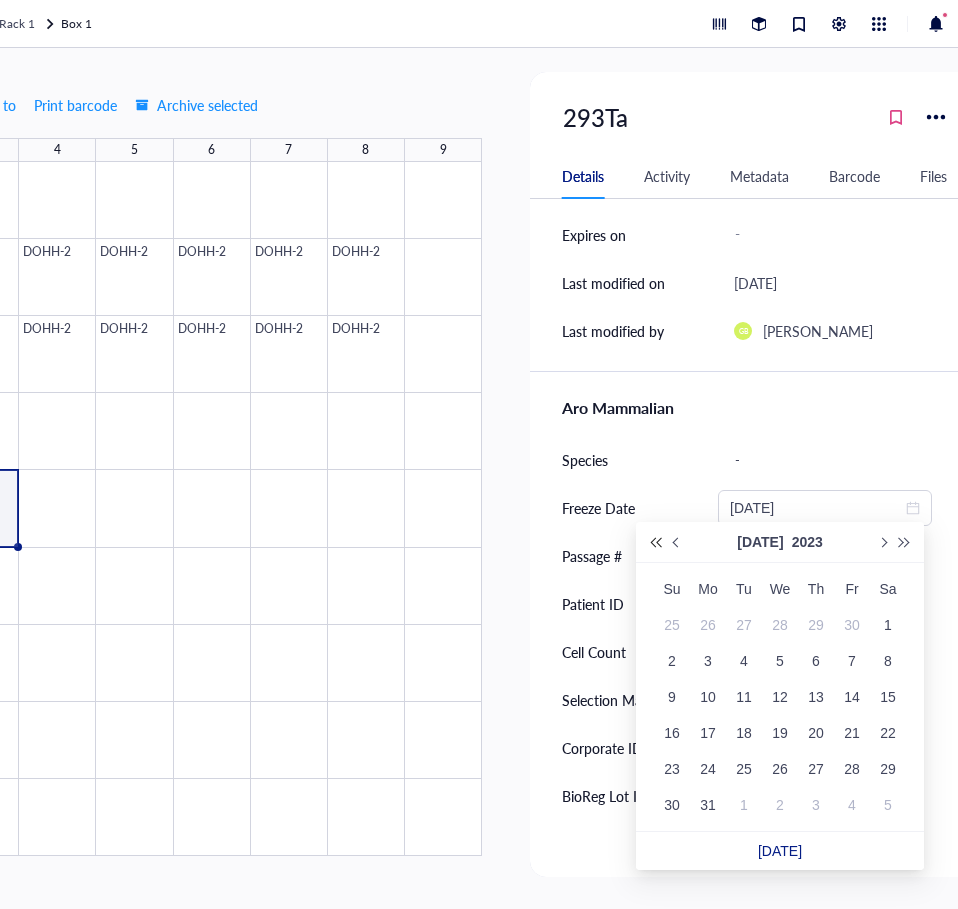 click at bounding box center (655, 542) 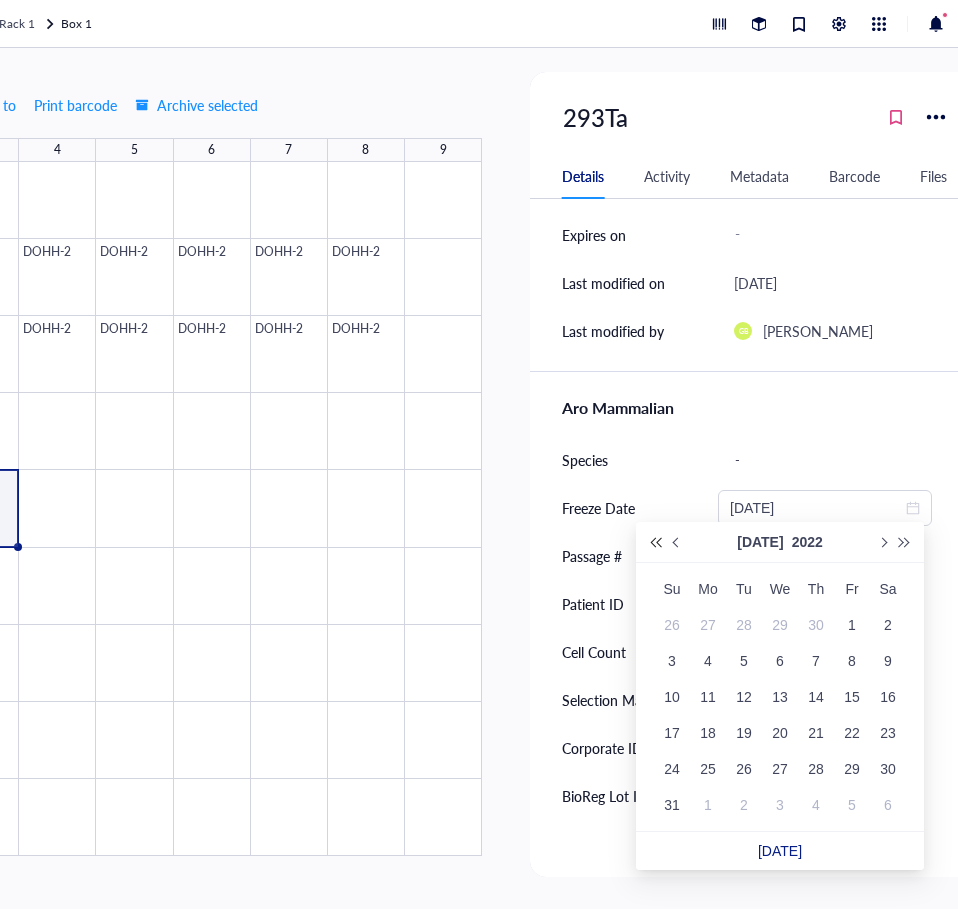 click at bounding box center (655, 542) 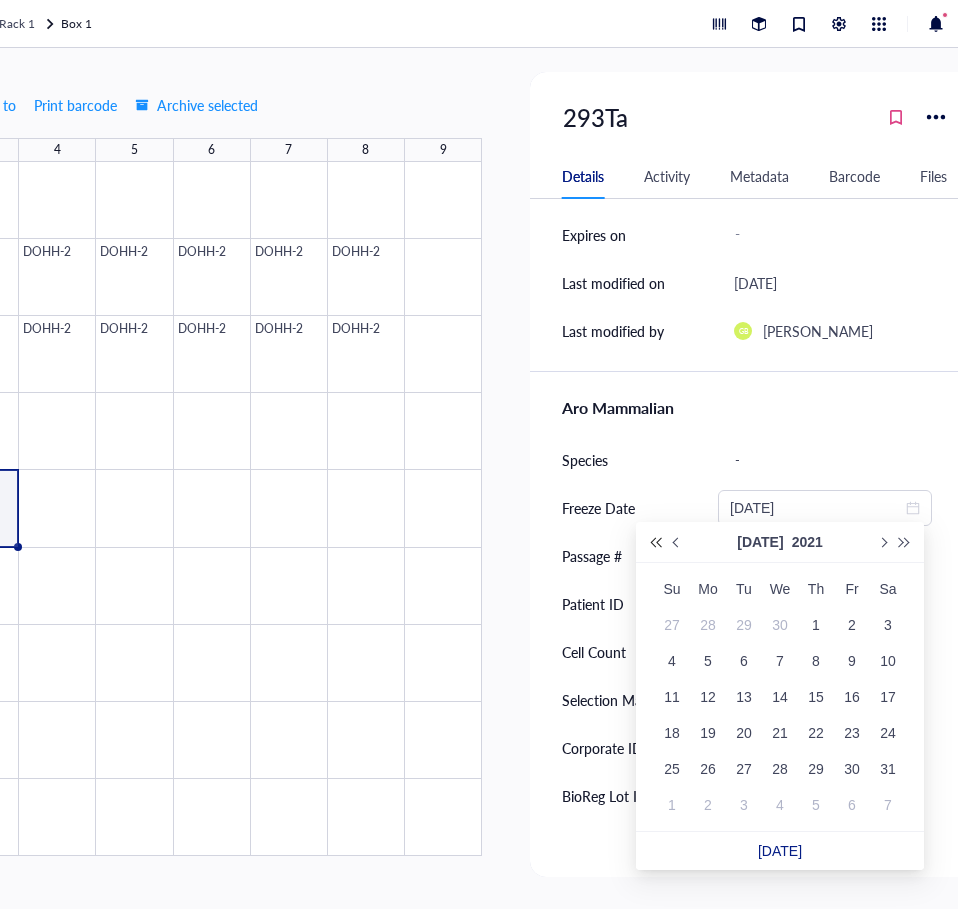 click at bounding box center [655, 542] 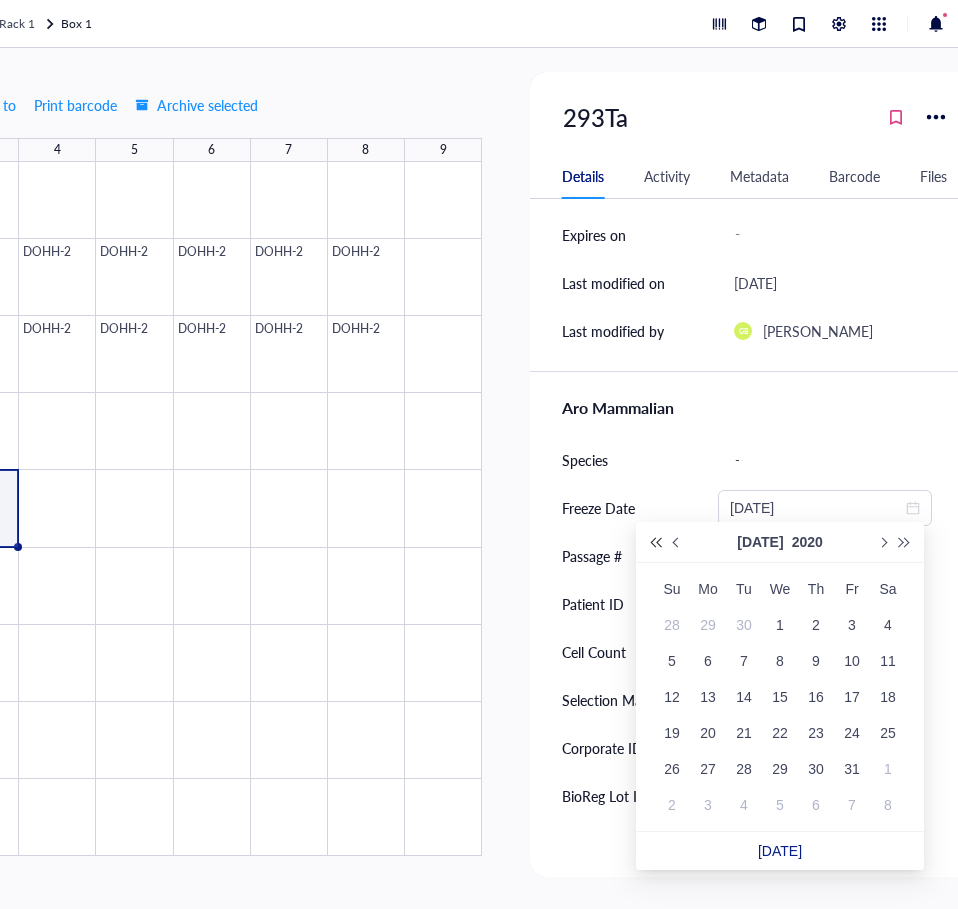 click at bounding box center [655, 542] 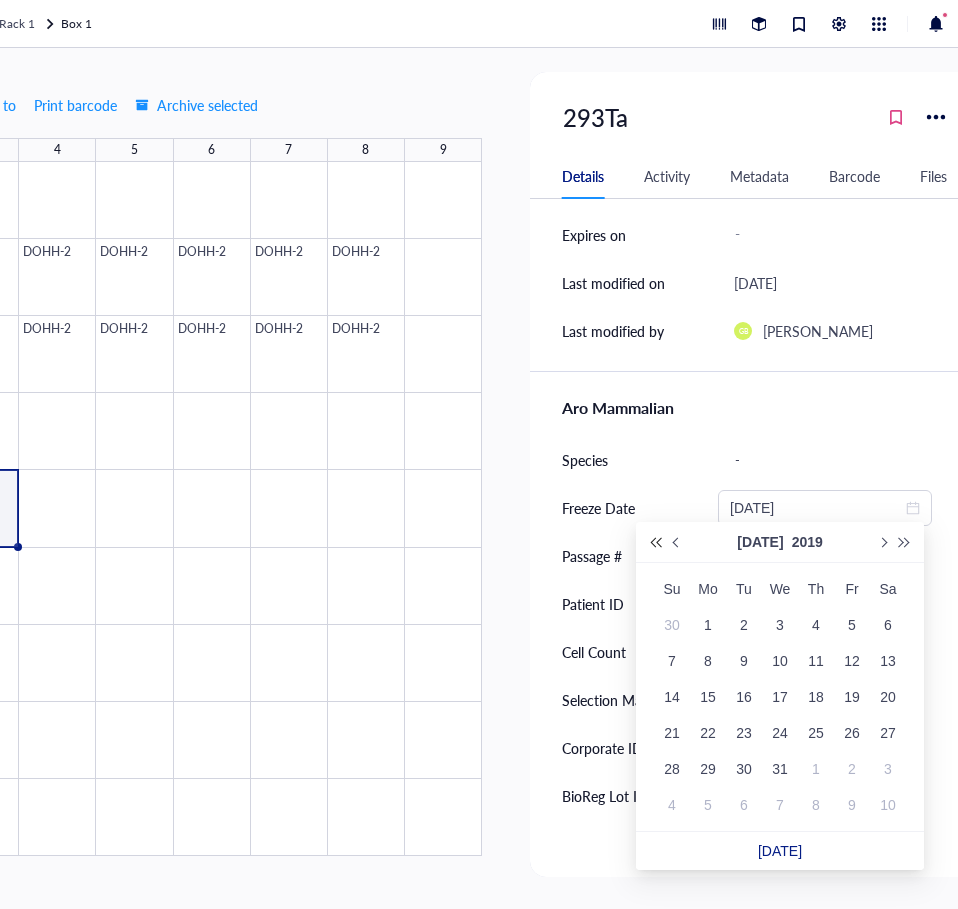 click at bounding box center [655, 542] 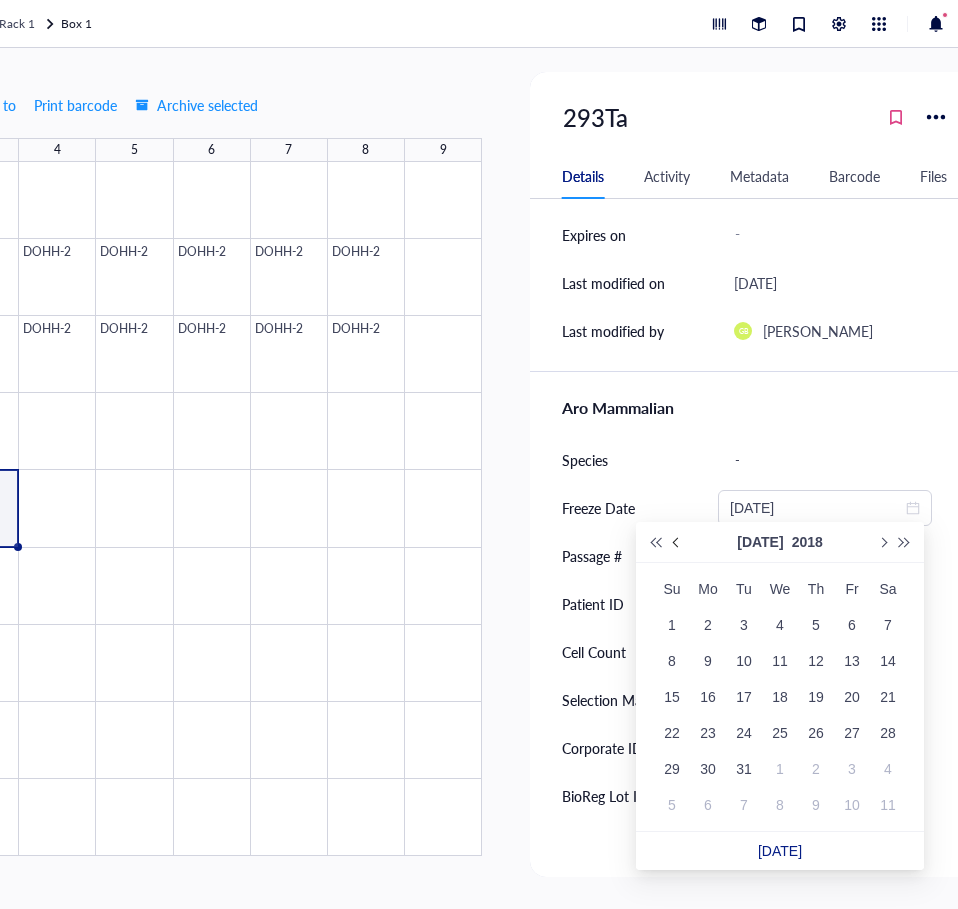 click at bounding box center [678, 542] 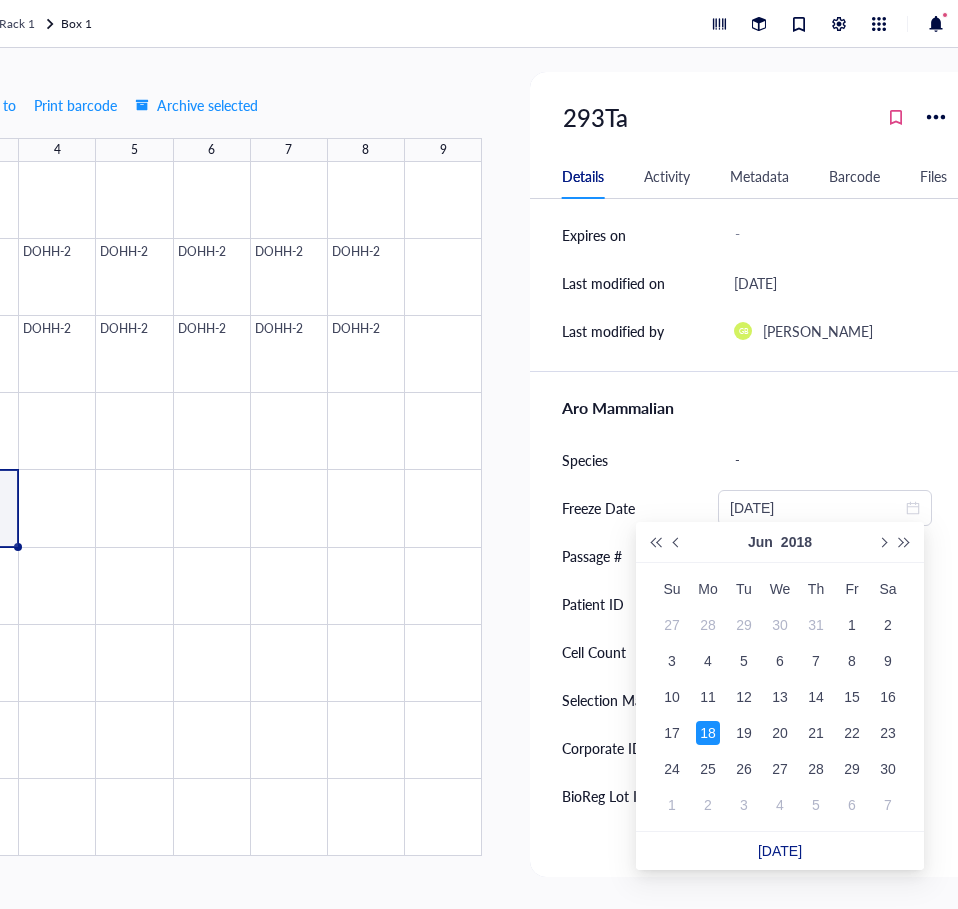 type on "2018-06-18" 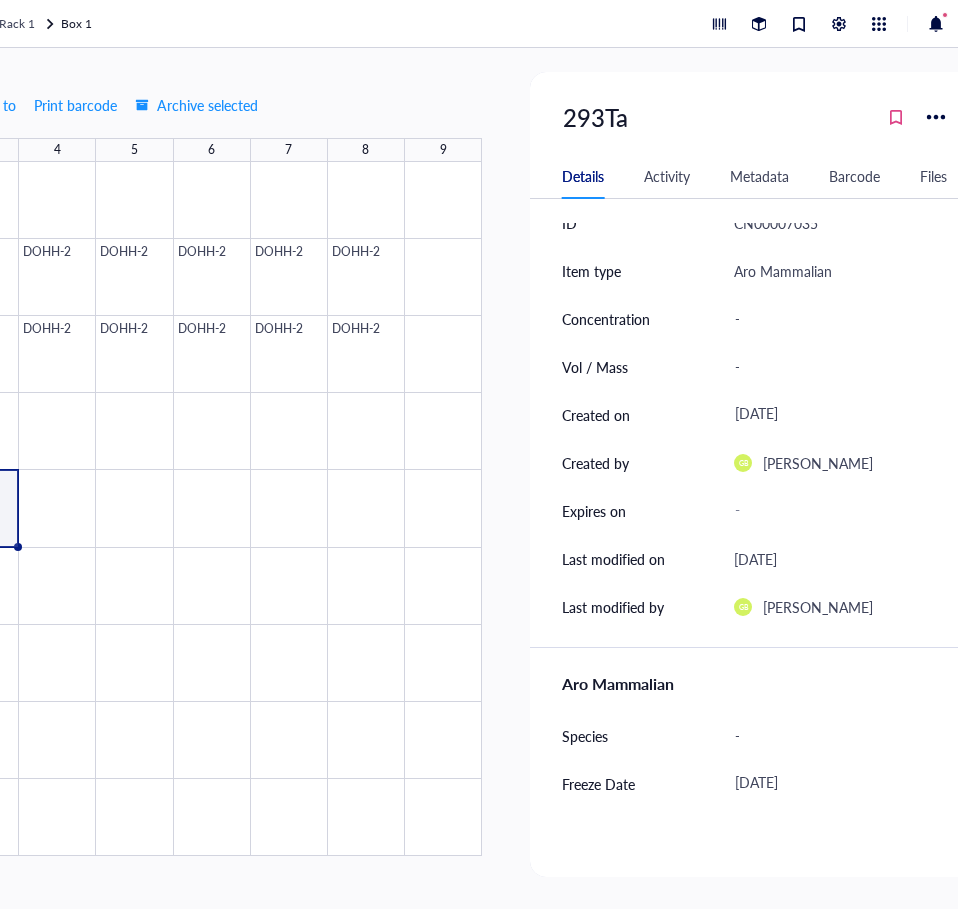 scroll, scrollTop: 0, scrollLeft: 0, axis: both 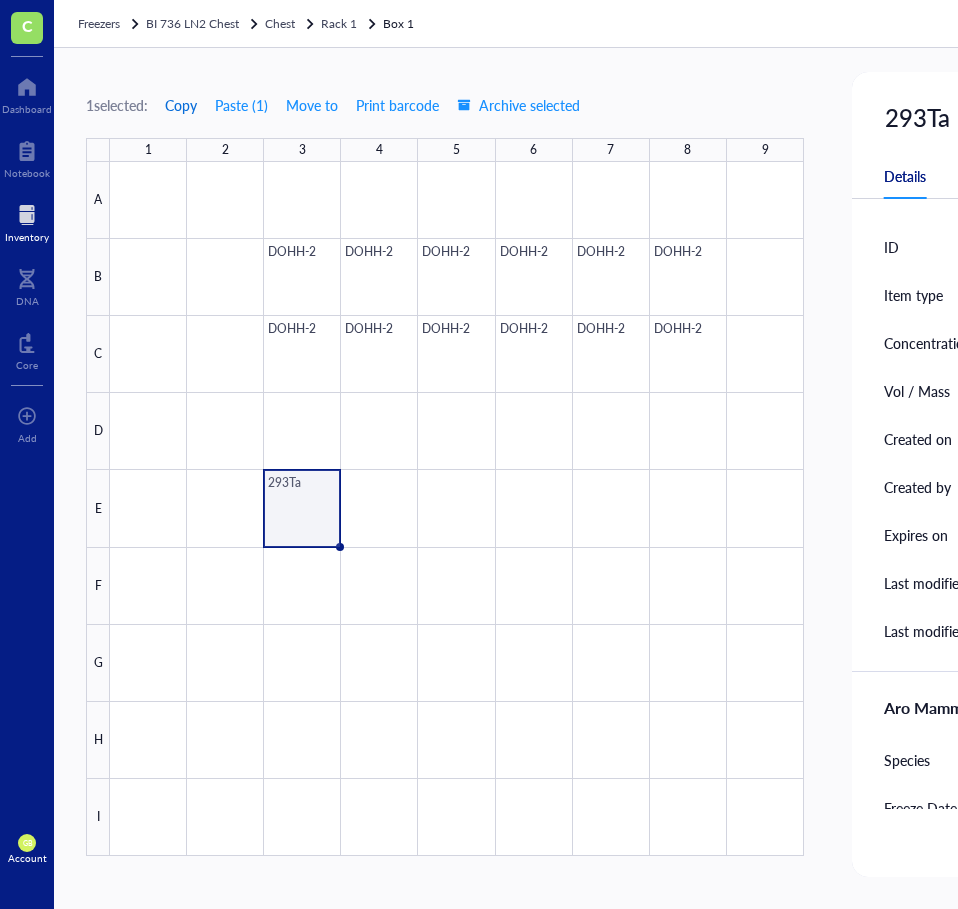 click on "Copy" at bounding box center (181, 105) 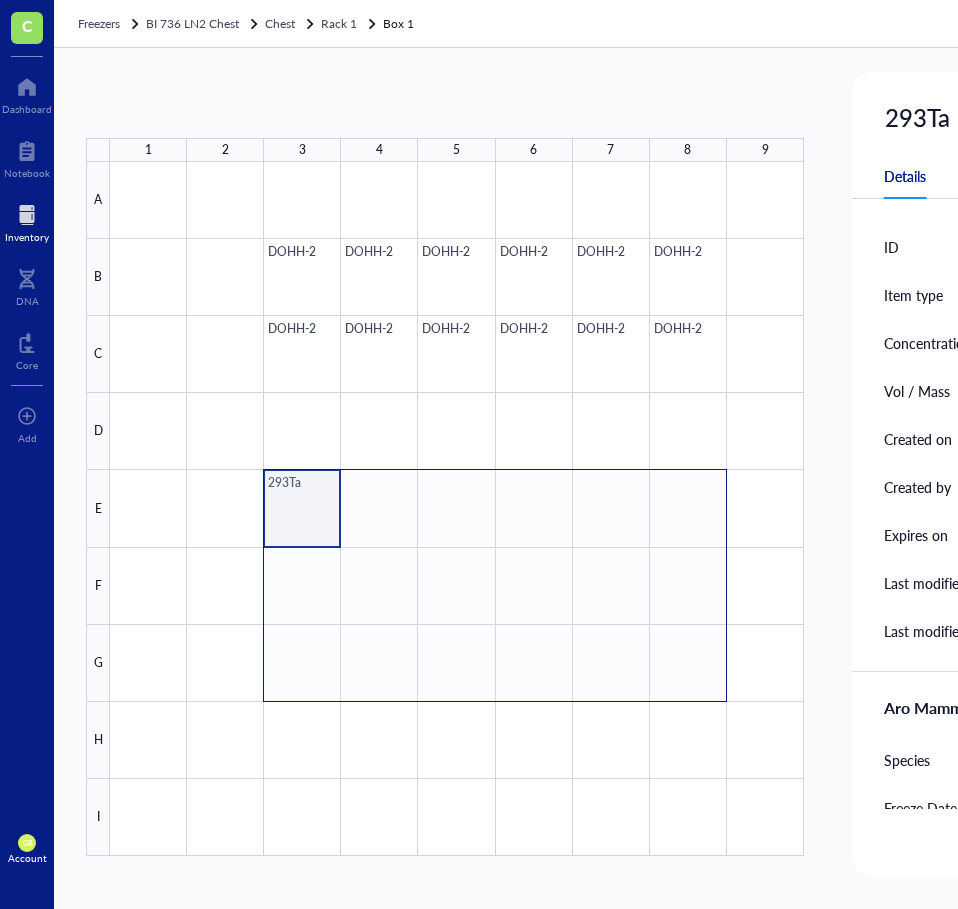 drag, startPoint x: 315, startPoint y: 511, endPoint x: 676, endPoint y: 685, distance: 400.74554 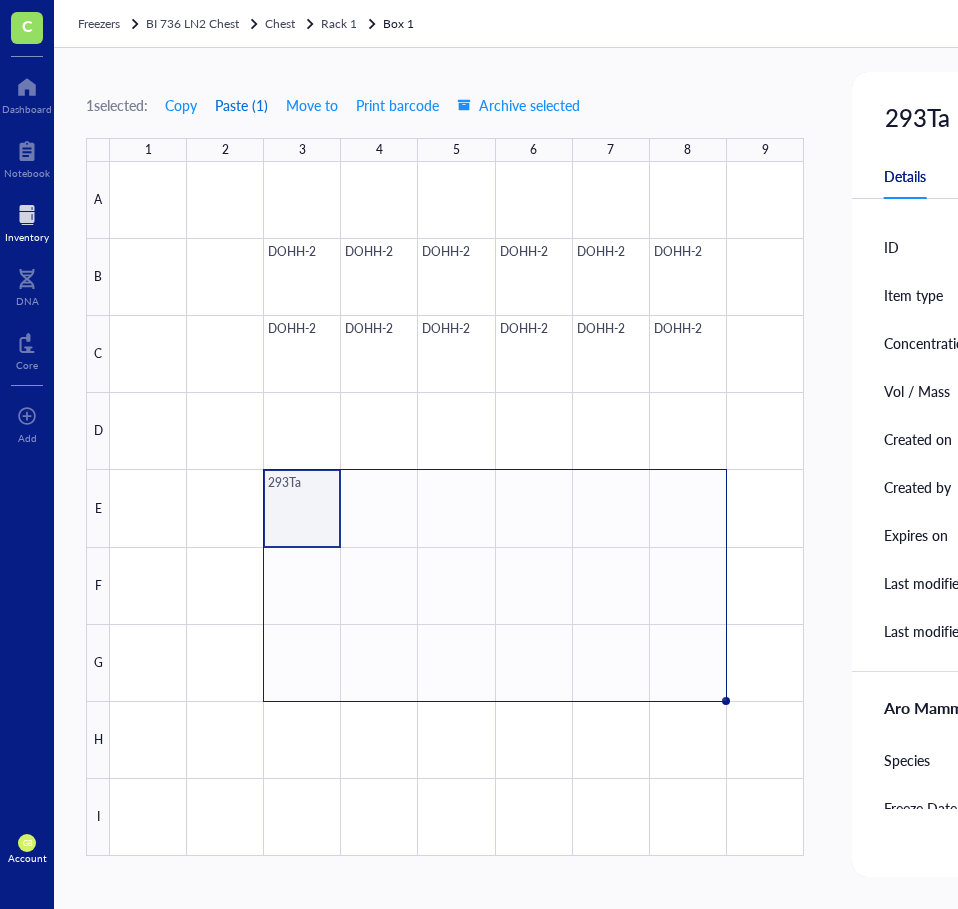 click on "Paste ( 1 )" at bounding box center [241, 105] 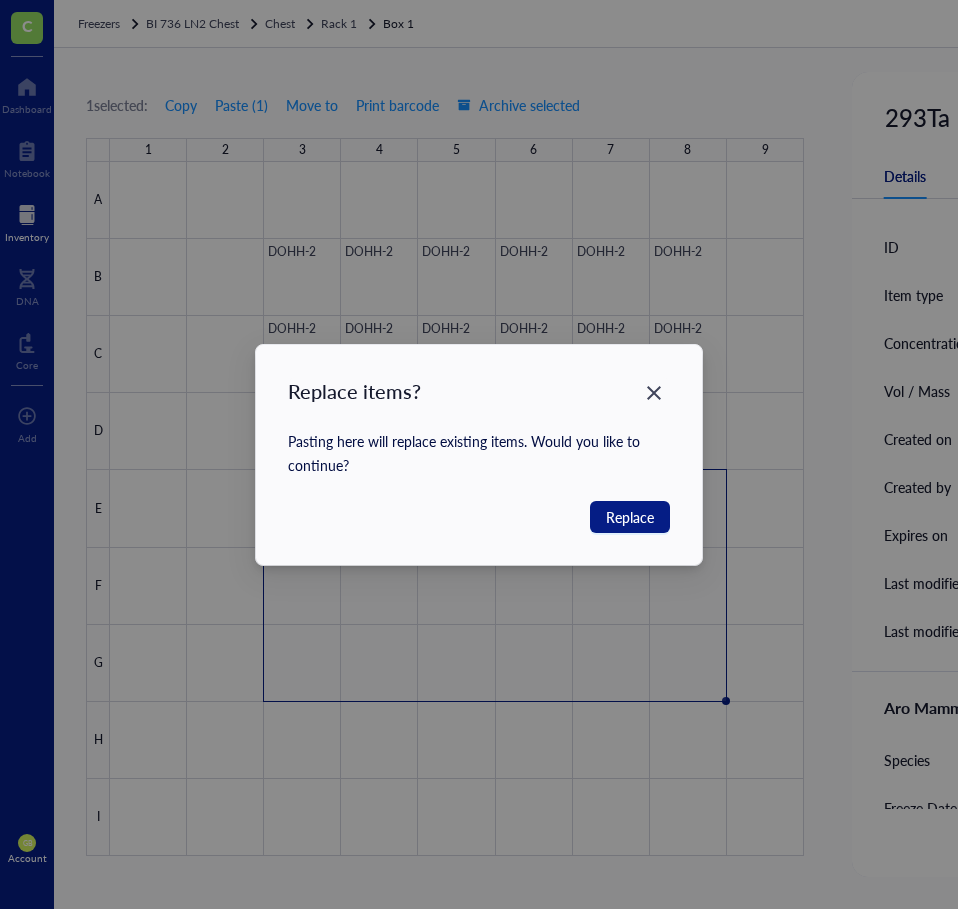 click on "Replace items? Pasting here will replace existing items. Would you like to continue? Replace" at bounding box center (479, 455) 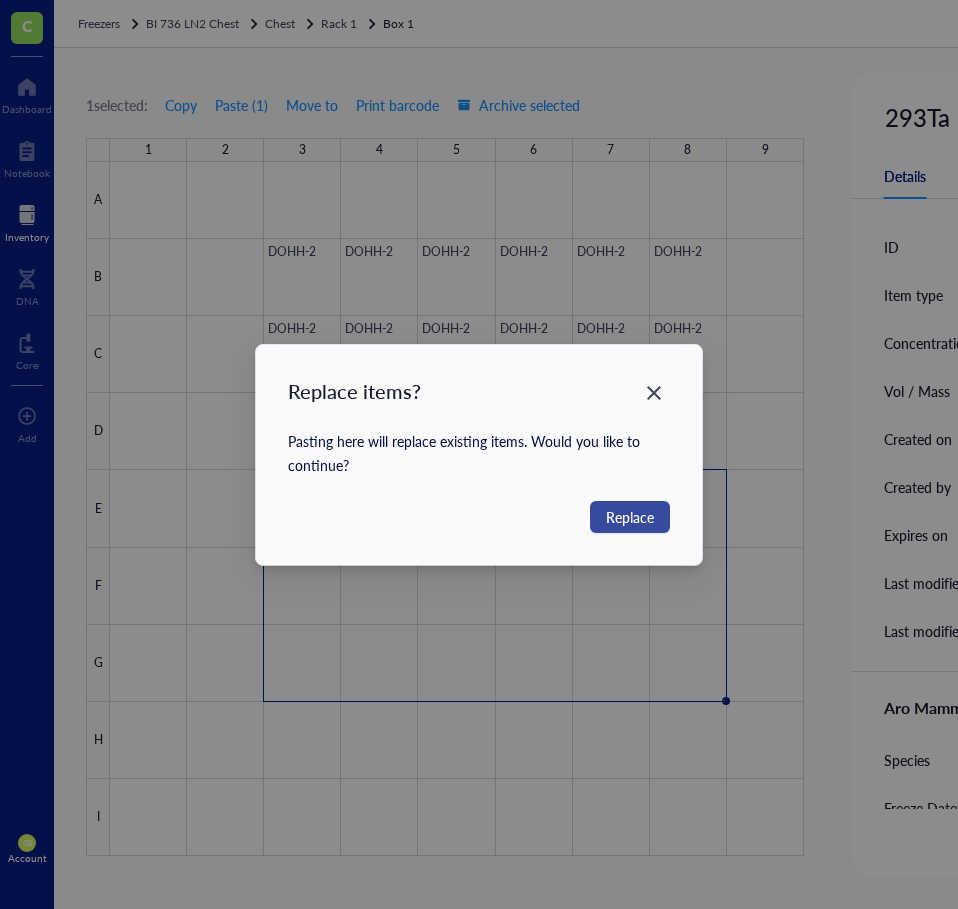 click on "Replace" at bounding box center [630, 517] 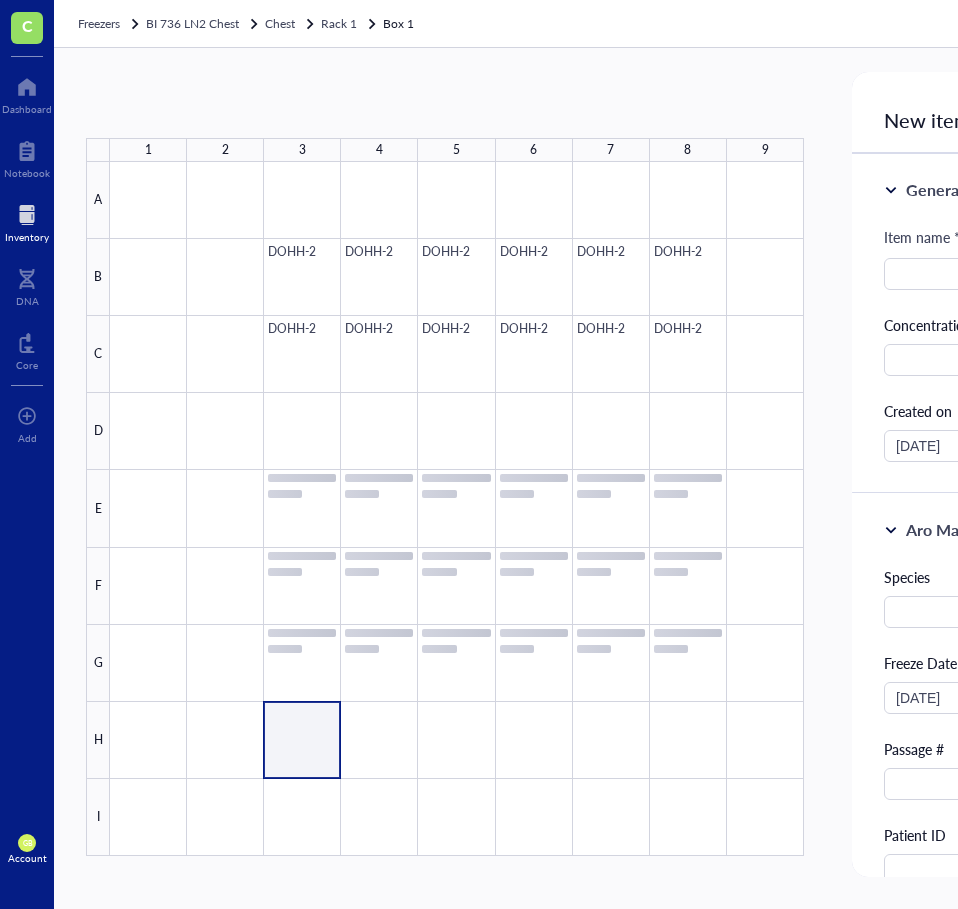 scroll, scrollTop: 0, scrollLeft: 91, axis: horizontal 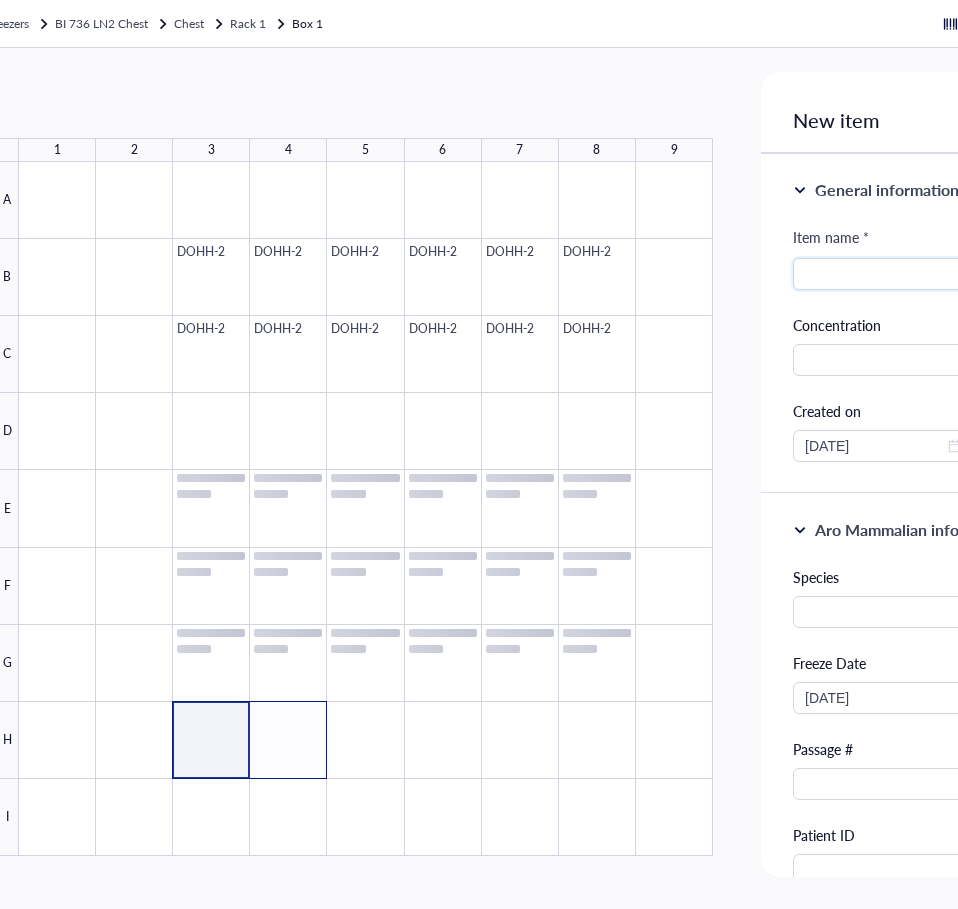 drag, startPoint x: 323, startPoint y: 737, endPoint x: 287, endPoint y: 740, distance: 36.124783 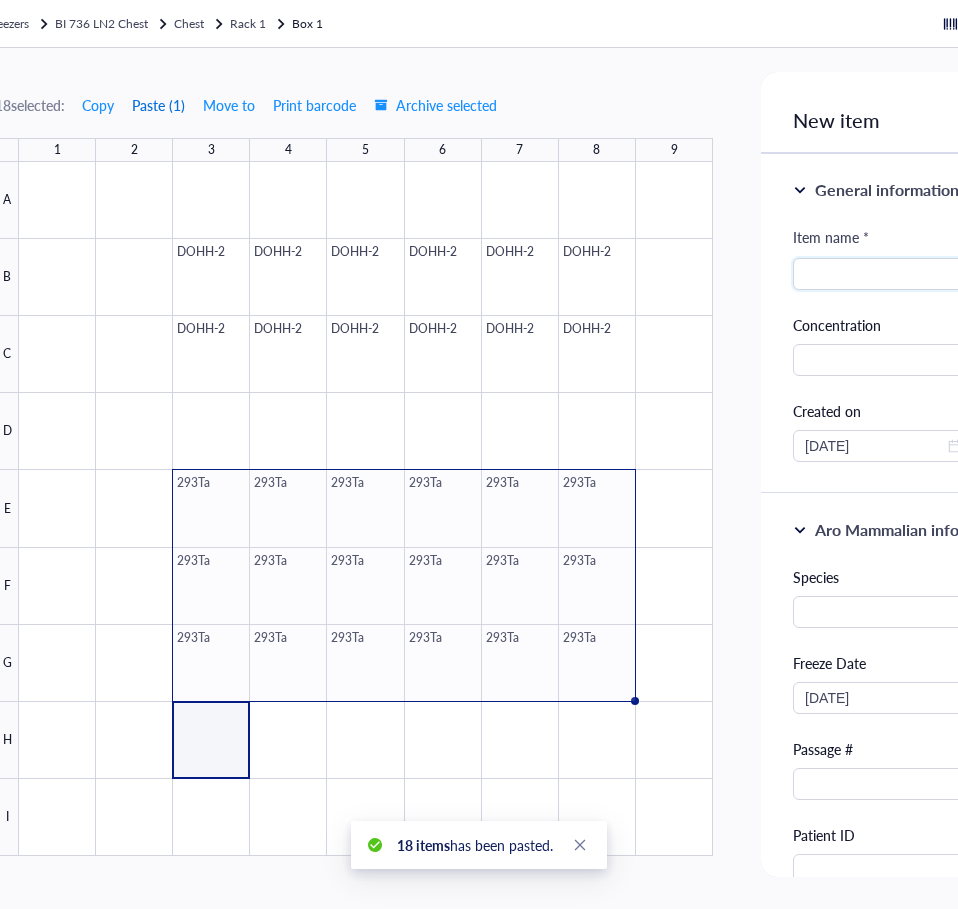 click on "Paste ( 1 )" at bounding box center [158, 105] 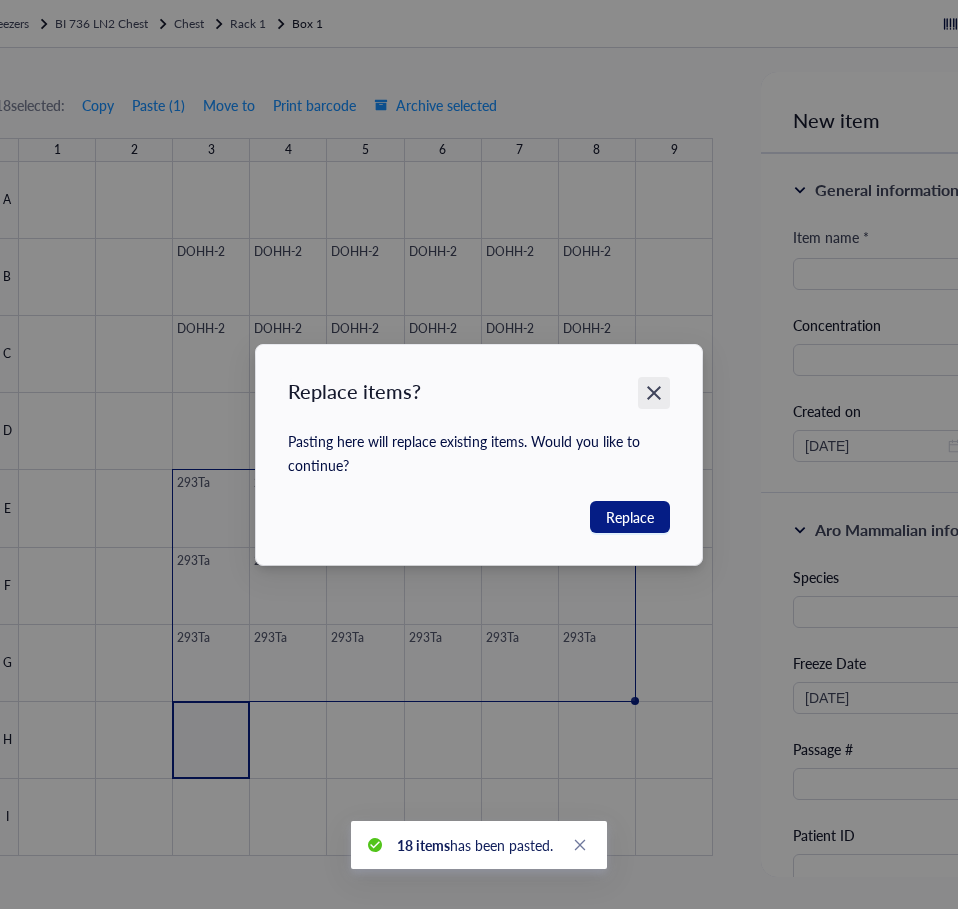 click 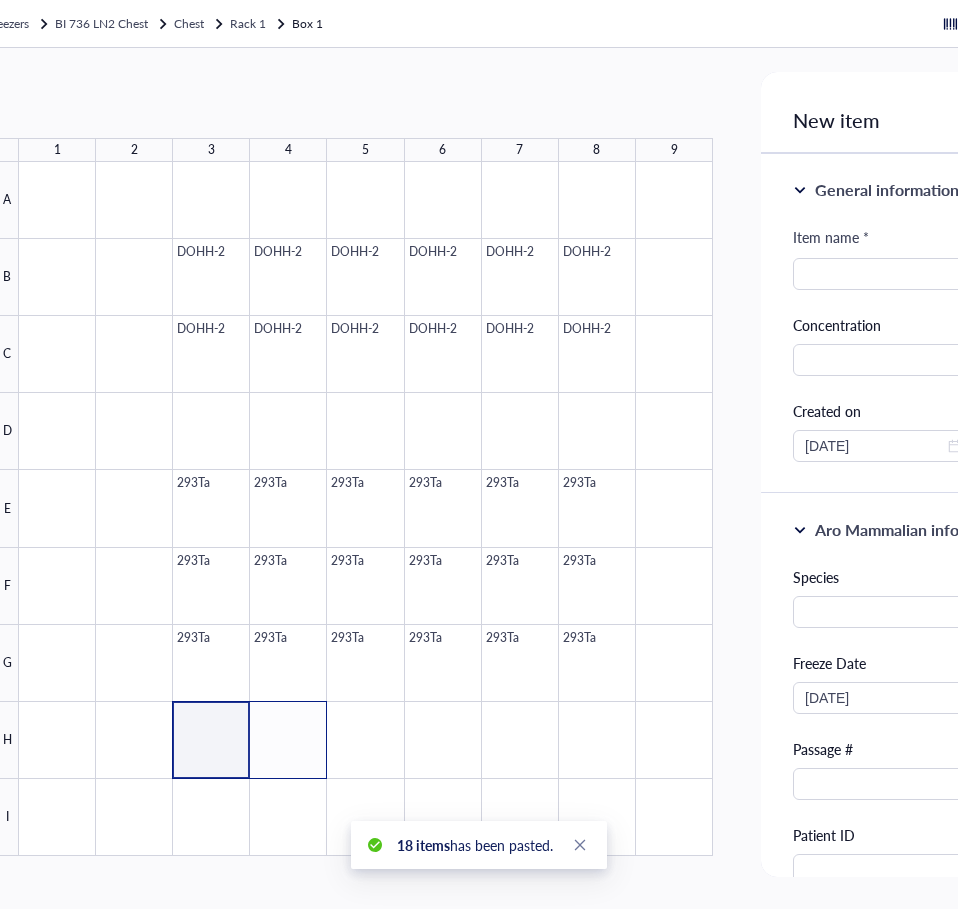 drag, startPoint x: 229, startPoint y: 740, endPoint x: 296, endPoint y: 739, distance: 67.00746 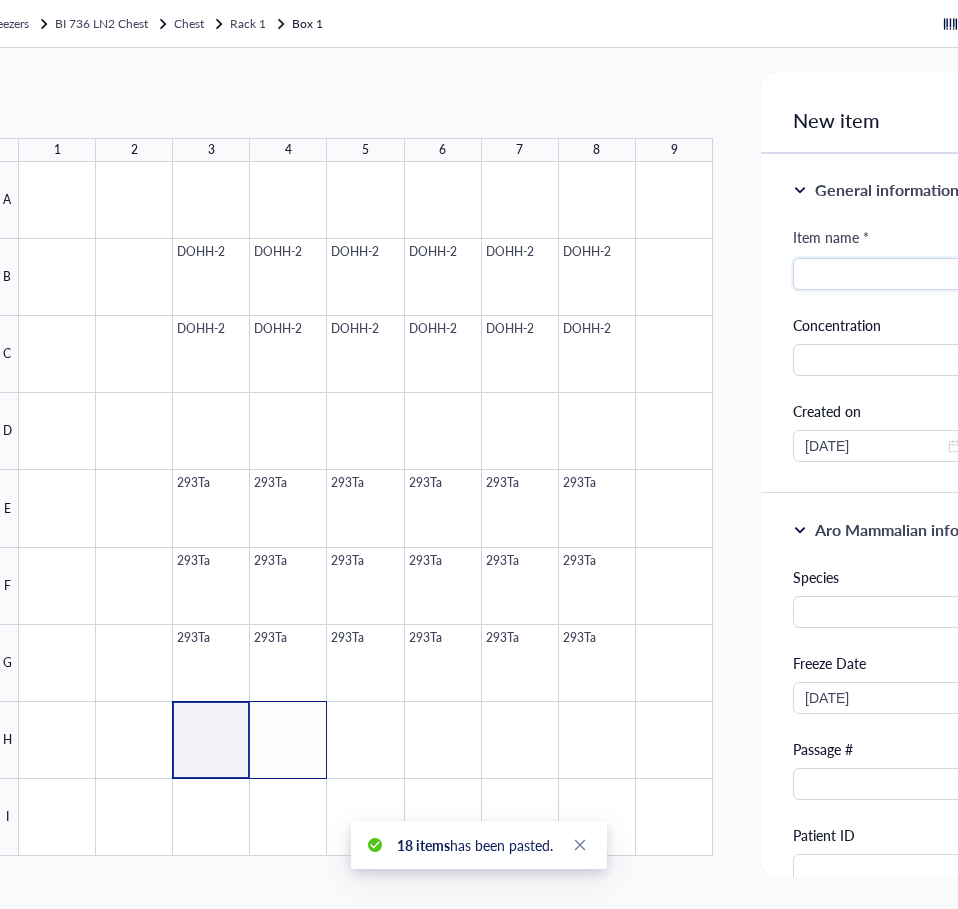 drag, startPoint x: 265, startPoint y: 709, endPoint x: 288, endPoint y: 710, distance: 23.021729 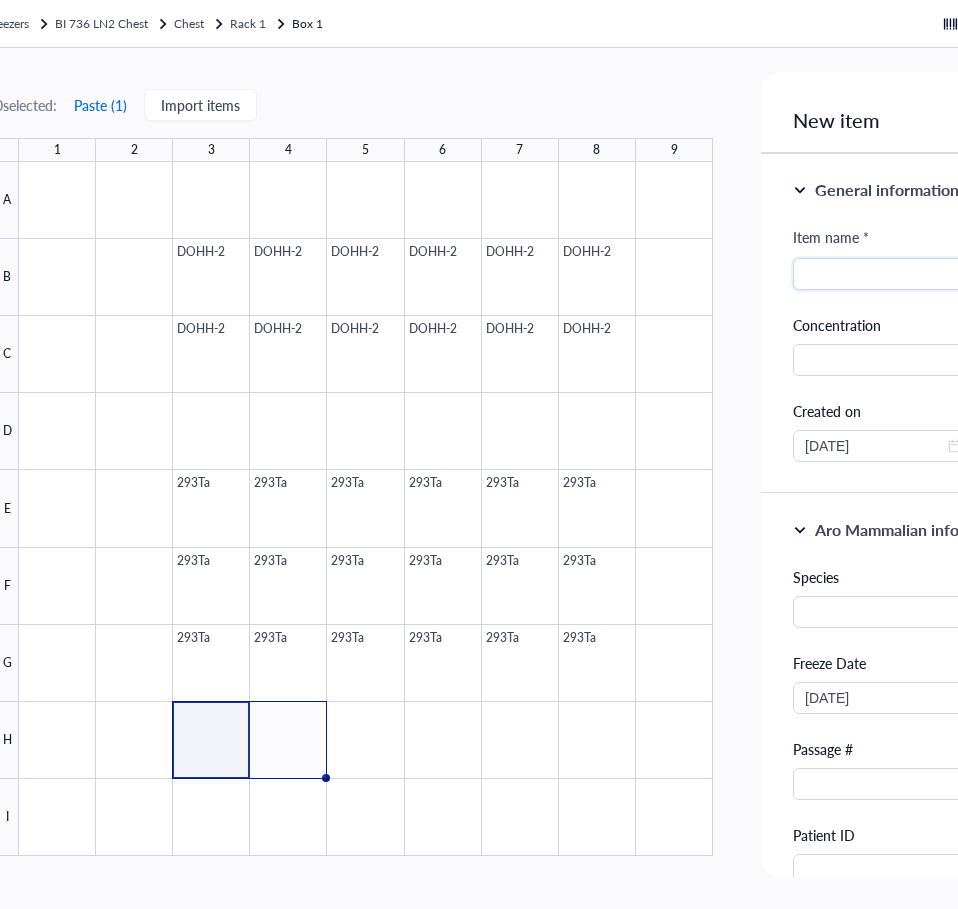 click on "Paste ( 1 )" at bounding box center (100, 105) 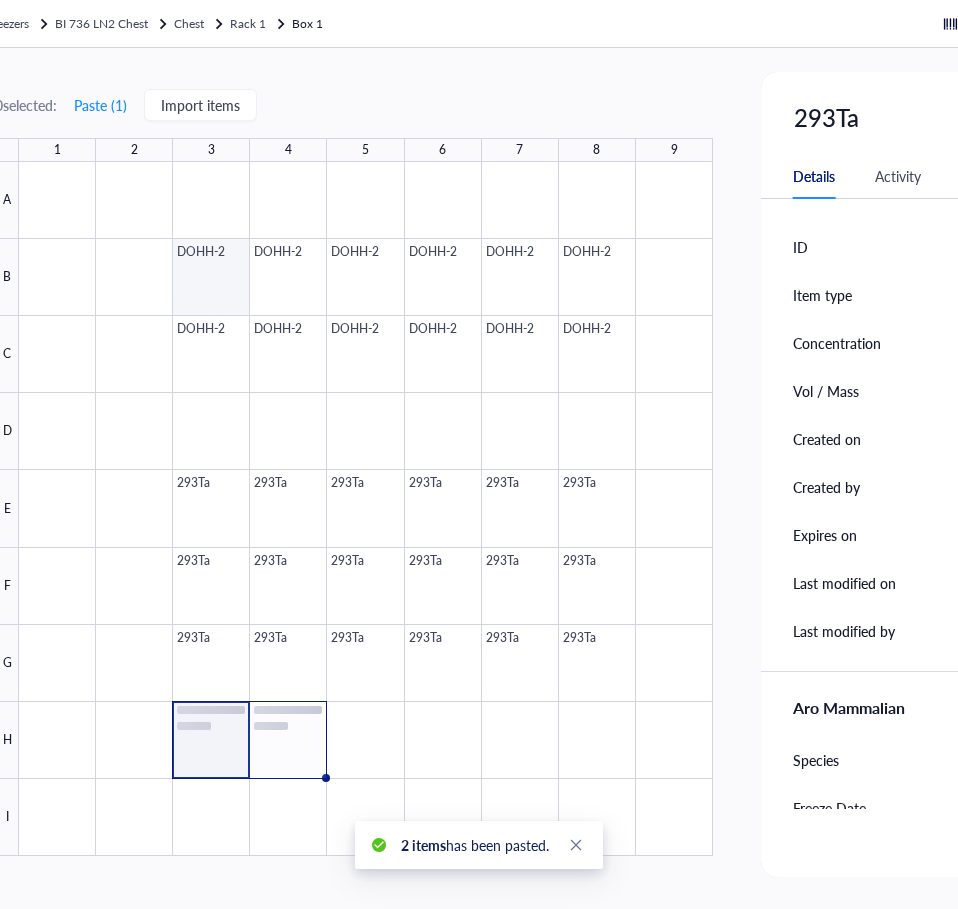 click at bounding box center [366, 509] 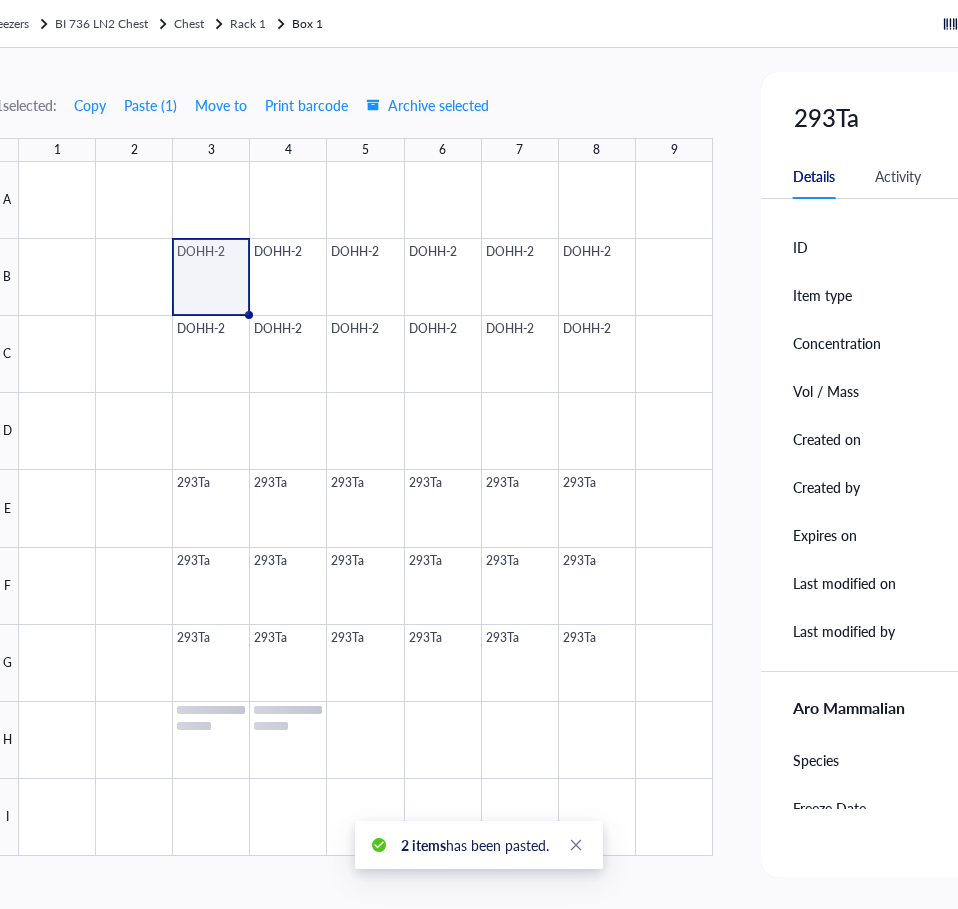 scroll, scrollTop: 0, scrollLeft: 322, axis: horizontal 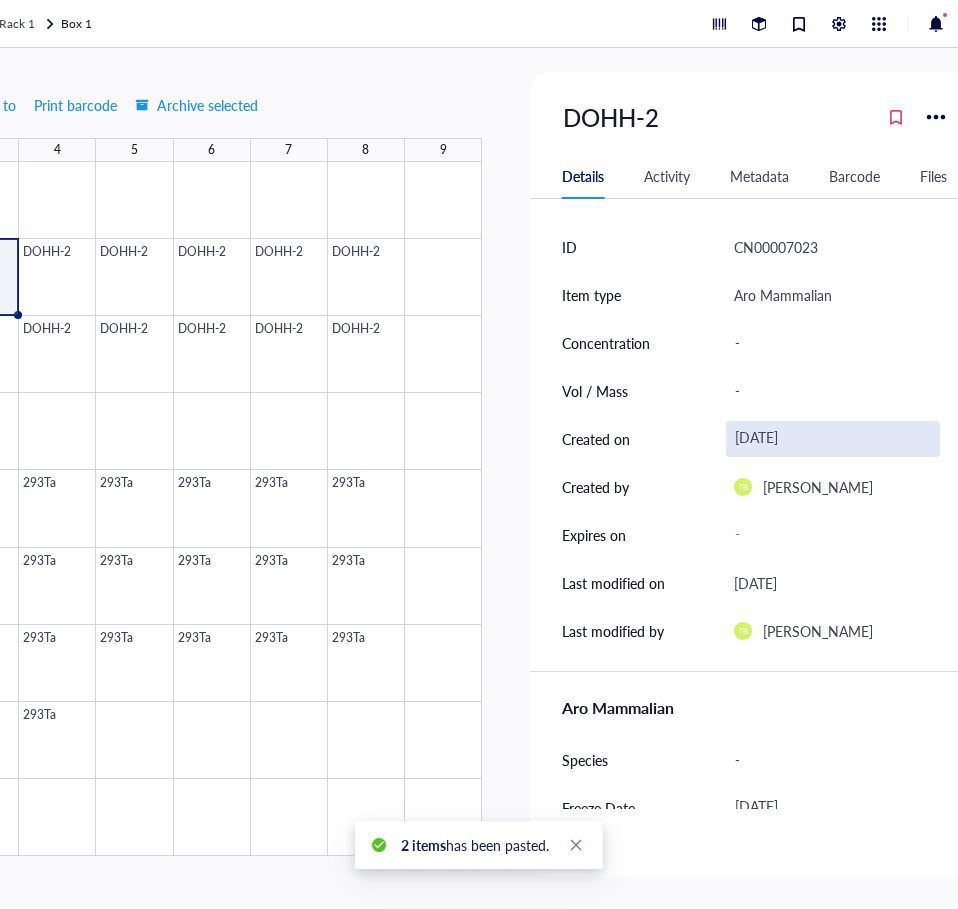 click on "June 30, 2018" at bounding box center [833, 439] 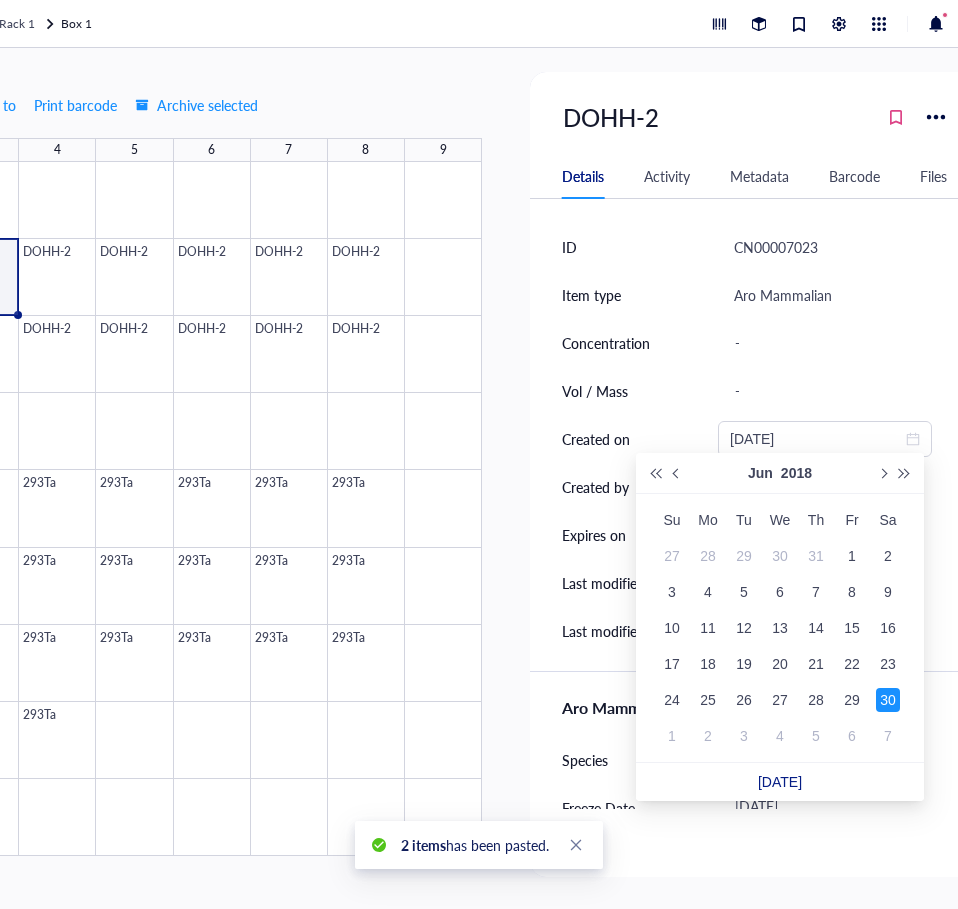 drag, startPoint x: 830, startPoint y: 432, endPoint x: 676, endPoint y: 437, distance: 154.08115 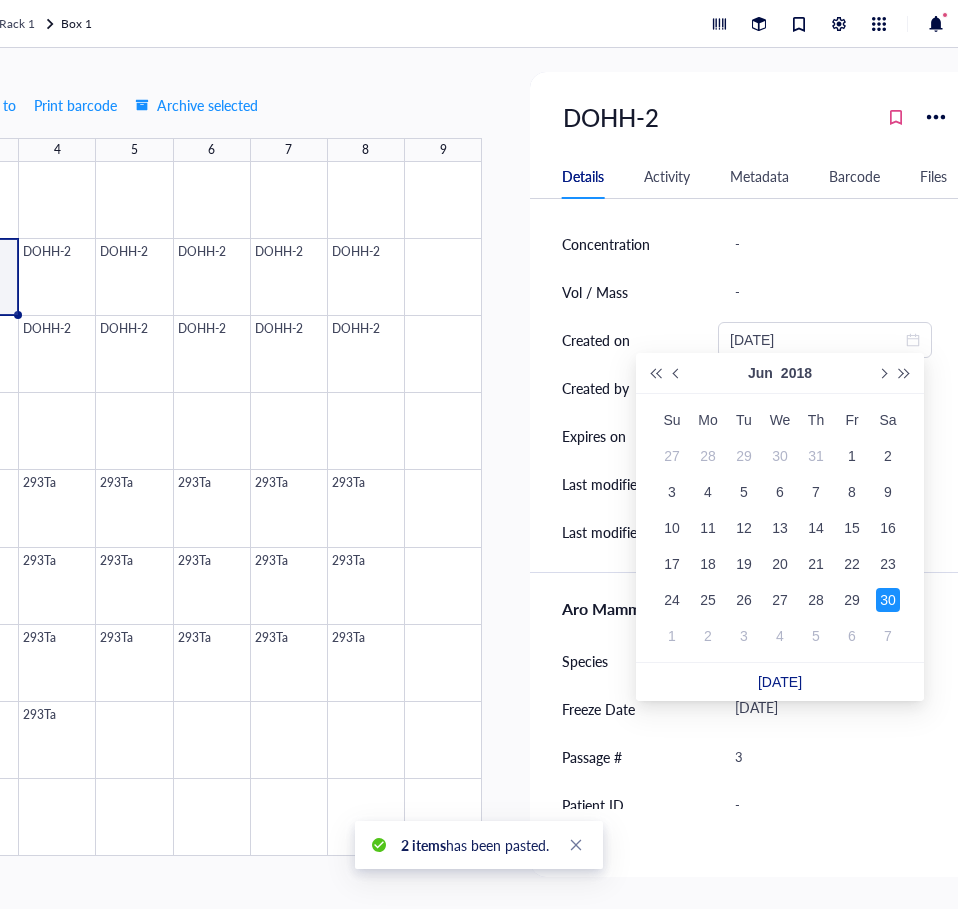 scroll, scrollTop: 100, scrollLeft: 0, axis: vertical 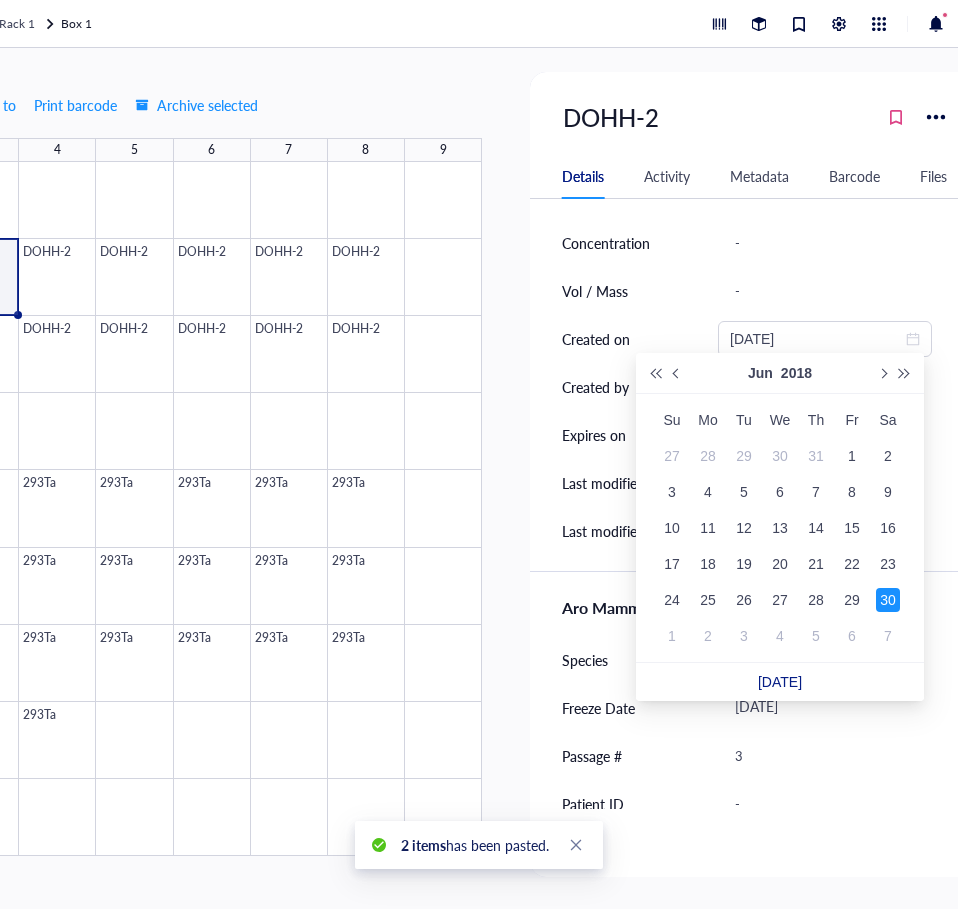 click on "Aro Mammalian" at bounding box center [755, 603] 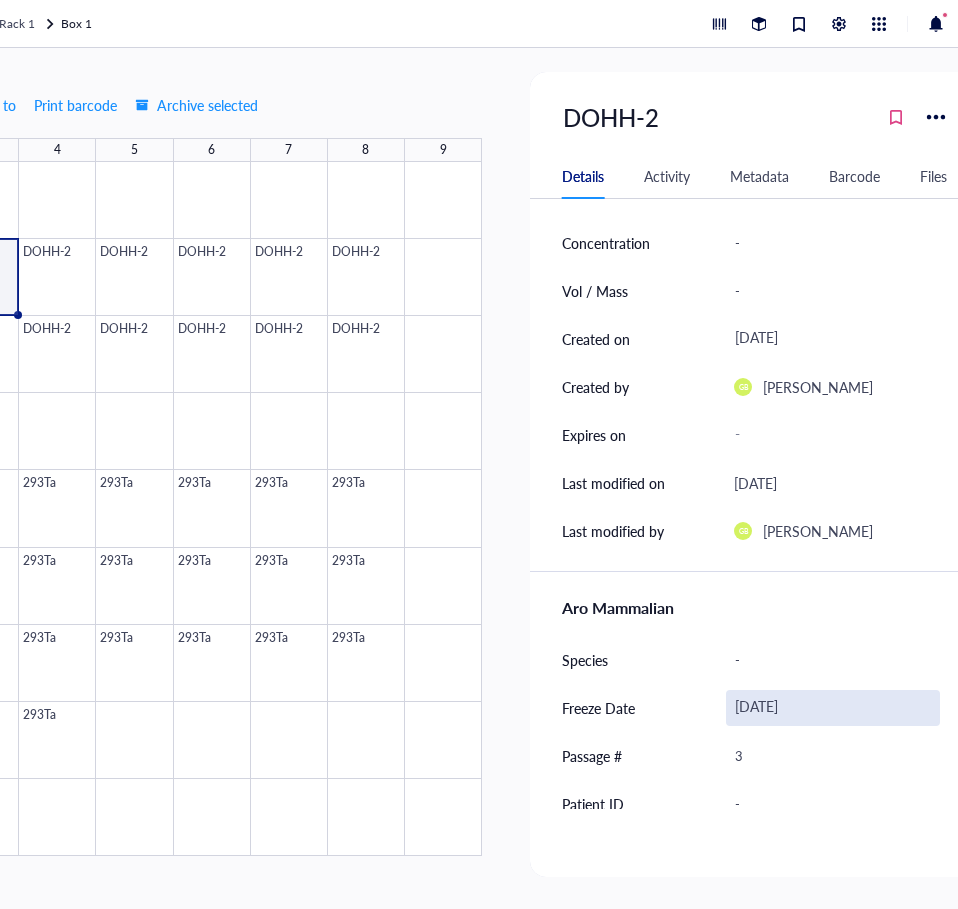 click on "[DATE]" at bounding box center (833, 708) 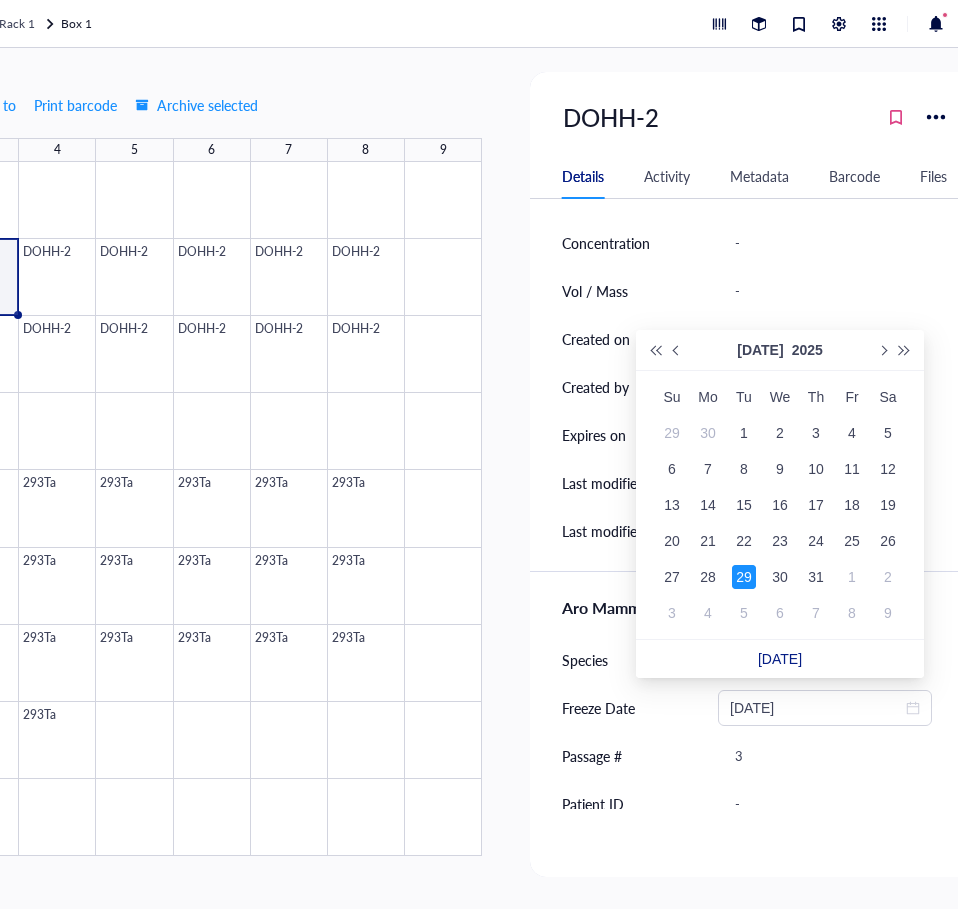 drag, startPoint x: 830, startPoint y: 697, endPoint x: 687, endPoint y: 690, distance: 143.17122 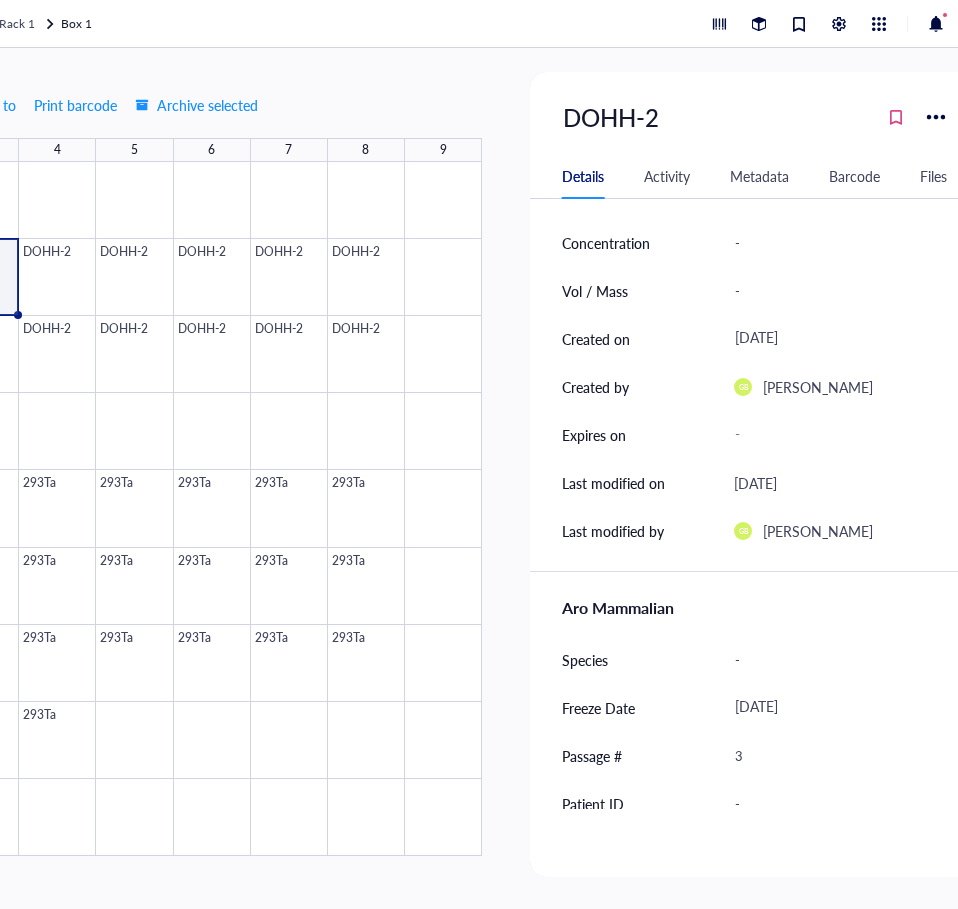 click on "Species -" at bounding box center (755, 660) 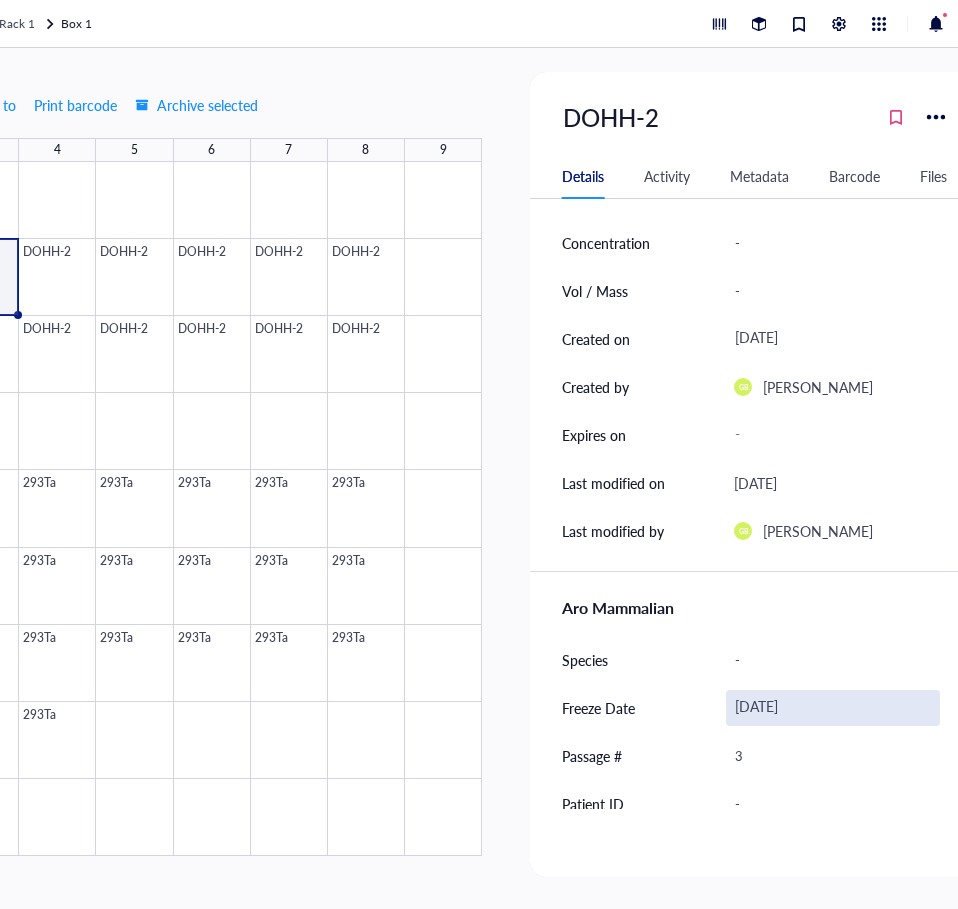 click on "[DATE]" at bounding box center (833, 708) 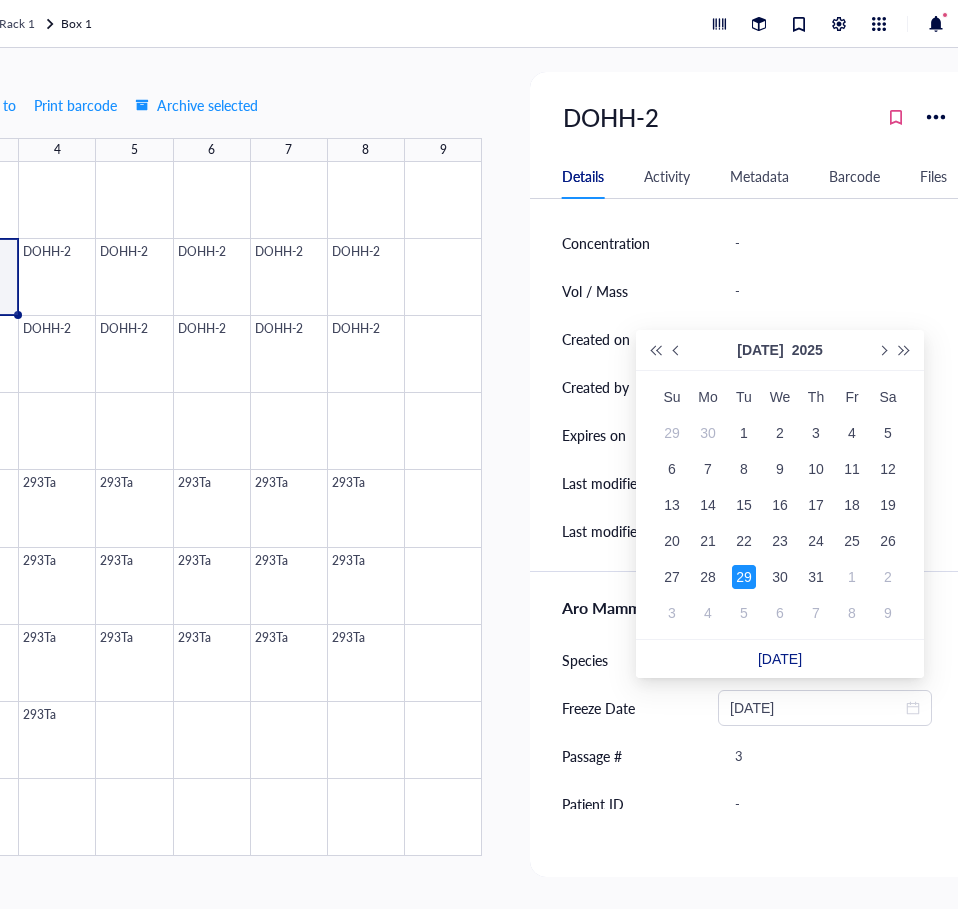 drag, startPoint x: 834, startPoint y: 701, endPoint x: 572, endPoint y: 680, distance: 262.84024 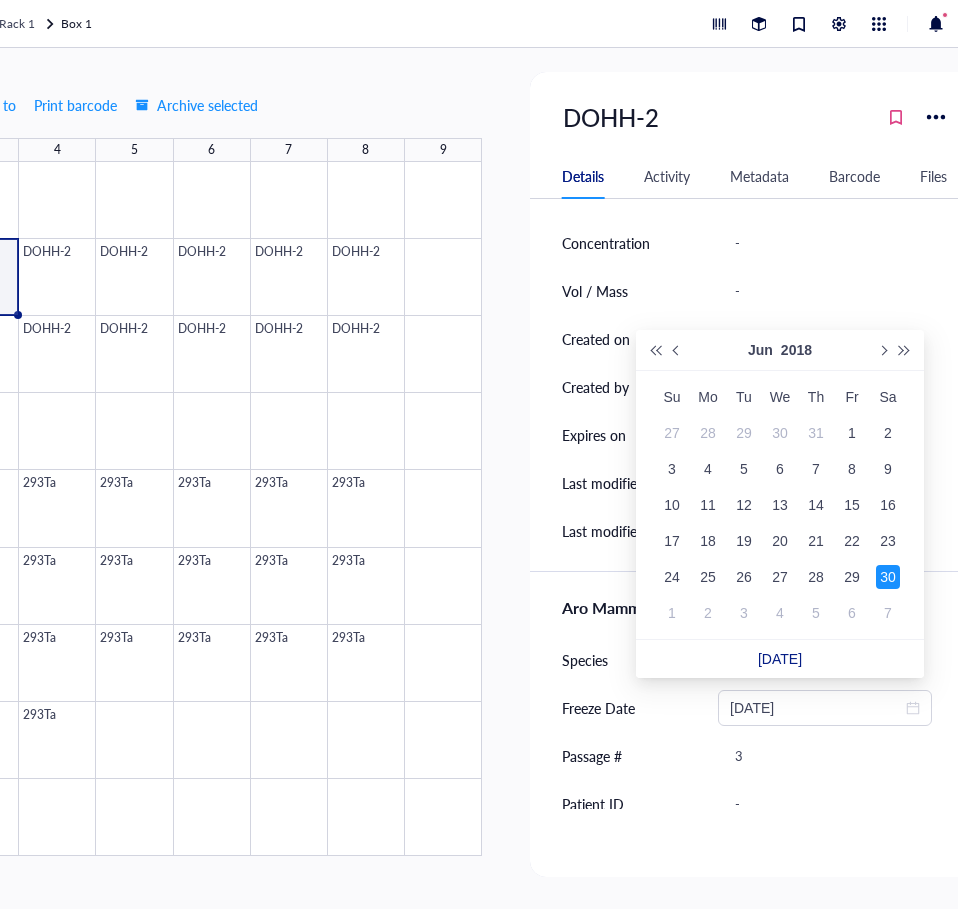 type on "2018-06-30" 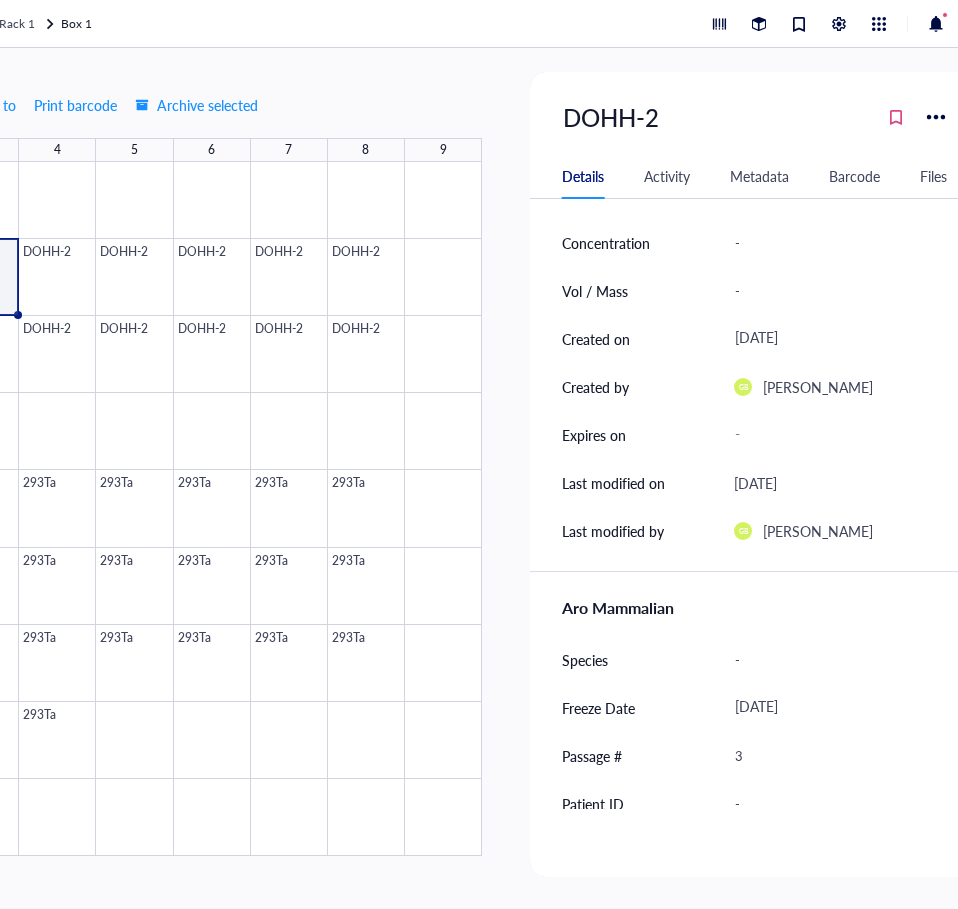click on "Aro Mammalian" at bounding box center [755, 603] 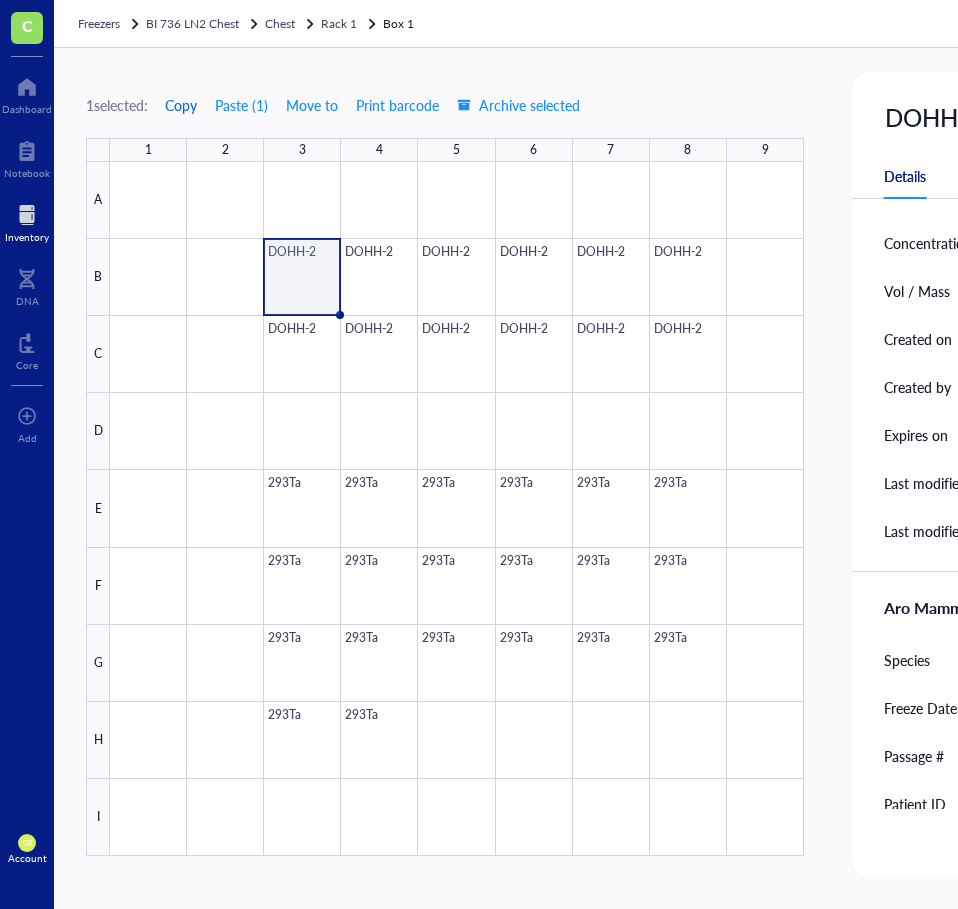 click on "Copy" at bounding box center (181, 105) 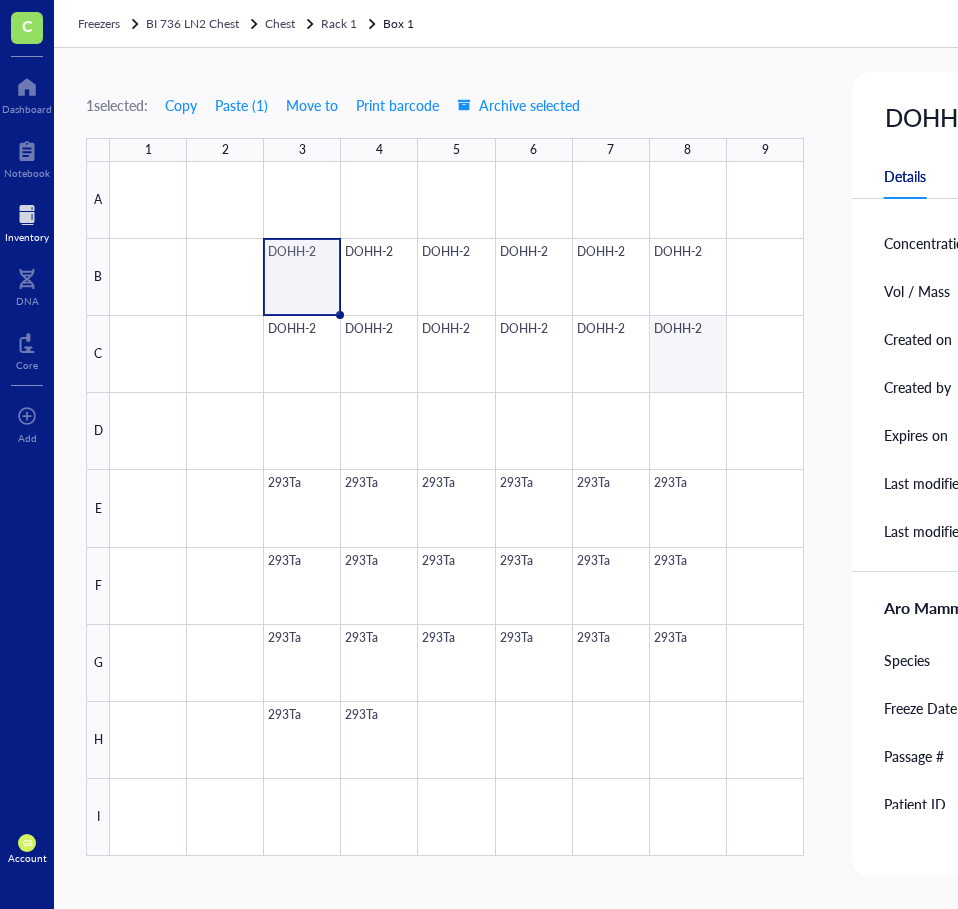 scroll, scrollTop: 0, scrollLeft: 322, axis: horizontal 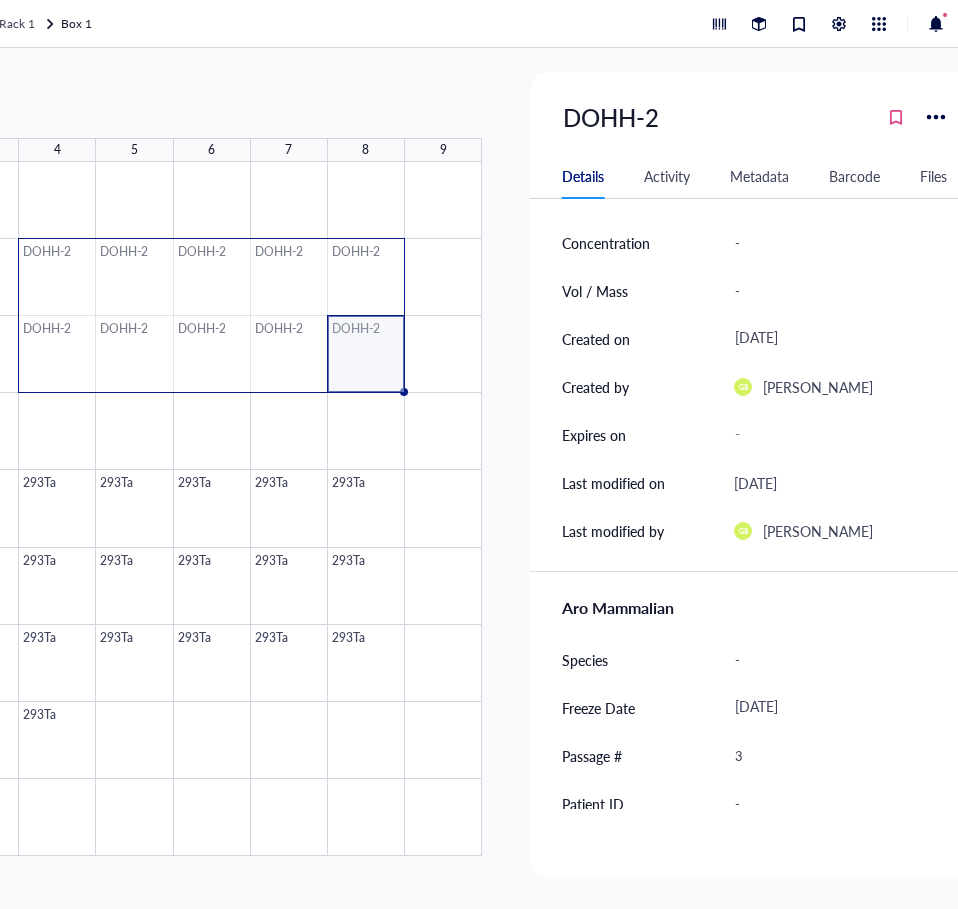 drag, startPoint x: 698, startPoint y: 352, endPoint x: 29, endPoint y: 269, distance: 674.1291 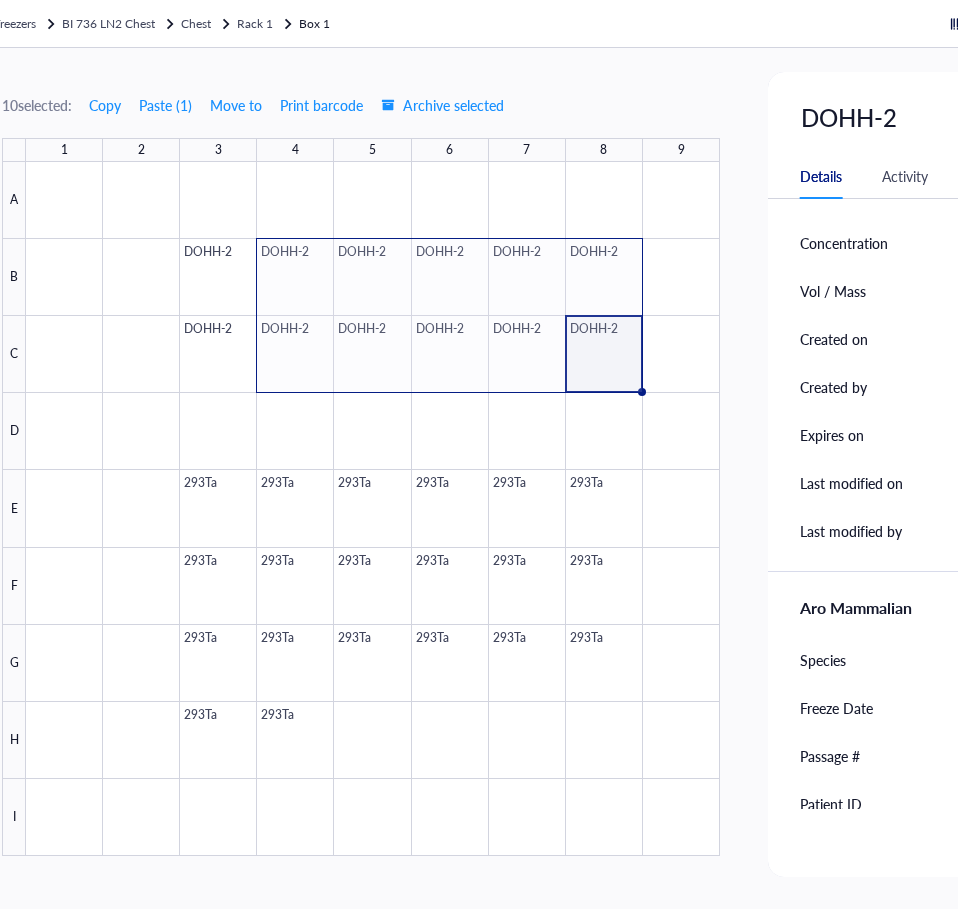 scroll, scrollTop: 0, scrollLeft: 0, axis: both 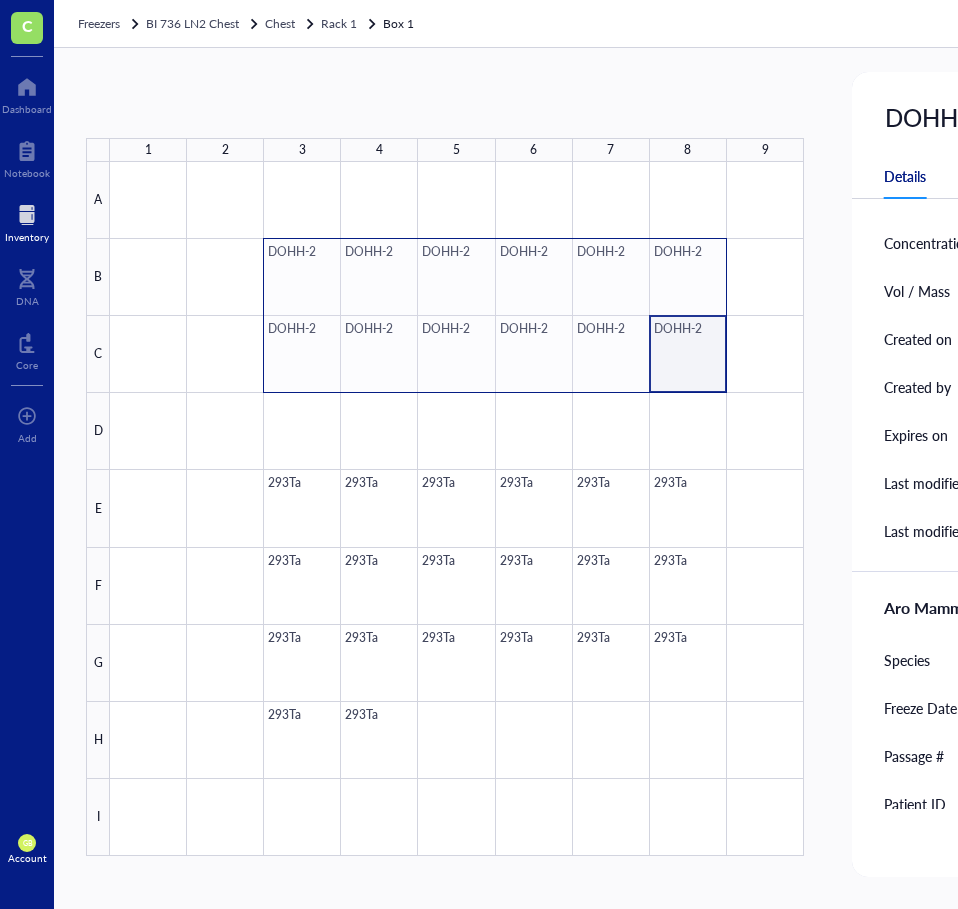 drag, startPoint x: 674, startPoint y: 336, endPoint x: 297, endPoint y: 254, distance: 385.81473 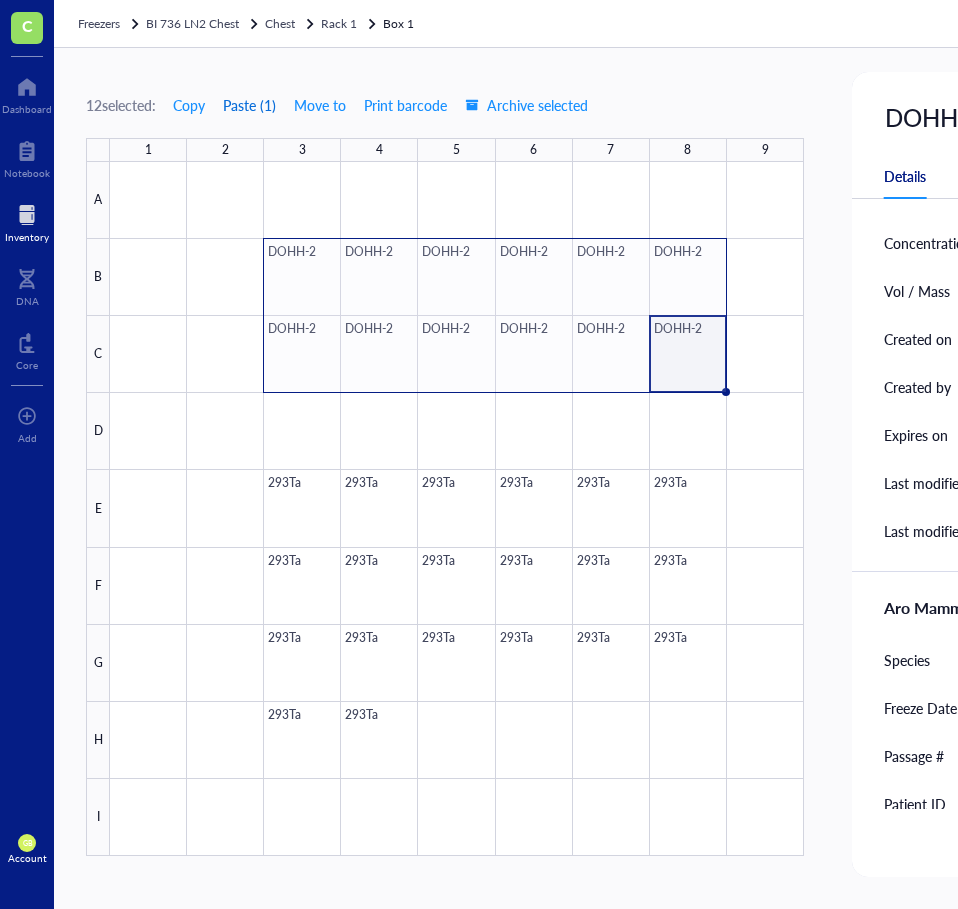 click on "Paste ( 1 )" at bounding box center (249, 105) 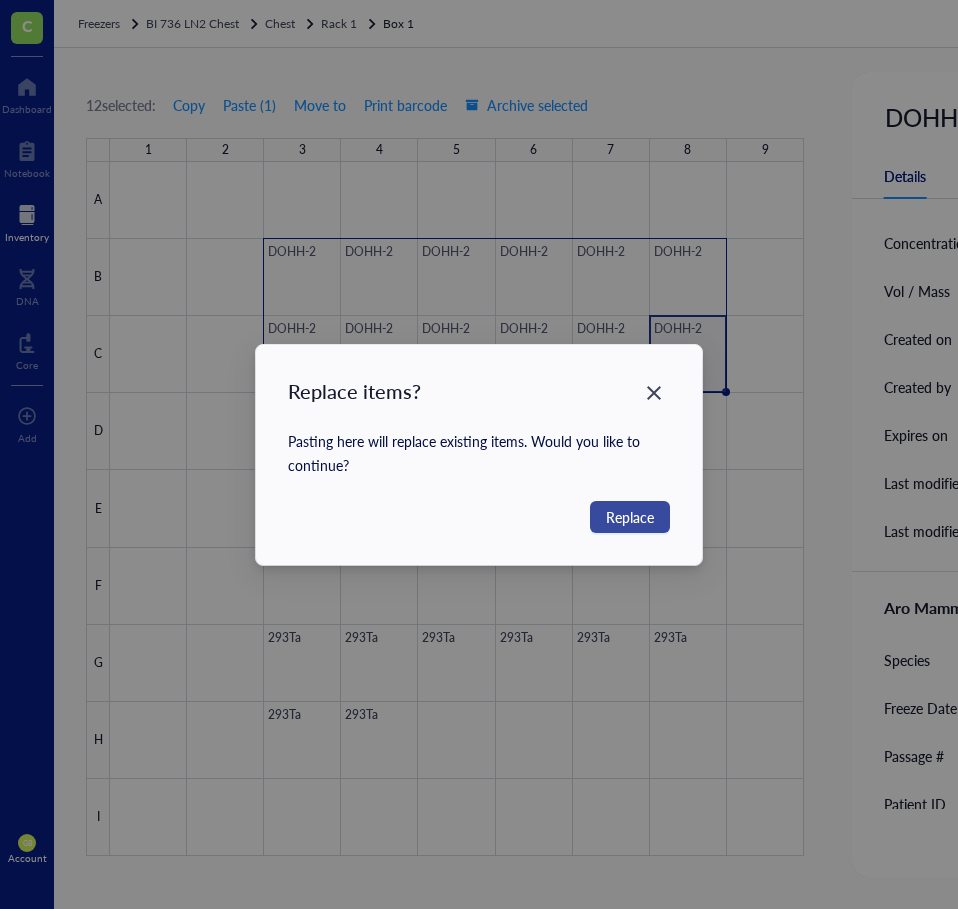 click on "Replace" at bounding box center [630, 517] 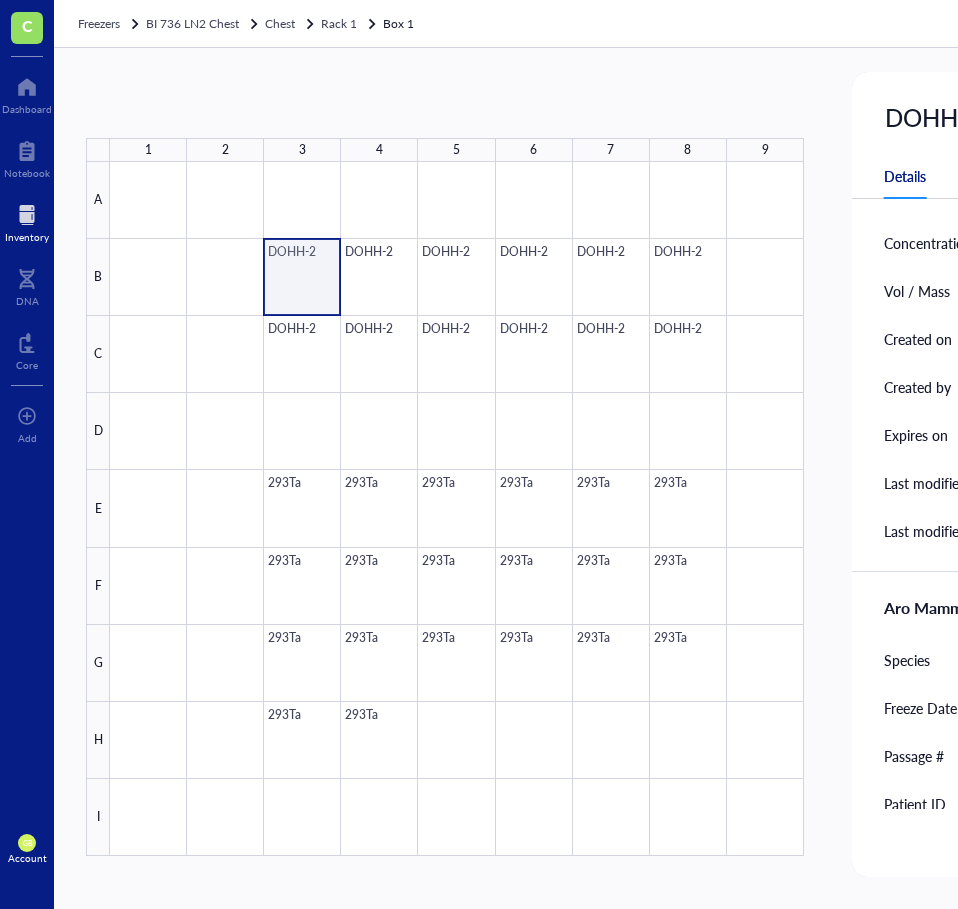 scroll, scrollTop: 0, scrollLeft: 322, axis: horizontal 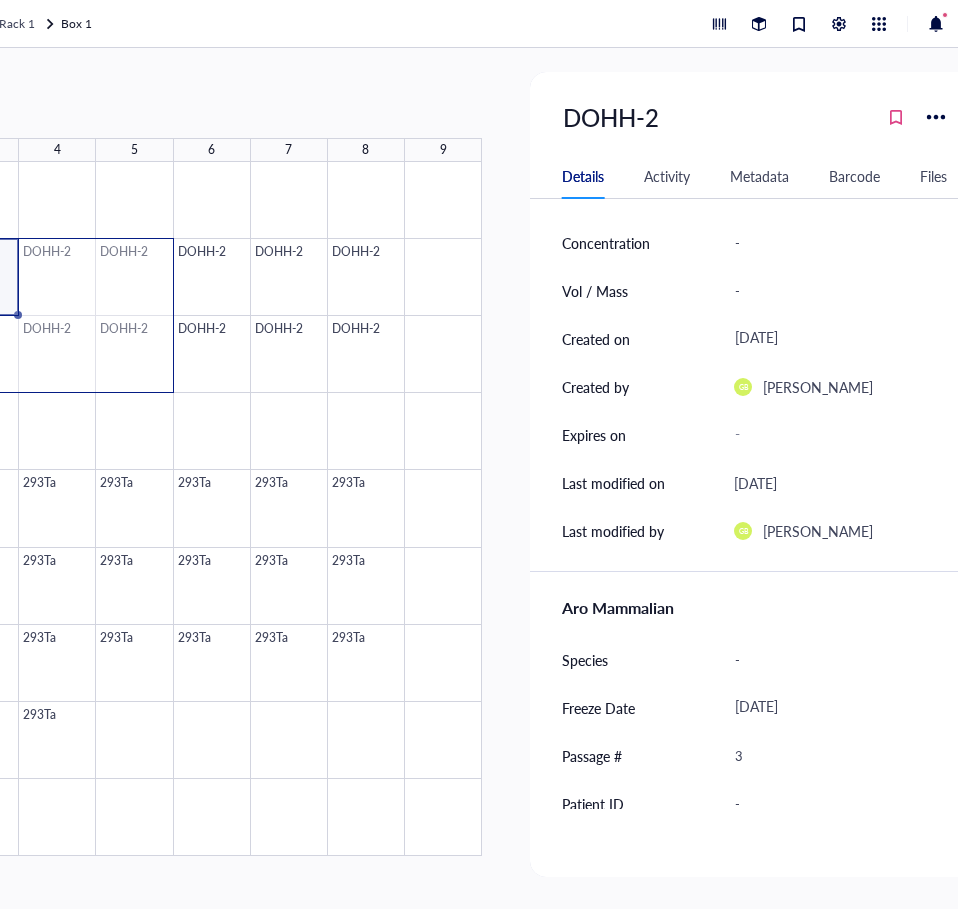 drag, startPoint x: 311, startPoint y: 282, endPoint x: 101, endPoint y: 315, distance: 212.57704 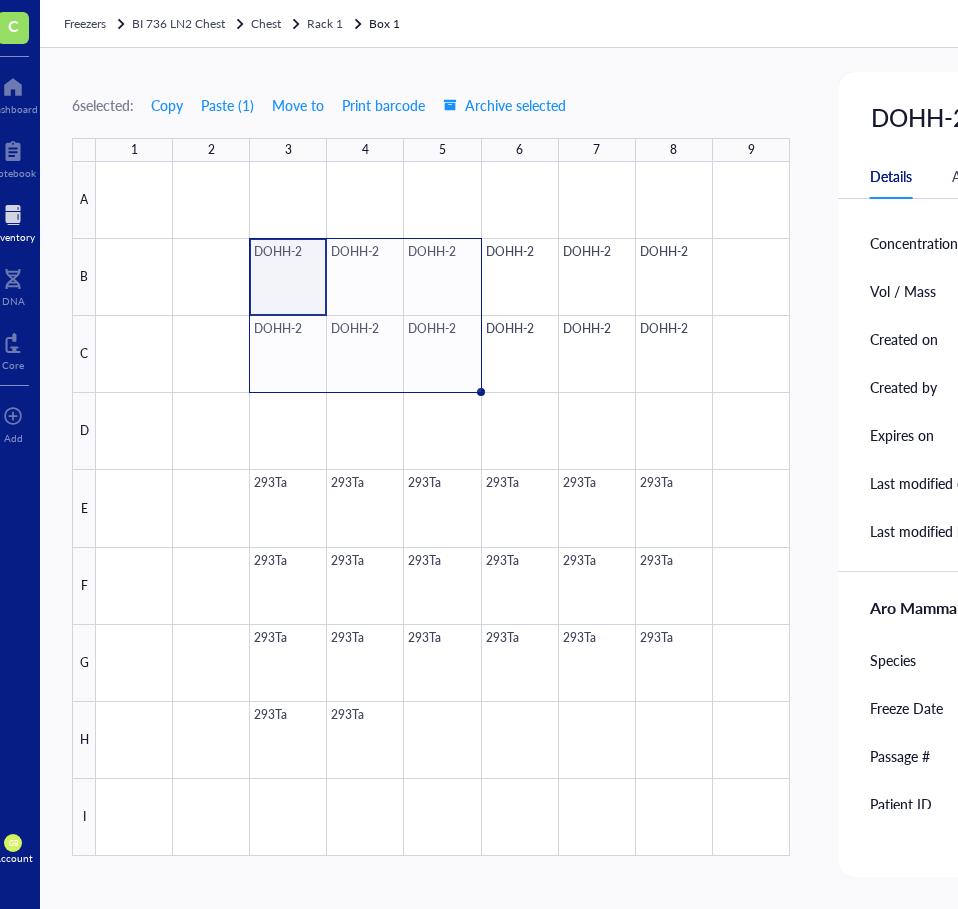 scroll, scrollTop: 0, scrollLeft: 0, axis: both 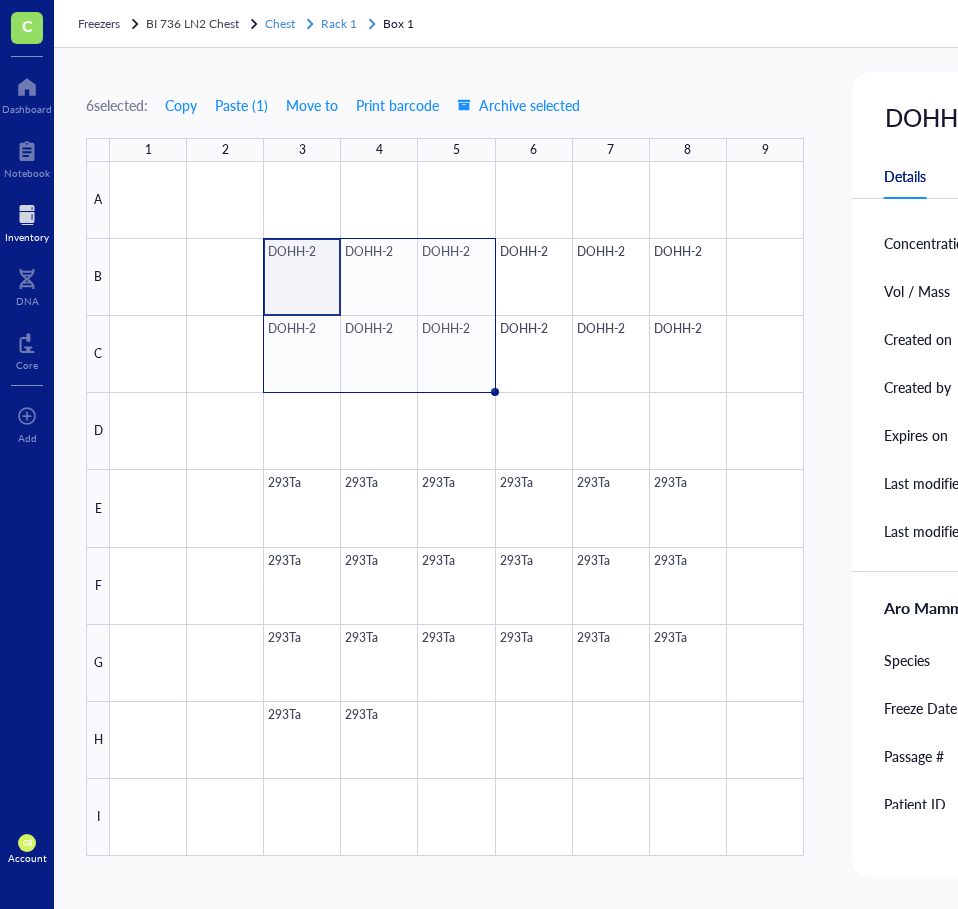 click on "Rack 1" at bounding box center [339, 23] 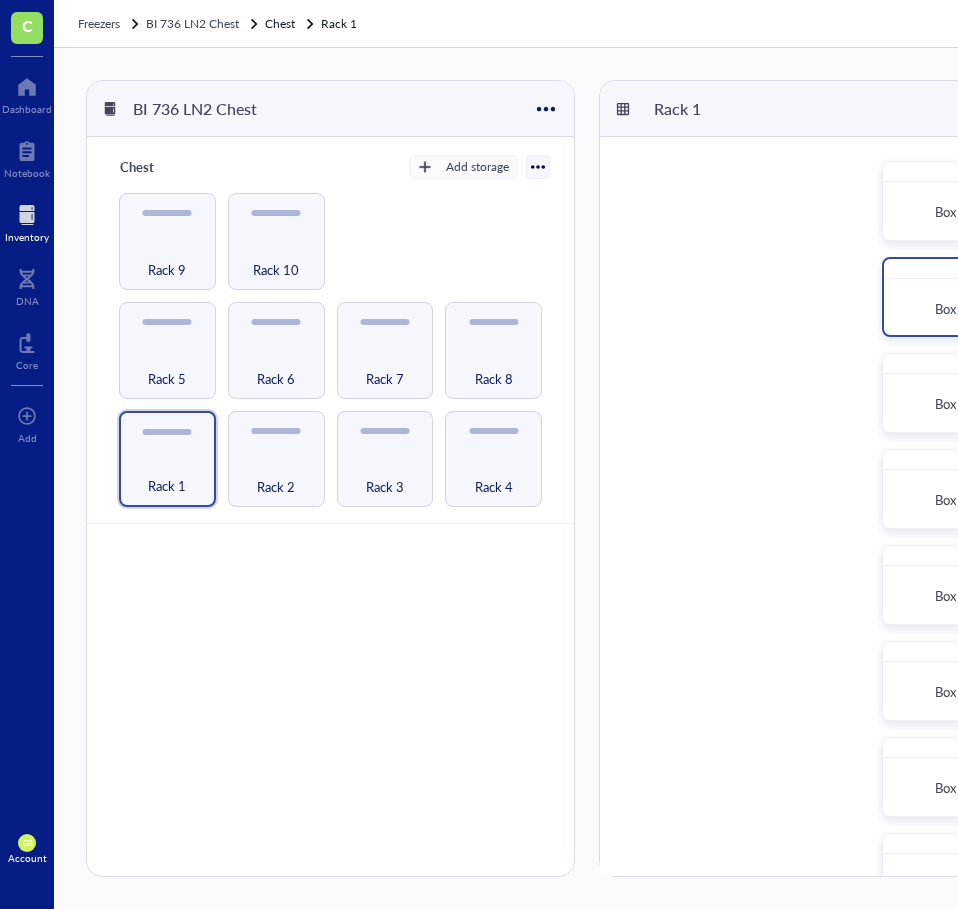 click on "Box 2" at bounding box center (951, 309) 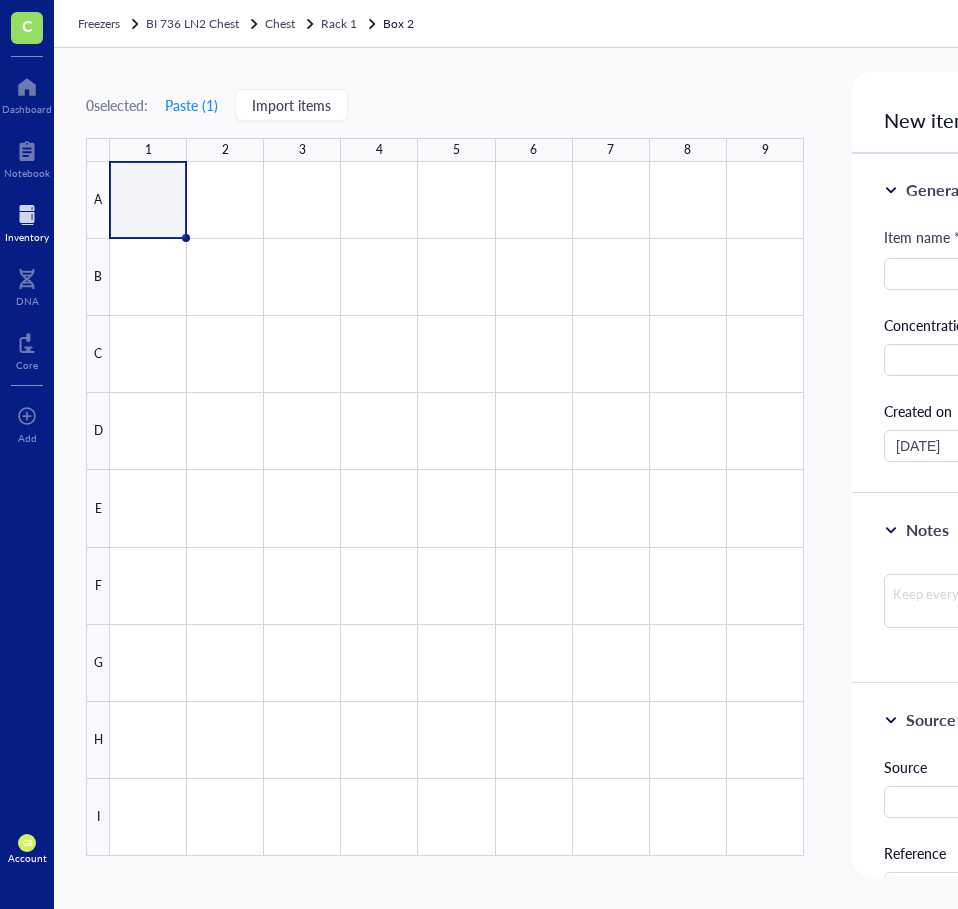 scroll, scrollTop: 0, scrollLeft: 91, axis: horizontal 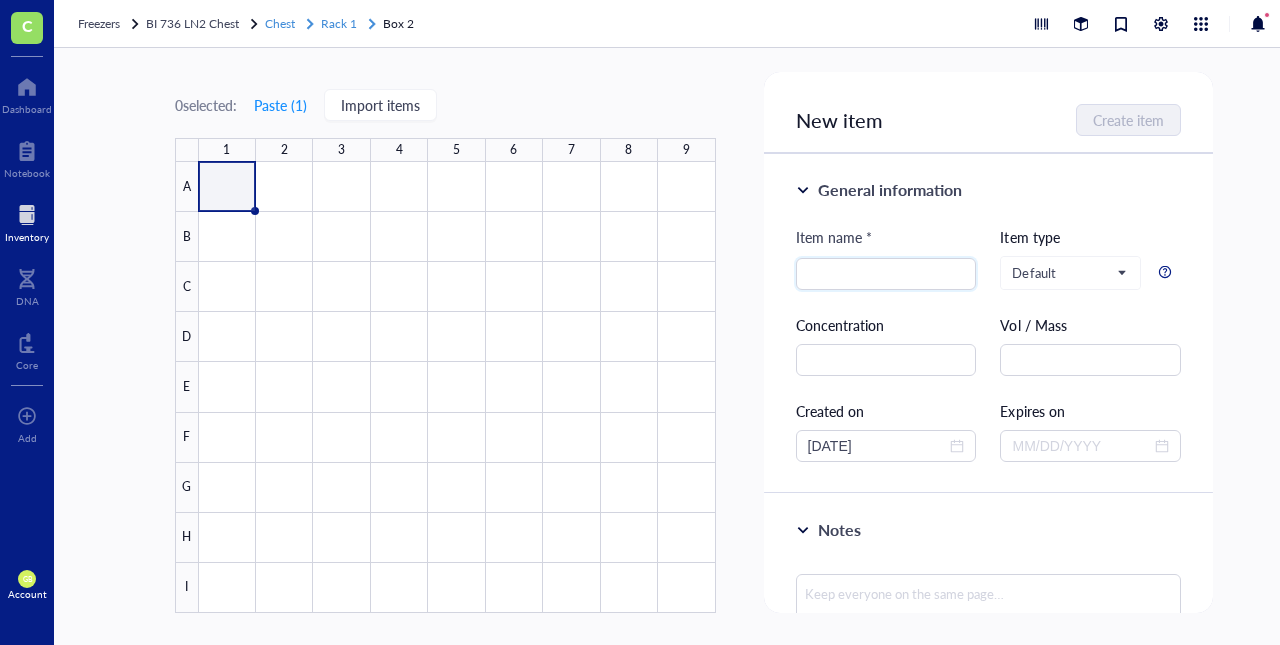 click on "Rack 1" at bounding box center [339, 23] 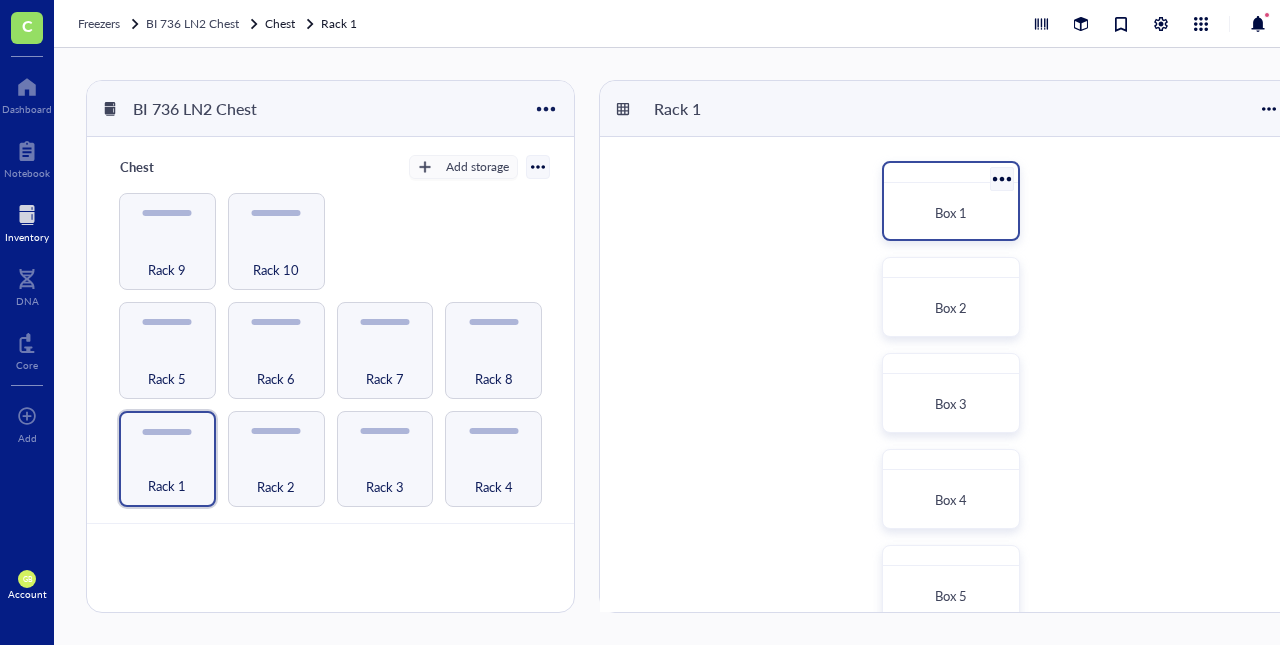 click on "Box 1" at bounding box center (951, 213) 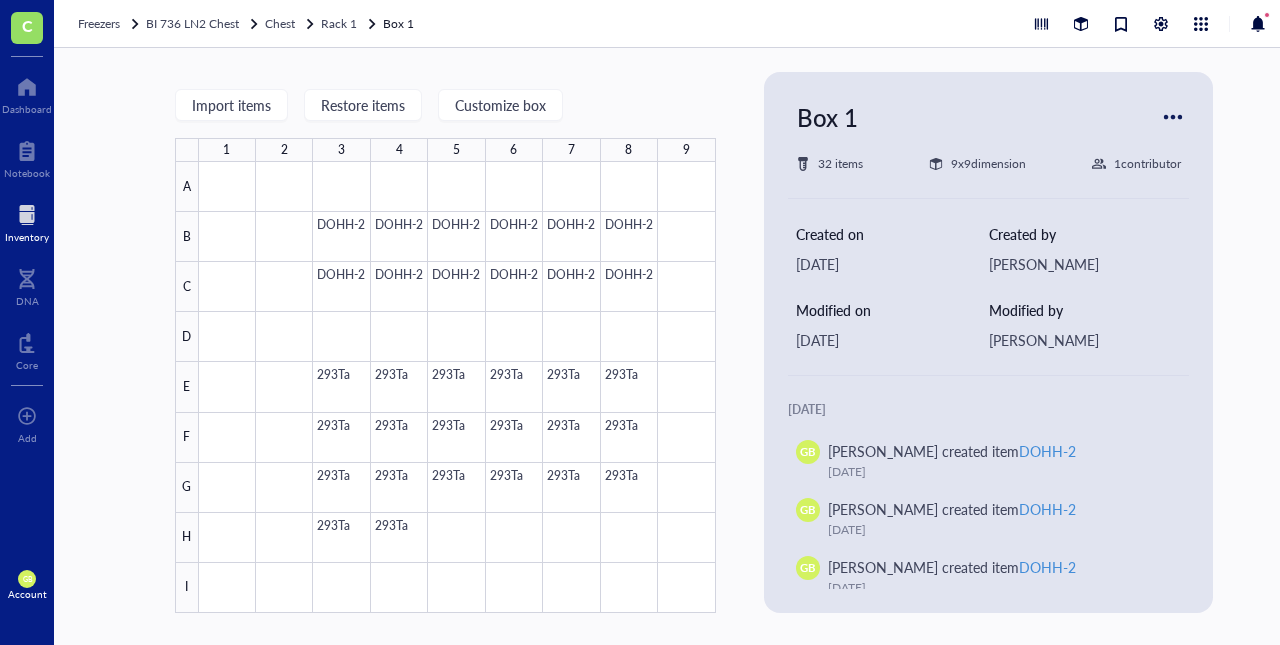 click at bounding box center (1173, 117) 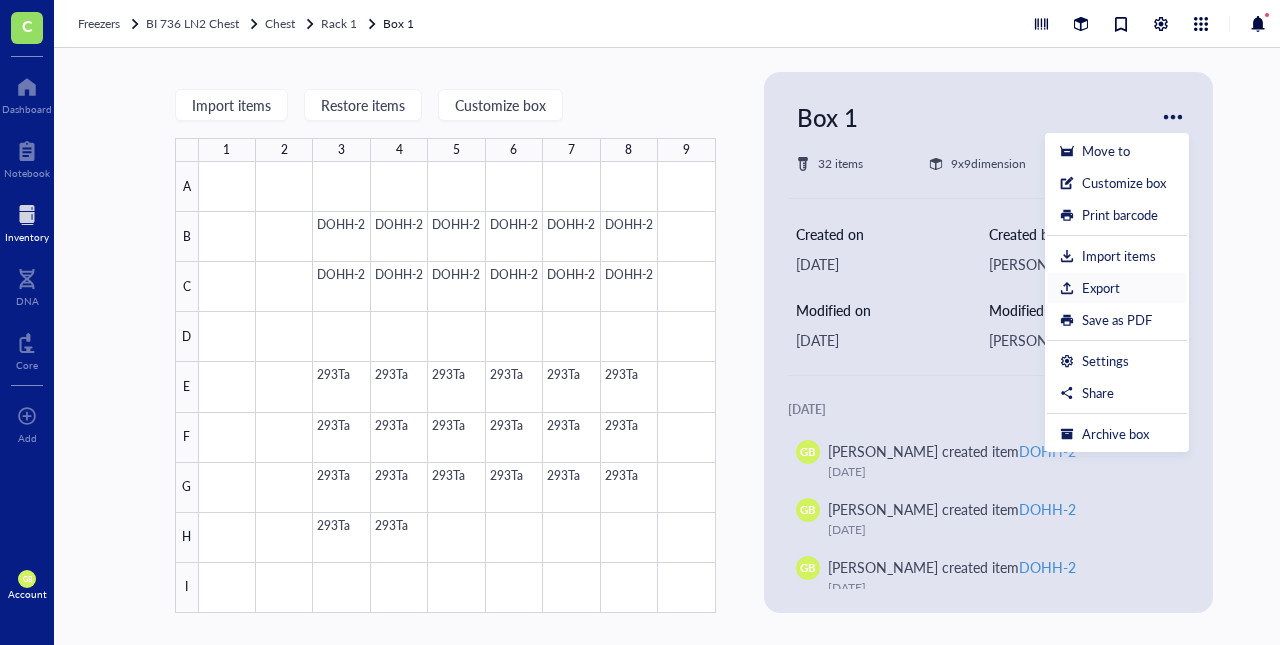 click on "Export" at bounding box center [1101, 288] 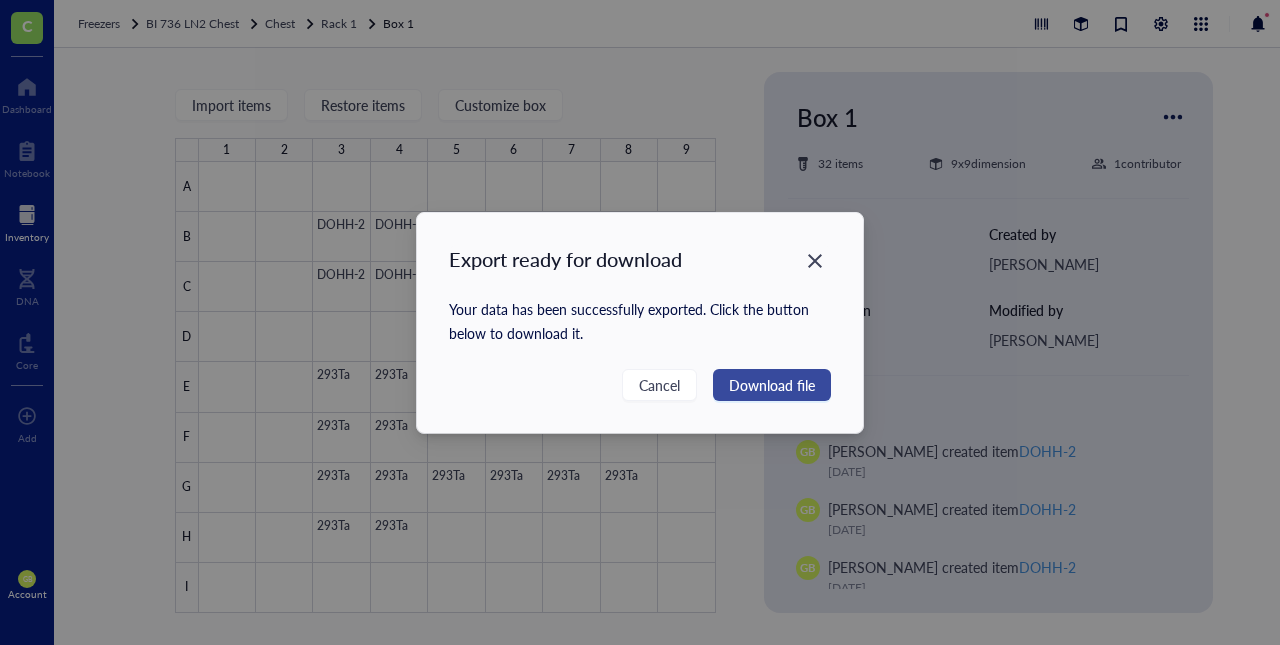 click on "Download file" at bounding box center (772, 385) 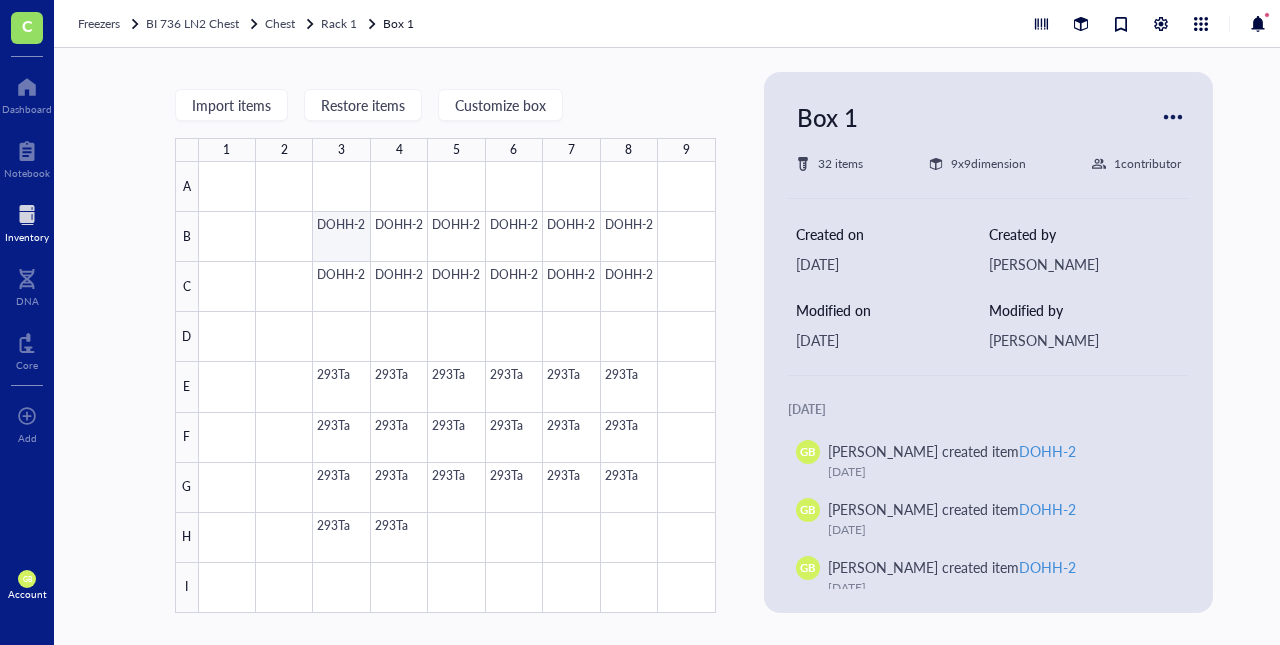 click at bounding box center [457, 387] 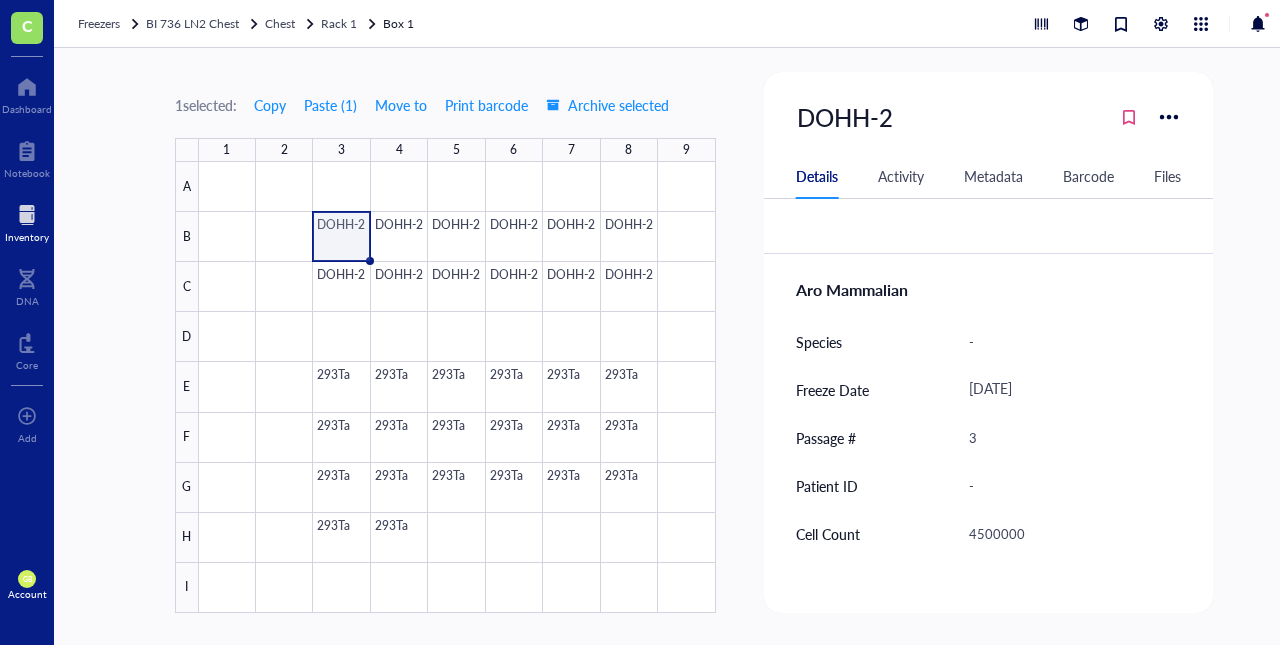 scroll, scrollTop: 400, scrollLeft: 0, axis: vertical 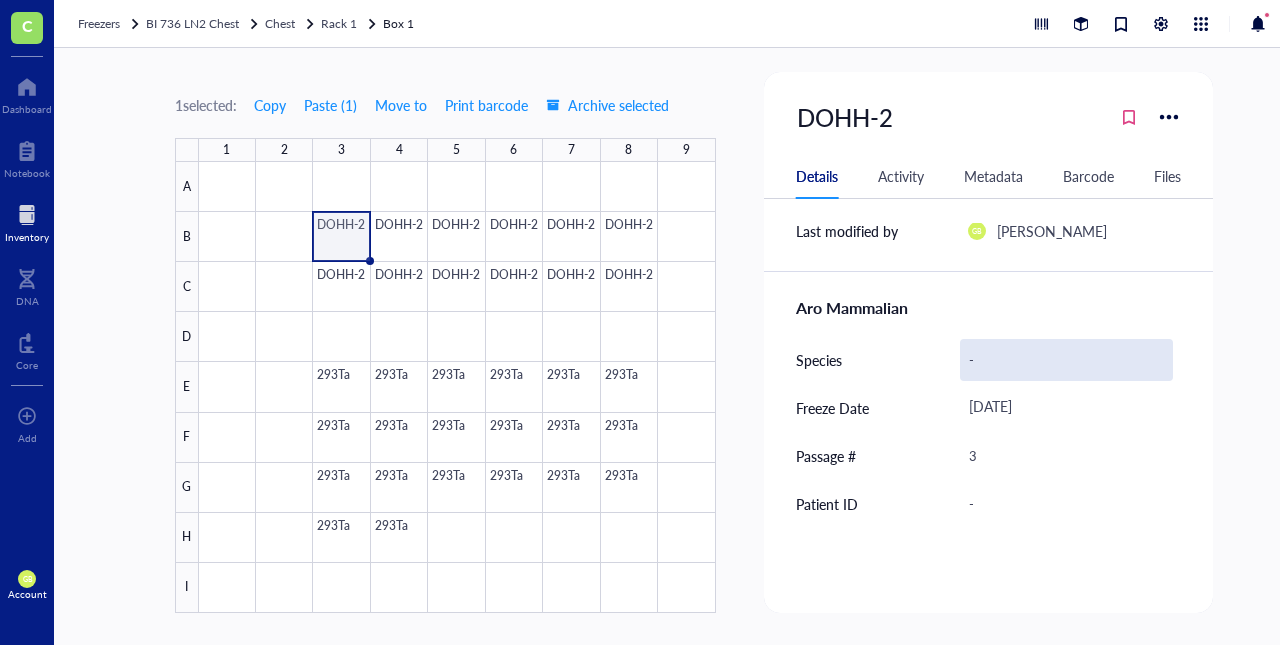 click on "-" at bounding box center (1067, 360) 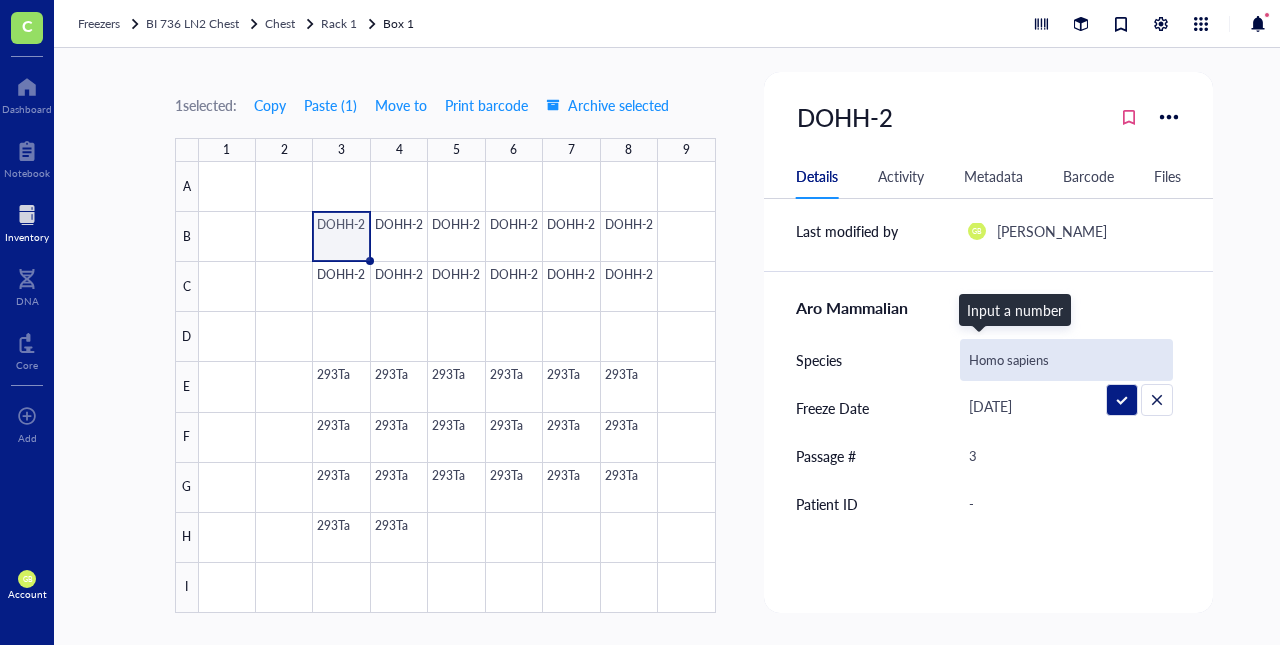 type on "Homo sapiens" 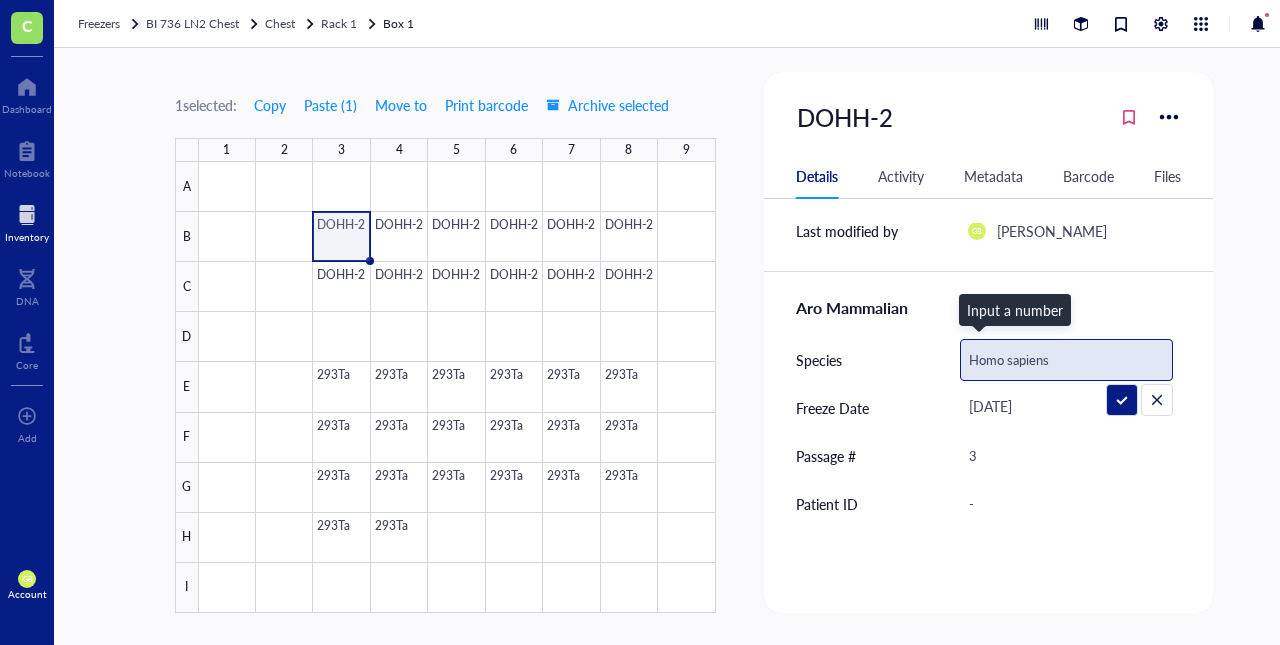 click on "Homo sapiens" at bounding box center (1067, 360) 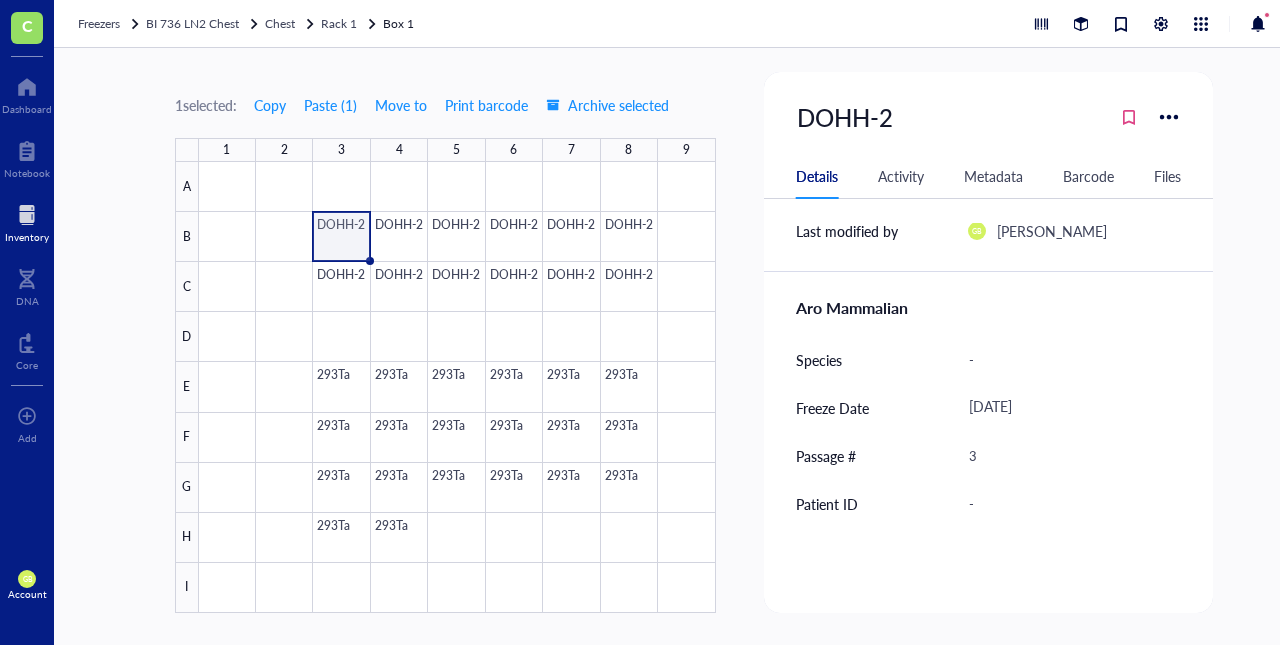 click at bounding box center (1169, 24) 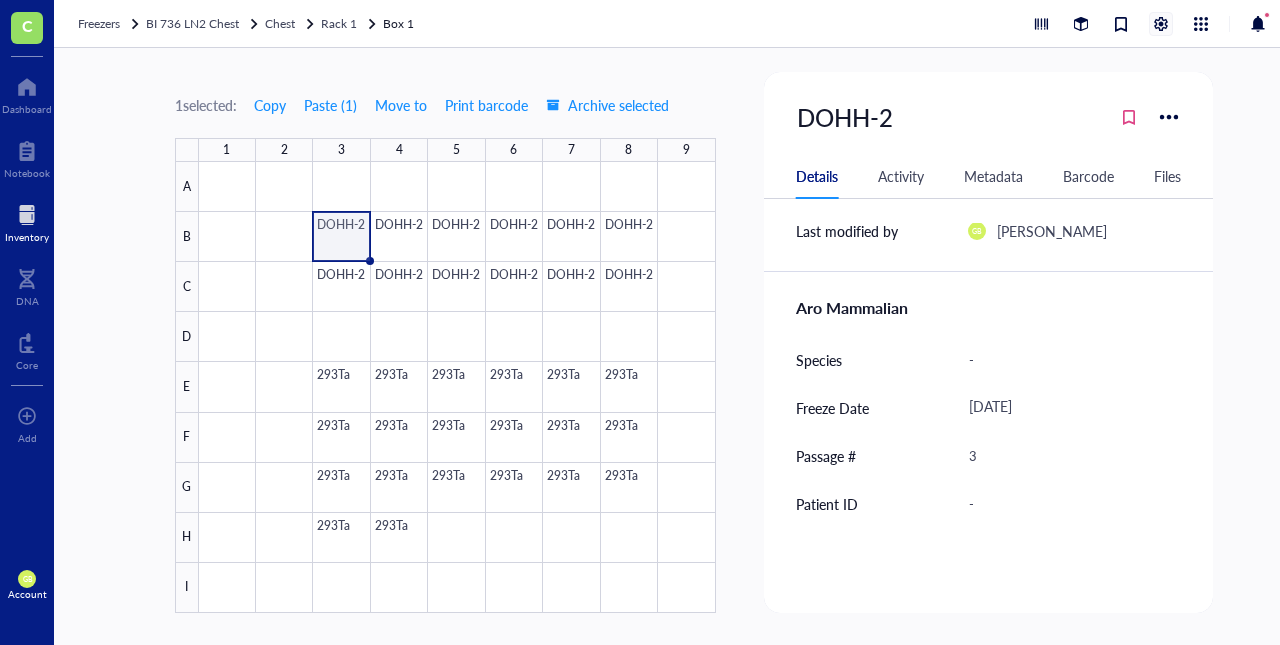 click at bounding box center [1161, 24] 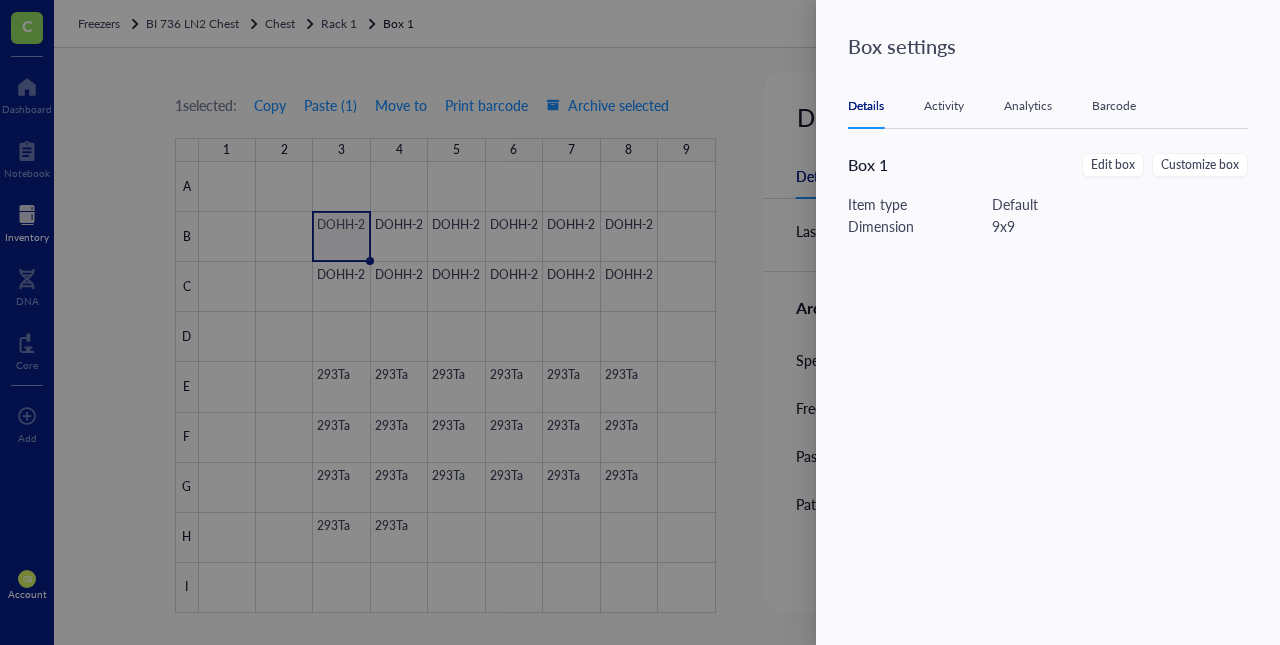 drag, startPoint x: 646, startPoint y: 67, endPoint x: 236, endPoint y: 68, distance: 410.00122 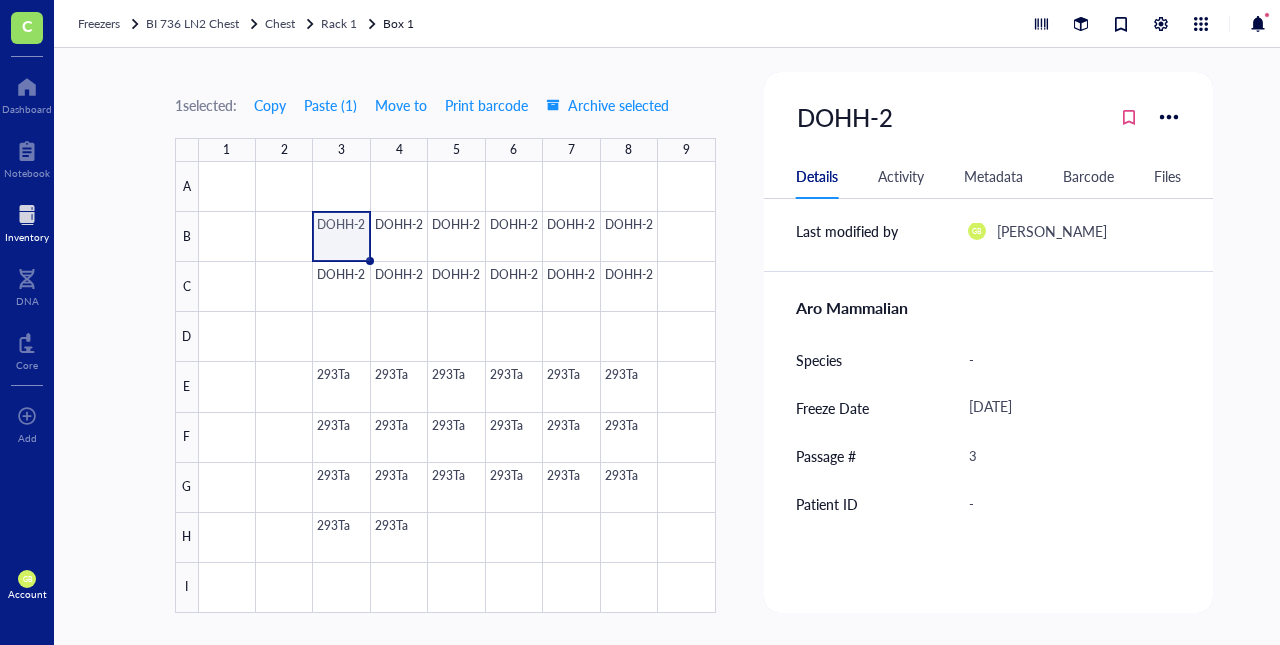 click at bounding box center (27, 215) 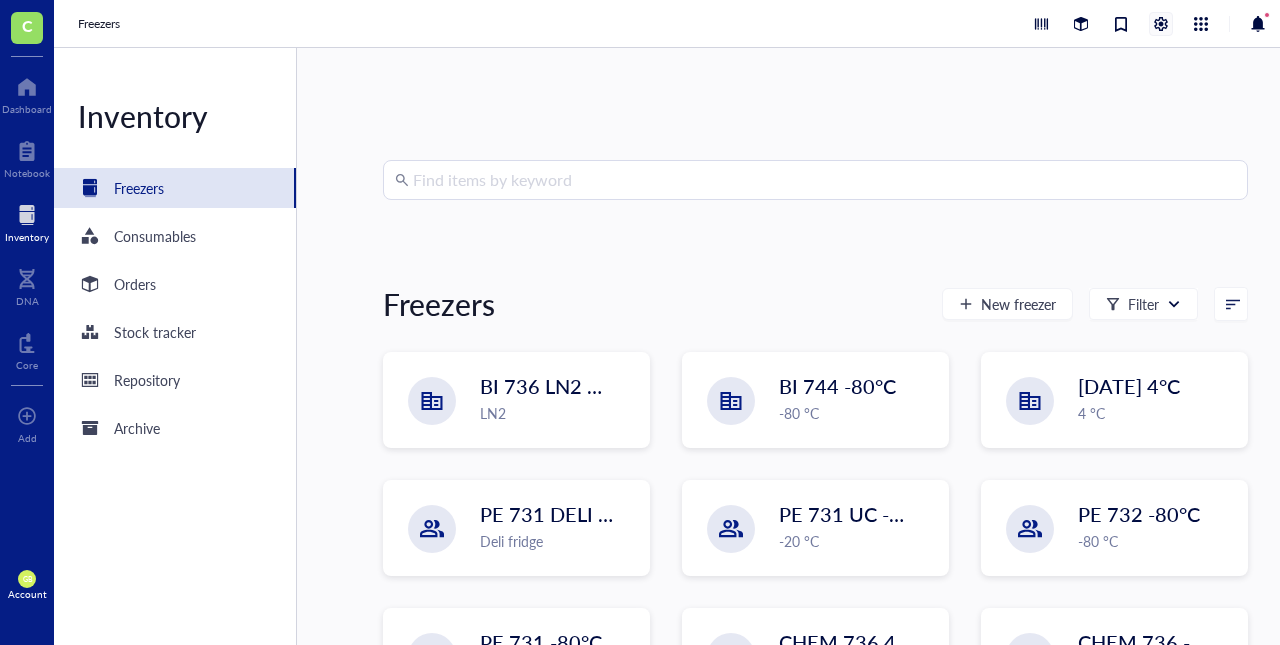 click at bounding box center (1161, 24) 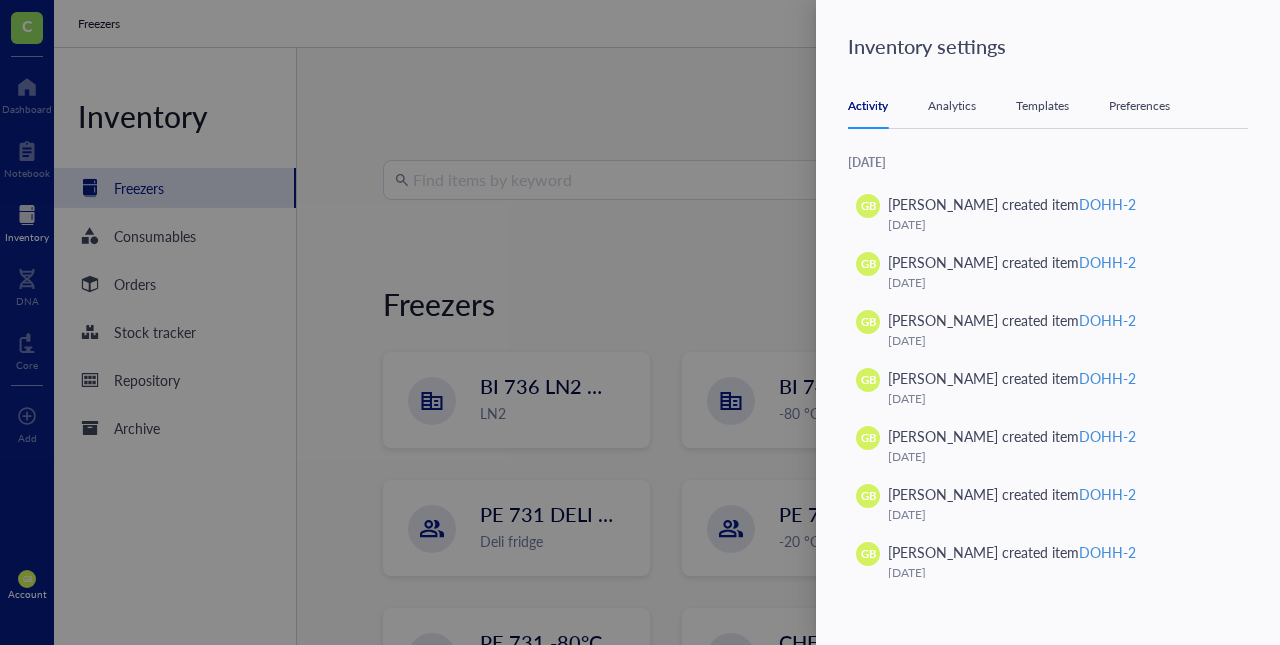 click on "Templates" at bounding box center [1042, 106] 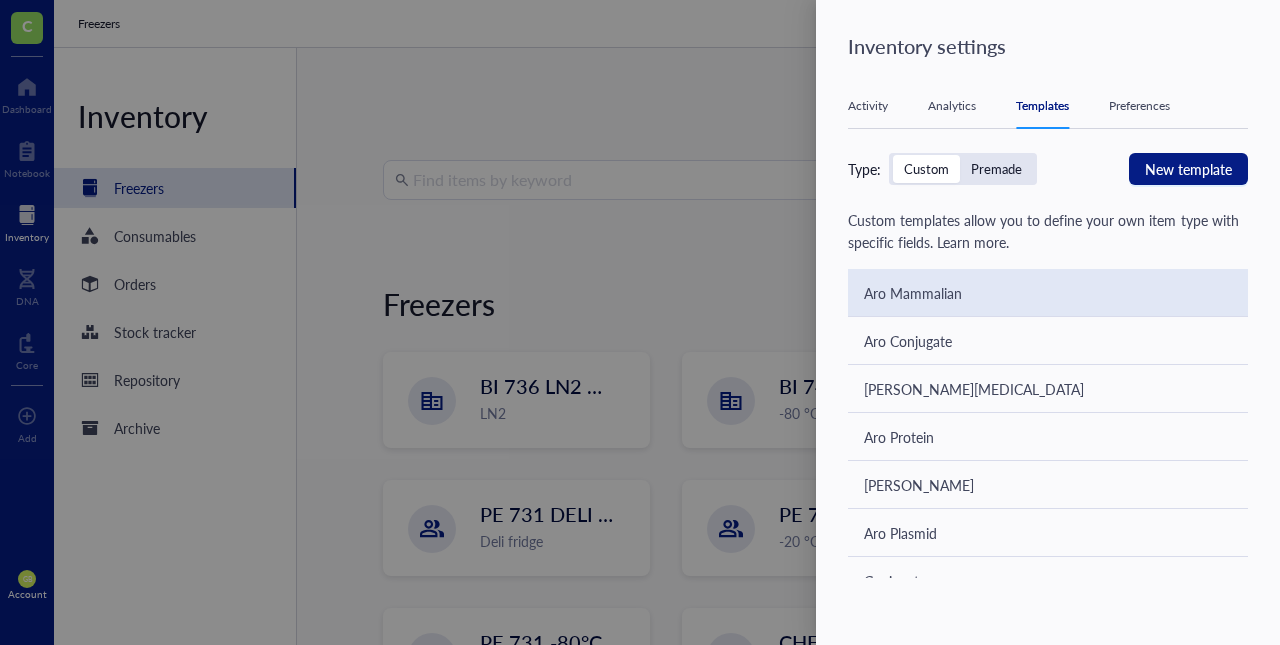 click on "Aro Mammalian" at bounding box center (913, 293) 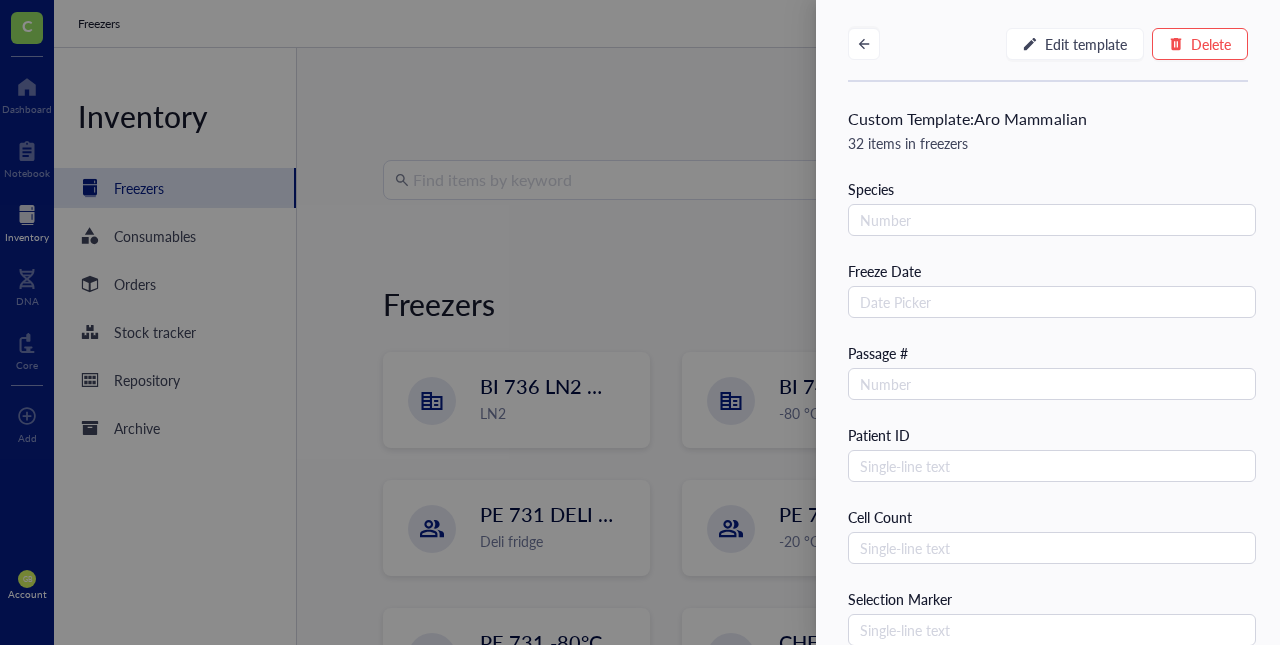 scroll, scrollTop: 230, scrollLeft: 0, axis: vertical 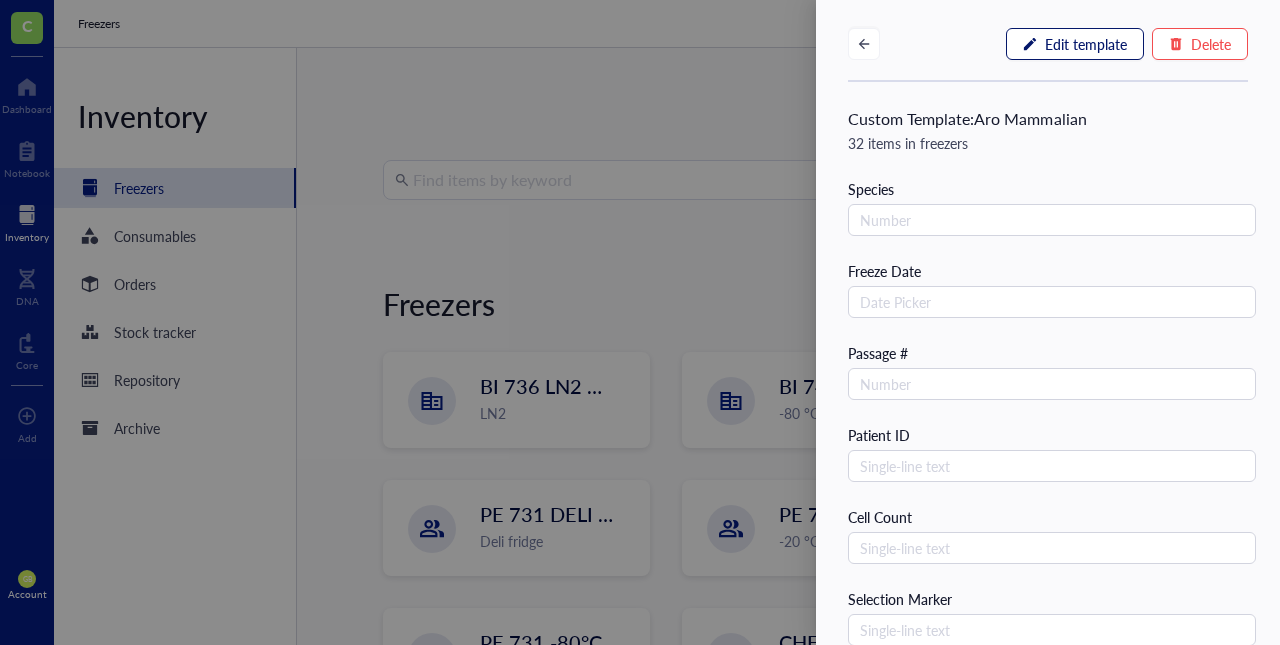 click on "Edit template" at bounding box center [1086, 44] 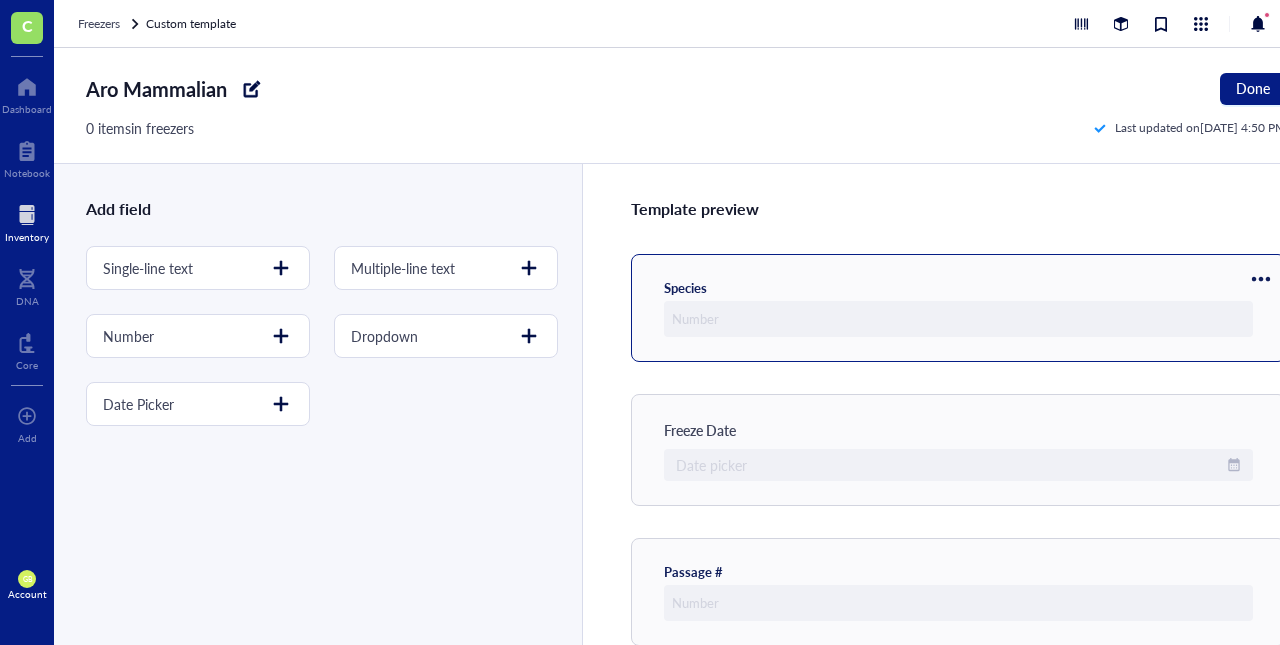 click at bounding box center [1261, 279] 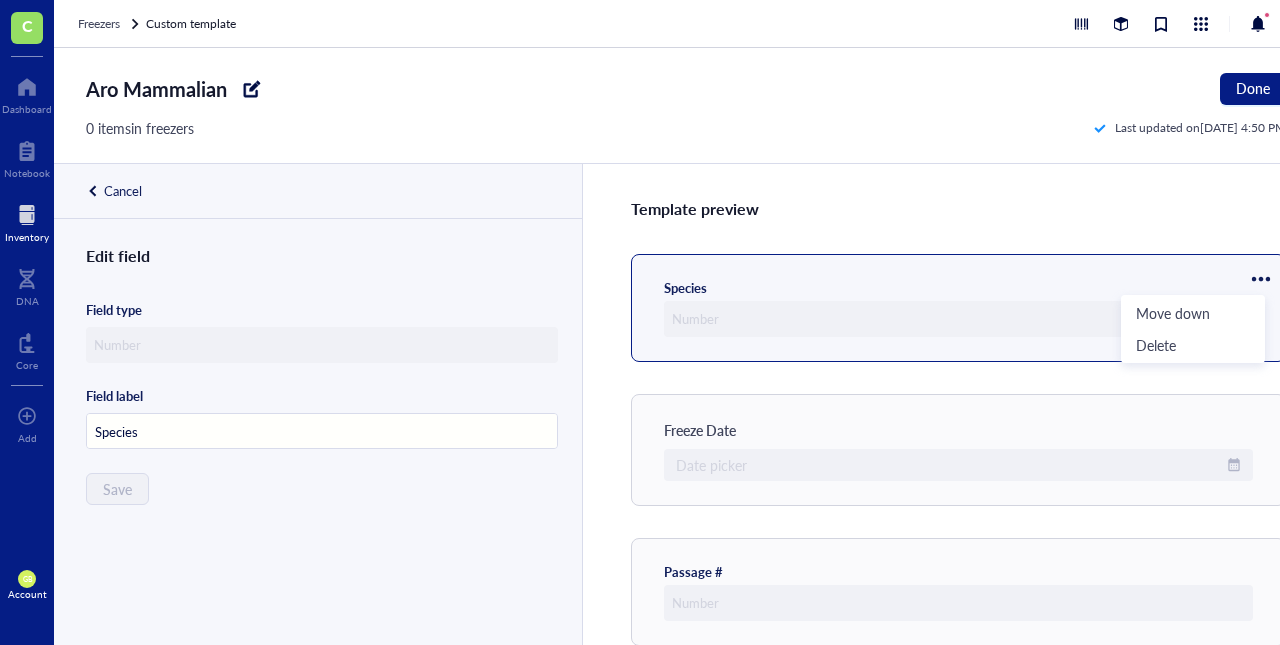 click at bounding box center (322, 345) 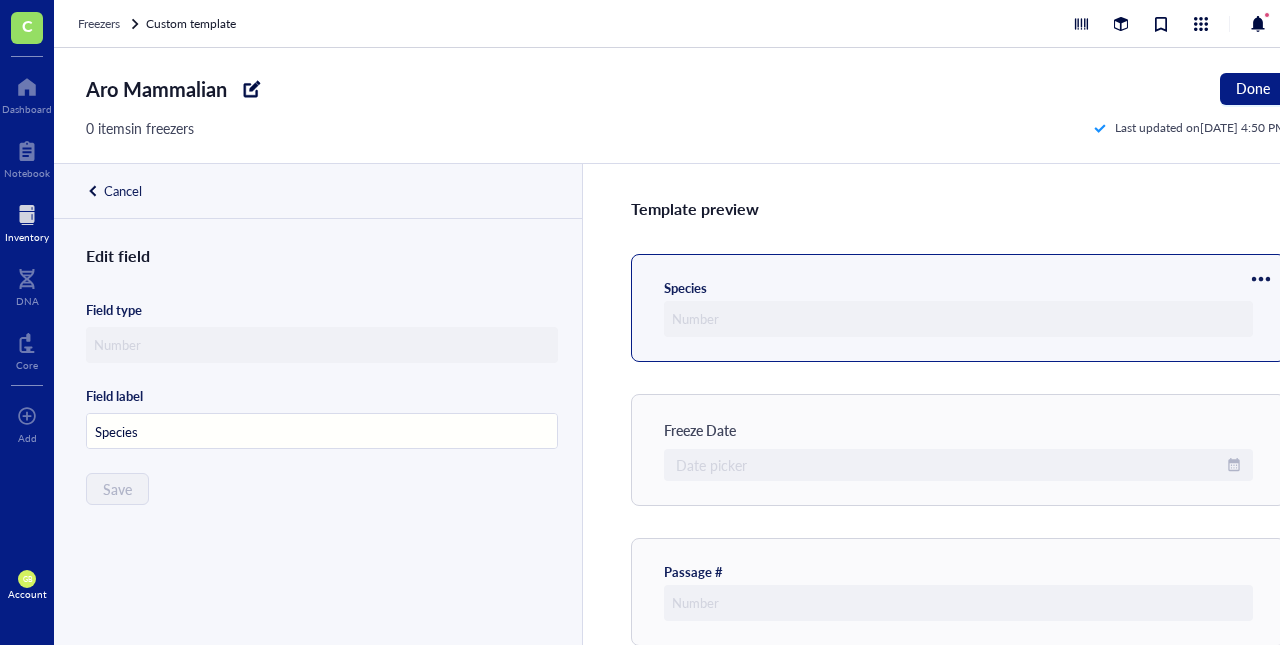 click at bounding box center [1261, 279] 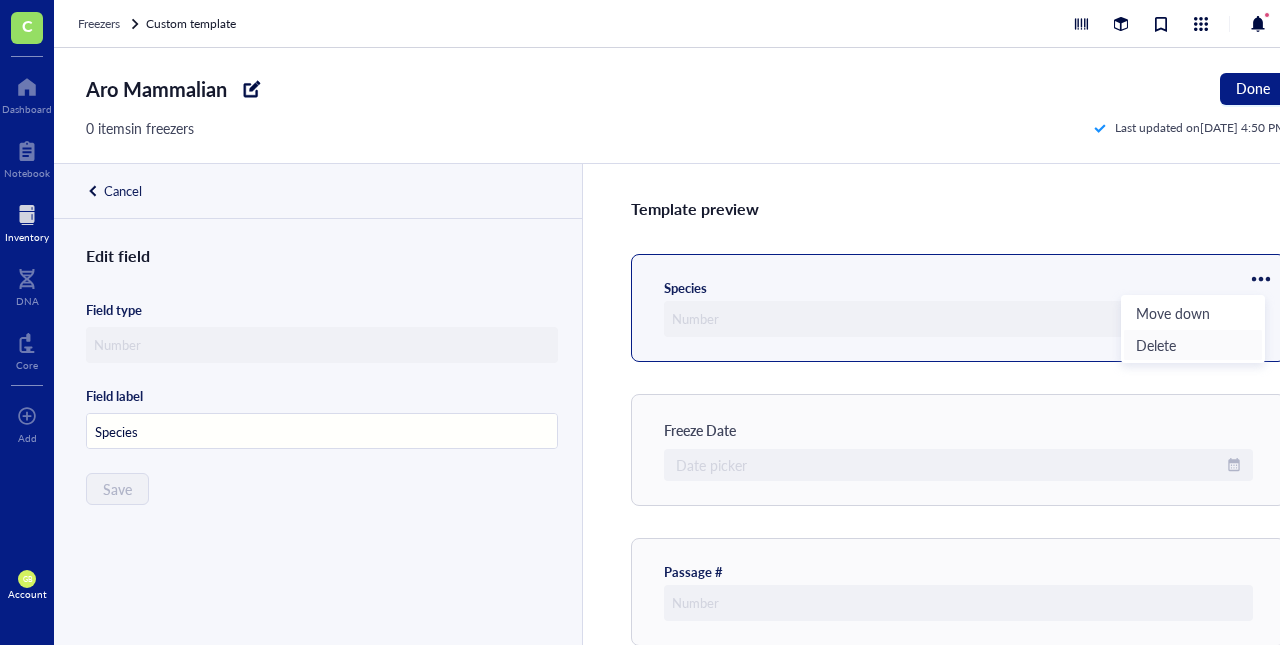 click on "Delete" at bounding box center (1193, 345) 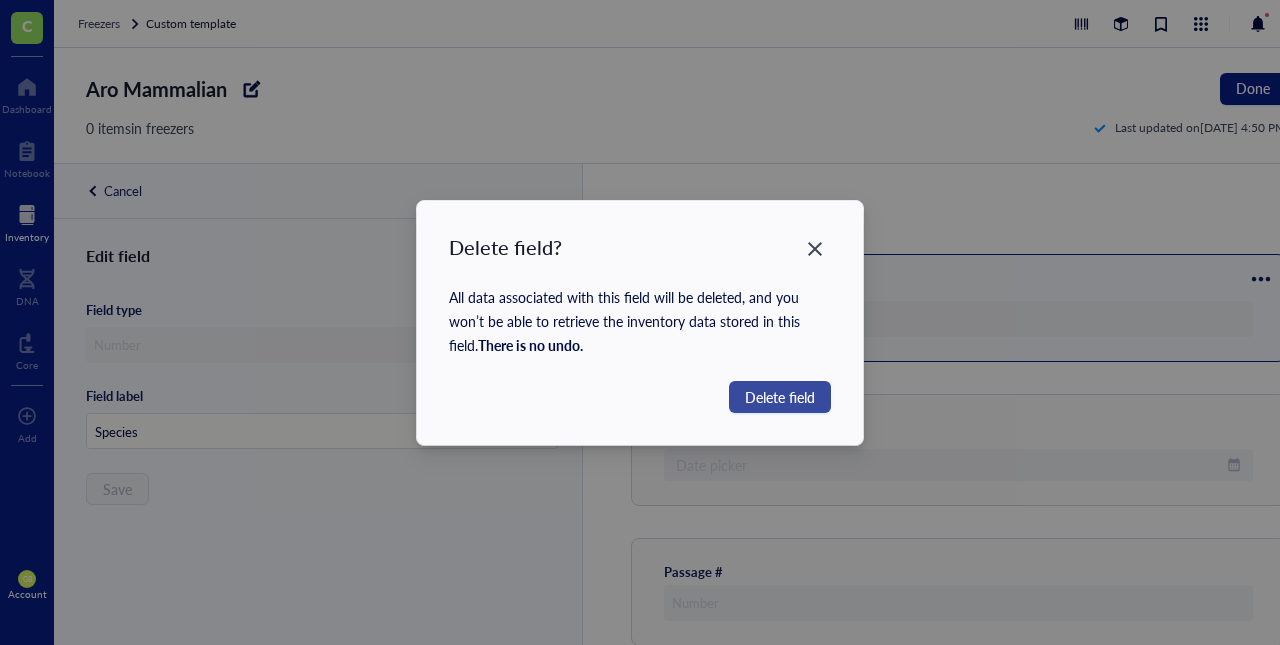 click on "Delete field" at bounding box center (780, 397) 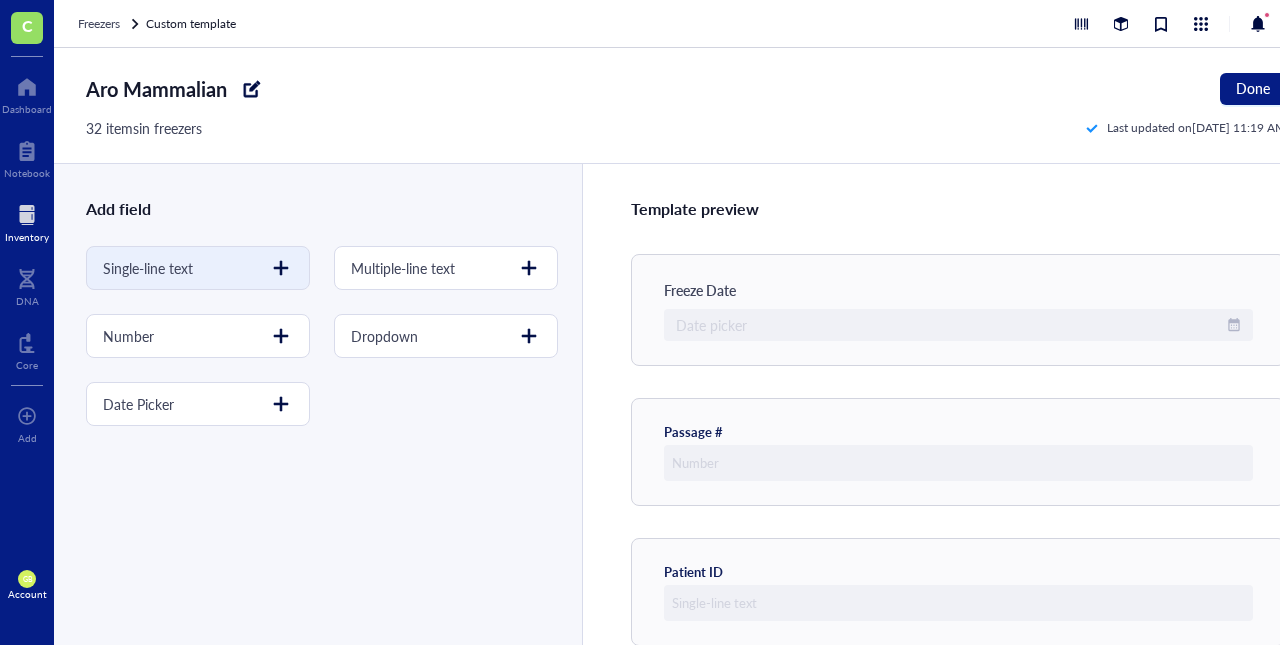 click at bounding box center [281, 268] 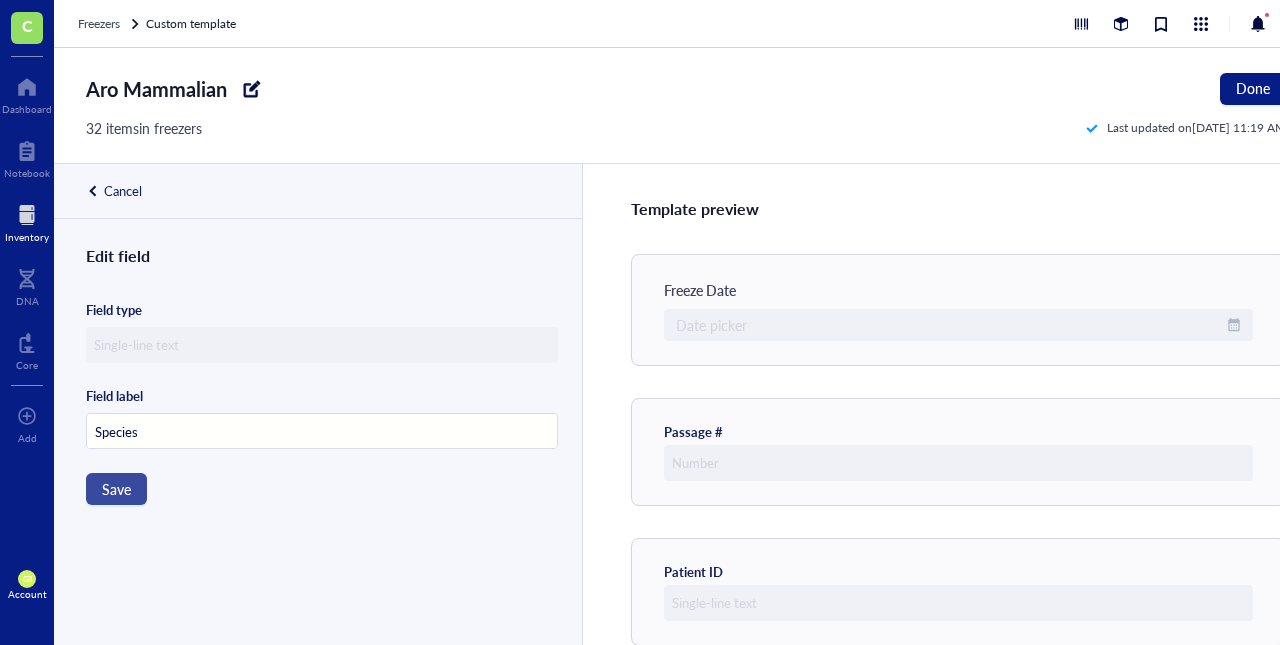 type on "Species" 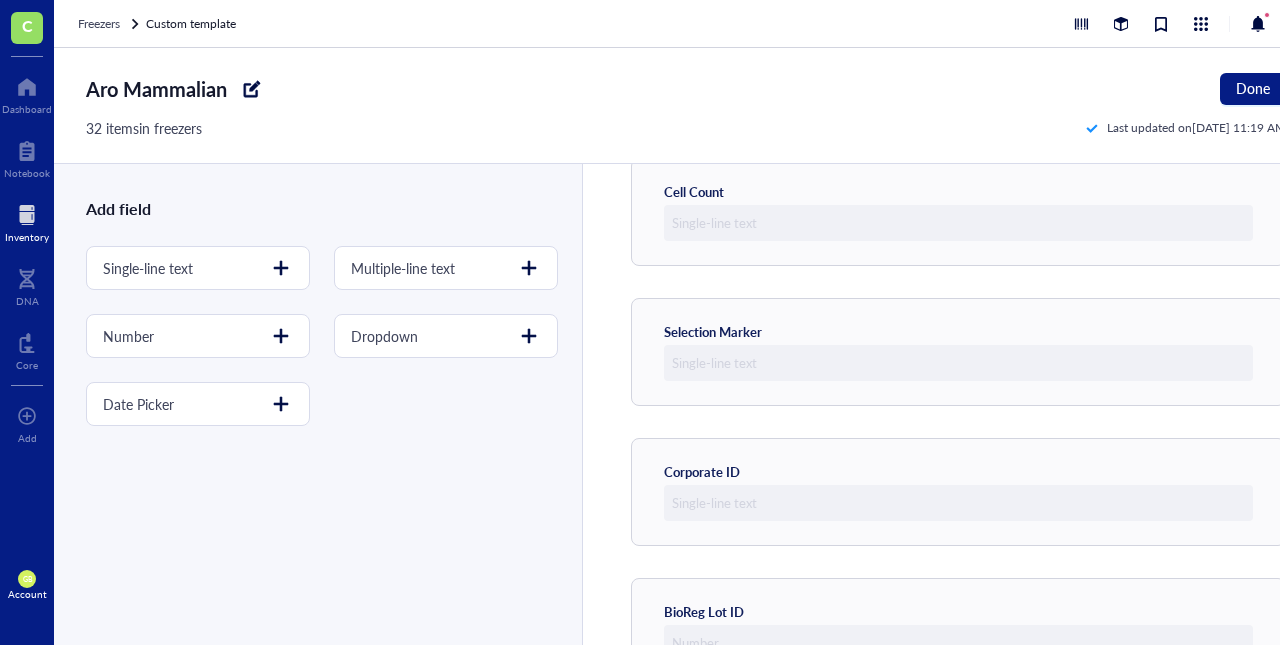 scroll, scrollTop: 0, scrollLeft: 0, axis: both 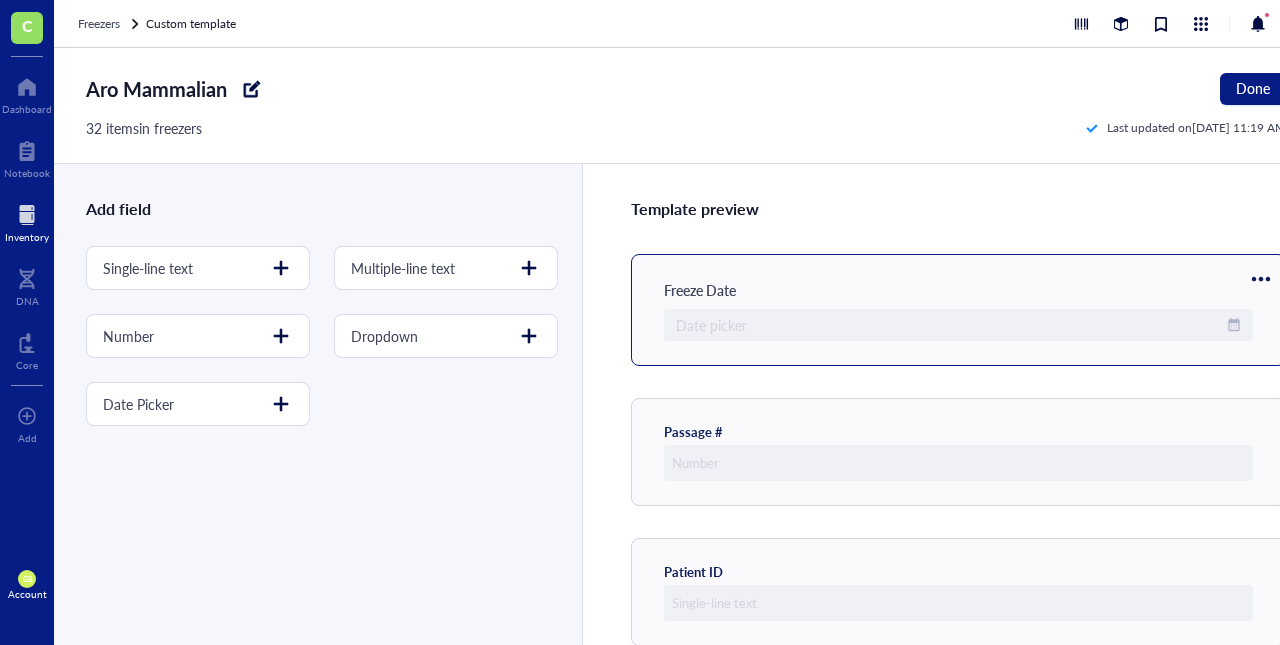 click at bounding box center (1261, 279) 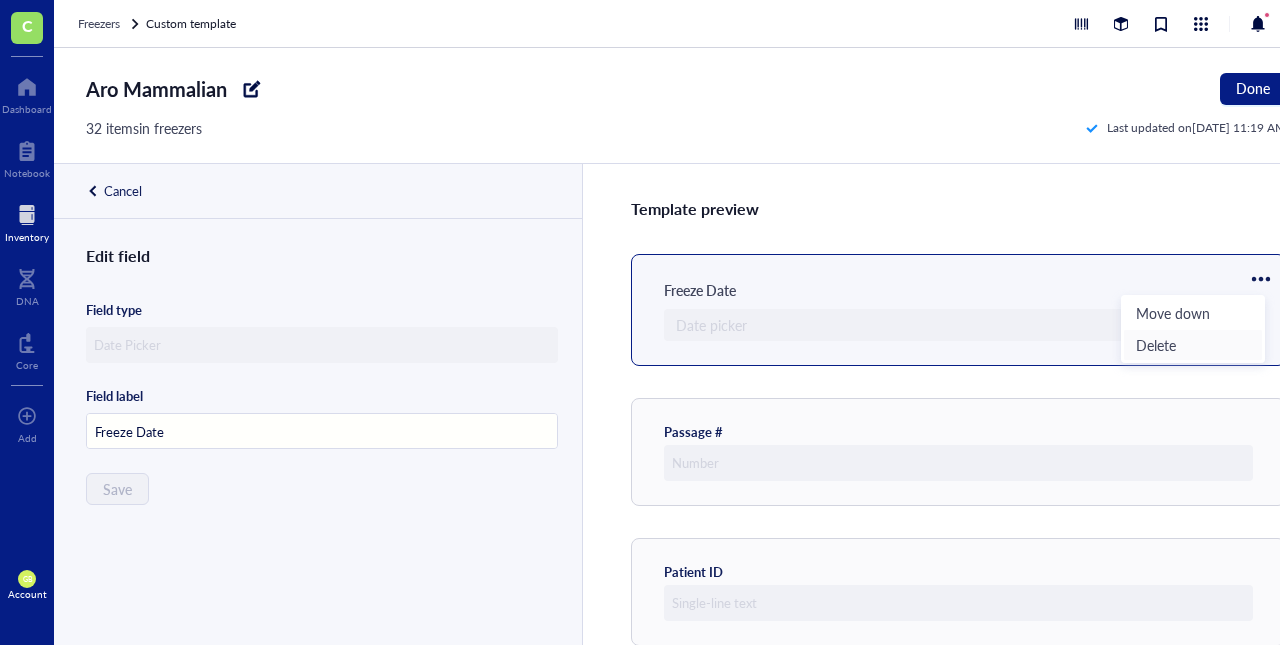 click on "Delete" at bounding box center (1193, 345) 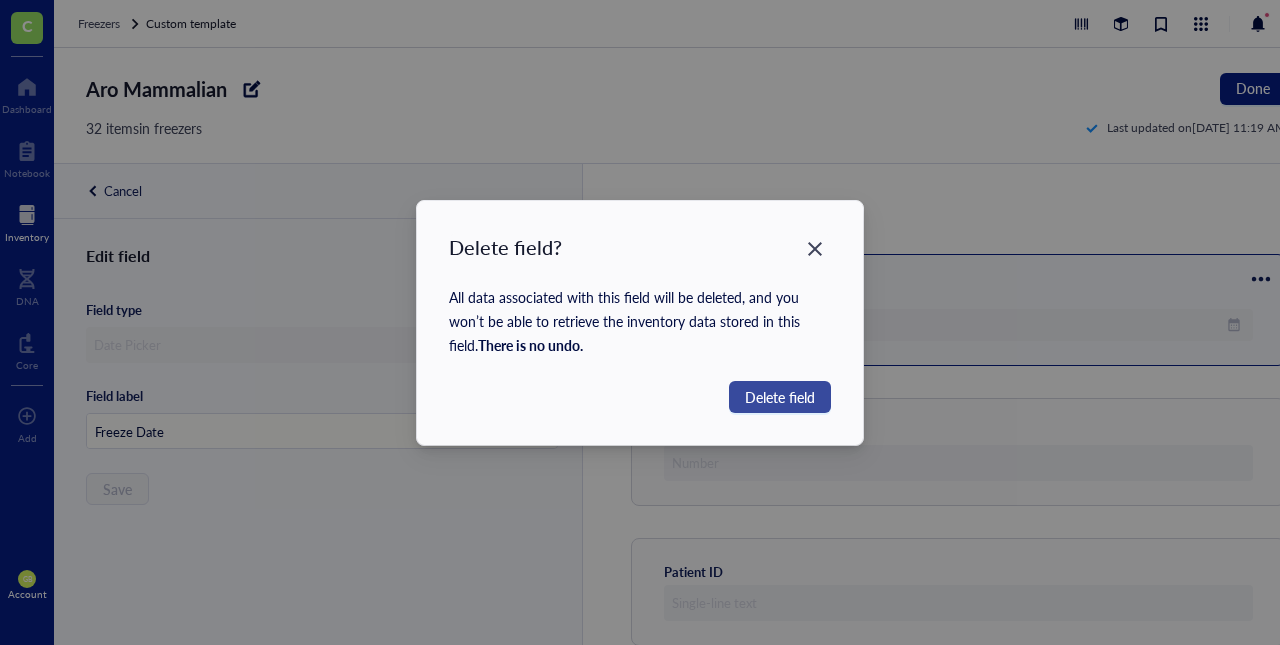 click on "Delete field" at bounding box center (780, 397) 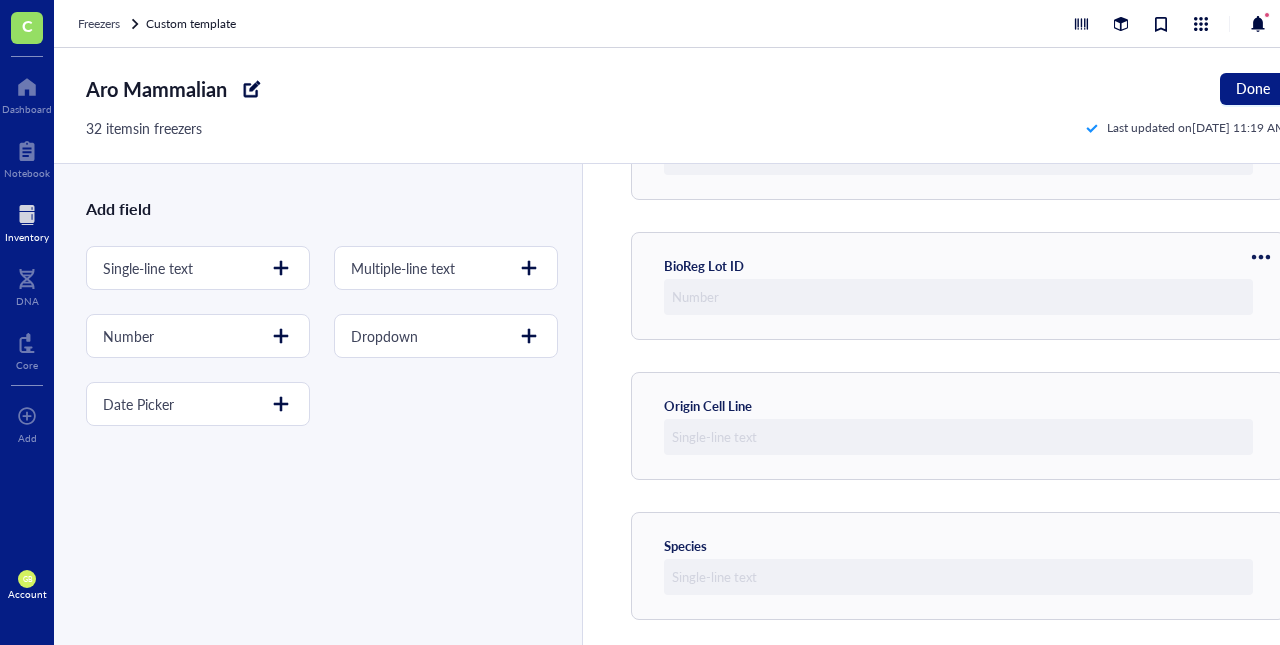 scroll, scrollTop: 723, scrollLeft: 0, axis: vertical 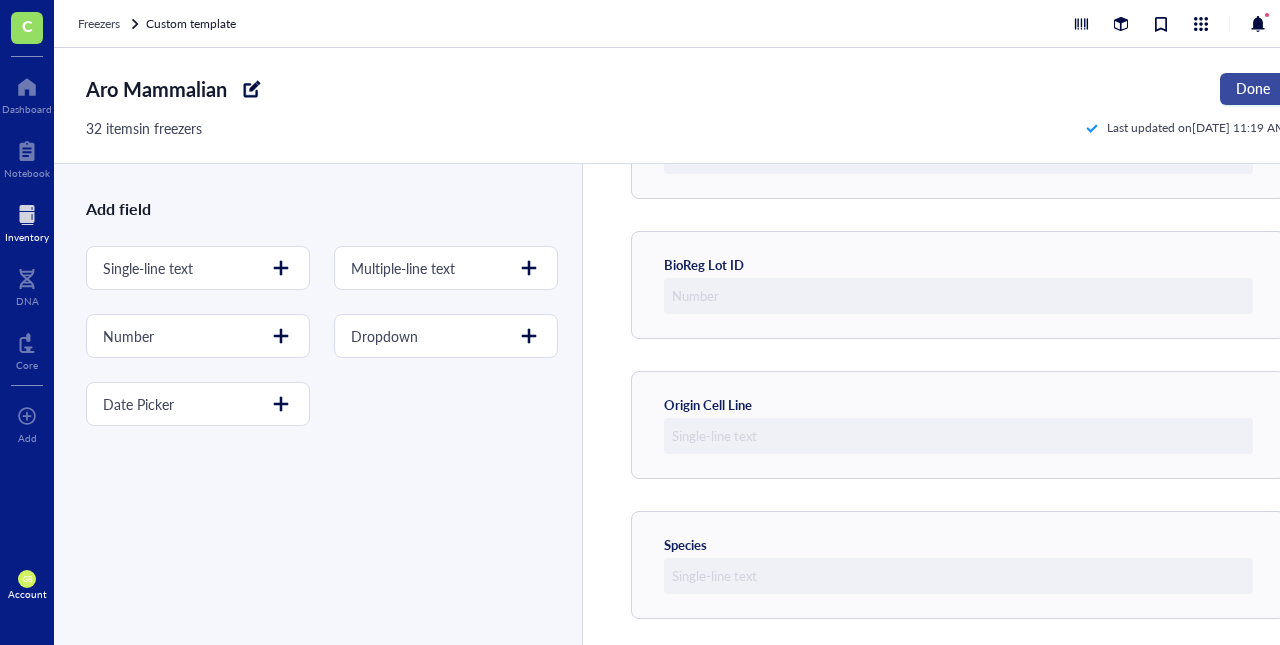 click on "Done" at bounding box center (1253, 89) 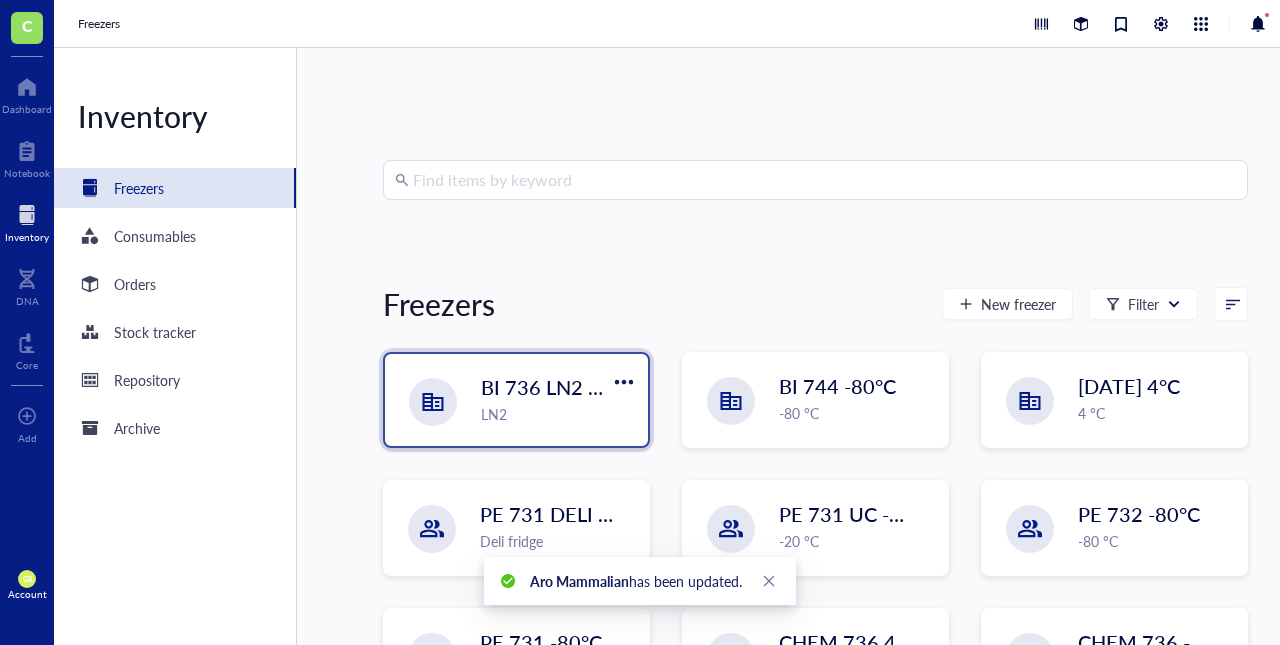 click on "LN2" at bounding box center [558, 414] 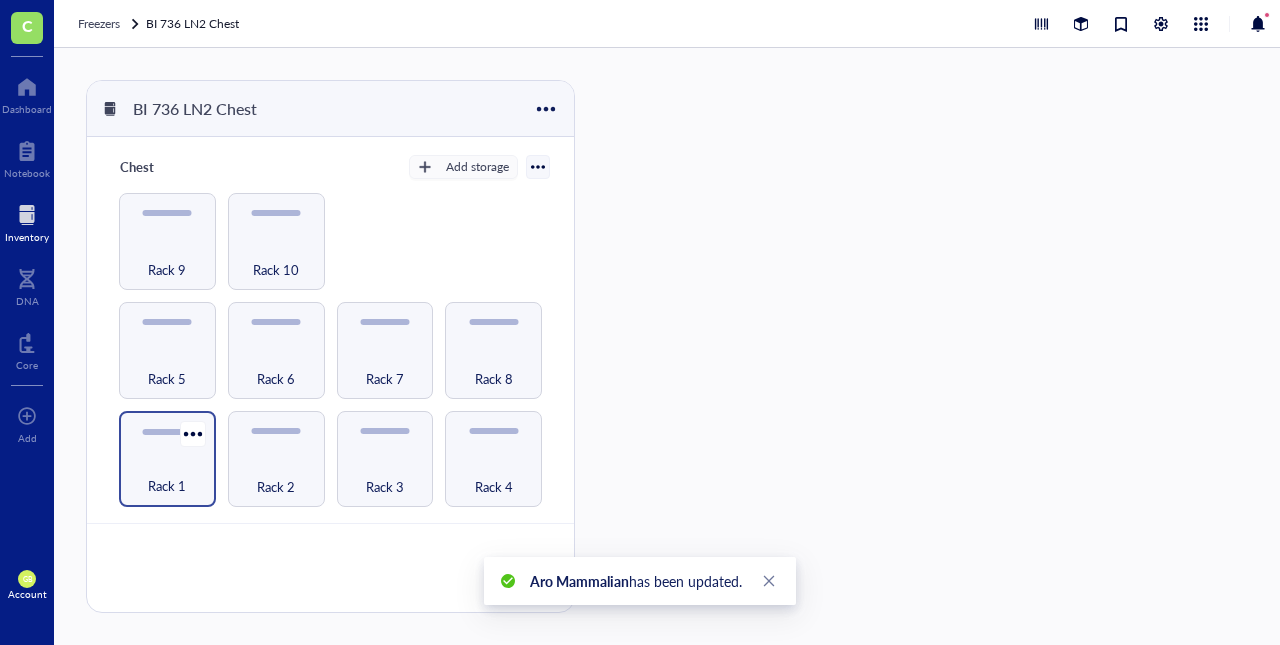 click on "Rack 1" at bounding box center (167, 475) 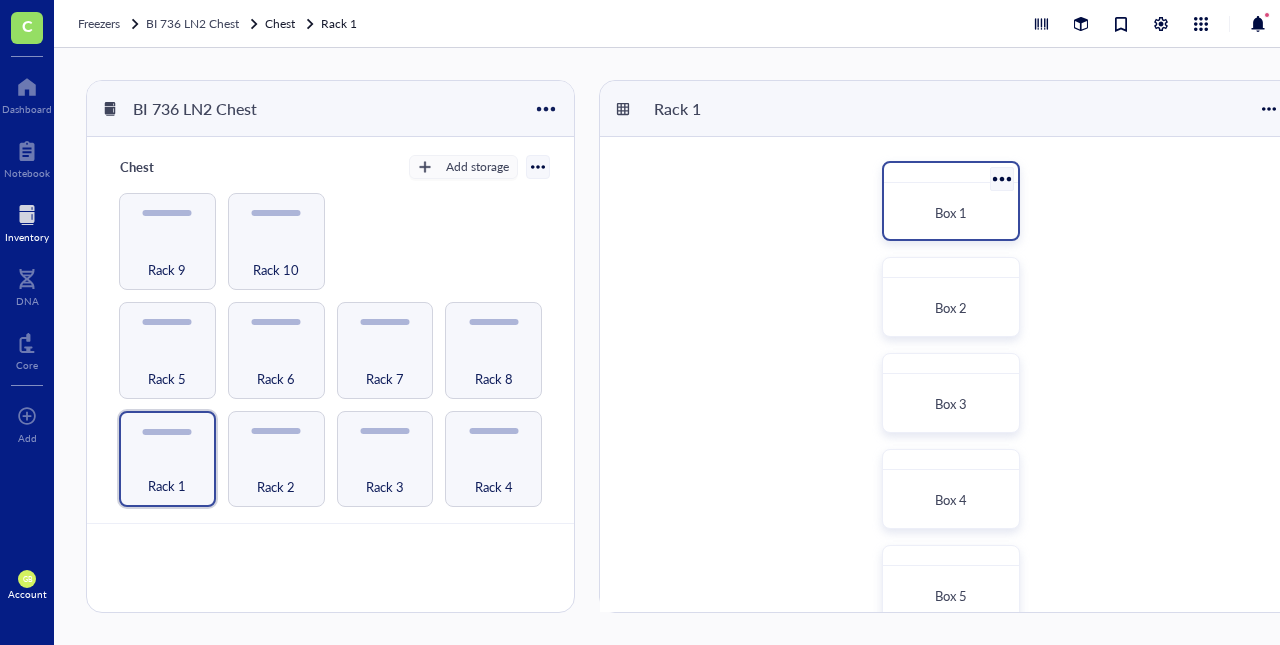 click on "Box 1" at bounding box center [951, 213] 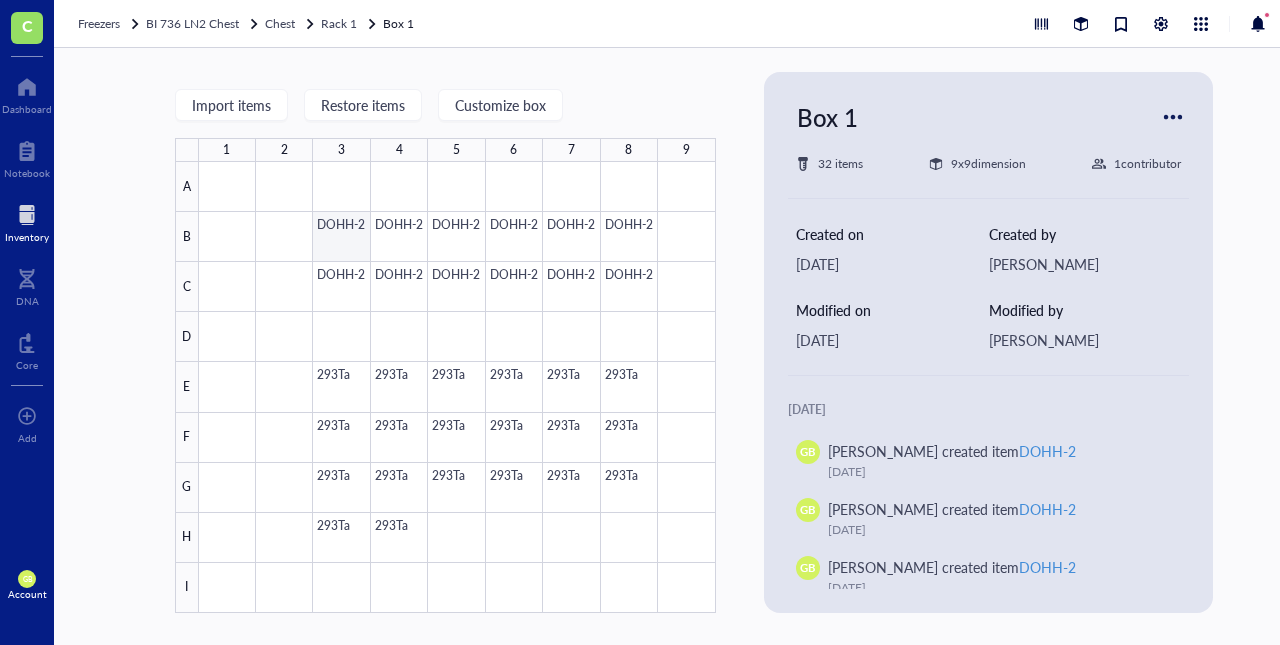 click at bounding box center (457, 387) 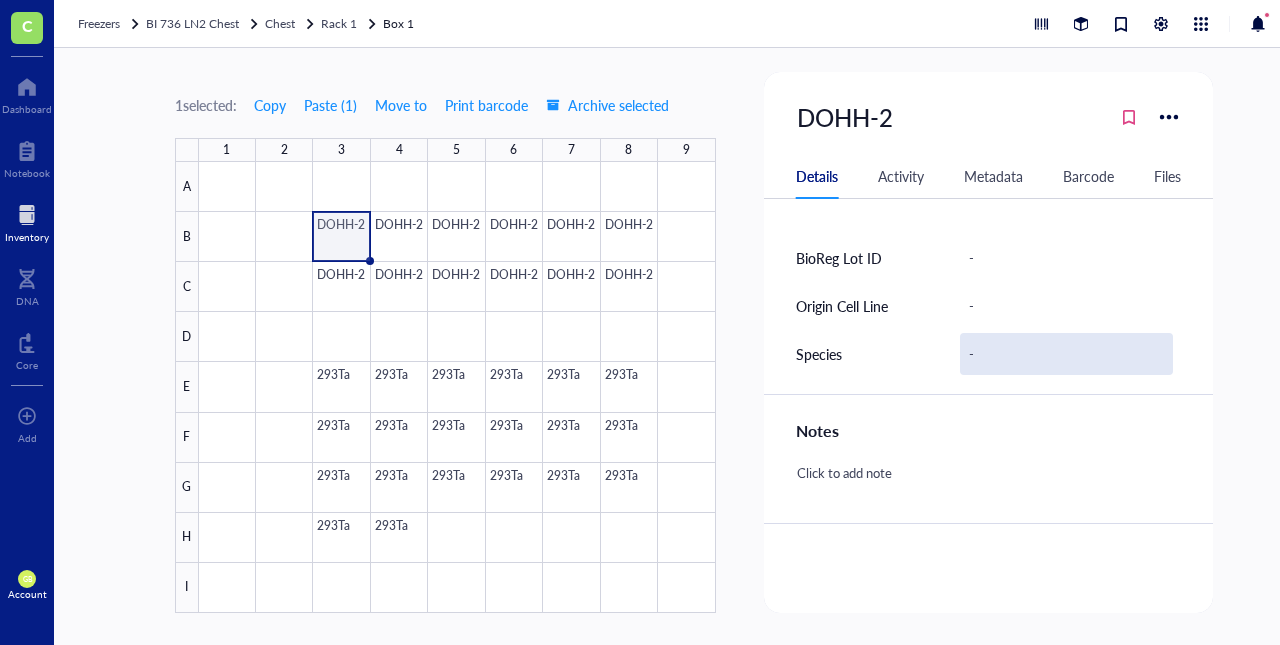 scroll, scrollTop: 800, scrollLeft: 0, axis: vertical 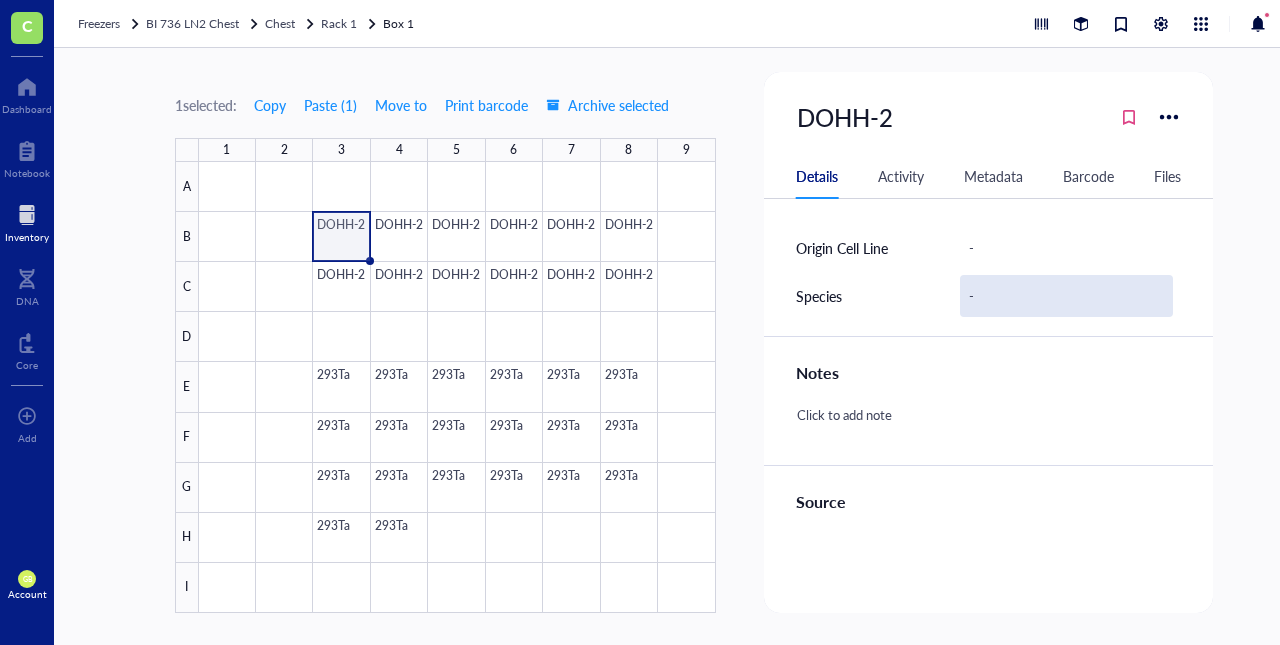 click on "-" at bounding box center [1067, 296] 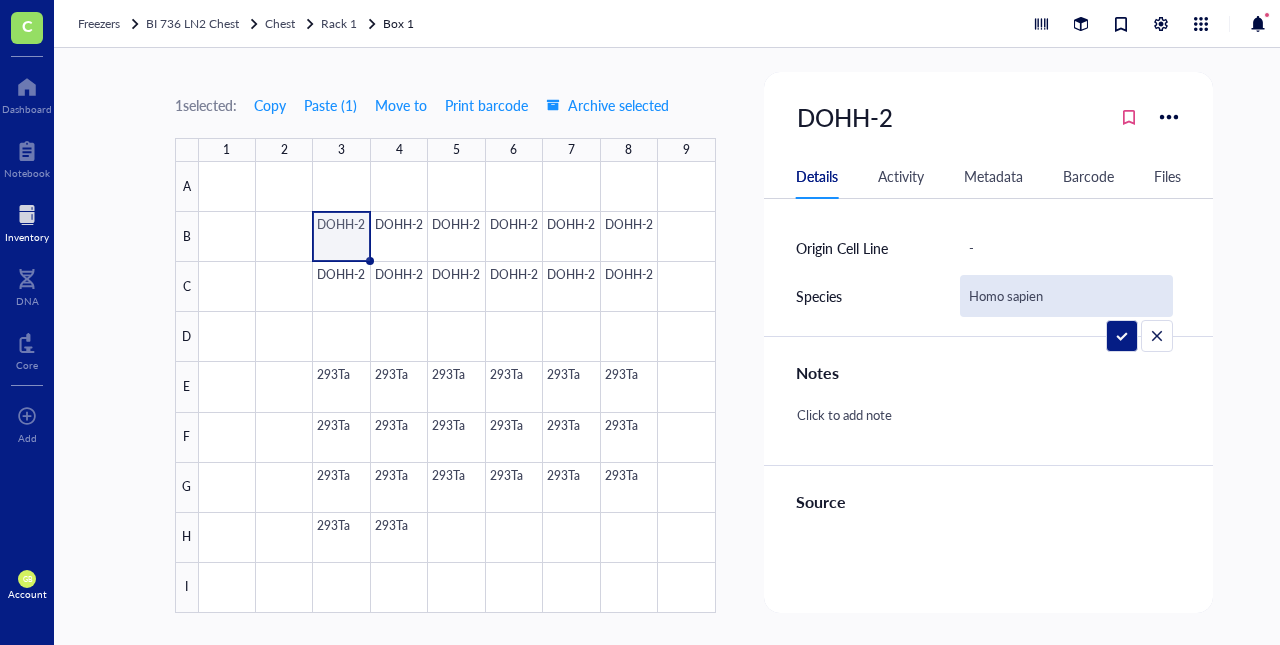 type on "Homo sapiens" 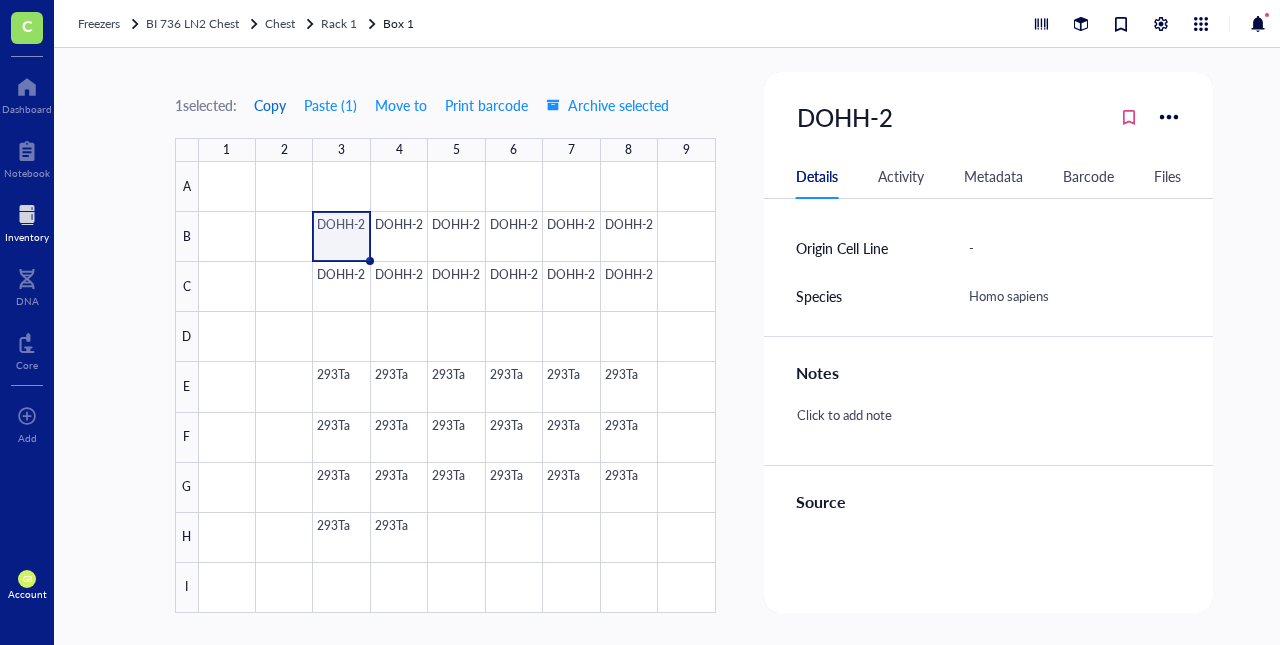 click on "Copy" at bounding box center [270, 105] 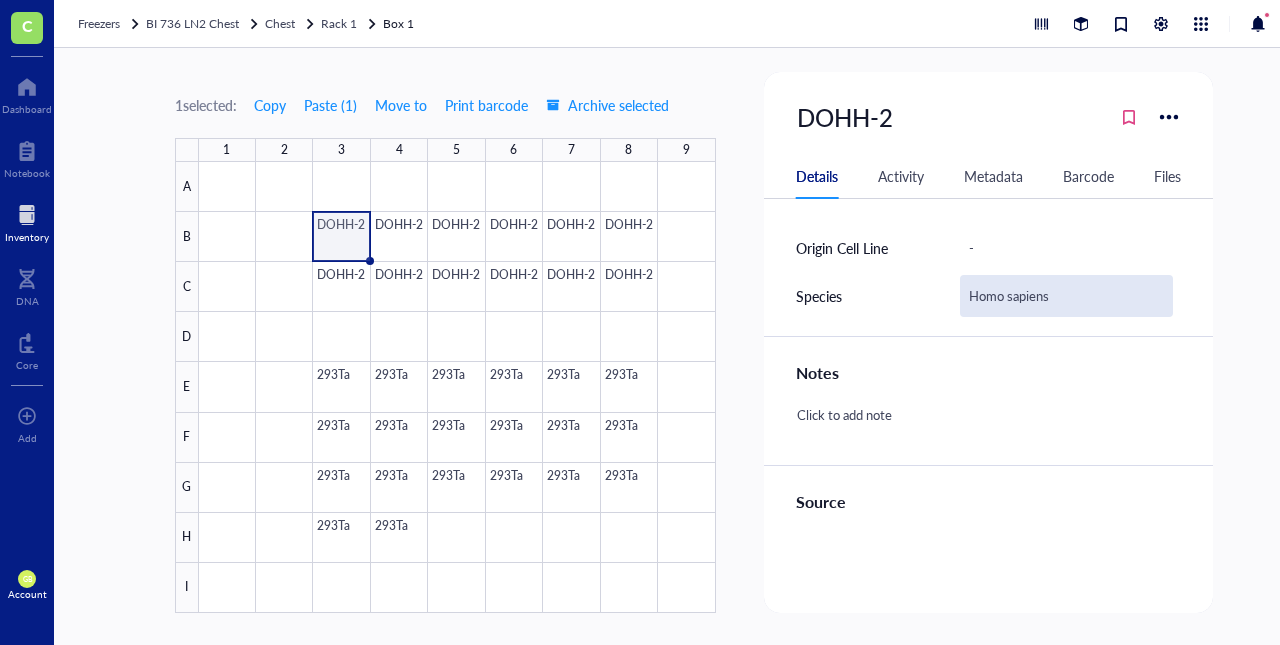 click on "Homo sapiens" at bounding box center [1067, 296] 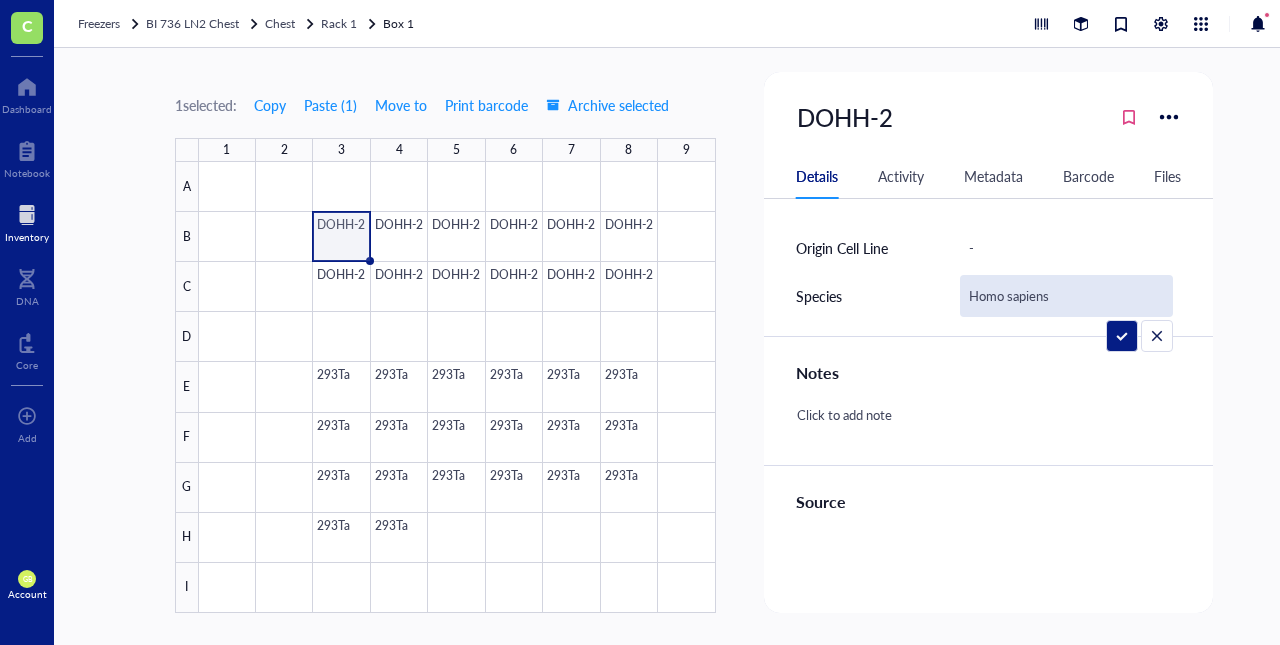 drag, startPoint x: 1060, startPoint y: 301, endPoint x: 876, endPoint y: 291, distance: 184.27155 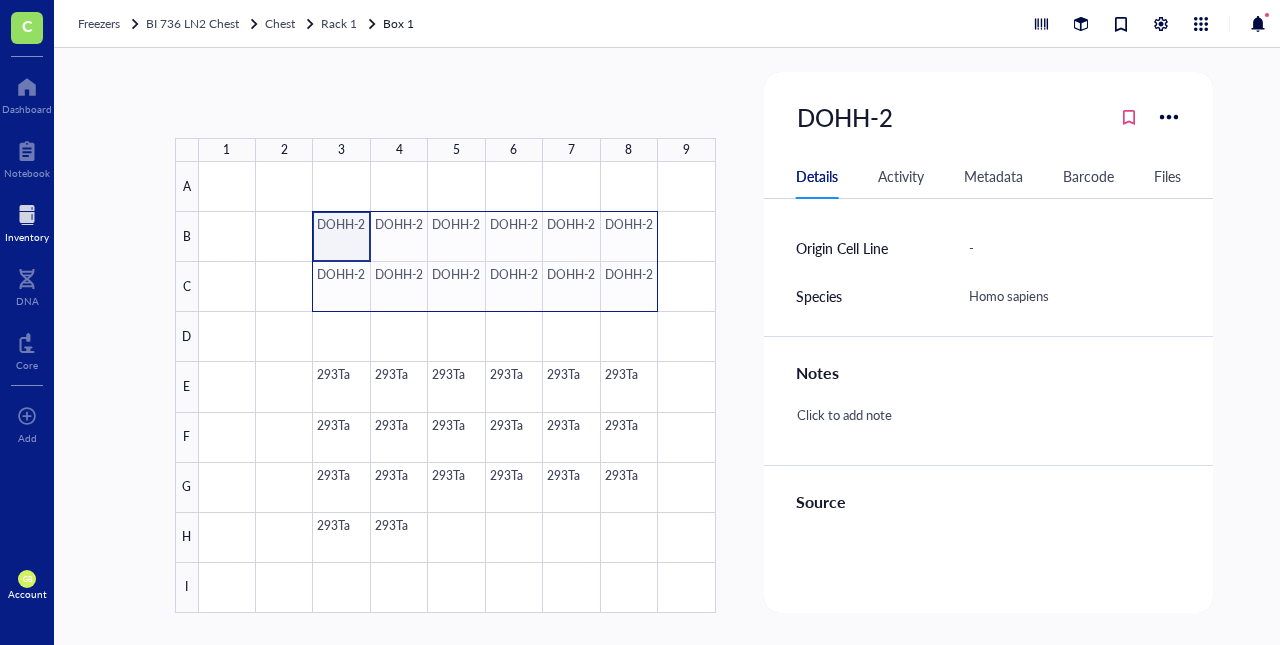 drag, startPoint x: 332, startPoint y: 240, endPoint x: 642, endPoint y: 295, distance: 314.84122 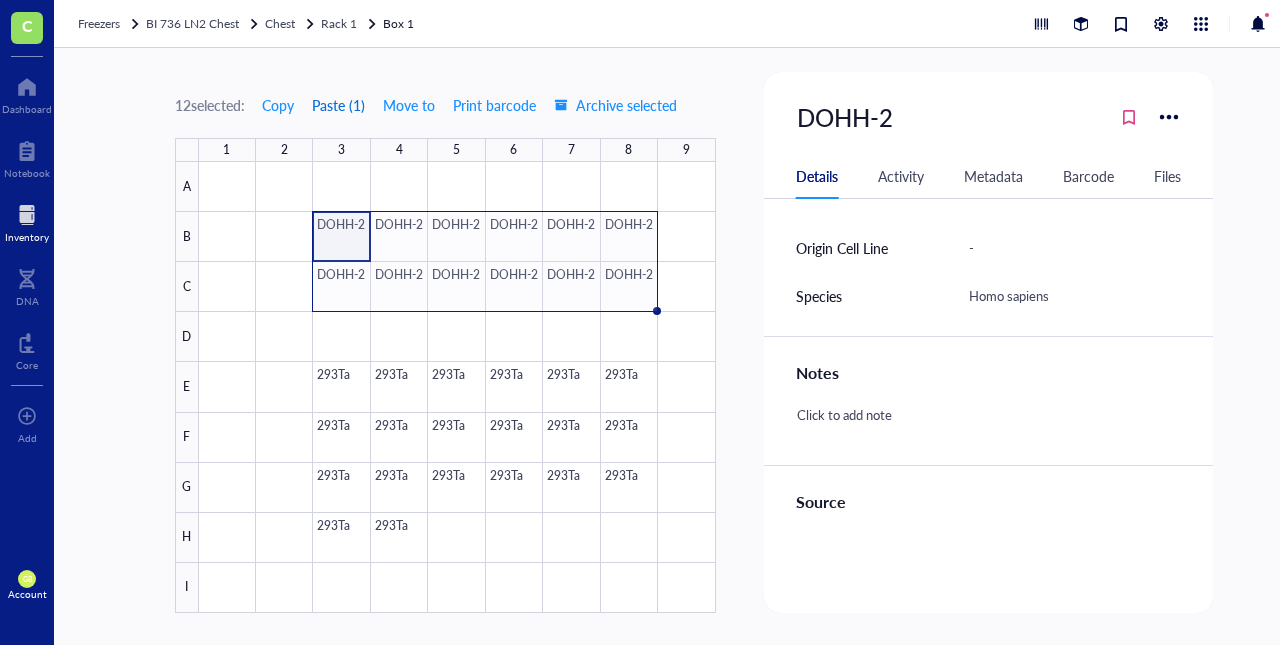 click on "Paste ( 1 )" at bounding box center [338, 105] 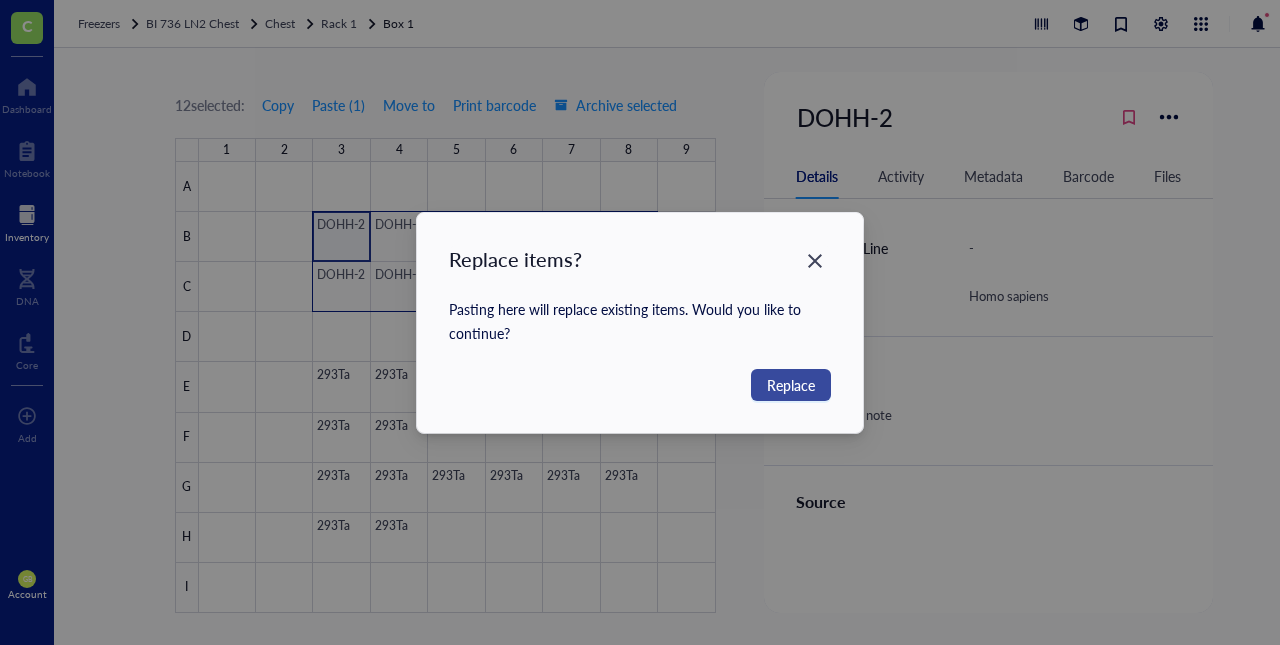 click on "Replace" at bounding box center [791, 385] 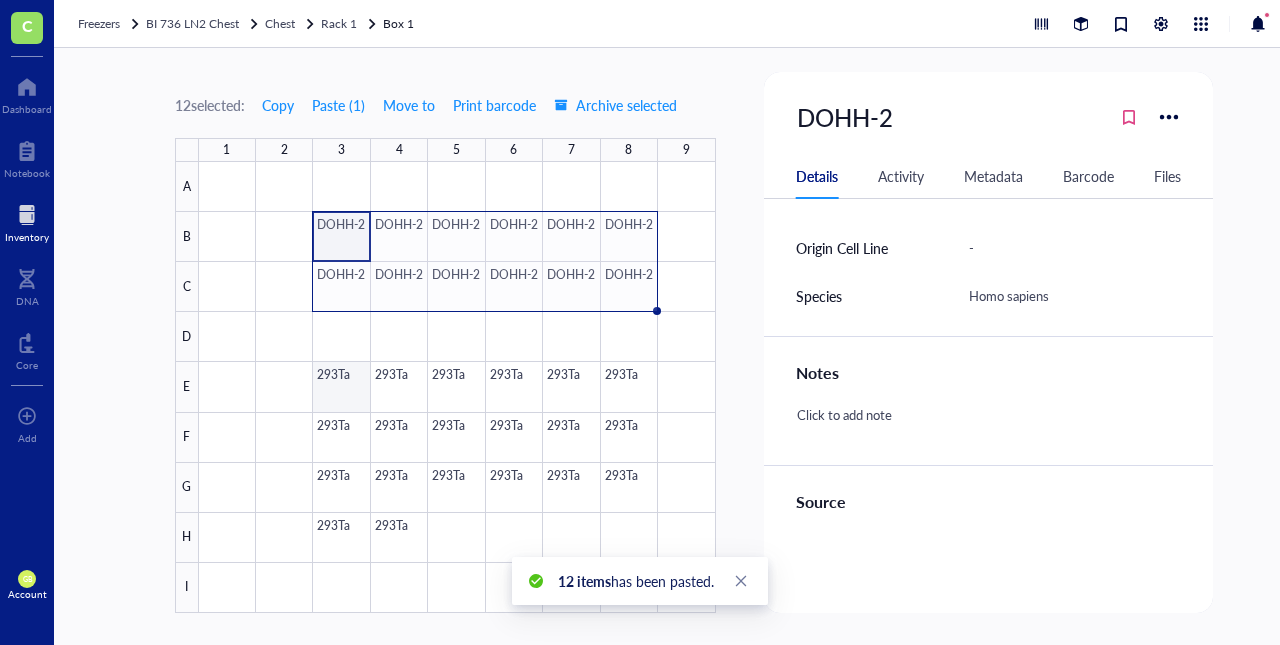 click at bounding box center [457, 387] 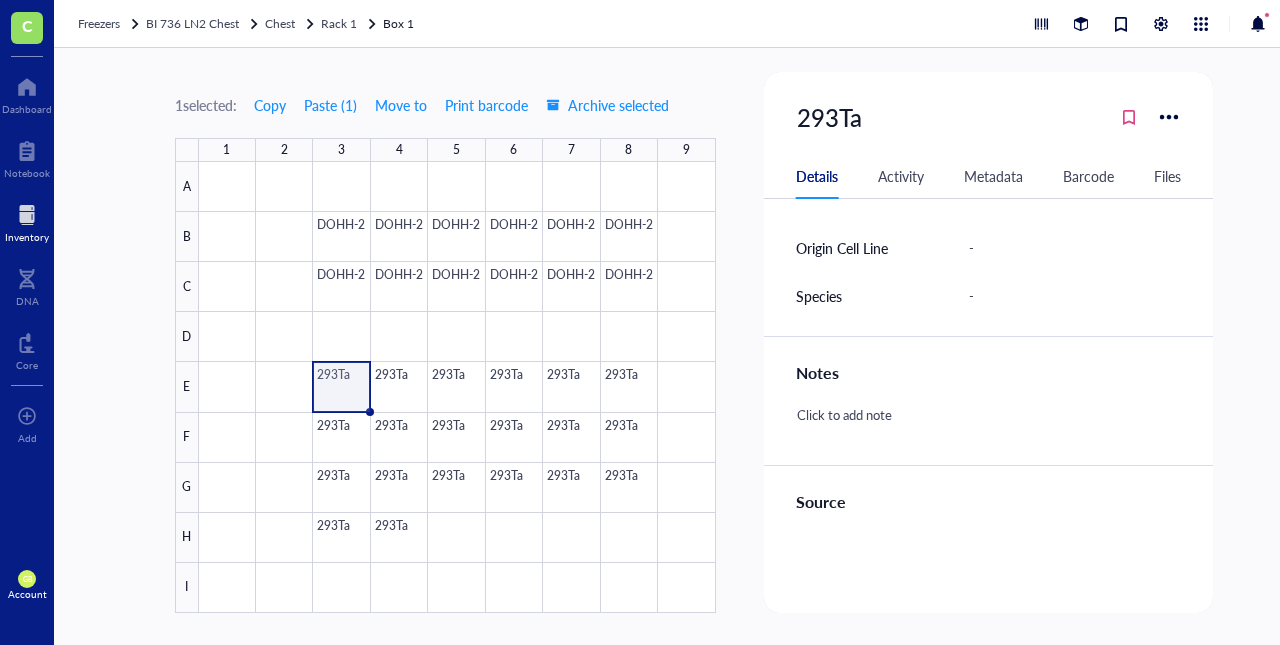click on "Species" at bounding box center [870, 296] 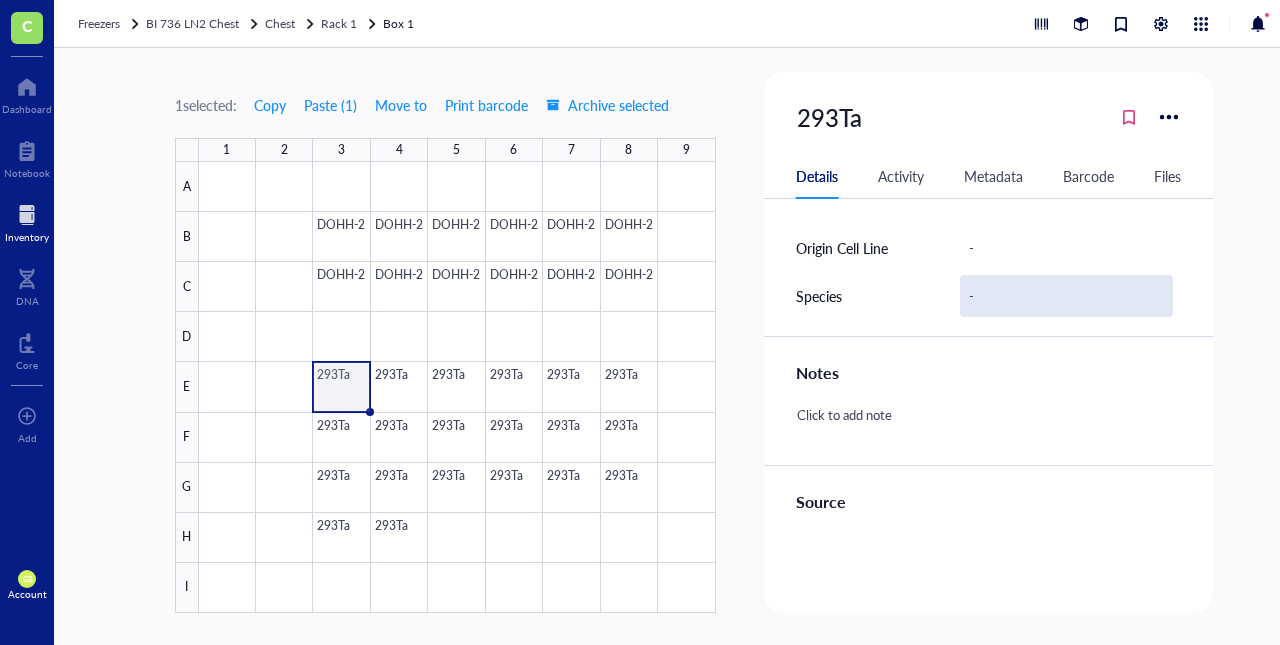 click on "-" at bounding box center (1067, 296) 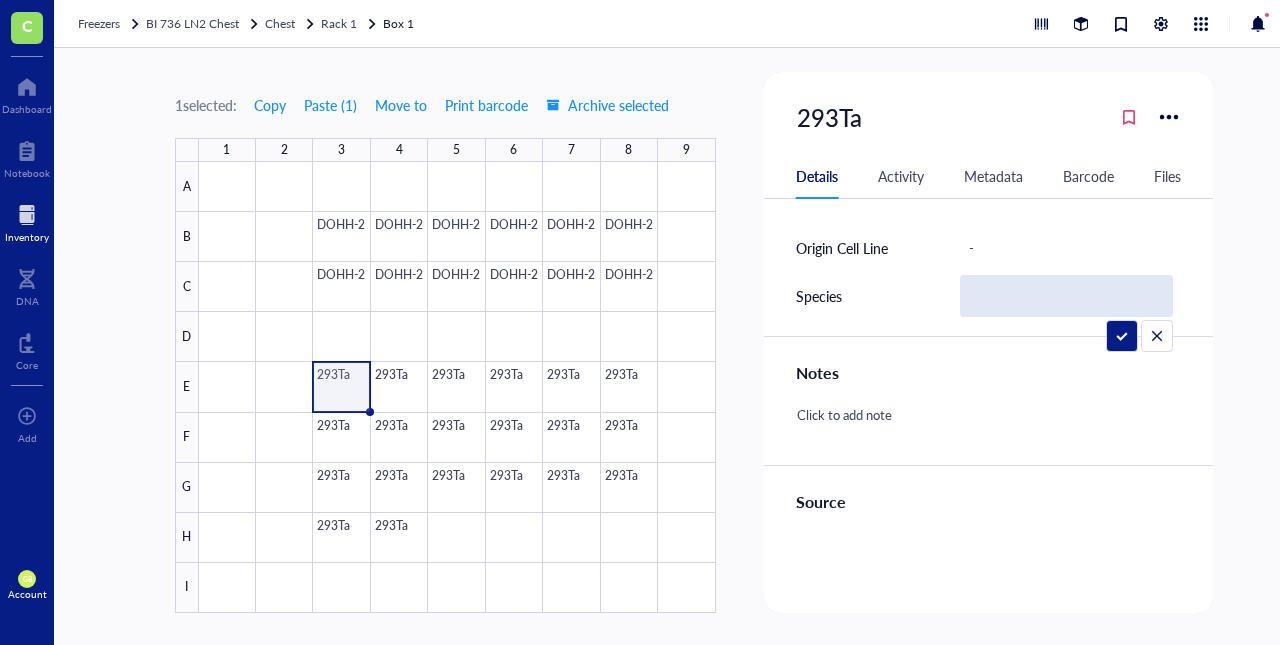 type on "Homo sapiens" 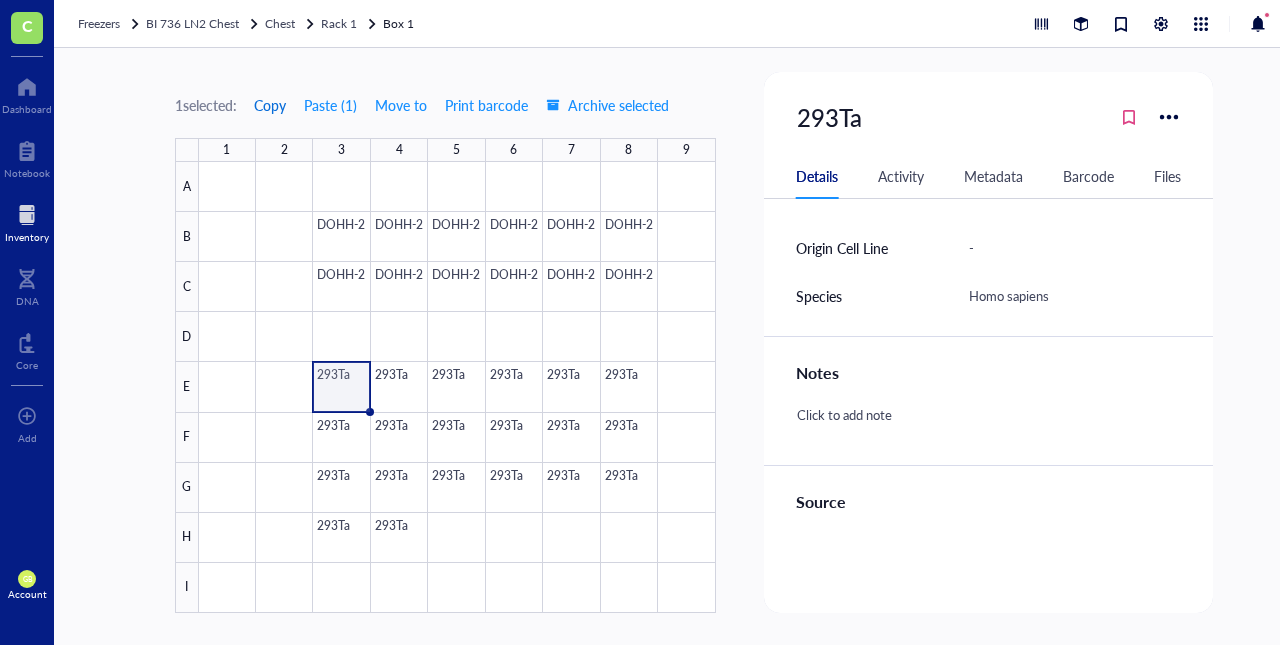 click on "Copy" at bounding box center (270, 105) 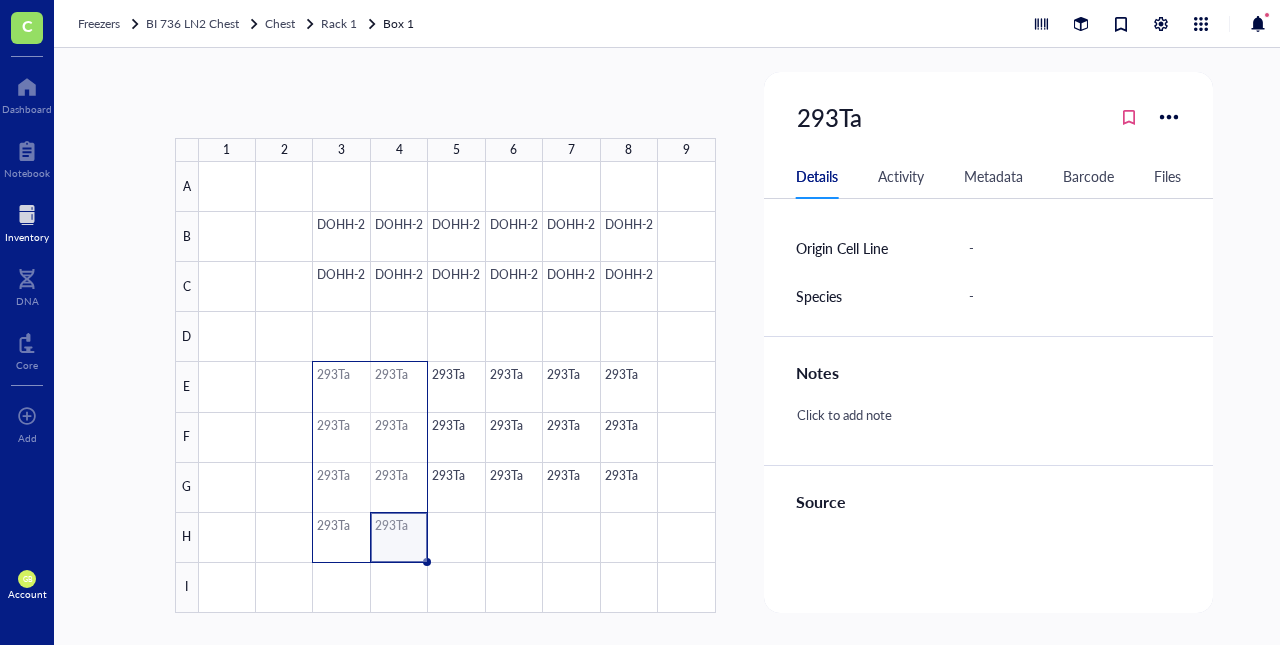 drag, startPoint x: 412, startPoint y: 545, endPoint x: 345, endPoint y: 383, distance: 175.3083 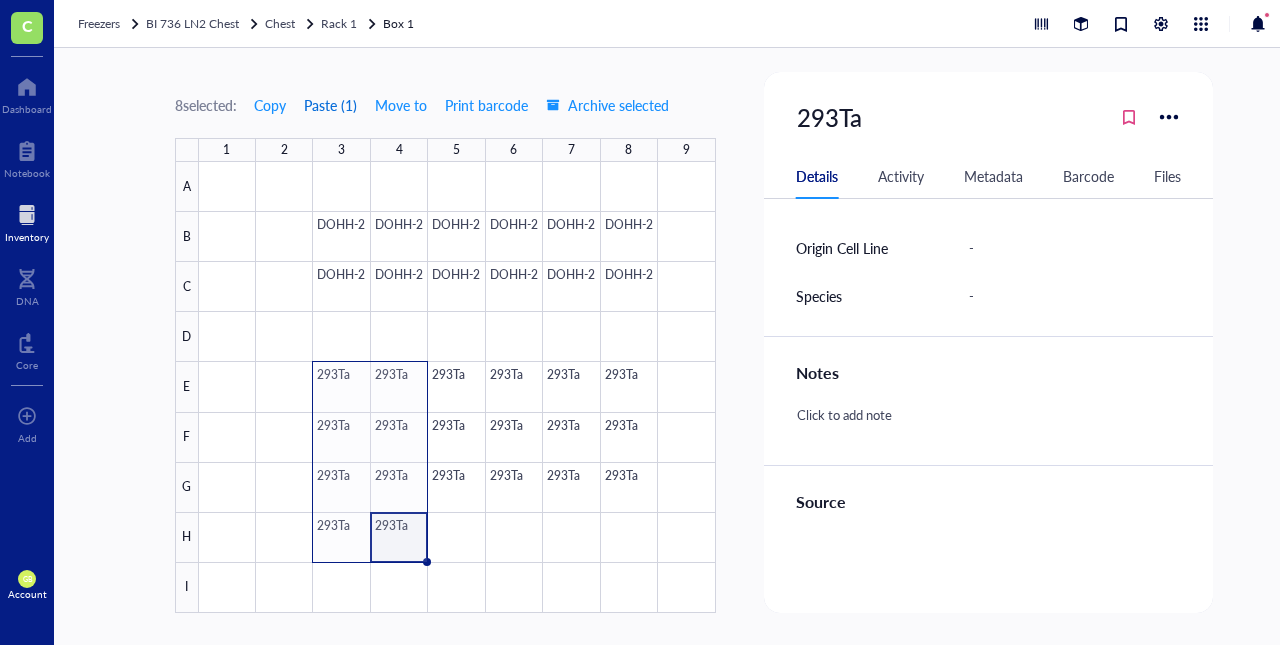 click on "Paste ( 1 )" at bounding box center (330, 105) 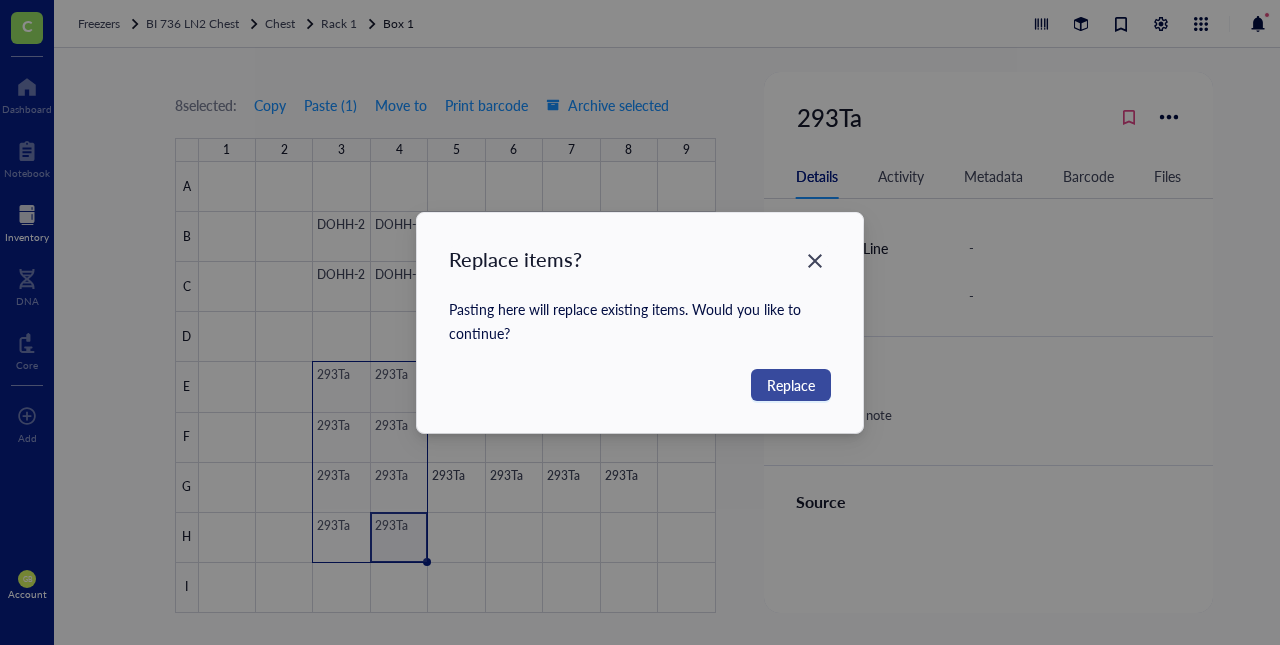 click on "Replace" at bounding box center (791, 385) 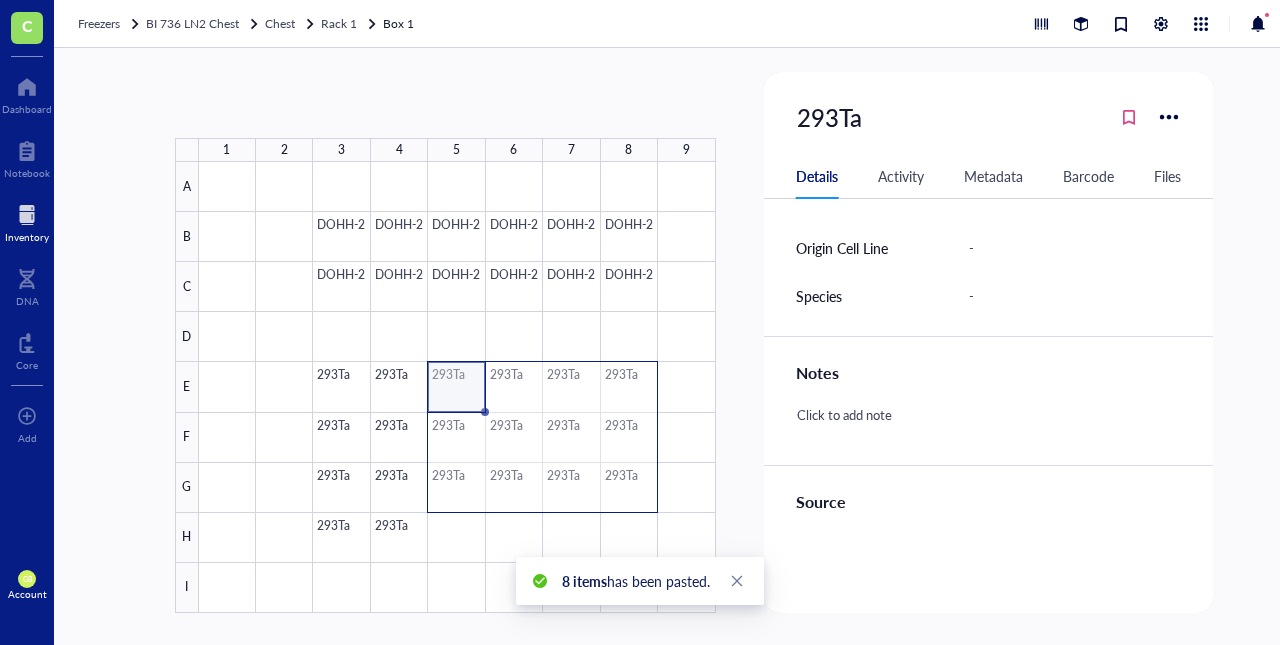 drag, startPoint x: 461, startPoint y: 390, endPoint x: 636, endPoint y: 498, distance: 205.6429 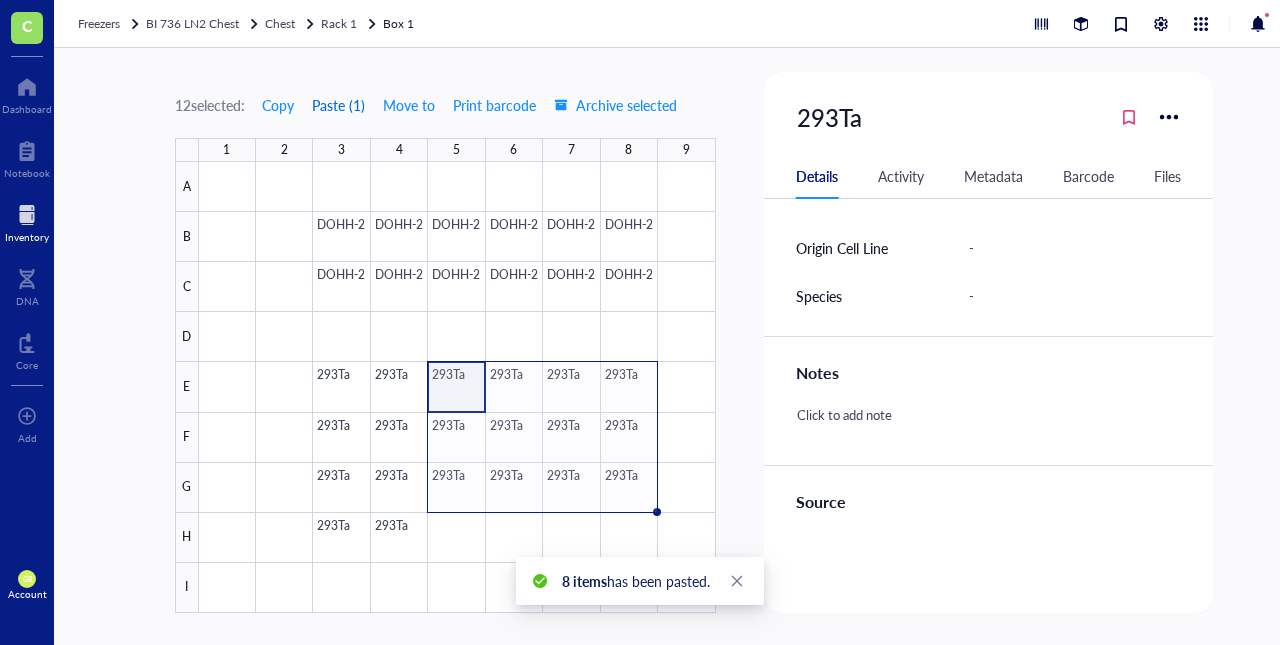 click on "Paste ( 1 )" at bounding box center (338, 105) 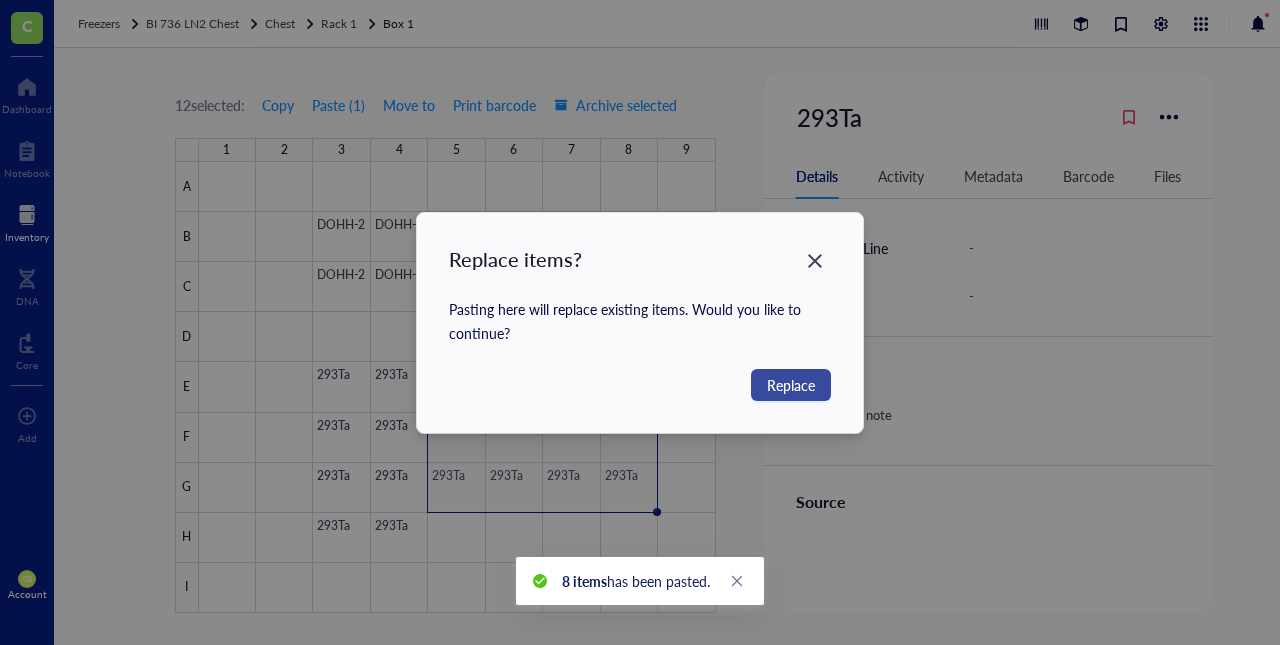 click on "Replace" at bounding box center (791, 385) 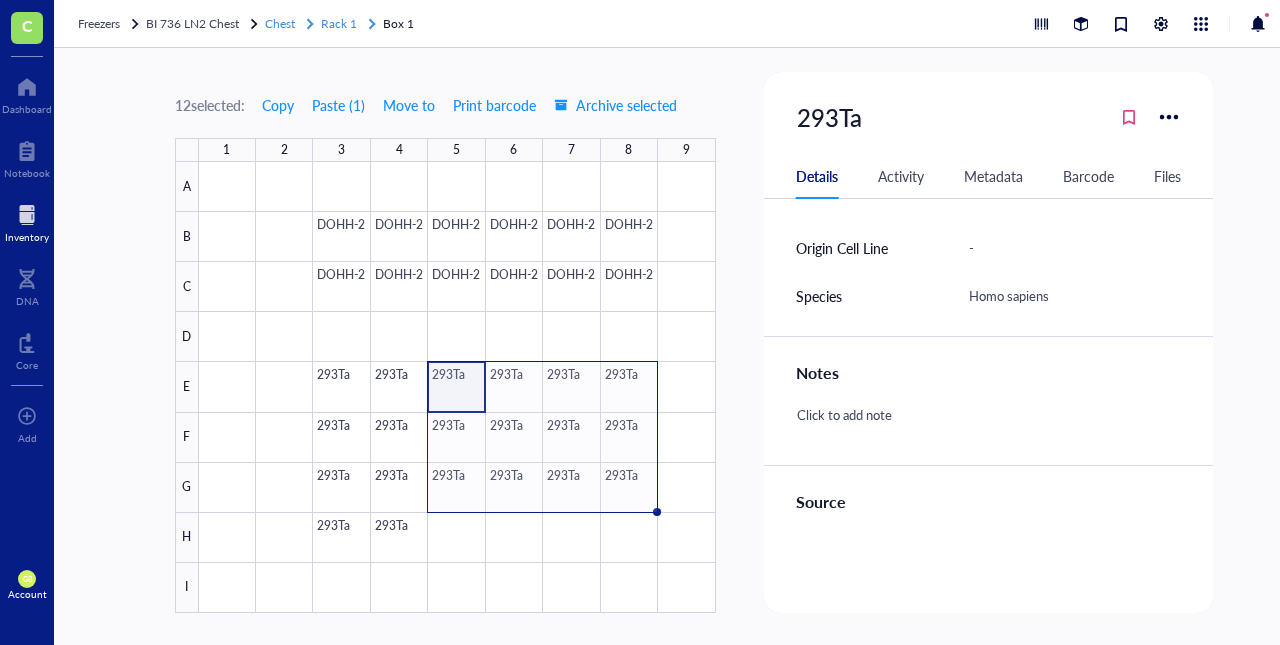 click on "Rack 1" at bounding box center [339, 23] 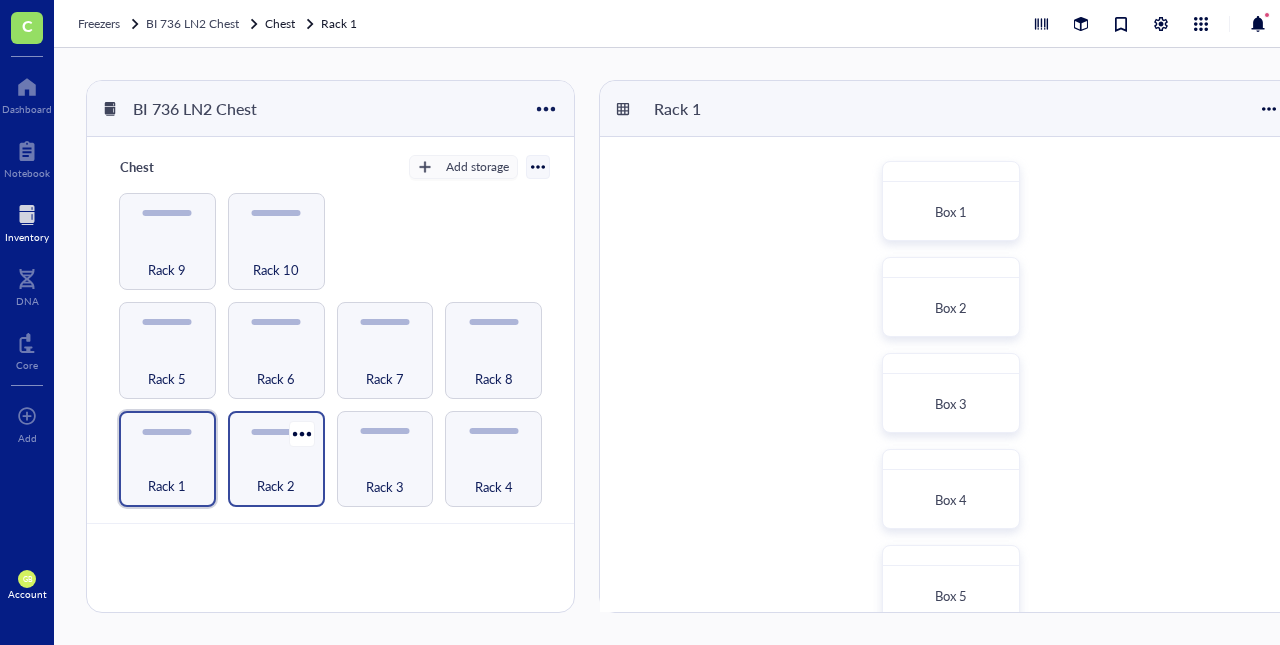 click on "Rack 2" at bounding box center [276, 475] 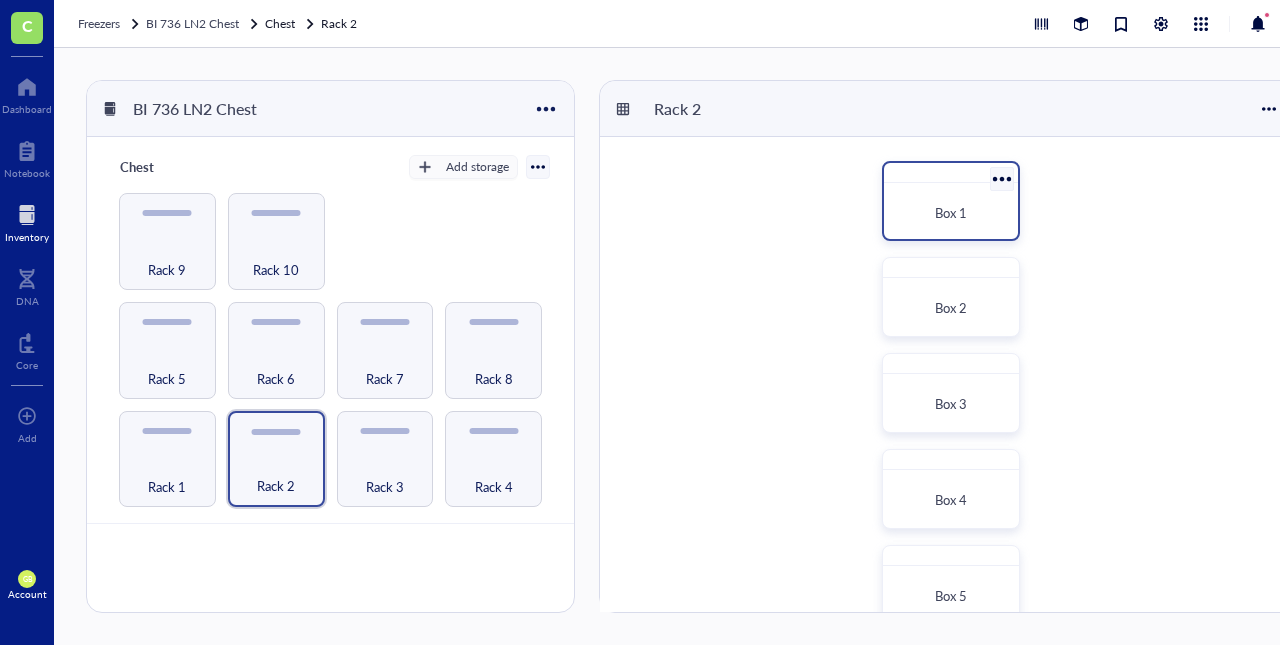 click on "Box 1" at bounding box center [951, 213] 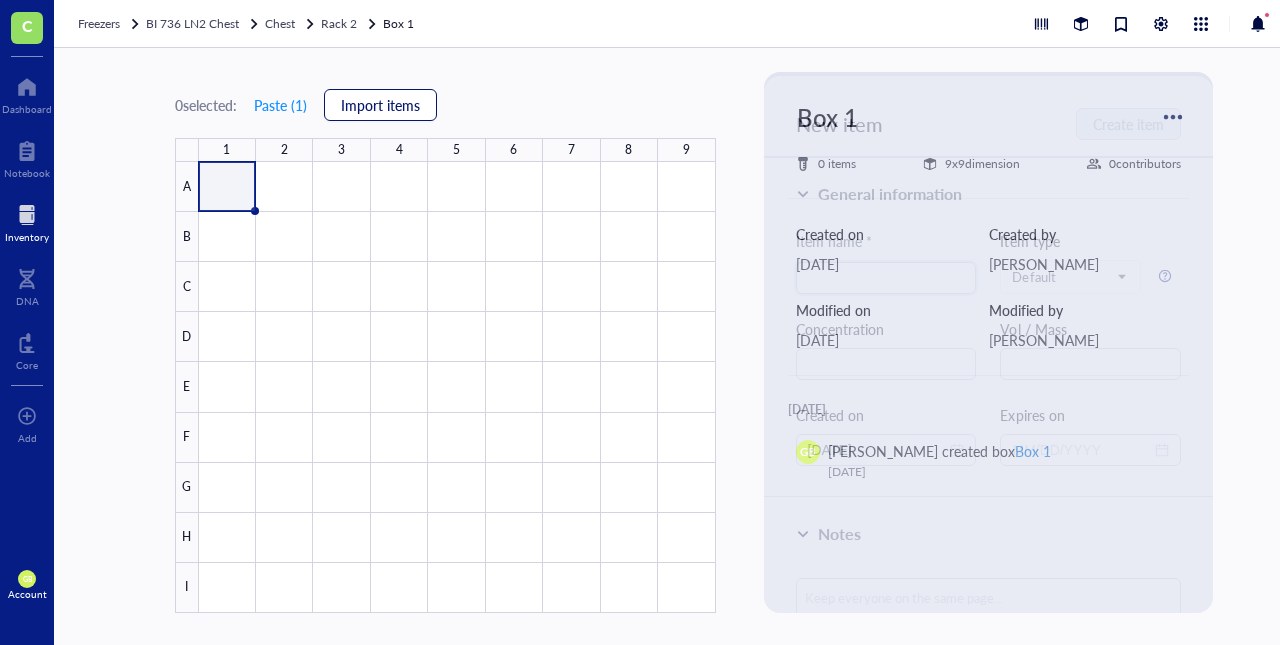click on "Import items" at bounding box center [380, 105] 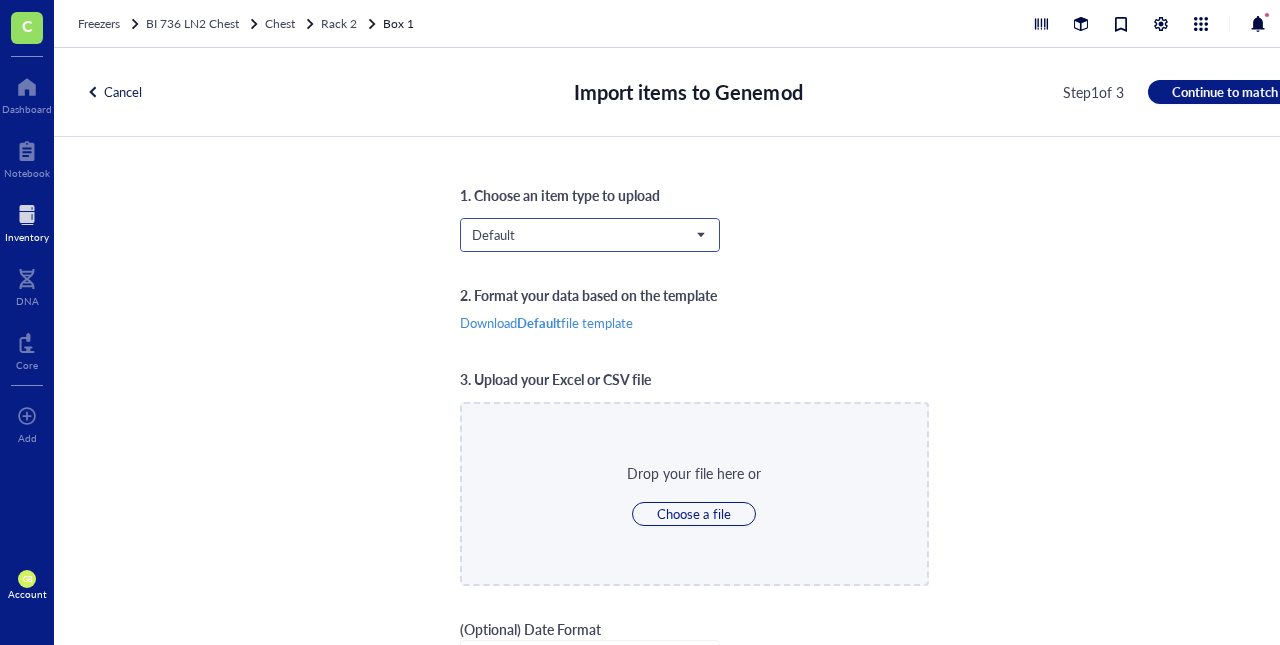 click at bounding box center (581, 235) 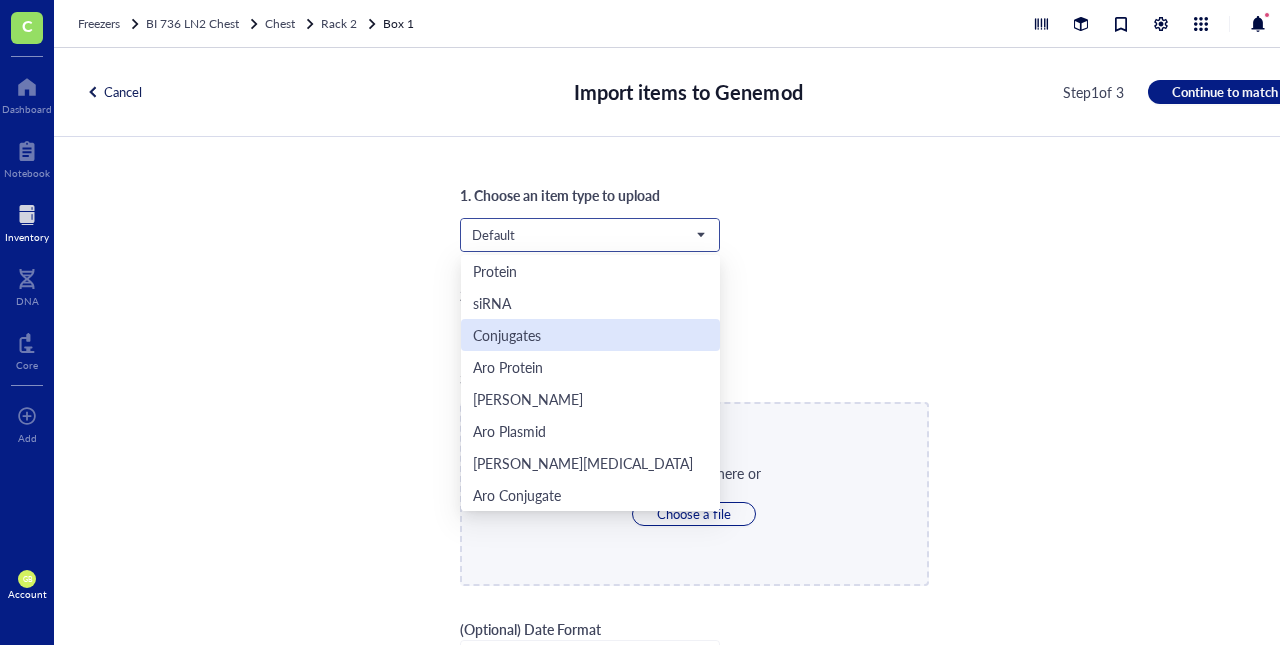 scroll, scrollTop: 64, scrollLeft: 0, axis: vertical 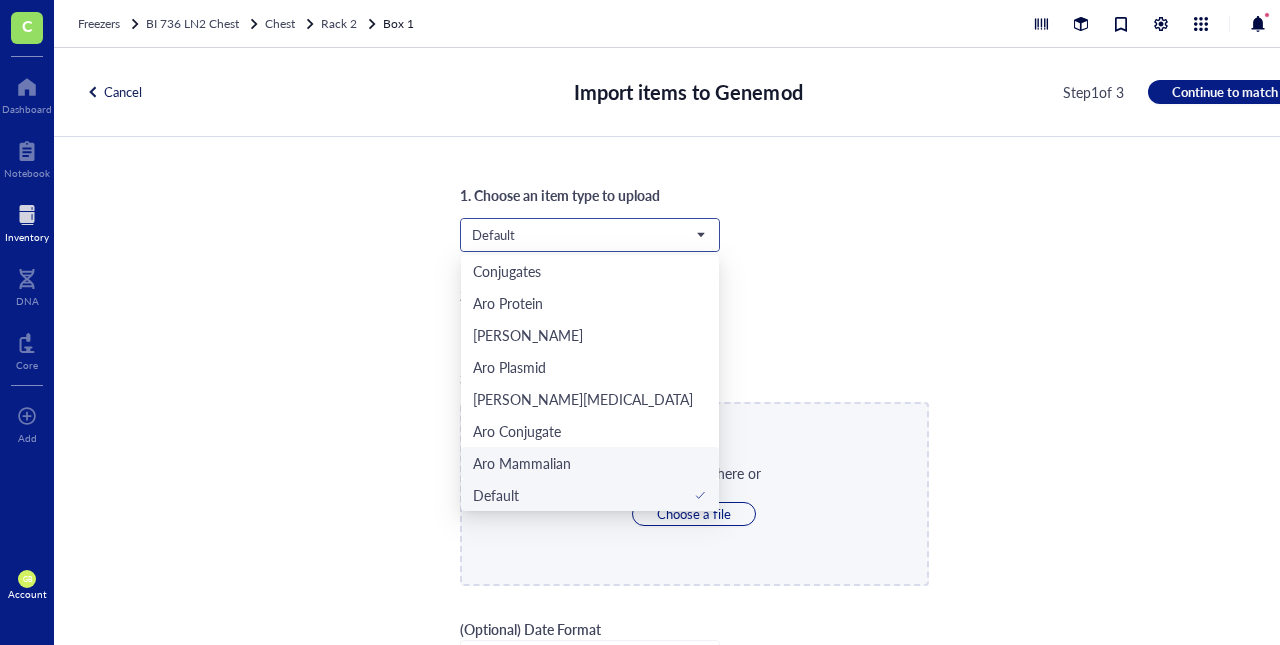 click on "Aro Mammalian" at bounding box center (522, 463) 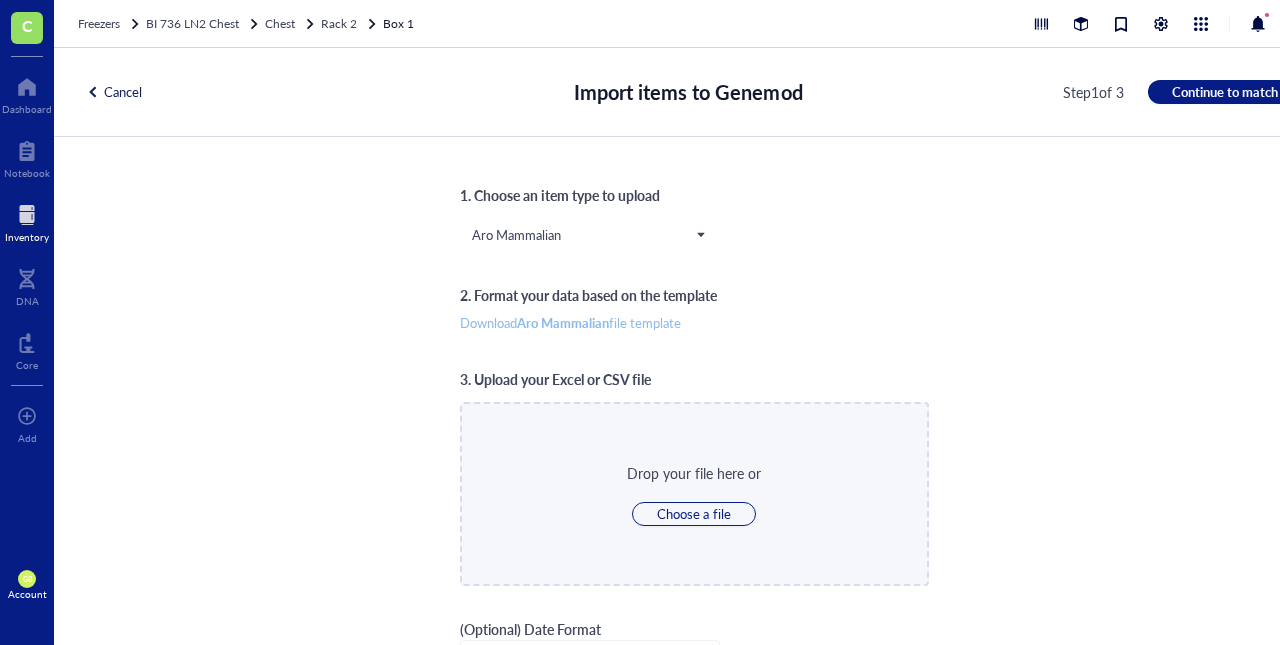 click on "Aro Mammalian" at bounding box center (563, 322) 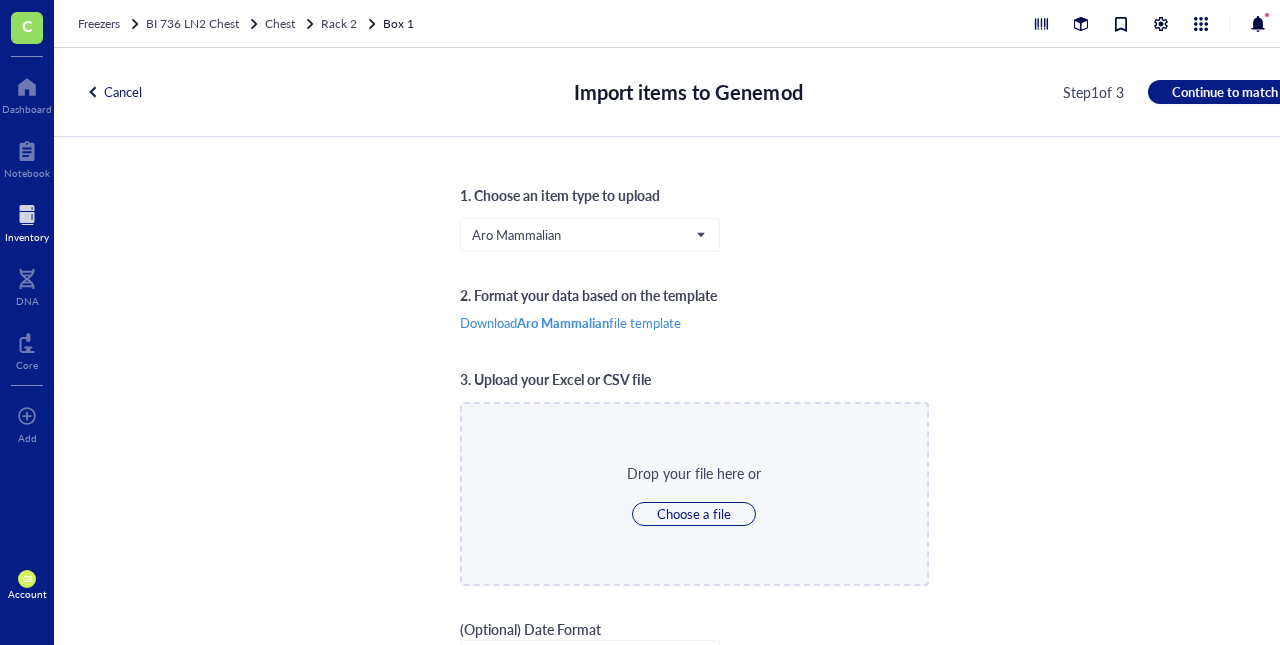 click on "1. Choose an item type to upload   Aro Mammalian Protein   siRNA   Conjugates   Aro Protein   Aro Oligo   Aro Plasmid   Aro E. coli   Aro Conjugate   Aro Mammalian   Default   Primer   Strain   Antibody   Chemical   Chemical probe   Plasmid   Enzyme   Cell line   Custom type 2. Format your data based on the template Download  Aro Mammalian  file template 3. Upload your Excel or CSV file Drop your file here or Choose a file (Optional) Date Format MM-DD-YYYY" at bounding box center [694, 391] 